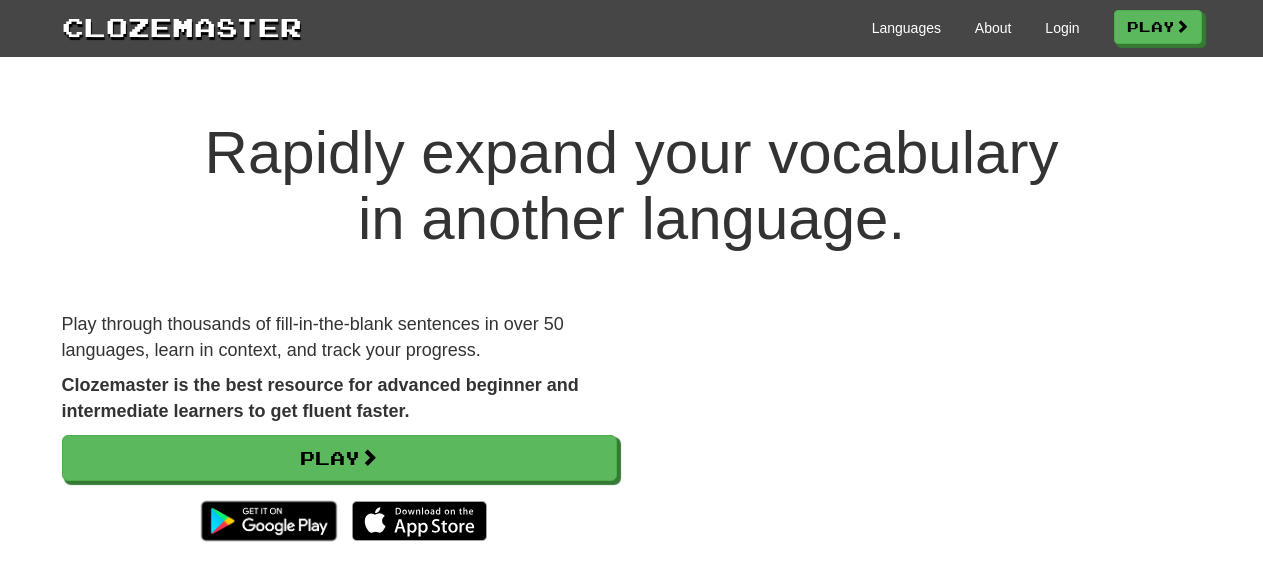 scroll, scrollTop: 0, scrollLeft: 0, axis: both 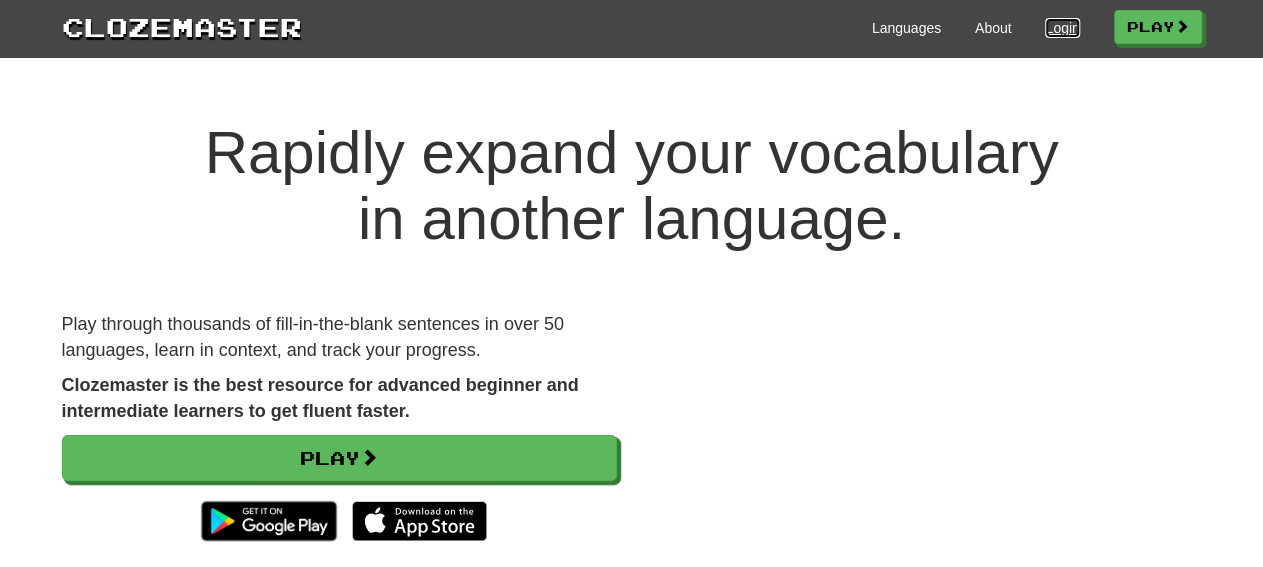 click on "Login" at bounding box center [1062, 28] 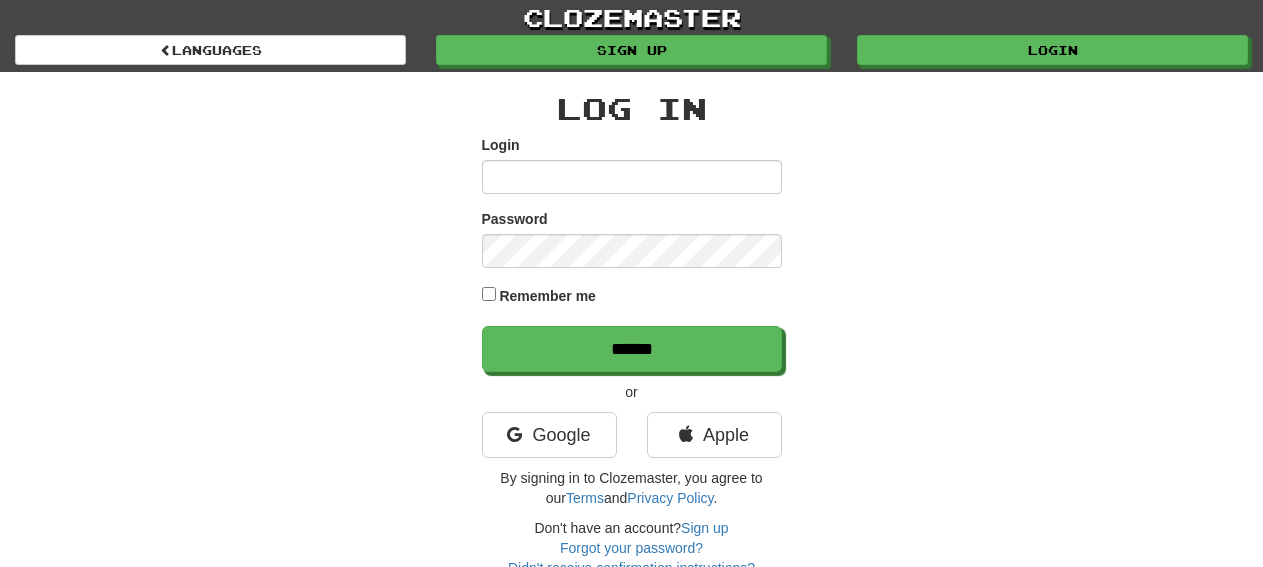 scroll, scrollTop: 0, scrollLeft: 0, axis: both 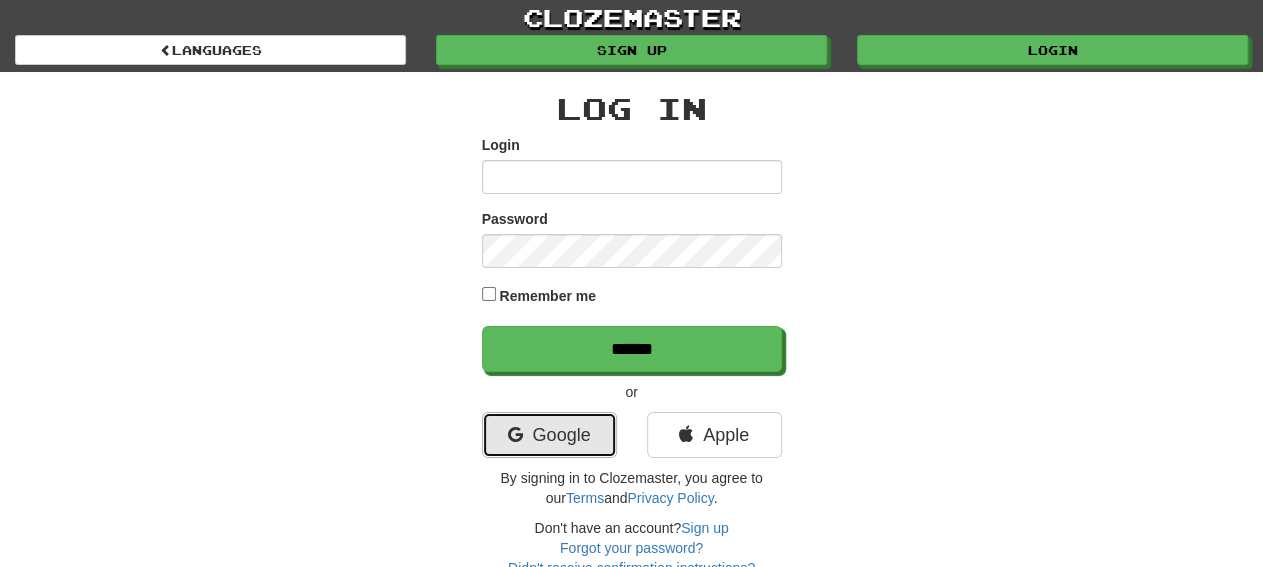 click on "Google" at bounding box center [549, 435] 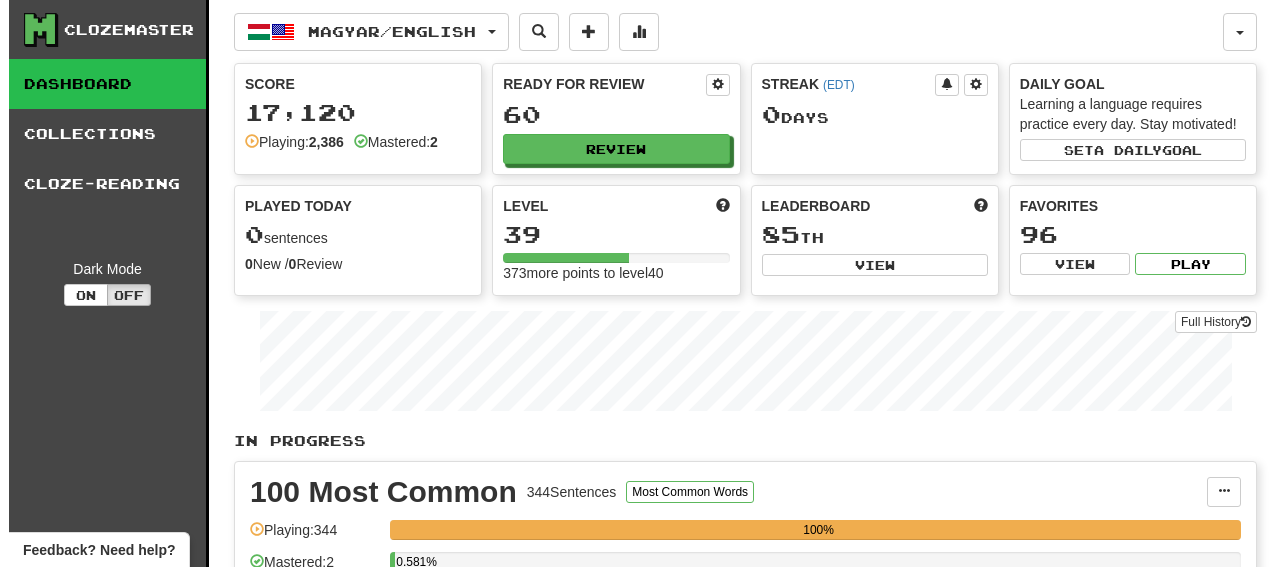 scroll, scrollTop: 0, scrollLeft: 0, axis: both 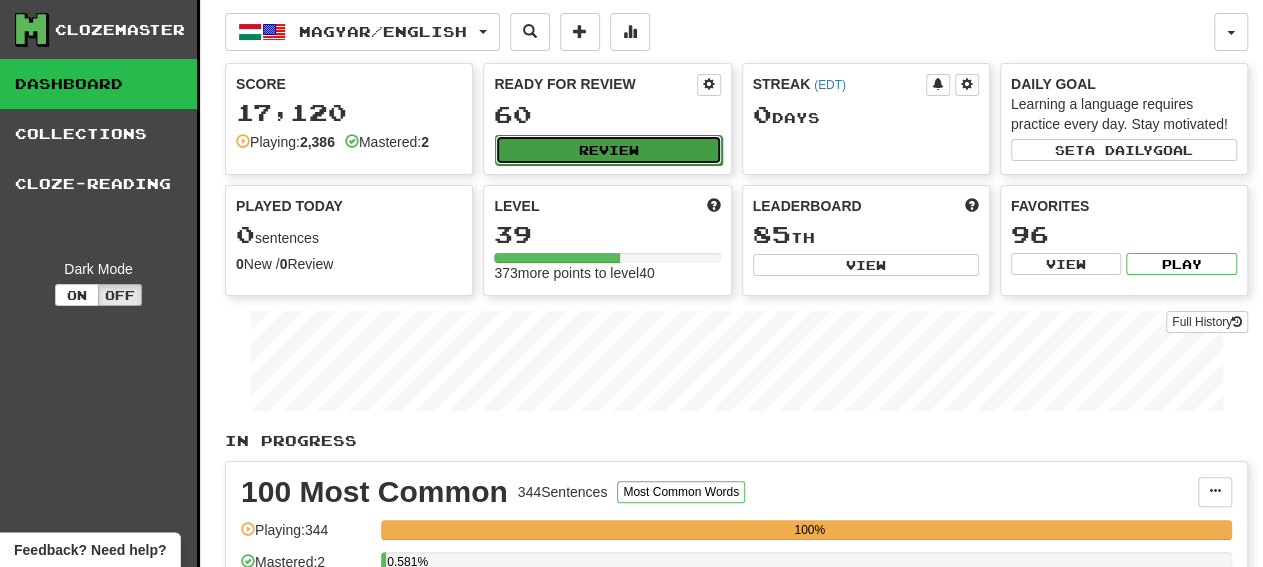 click on "Review" at bounding box center [608, 150] 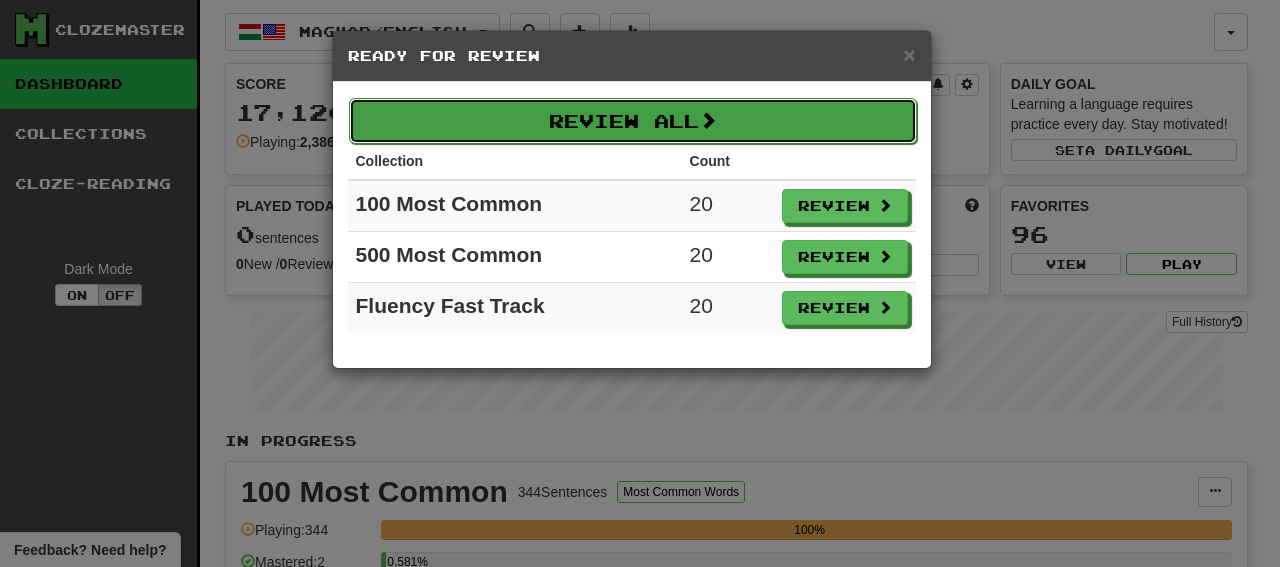 click on "Review All" at bounding box center (633, 121) 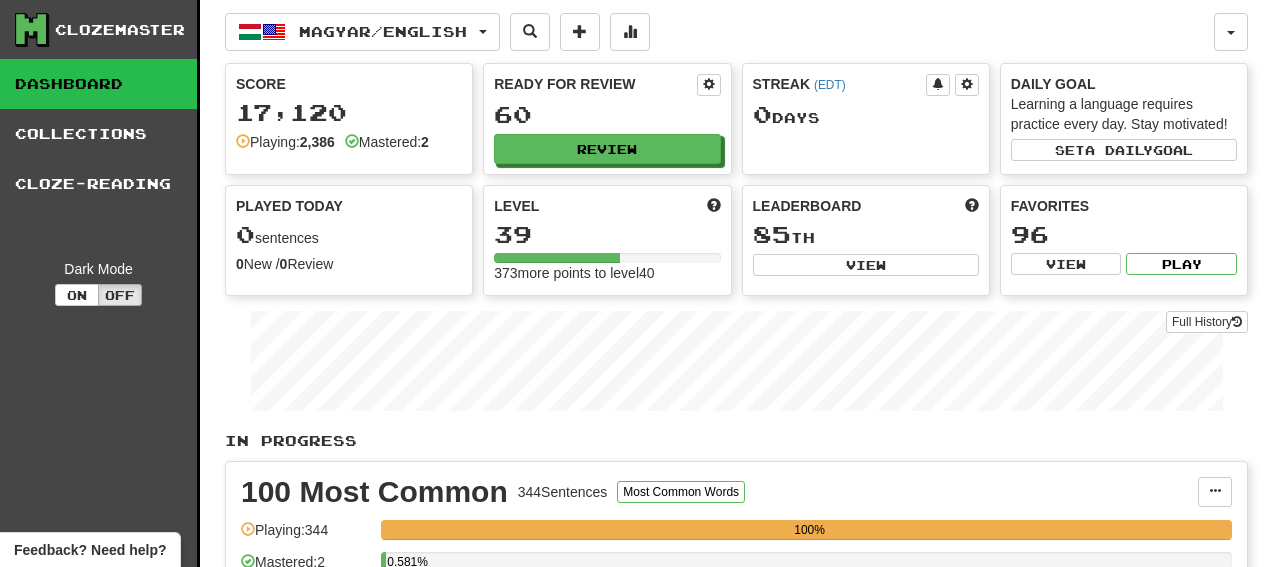 select on "**" 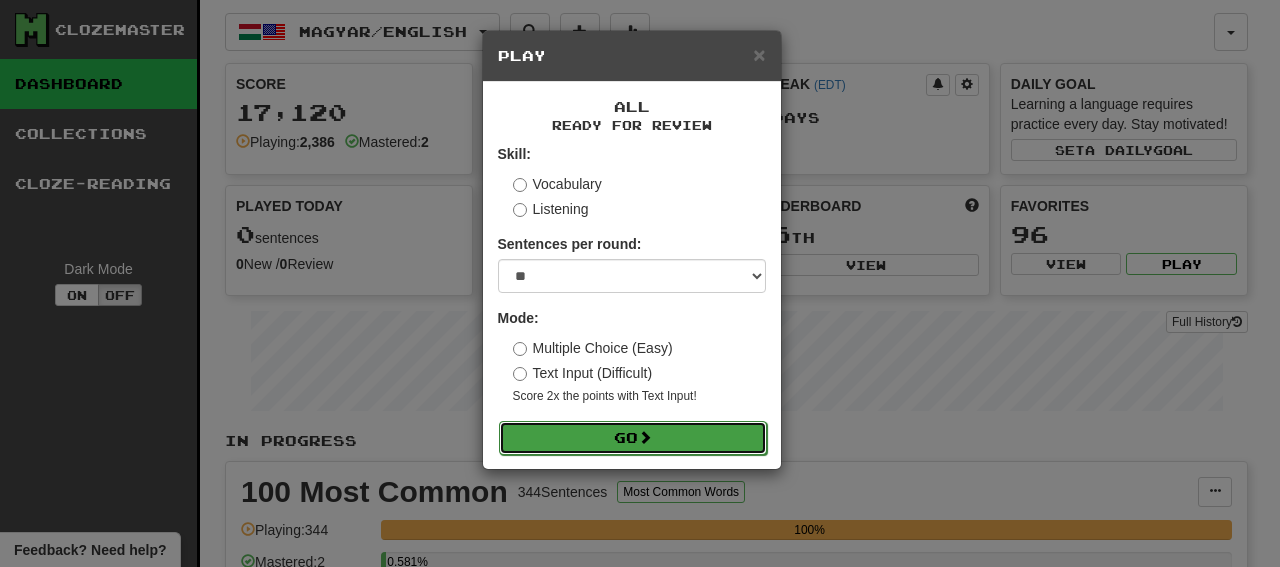 click on "Go" at bounding box center [633, 438] 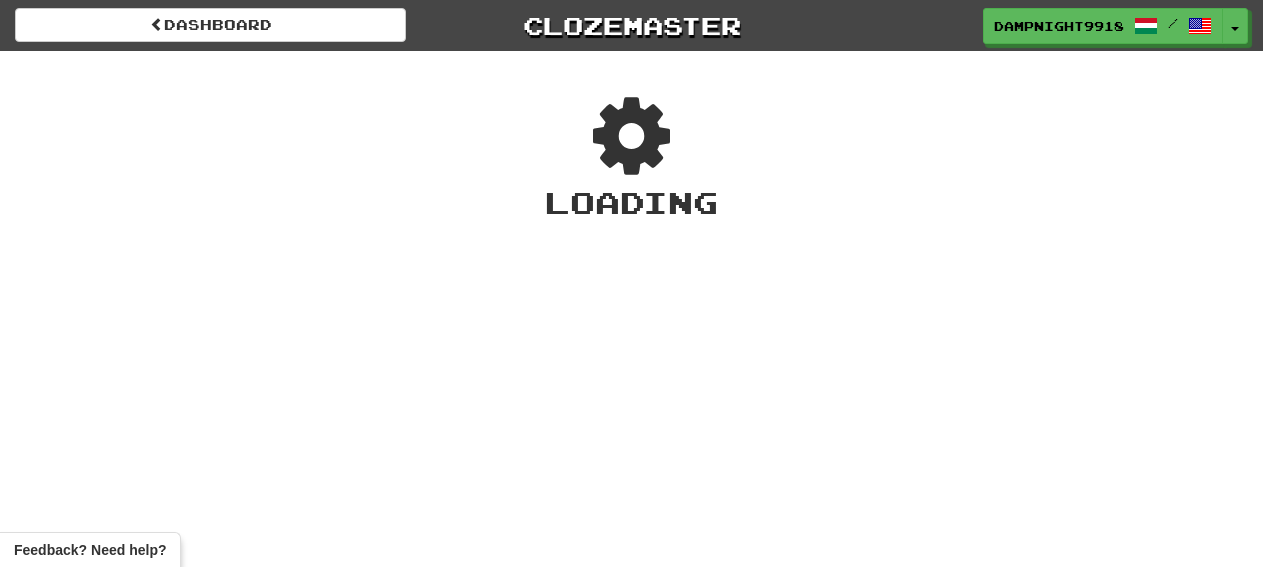 scroll, scrollTop: 0, scrollLeft: 0, axis: both 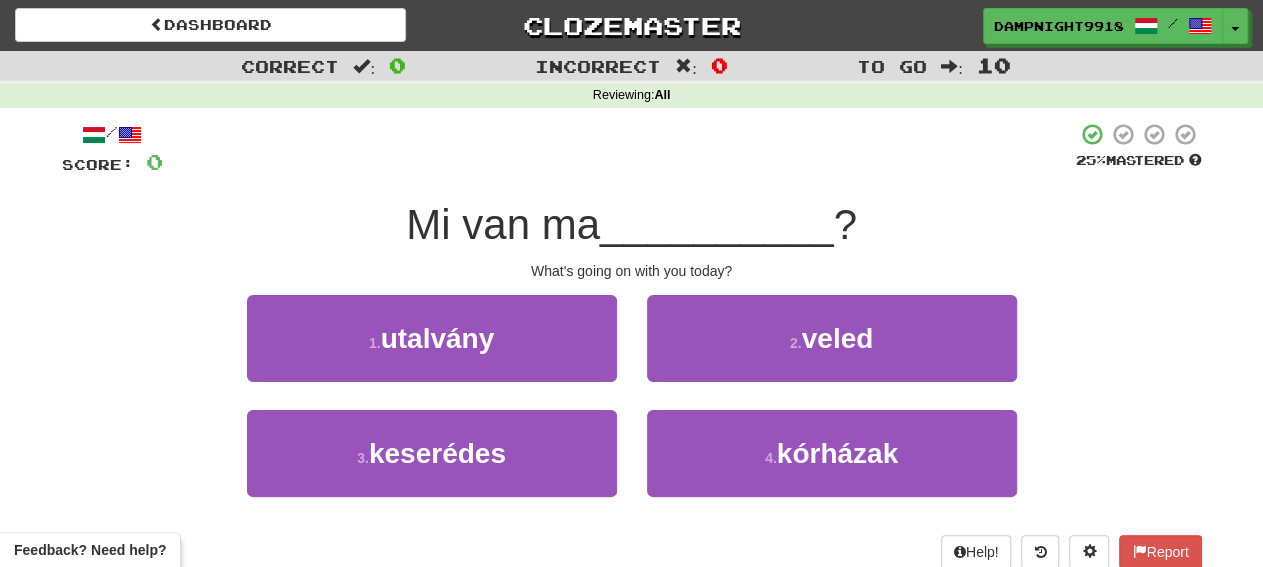click at bounding box center (619, 149) 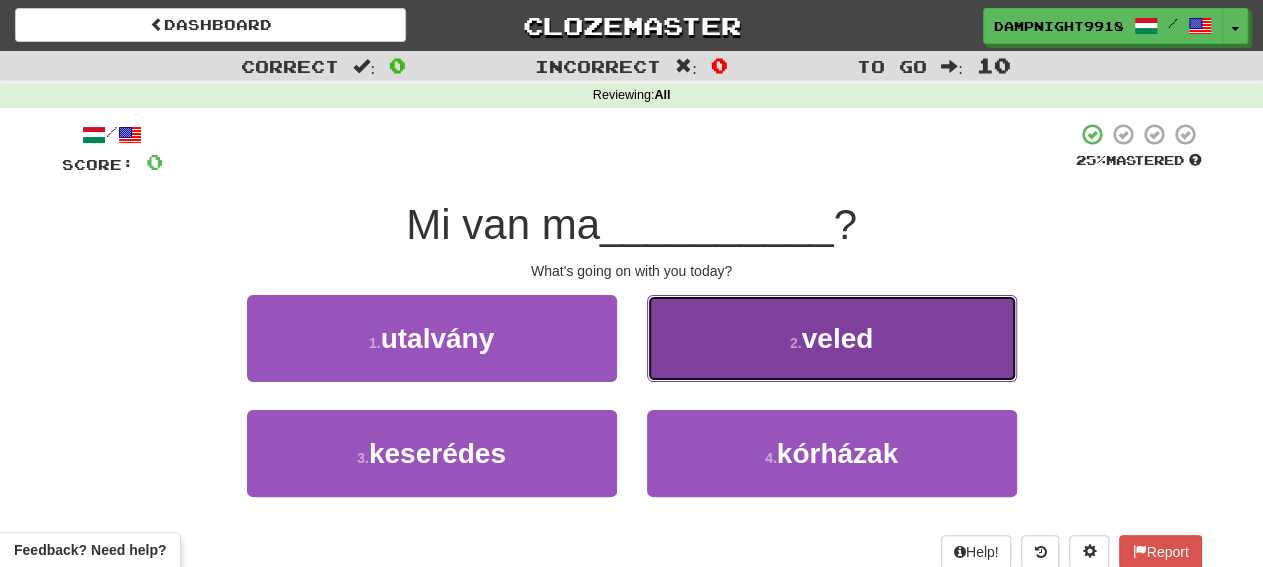 click on "veled" at bounding box center (838, 338) 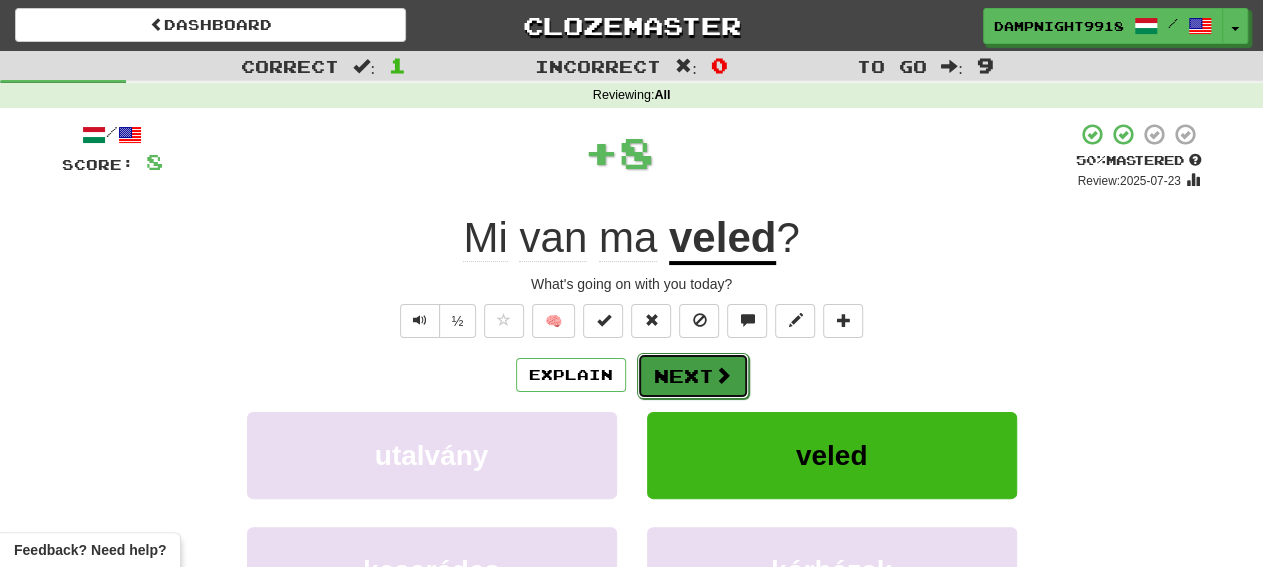 click on "Next" at bounding box center (693, 376) 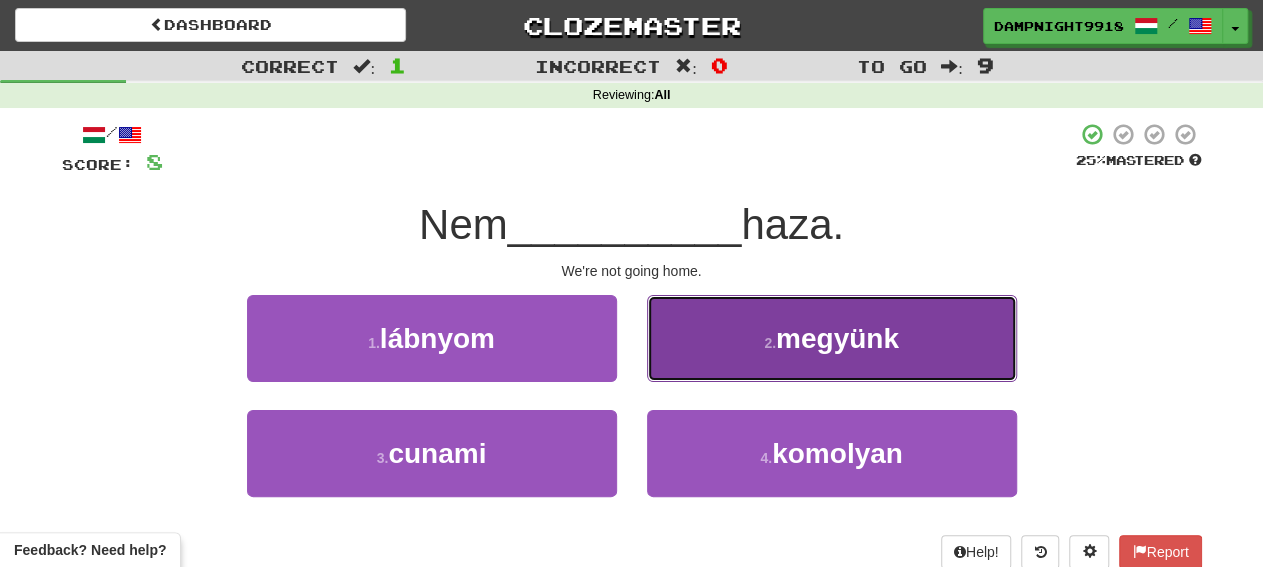 click on "2 .  megyünk" at bounding box center [832, 338] 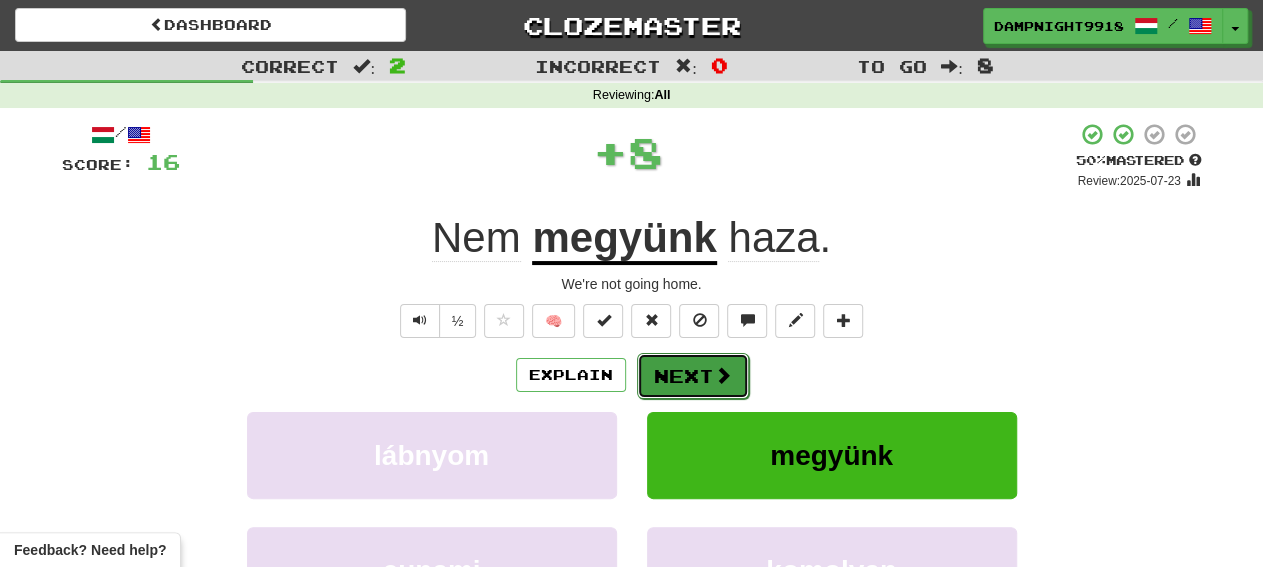 click on "Next" at bounding box center (693, 376) 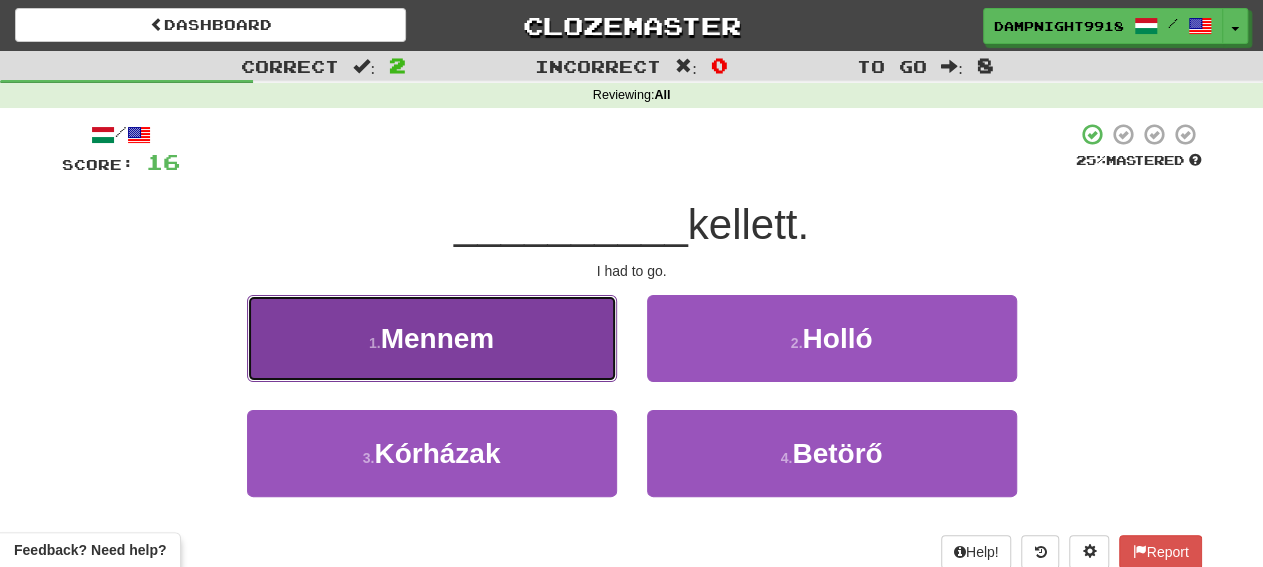click on "1 .  Mennem" at bounding box center [432, 338] 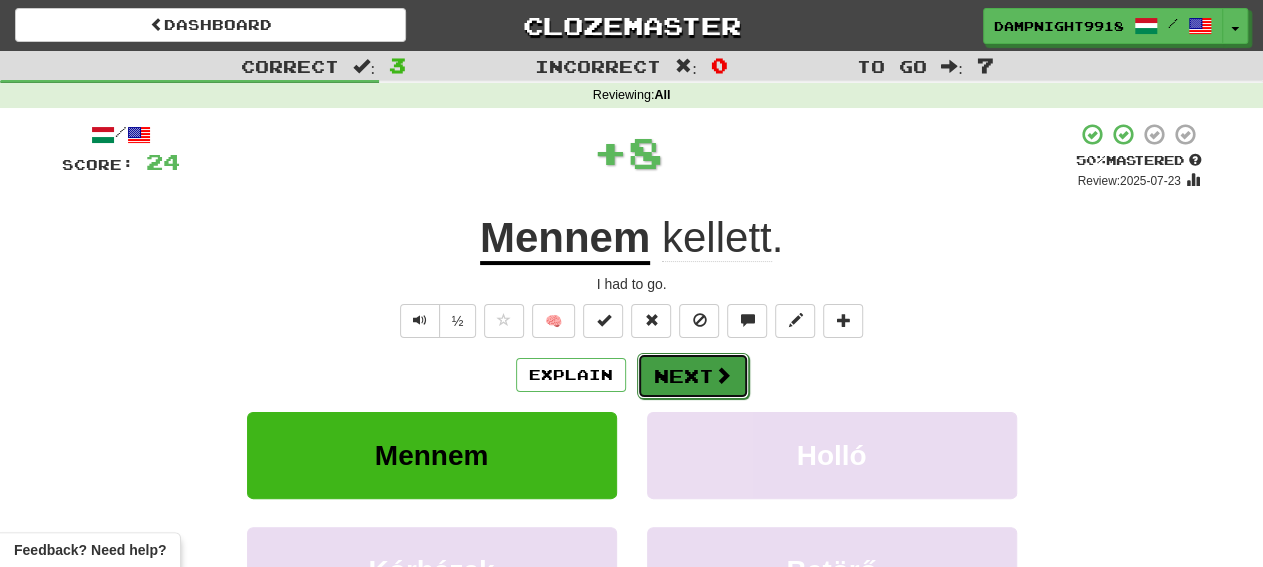 click on "Next" at bounding box center (693, 376) 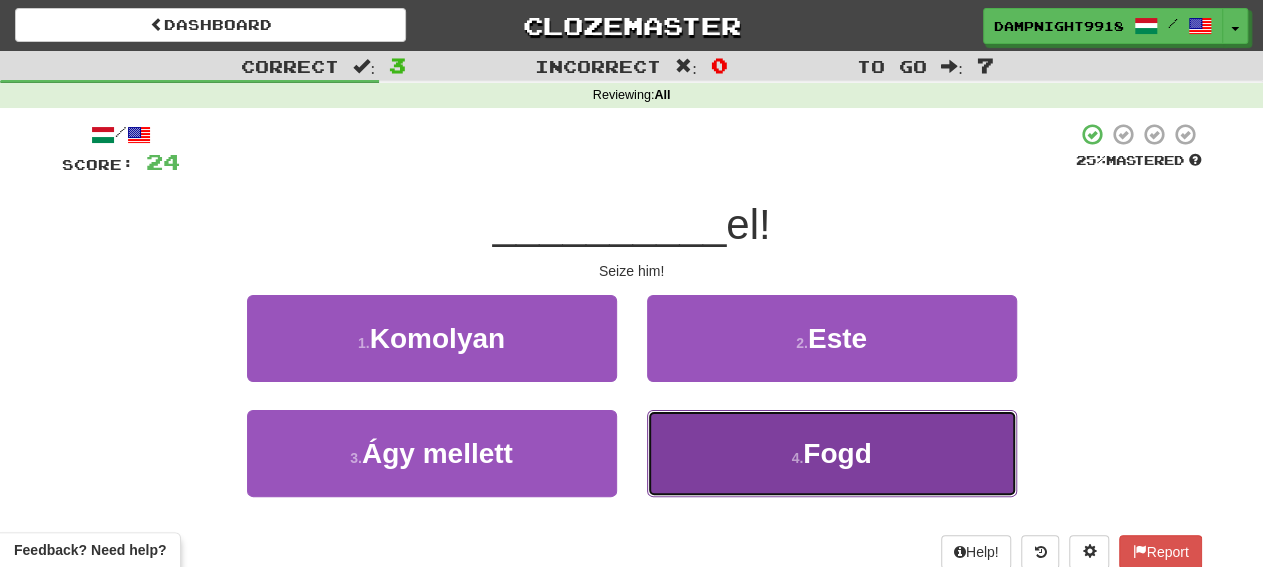 click on "4 .  Fogd" at bounding box center [832, 453] 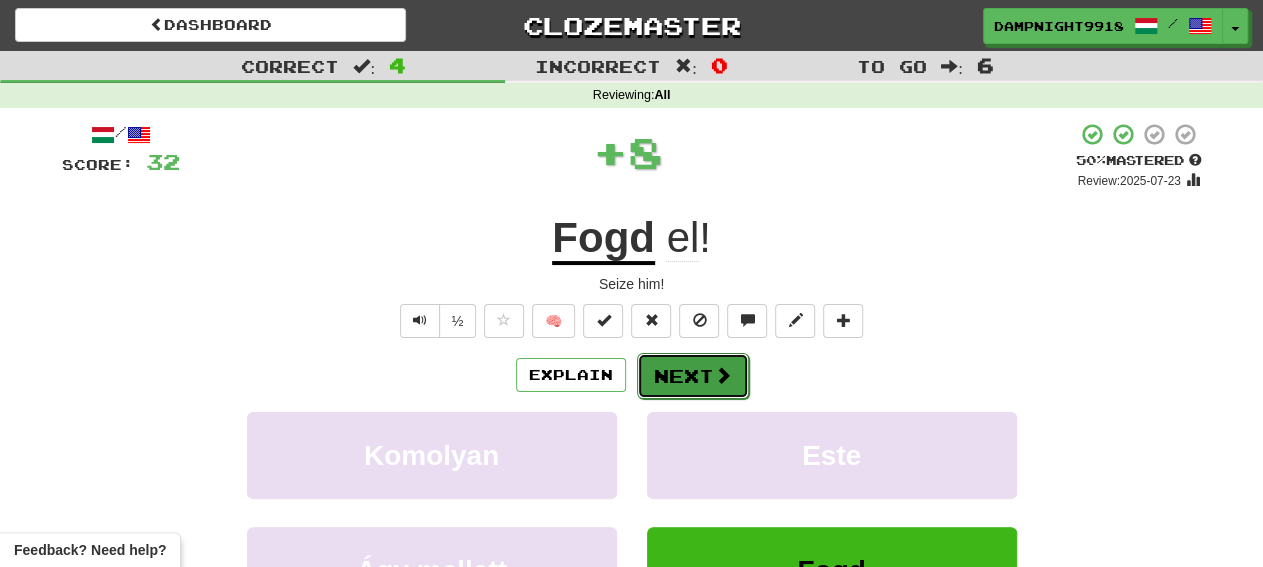 click on "Next" at bounding box center [693, 376] 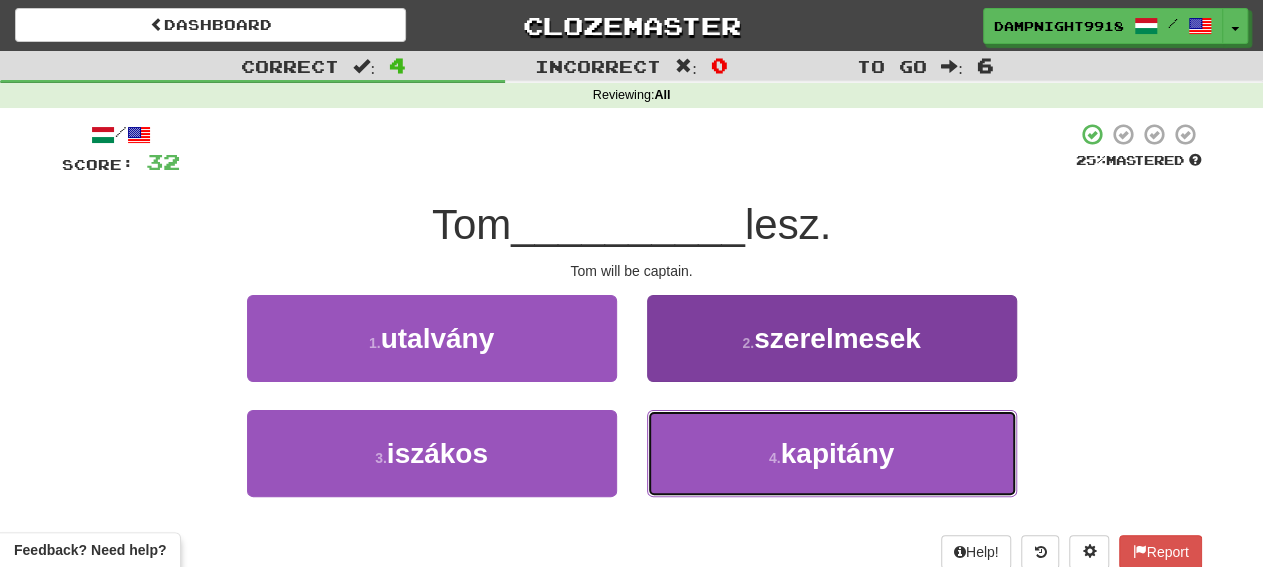 drag, startPoint x: 745, startPoint y: 453, endPoint x: 743, endPoint y: 435, distance: 18.110771 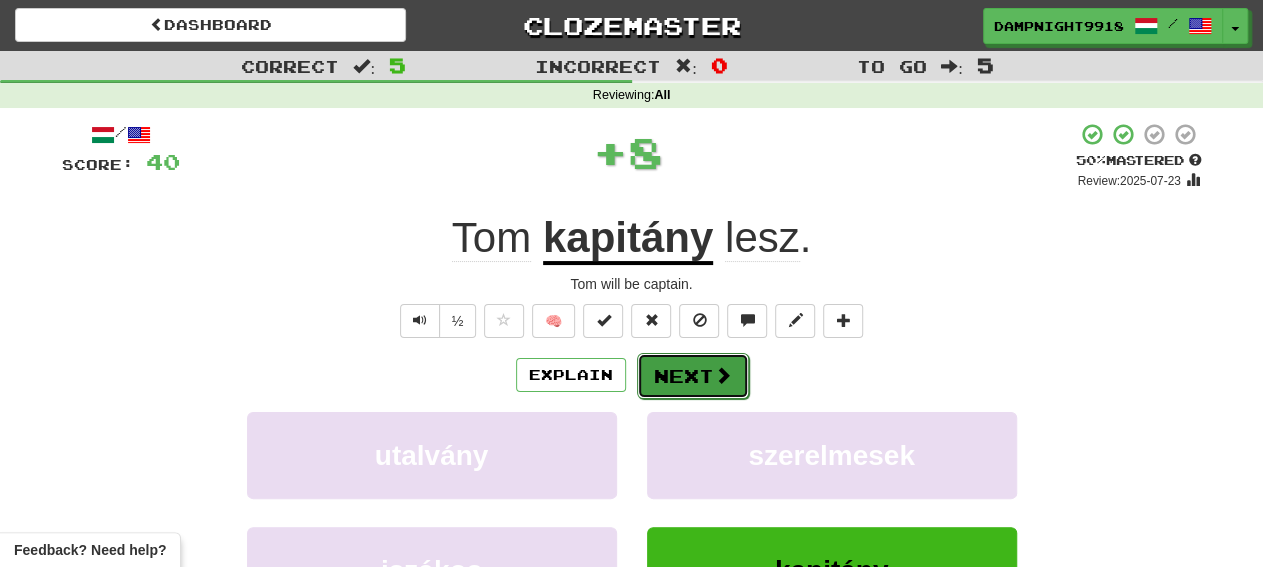 click on "Next" at bounding box center [693, 376] 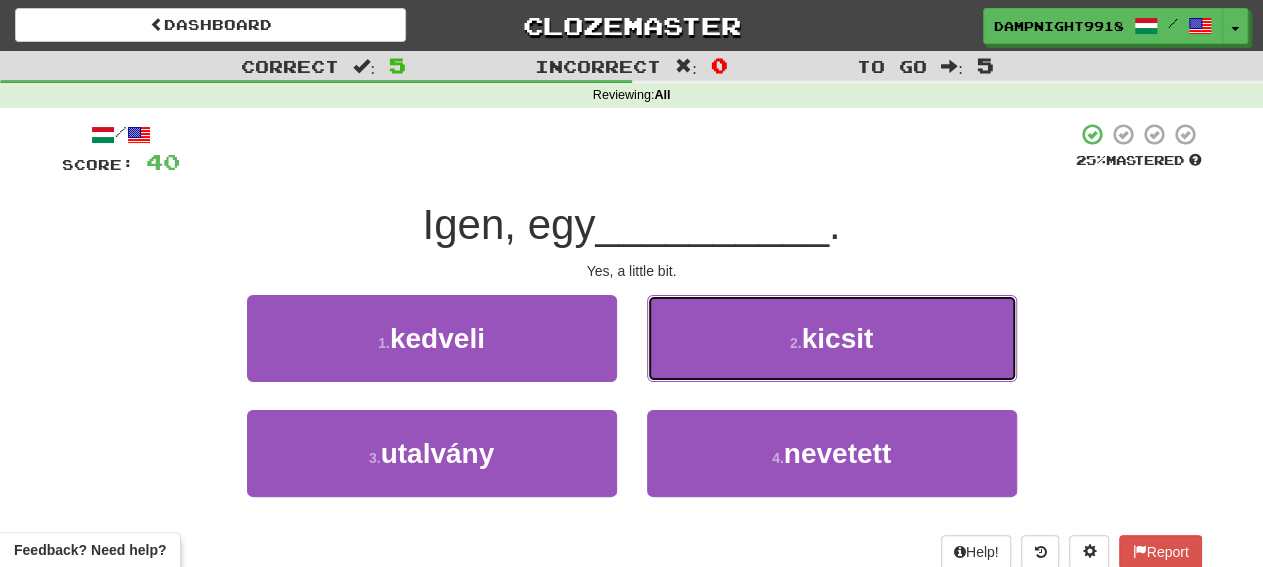 click on "2 .  kicsit" at bounding box center [832, 338] 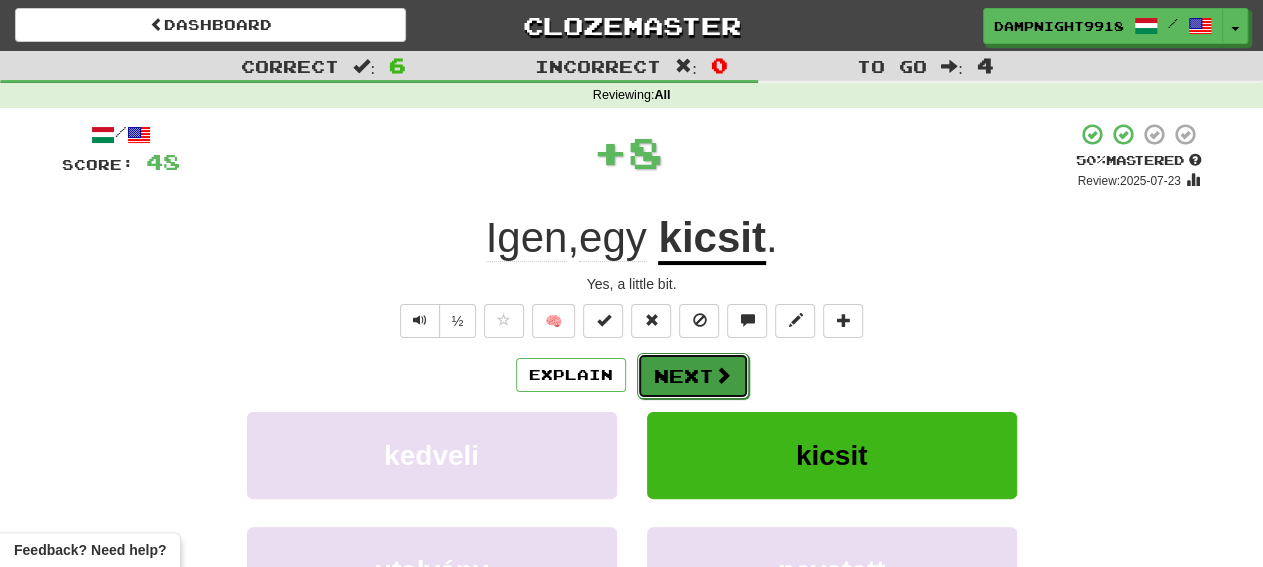 click at bounding box center (723, 375) 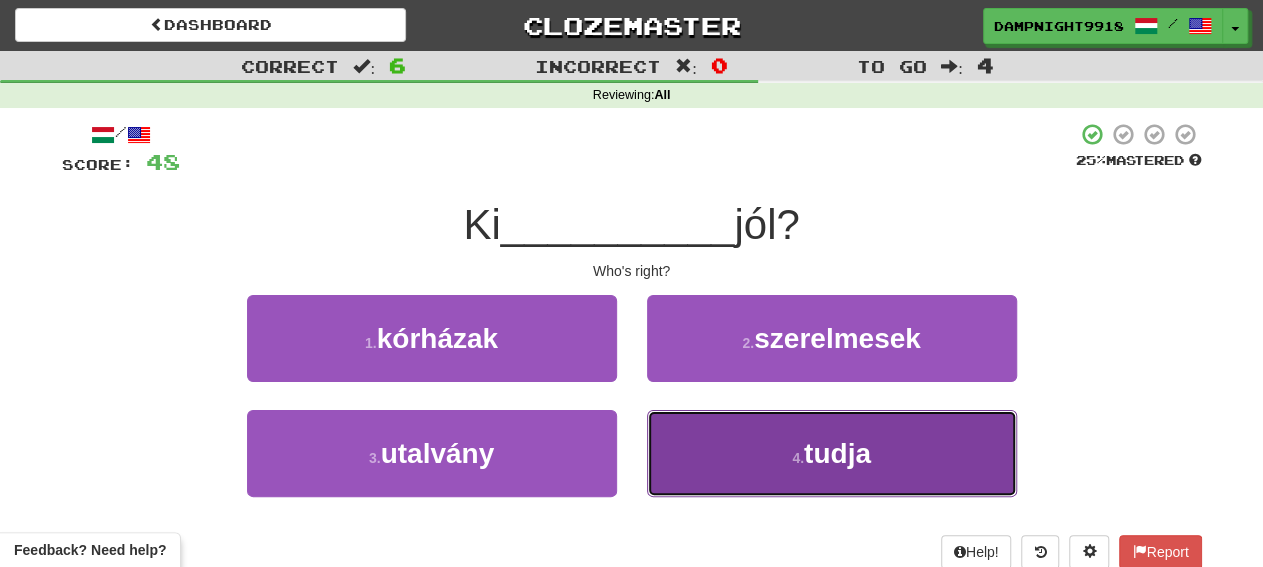 click on "4 .  tudja" at bounding box center (832, 453) 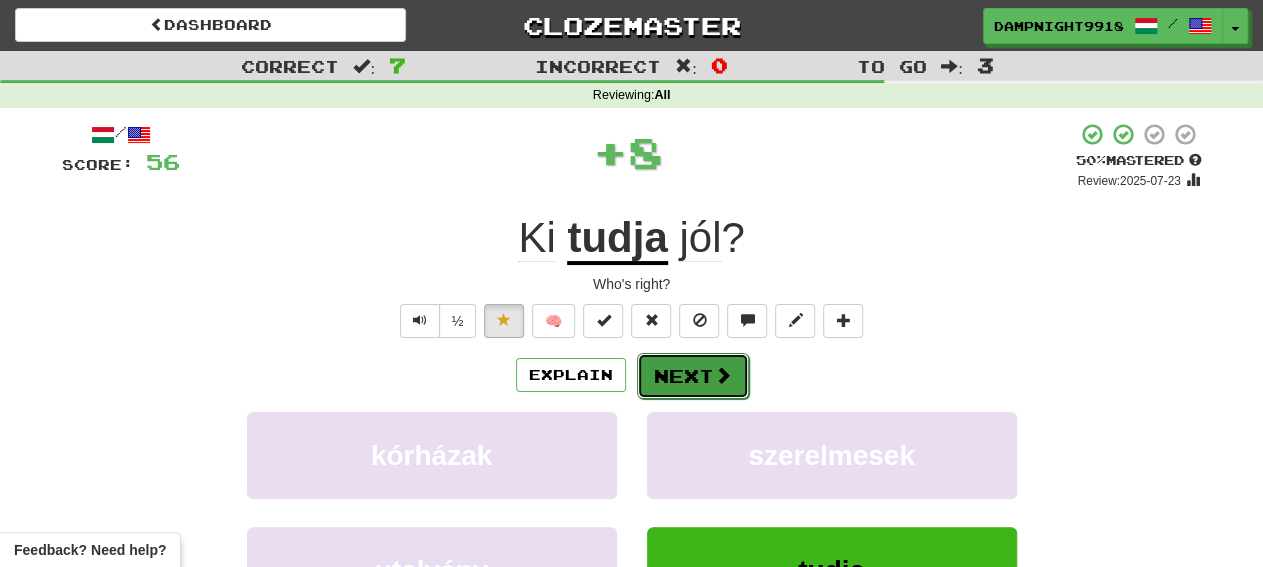 click on "Next" at bounding box center [693, 376] 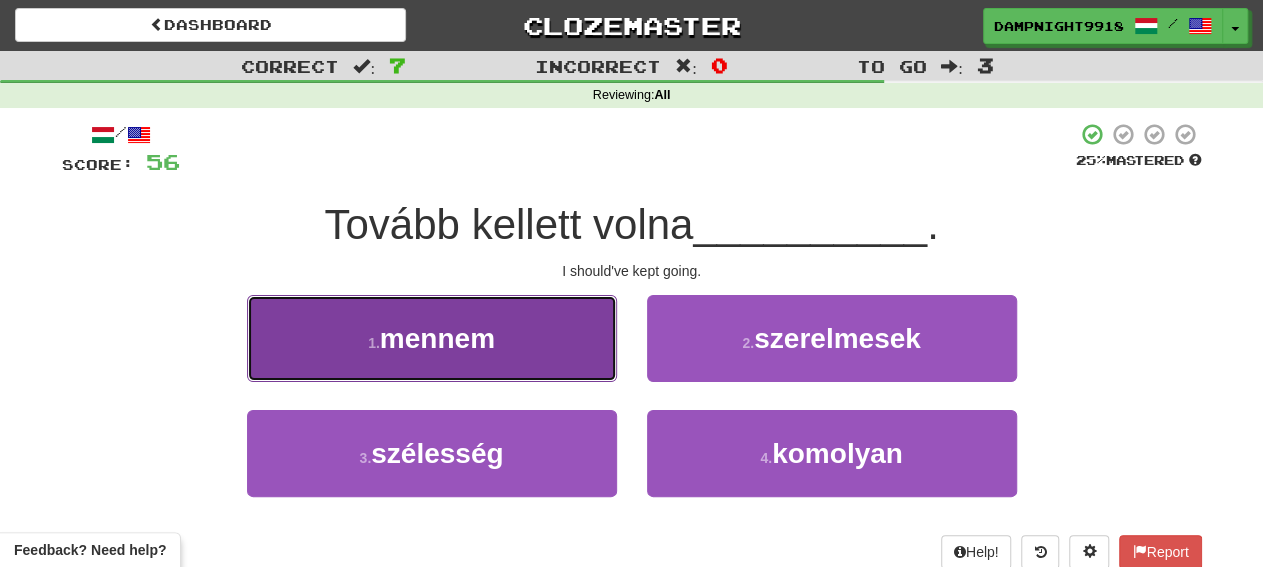 click on "1 .  mennem" at bounding box center (432, 338) 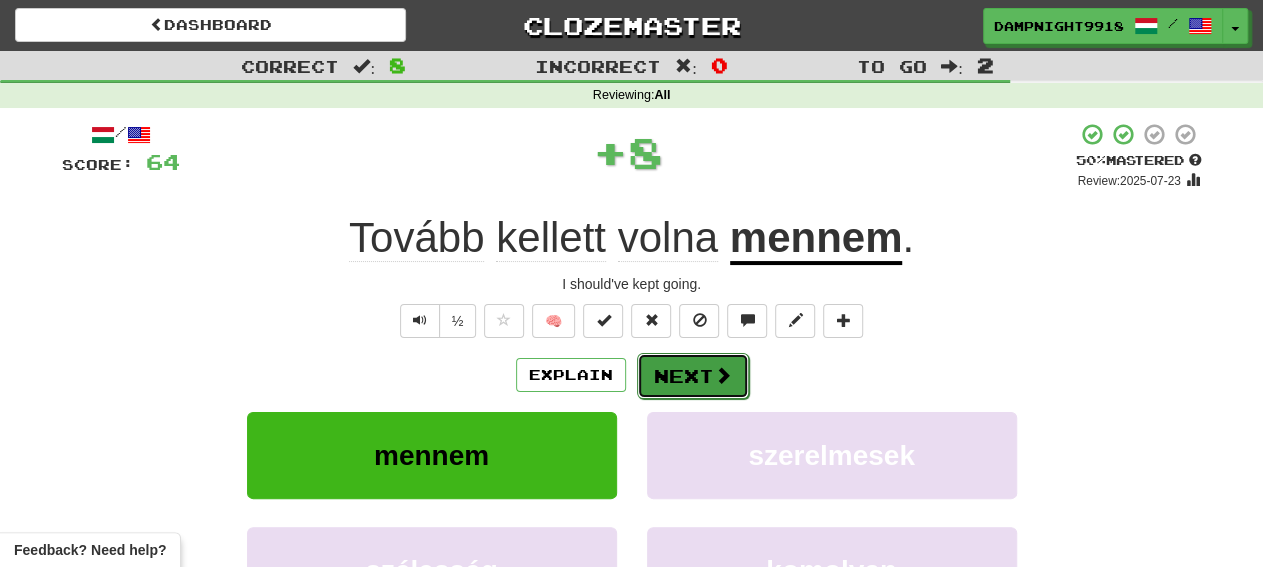 click at bounding box center [723, 375] 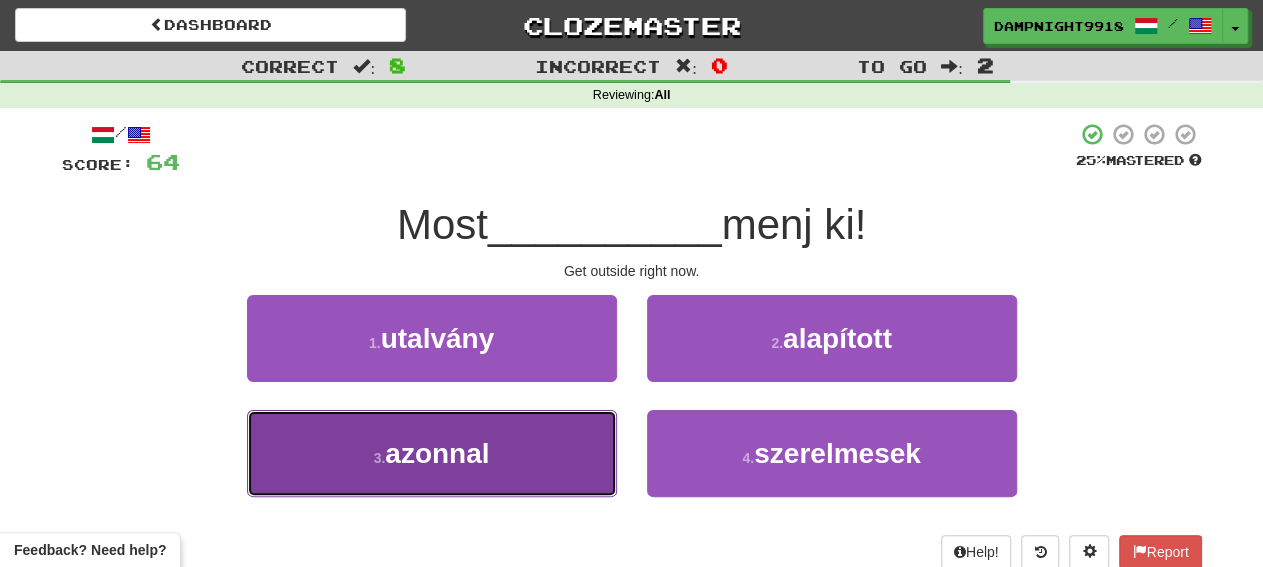 click on "3 .  azonnal" at bounding box center (432, 453) 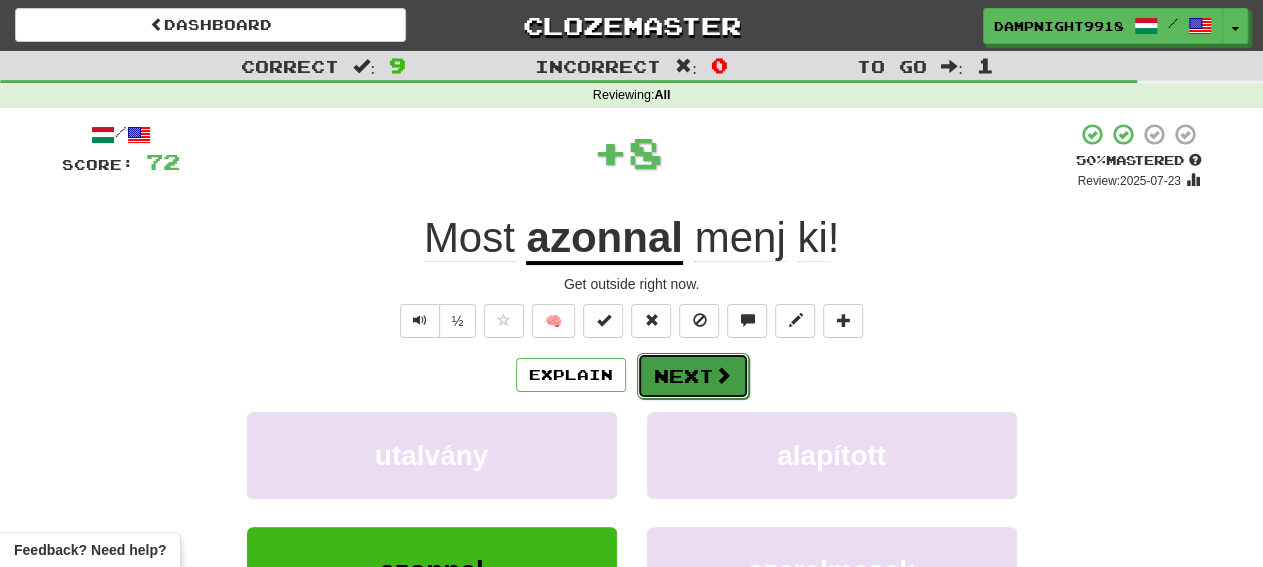 click on "Next" at bounding box center [693, 376] 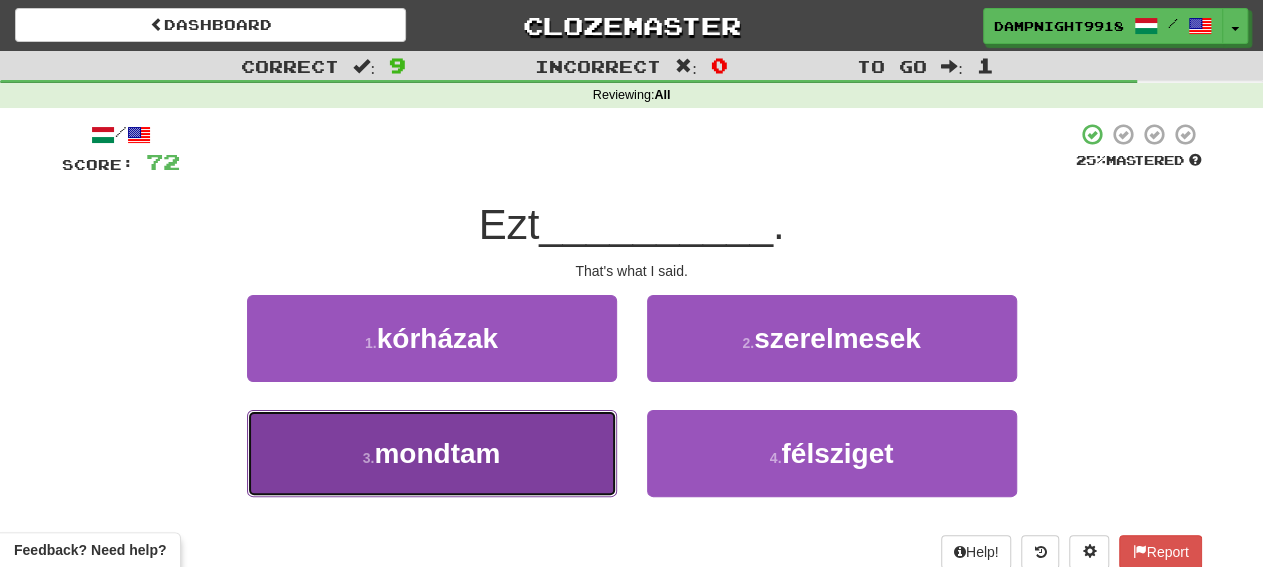 click on "3 .  mondtam" at bounding box center (432, 453) 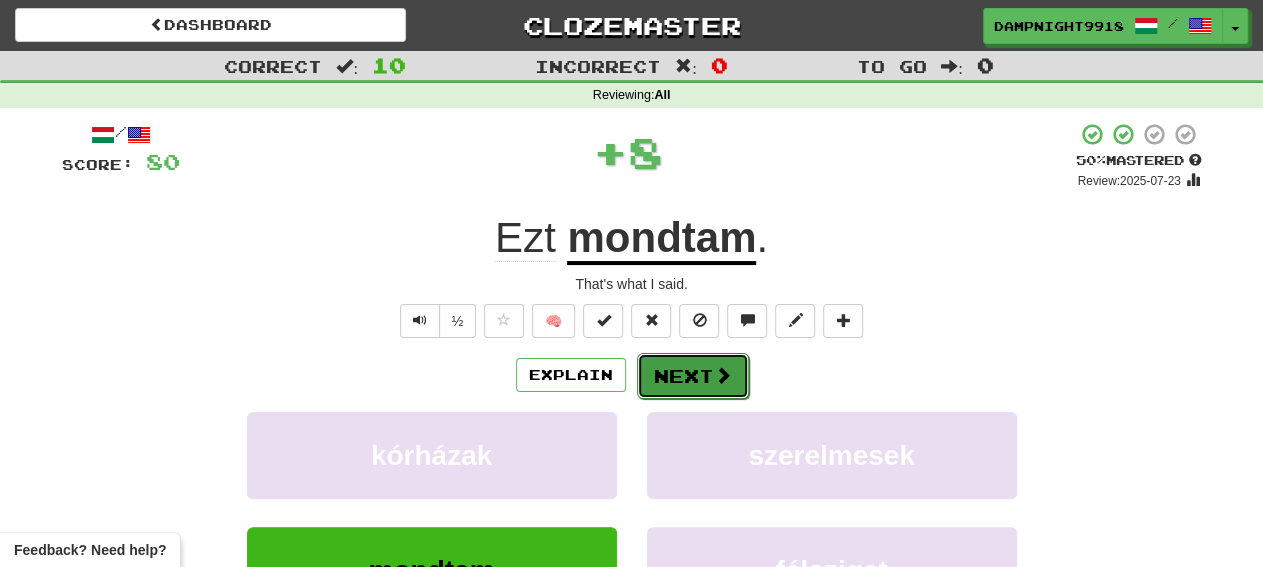 click at bounding box center (723, 375) 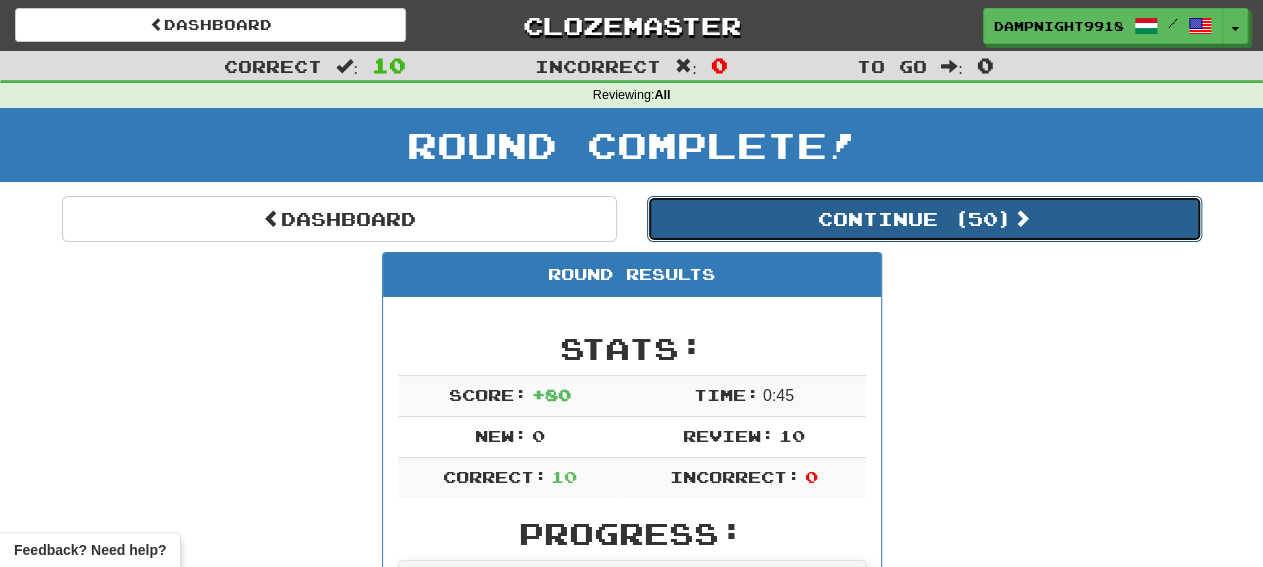 click on "Continue ( 50 )" at bounding box center (924, 219) 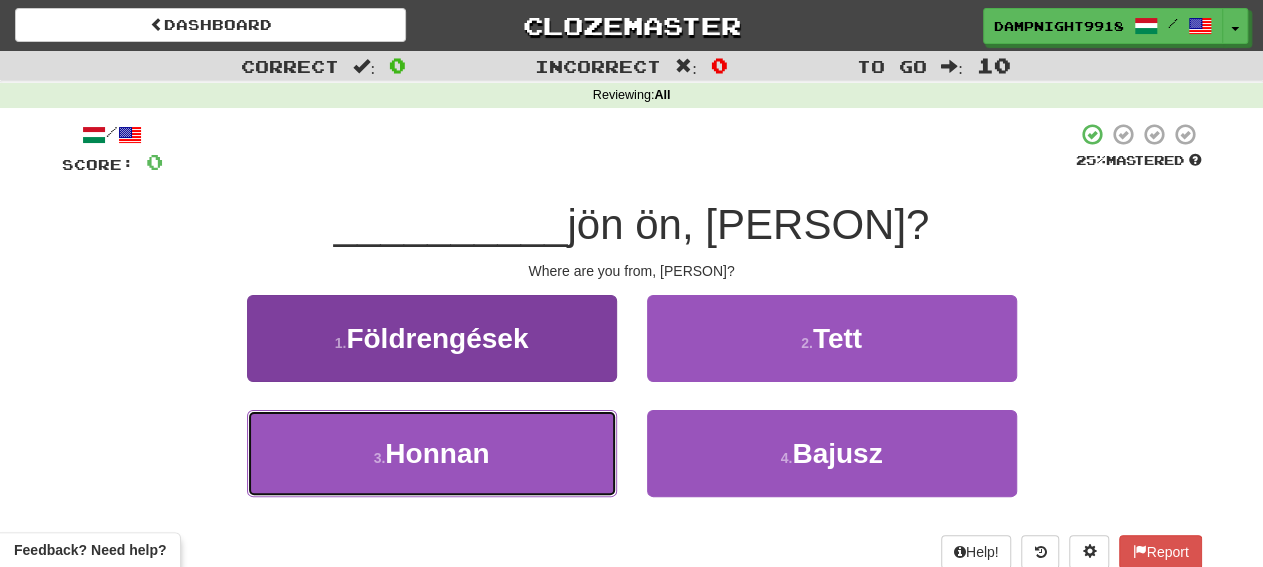 click on "3 .  Honnan" at bounding box center [432, 453] 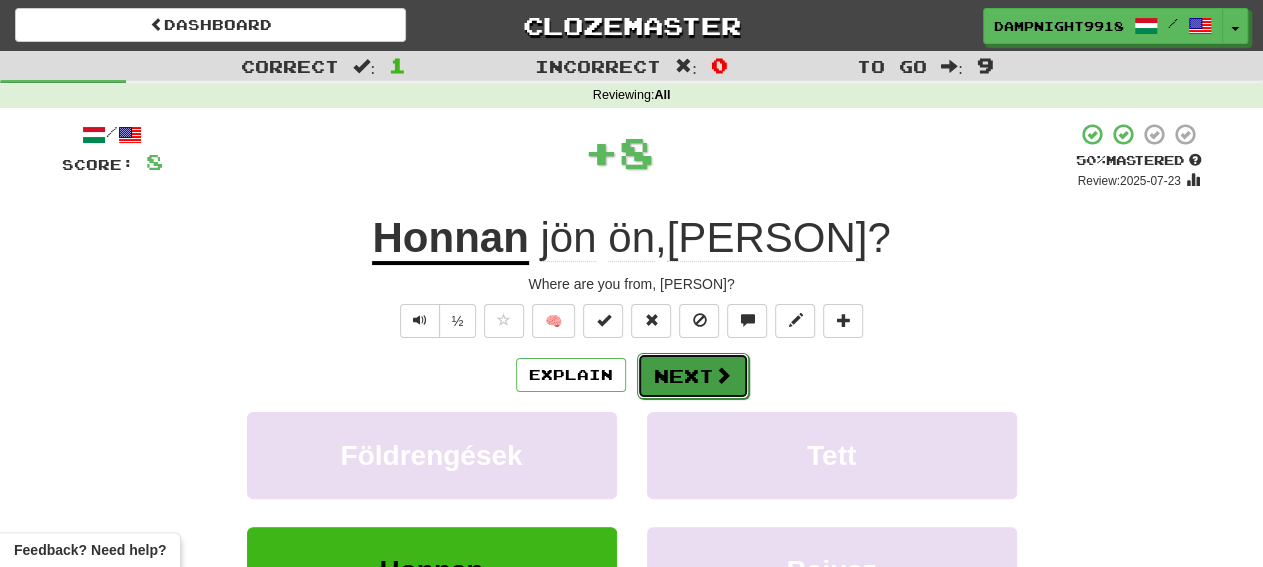 click on "Next" at bounding box center [693, 376] 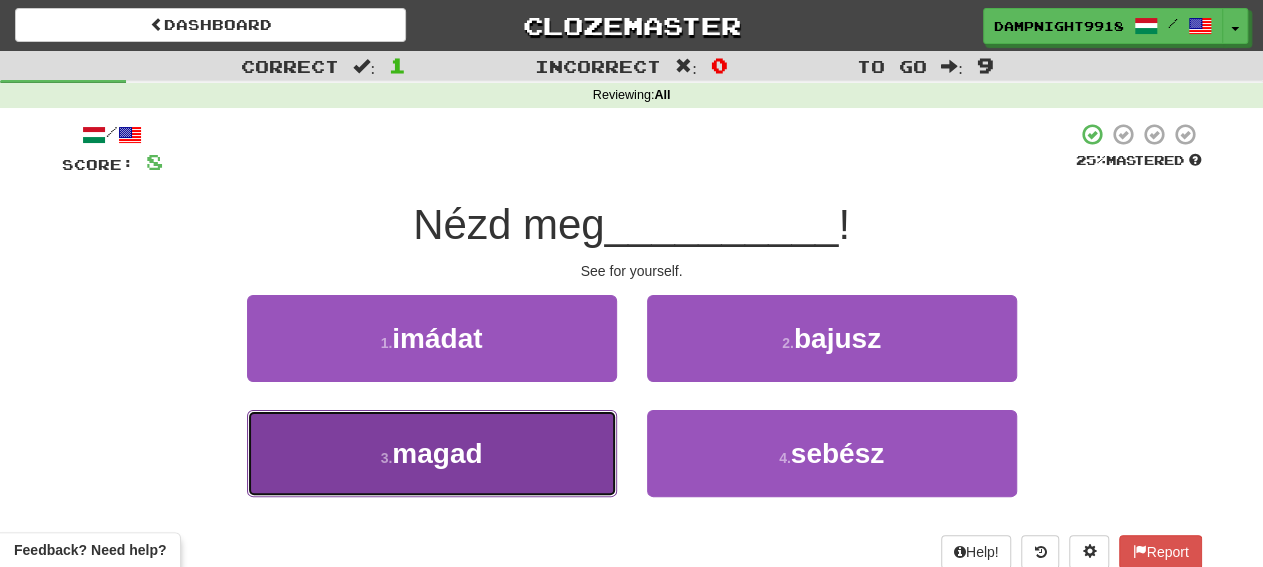 click on "3 .  magad" at bounding box center (432, 453) 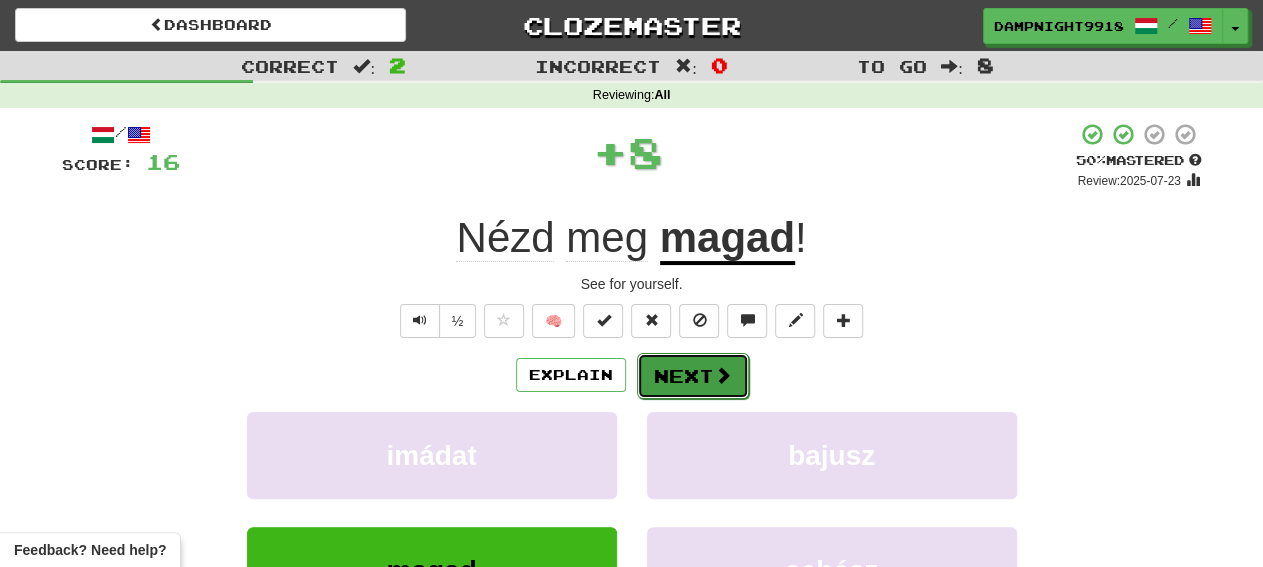 click on "Next" at bounding box center (693, 376) 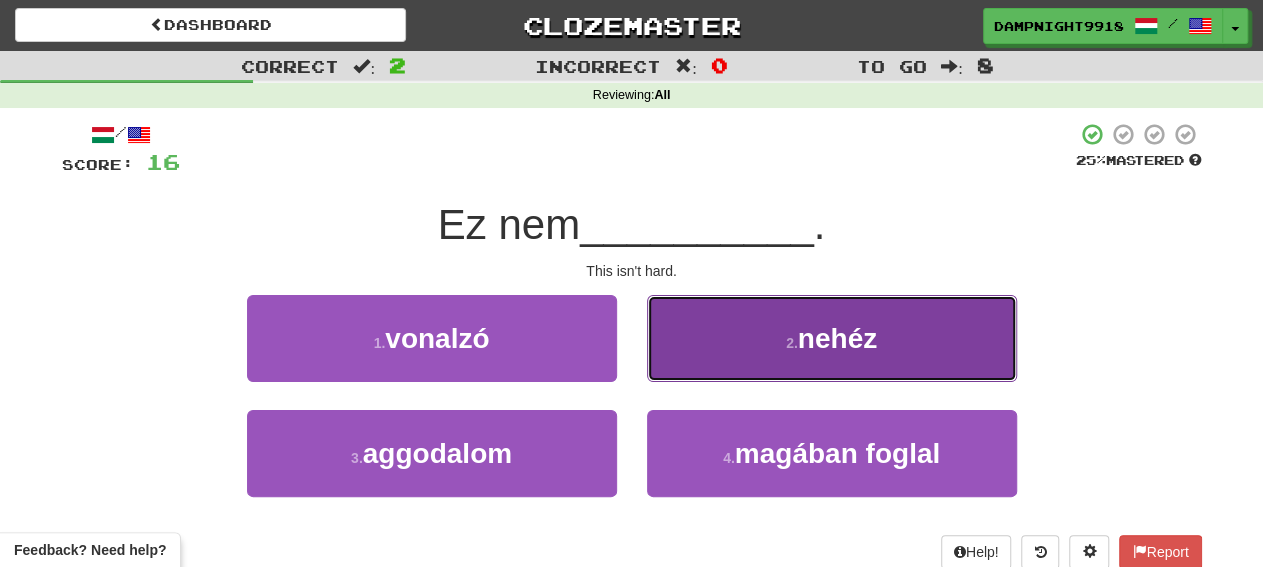 click on "2 .  nehéz" at bounding box center (832, 338) 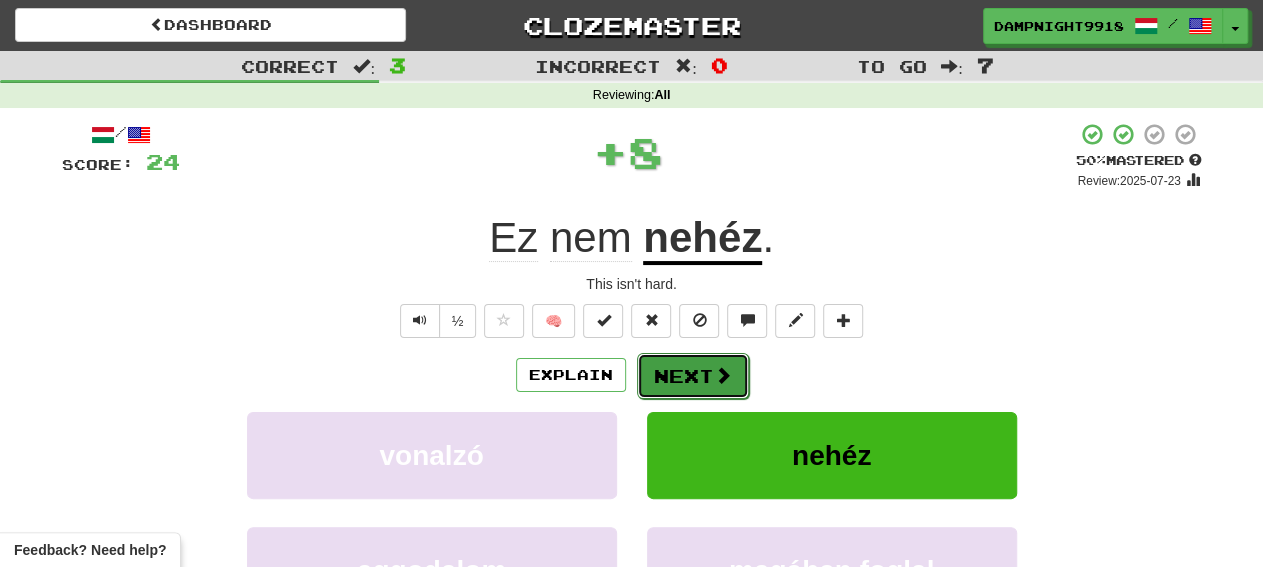 click on "Next" at bounding box center [693, 376] 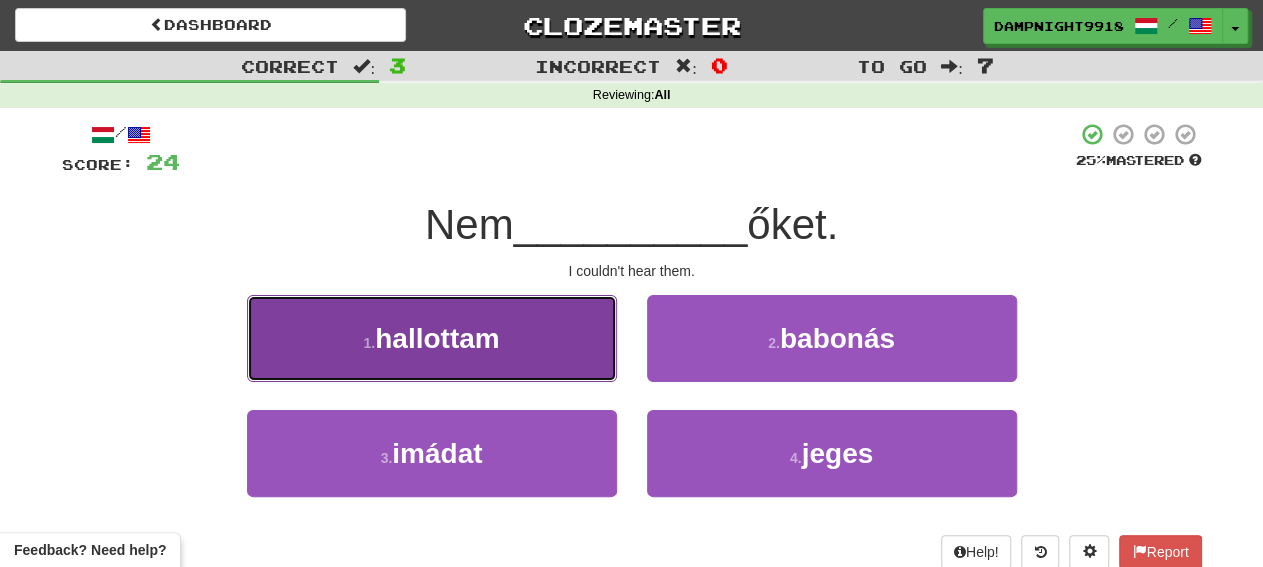click on "1 .  hallottam" at bounding box center [432, 338] 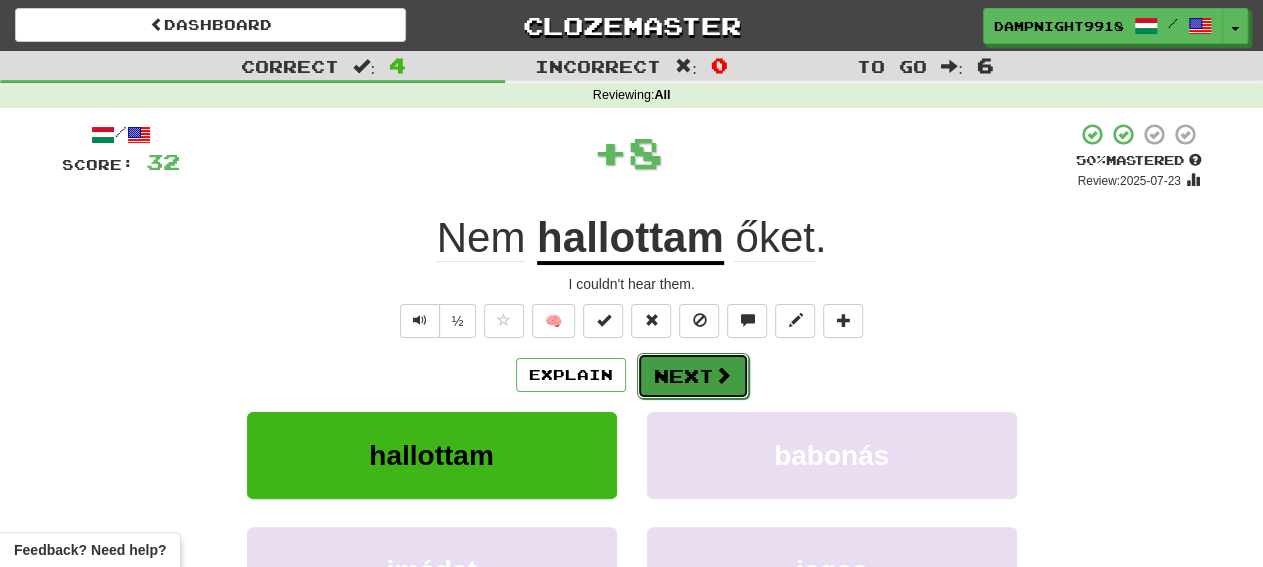 click on "Next" at bounding box center [693, 376] 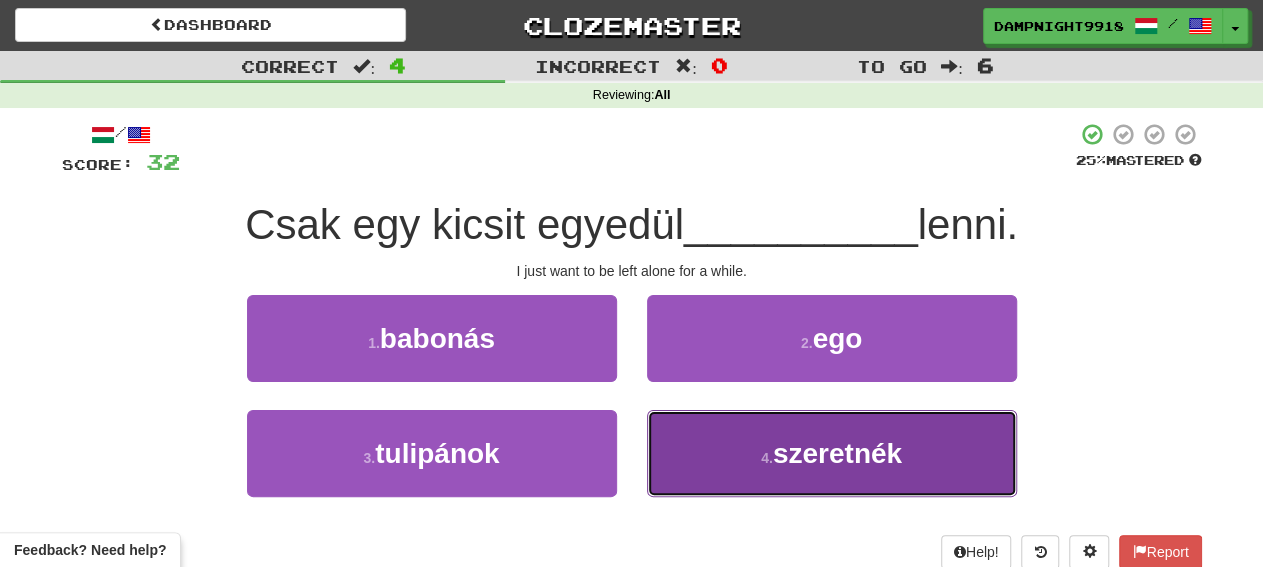click on "4 .  szeretnék" at bounding box center [832, 453] 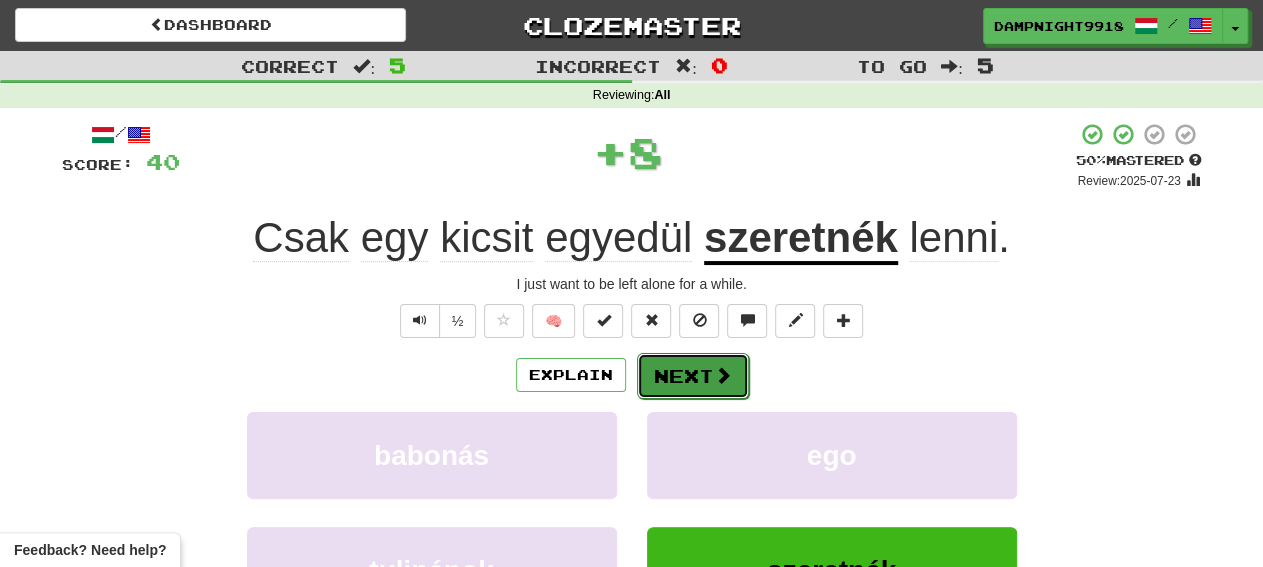 click at bounding box center (723, 375) 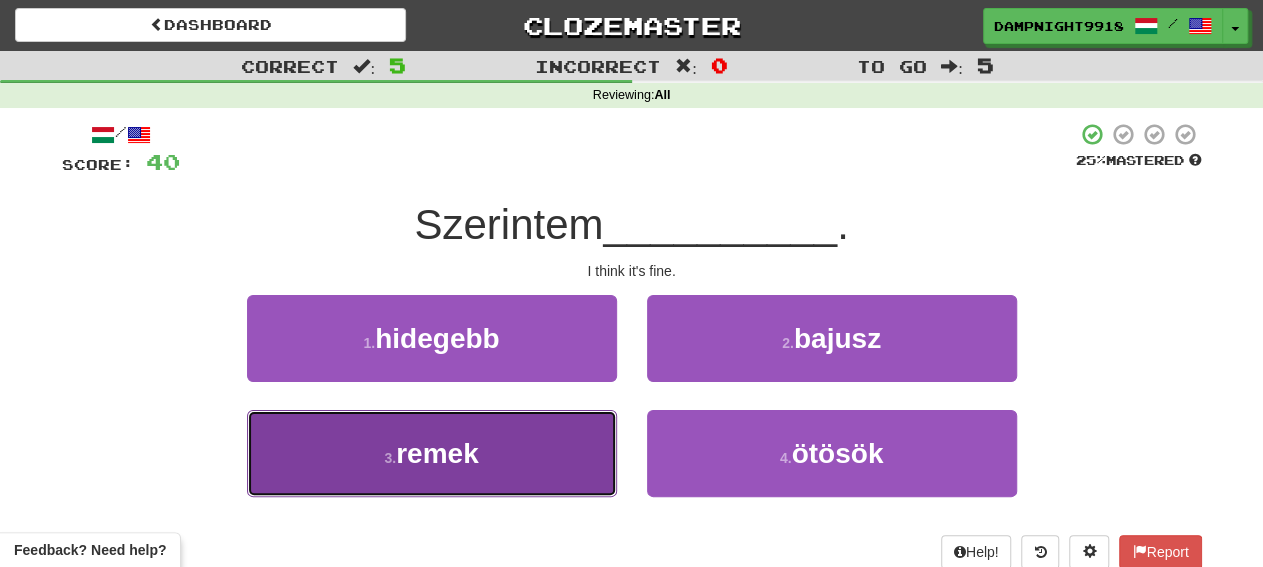 click on "3 .  remek" at bounding box center [432, 453] 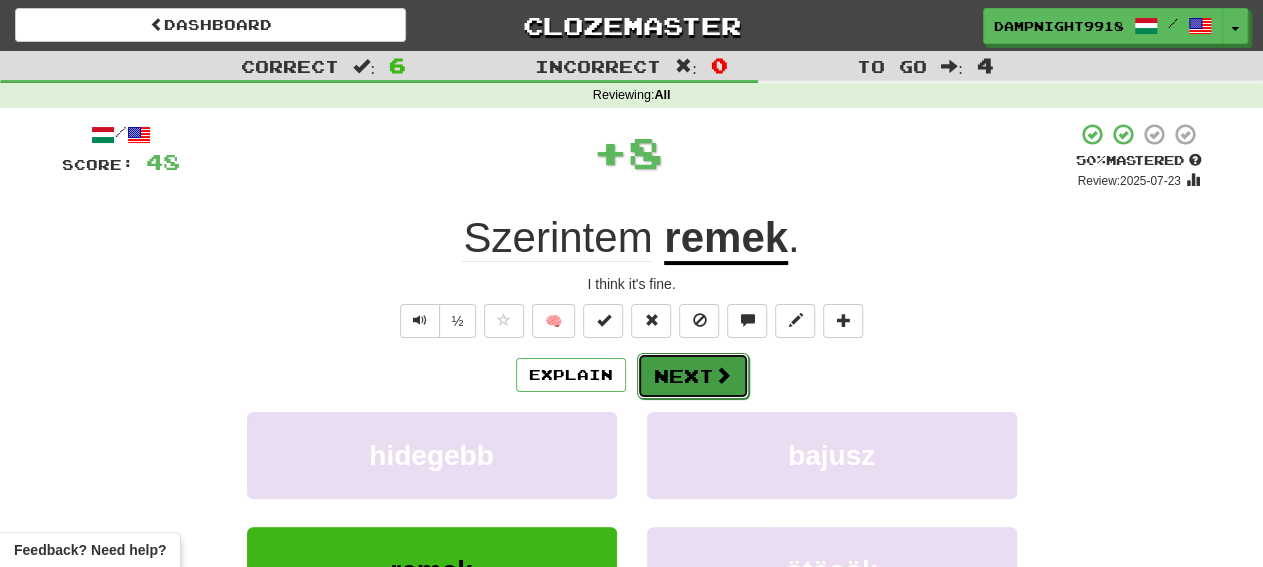click on "Next" at bounding box center [693, 376] 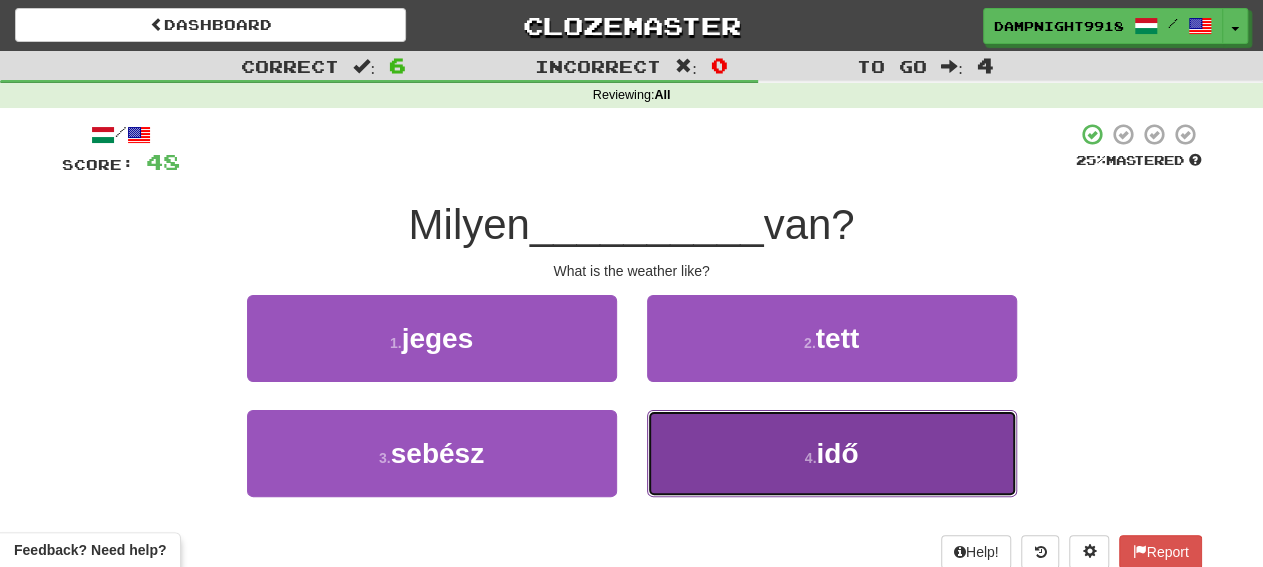 click on "4 .  idő" at bounding box center [832, 453] 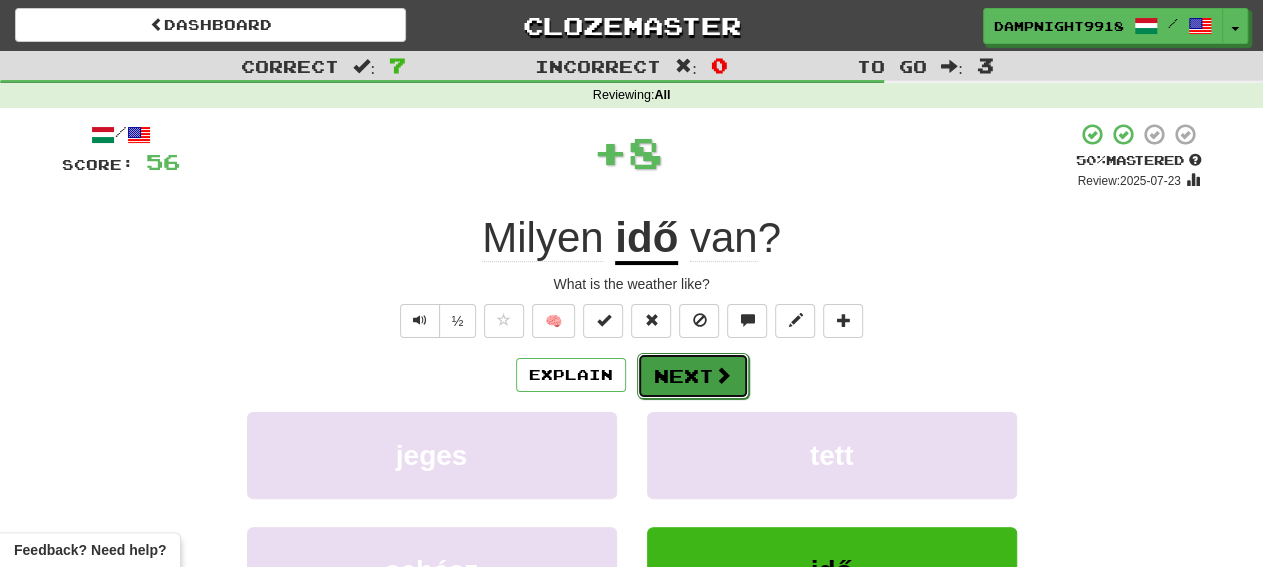 click on "Next" at bounding box center [693, 376] 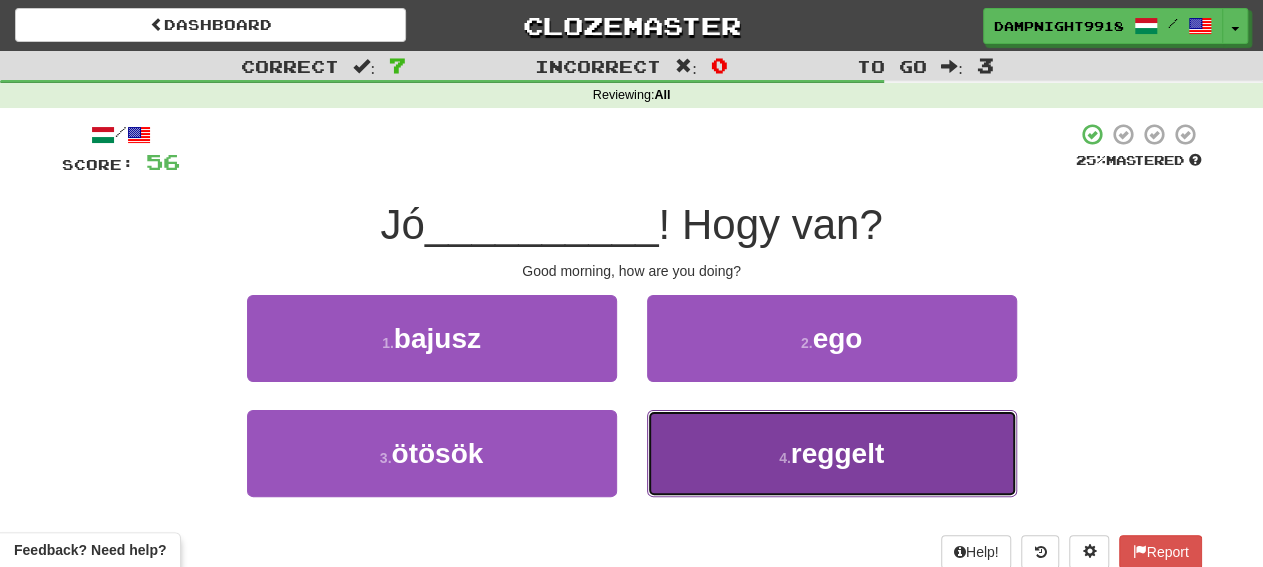 click on "4 .  reggelt" at bounding box center [832, 453] 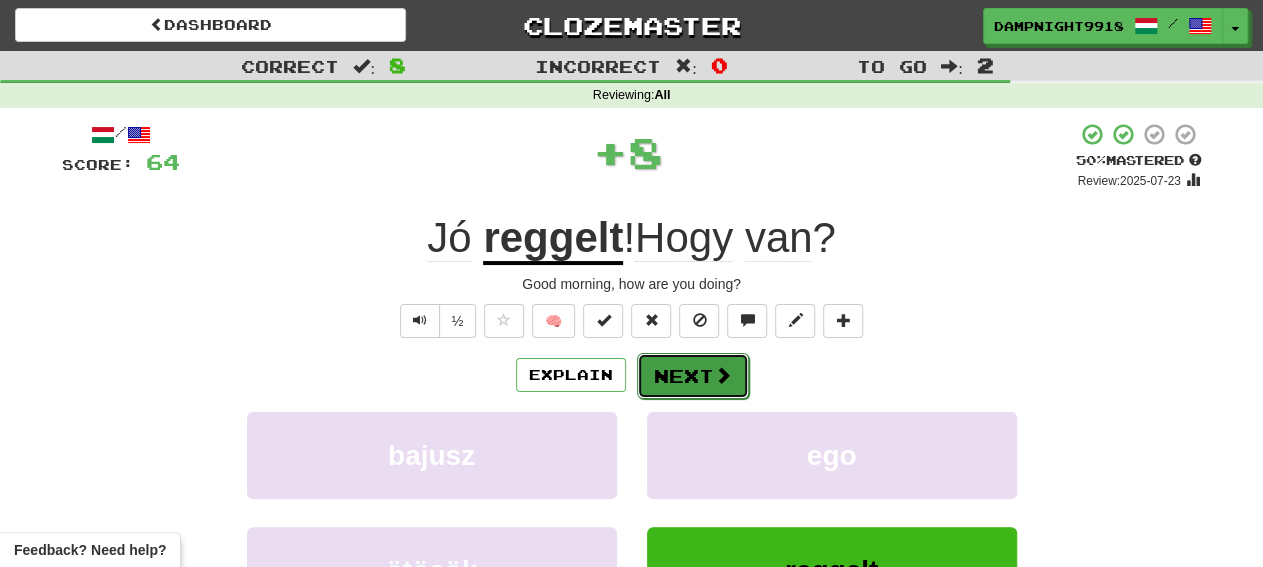 click on "Next" at bounding box center [693, 376] 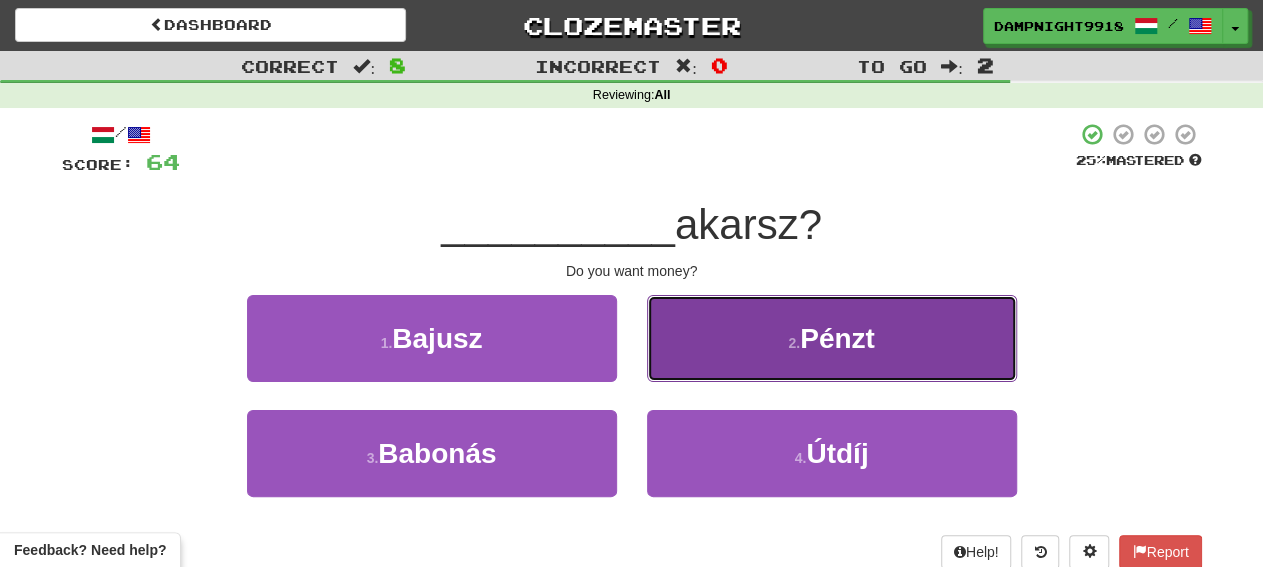 click on "2 .  Pénzt" at bounding box center (832, 338) 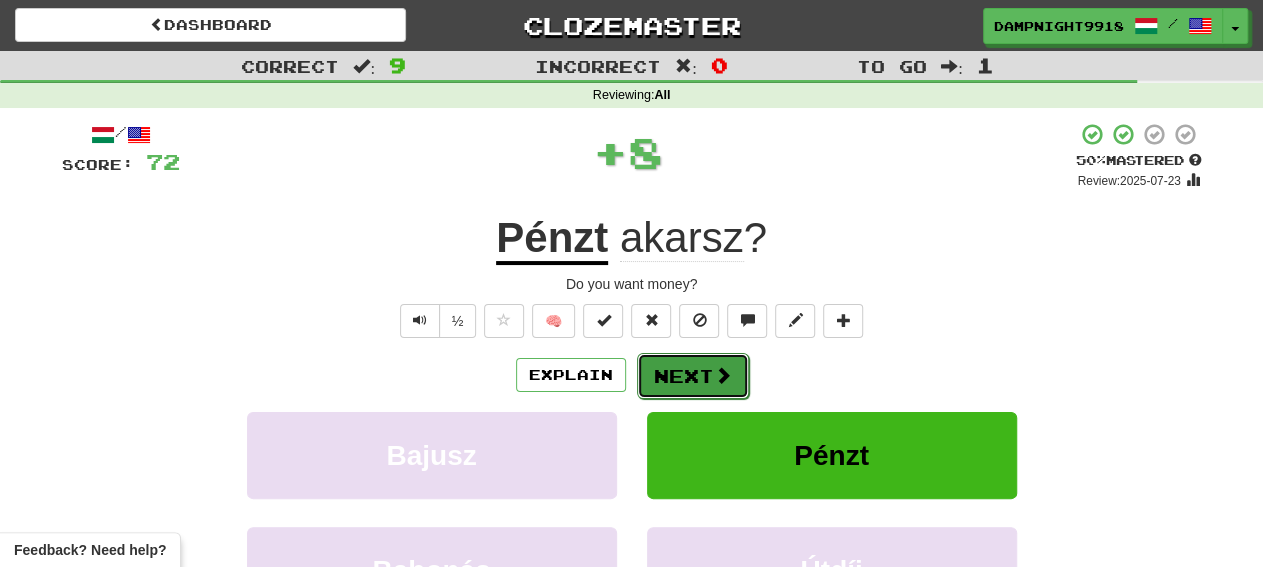 click on "Next" at bounding box center [693, 376] 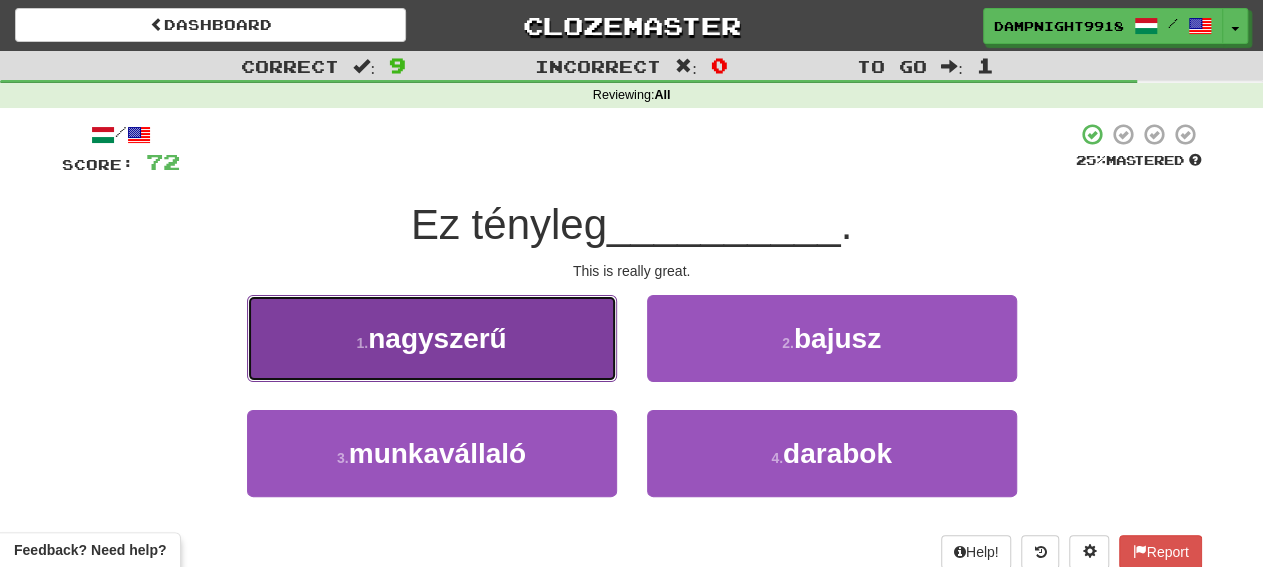 click on "1 .  nagyszerű" at bounding box center (432, 338) 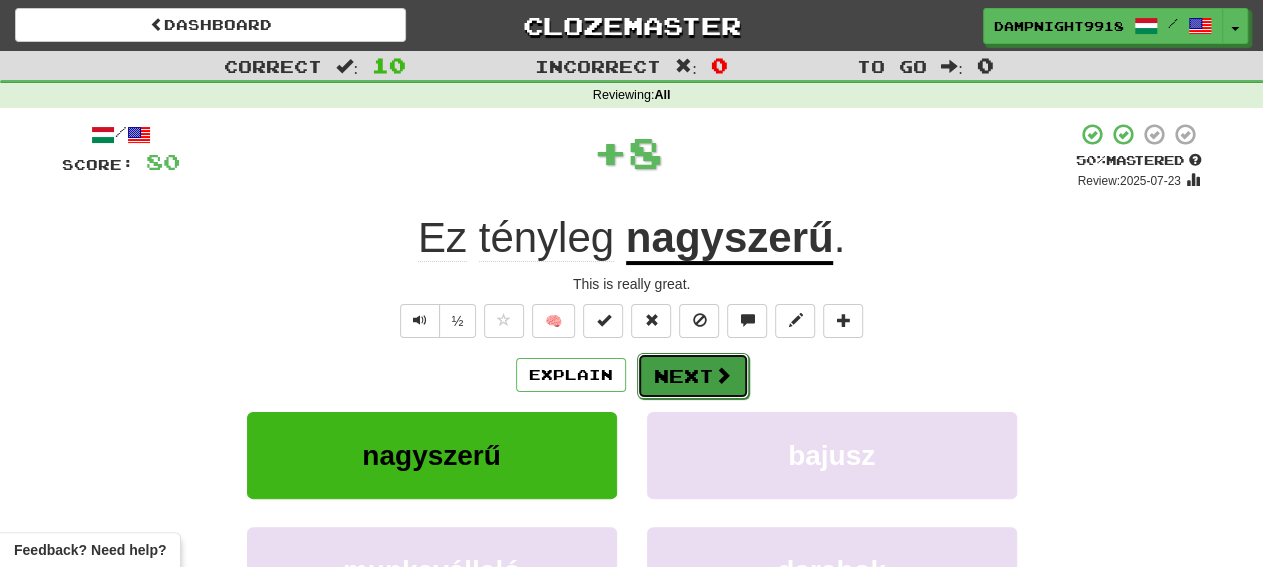 click on "Next" at bounding box center [693, 376] 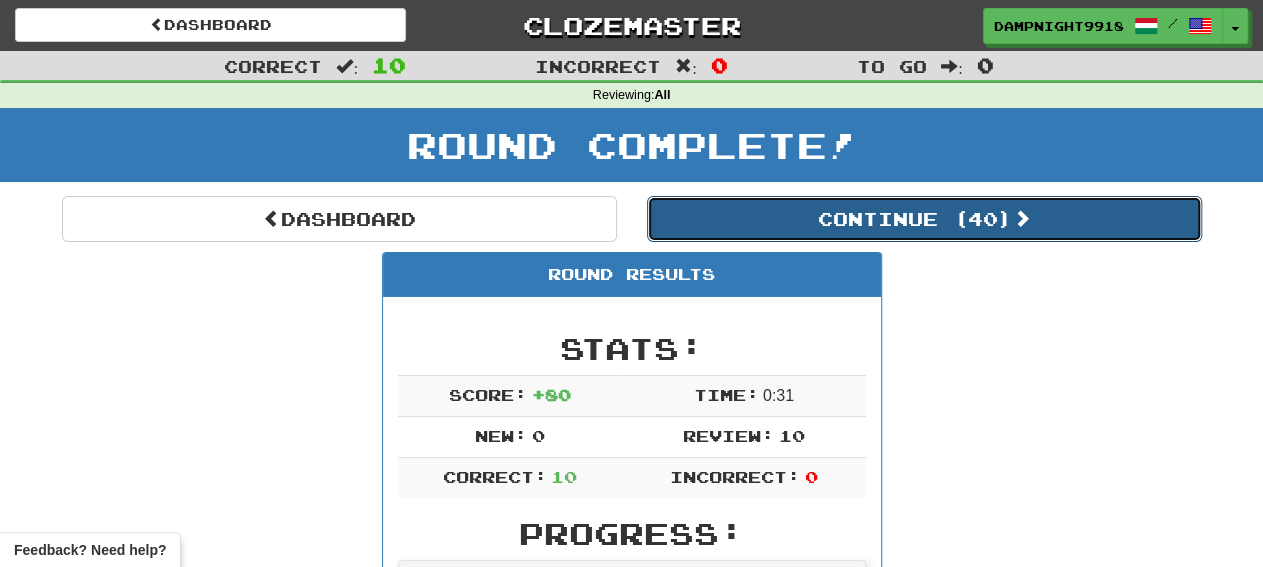 click on "Continue ( 40 )" at bounding box center [924, 219] 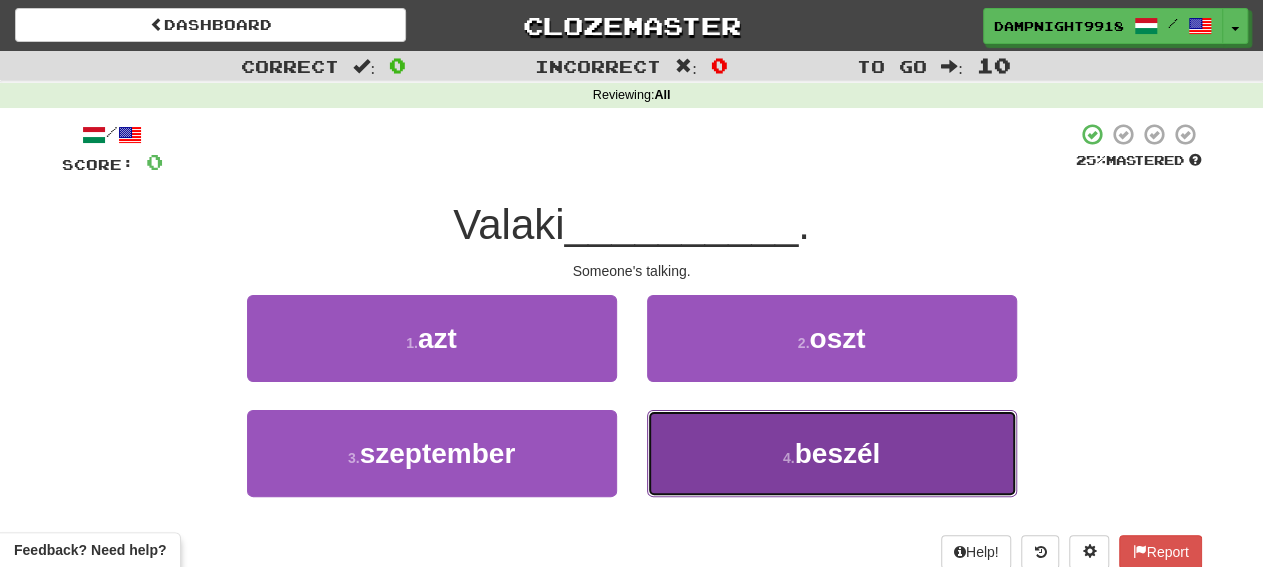 click on "4 .  beszél" at bounding box center [832, 453] 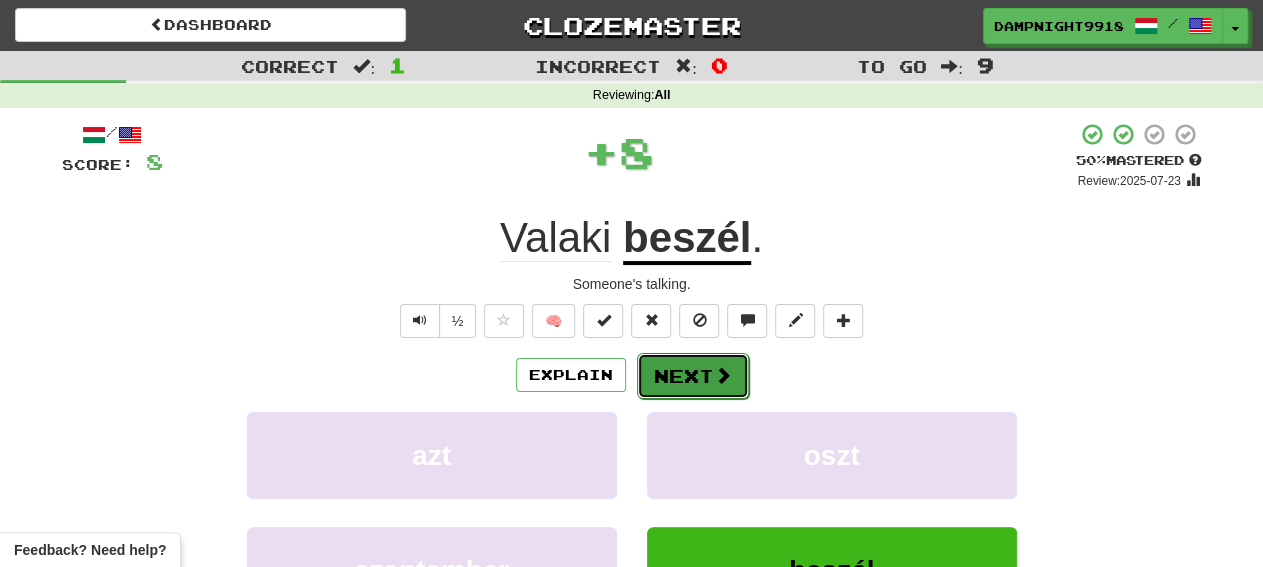 click on "Next" at bounding box center (693, 376) 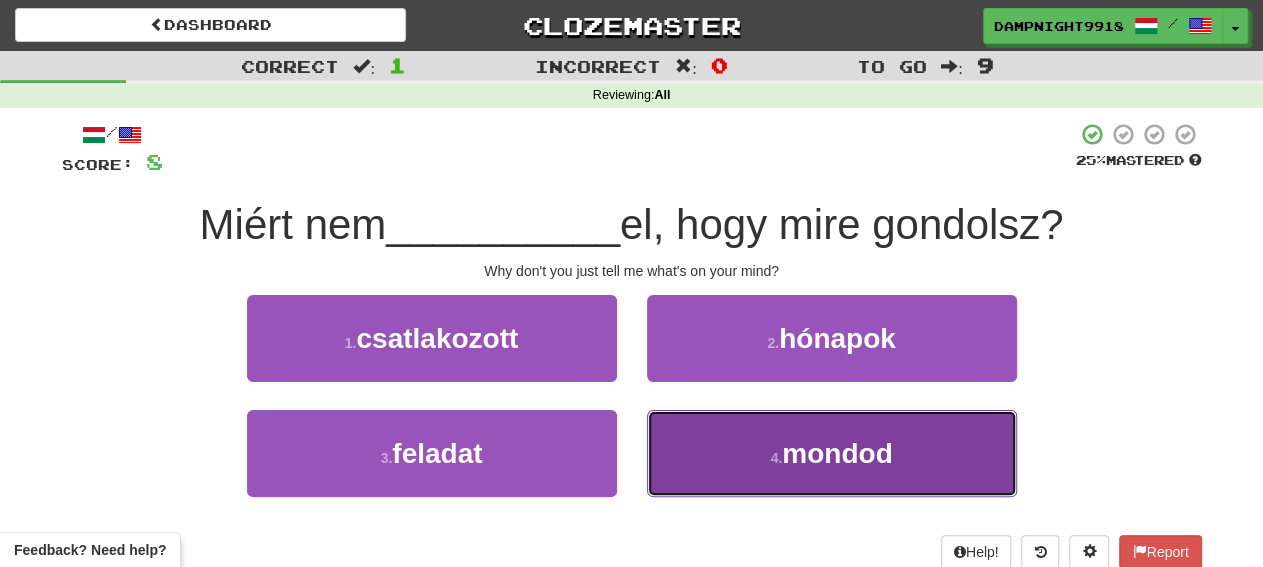 click on "4 .  mondod" at bounding box center [832, 453] 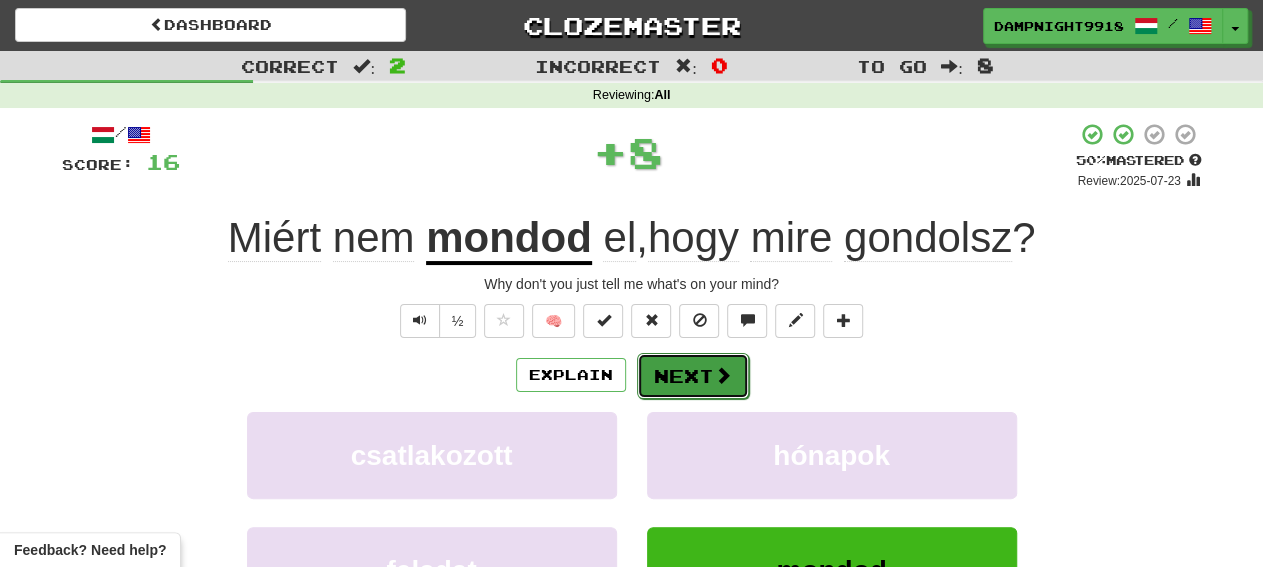 click on "Next" at bounding box center (693, 376) 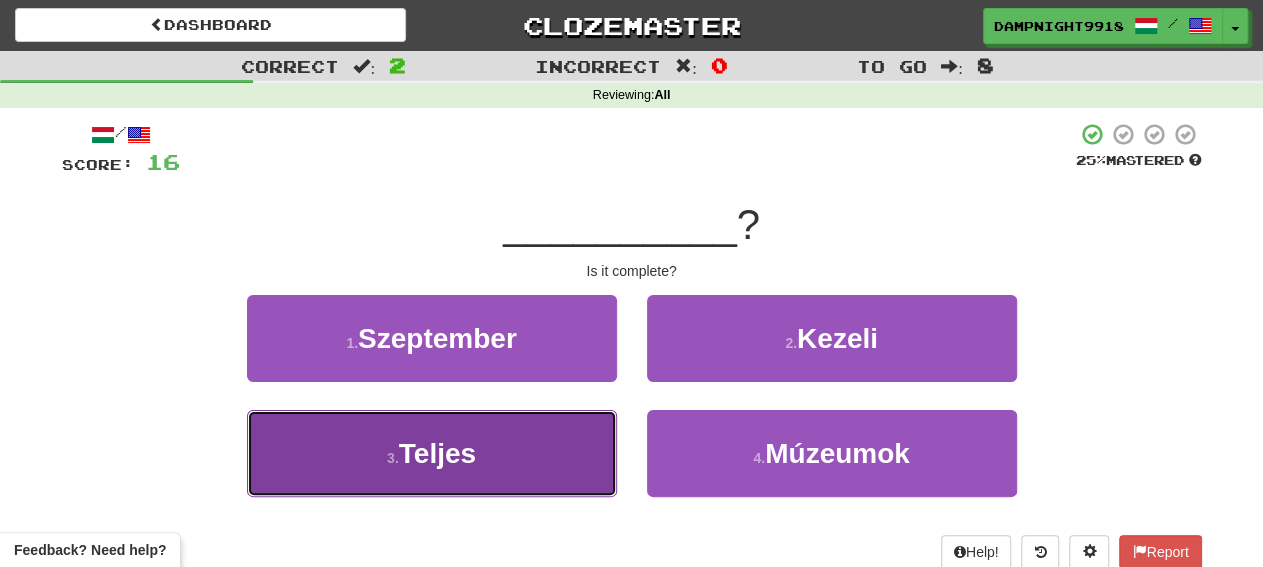 click on "3 .  Teljes" at bounding box center [432, 453] 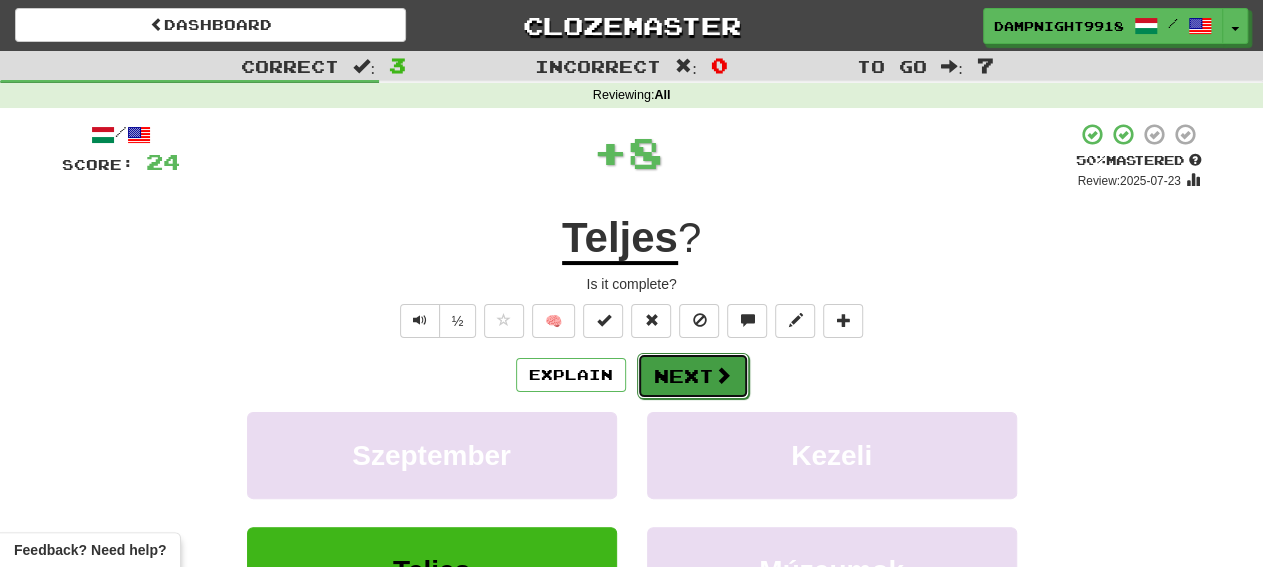 click on "Next" at bounding box center (693, 376) 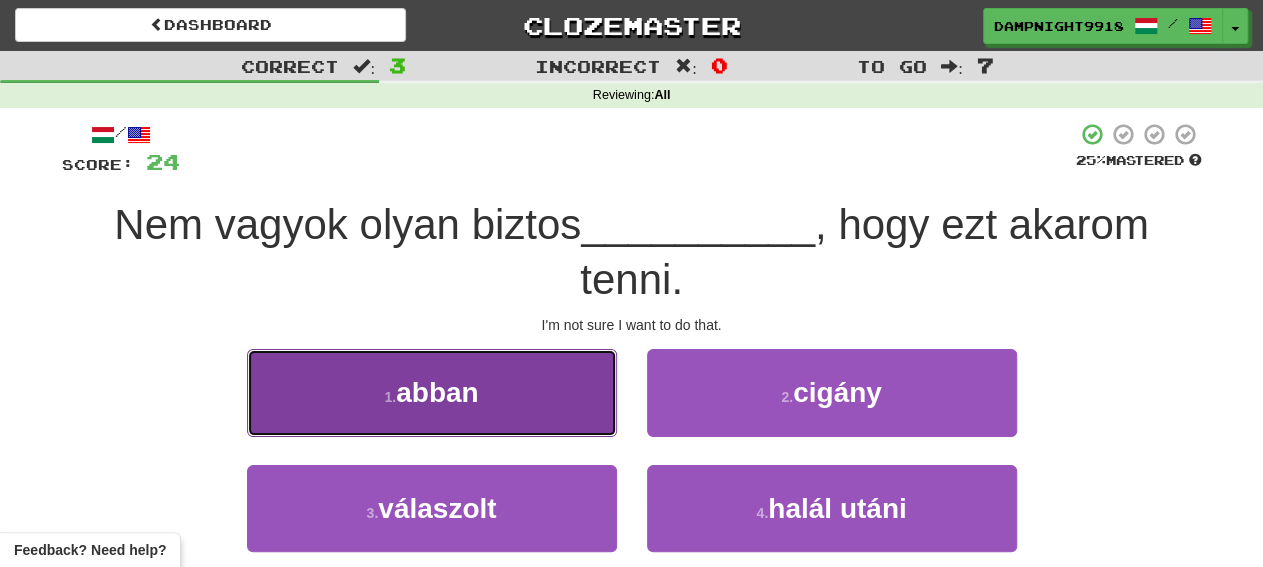 click on "1 .  abban" at bounding box center [432, 392] 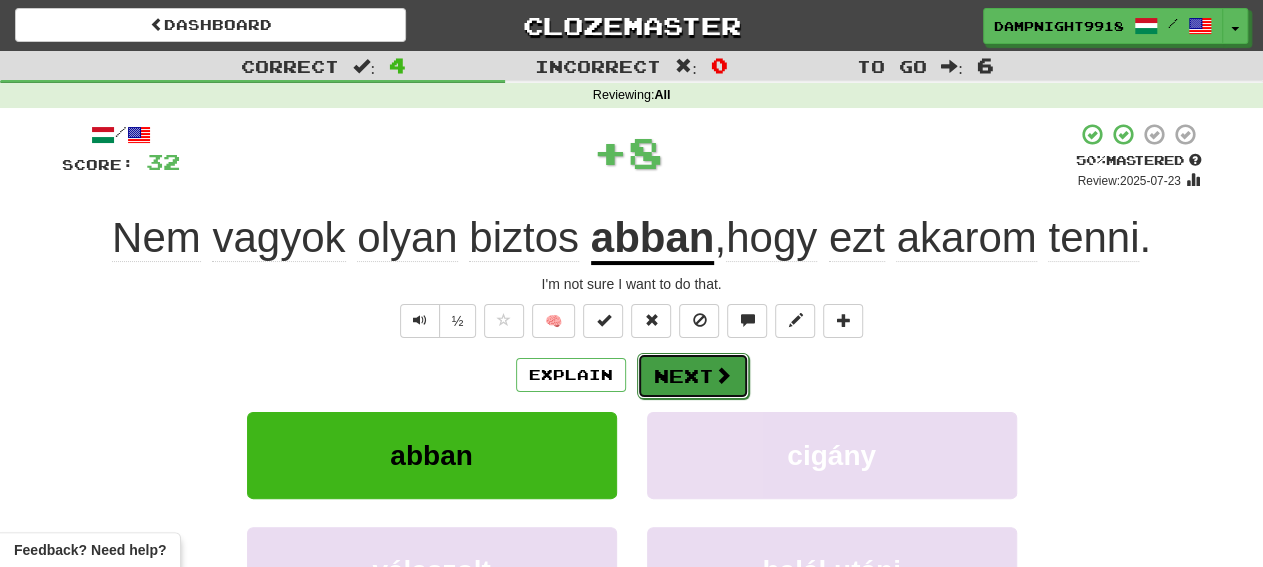 click on "Next" at bounding box center [693, 376] 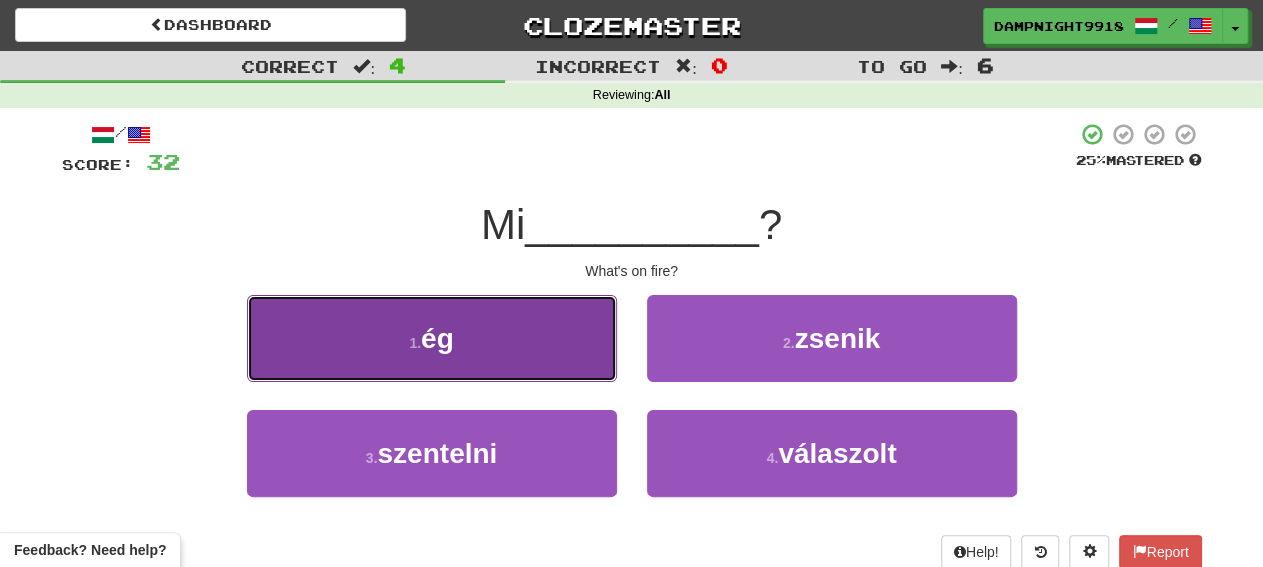 click on "1 .  ég" at bounding box center (432, 338) 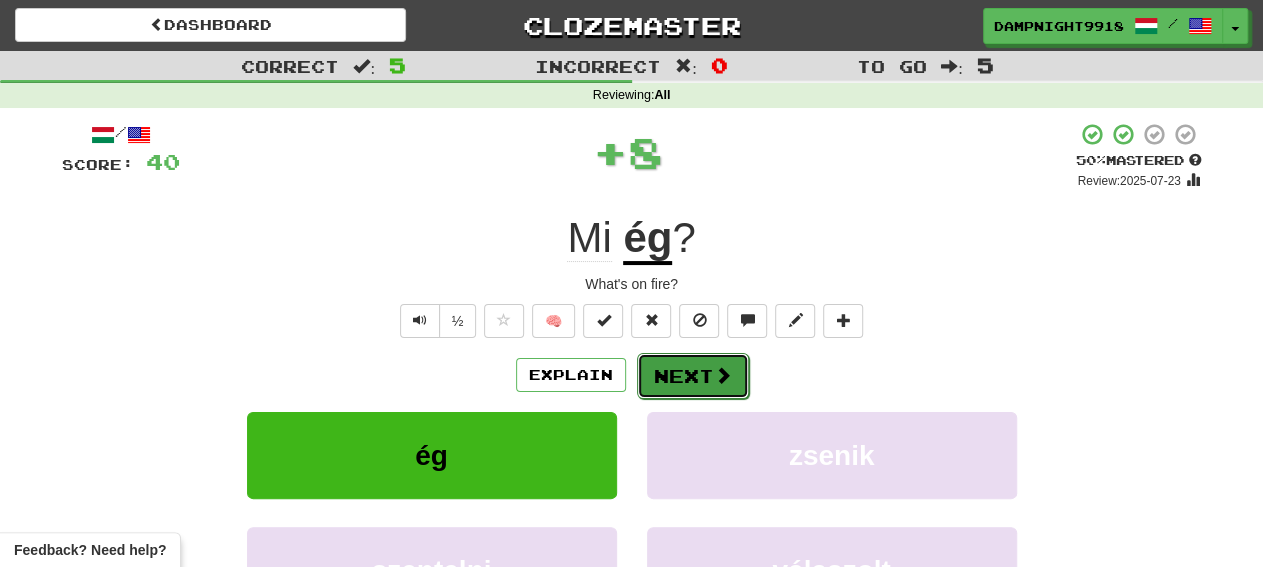 click on "Next" at bounding box center (693, 376) 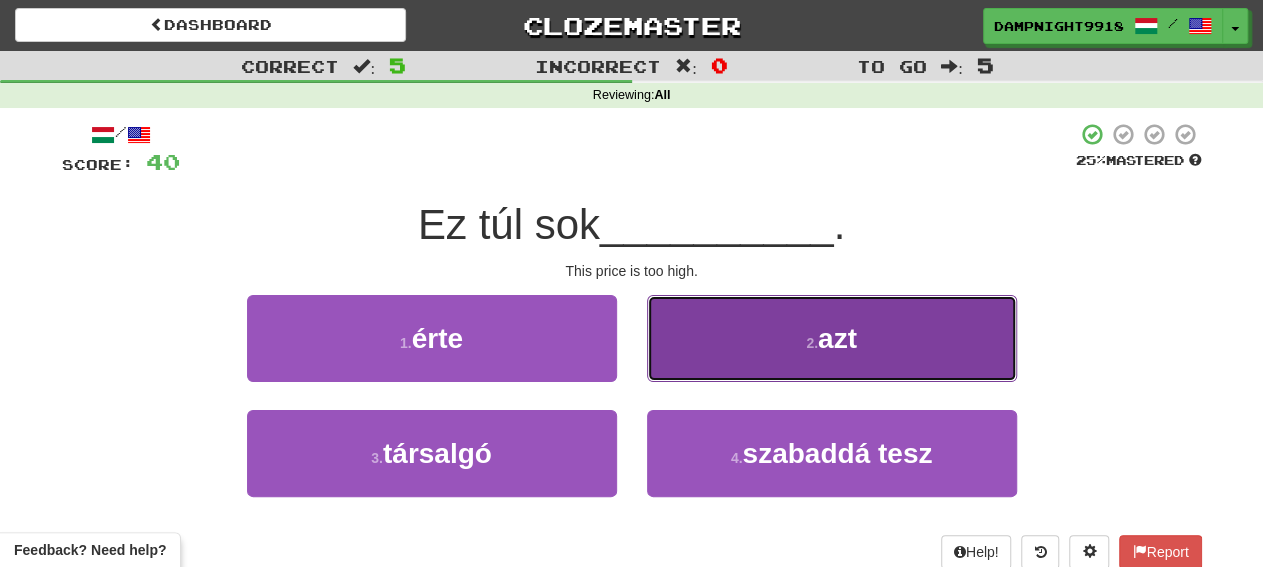 click on "2 .  azt" at bounding box center (832, 338) 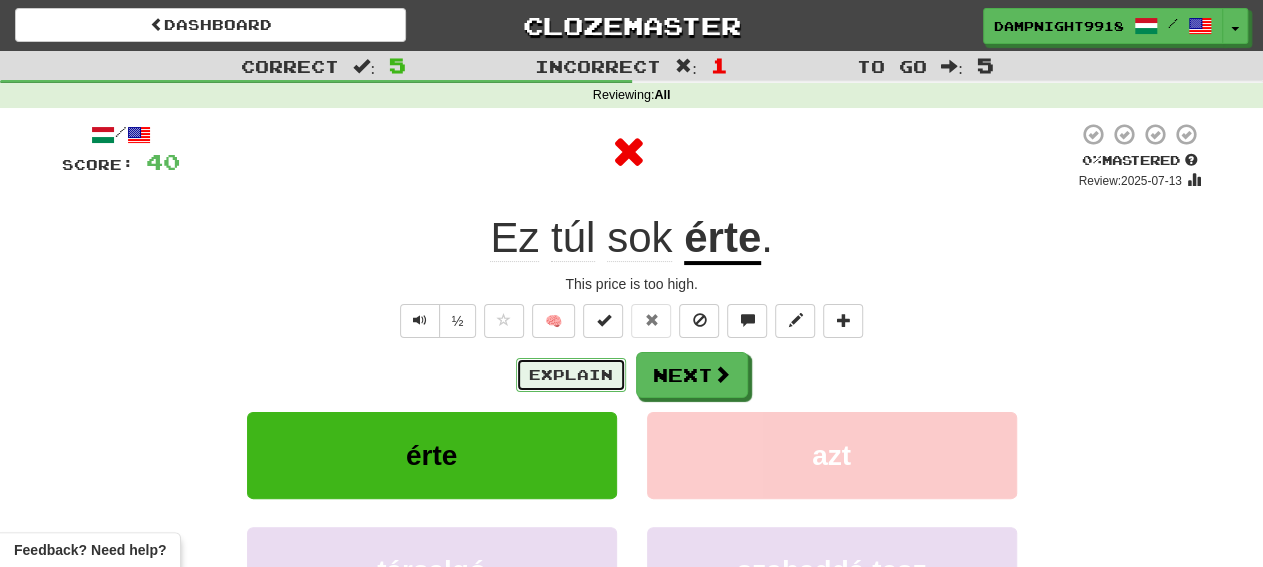 click on "Explain" at bounding box center (571, 375) 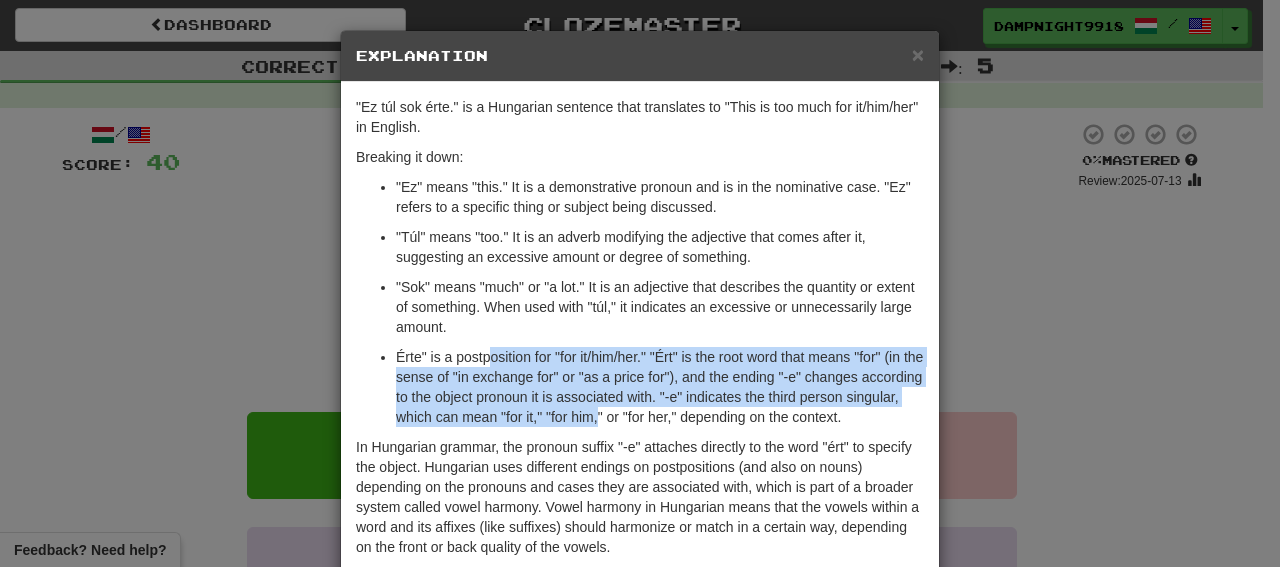 drag, startPoint x: 482, startPoint y: 358, endPoint x: 642, endPoint y: 423, distance: 172.69916 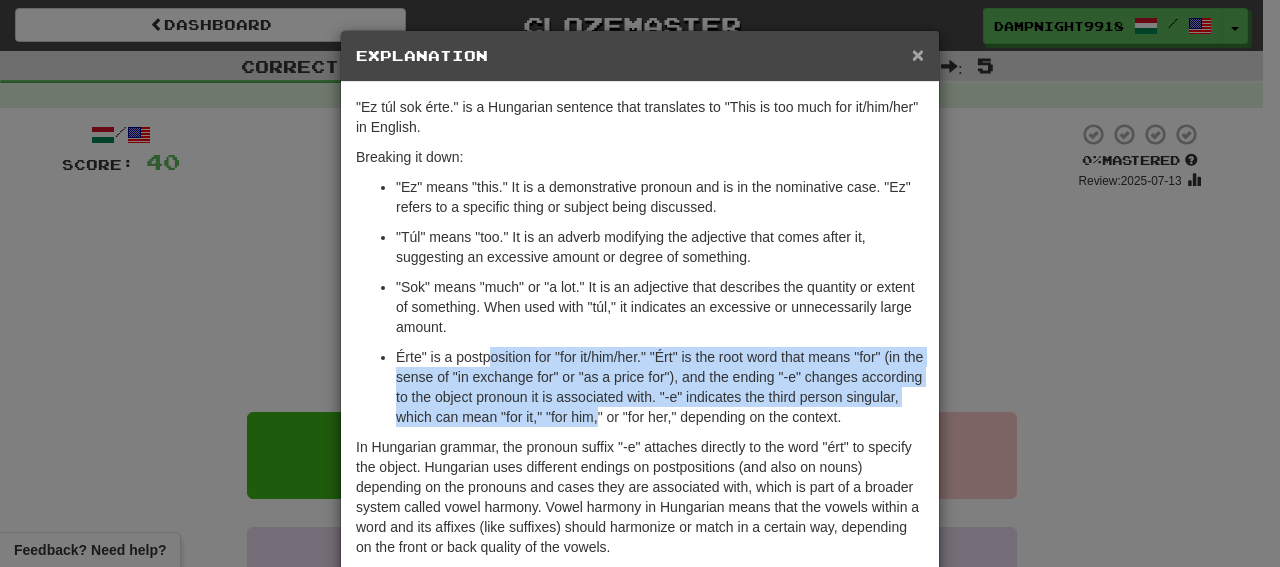 click on "×" at bounding box center [918, 54] 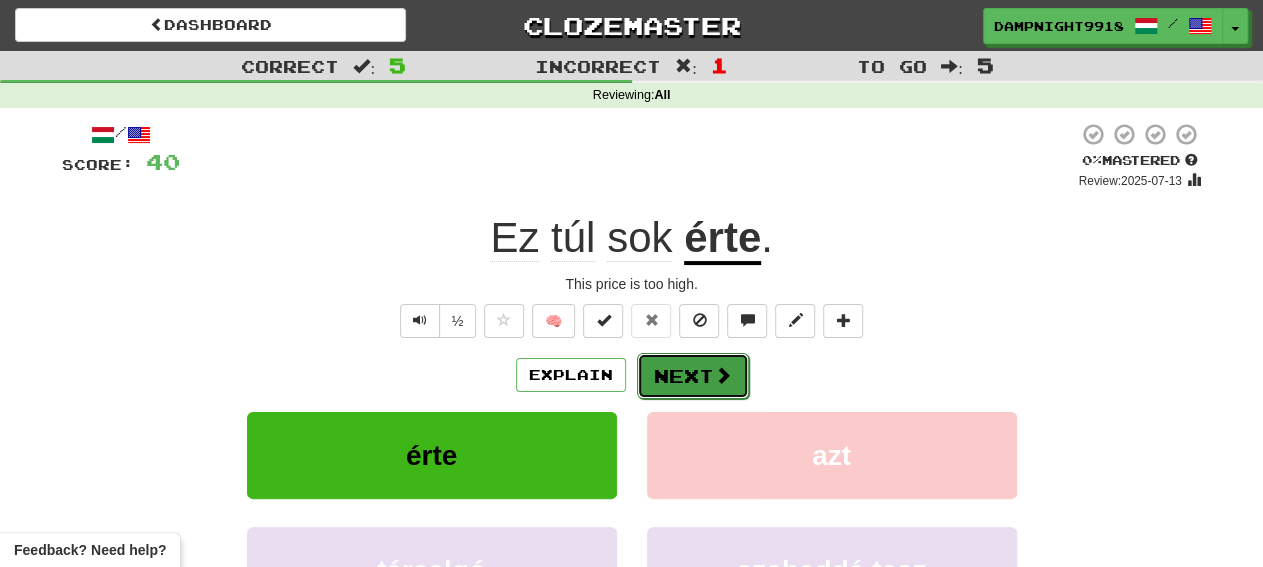 click on "Next" at bounding box center (693, 376) 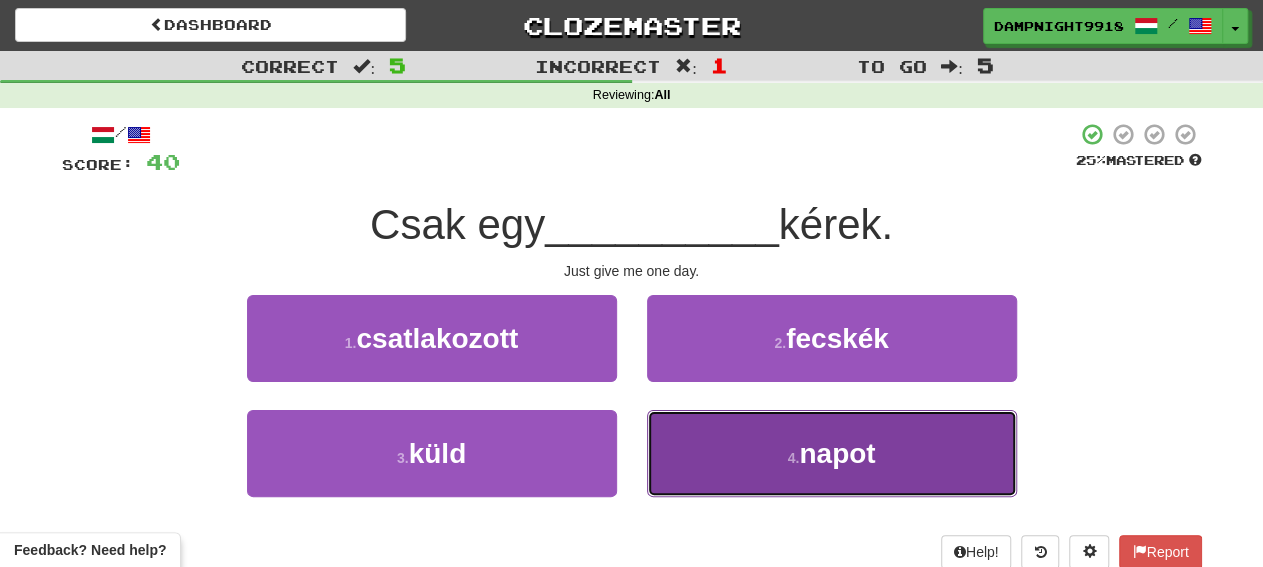click on "4 .  napot" at bounding box center (832, 453) 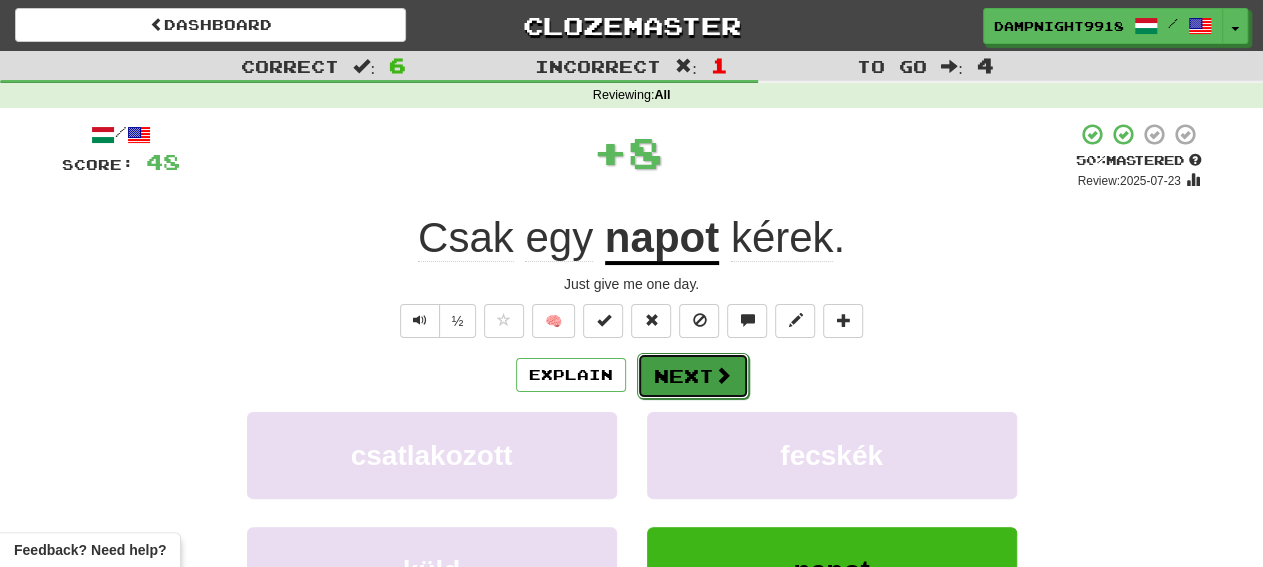 click on "Next" at bounding box center (693, 376) 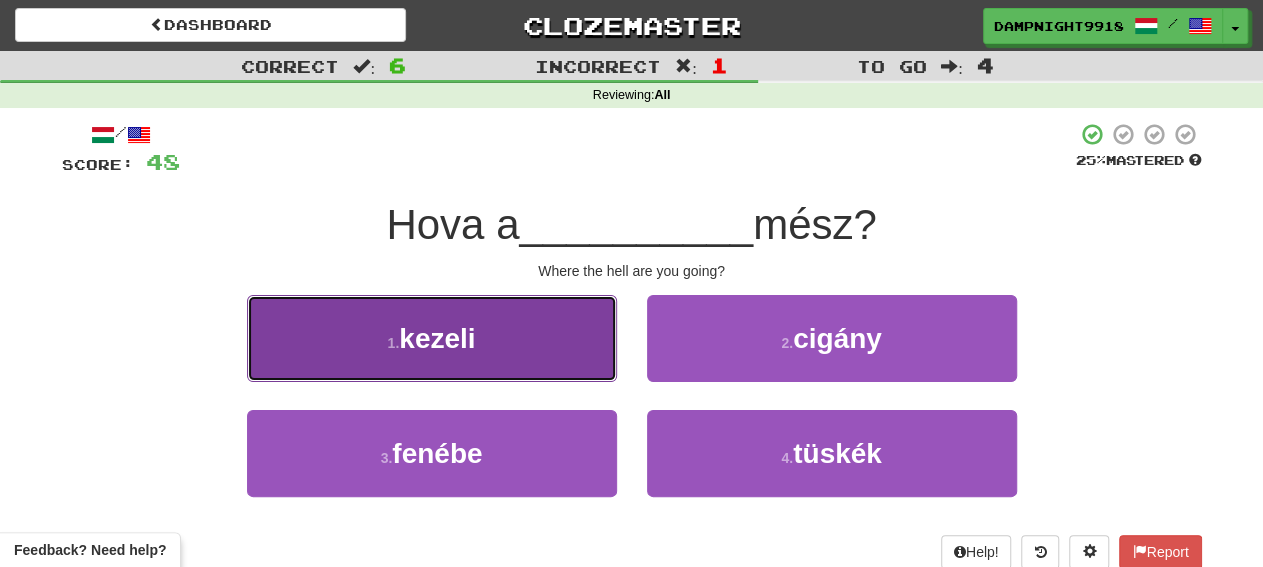 click on "1 .  kezeli" at bounding box center [432, 338] 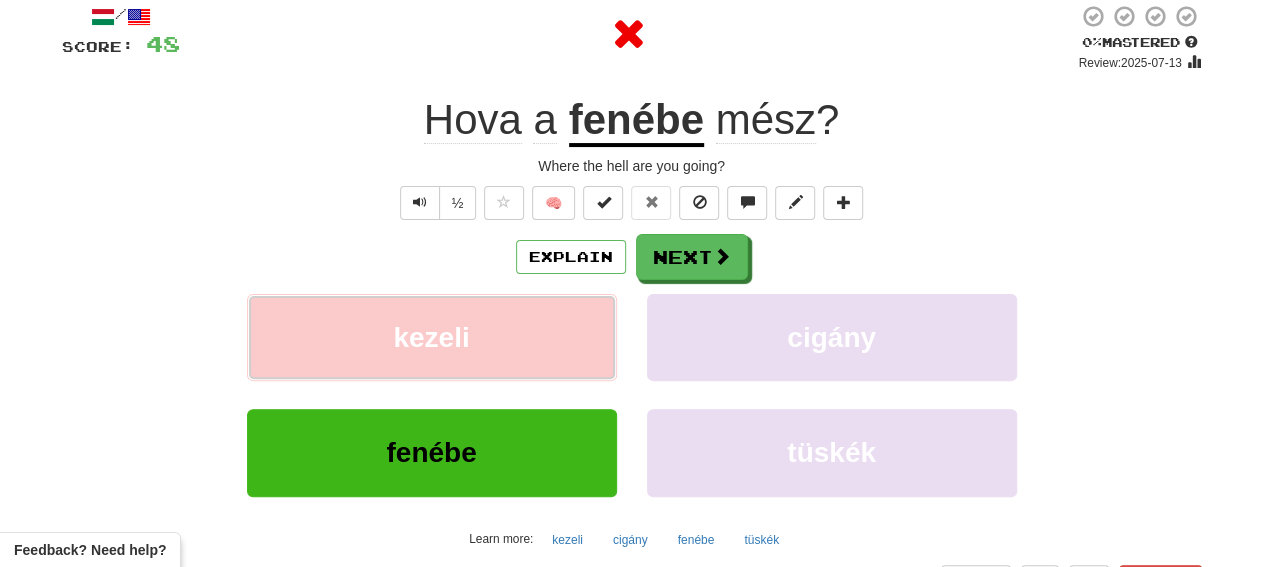 scroll, scrollTop: 208, scrollLeft: 0, axis: vertical 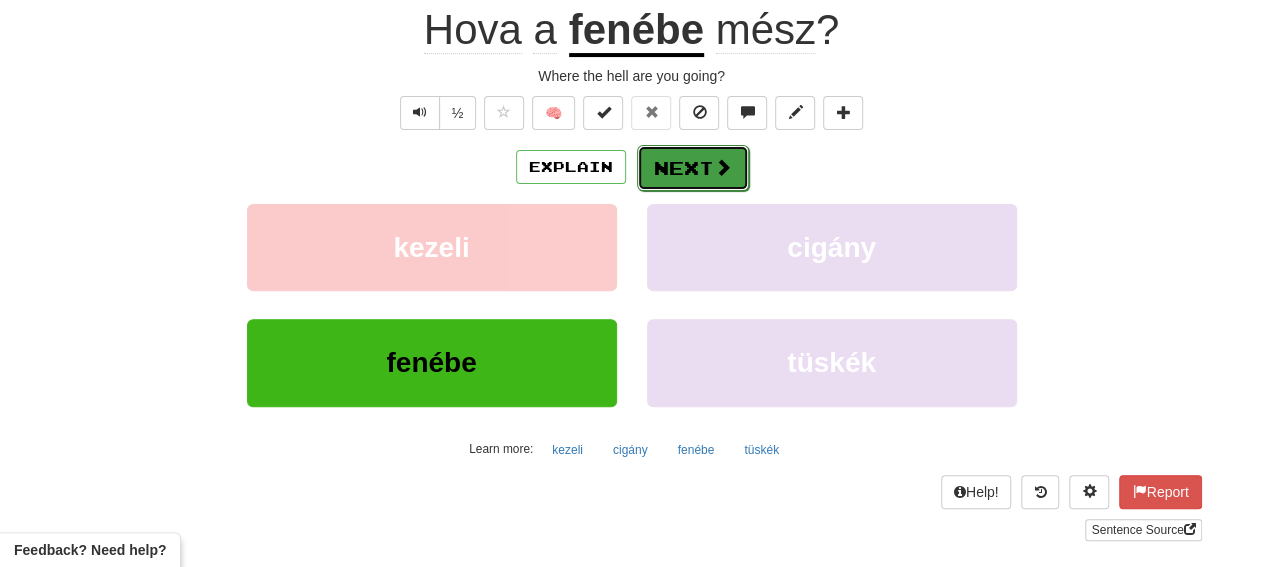 click on "Next" at bounding box center [693, 168] 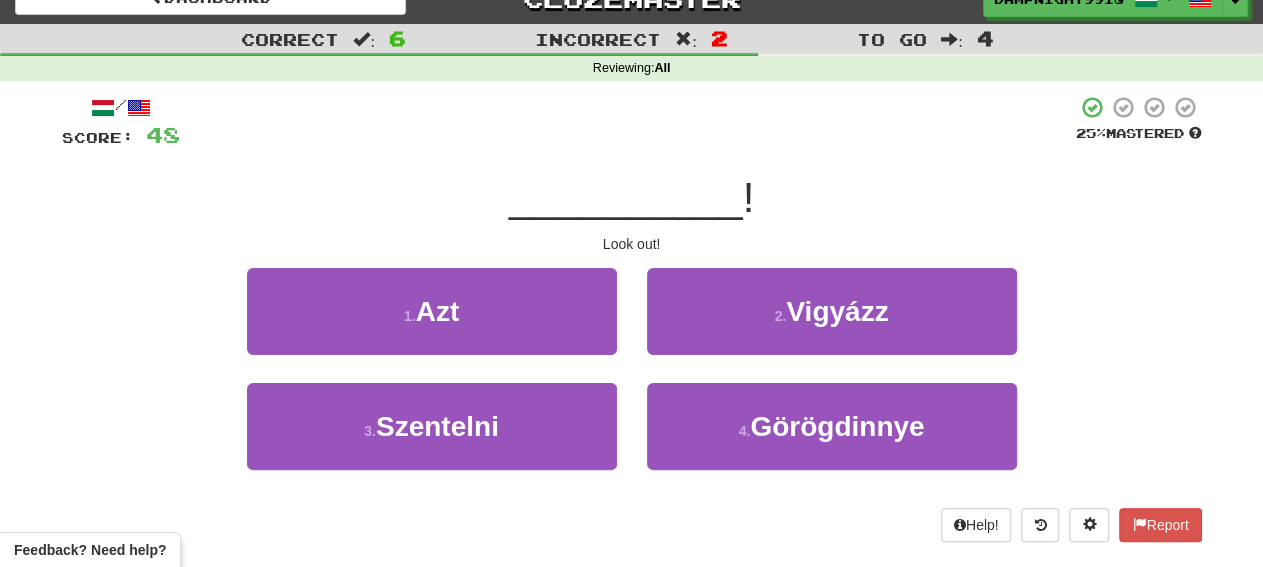 scroll, scrollTop: 0, scrollLeft: 0, axis: both 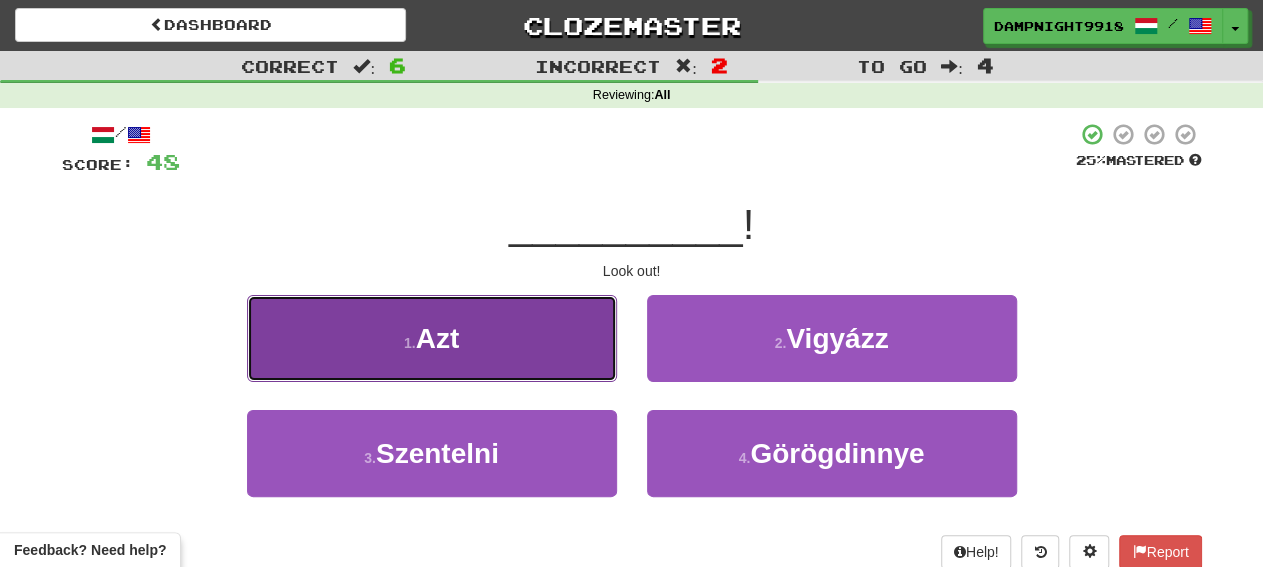 click on "1 .  Azt" at bounding box center (432, 338) 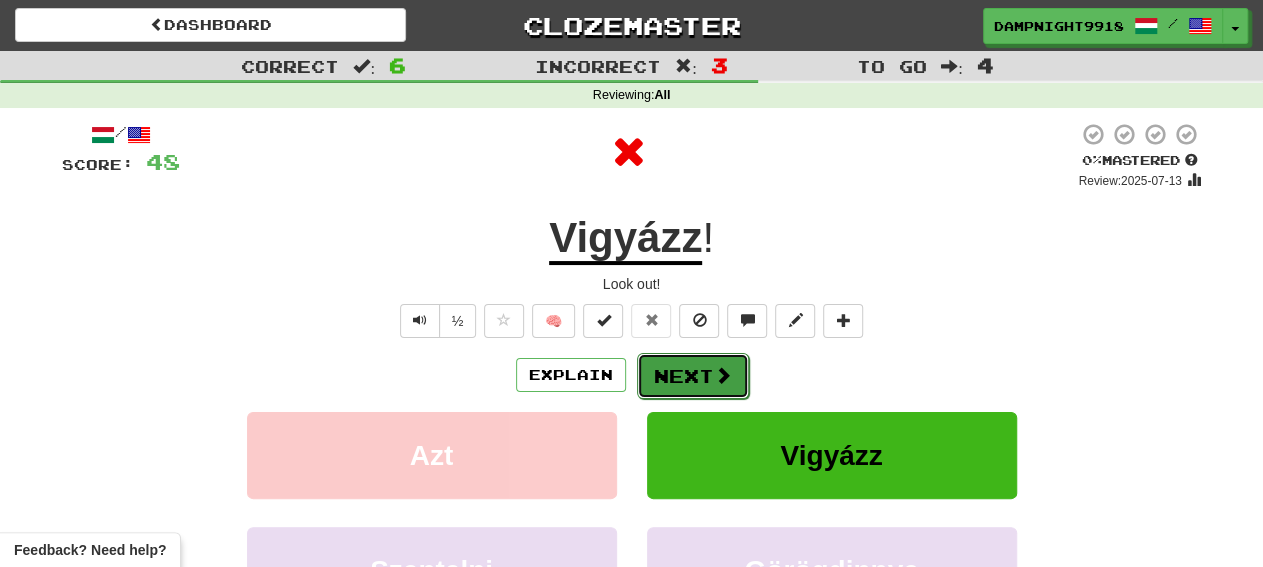 click on "Next" at bounding box center (693, 376) 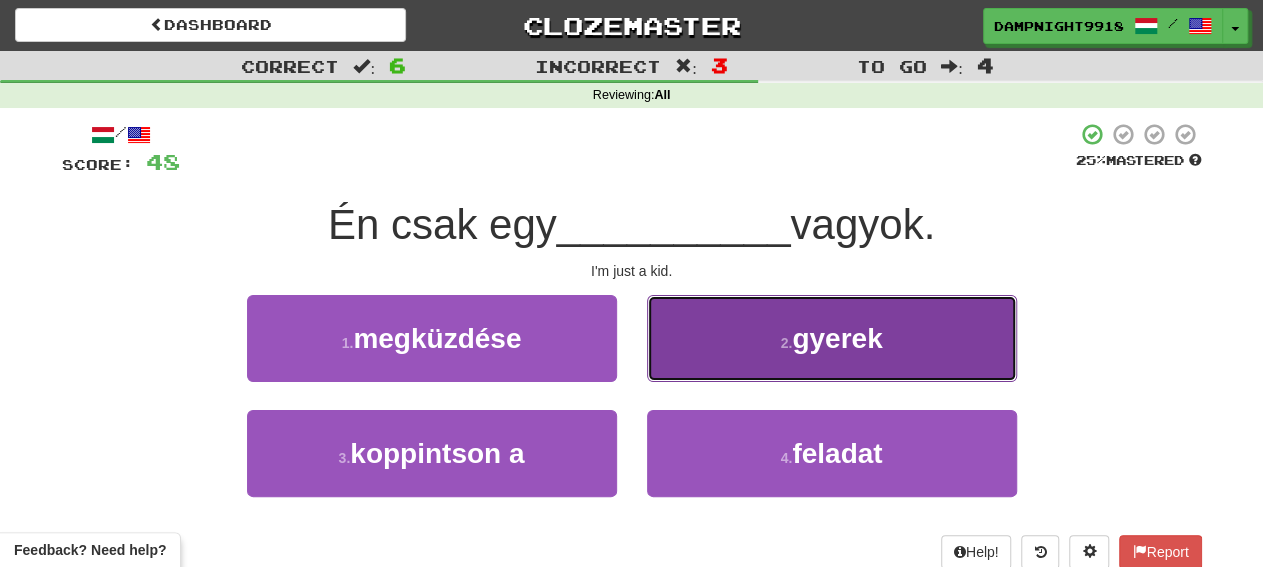 click on "2 .  gyerek" at bounding box center (832, 338) 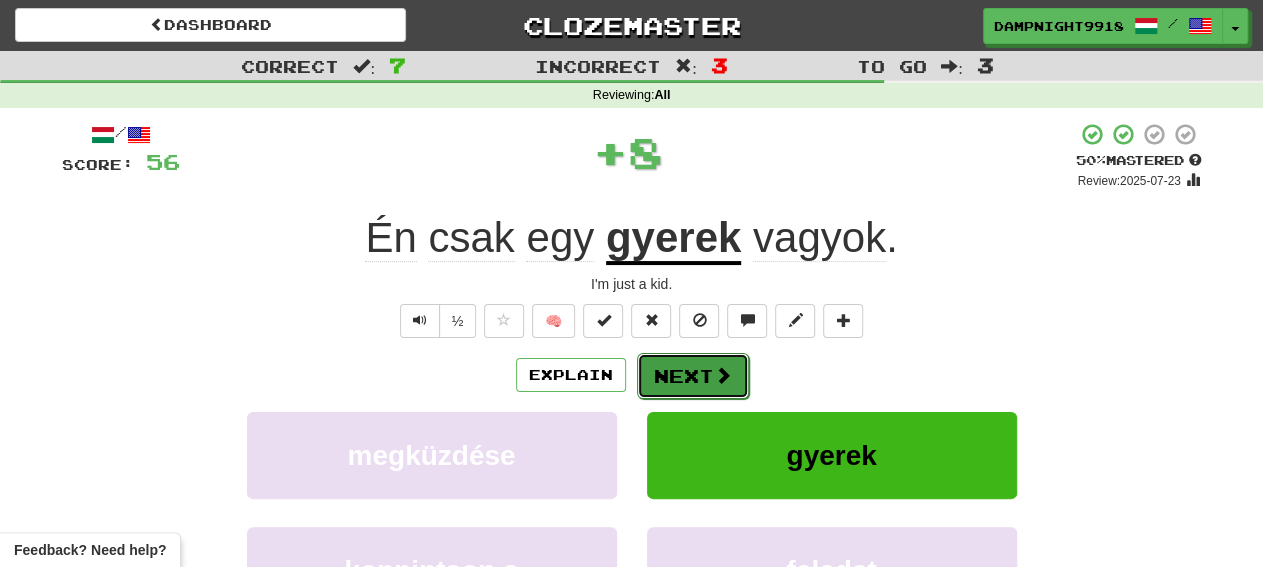 click on "Next" at bounding box center (693, 376) 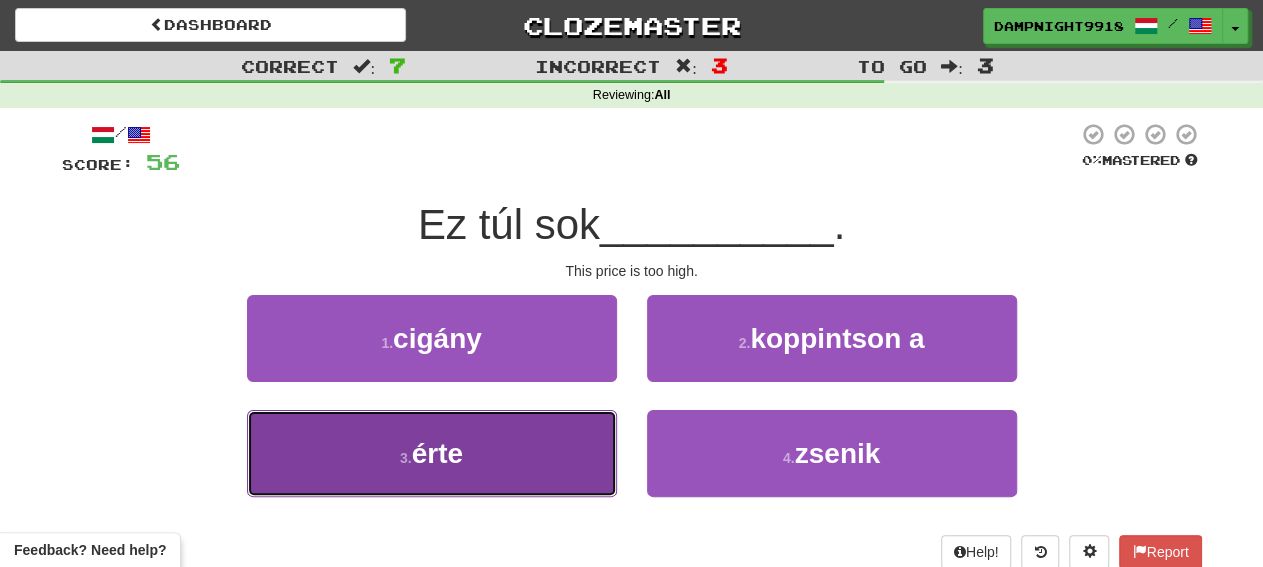 click on "3 .  érte" at bounding box center (432, 453) 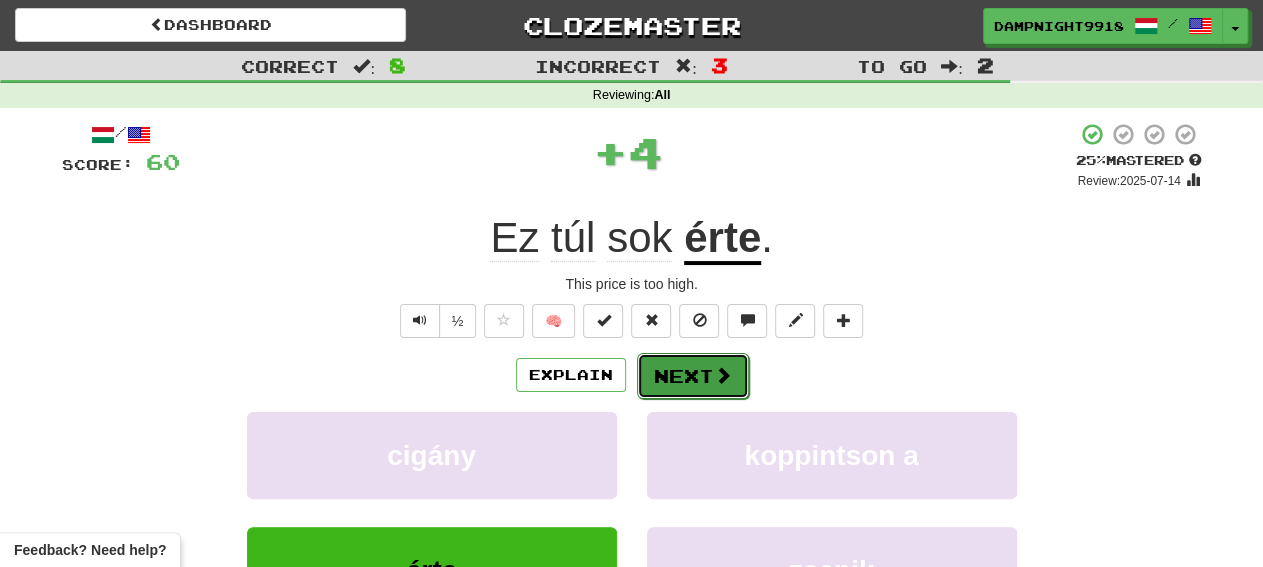 click on "Next" at bounding box center [693, 376] 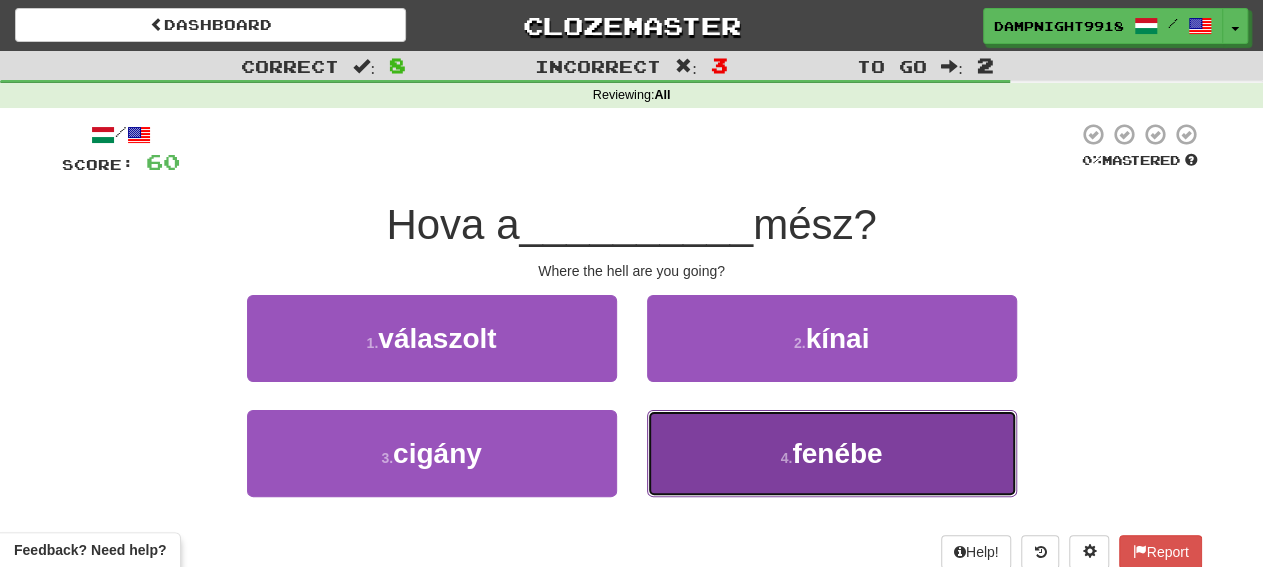 click on "4 .  fenébe" at bounding box center (832, 453) 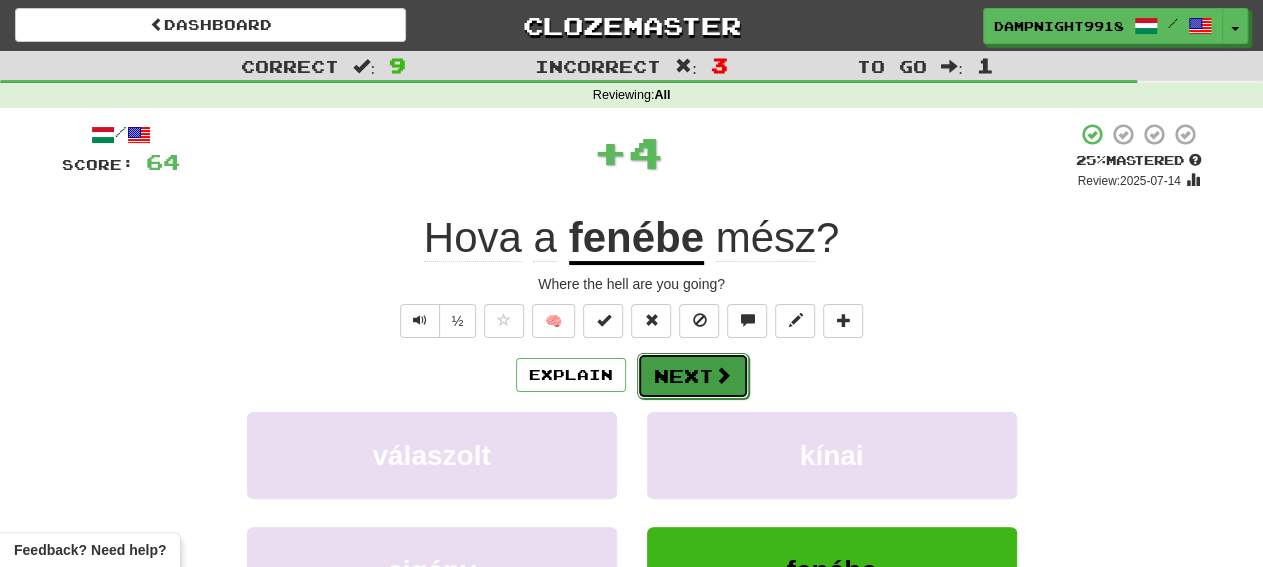 click on "Next" at bounding box center [693, 376] 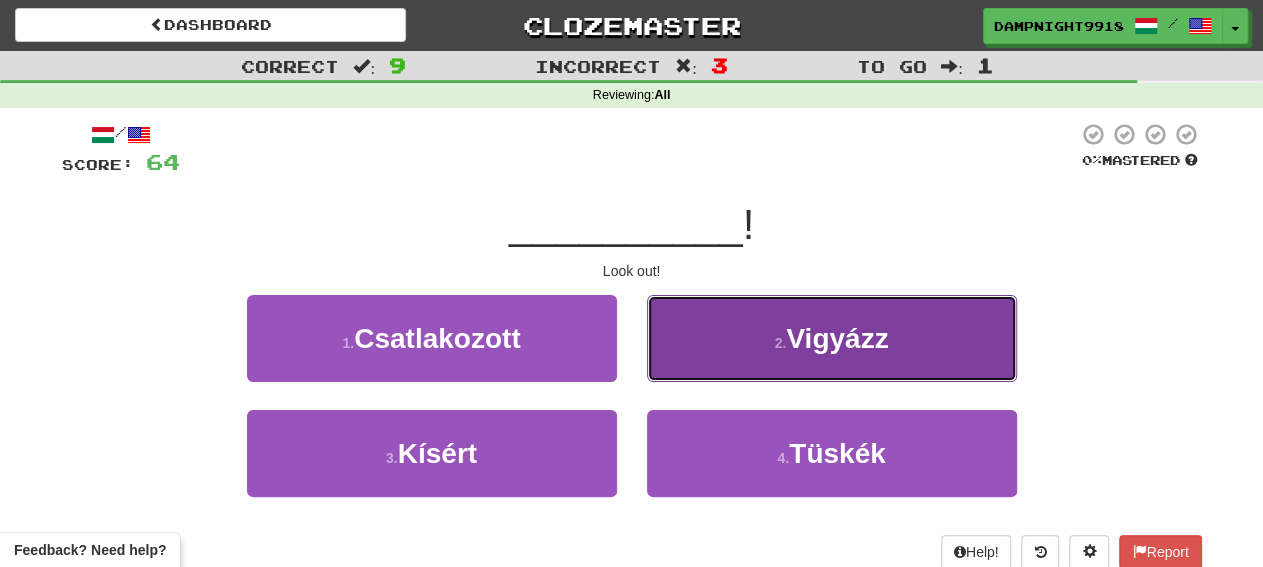 click on "2 .  Vigyázz" at bounding box center [832, 338] 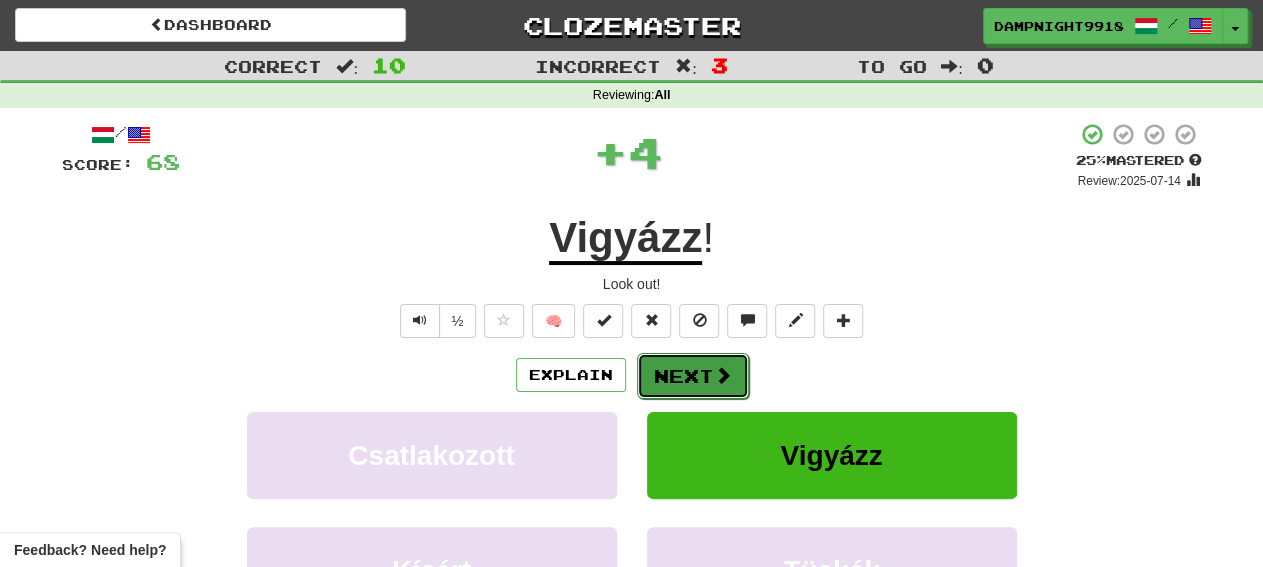 click on "Next" at bounding box center [693, 376] 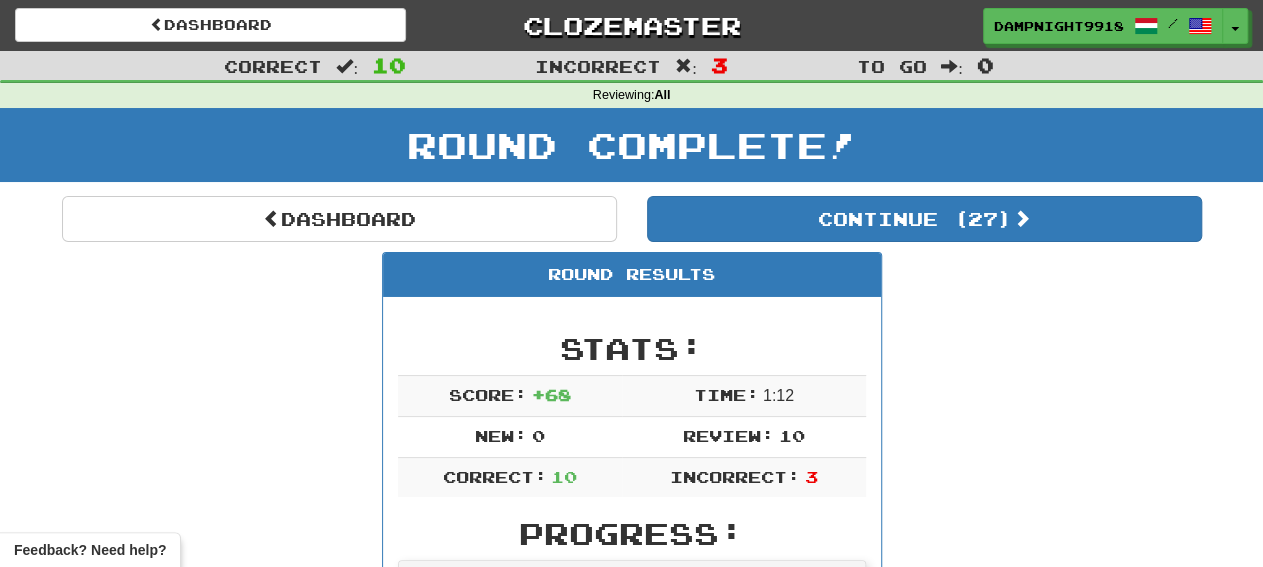 click on "Dashboard Continue ( 27 )  Round Results Stats: Score:   + 68 Time:   1 : 12 New:   0 Review:   10 Correct:   10 Incorrect:   3 Progress:  /  Level:  39 145  points to level  40  - keep going! Ranked:  75 th  this week Sentences:  Report Valaki  beszél . Someone's talking.  Report Miért nem  mondod  el, hogy mire gondolsz? Why don't you just tell me what's on your mind?  Report Teljes ? Is it complete?  Report Nem vagyok olyan biztos  abban , hogy ezt akarom tenni. I'm not sure I want to do that.  Report Mi  ég ? What's on fire?  Report Ez túl sok  érte . This price is too high.  Report Csak egy  napot  kérek. Just give me one day.  Report Hova a  fenébe  mész? Where the hell are you going?  Report Vigyázz ! Look out!  Report Én csak egy  gyerek  vagyok. I'm just a kid.  Dashboard Continue ( 27 )" at bounding box center [632, 985] 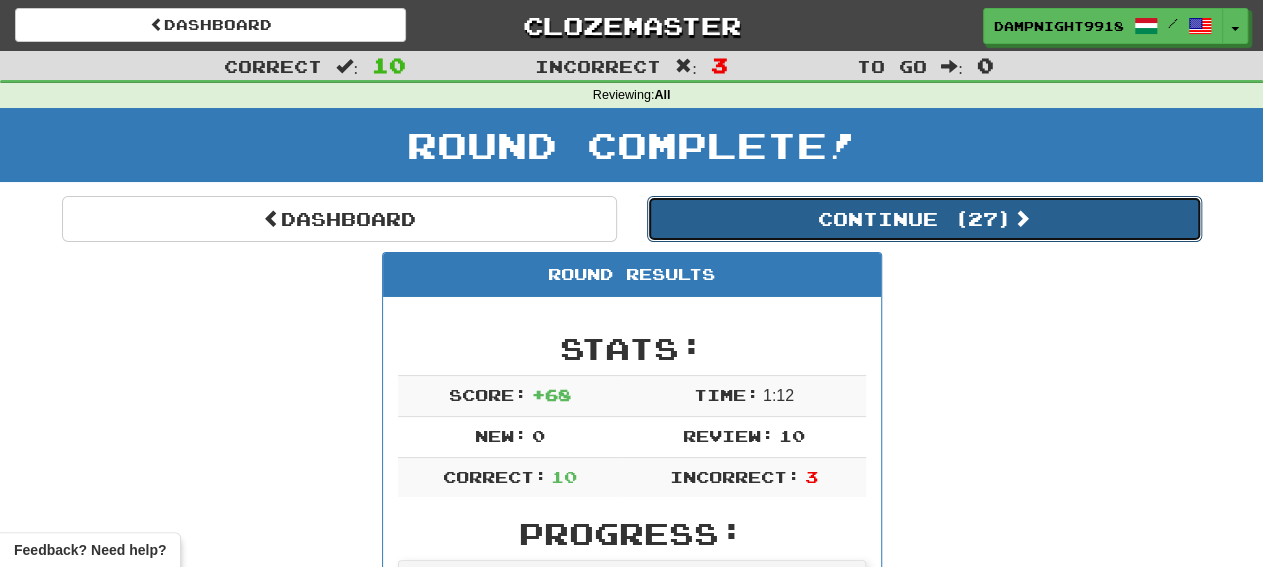click on "Continue ( 27 )" at bounding box center (924, 219) 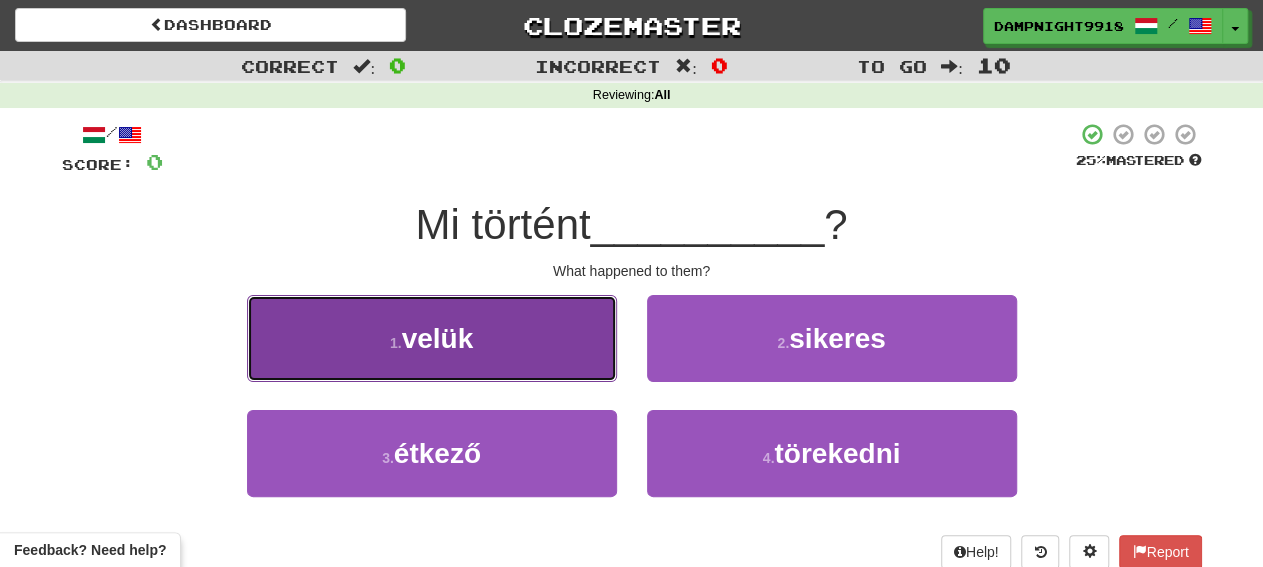 click on "1 .  velük" at bounding box center (432, 338) 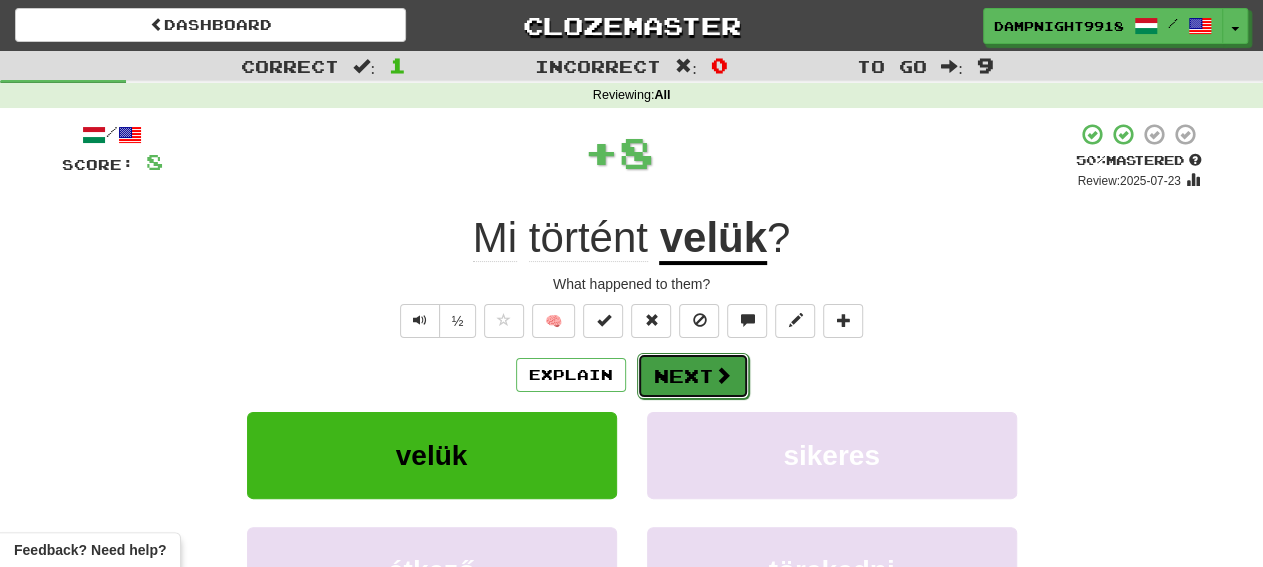 click on "Next" at bounding box center [693, 376] 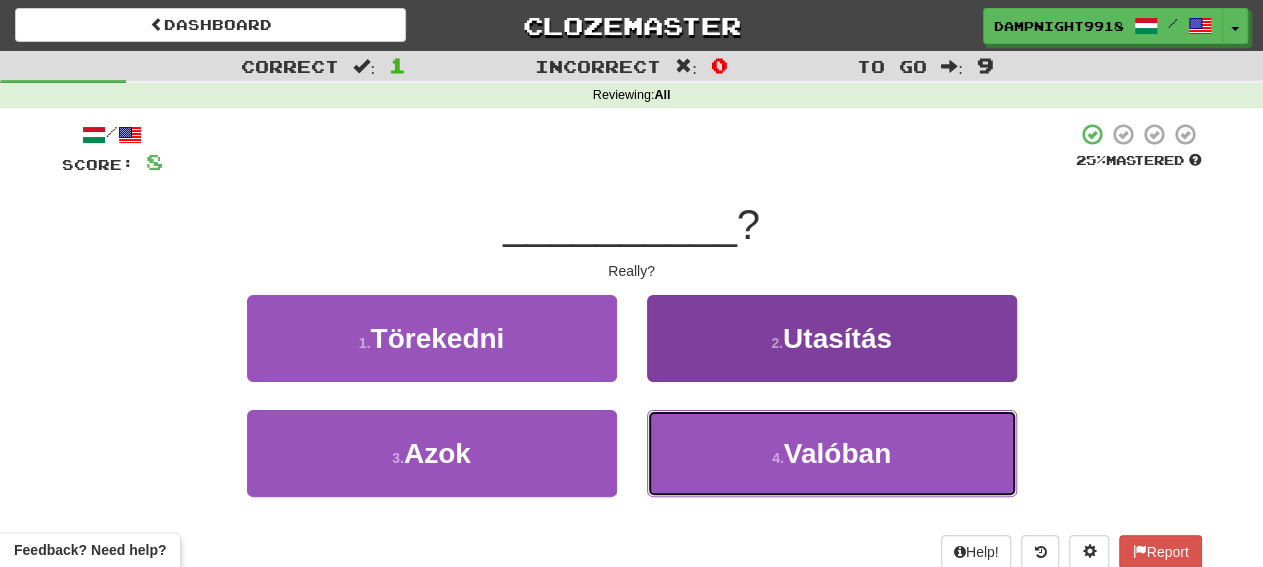 click on "4 .  Valóban" at bounding box center [832, 453] 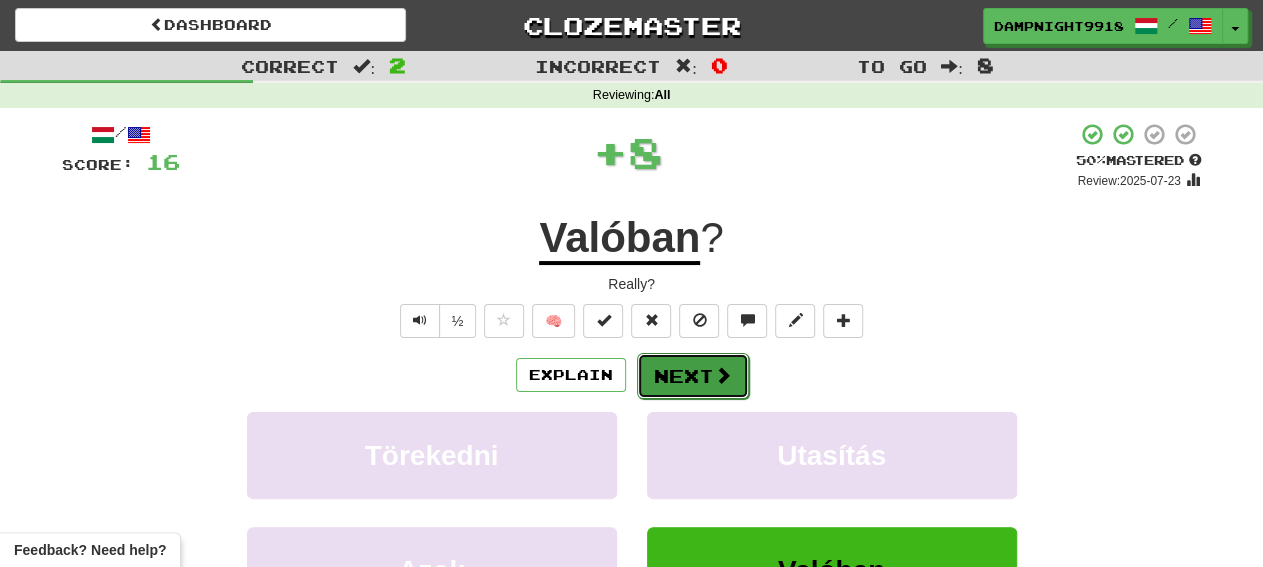 click on "Next" at bounding box center [693, 376] 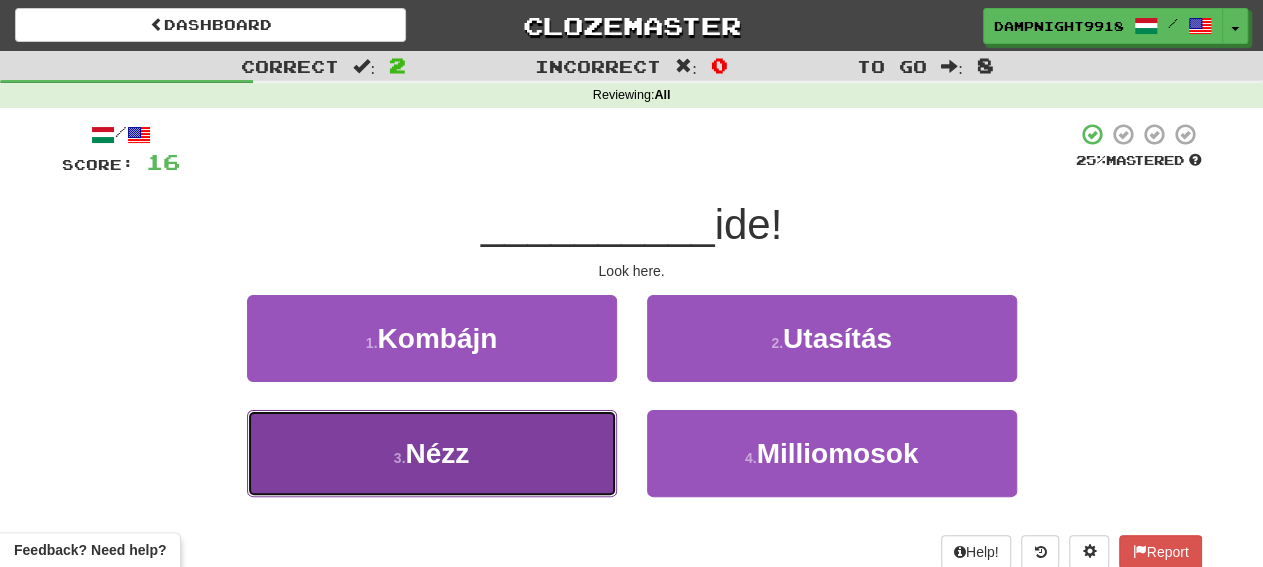 click on "3 .  Nézz" at bounding box center (432, 453) 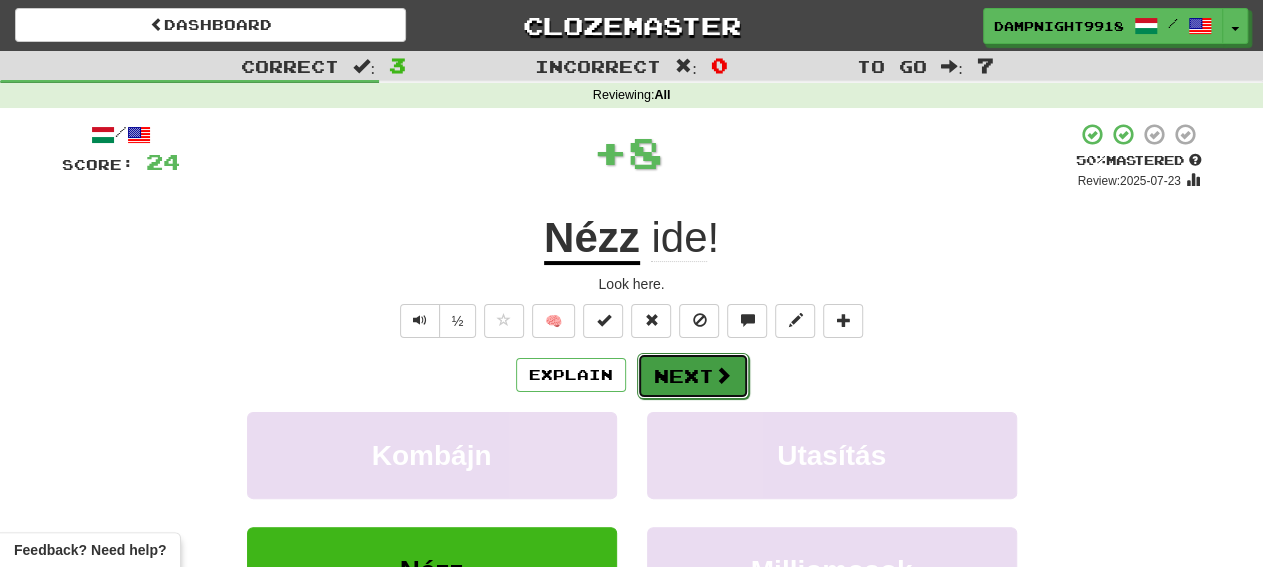 click on "Next" at bounding box center (693, 376) 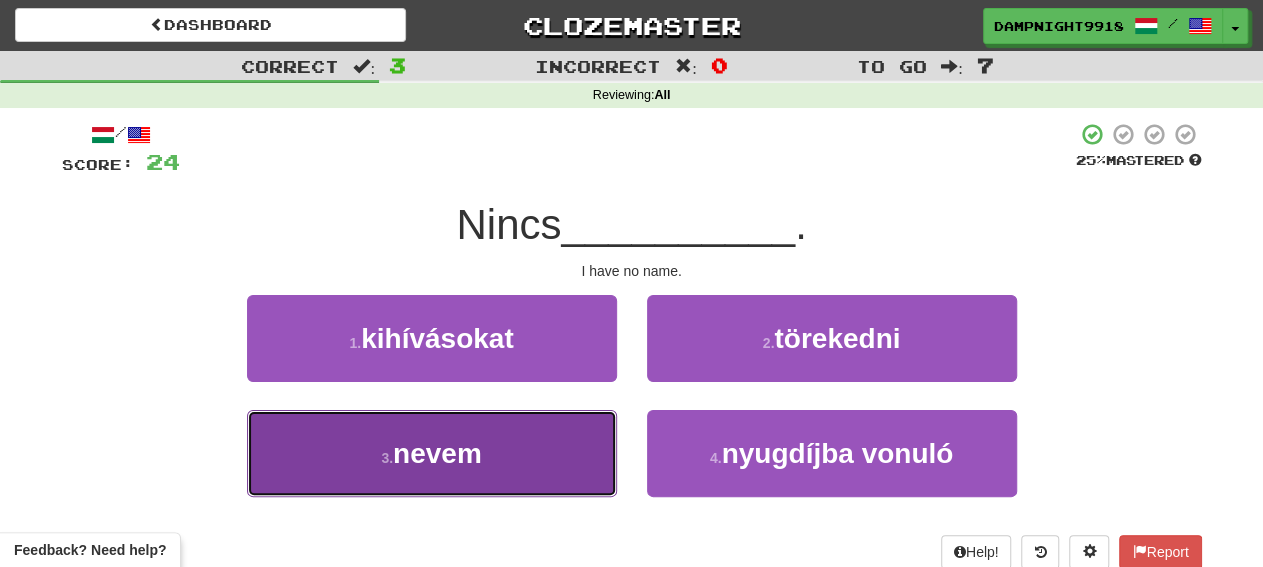 click on "3 .  nevem" at bounding box center (432, 453) 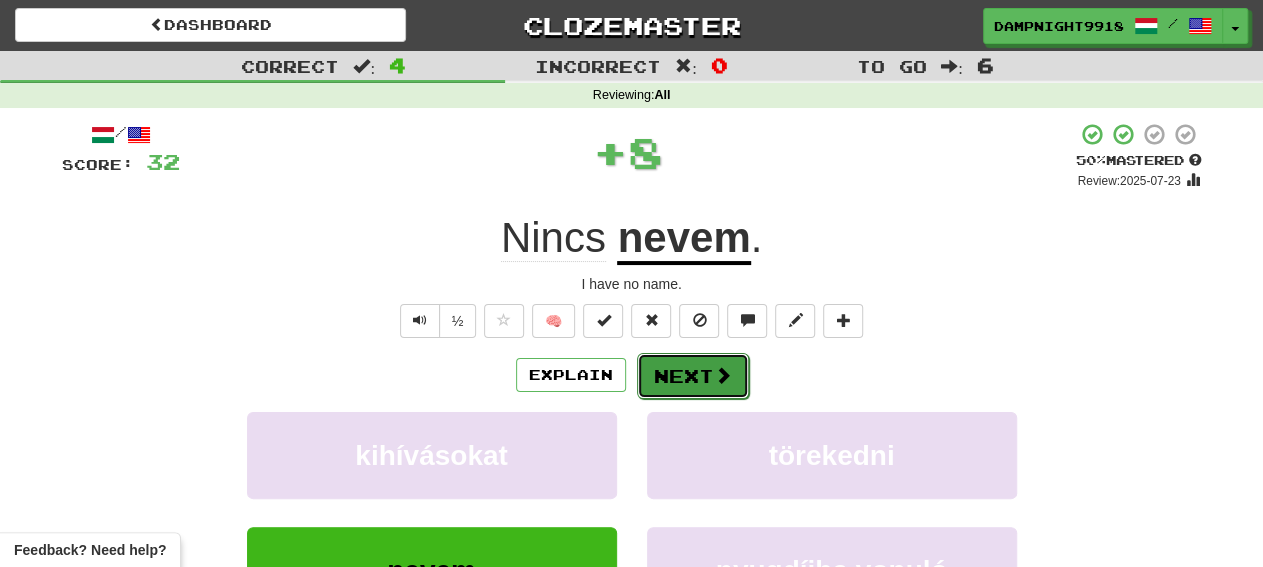 click on "Next" at bounding box center [693, 376] 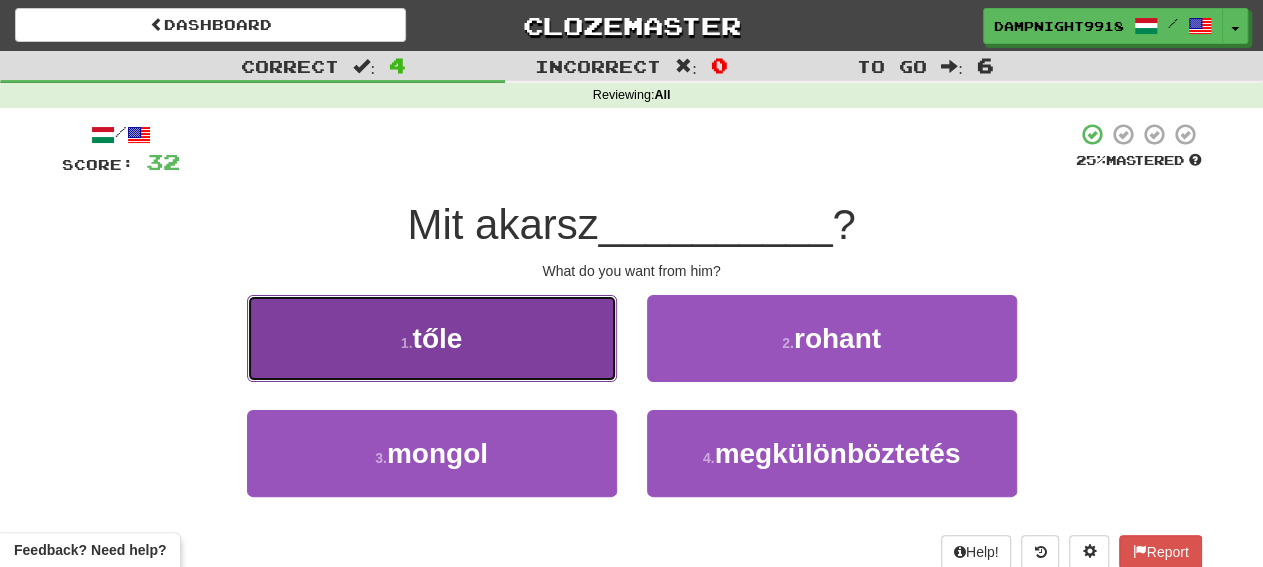 click on "1 .  tőle" at bounding box center (432, 338) 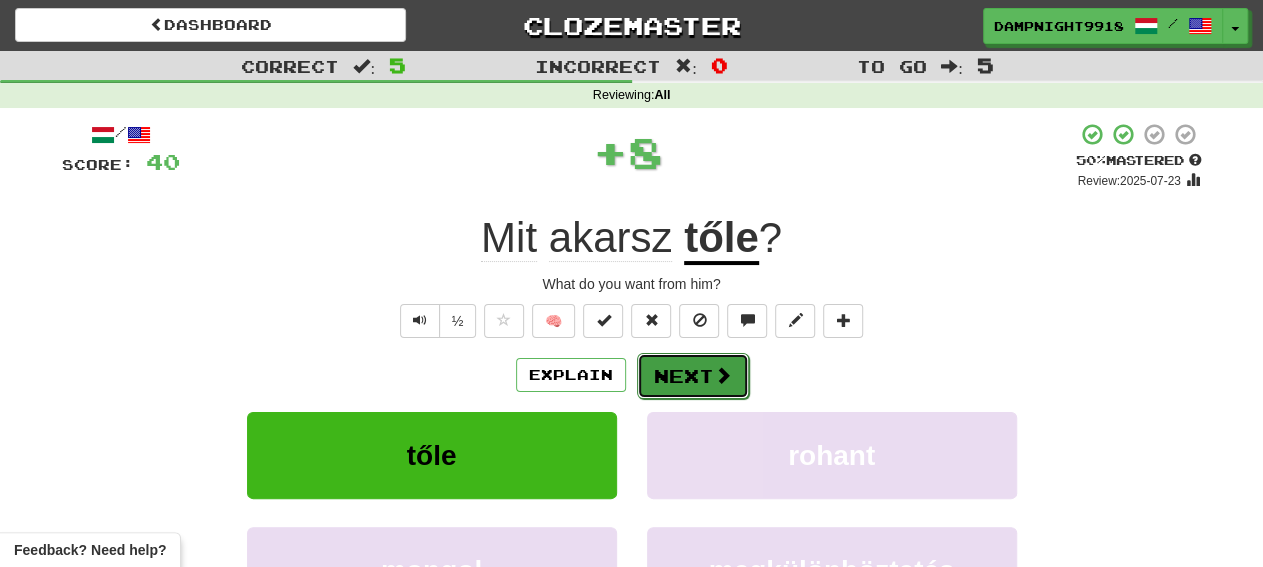 click on "Next" at bounding box center (693, 376) 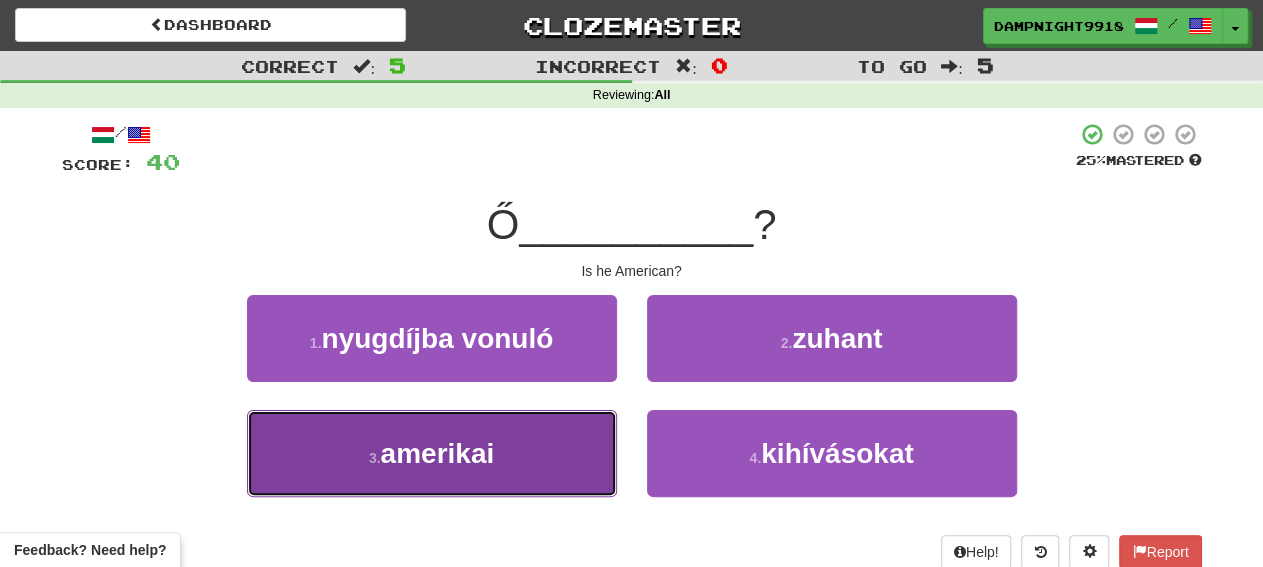 click on "3 .  amerikai" at bounding box center (432, 453) 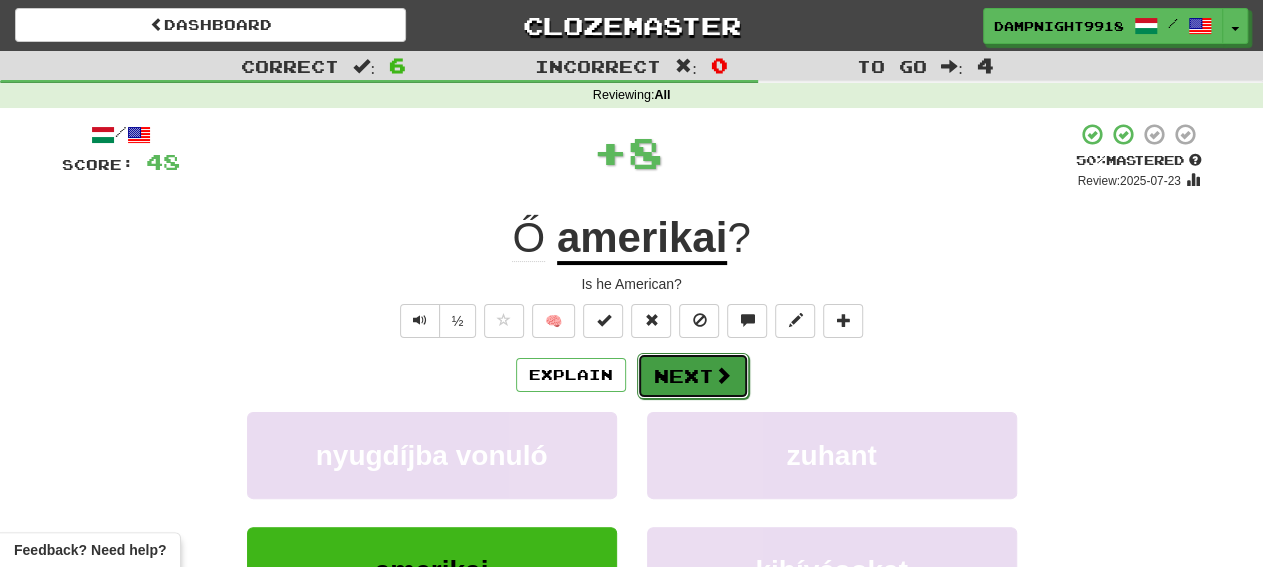 click on "Next" at bounding box center (693, 376) 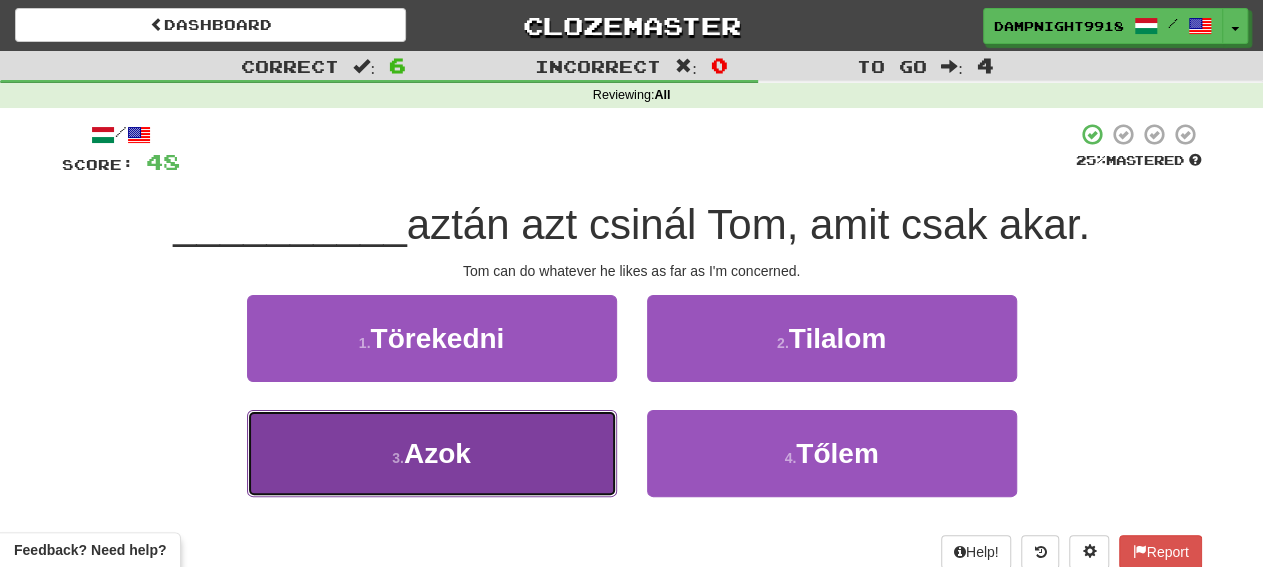 click on "3 .  Azok" at bounding box center [432, 453] 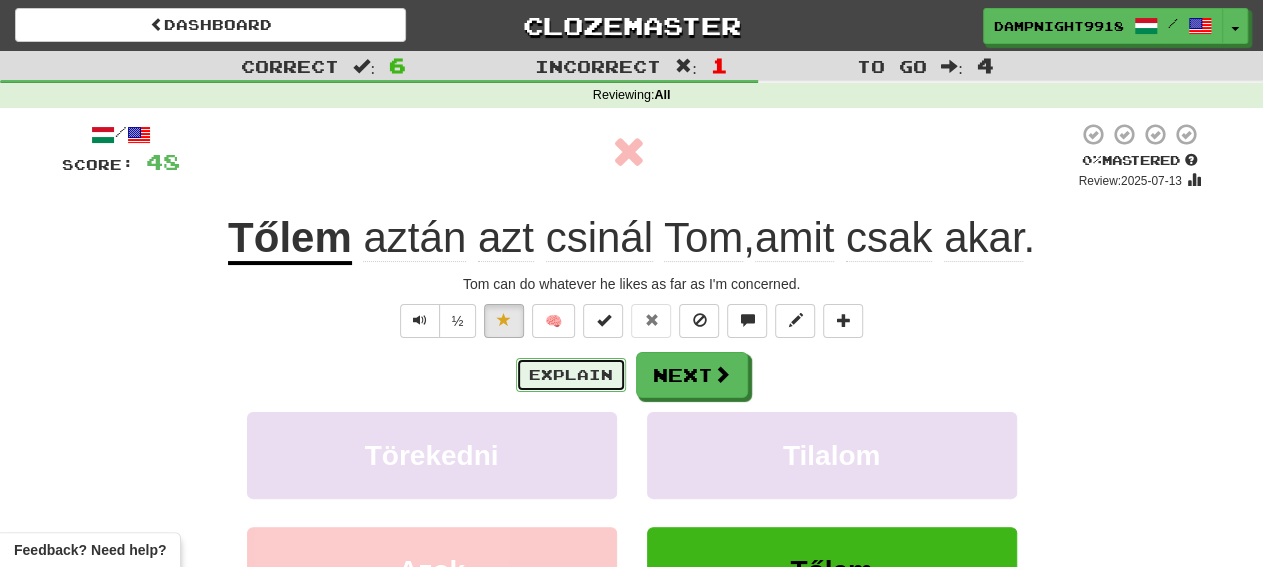 click on "Explain" at bounding box center [571, 375] 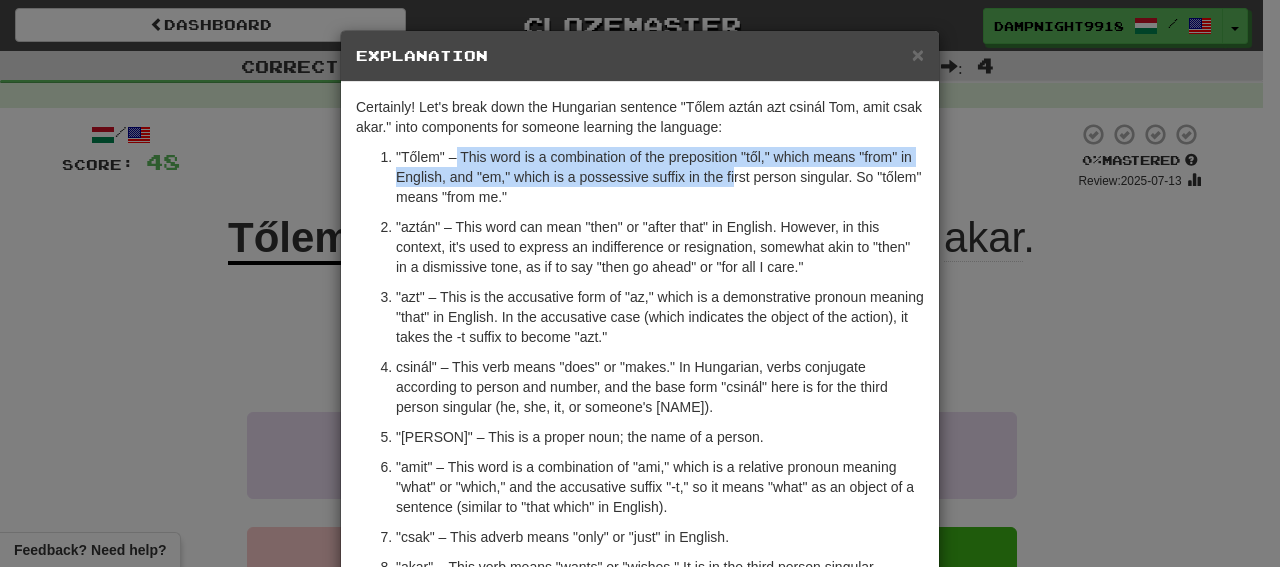 drag, startPoint x: 449, startPoint y: 163, endPoint x: 723, endPoint y: 187, distance: 275.04907 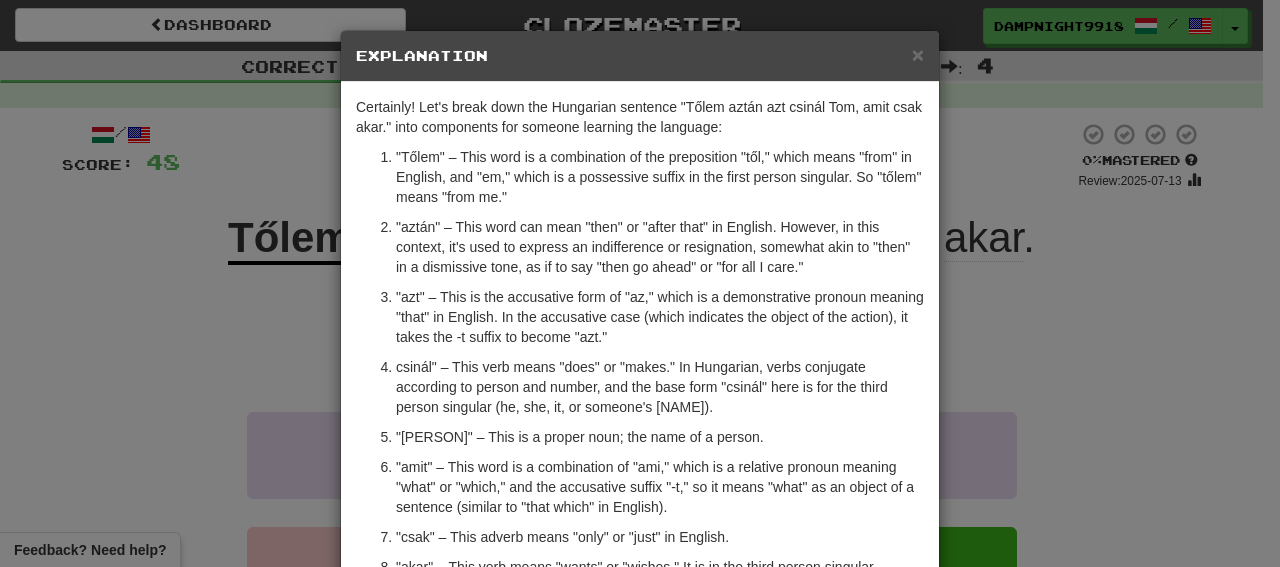 click on ""Tőlem" – This word is a combination of the preposition "től," which means "from" in English, and "em," which is a possessive suffix in the first person singular. So "tőlem" means "from me."
"aztán" – This word can mean "then" or "after that" in English. However, in this context, it's used to express an indifference or resignation, somewhat akin to "then" in a dismissive tone, as if to say "then go ahead" or "for all I care."
"azt" – This is the accusative form of "az," which is a demonstrative pronoun meaning "that" in English. In the accusative case (which indicates the object of the action), it takes the -t suffix to become "azt."
"csinál" – This verb means "does" or "makes." In Hungarian, verbs conjugate according to person and number, and the base form "csinál" here is for the third person singular (he, she, it, or someone's name).
"Tom" – This is a proper noun; the name of a person.
"csak" – This adverb means "only" or "just" in English." at bounding box center (640, 372) 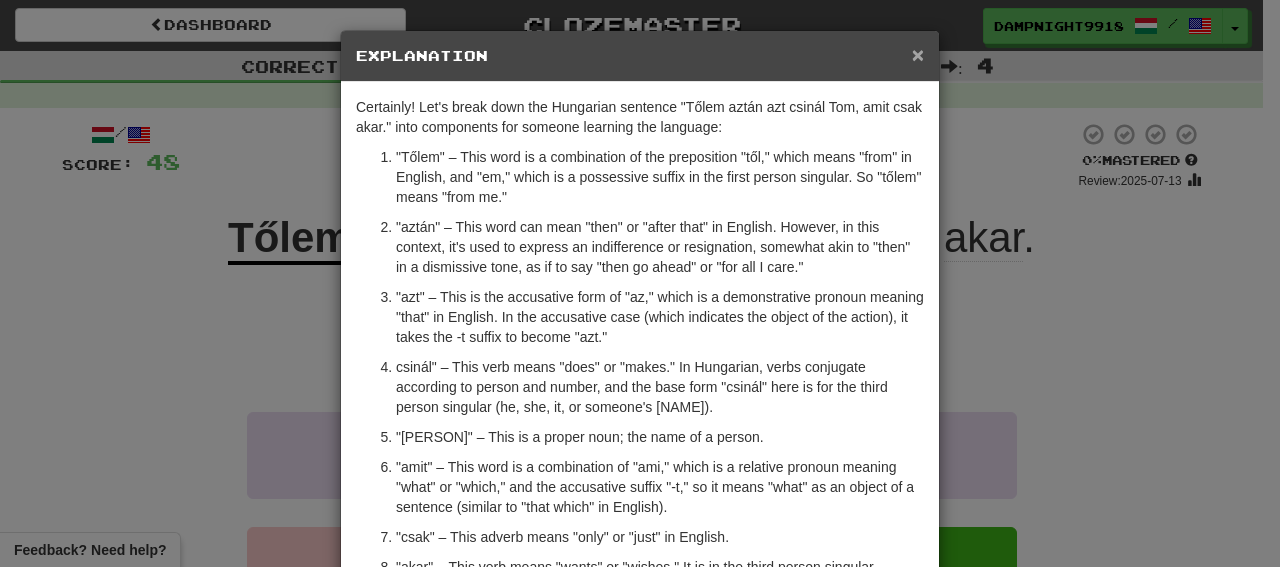click on "×" at bounding box center (918, 54) 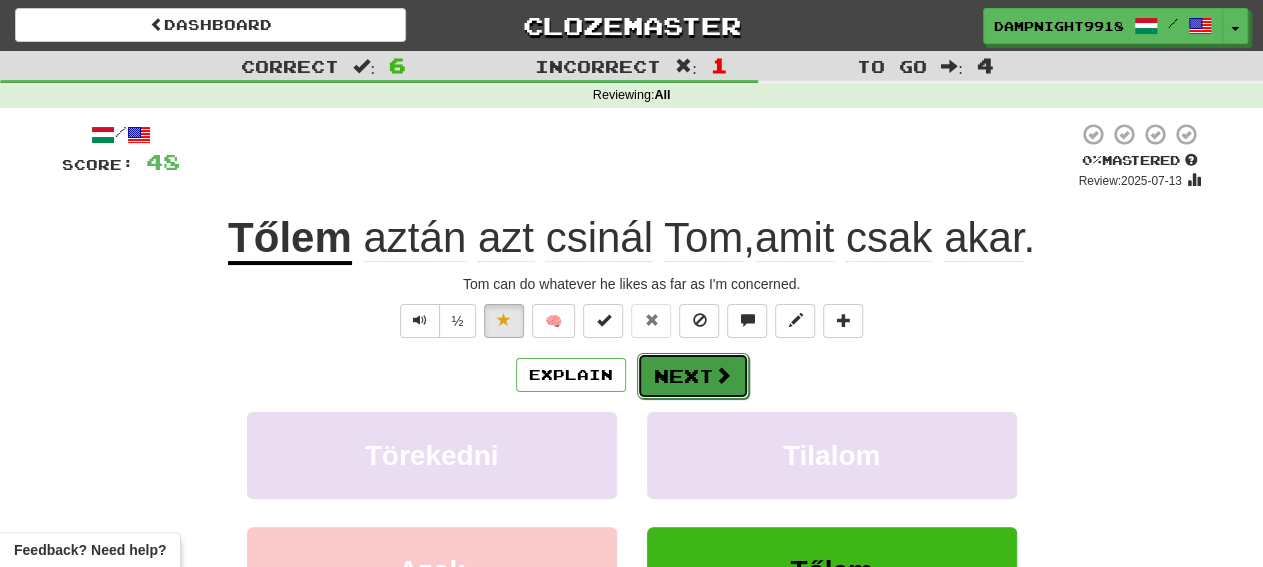 click on "Next" at bounding box center [693, 376] 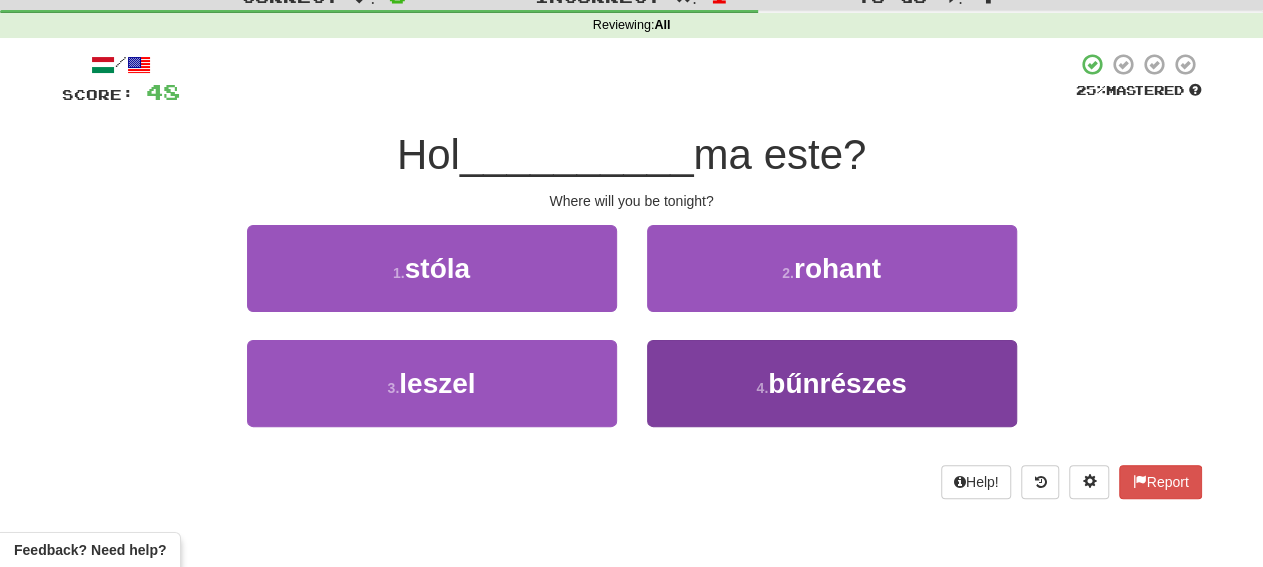 scroll, scrollTop: 104, scrollLeft: 0, axis: vertical 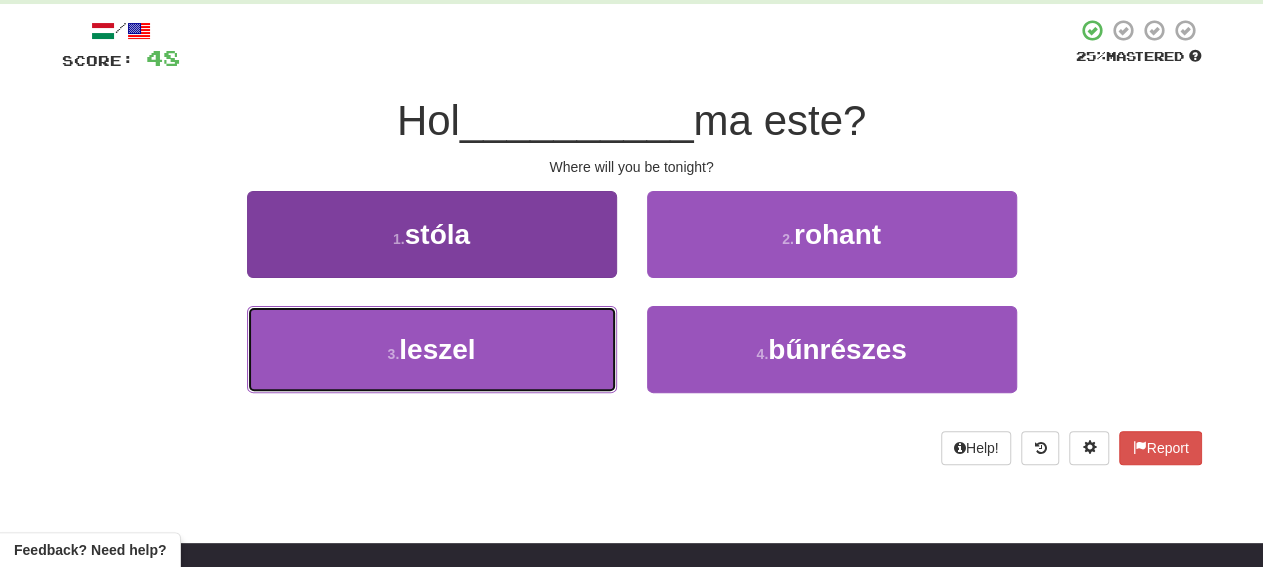 drag, startPoint x: 454, startPoint y: 346, endPoint x: 469, endPoint y: 334, distance: 19.209373 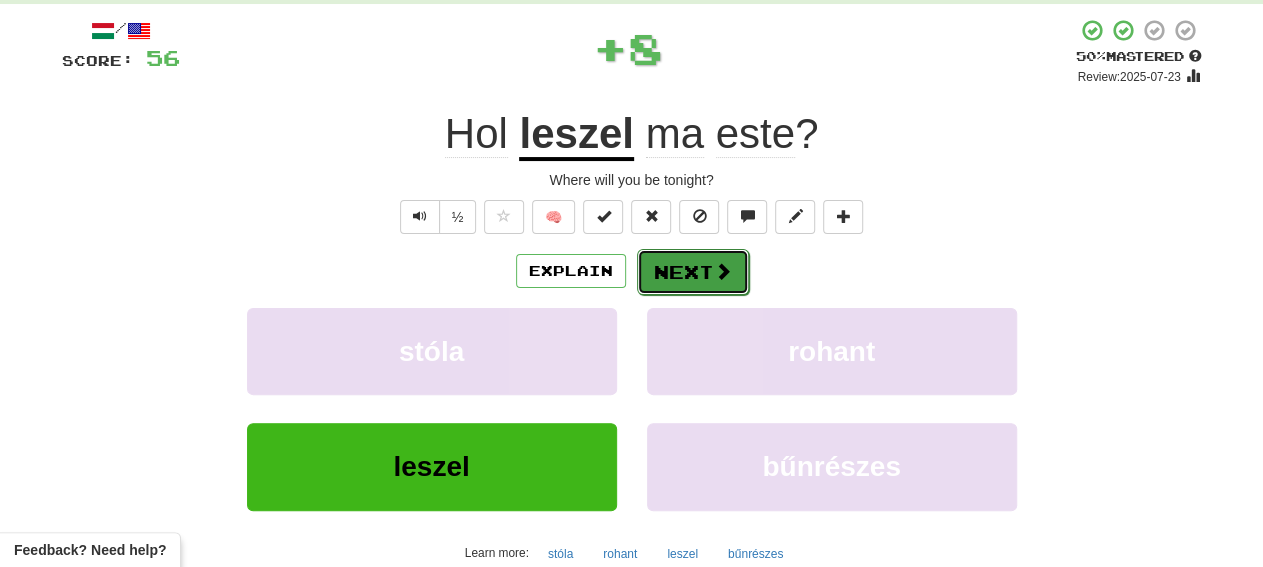 click on "Next" at bounding box center (693, 272) 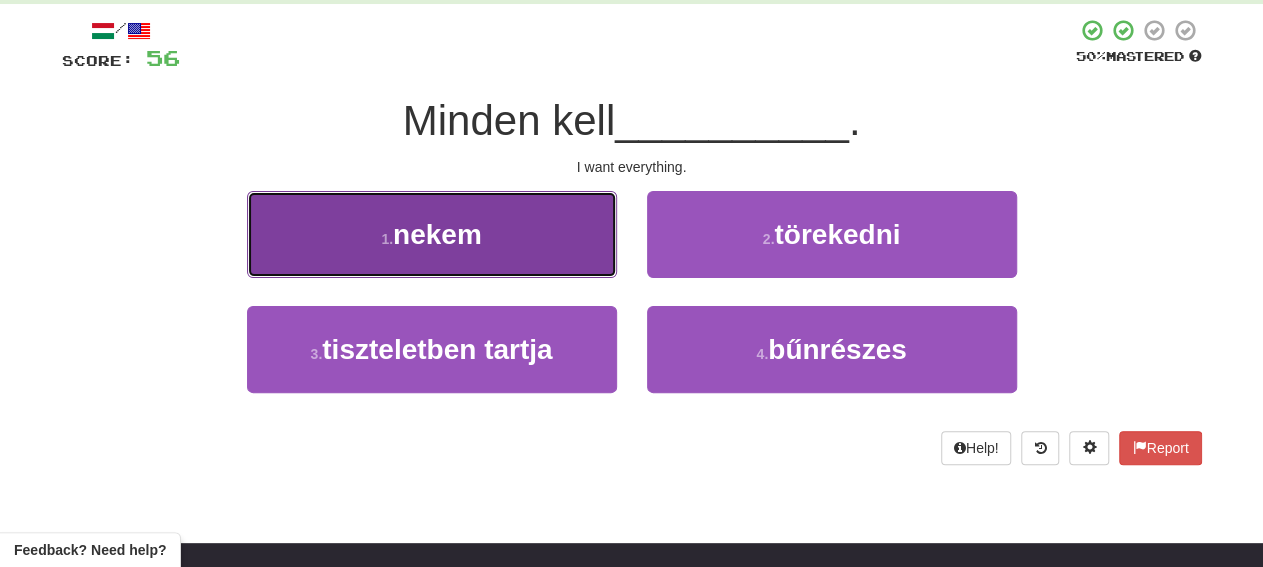 click on "1 .  nekem" at bounding box center [432, 234] 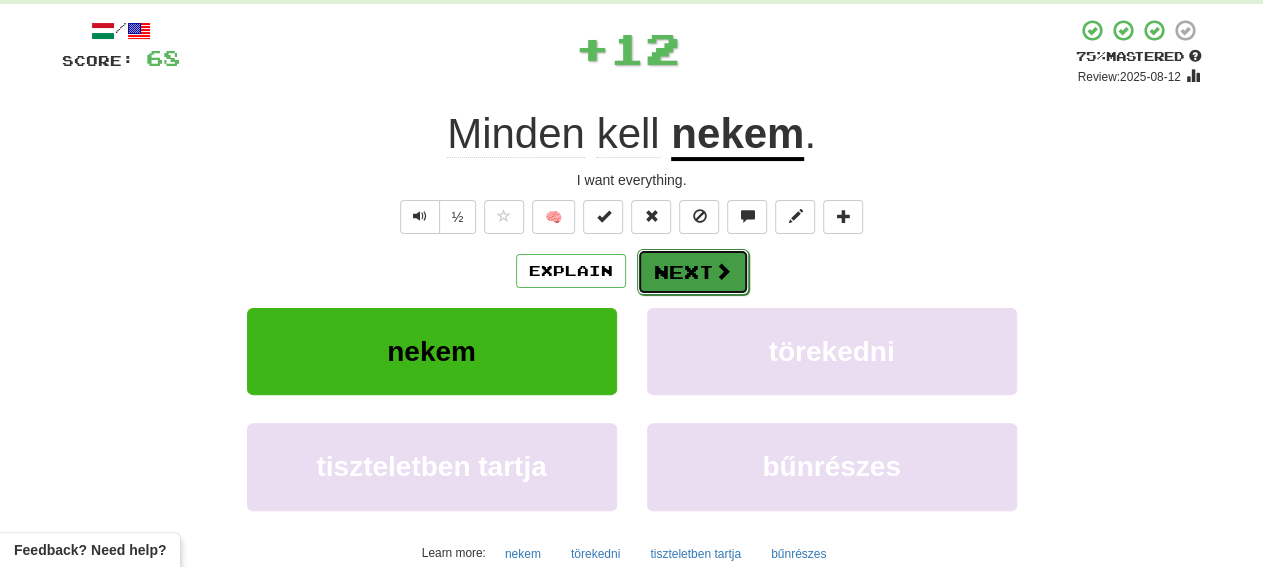 click at bounding box center [723, 271] 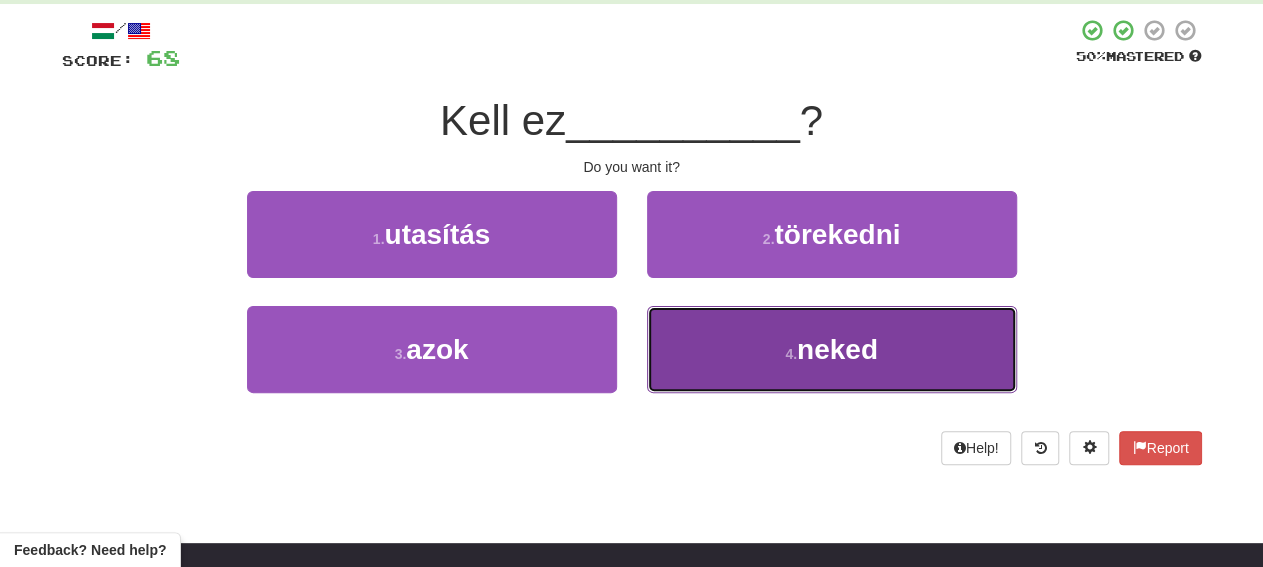click on "4 .  neked" at bounding box center [832, 349] 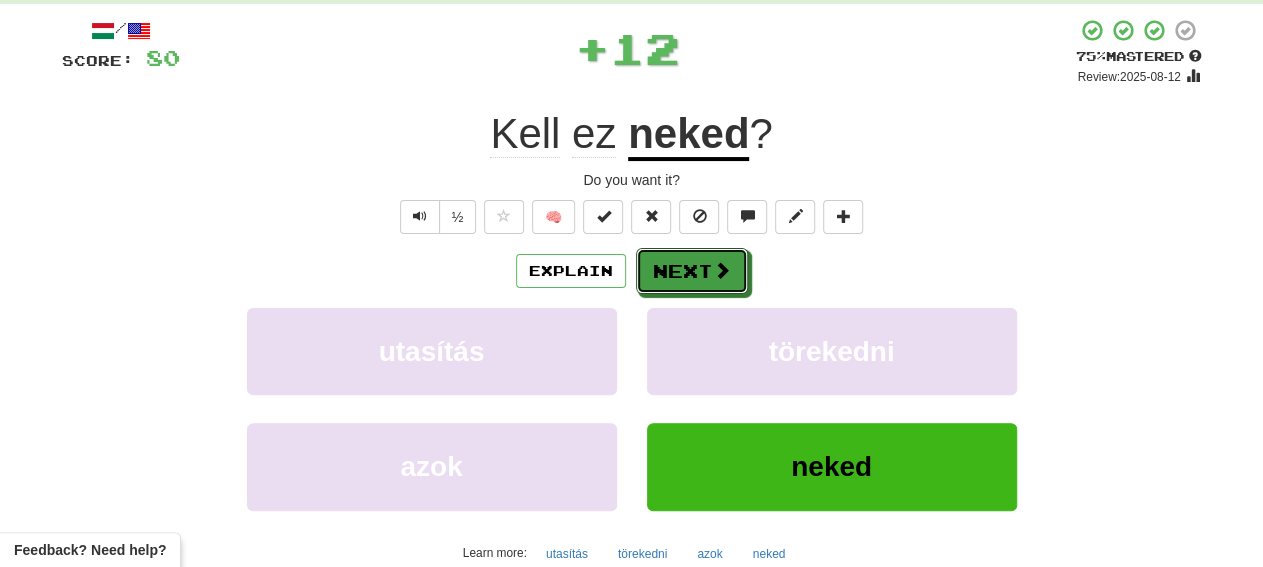 click on "Explain Next utasítás törekedni azok neked Learn more: utasítás törekedni azok neked" at bounding box center (632, 408) 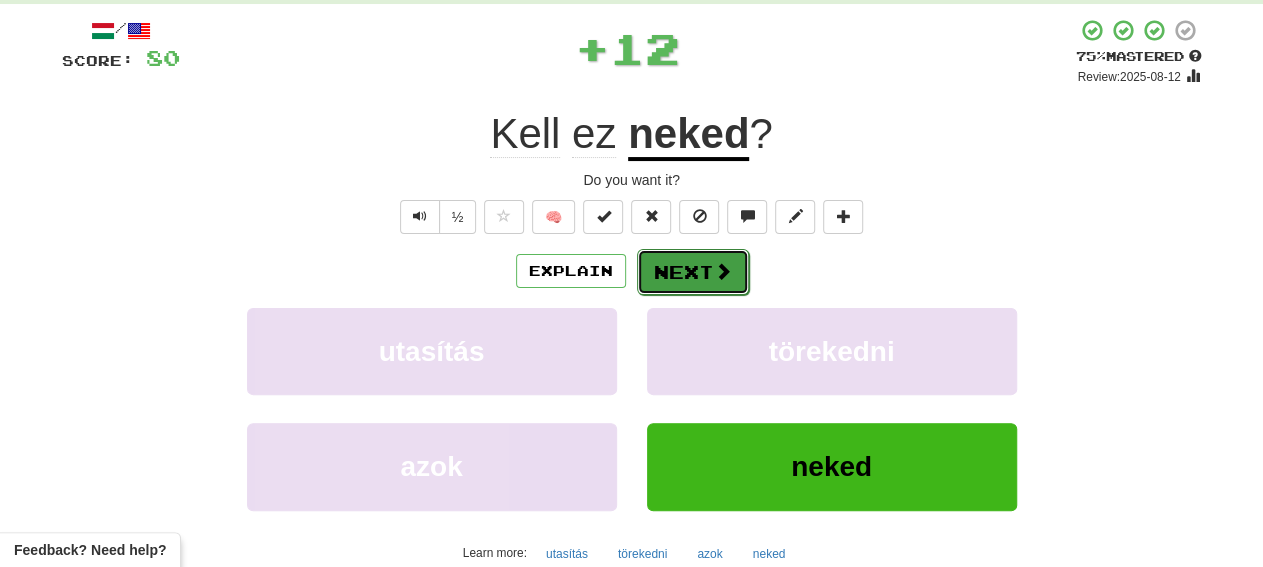 click on "Next" at bounding box center [693, 272] 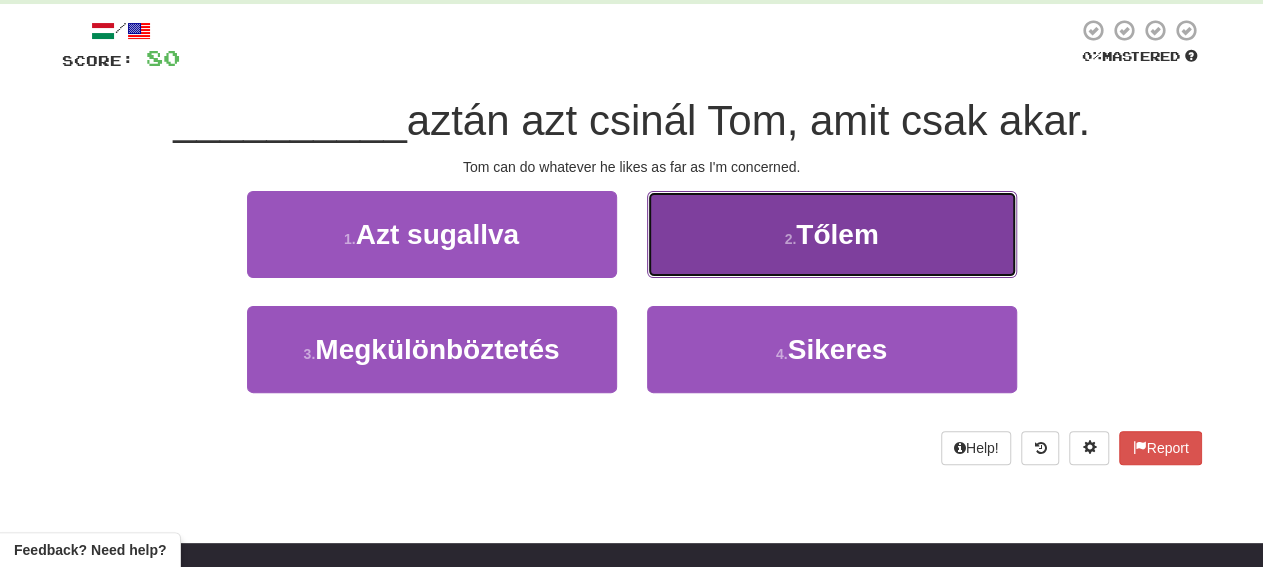 click on "2 .  Tőlem" at bounding box center [832, 234] 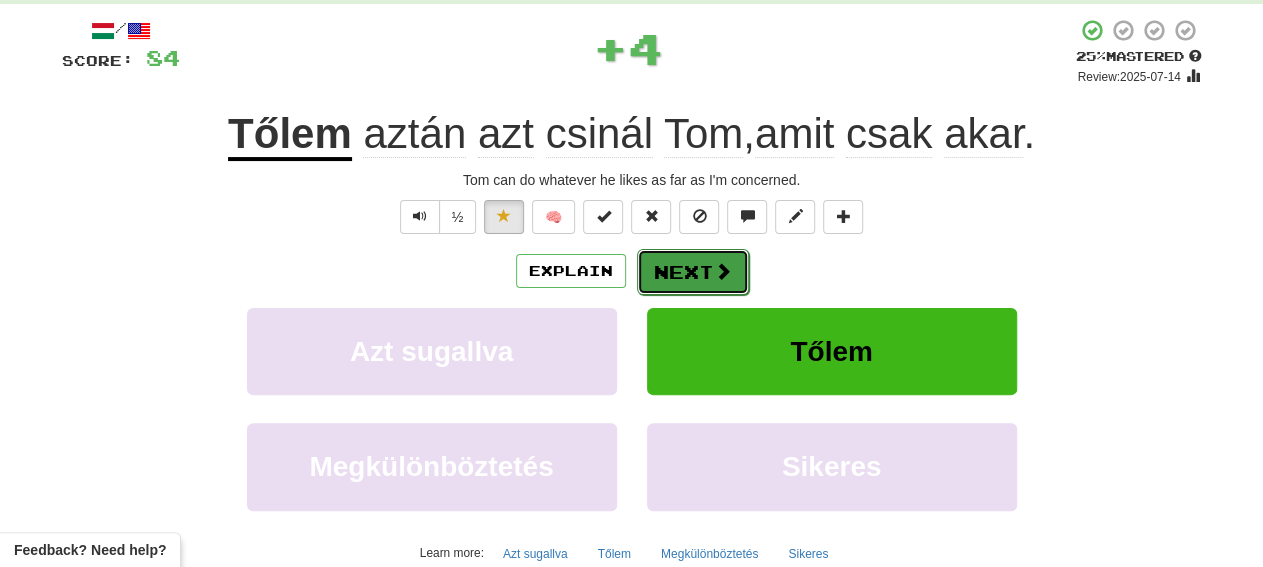 click at bounding box center (723, 271) 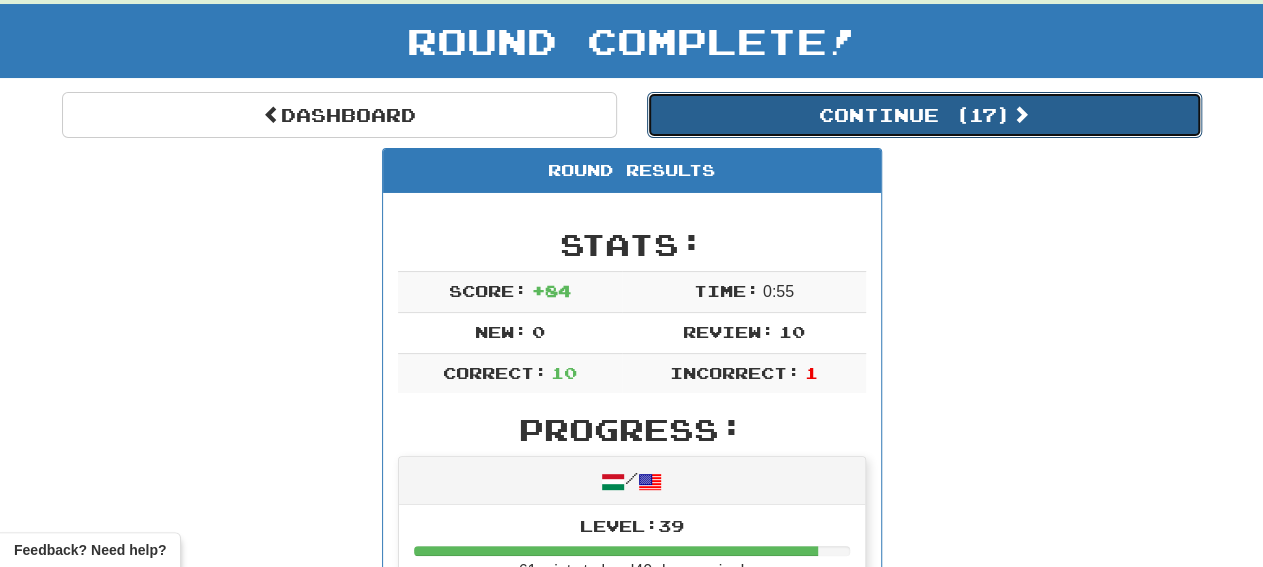 click on "Continue ( 17 )" at bounding box center [924, 115] 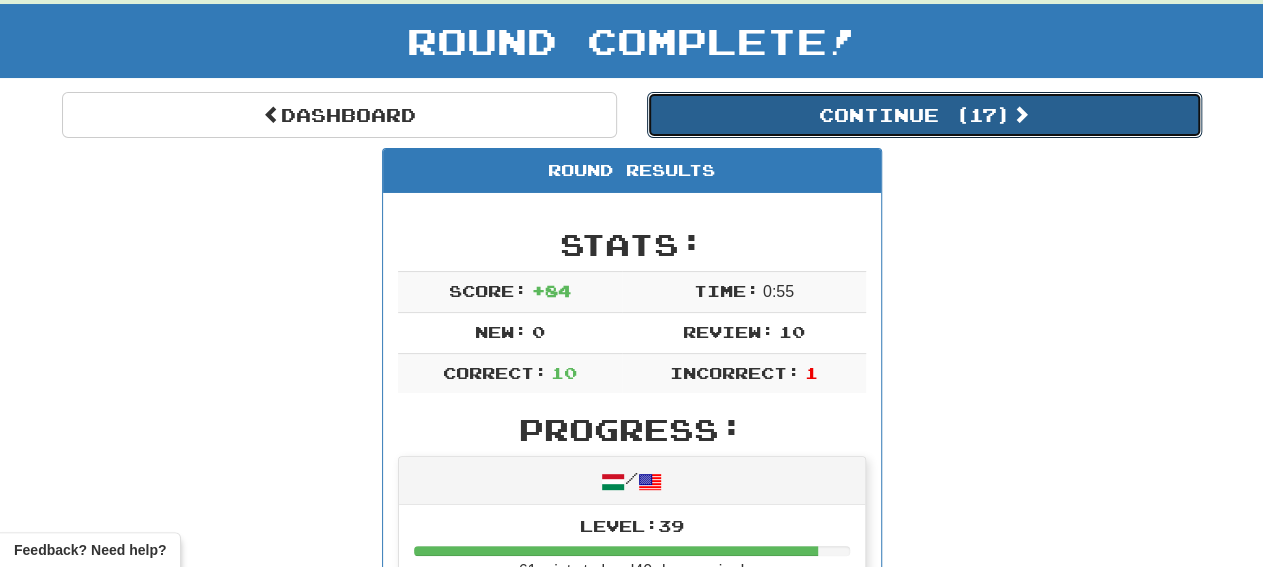 scroll, scrollTop: 144, scrollLeft: 0, axis: vertical 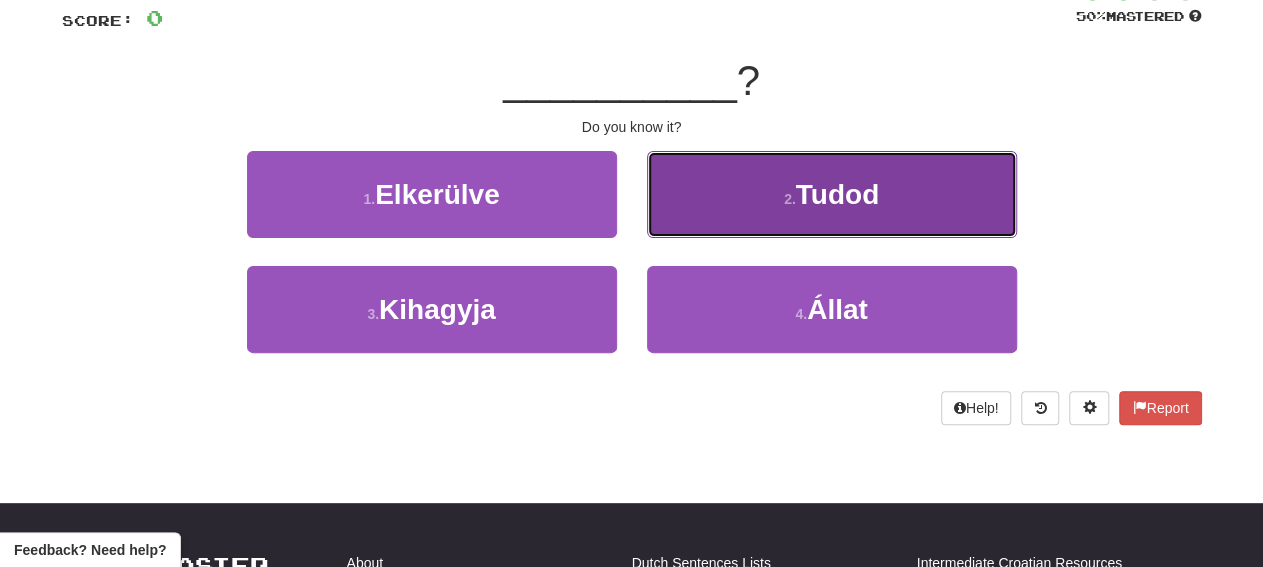 click on "2 .  Tudod" at bounding box center (832, 194) 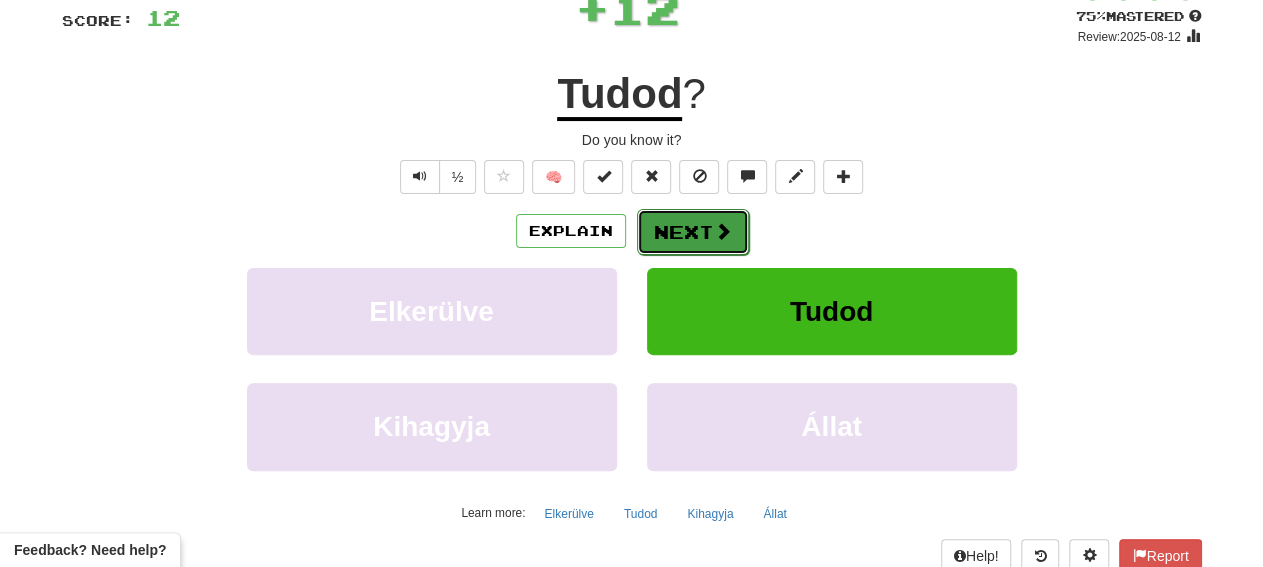 click on "Next" at bounding box center (693, 232) 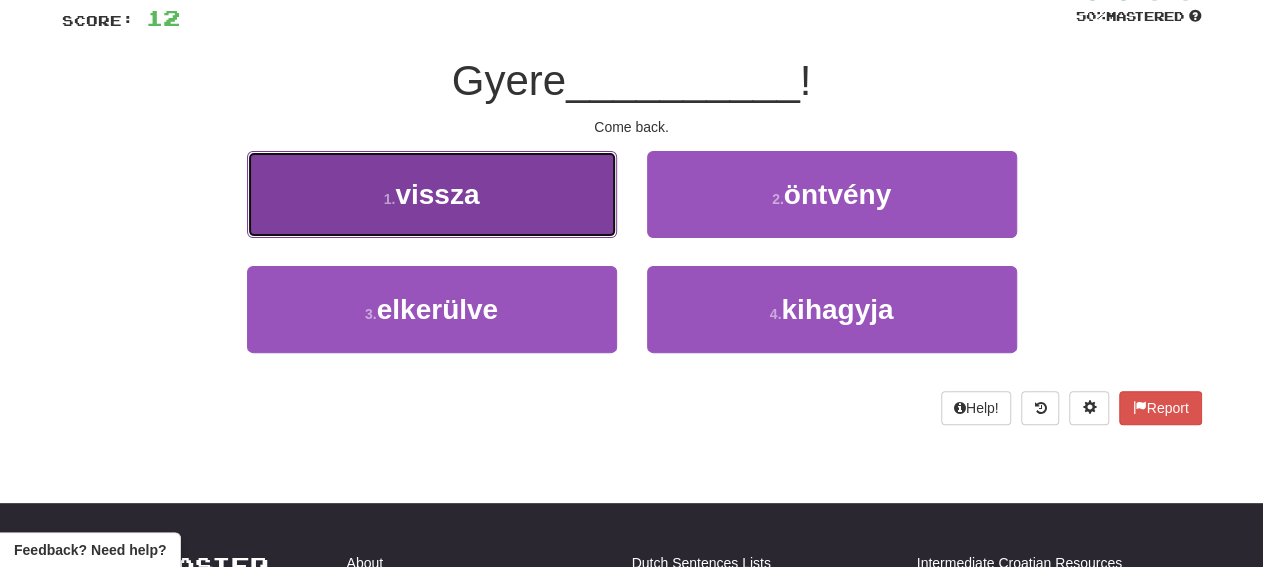 click on "1 .  vissza" at bounding box center (432, 194) 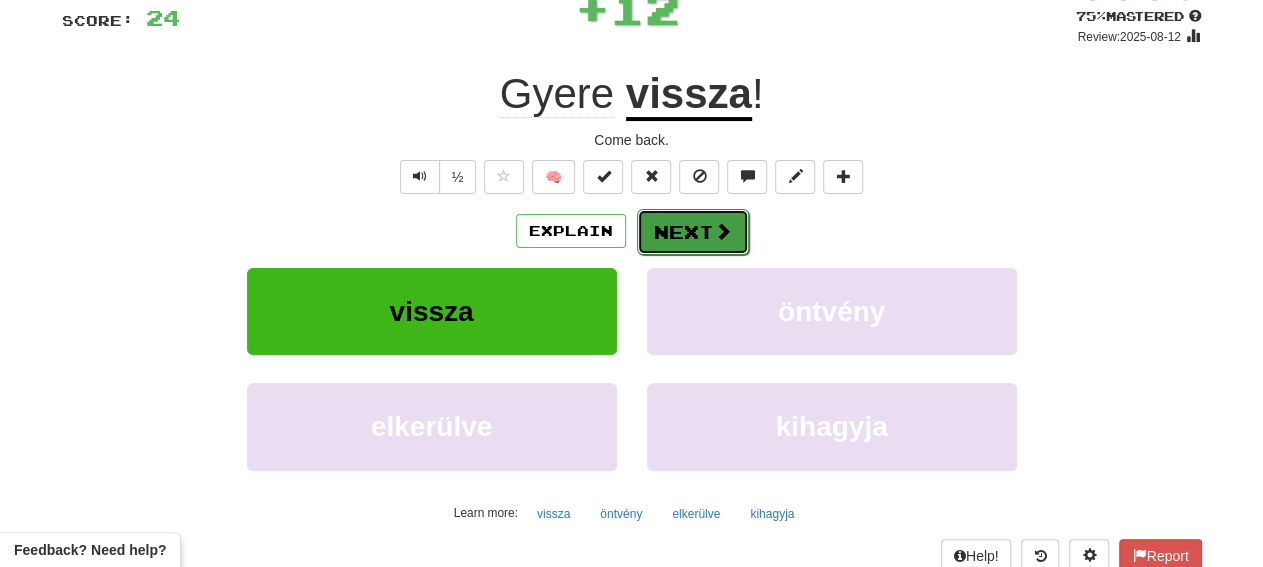 click on "Next" at bounding box center [693, 232] 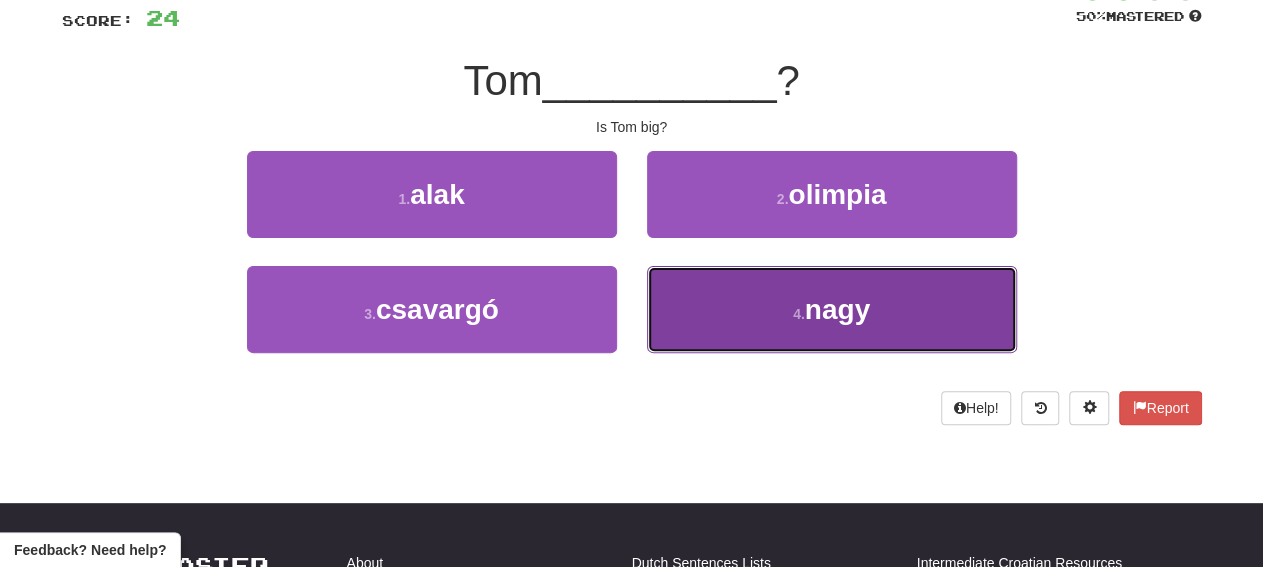 click on "4 .  nagy" at bounding box center (832, 309) 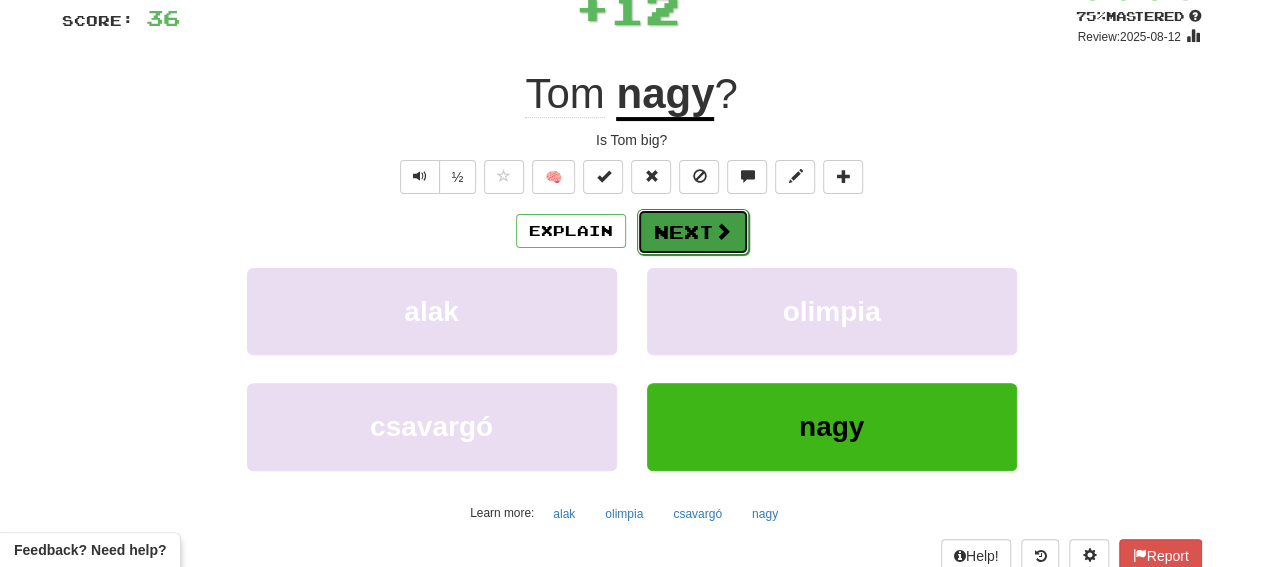 click on "Next" at bounding box center (693, 232) 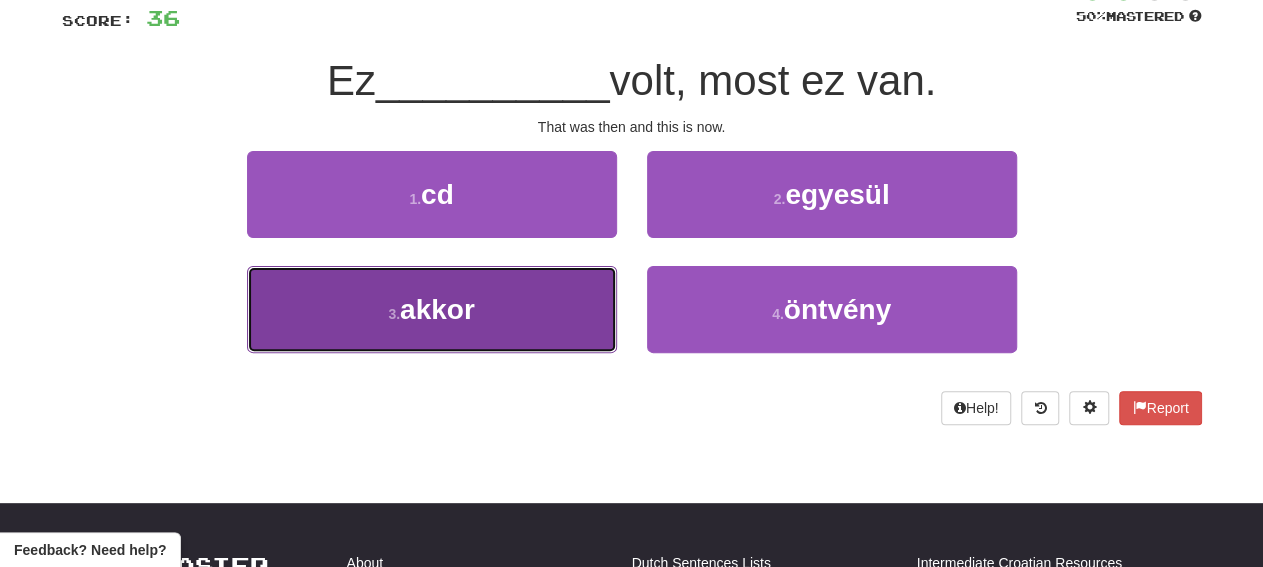 click on "3 .  akkor" at bounding box center [432, 309] 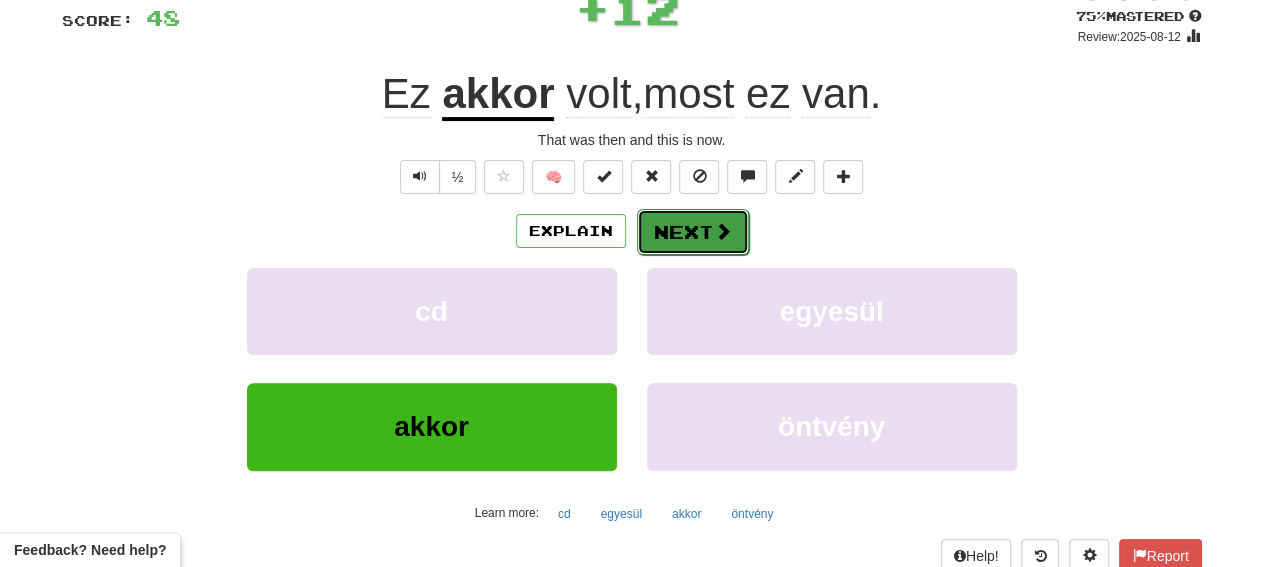 click on "Next" at bounding box center (693, 232) 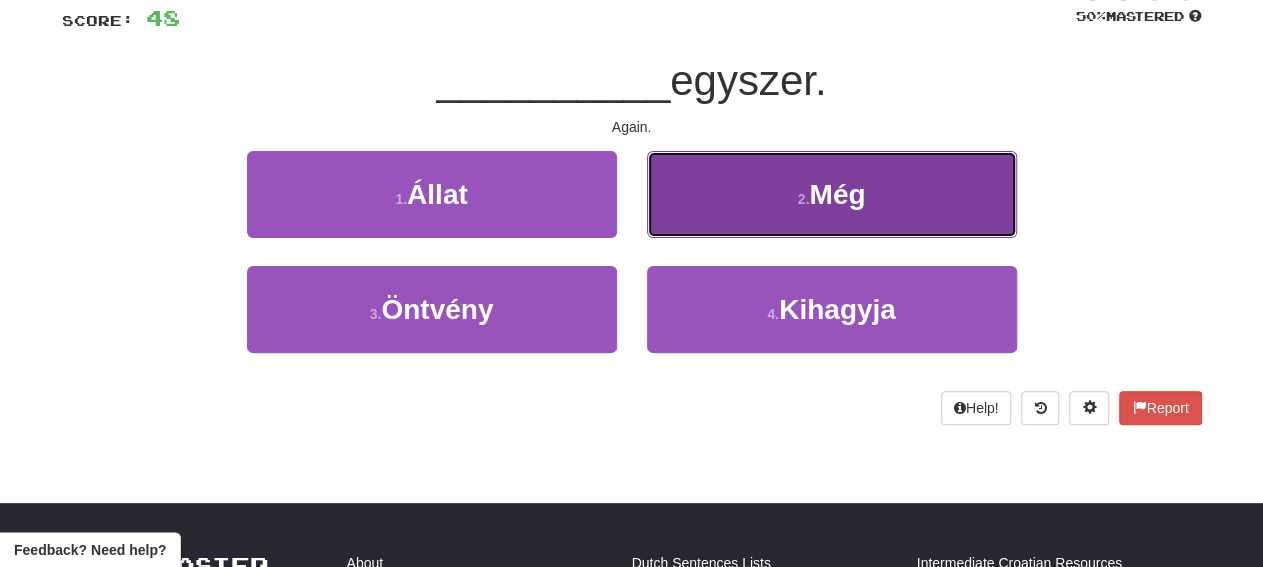 click on "2 .  Még" at bounding box center (832, 194) 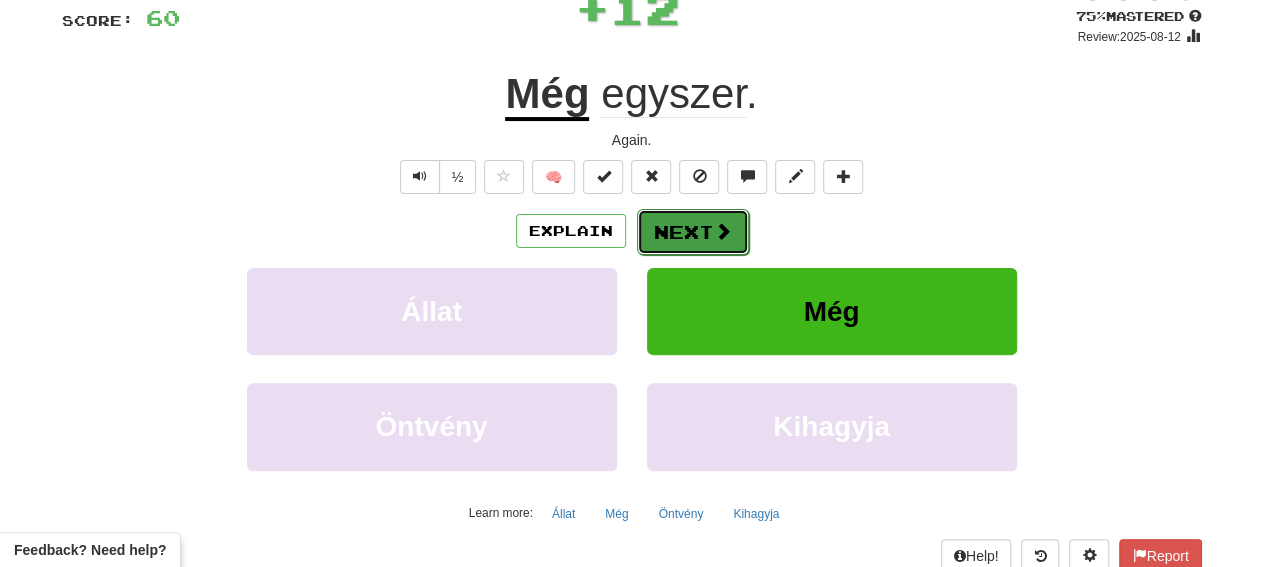 click on "Next" at bounding box center [693, 232] 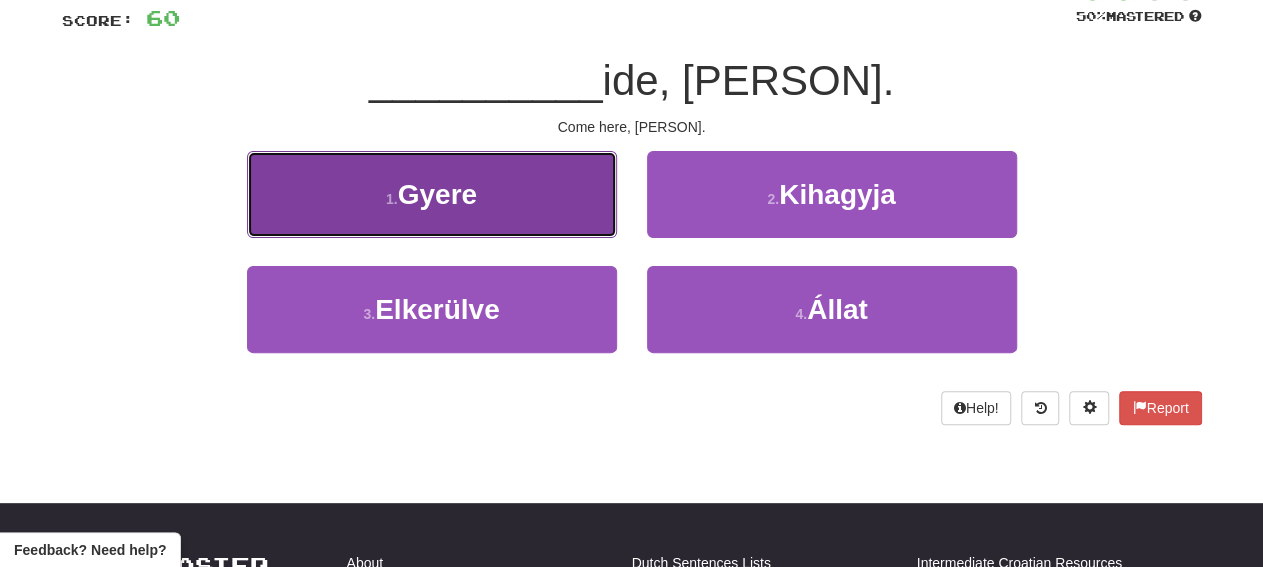 click on "1 .  Gyere" at bounding box center [432, 194] 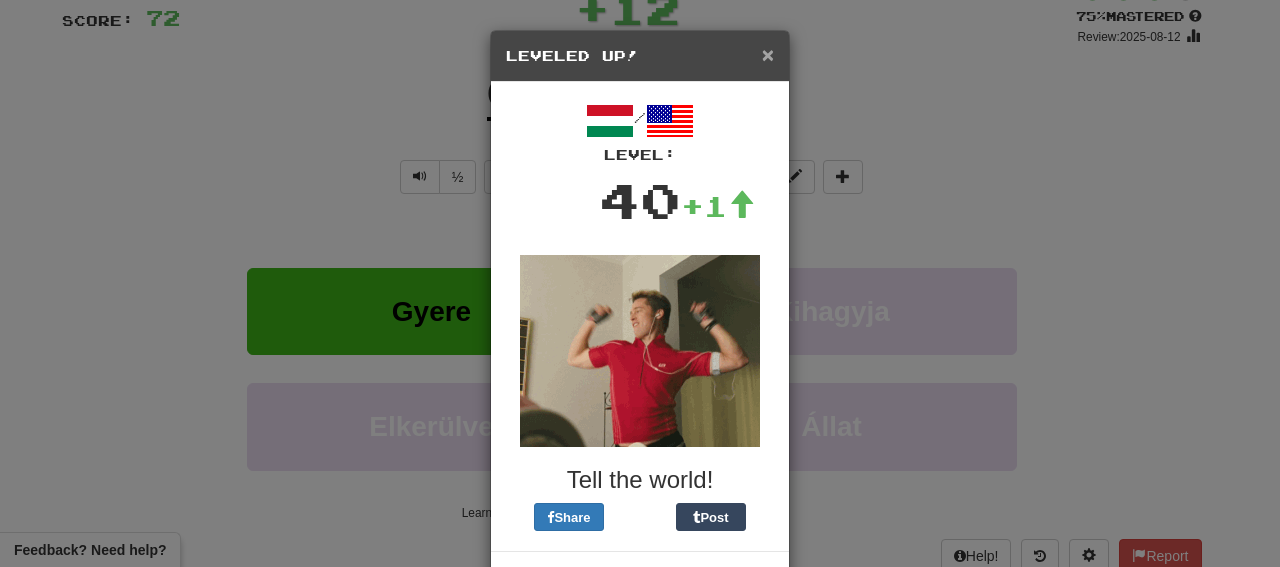 click on "×" at bounding box center [768, 54] 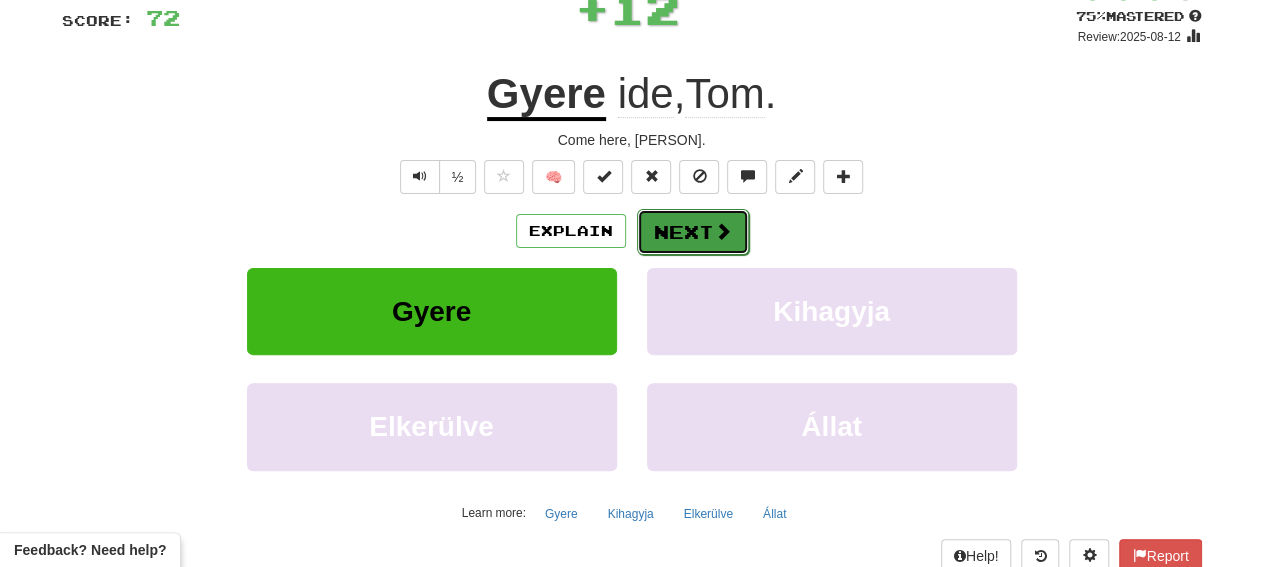 click at bounding box center (723, 231) 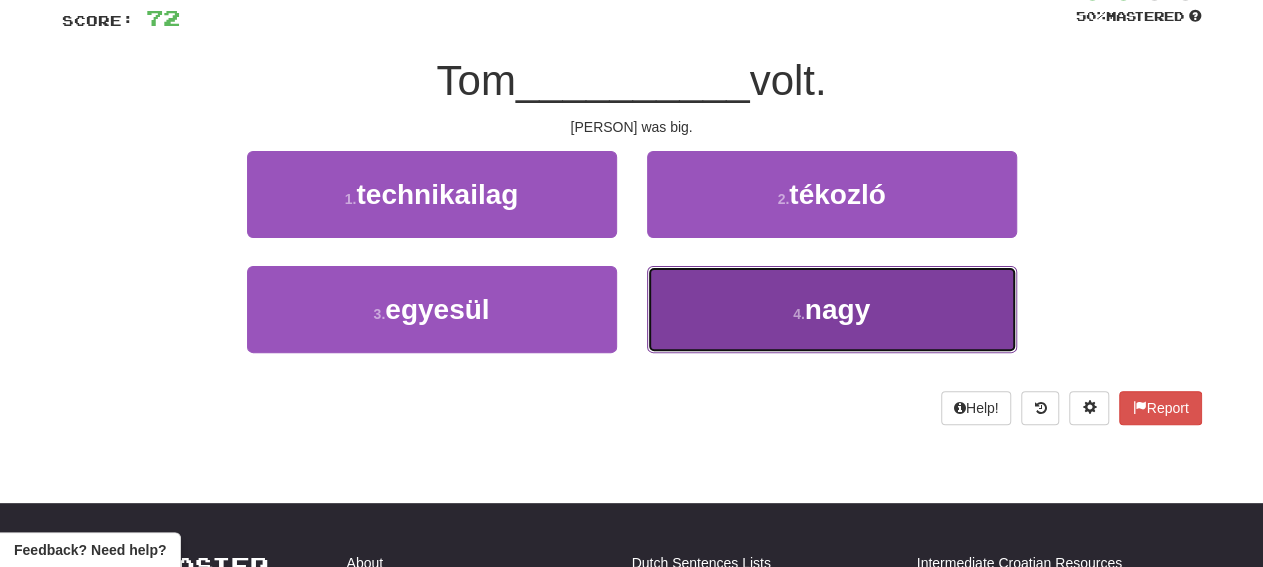click on "4 .  nagy" at bounding box center (832, 309) 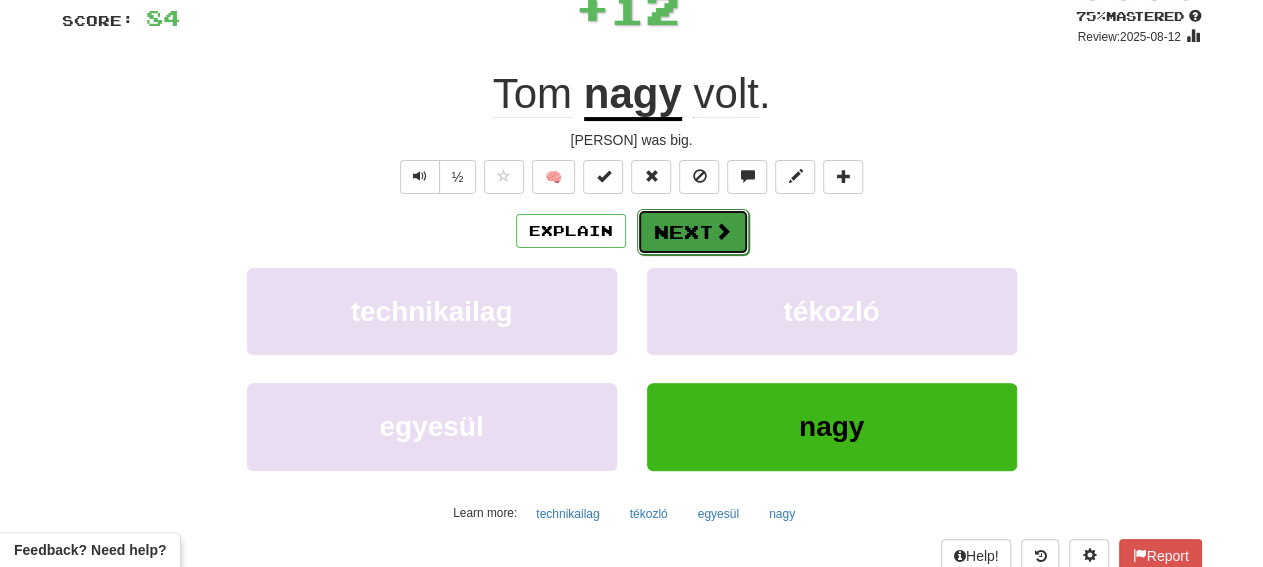 click at bounding box center (723, 231) 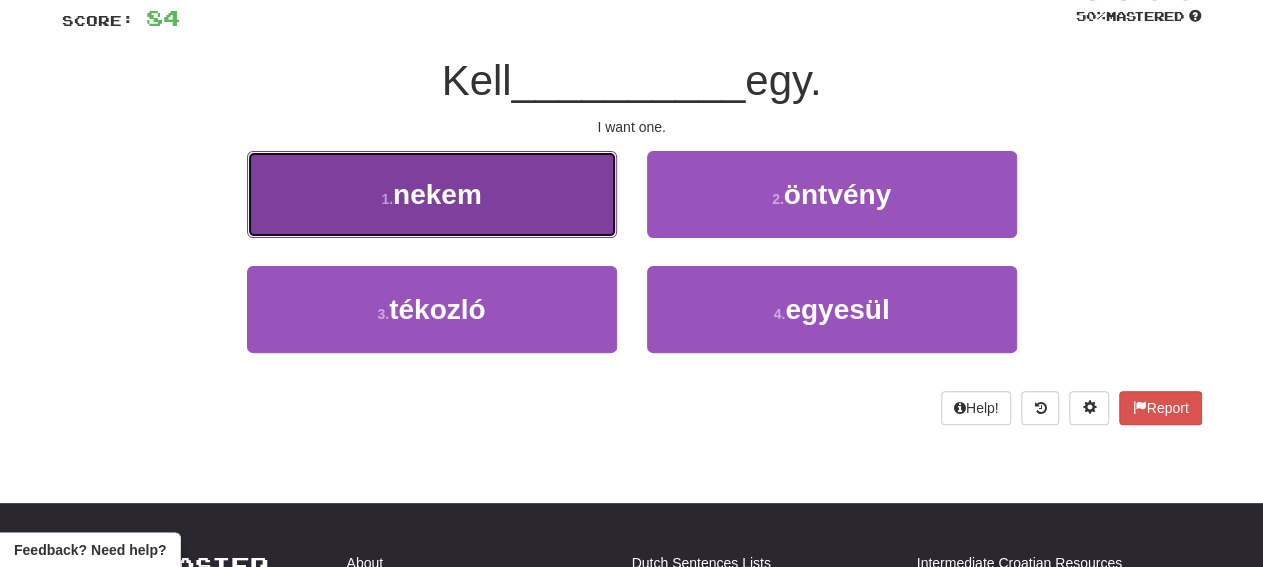 click on "1 .  nekem" at bounding box center (432, 194) 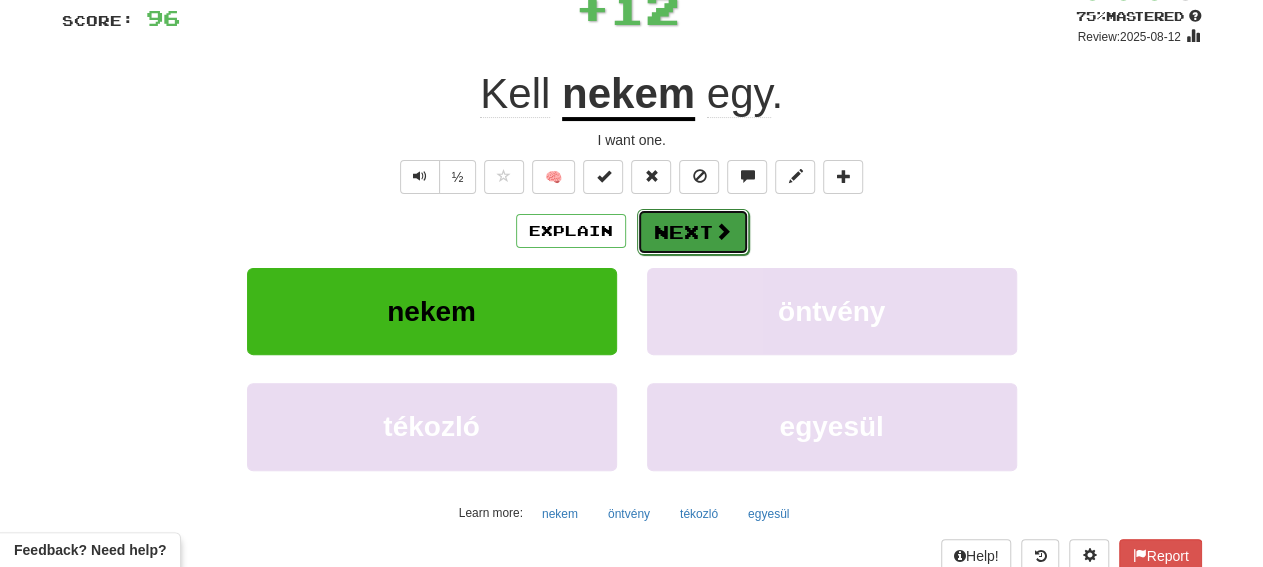 click on "Next" at bounding box center (693, 232) 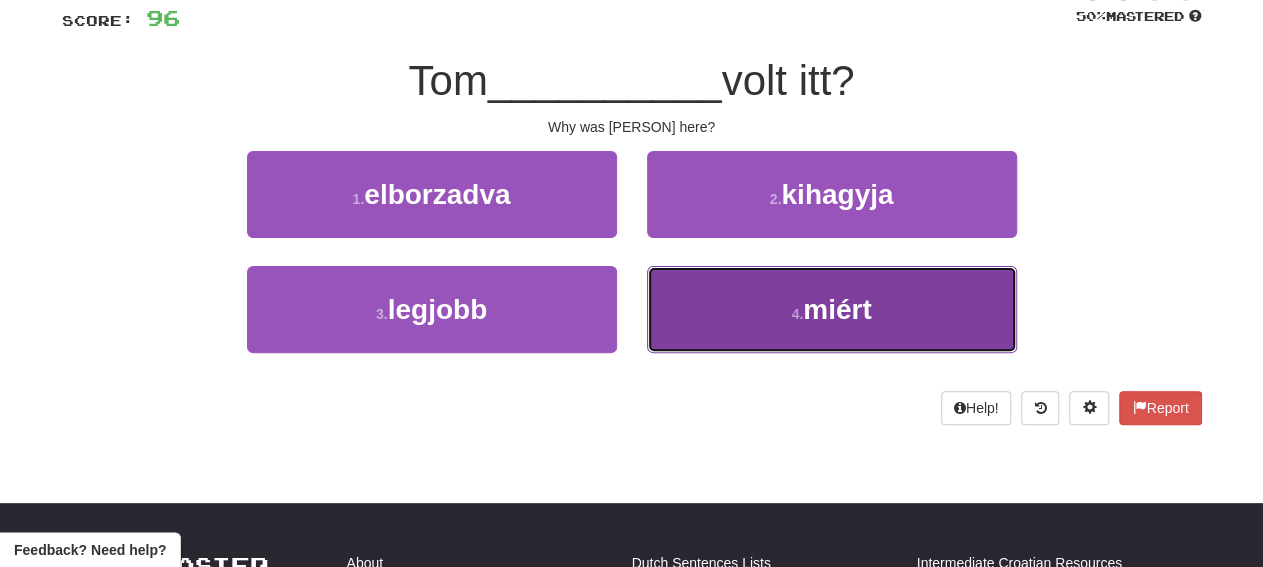 click on "4 .  miért" at bounding box center (832, 309) 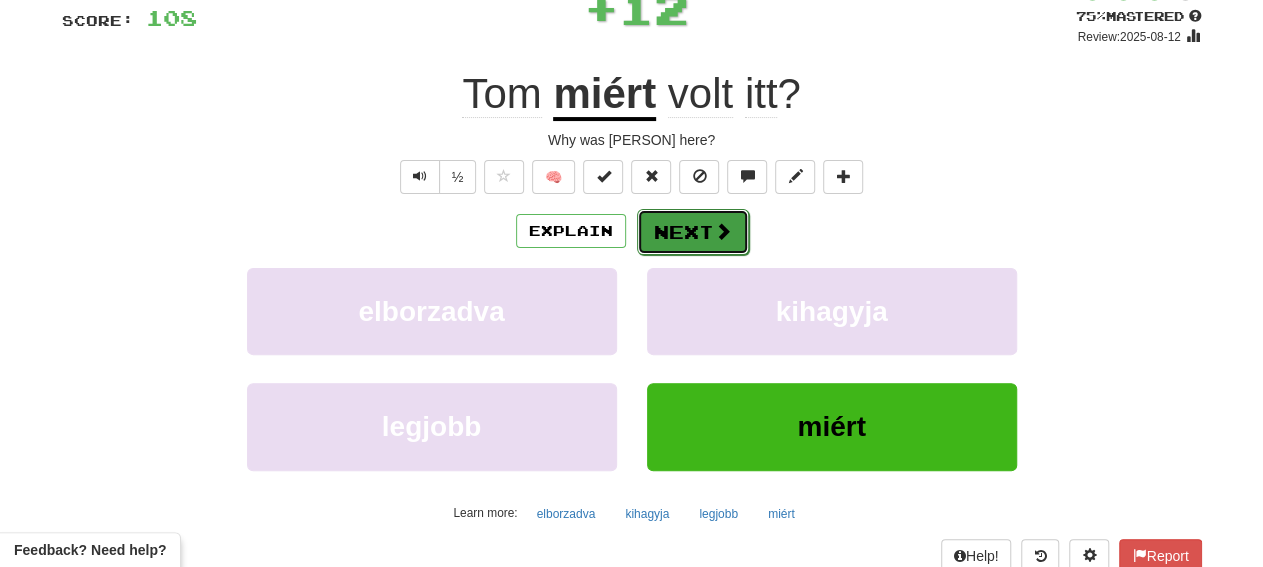 click on "Next" at bounding box center (693, 232) 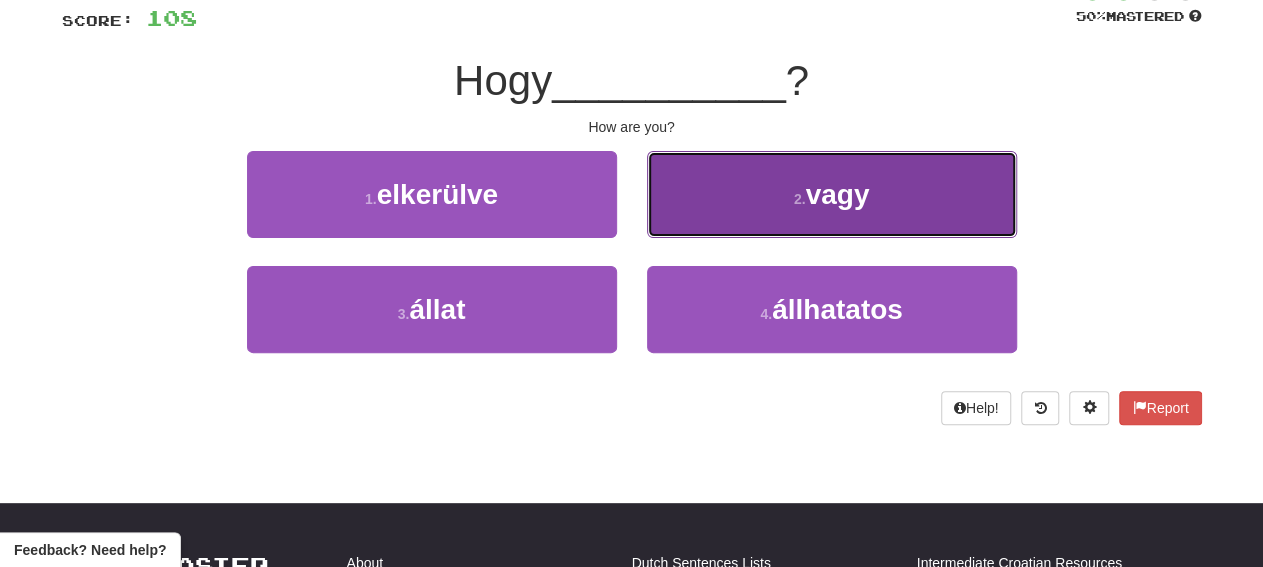 click on "2 .  vagy" at bounding box center (832, 194) 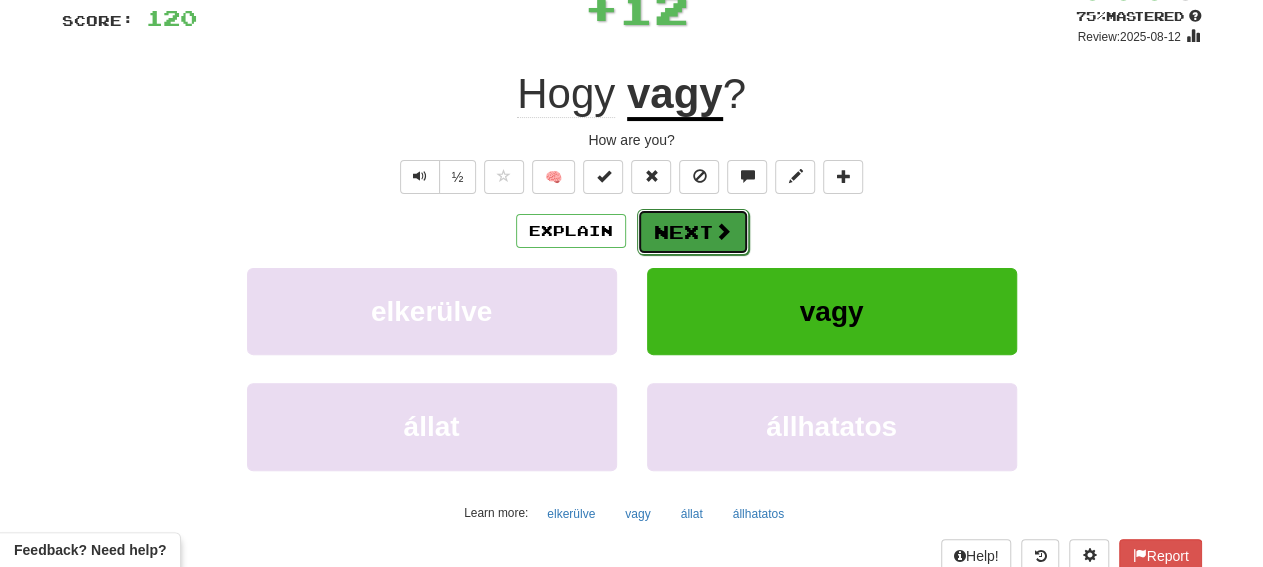 click on "Next" at bounding box center [693, 232] 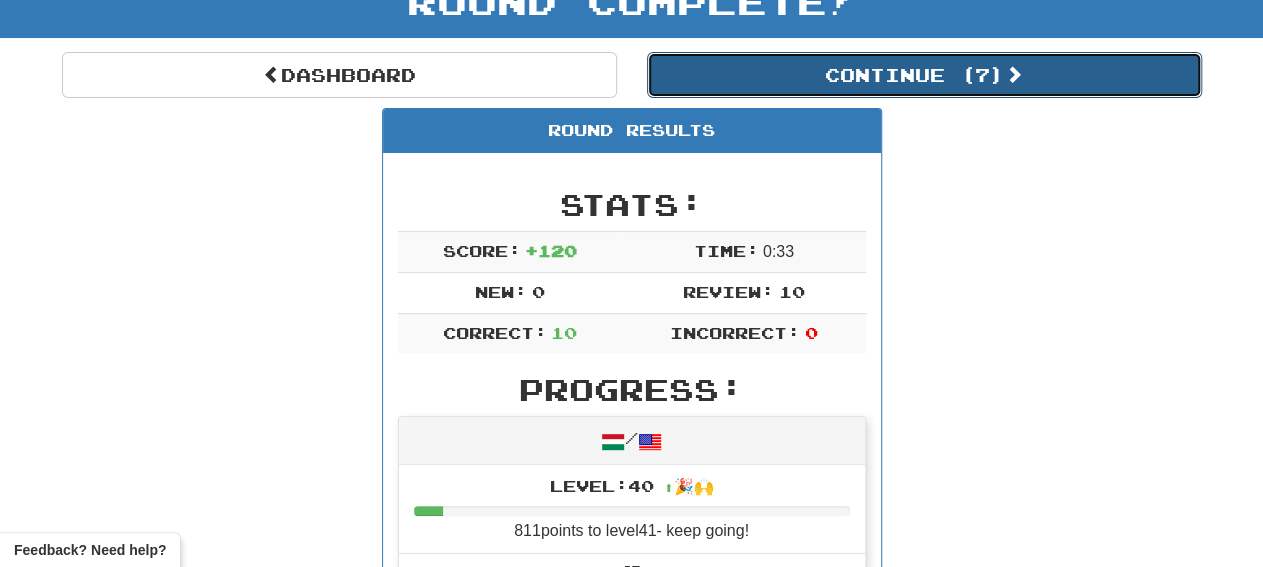 click on "Continue ( 7 )" at bounding box center [924, 75] 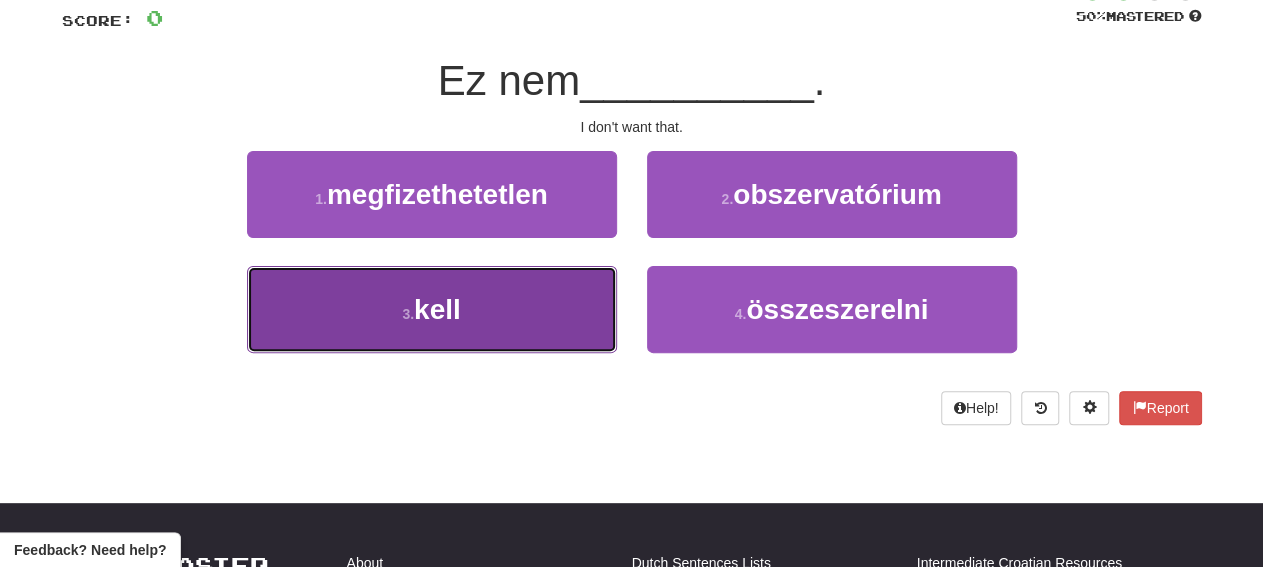 click on "3 .  kell" at bounding box center (432, 309) 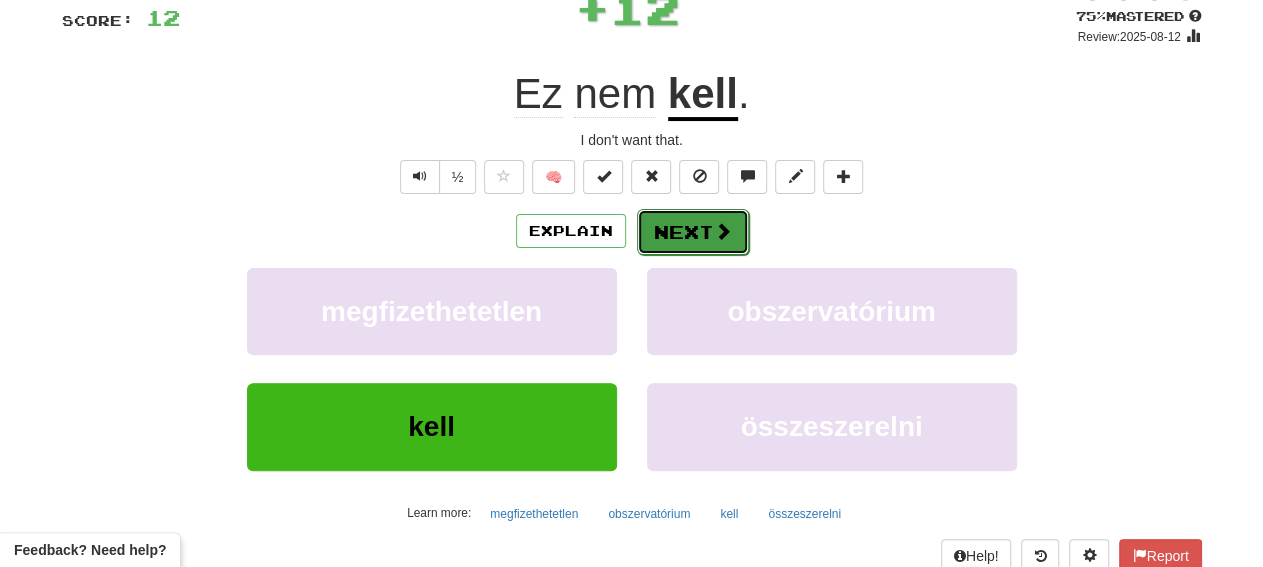 click on "Next" at bounding box center [693, 232] 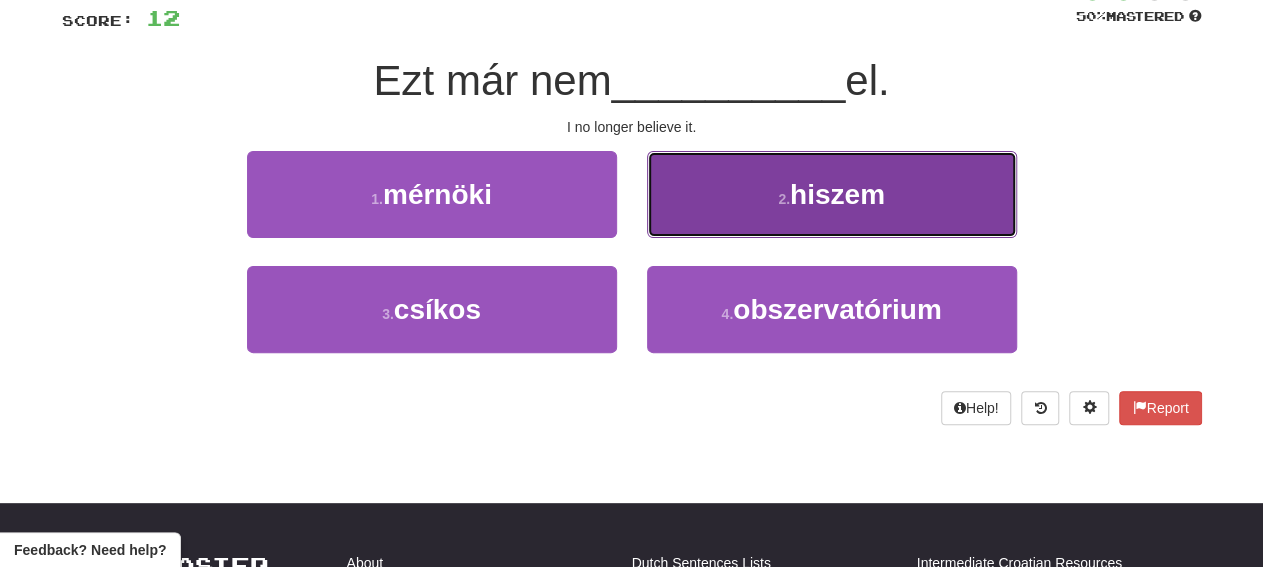 click on "2 .  hiszem" at bounding box center [832, 194] 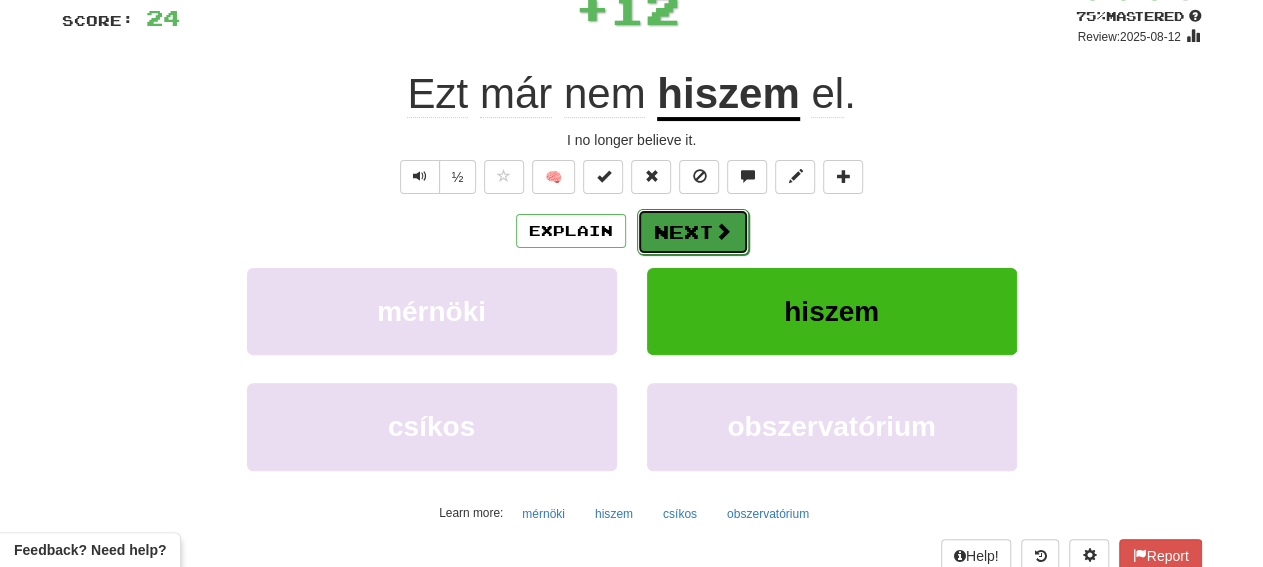 click on "Next" at bounding box center [693, 232] 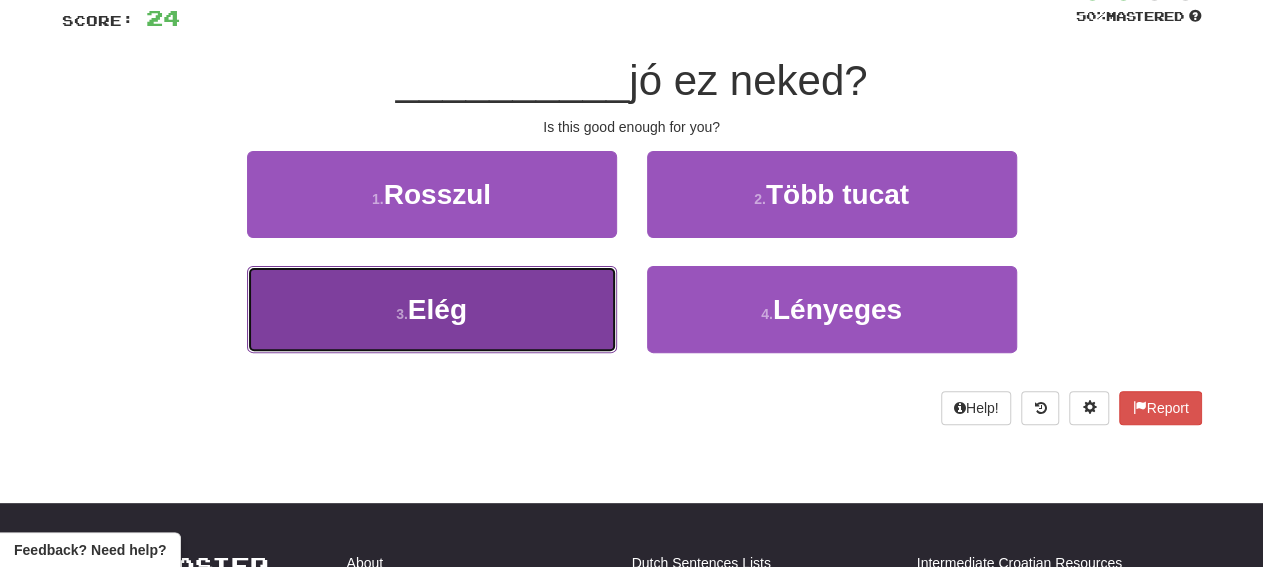 click on "3 .  Elég" at bounding box center (432, 309) 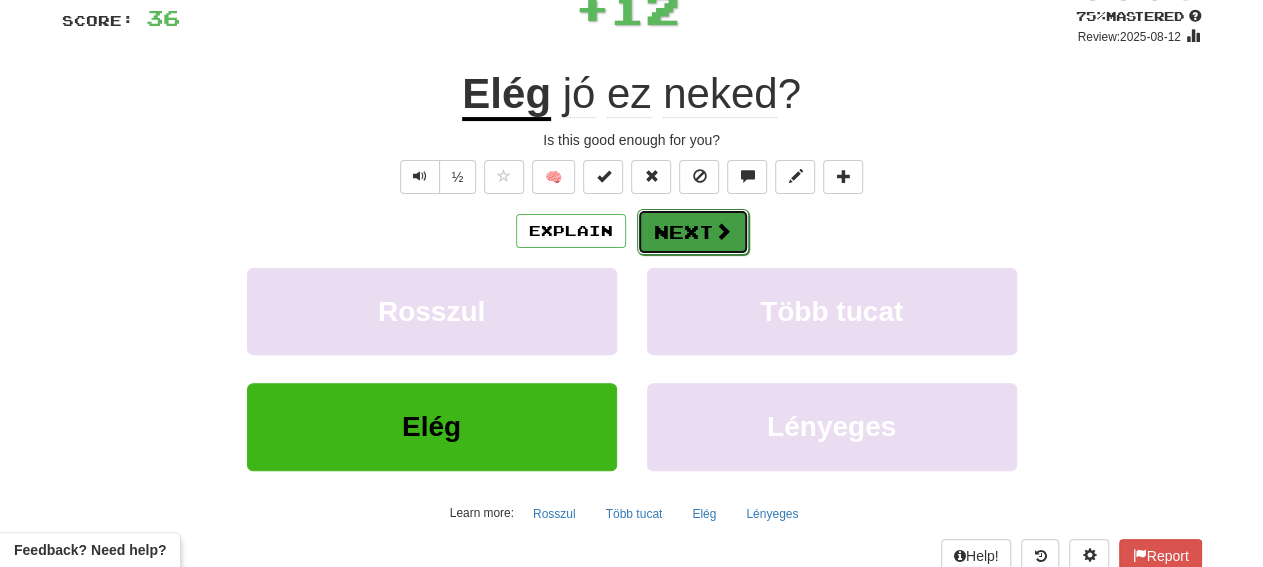 click on "Next" at bounding box center (693, 232) 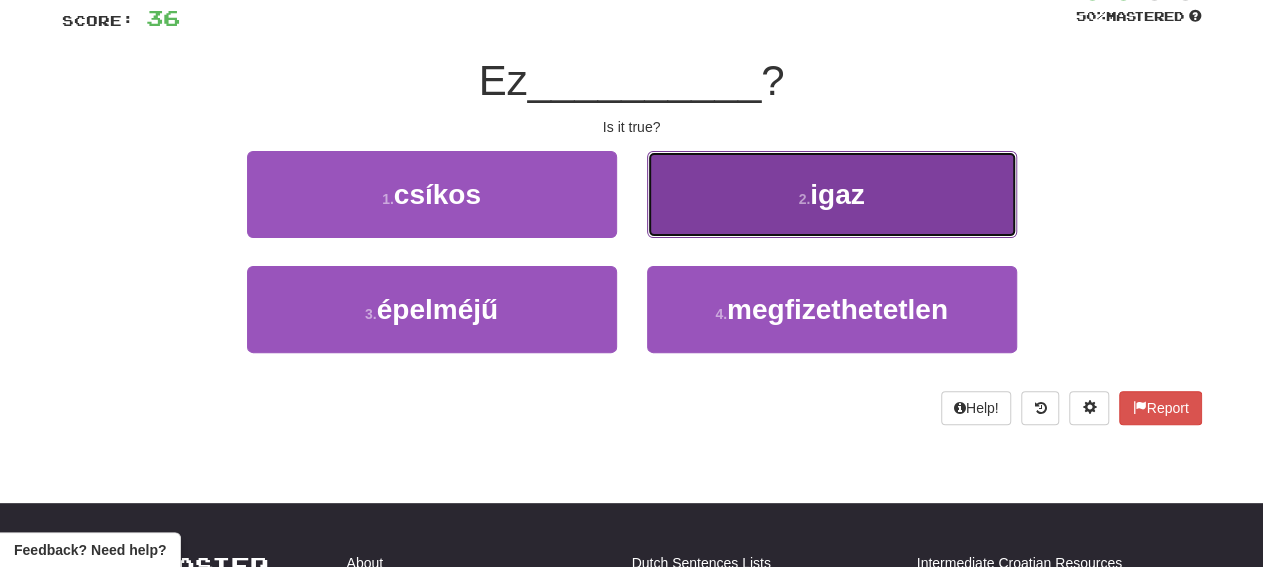 click on "2 .  igaz" at bounding box center [832, 194] 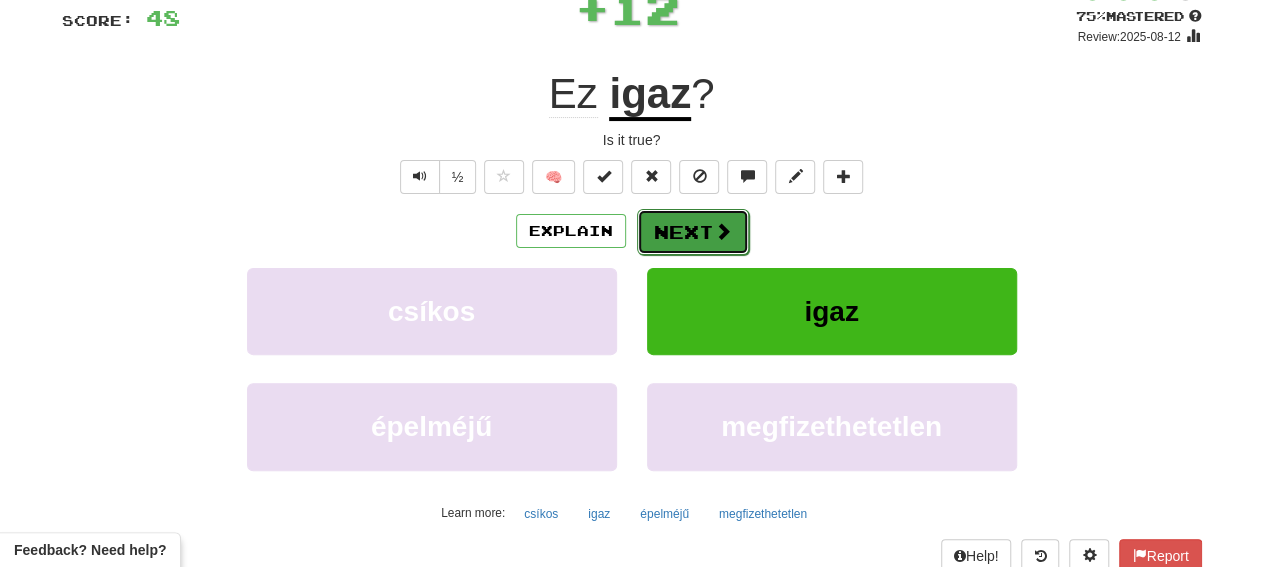 click on "Next" at bounding box center (693, 232) 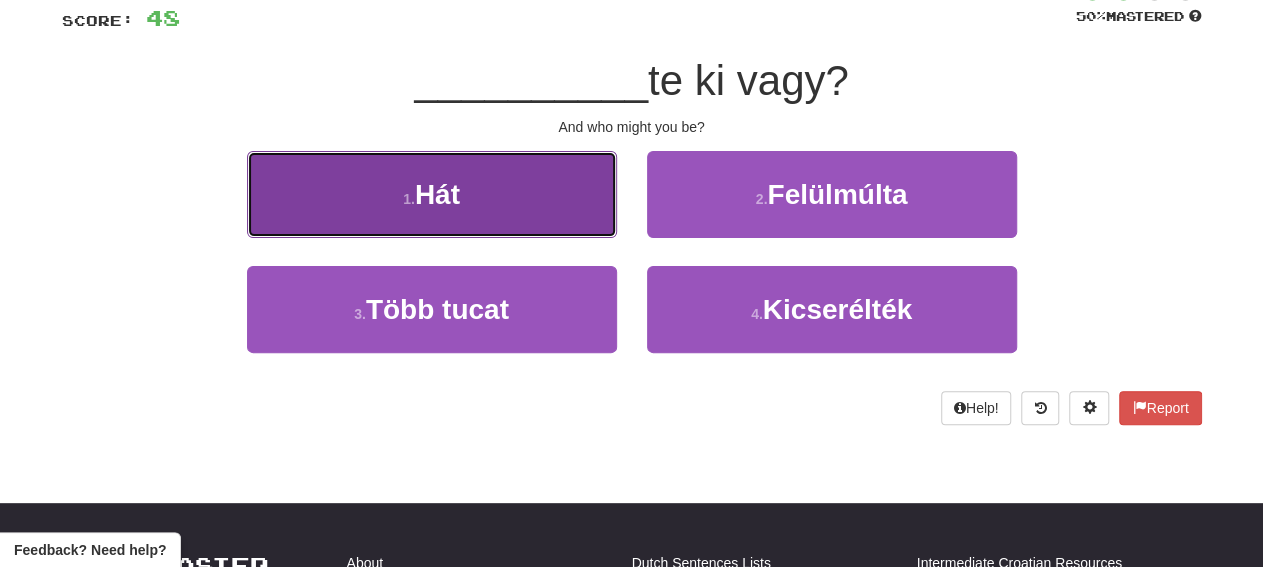 click on "1 .  Hát" at bounding box center (432, 194) 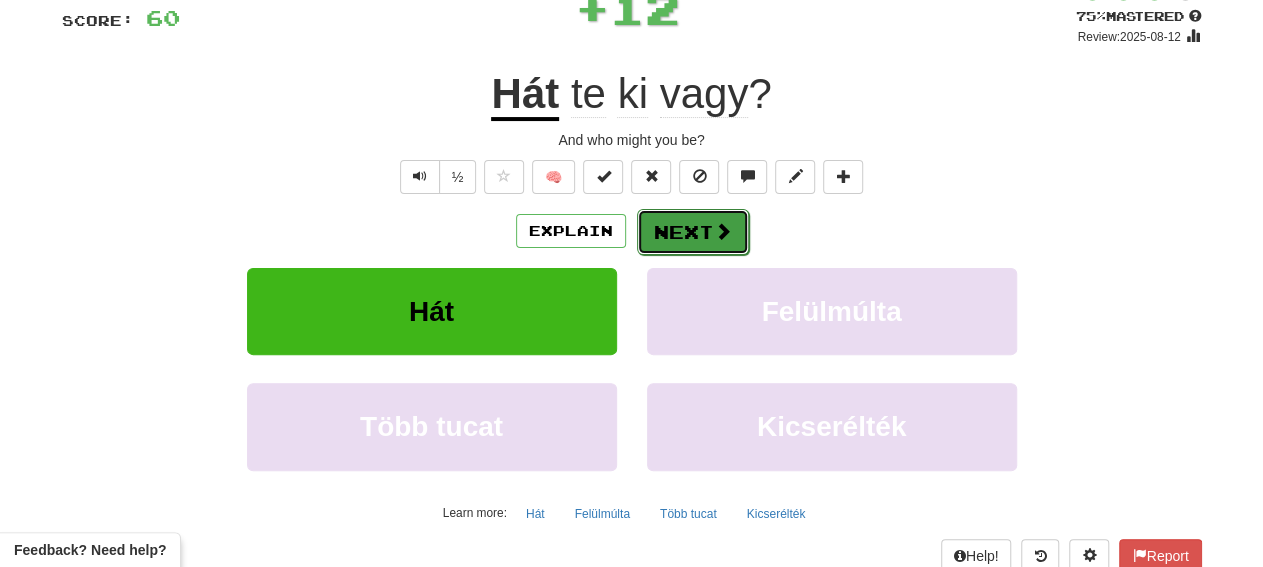 click on "Next" at bounding box center [693, 232] 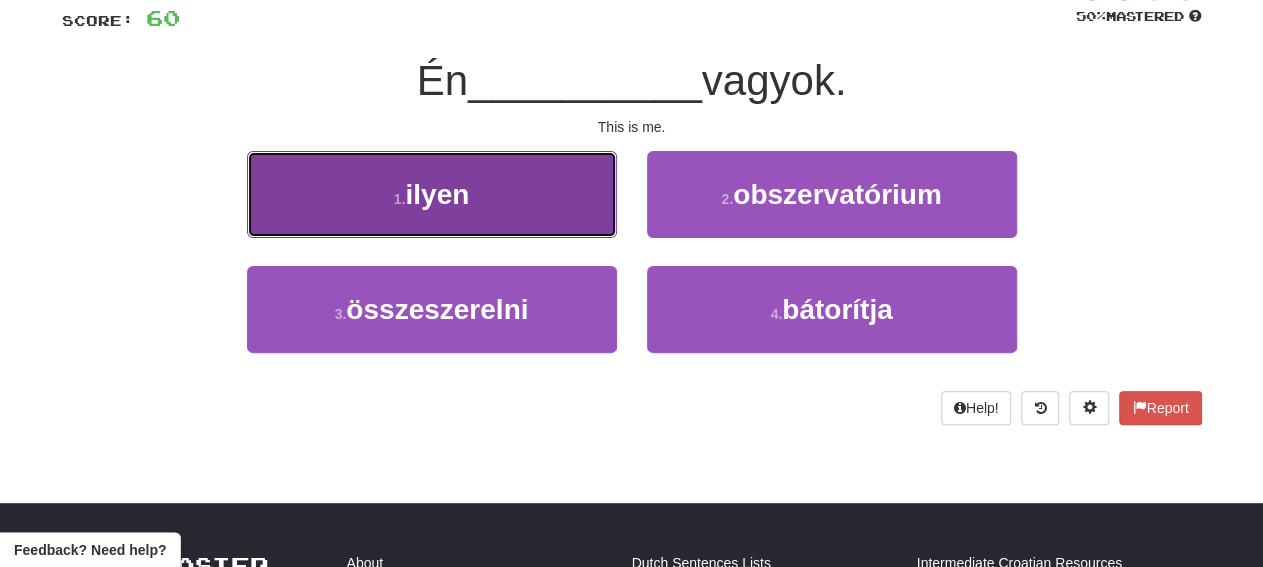 click on "1 .  ilyen" at bounding box center (432, 194) 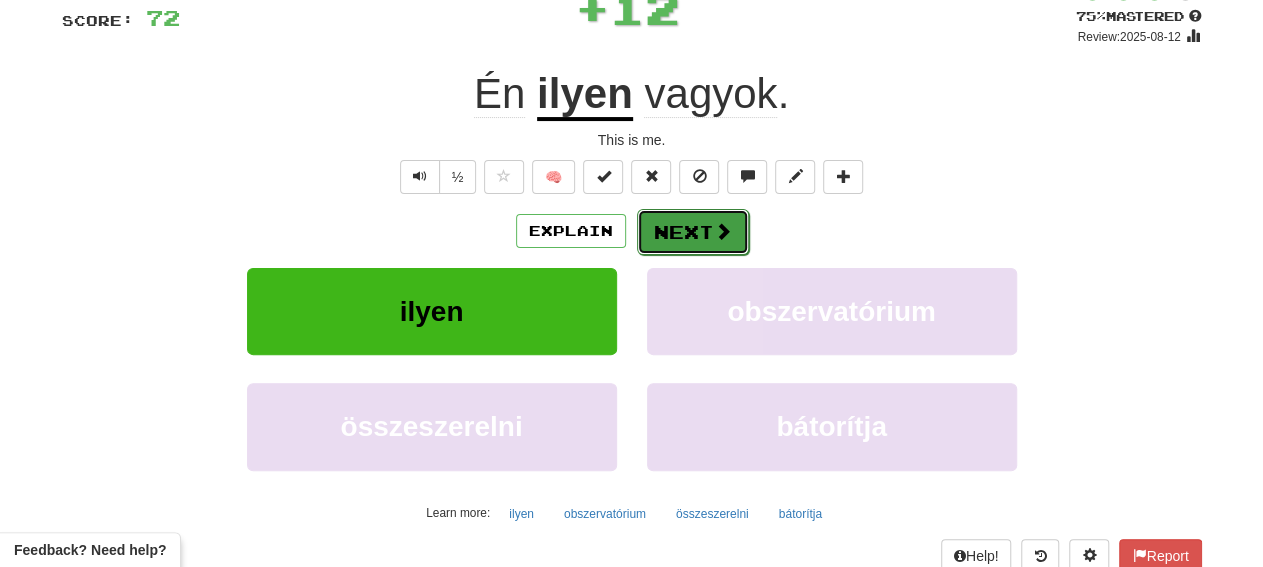click on "Next" at bounding box center (693, 232) 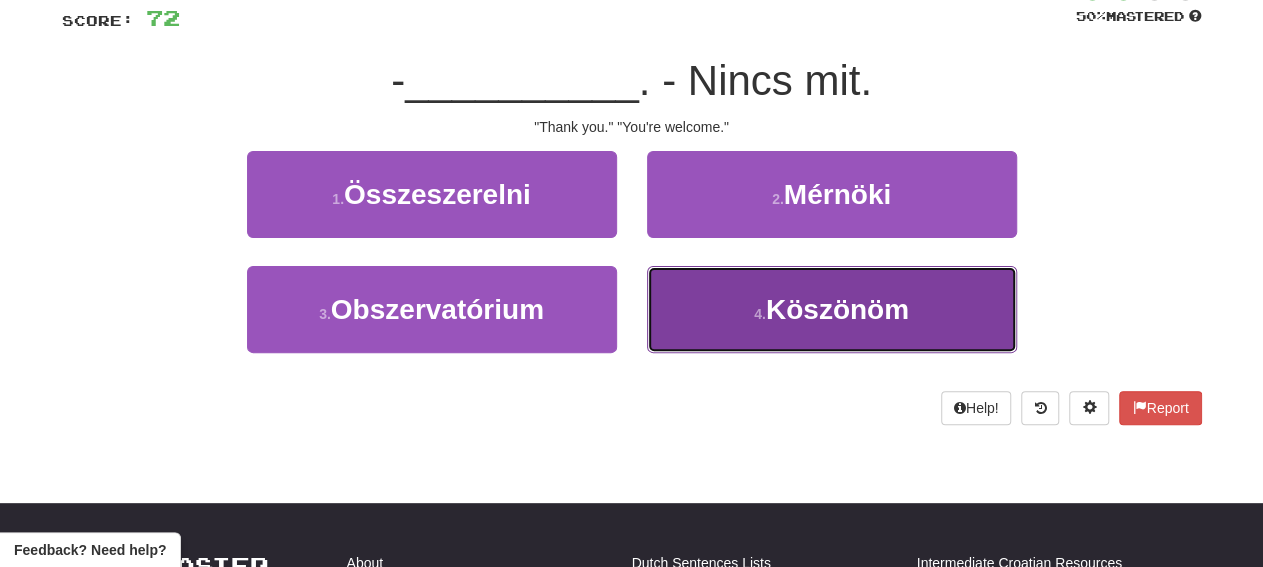 click on "4 .  Köszönöm" at bounding box center [832, 309] 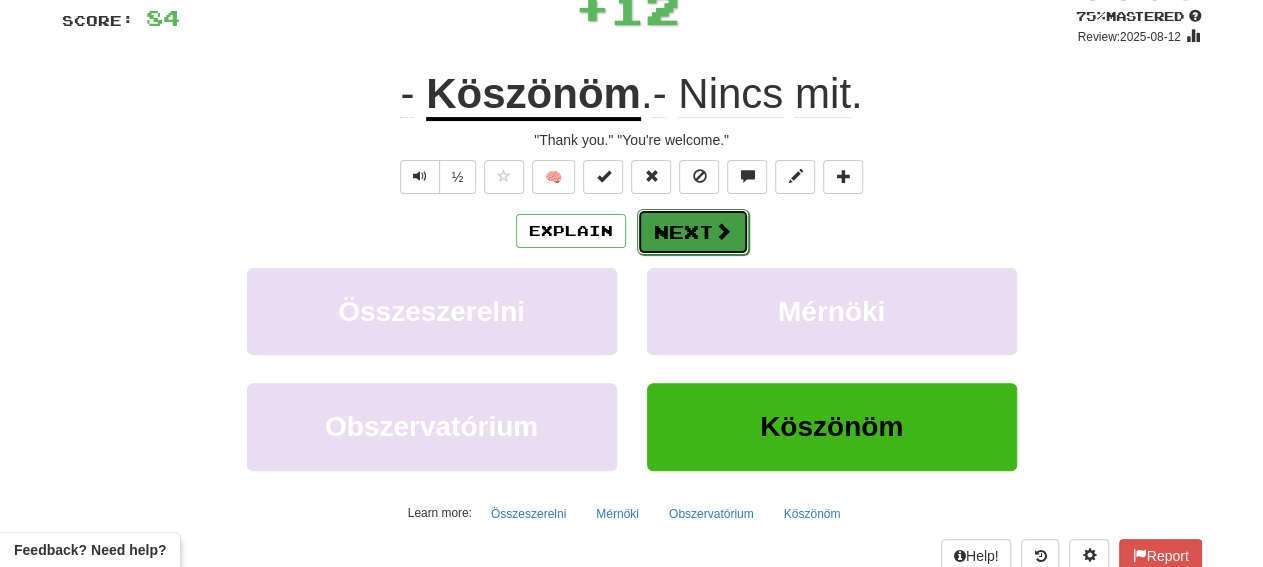click on "Next" at bounding box center (693, 232) 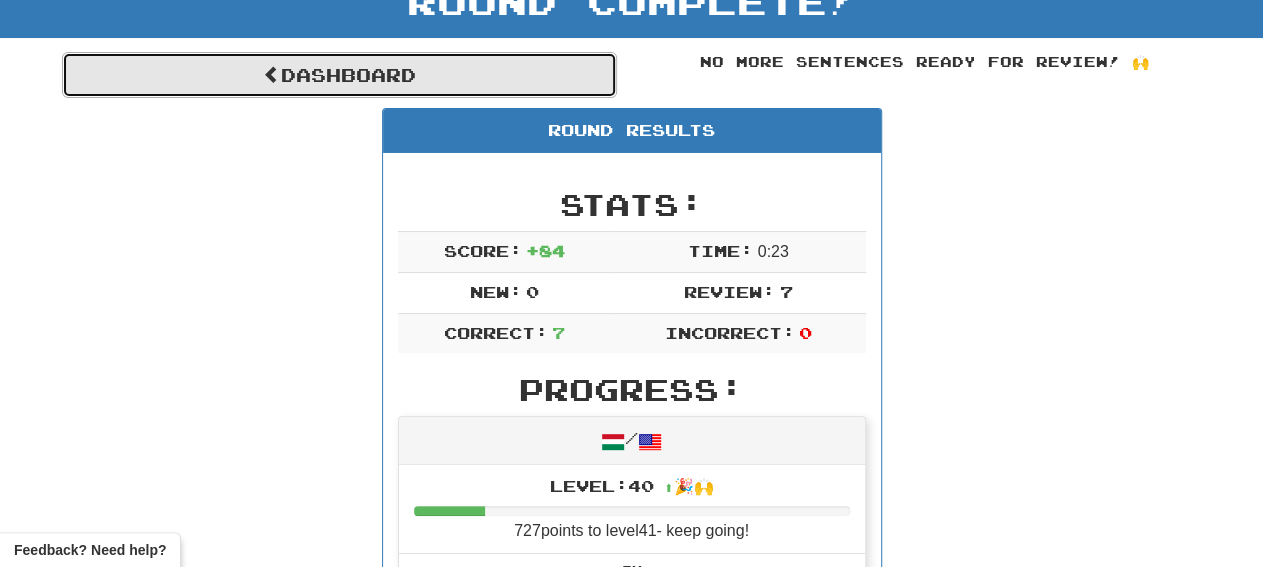 click on "Dashboard" at bounding box center [339, 75] 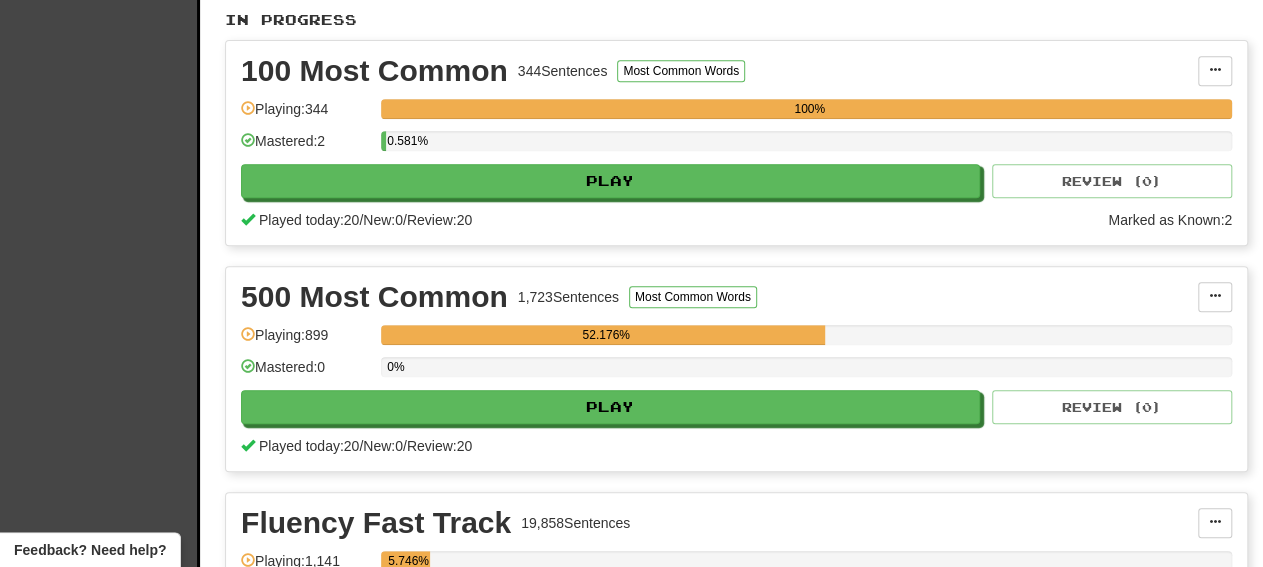 scroll, scrollTop: 312, scrollLeft: 0, axis: vertical 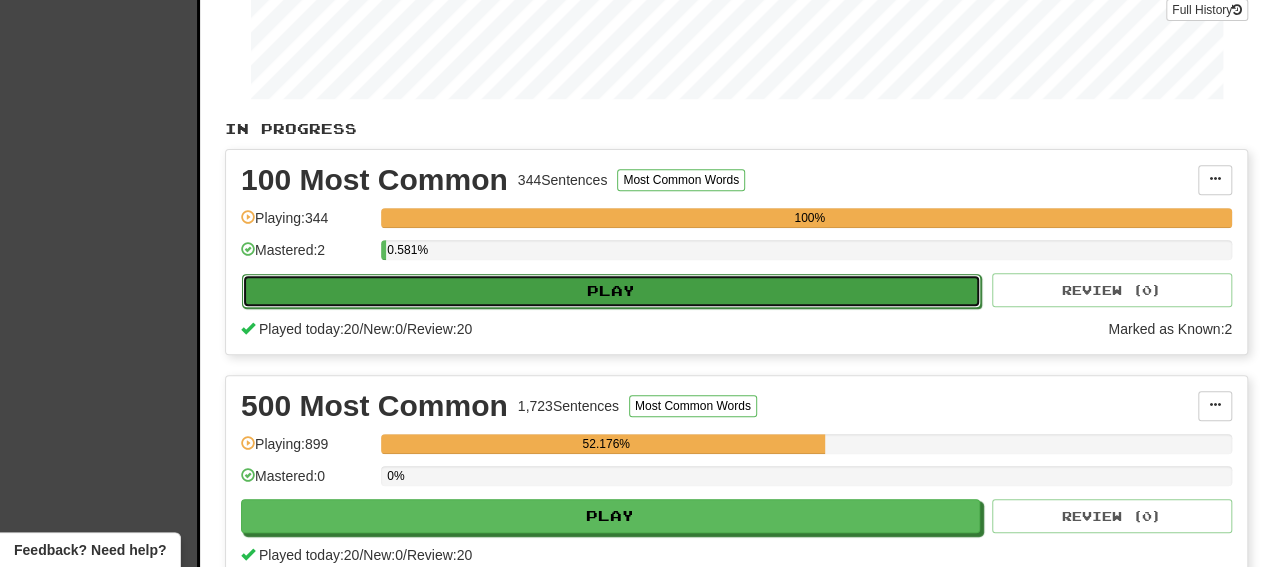 click on "Play" at bounding box center [611, 291] 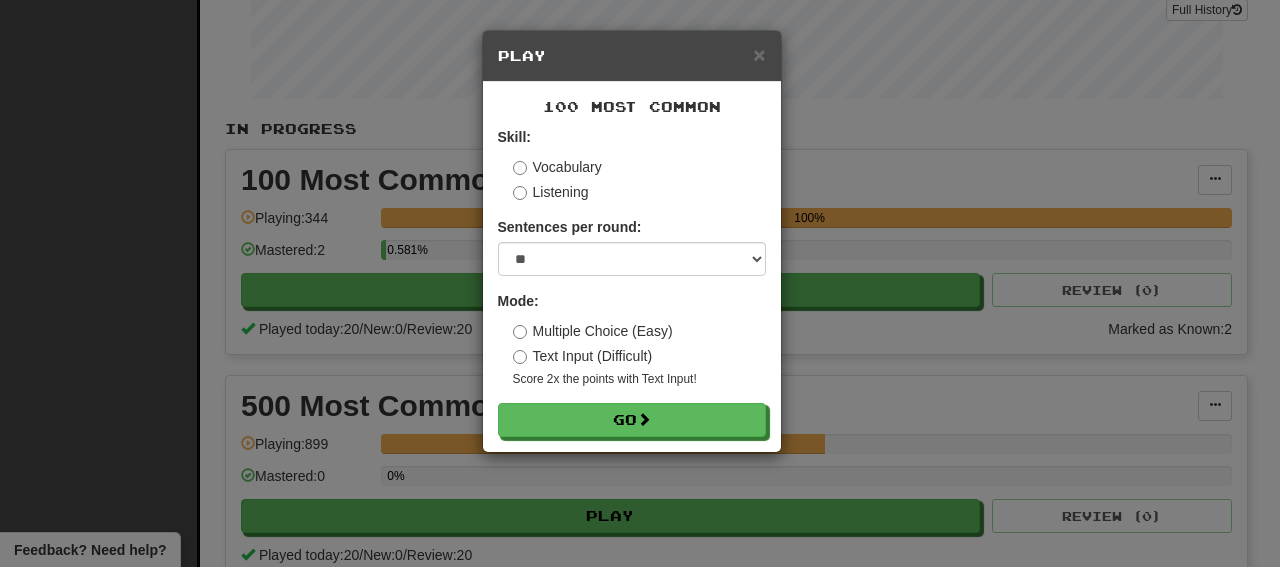click on "× Play" at bounding box center (632, 56) 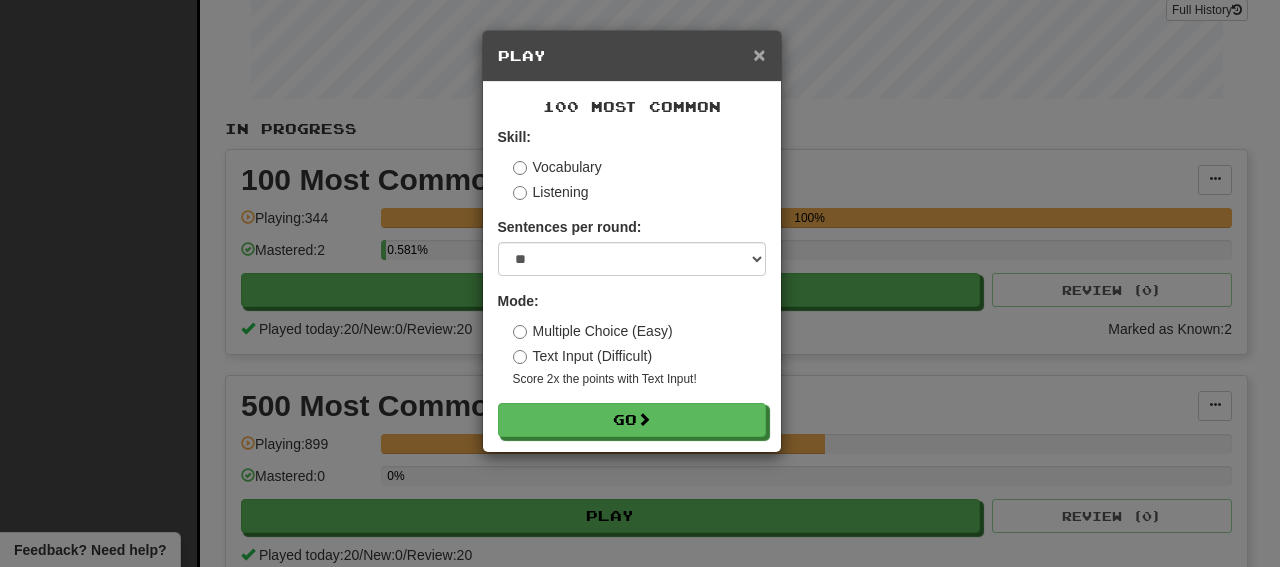 click on "×" at bounding box center (759, 54) 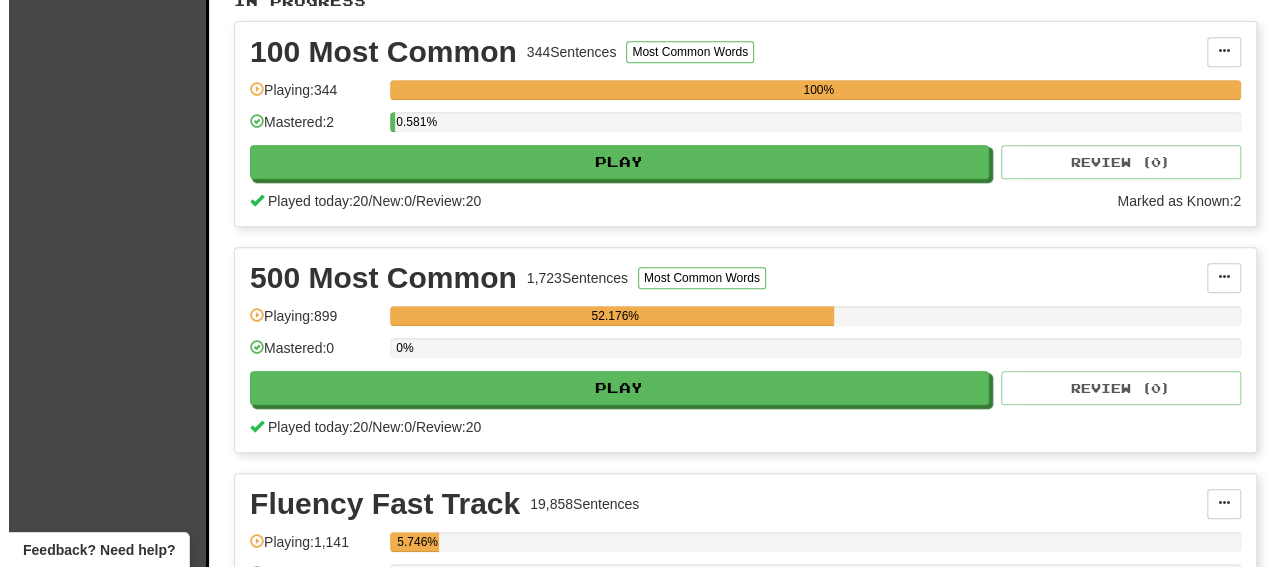 scroll, scrollTop: 832, scrollLeft: 0, axis: vertical 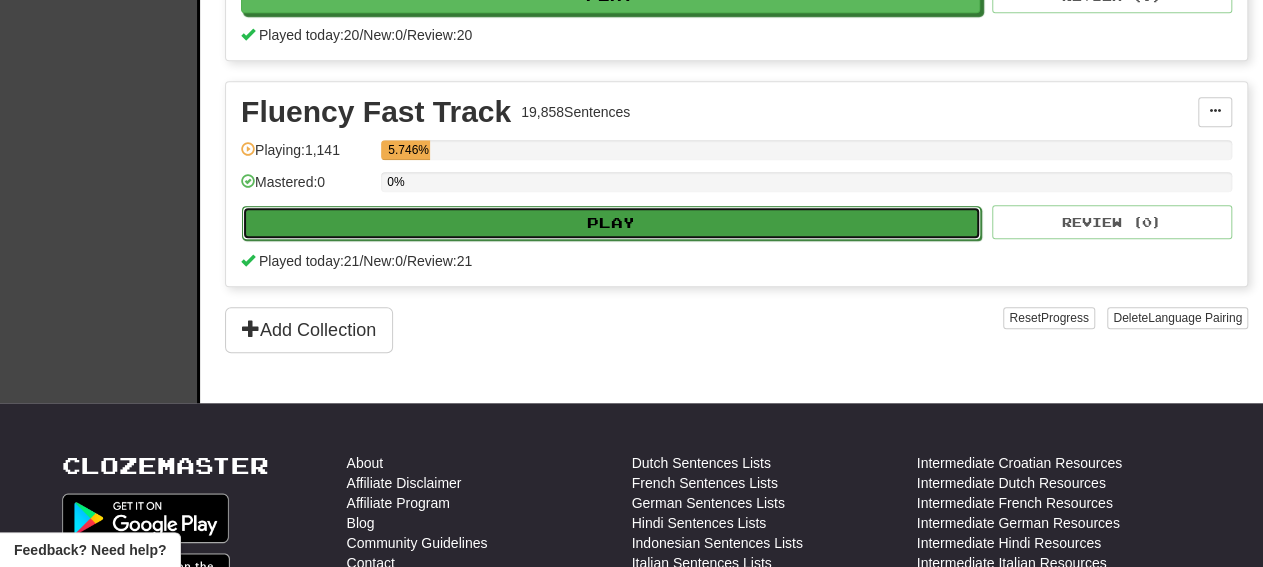 click on "Play" at bounding box center [611, 223] 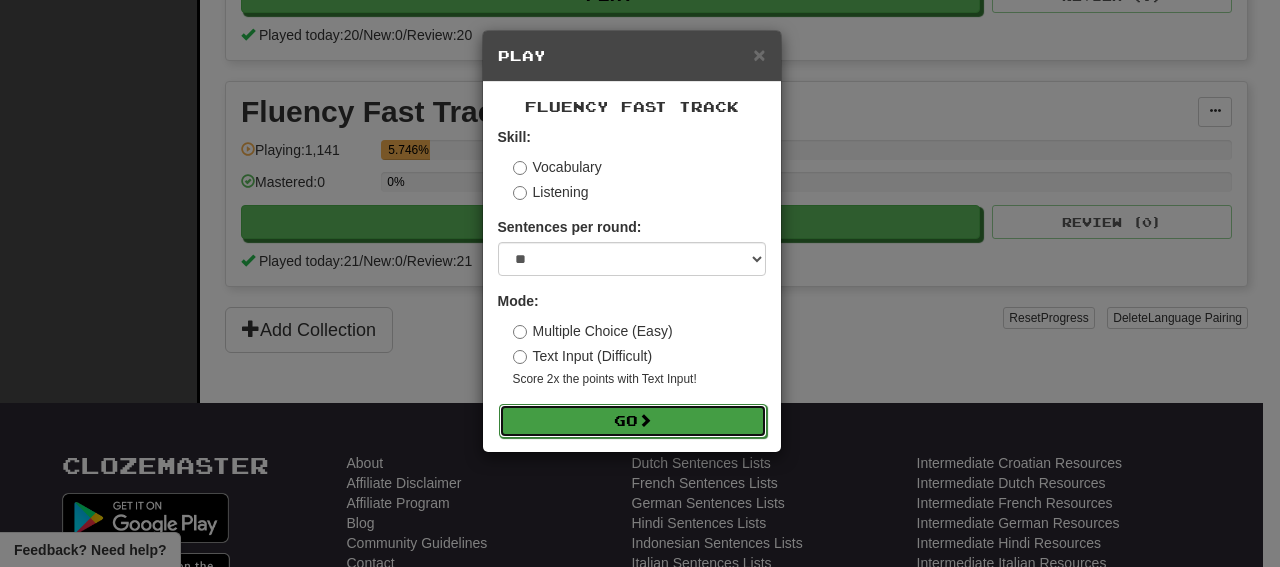 click on "Go" at bounding box center [633, 421] 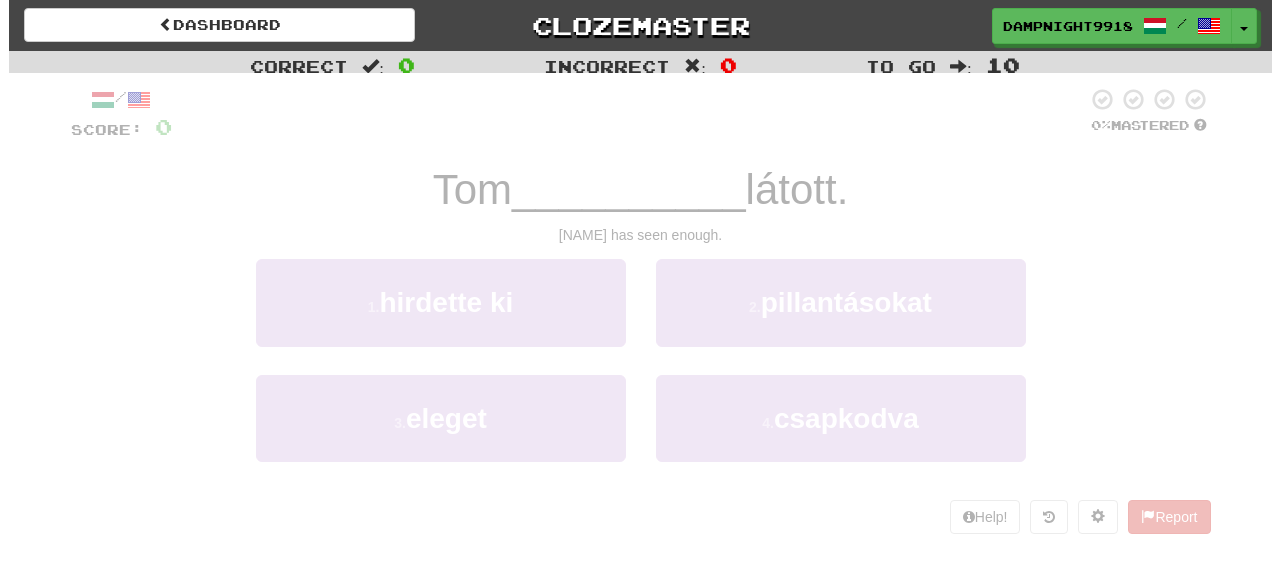 scroll, scrollTop: 0, scrollLeft: 0, axis: both 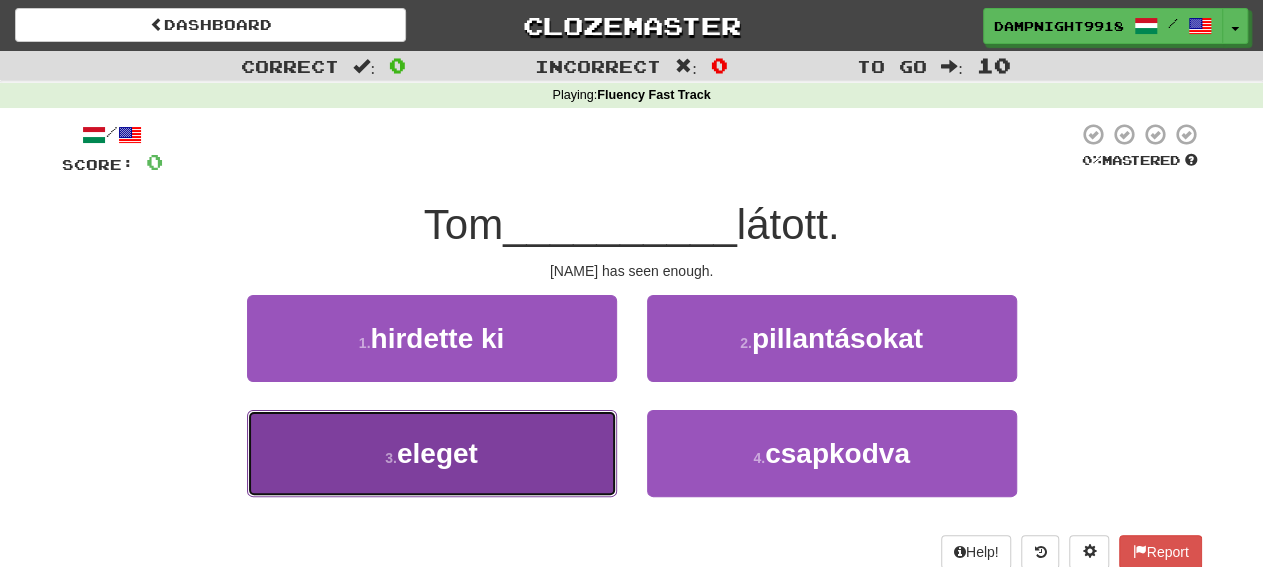 click on "3 .  eleget" at bounding box center (432, 453) 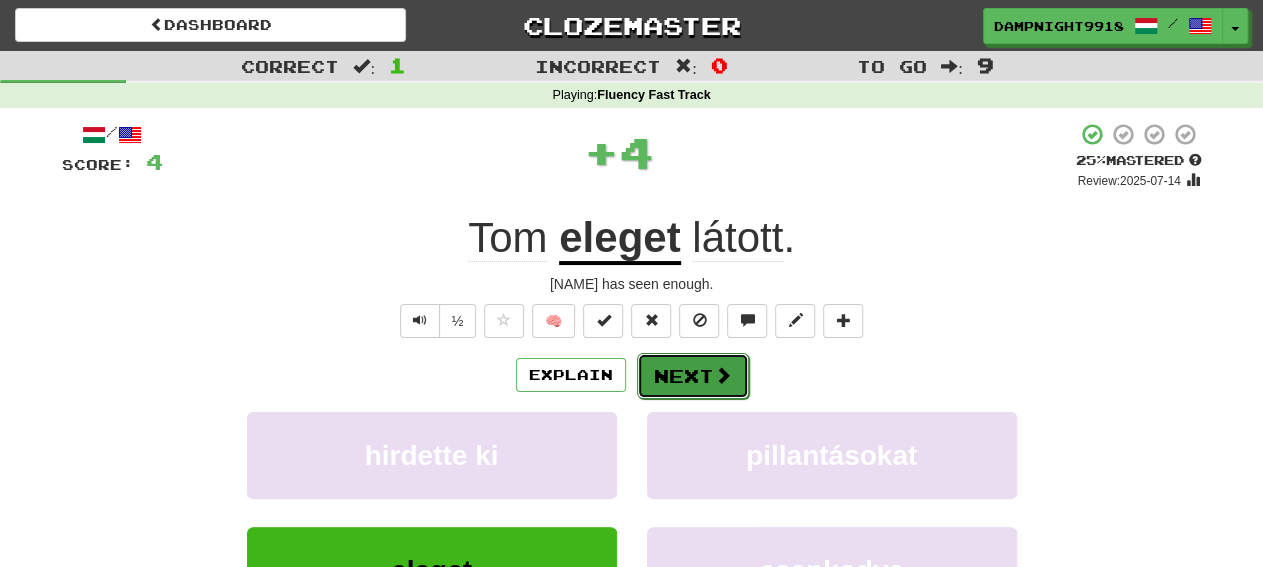 click on "Next" at bounding box center [693, 376] 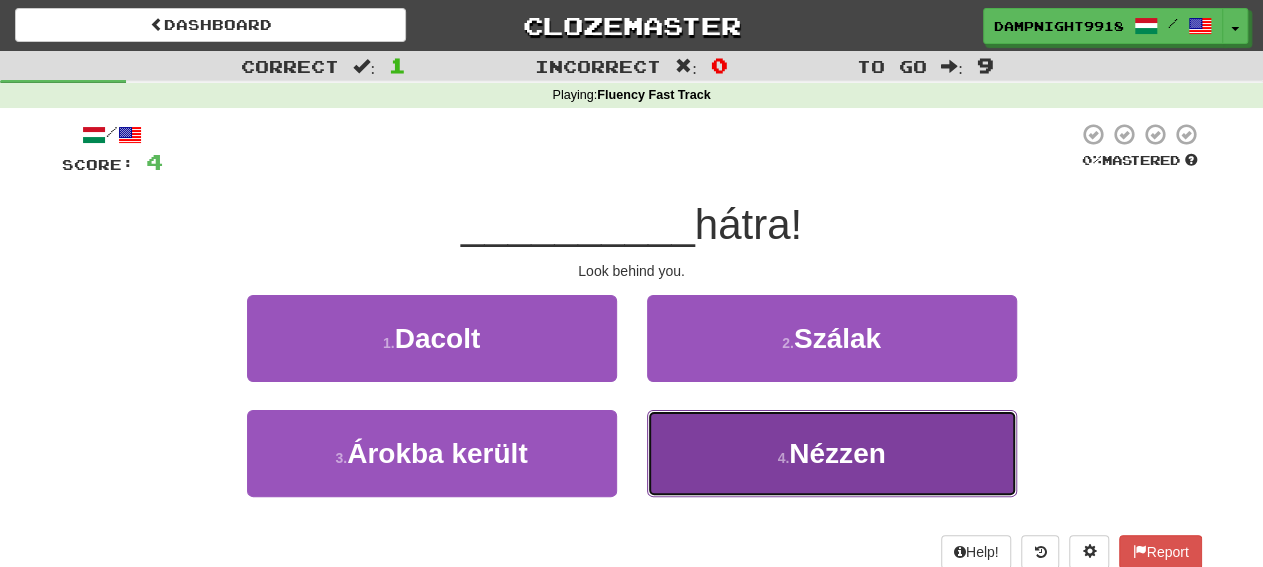 click on "4 .  Nézzen" at bounding box center (832, 453) 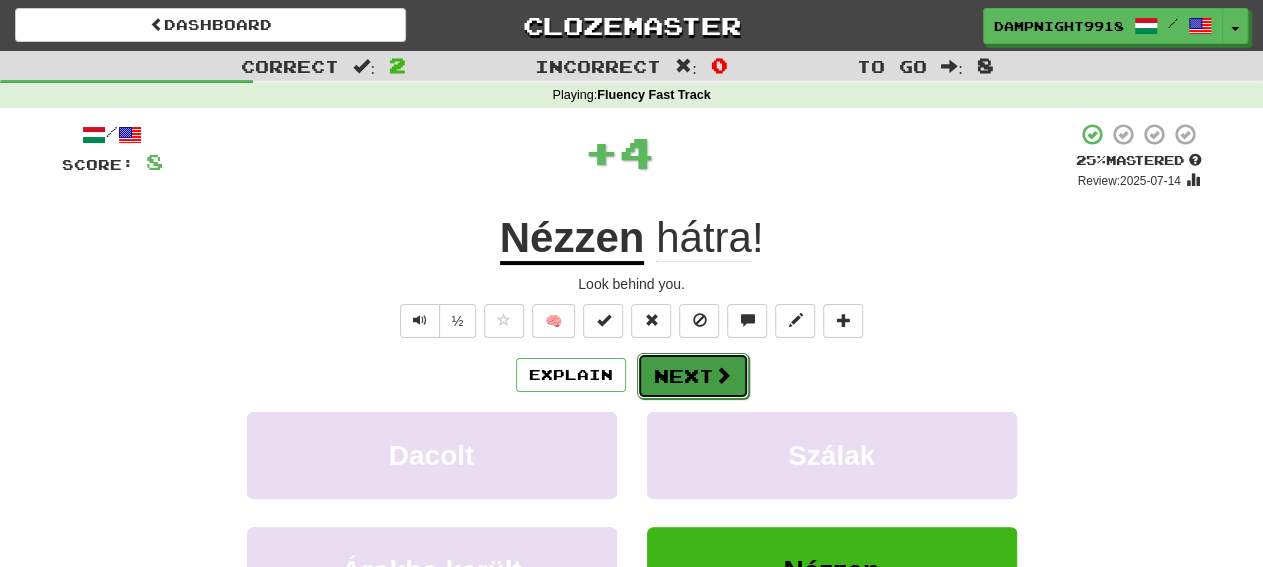 click on "Next" at bounding box center [693, 376] 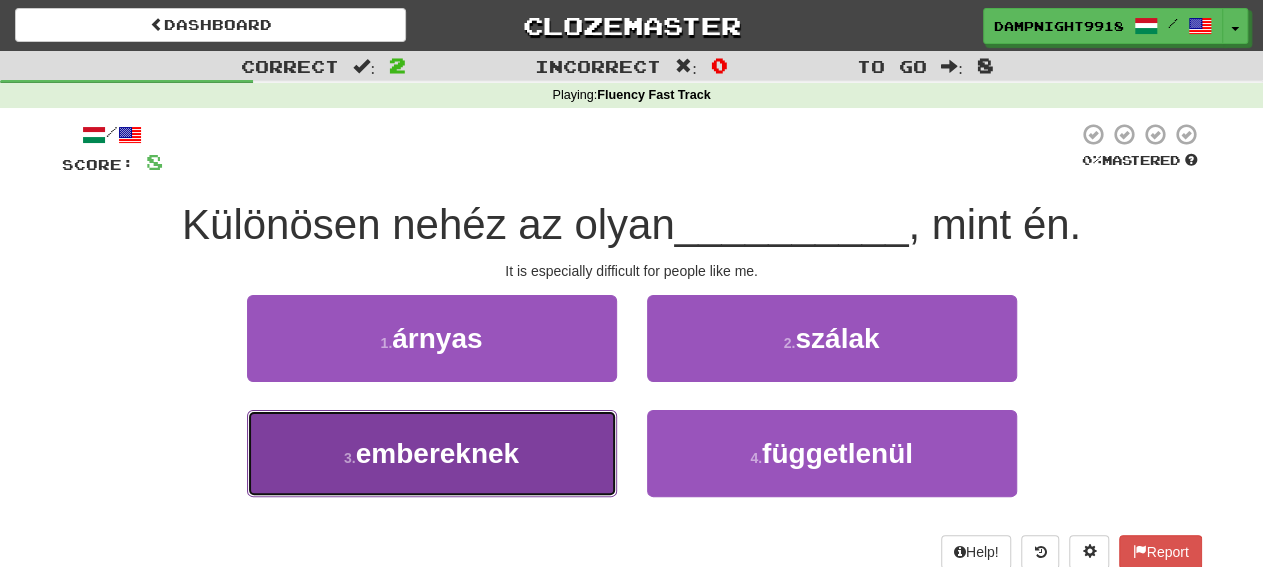 click on "3 .  embereknek" at bounding box center [432, 453] 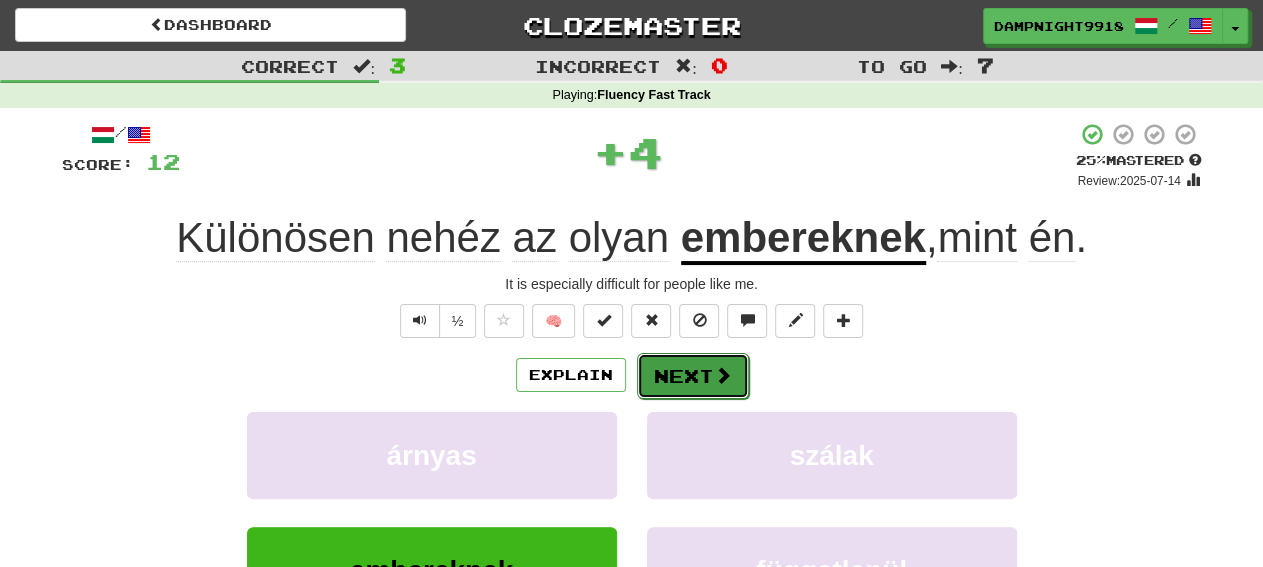 click at bounding box center [723, 375] 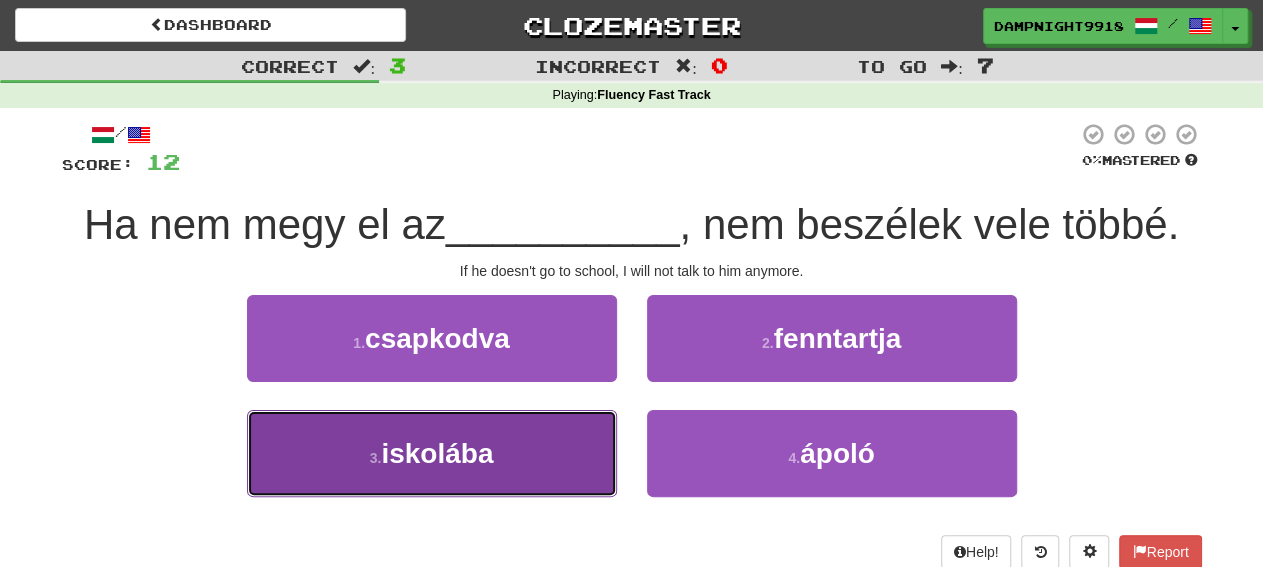 click on "3 .  iskolába" at bounding box center [432, 453] 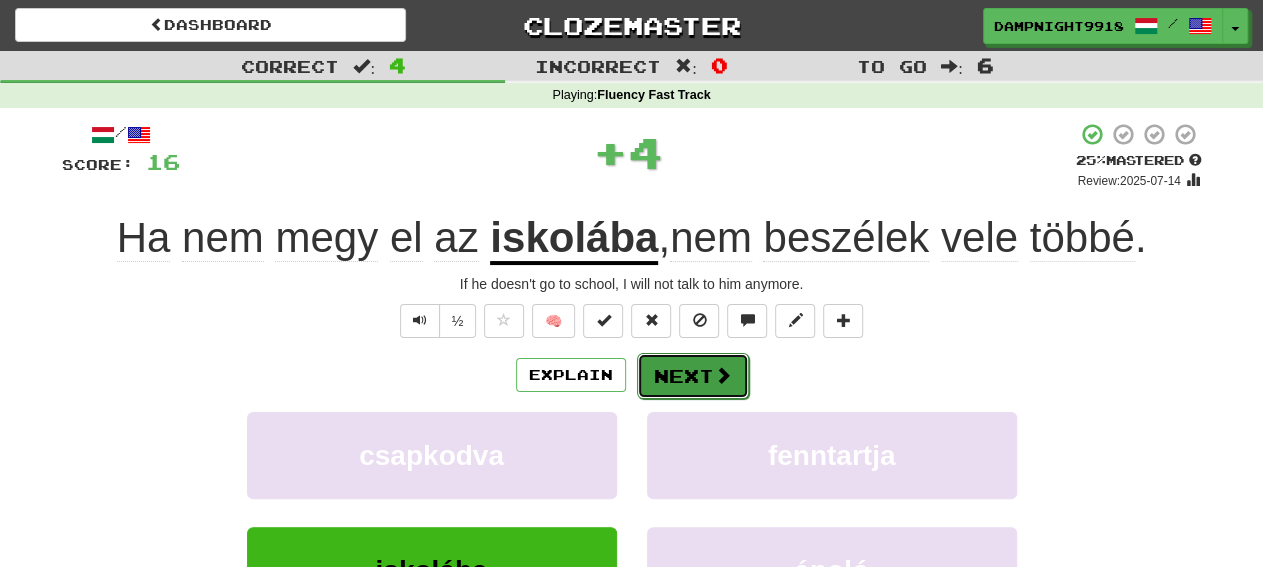 click on "Next" at bounding box center (693, 376) 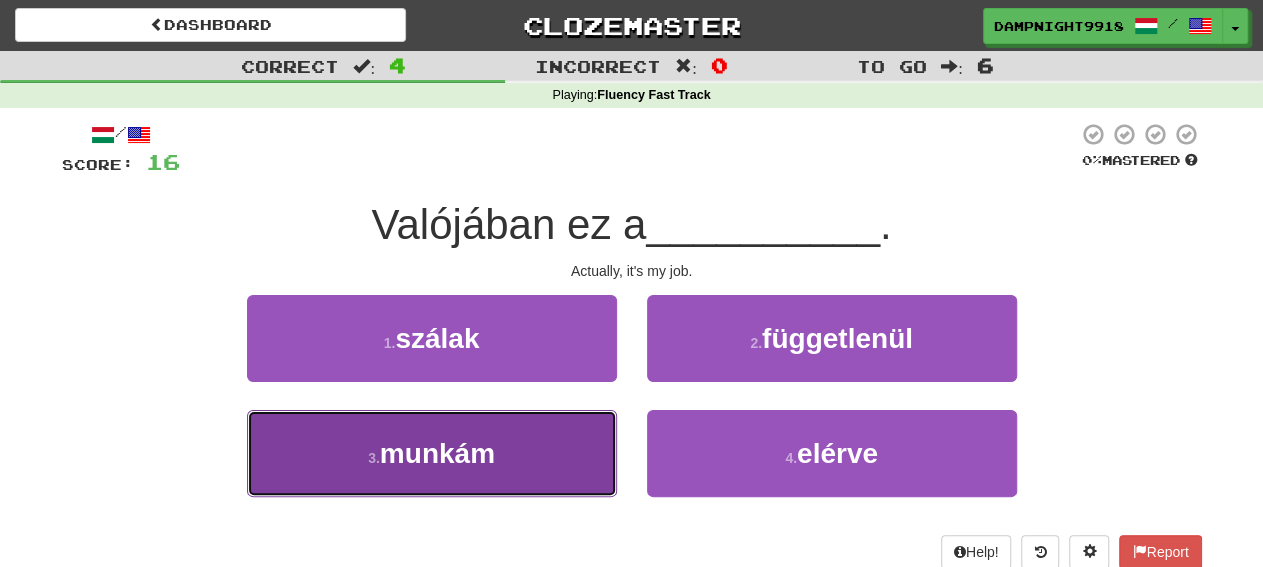 click on "3 .  munkám" at bounding box center [432, 453] 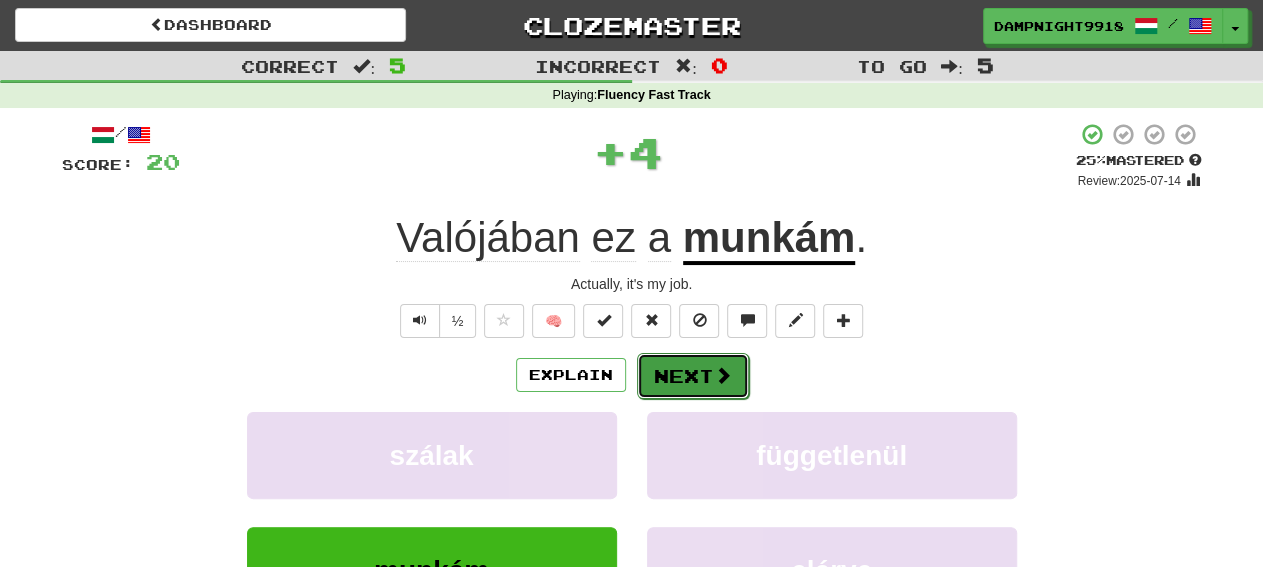 click on "Next" at bounding box center [693, 376] 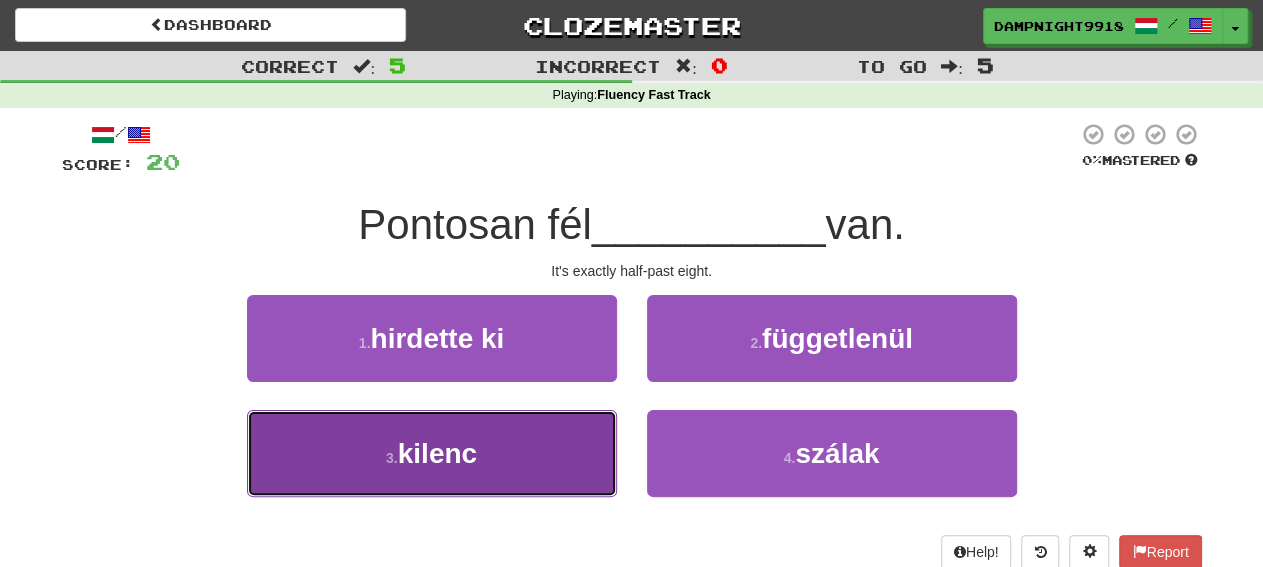 click on "3 .  kilenc" at bounding box center (432, 453) 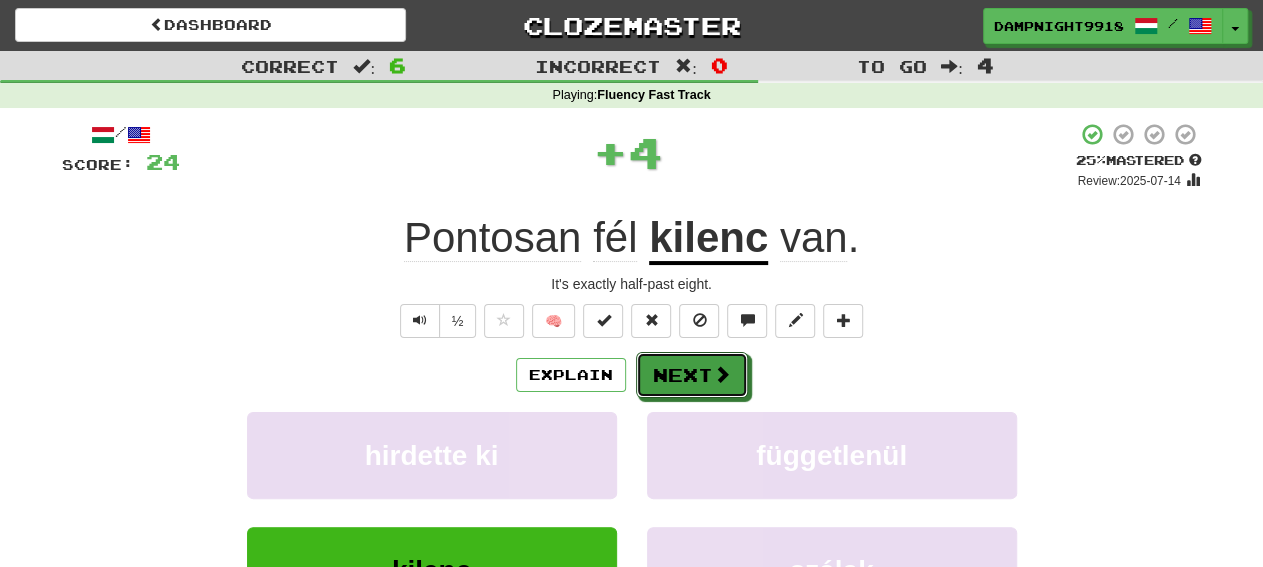 click on "Explain Next hirdette ki függetlenül kilenc szálak Learn more: hirdette ki függetlenül kilenc szálak" at bounding box center [632, 512] 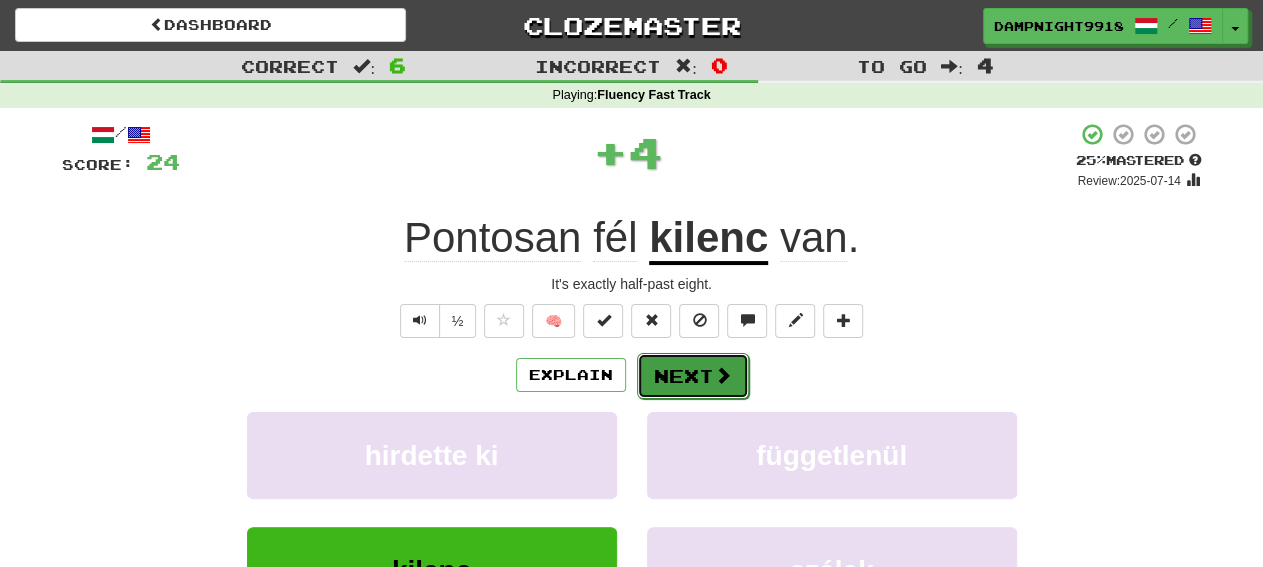 click on "Next" at bounding box center (693, 376) 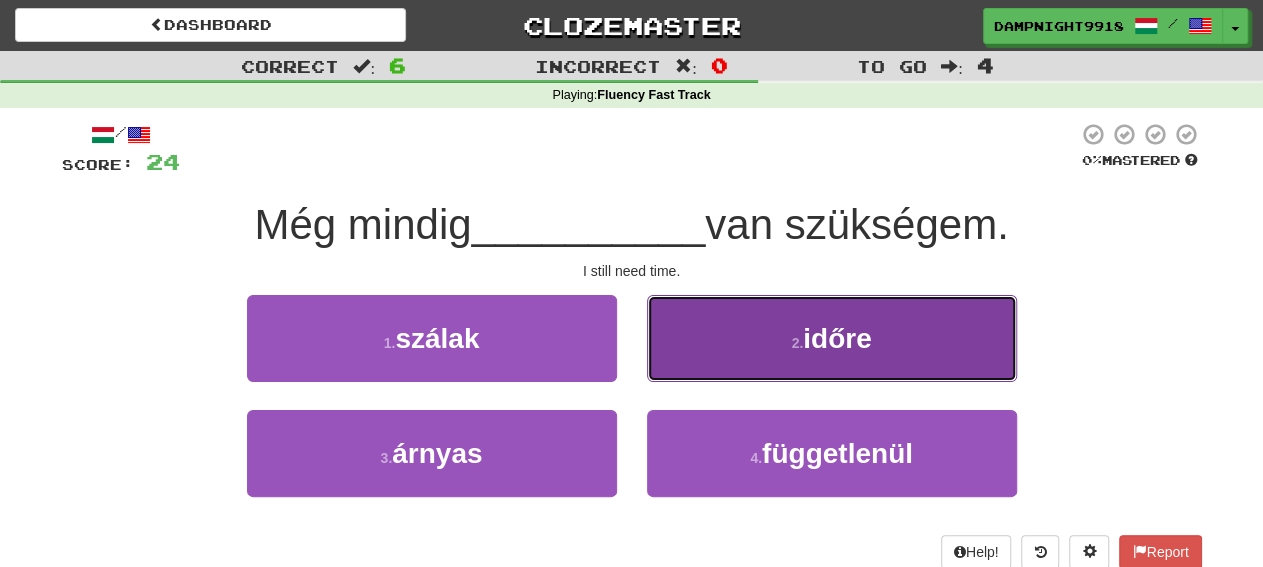 click on "2 .  időre" at bounding box center (832, 338) 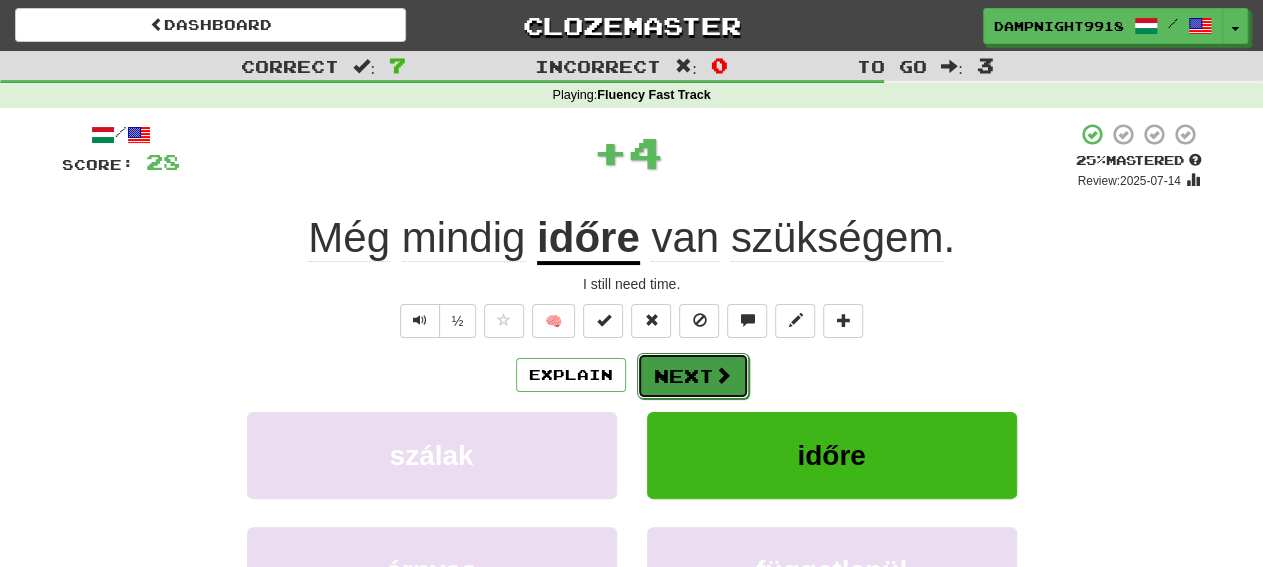 click on "Next" at bounding box center (693, 376) 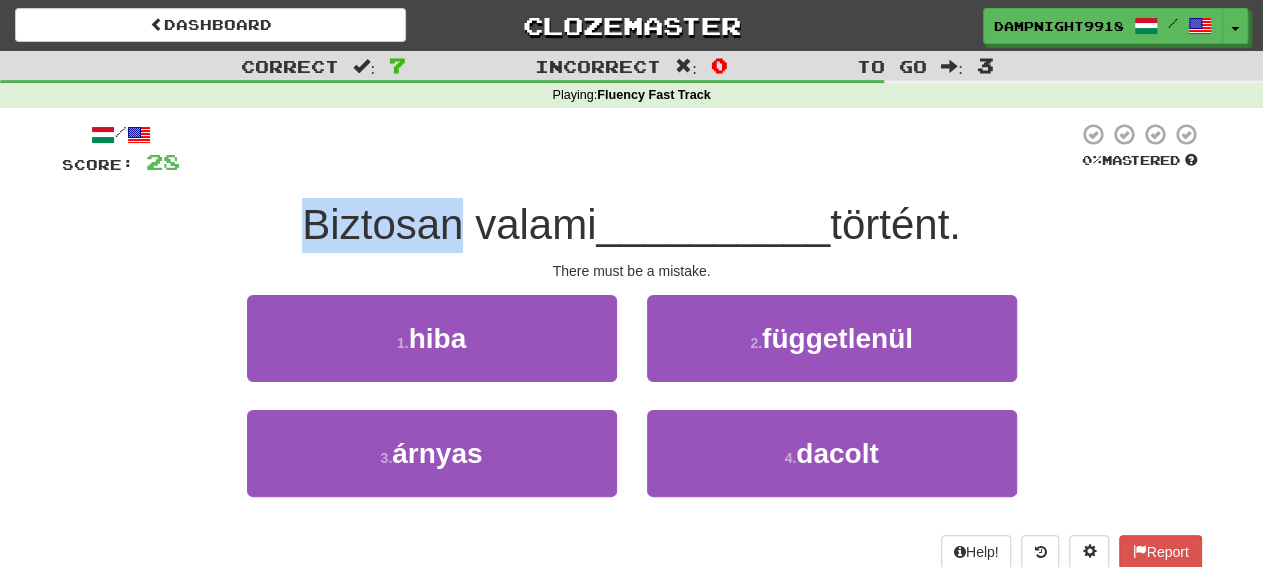 drag, startPoint x: 301, startPoint y: 235, endPoint x: 456, endPoint y: 233, distance: 155.01291 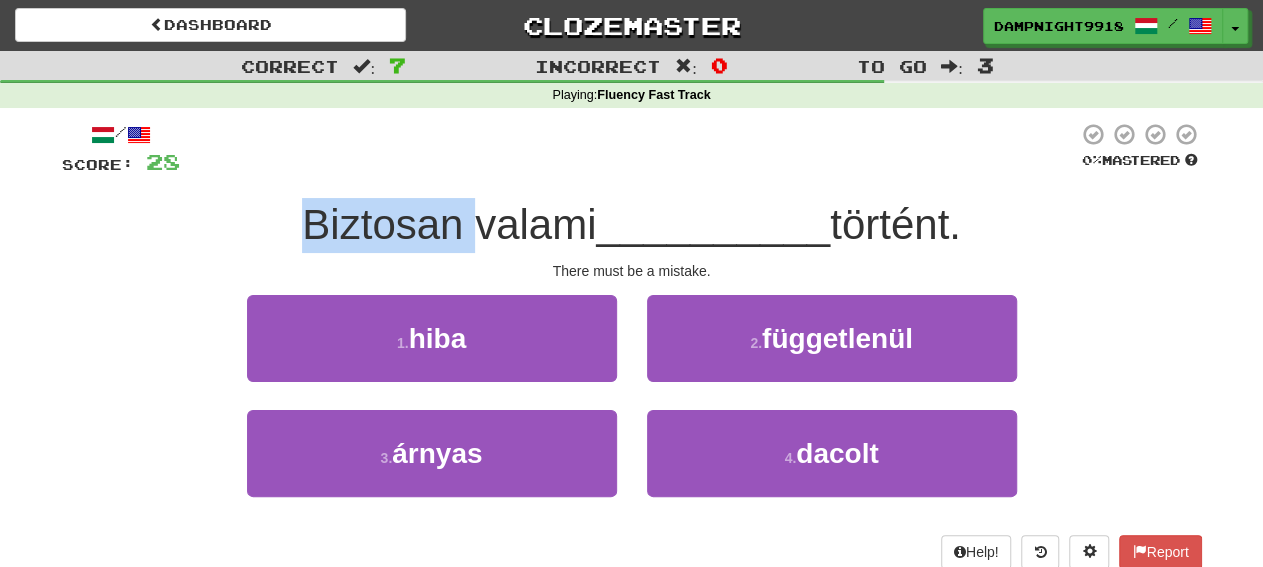 click on "Biztosan valami" at bounding box center [449, 224] 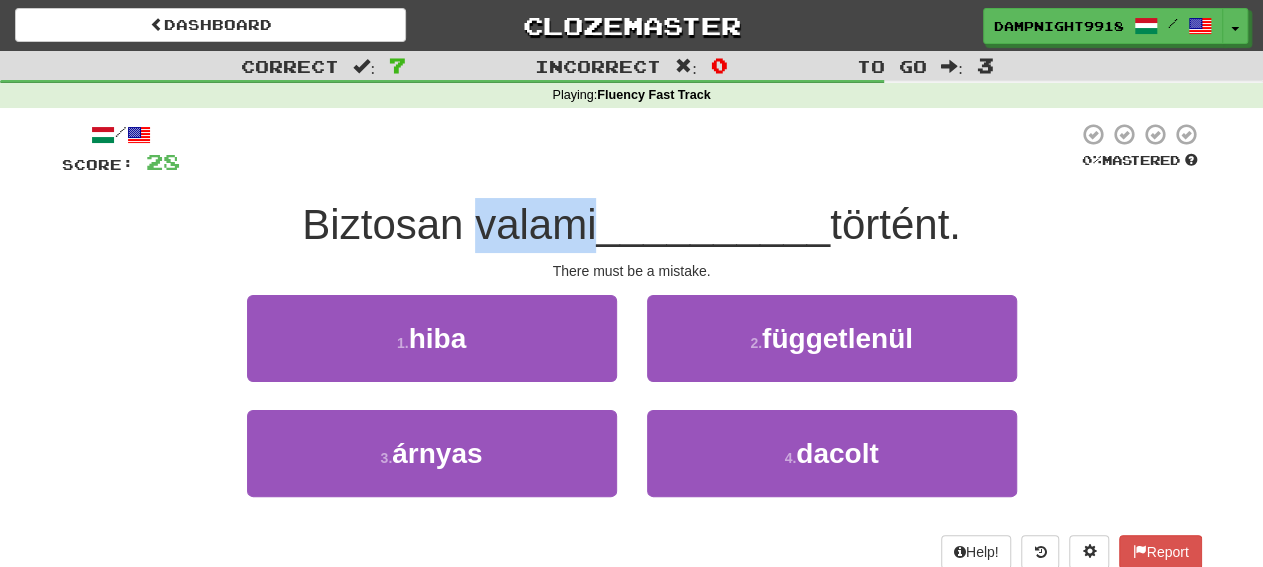 drag, startPoint x: 489, startPoint y: 224, endPoint x: 586, endPoint y: 221, distance: 97.04638 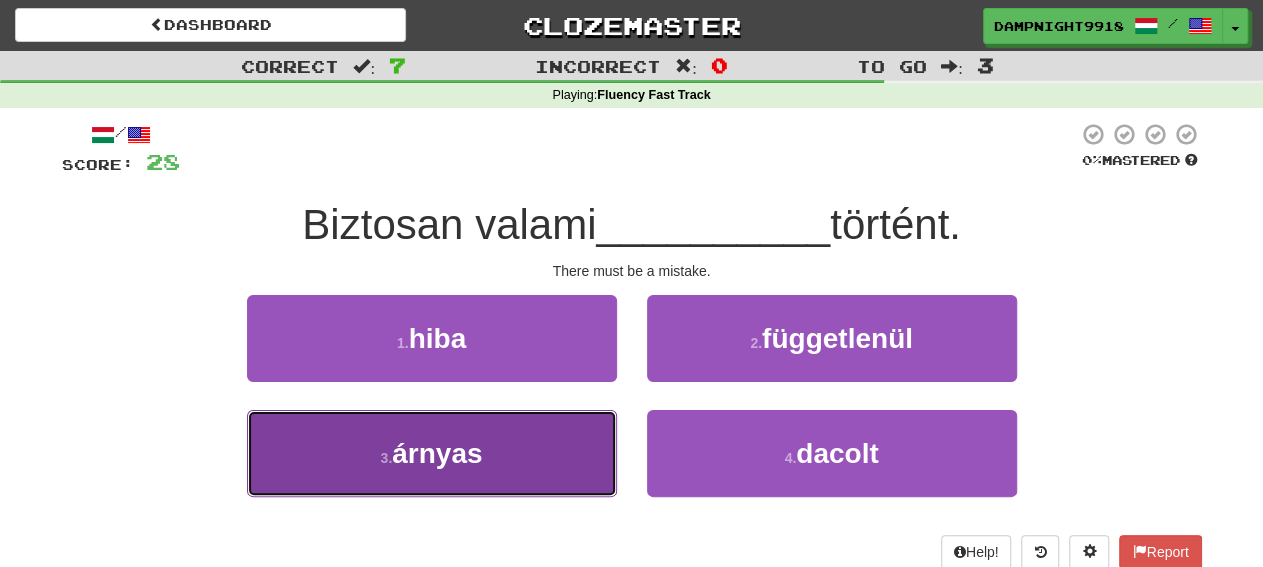 click on "3 .  árnyas" at bounding box center (432, 453) 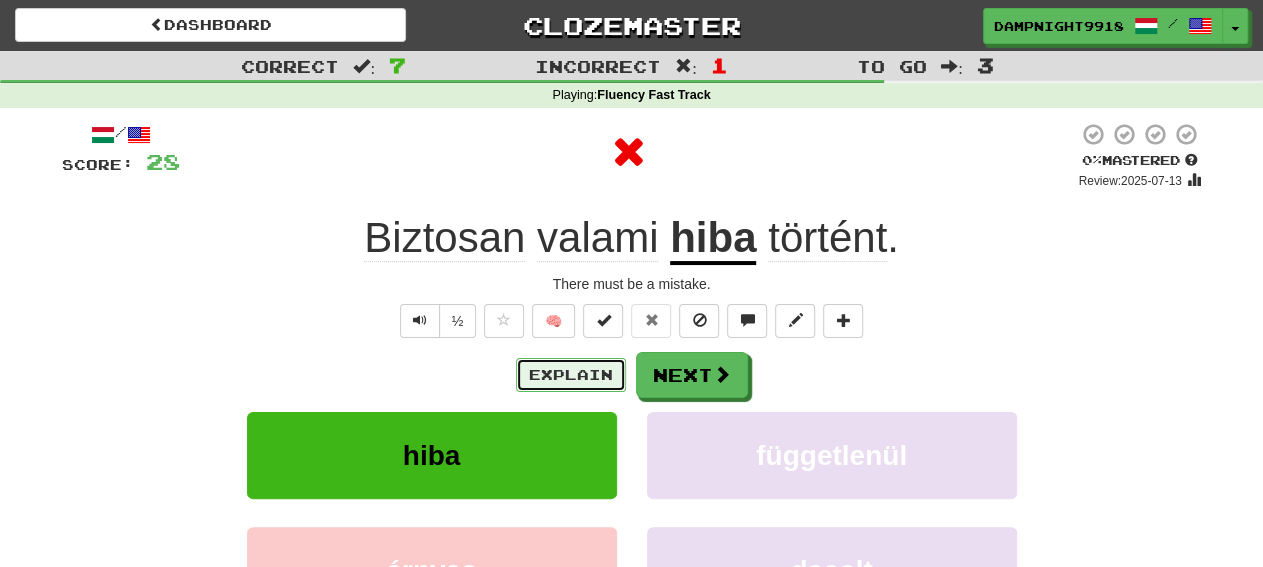 click on "Explain" at bounding box center (571, 375) 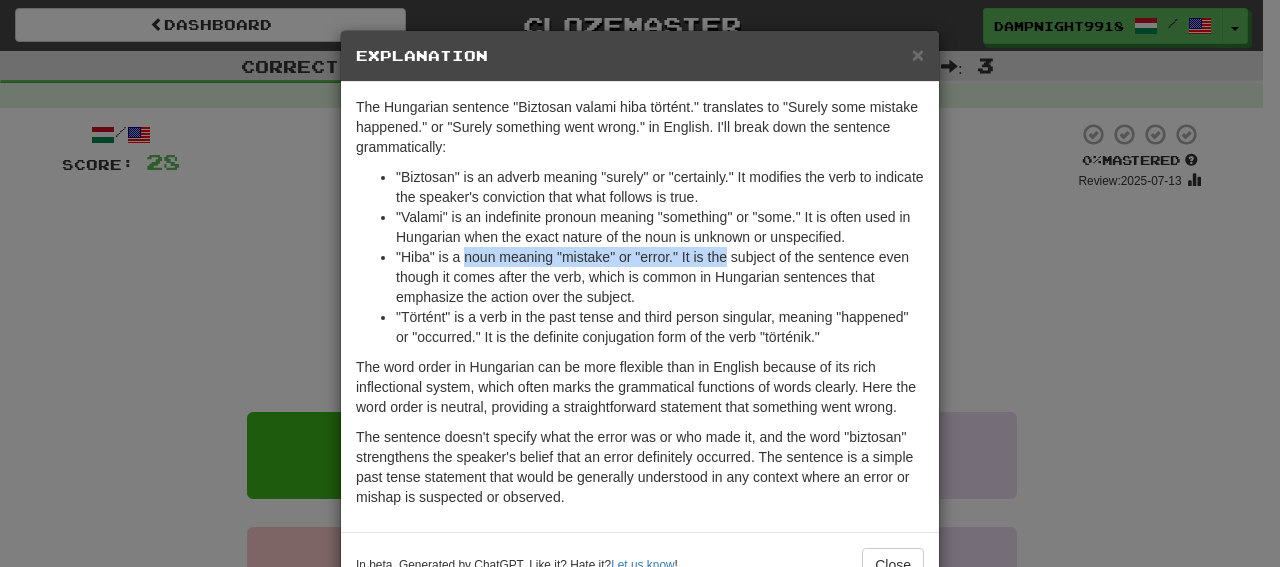 drag, startPoint x: 458, startPoint y: 259, endPoint x: 715, endPoint y: 259, distance: 257 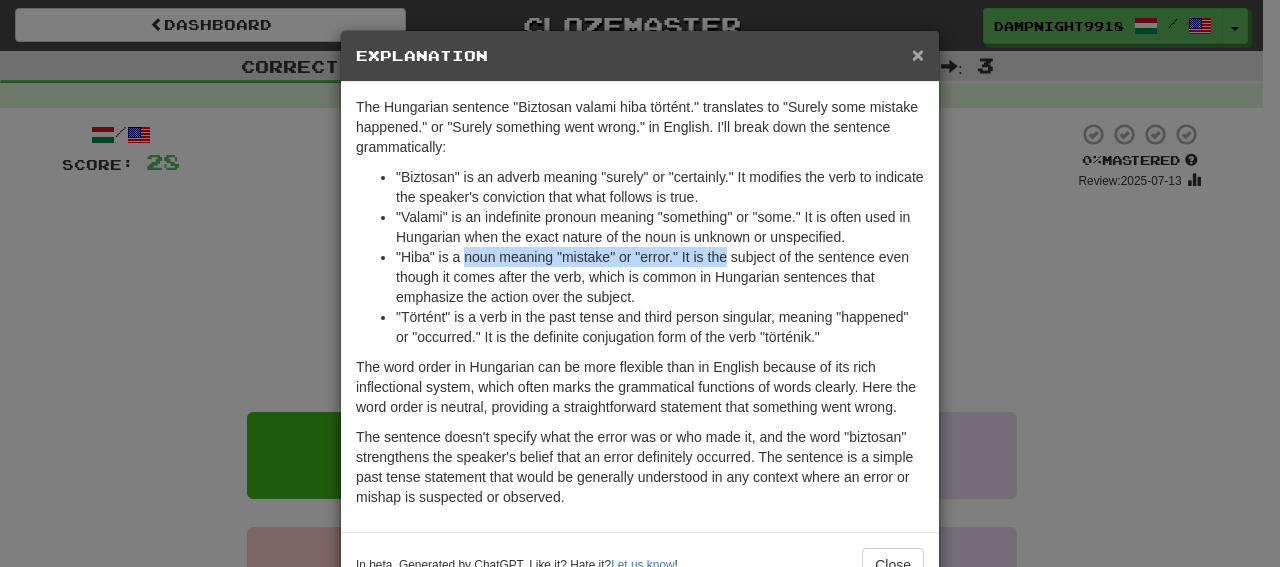 click on "×" at bounding box center (918, 54) 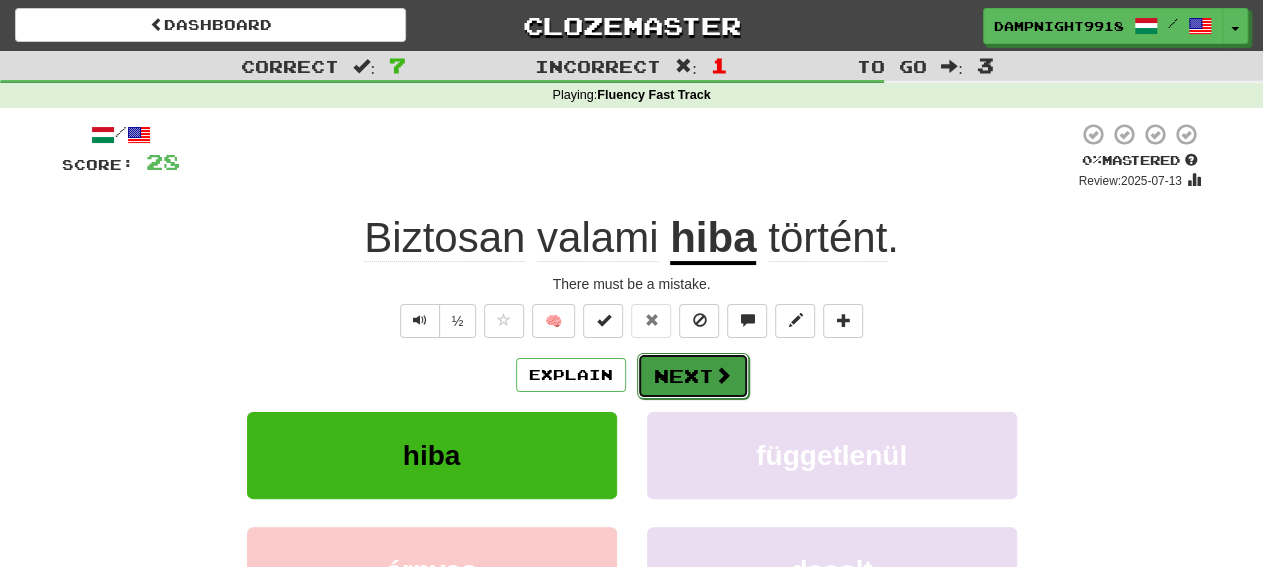 click on "Next" at bounding box center (693, 376) 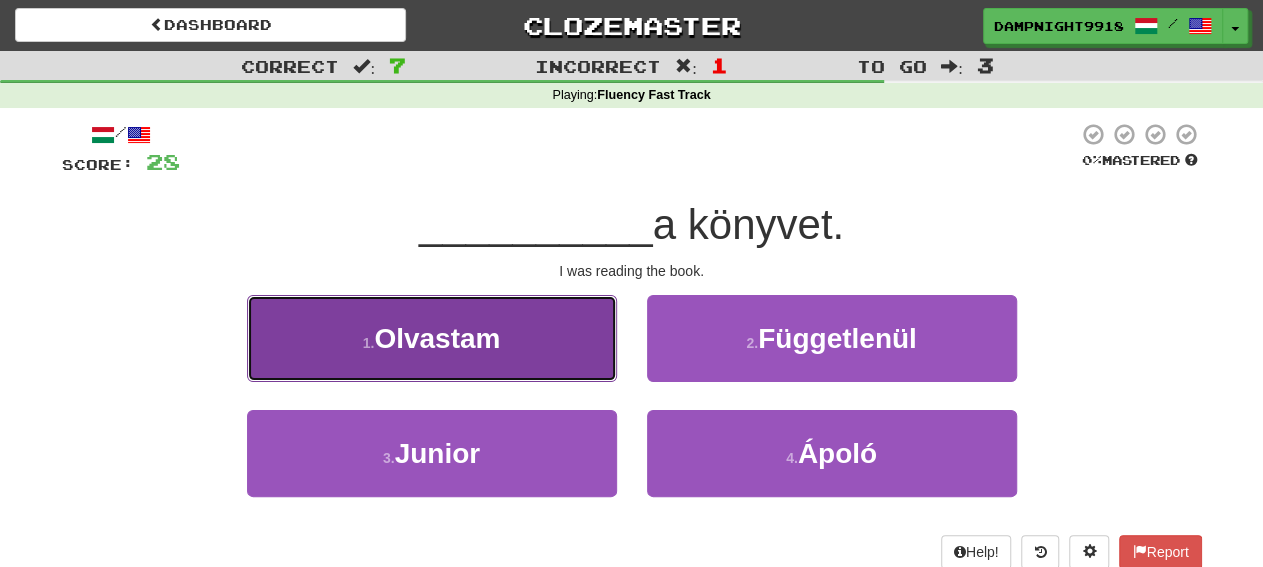 click on "1 .  Olvastam" at bounding box center (432, 338) 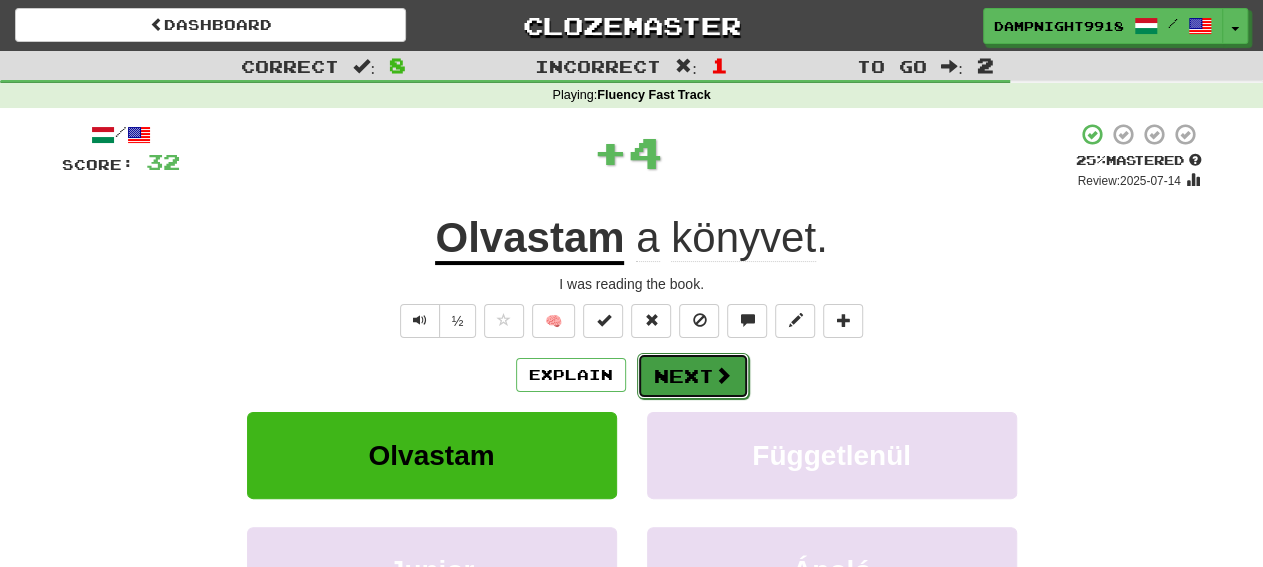 click on "Next" at bounding box center [693, 376] 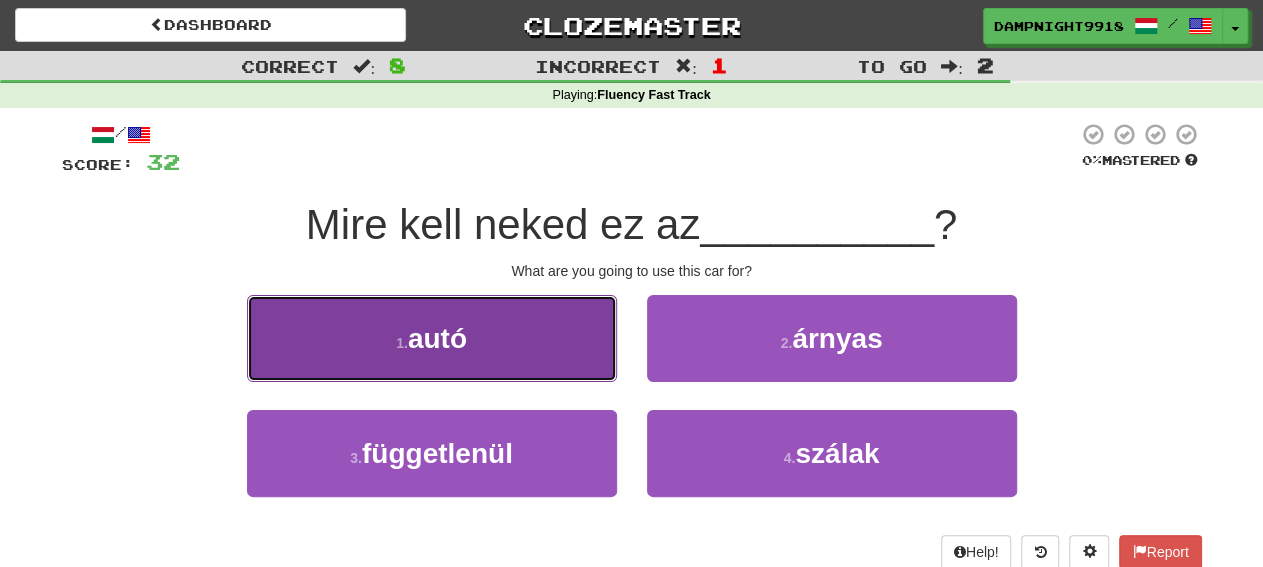 click on "1 .  autó" at bounding box center (432, 338) 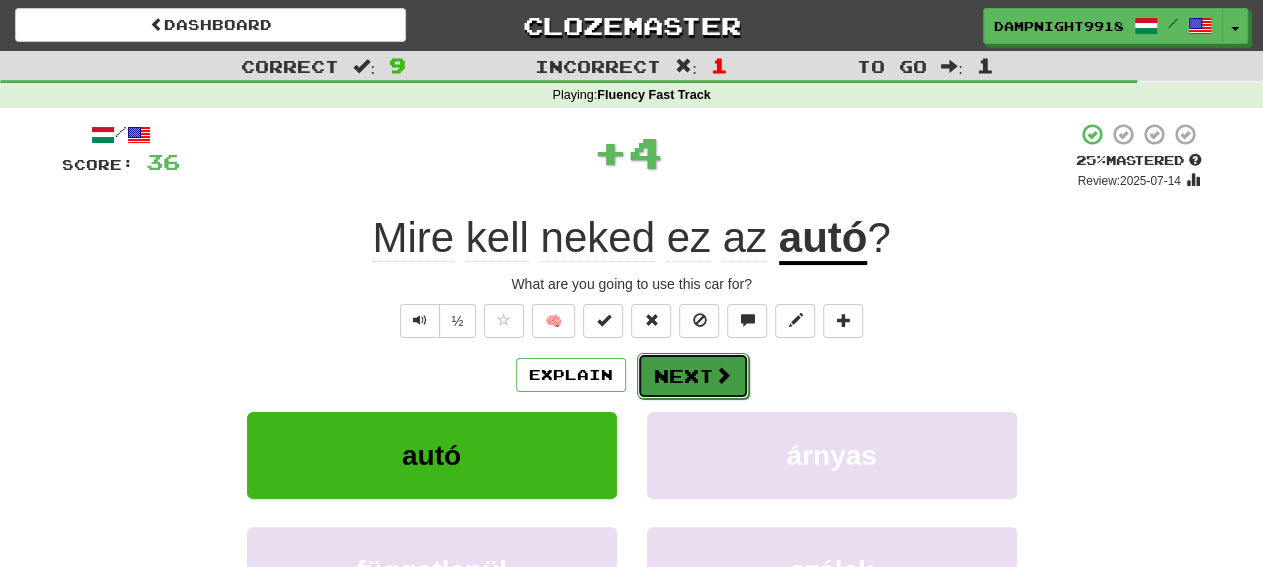 click on "Next" at bounding box center (693, 376) 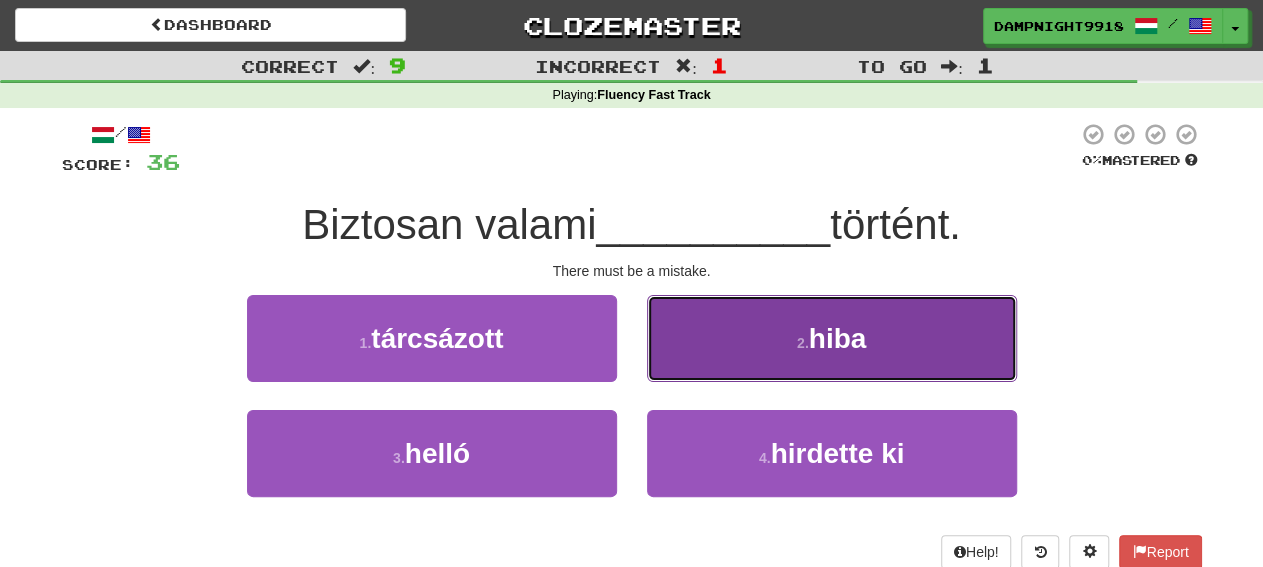 click on "2 .  hiba" at bounding box center [832, 338] 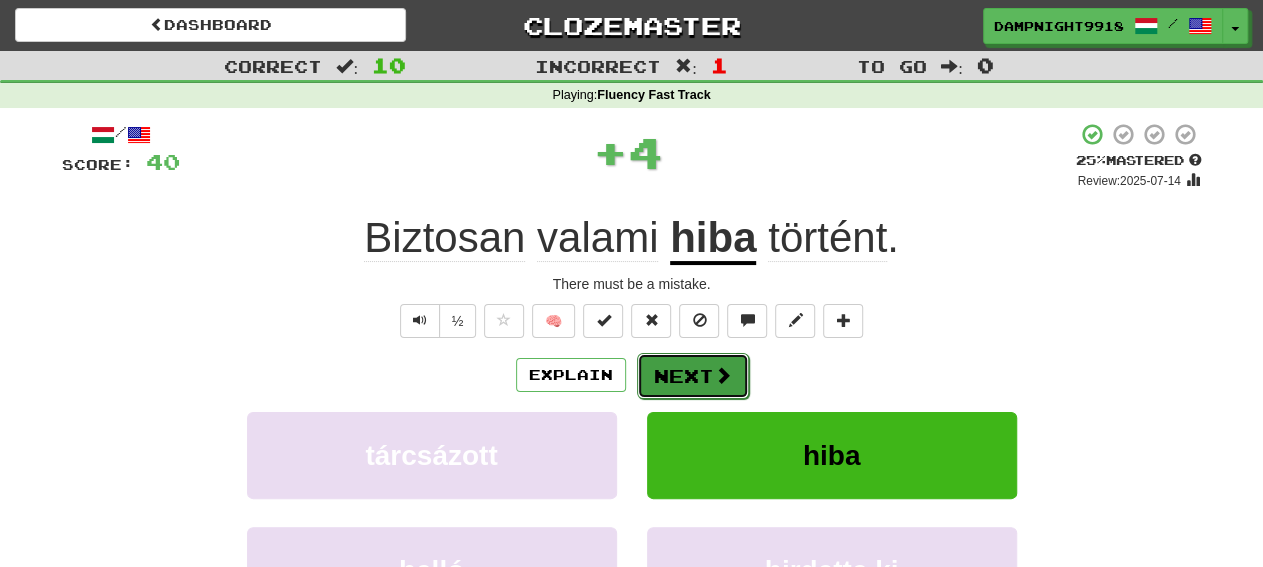 click on "Next" at bounding box center (693, 376) 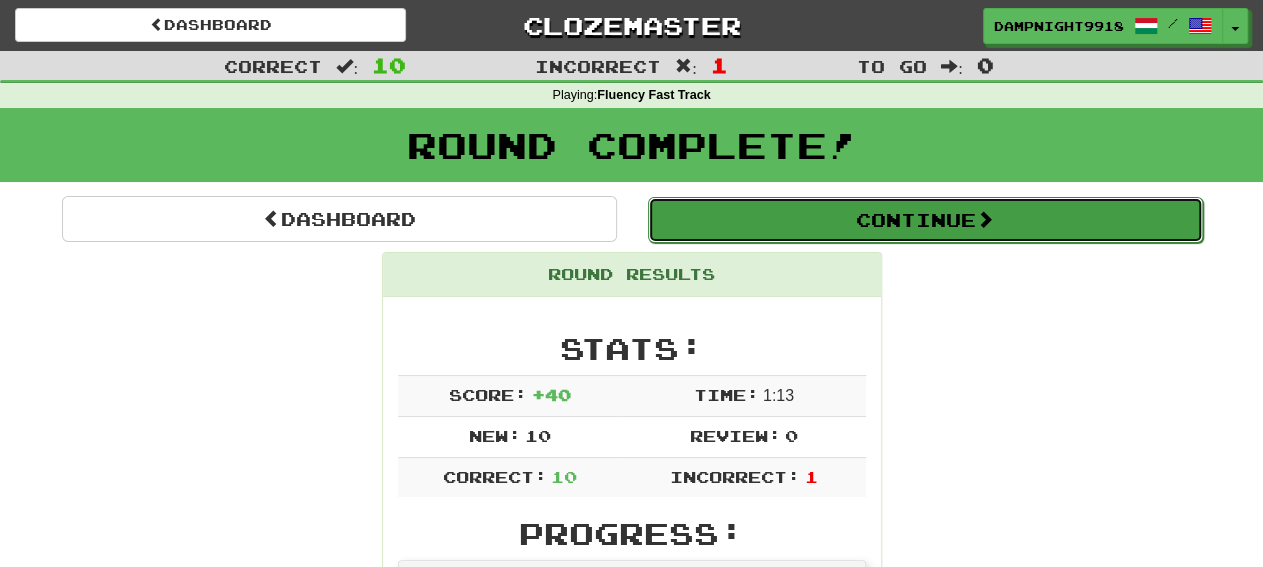 click on "Continue" at bounding box center (925, 220) 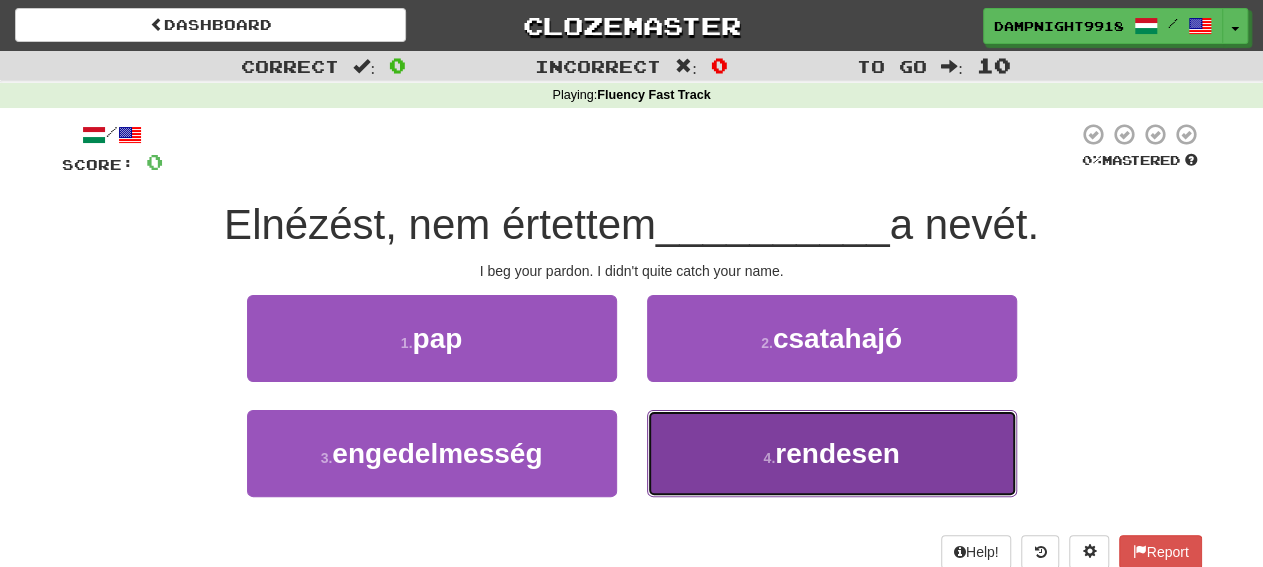 click on "4 .  rendesen" at bounding box center [832, 453] 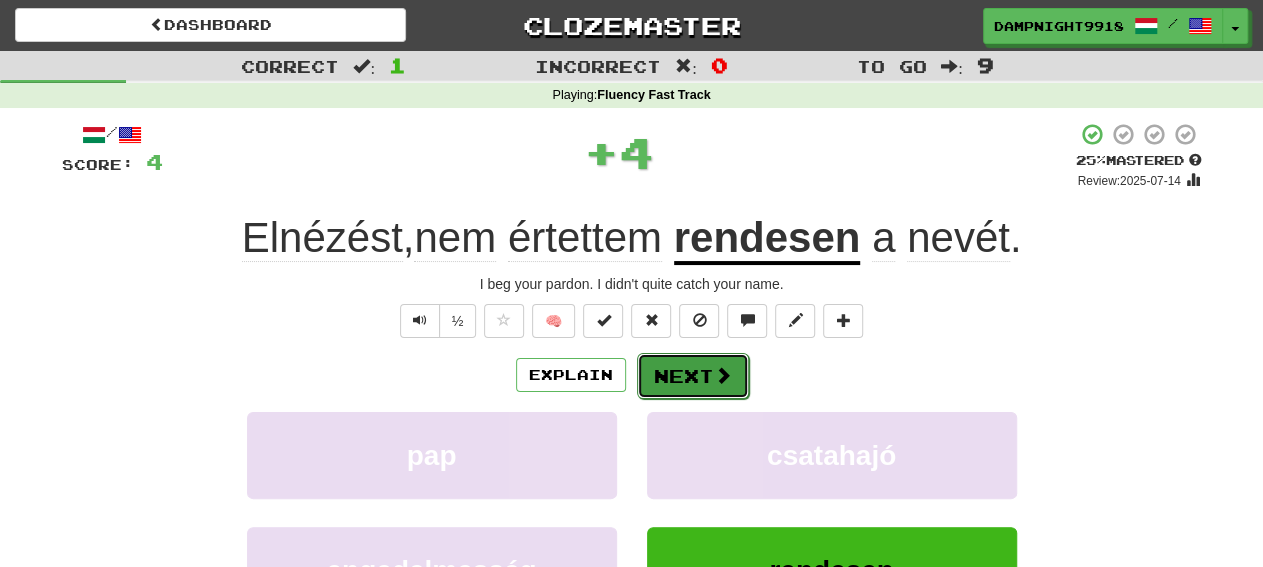 click on "Next" at bounding box center (693, 376) 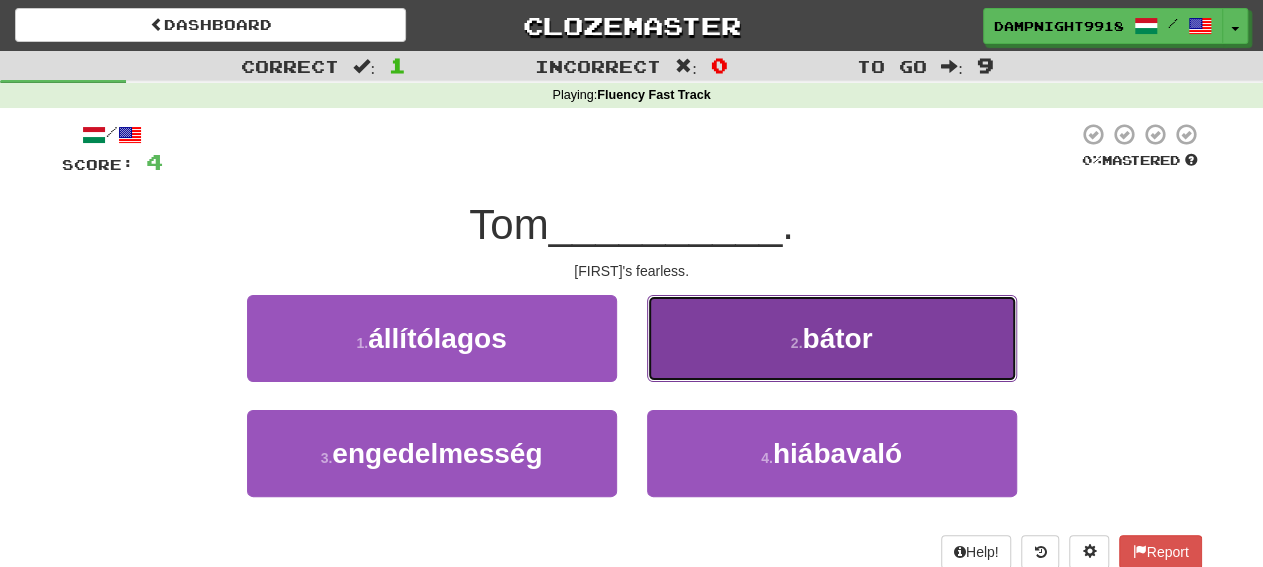 click on "2 .  bátor" at bounding box center [832, 338] 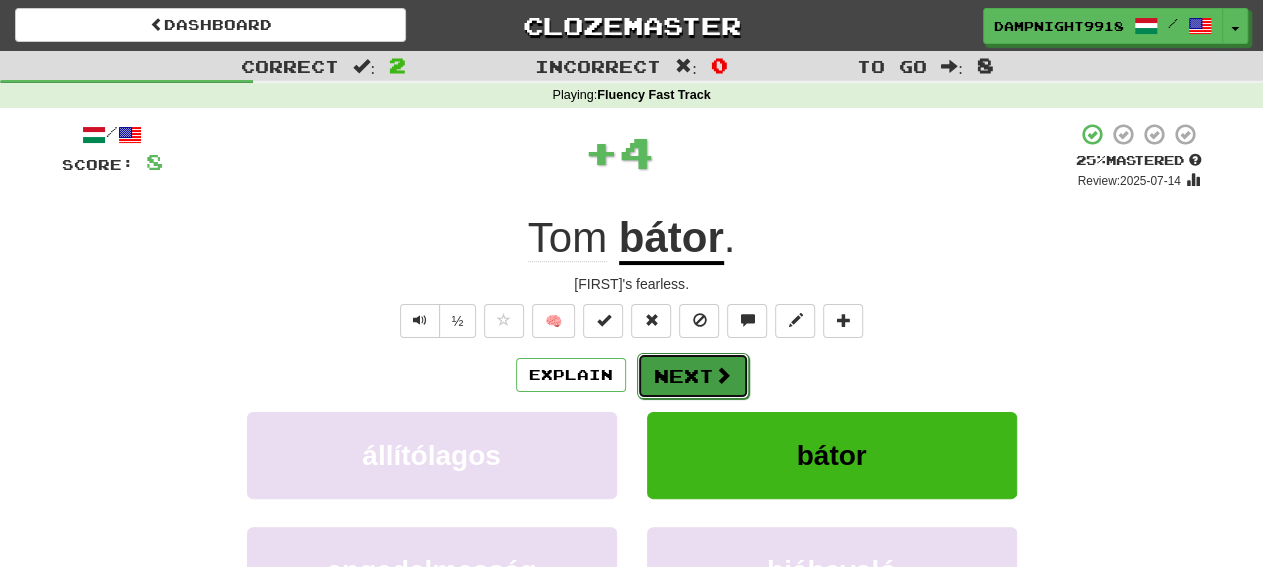 click on "Next" at bounding box center (693, 376) 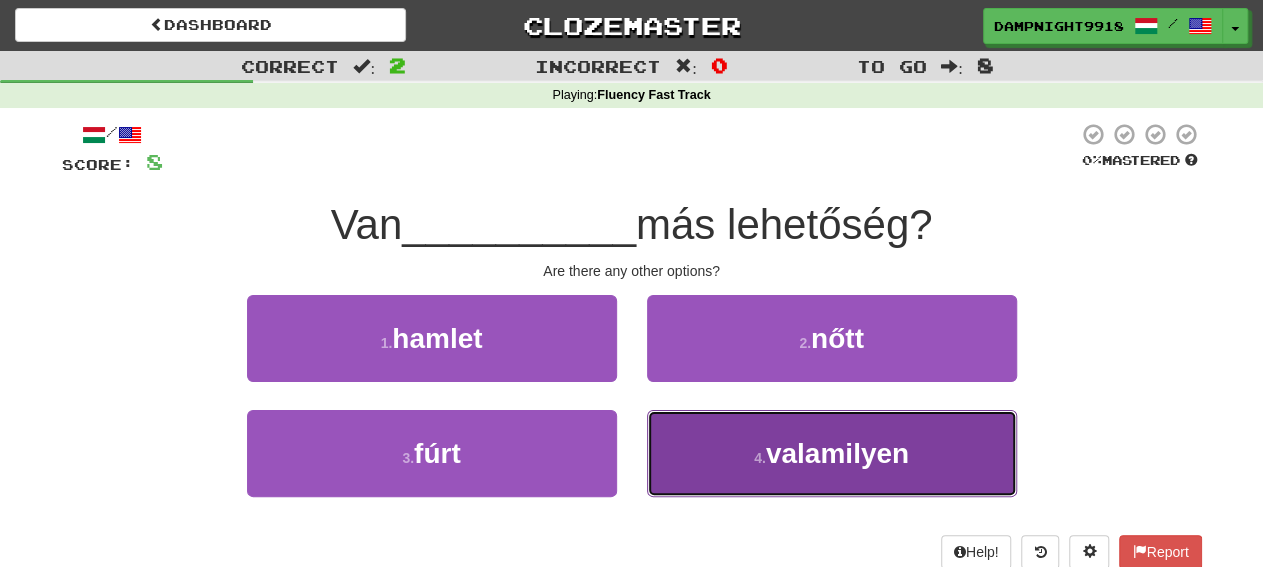 click on "4 .  valamilyen" at bounding box center (832, 453) 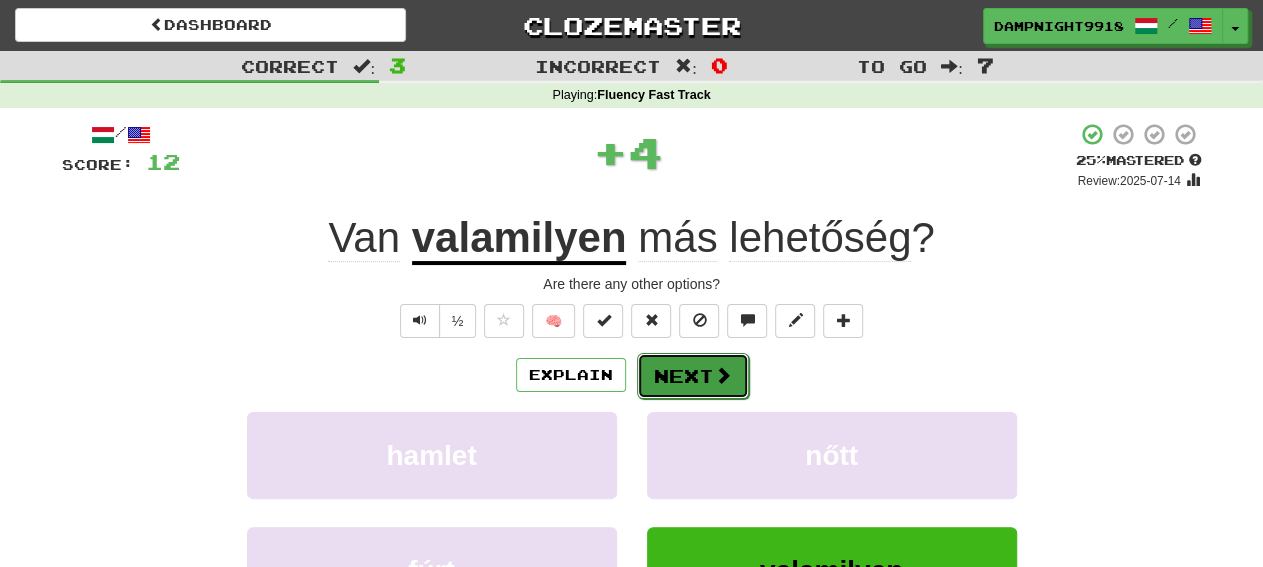 click on "Next" at bounding box center [693, 376] 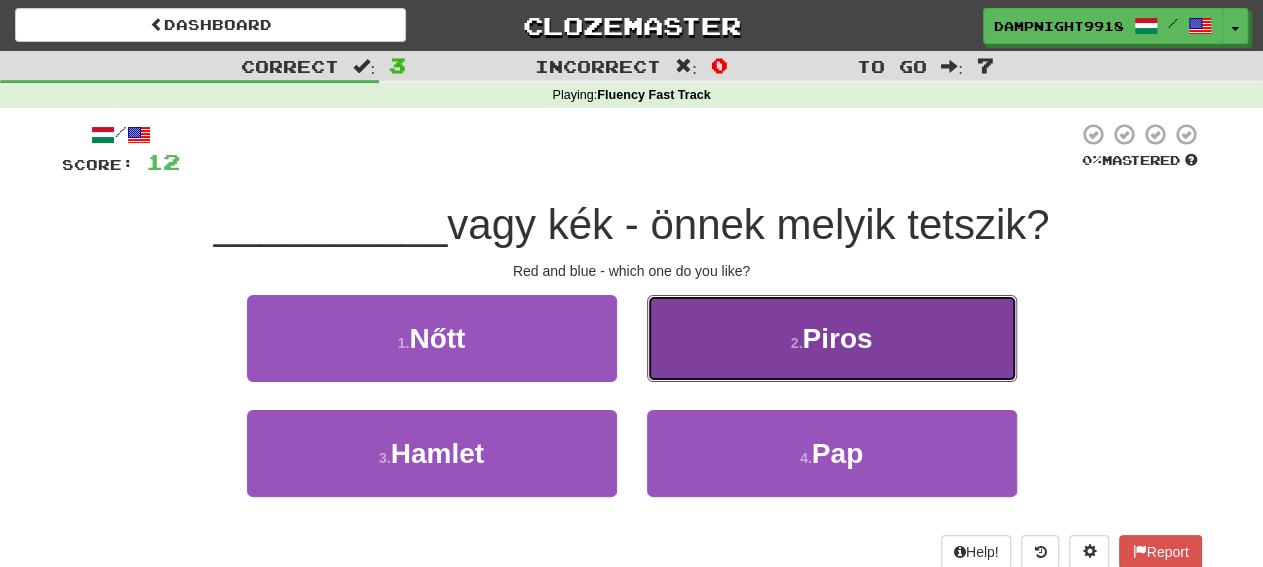 click on "2 .  Piros" at bounding box center (832, 338) 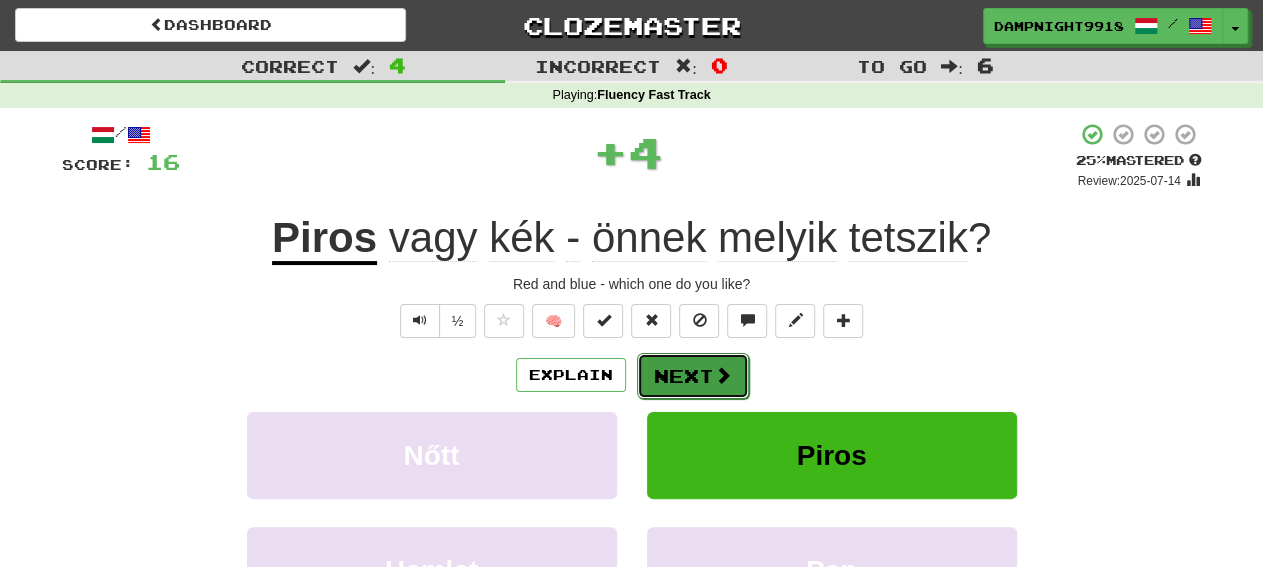 click on "Next" at bounding box center [693, 376] 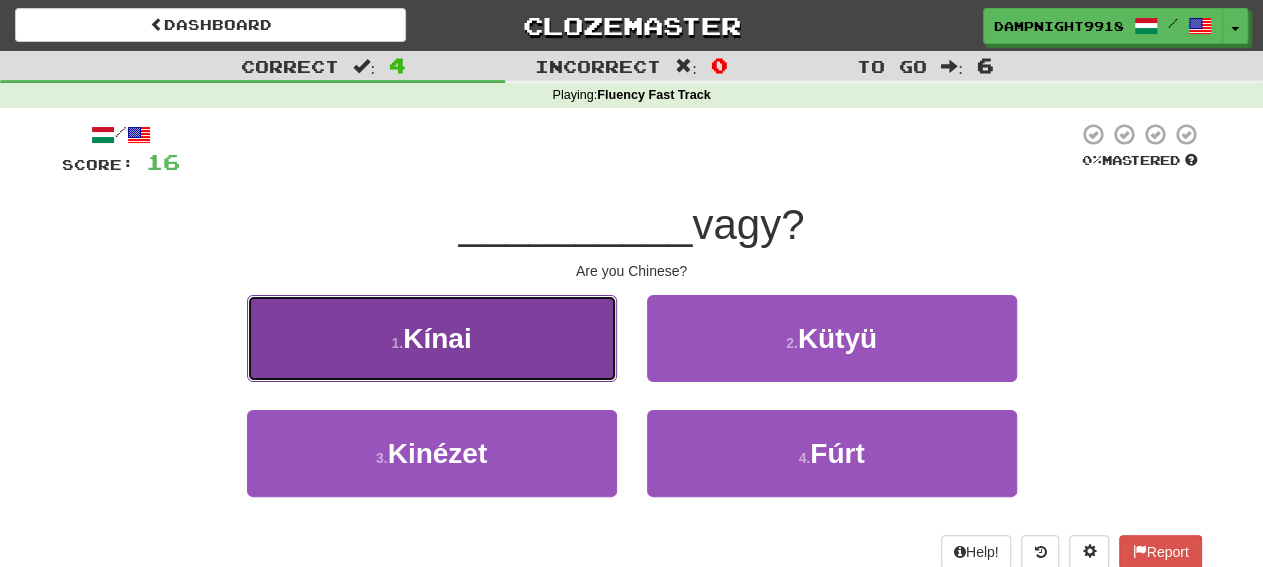 click on "1 .  Kínai" at bounding box center (432, 338) 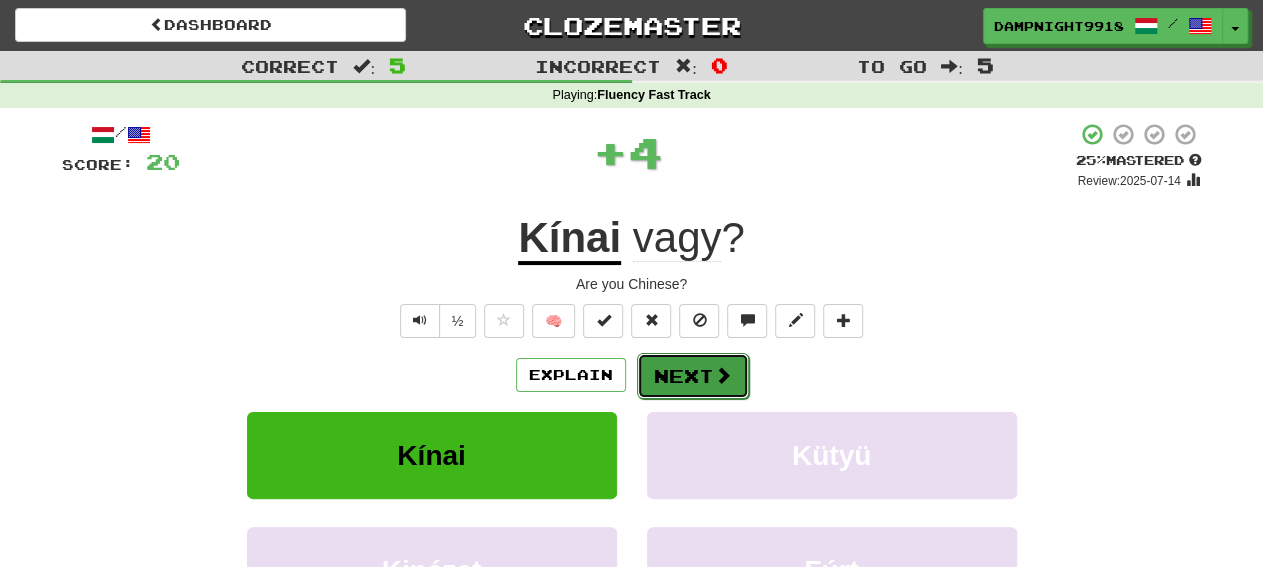 click on "Next" at bounding box center [693, 376] 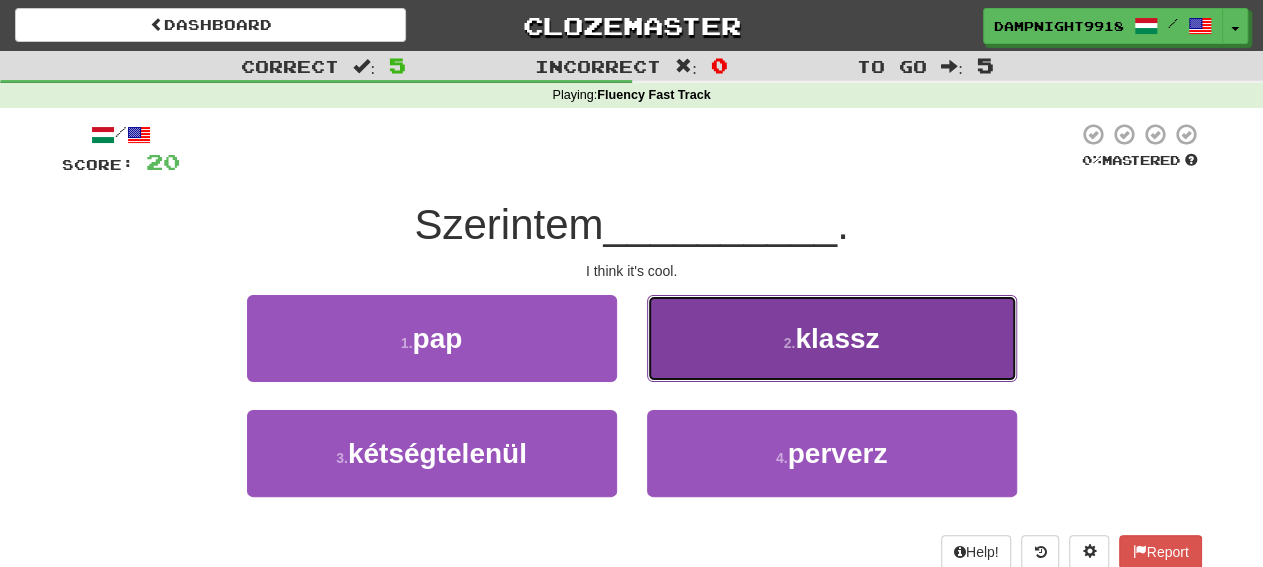click on "2 .  klassz" at bounding box center [832, 338] 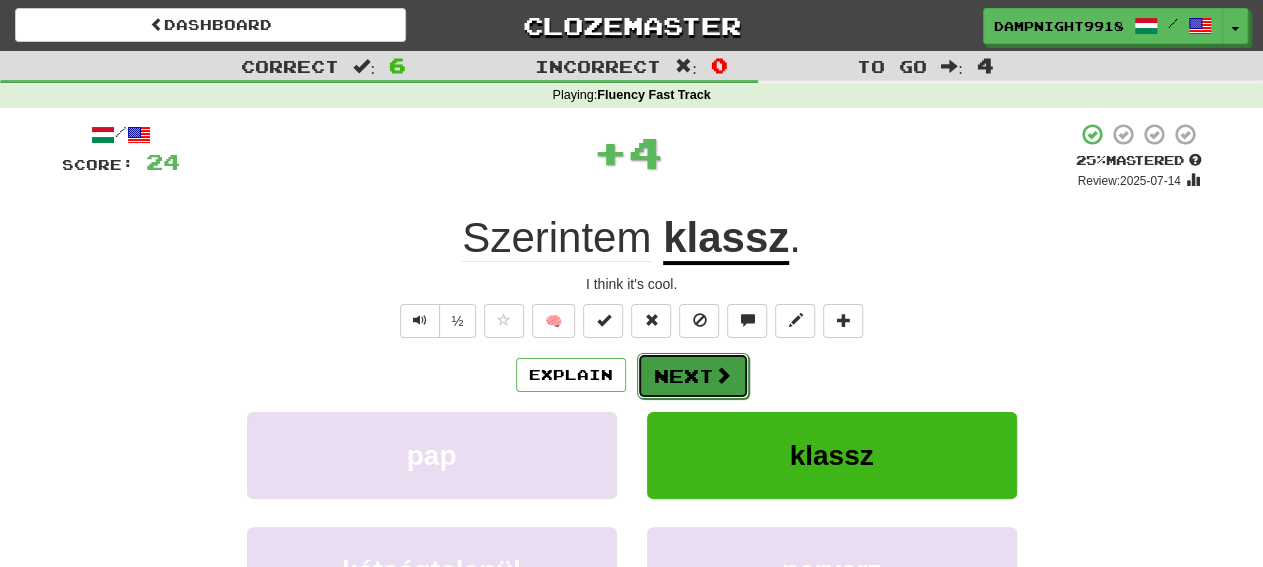 click on "Next" at bounding box center (693, 376) 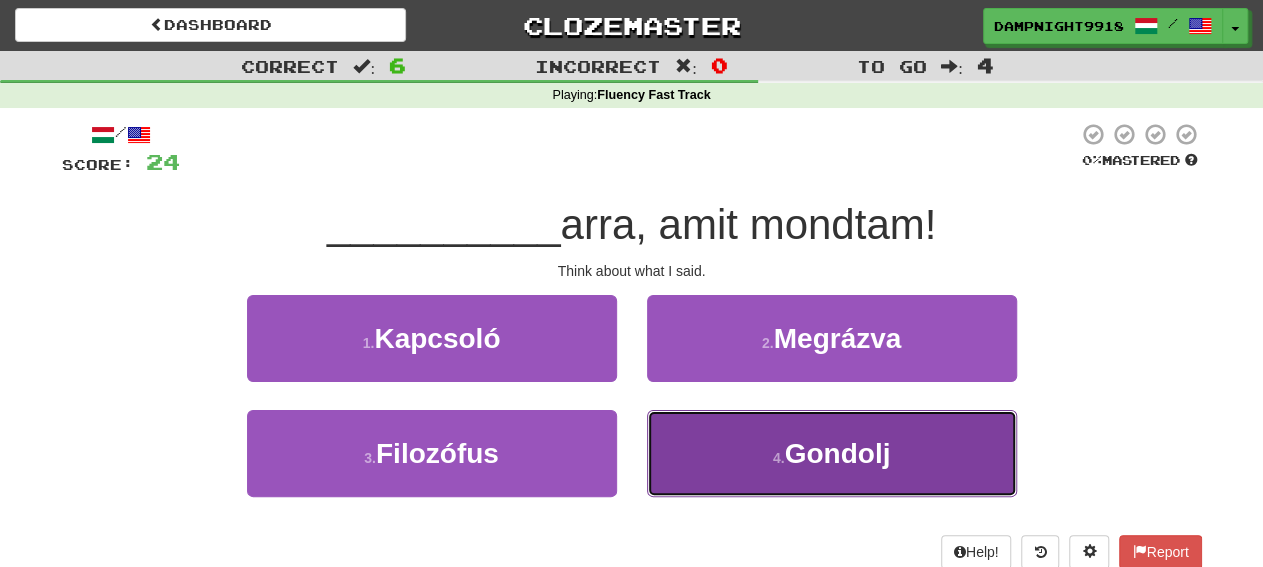 click on "4 .  Gondolj" at bounding box center [832, 453] 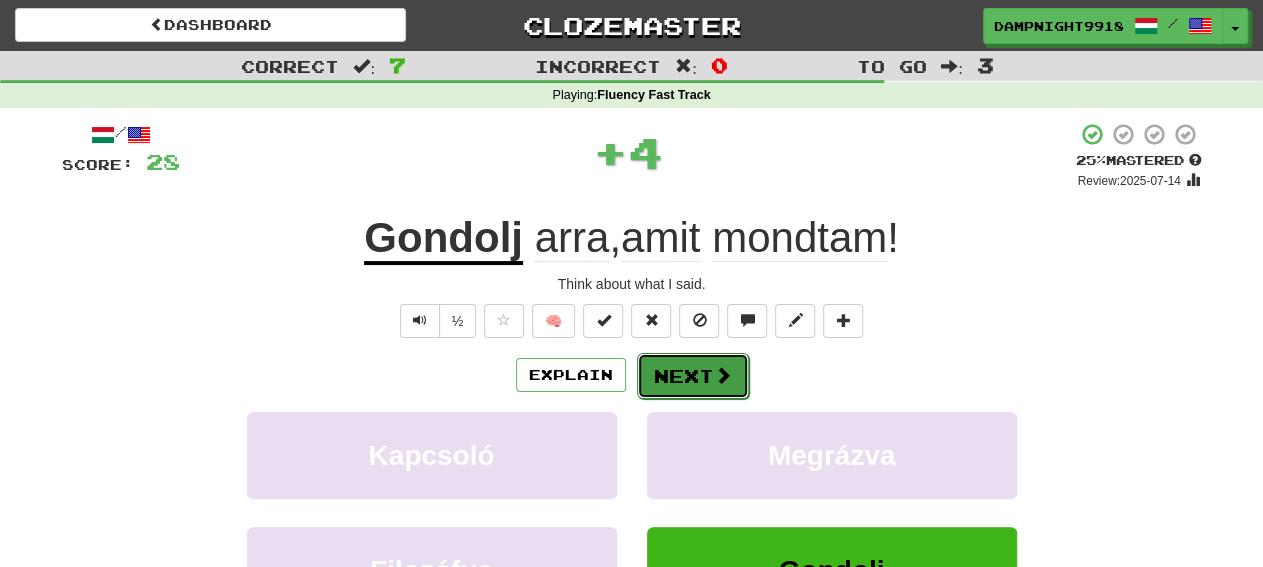 click on "Next" at bounding box center (693, 376) 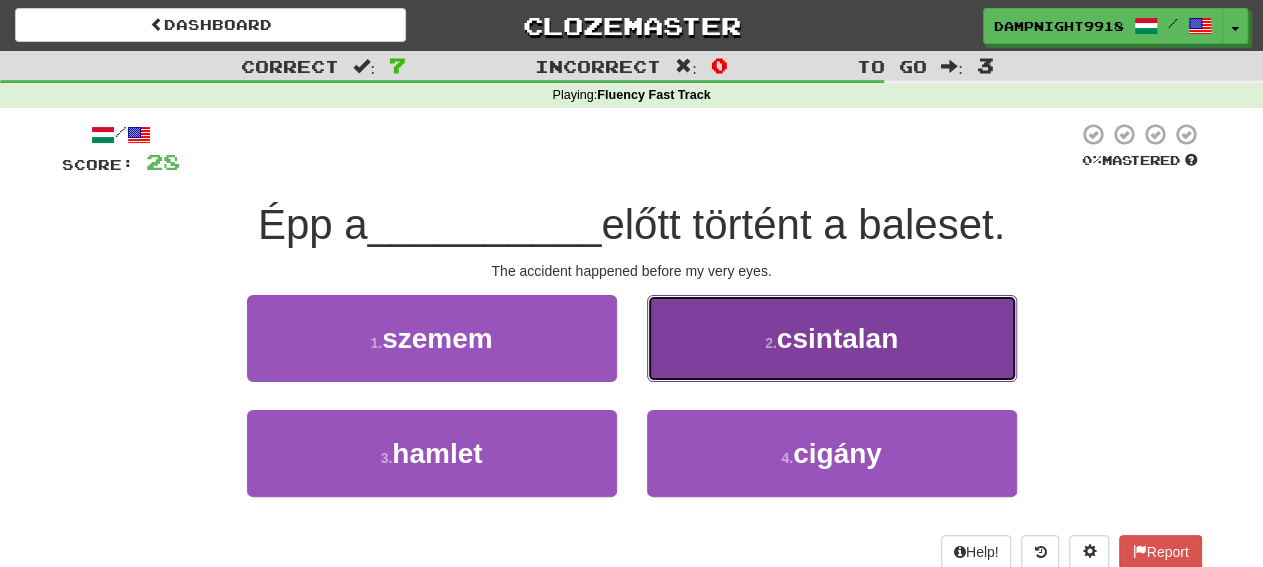click on "2 .  csintalan" at bounding box center [832, 338] 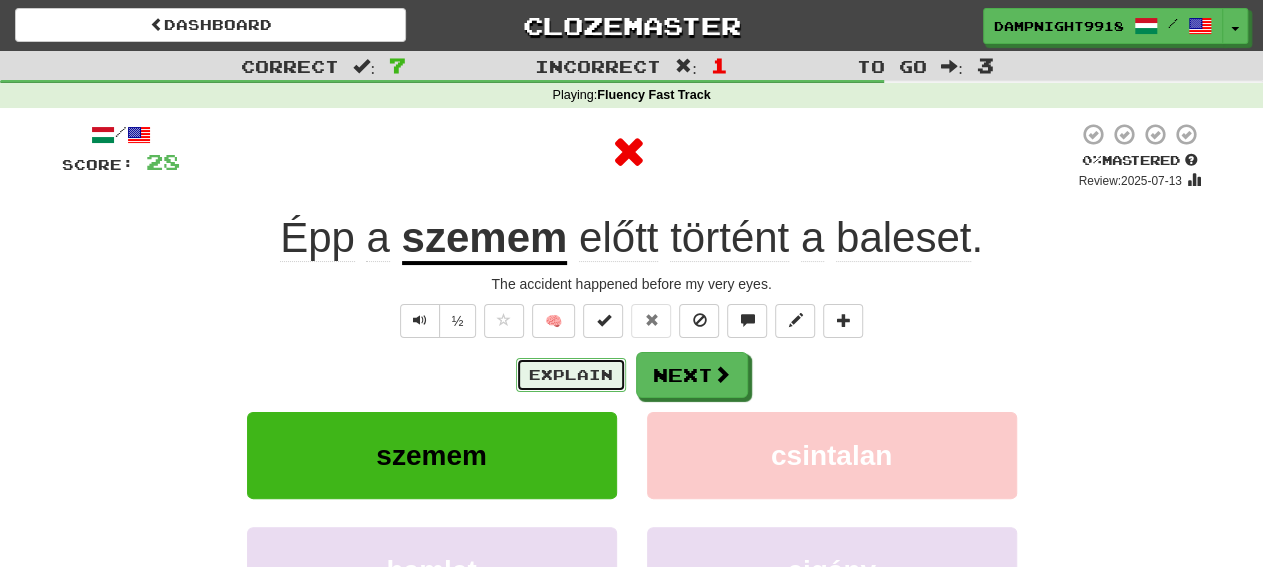 click on "Explain" at bounding box center [571, 375] 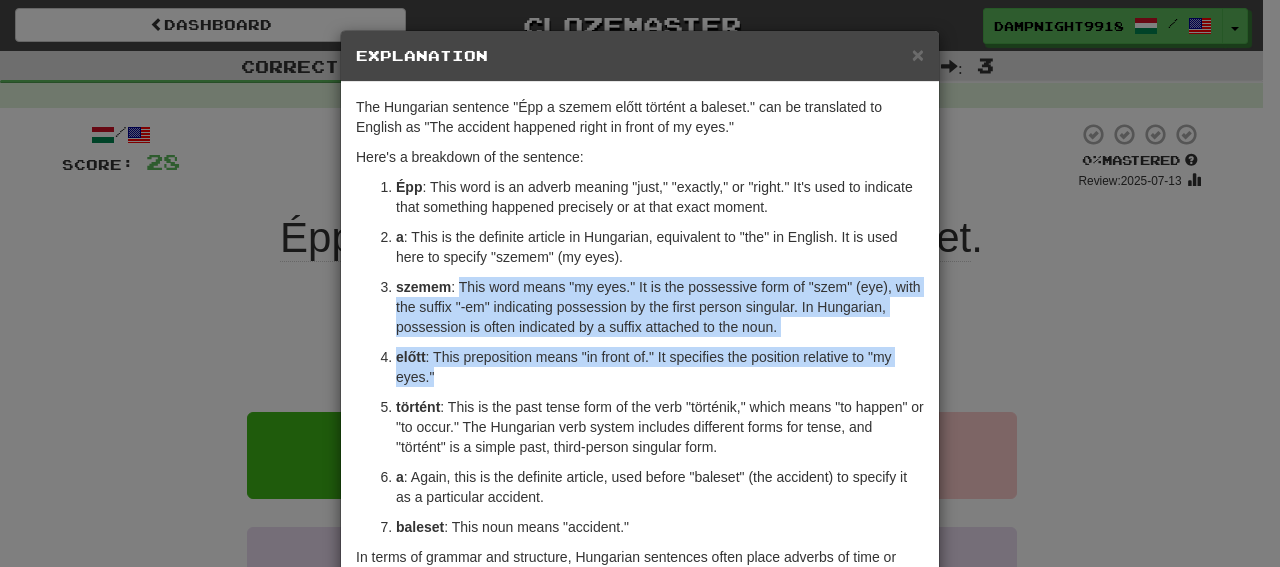 drag, startPoint x: 453, startPoint y: 288, endPoint x: 718, endPoint y: 366, distance: 276.24084 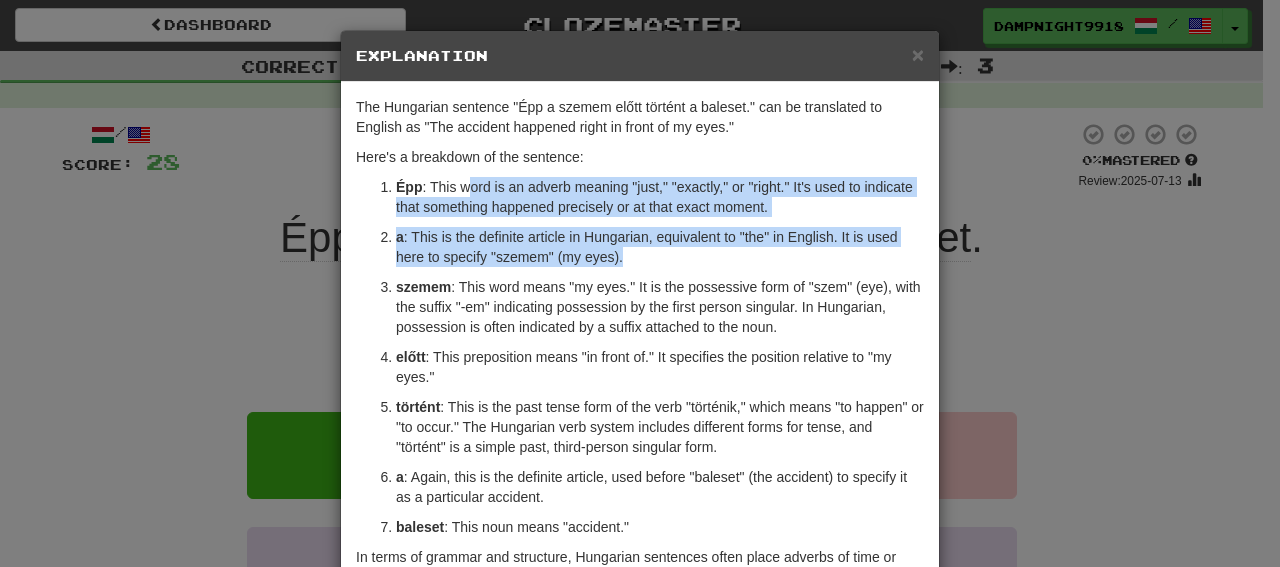 drag, startPoint x: 457, startPoint y: 189, endPoint x: 667, endPoint y: 259, distance: 221.35944 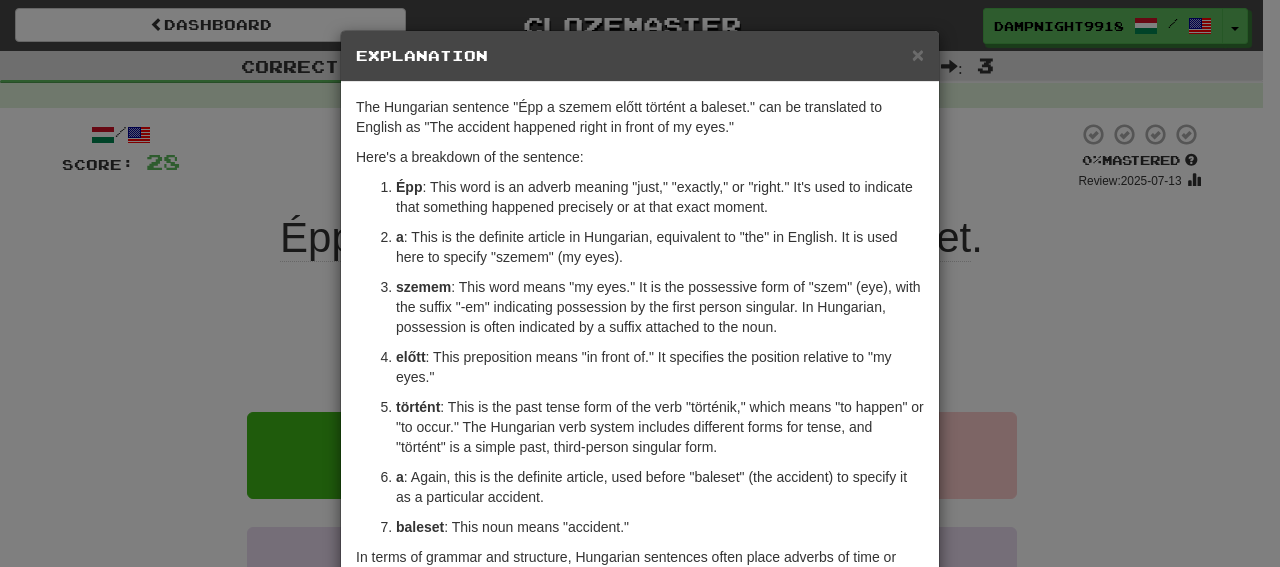 click on "a : This is the definite article in Hungarian, equivalent to "the" in English. It is used here to specify "szemem" (my eyes)." at bounding box center (660, 247) 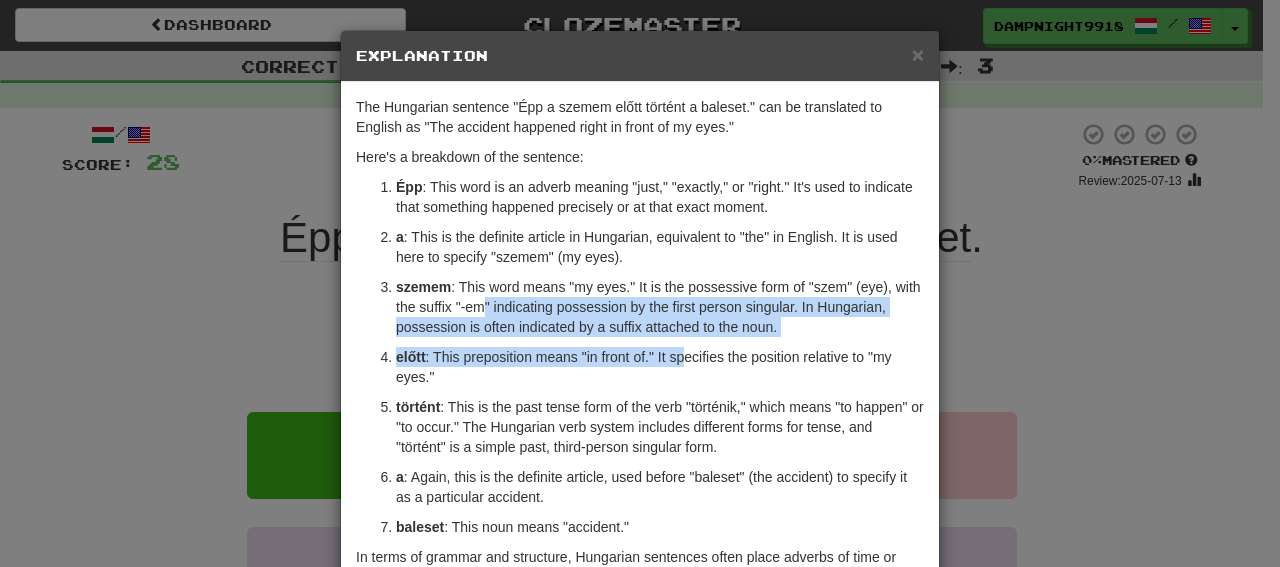 drag, startPoint x: 470, startPoint y: 301, endPoint x: 675, endPoint y: 347, distance: 210.0976 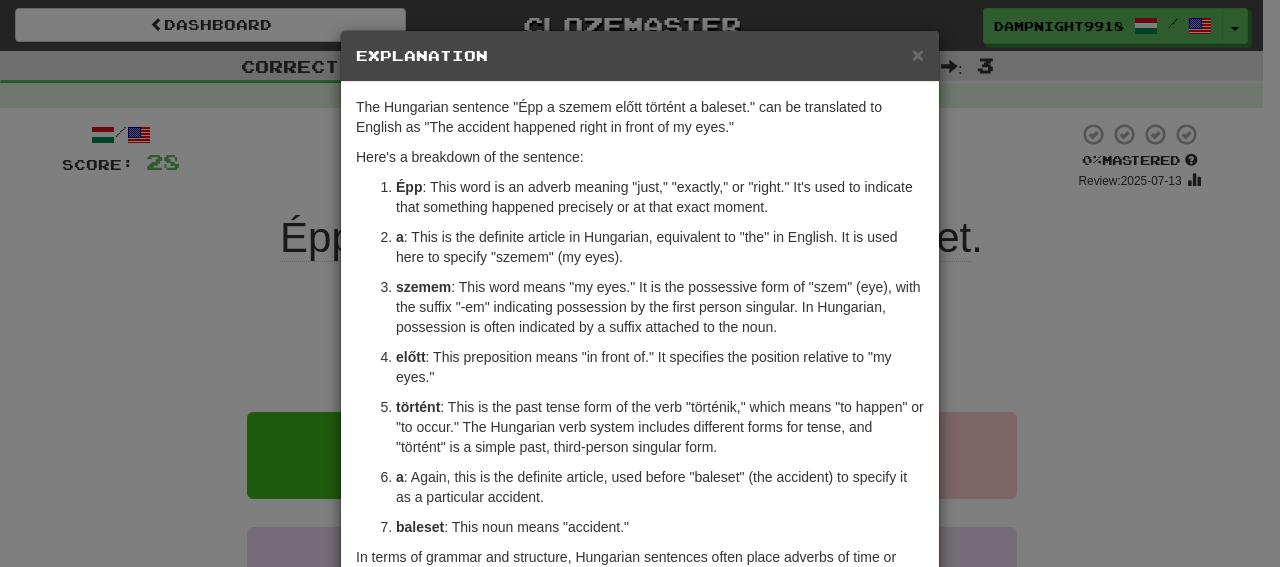 click on "előtt : This preposition means "in front of." It specifies the position relative to "my eyes."" at bounding box center [660, 367] 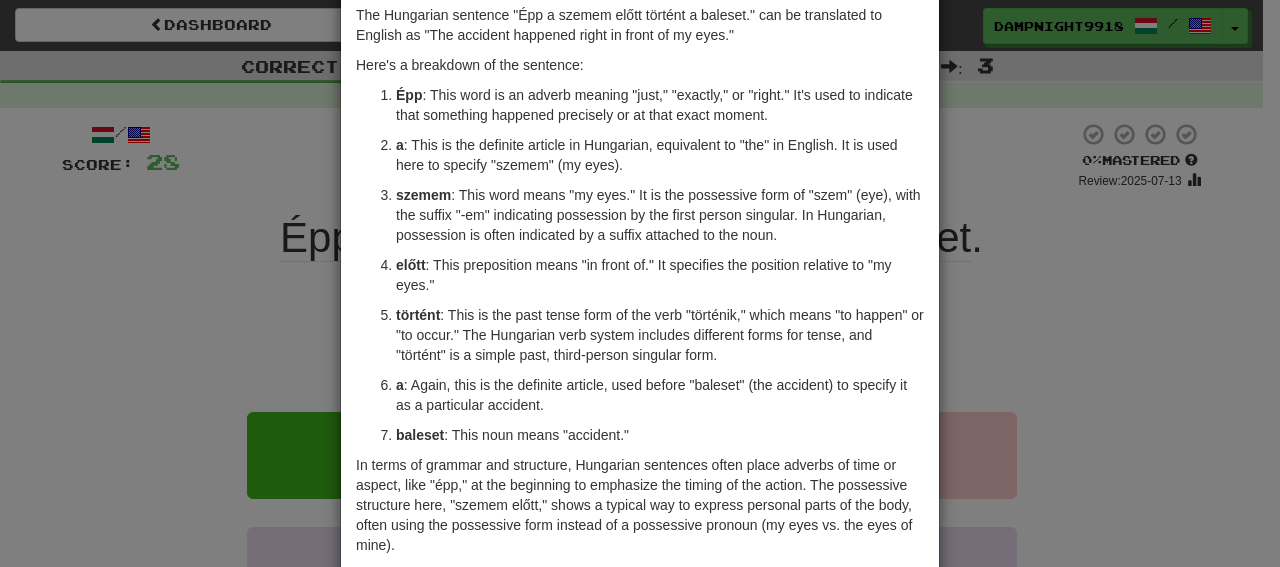 scroll, scrollTop: 184, scrollLeft: 0, axis: vertical 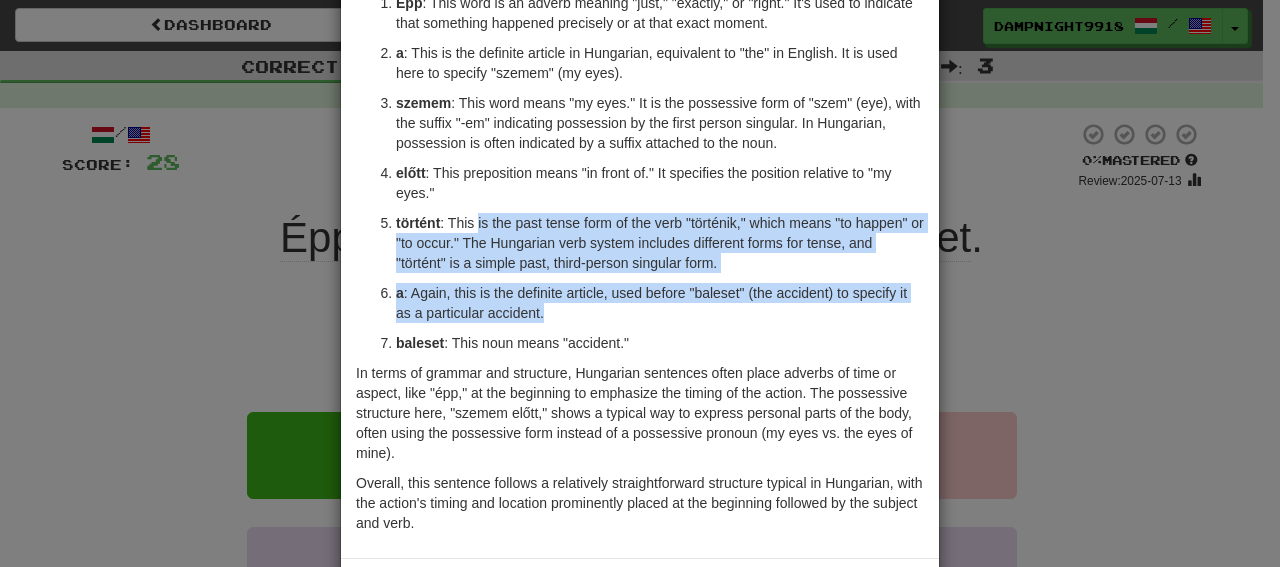 drag, startPoint x: 470, startPoint y: 231, endPoint x: 745, endPoint y: 309, distance: 285.84787 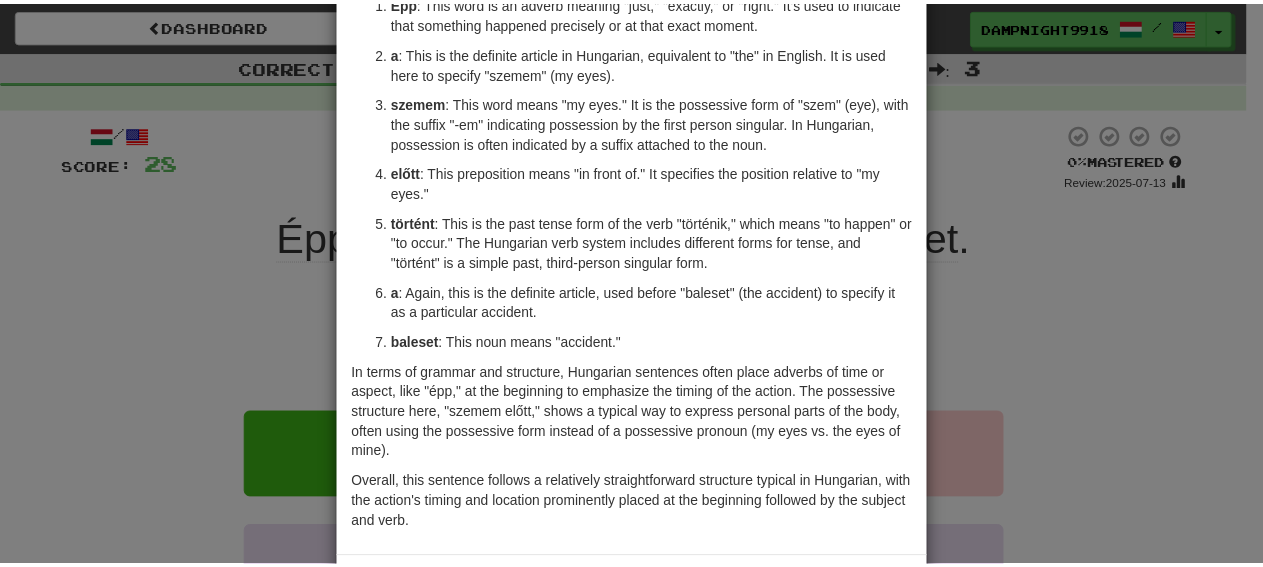 scroll, scrollTop: 0, scrollLeft: 0, axis: both 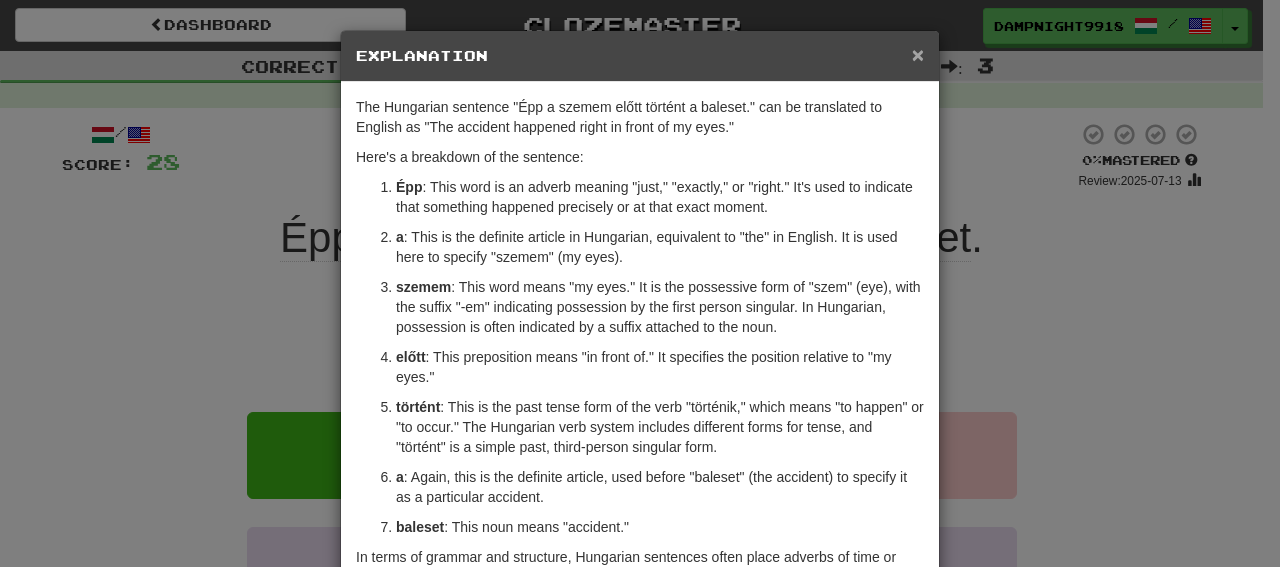 click on "×" at bounding box center [918, 54] 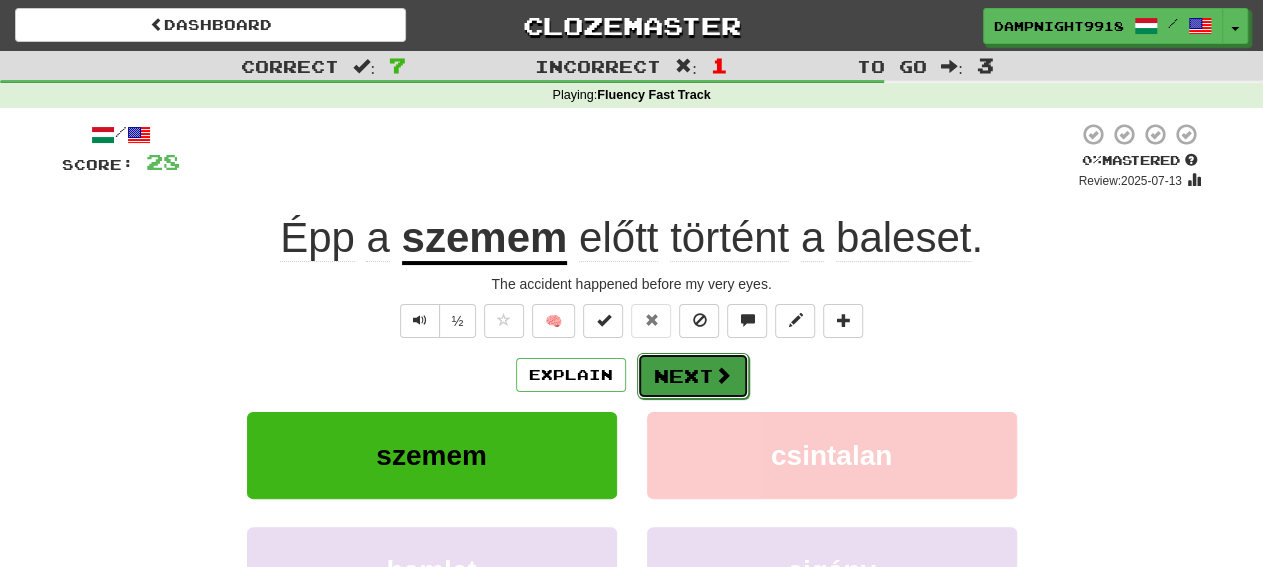 click on "Next" at bounding box center (693, 376) 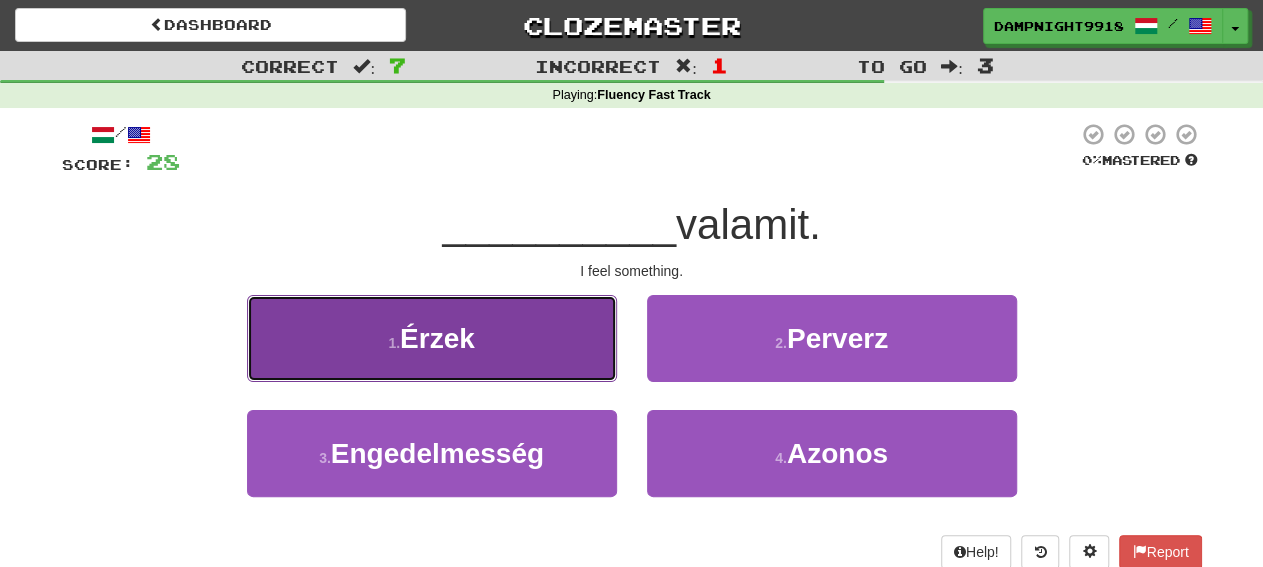 click on "1 .  Érzek" at bounding box center [432, 338] 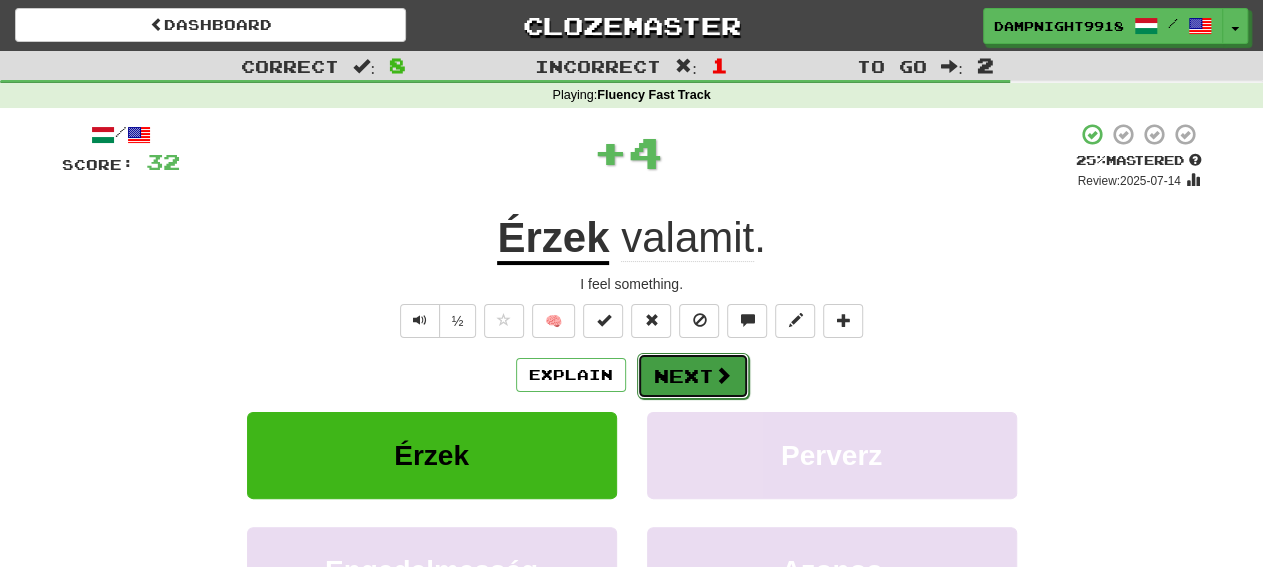 click on "Next" at bounding box center [693, 376] 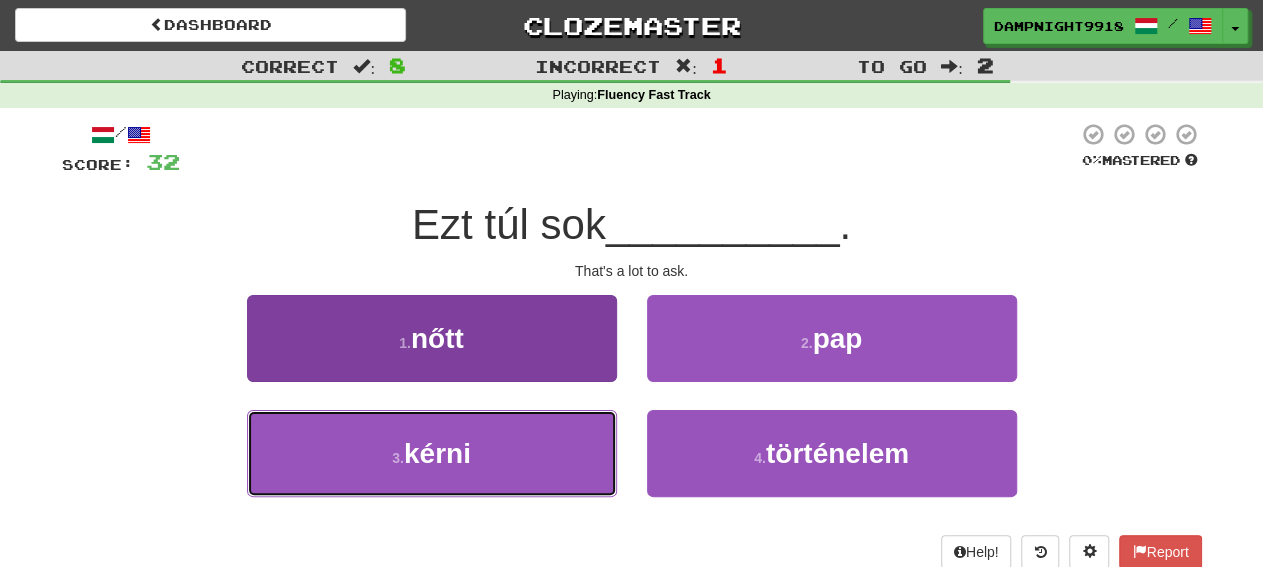 click on "3 .  kérni" at bounding box center [432, 453] 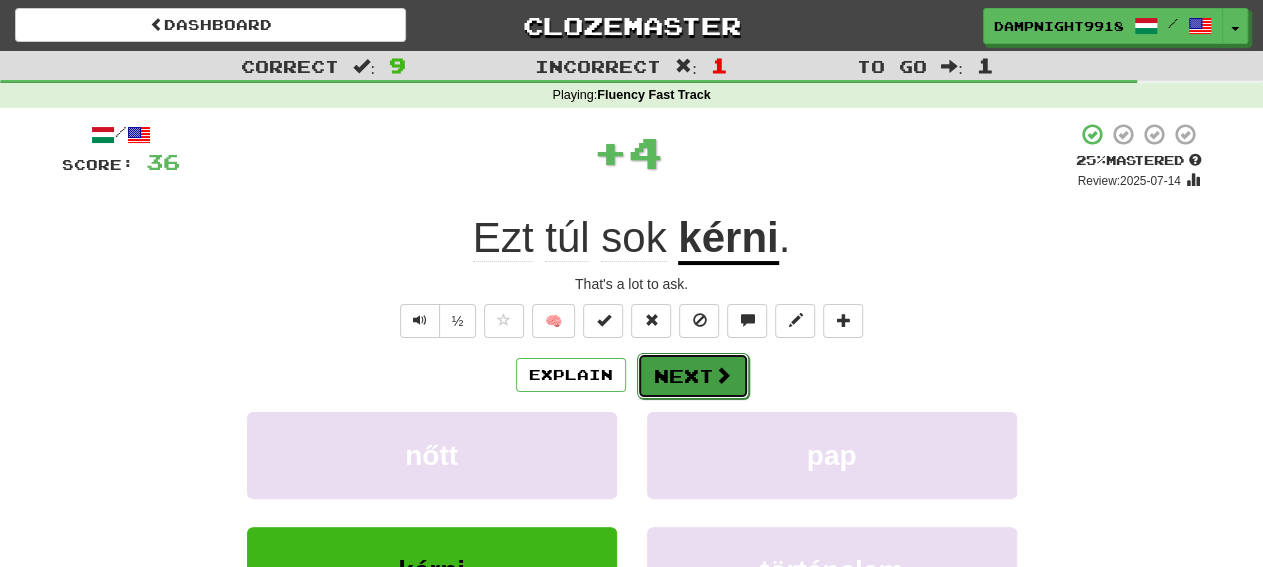 click on "Next" at bounding box center (693, 376) 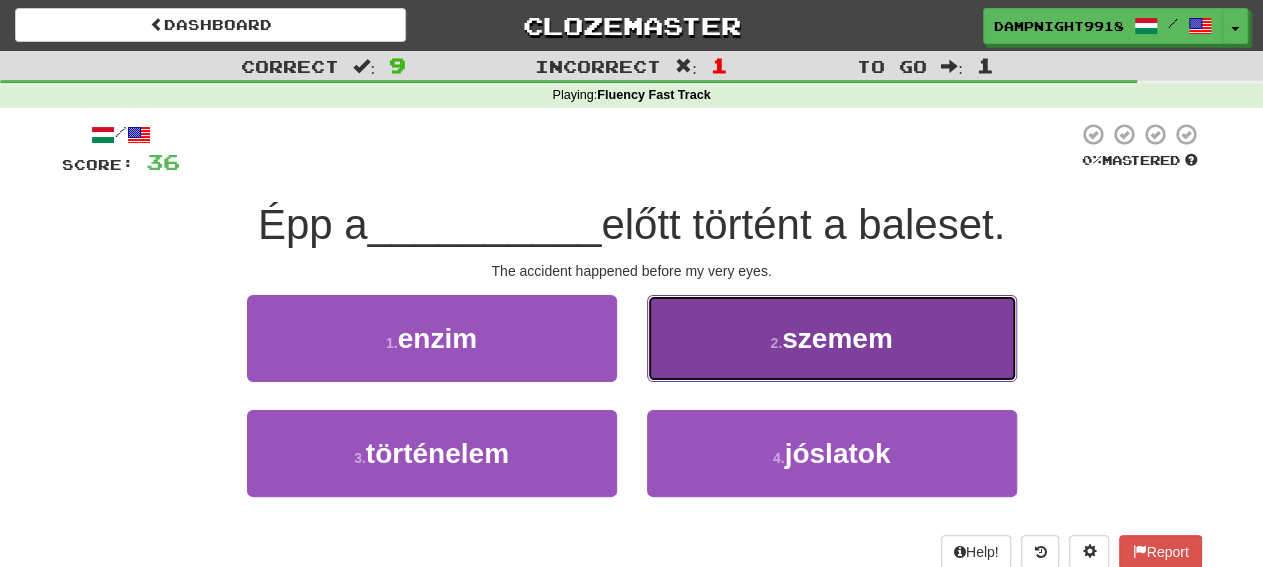 drag, startPoint x: 701, startPoint y: 343, endPoint x: 710, endPoint y: 338, distance: 10.29563 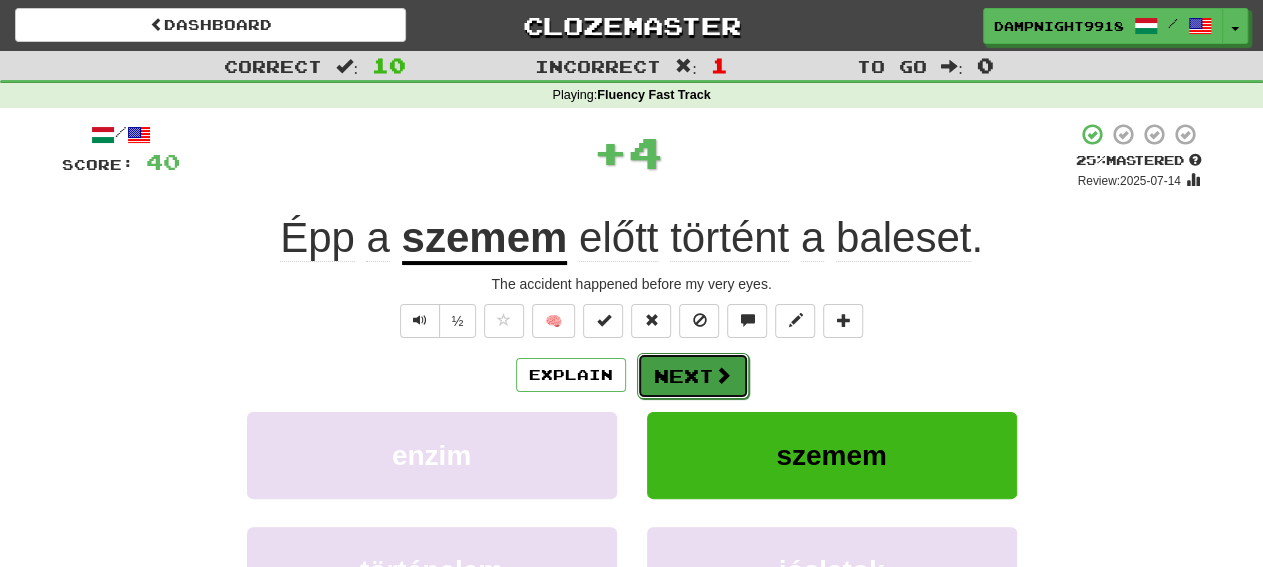 click on "Next" at bounding box center (693, 376) 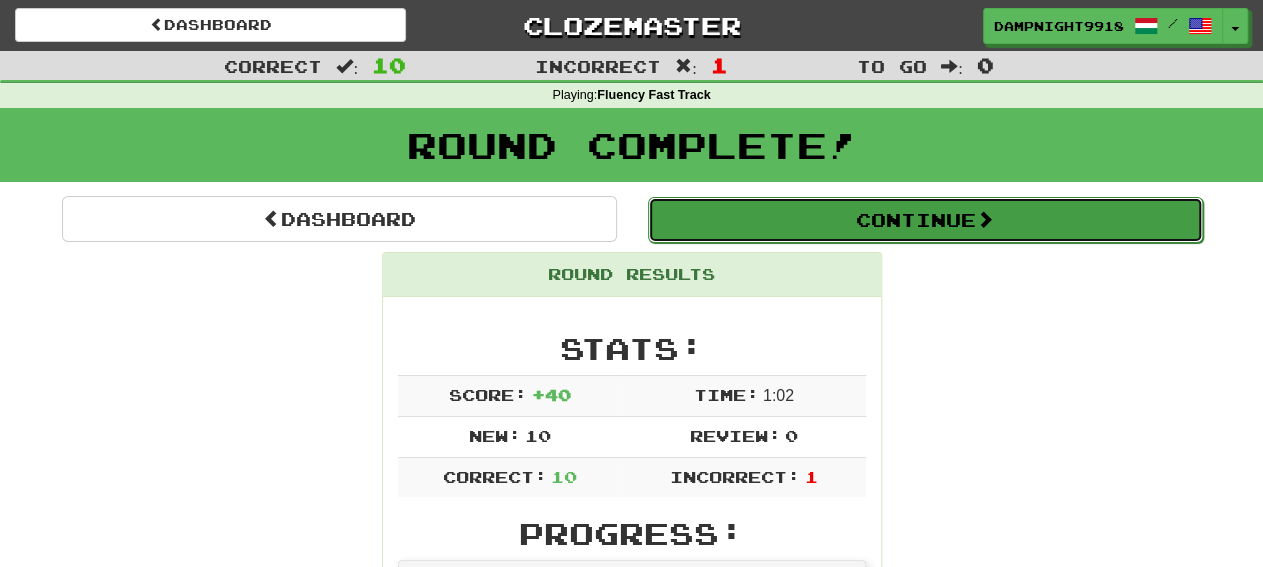 click on "Continue" at bounding box center (925, 220) 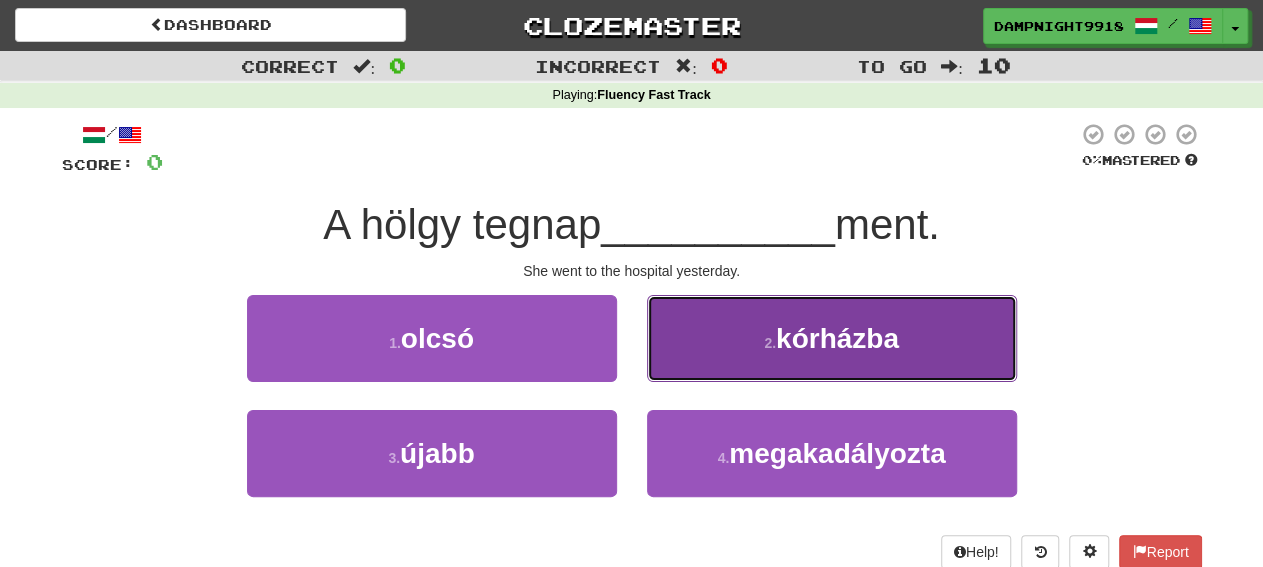click on "2 .  kórházba" at bounding box center (832, 338) 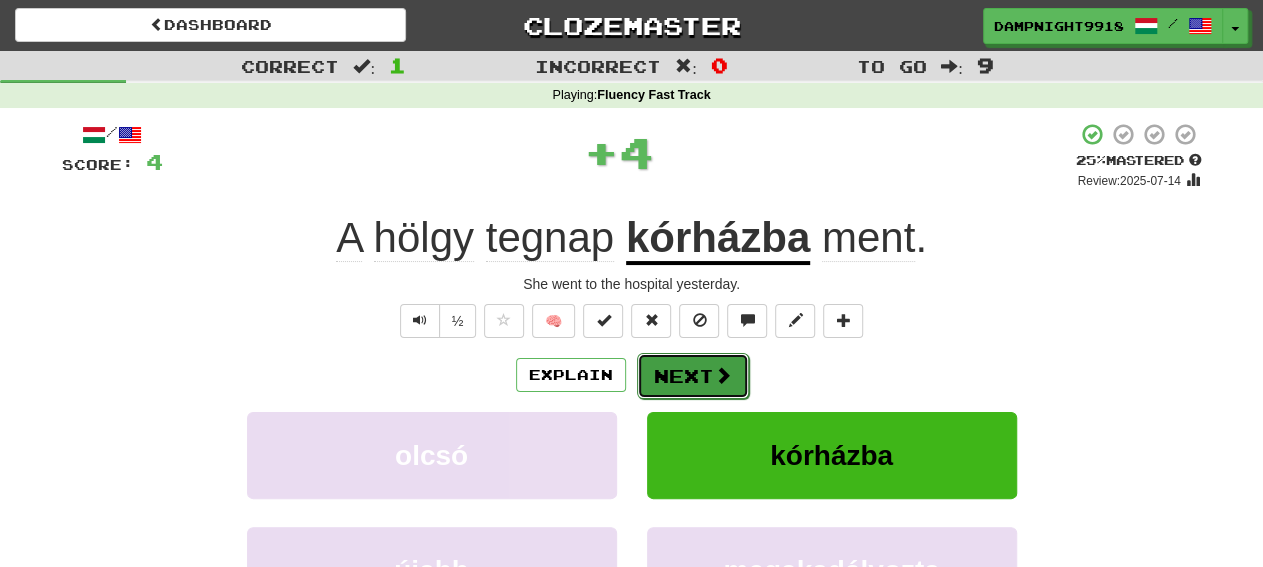 click on "Next" at bounding box center (693, 376) 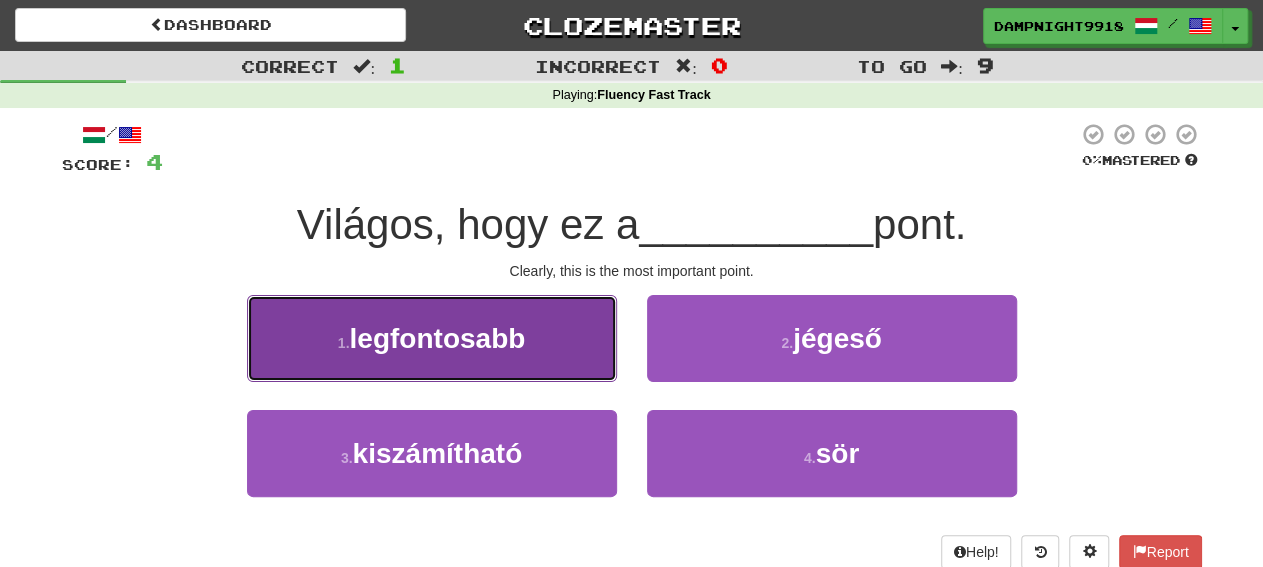 click on "legfontosabb" at bounding box center [437, 338] 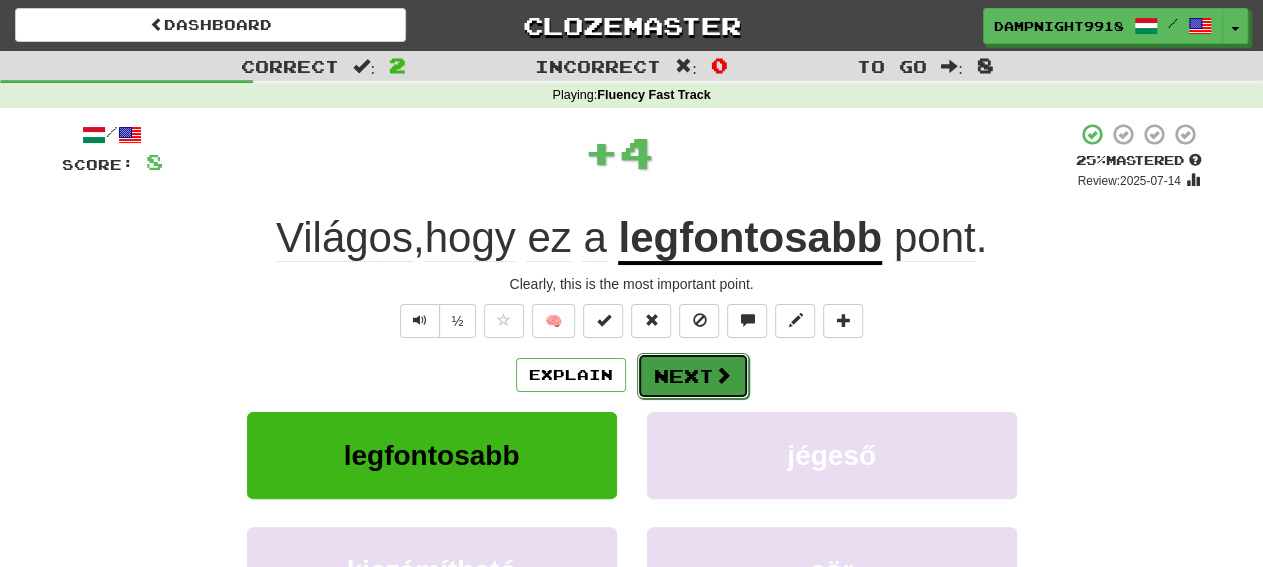click at bounding box center [723, 375] 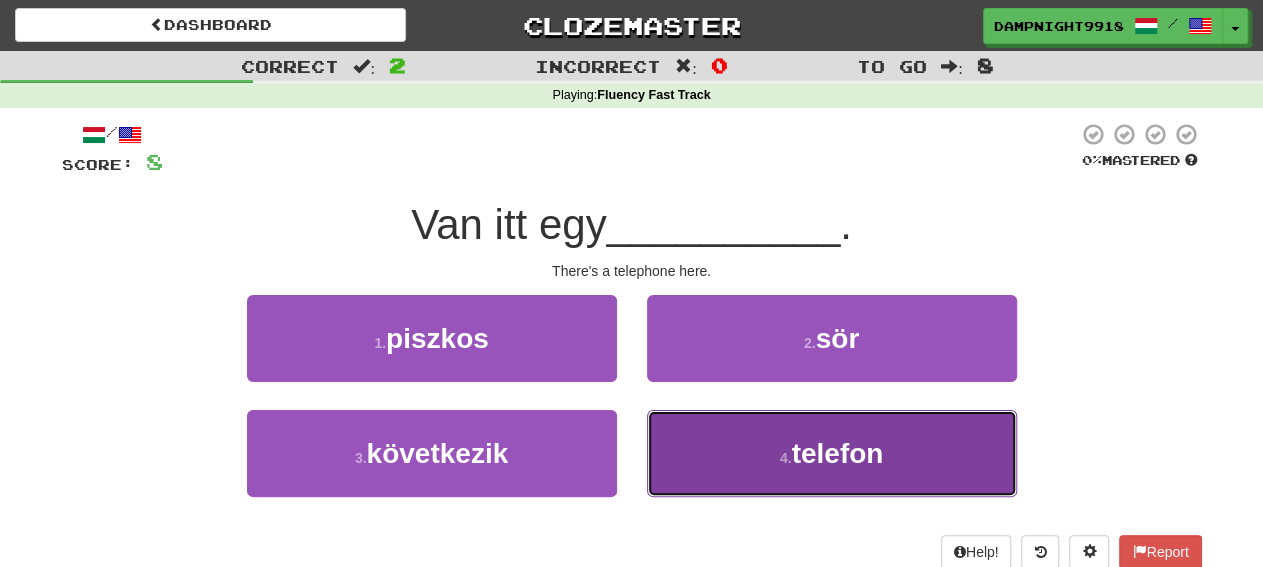 click on "4 .  telefon" at bounding box center [832, 453] 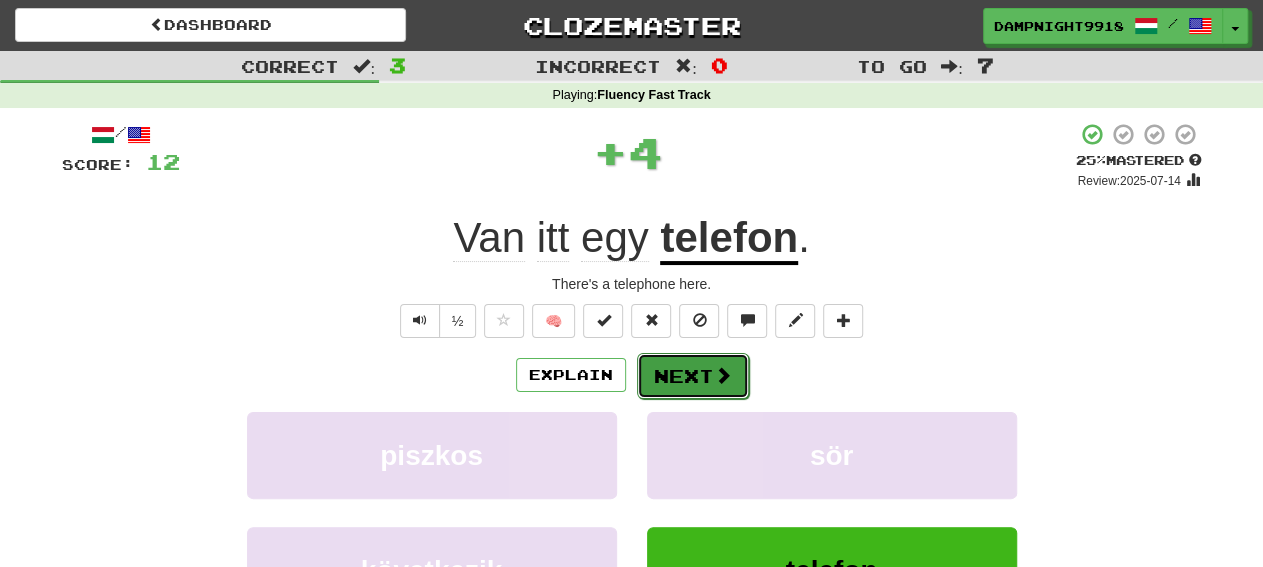 click on "Next" at bounding box center [693, 376] 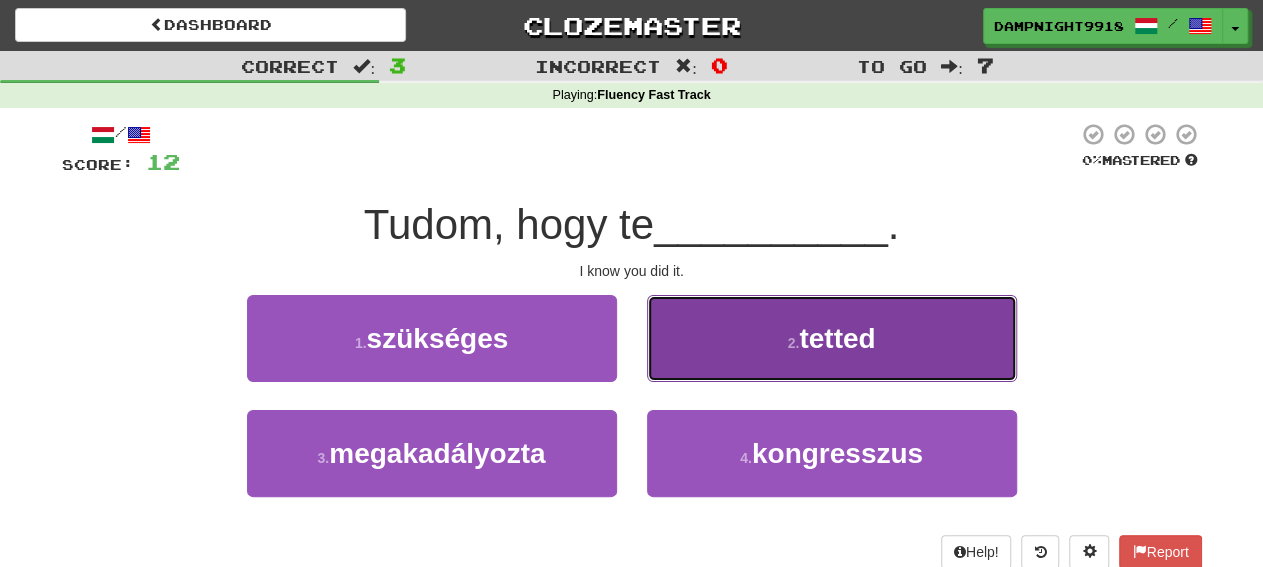 click on "2 .  tetted" at bounding box center (832, 338) 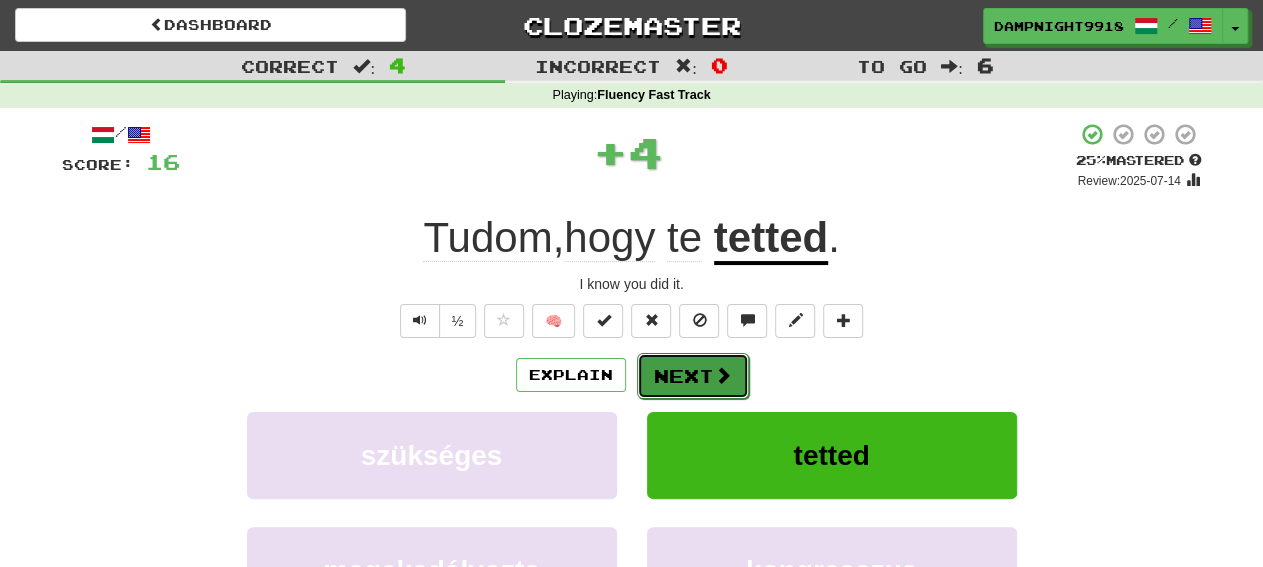 click on "Next" at bounding box center (693, 376) 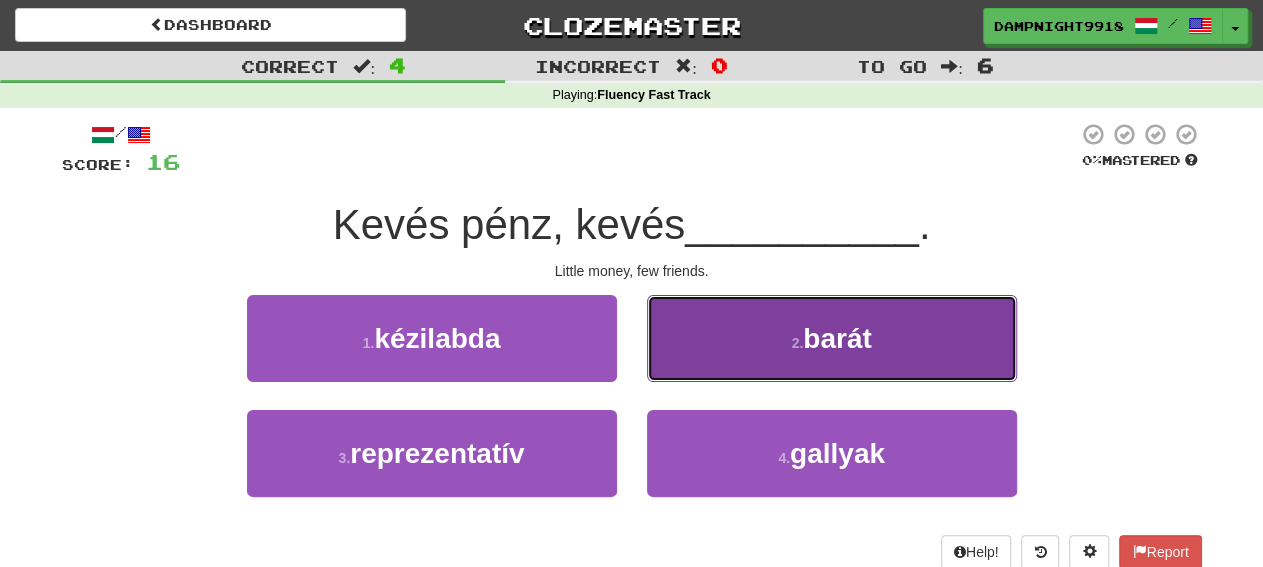 click on "2 .  barát" at bounding box center (832, 338) 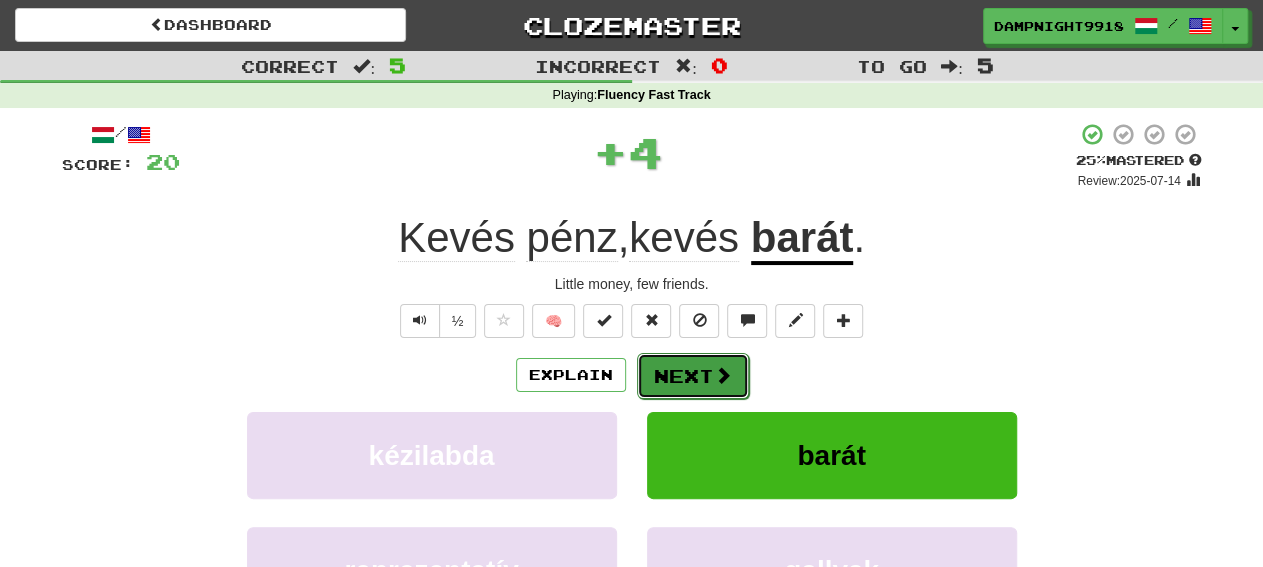 click on "Next" at bounding box center (693, 376) 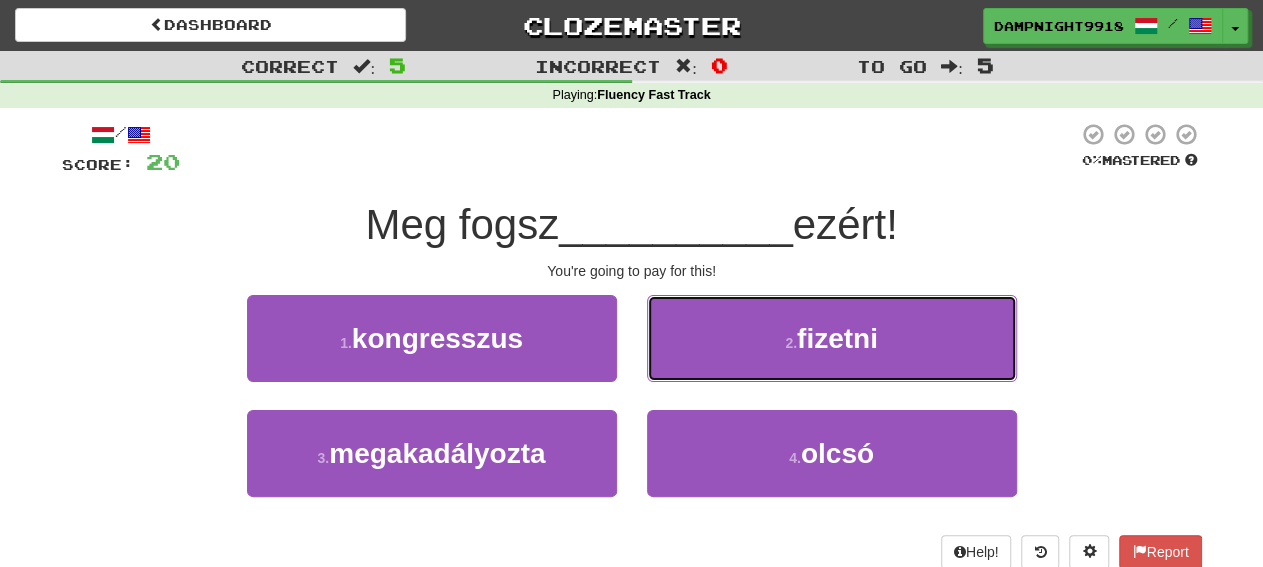 click on "2 .  fizetni" at bounding box center [832, 338] 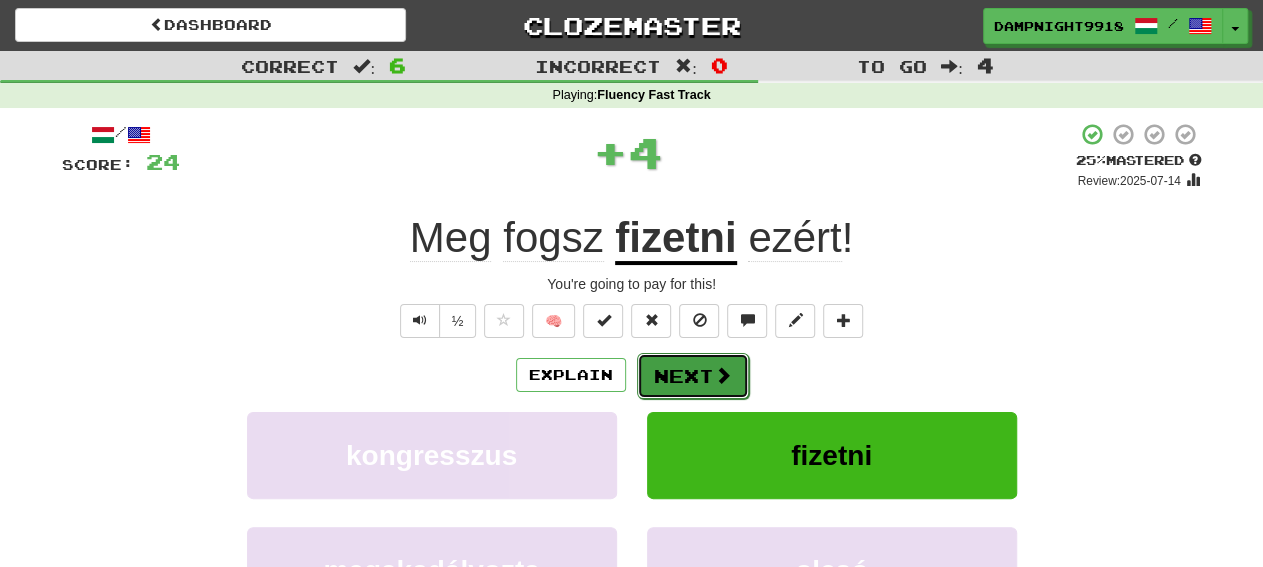 click on "Next" at bounding box center (693, 376) 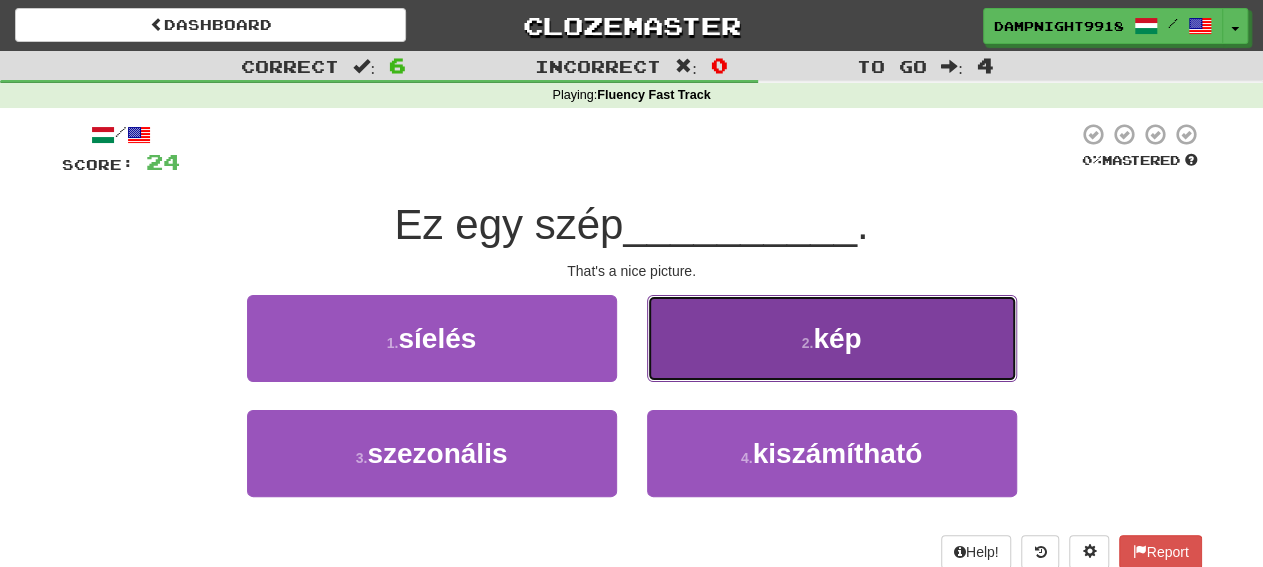 click on "2 .  kép" at bounding box center (832, 338) 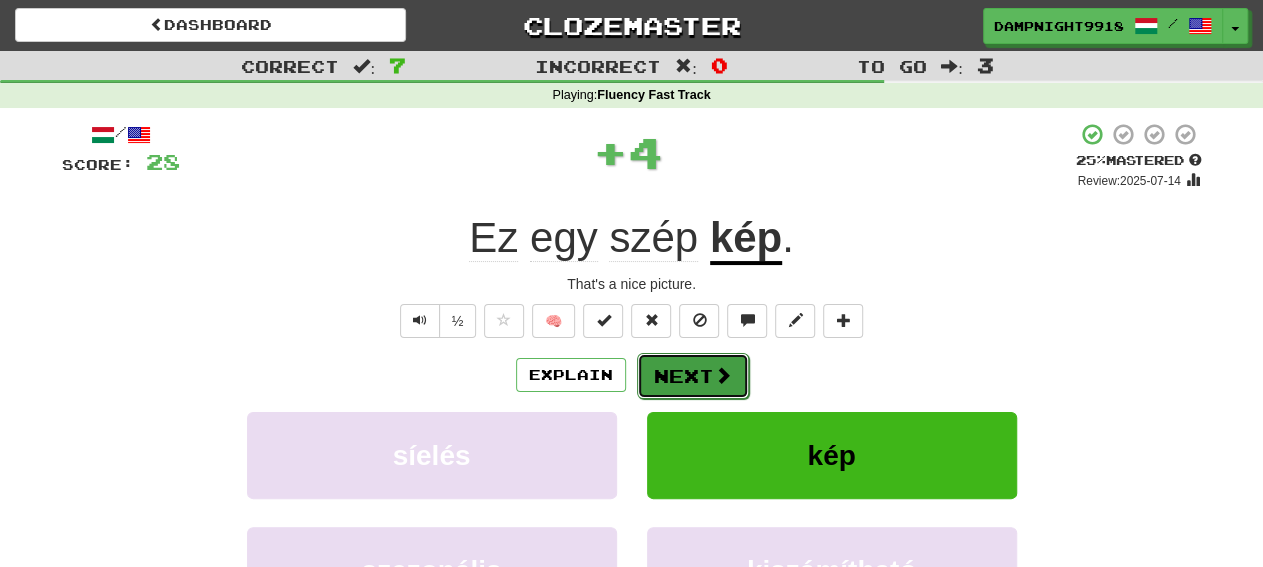 click on "Next" at bounding box center (693, 376) 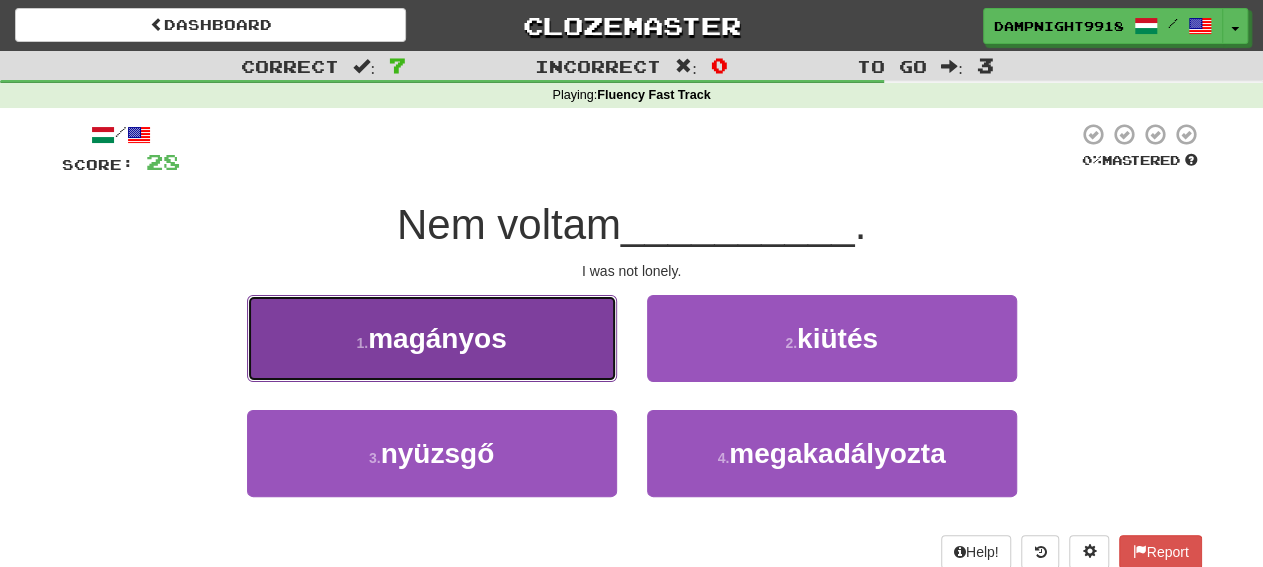 click on "1 .  magányos" at bounding box center [432, 338] 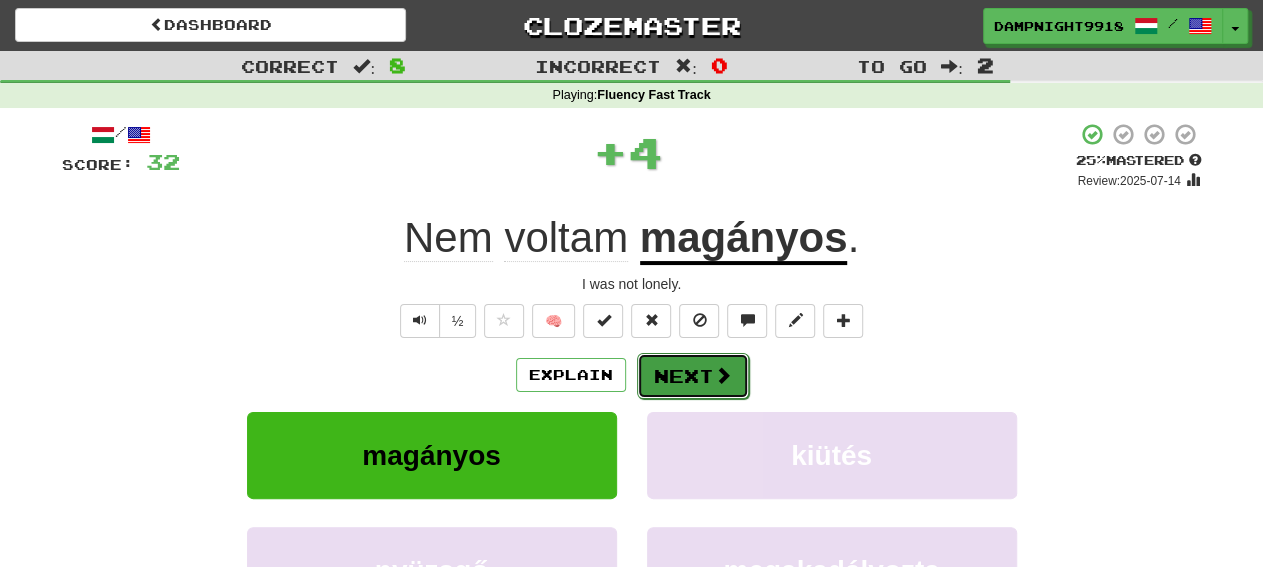click on "Next" at bounding box center [693, 376] 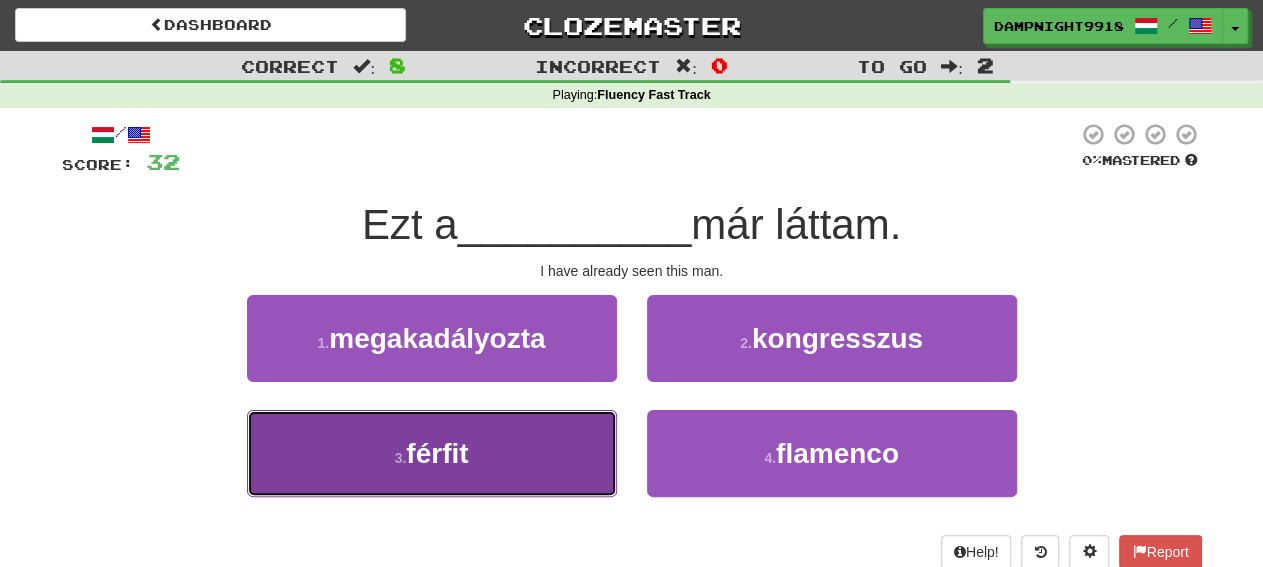 click on "3 .  férfit" at bounding box center (432, 453) 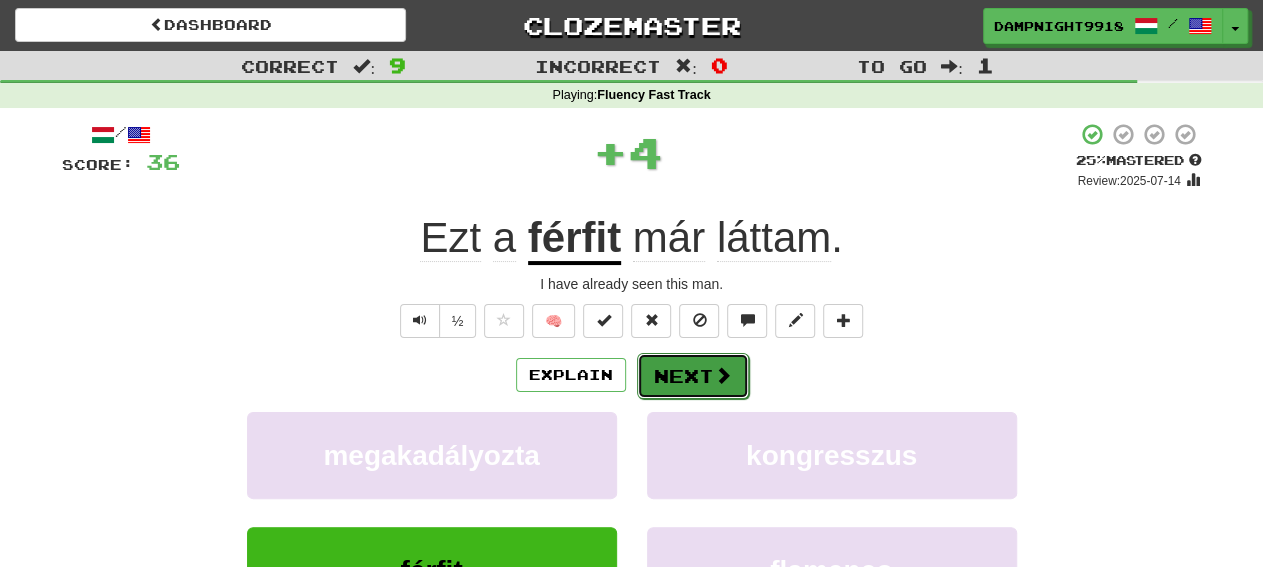 click on "Next" at bounding box center (693, 376) 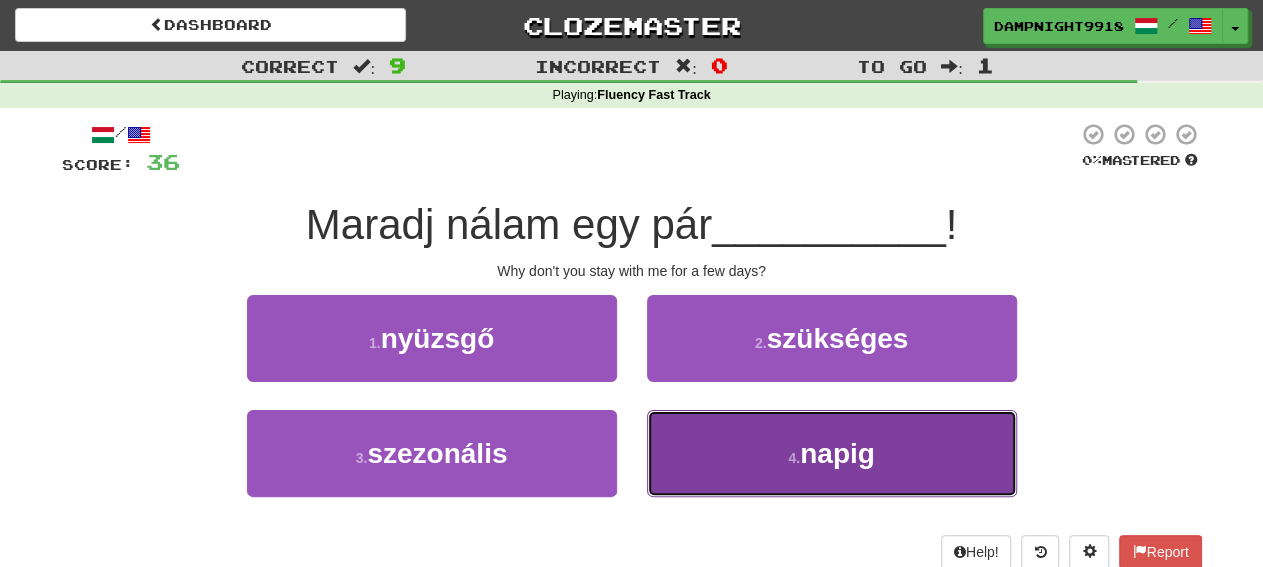 click on "4 .  napig" at bounding box center (832, 453) 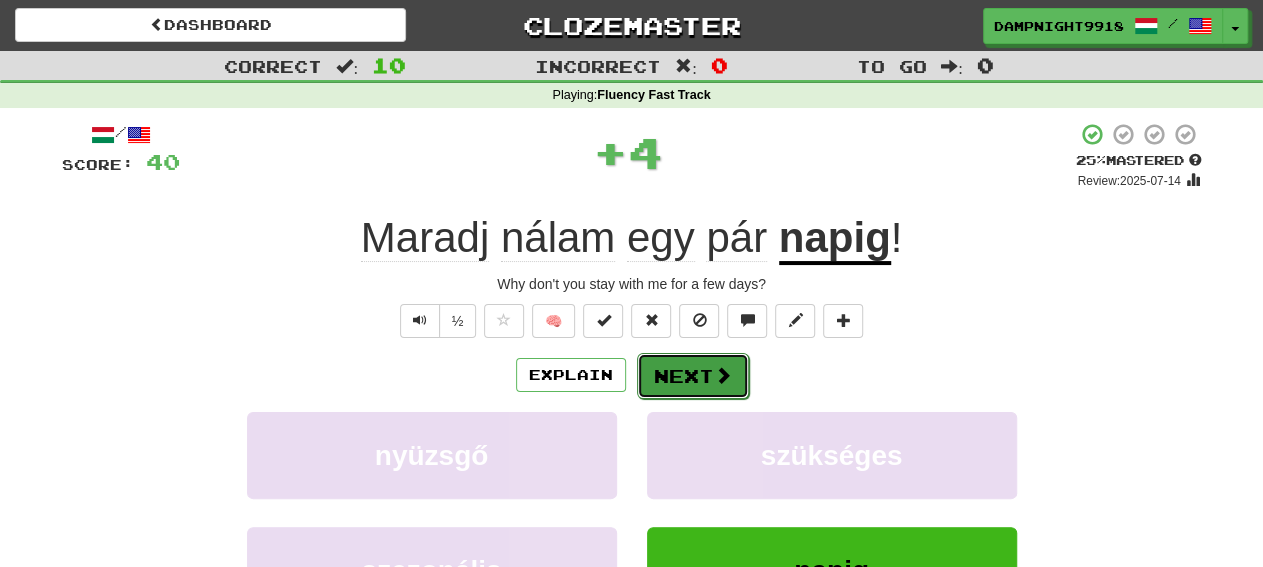 click on "Next" at bounding box center (693, 376) 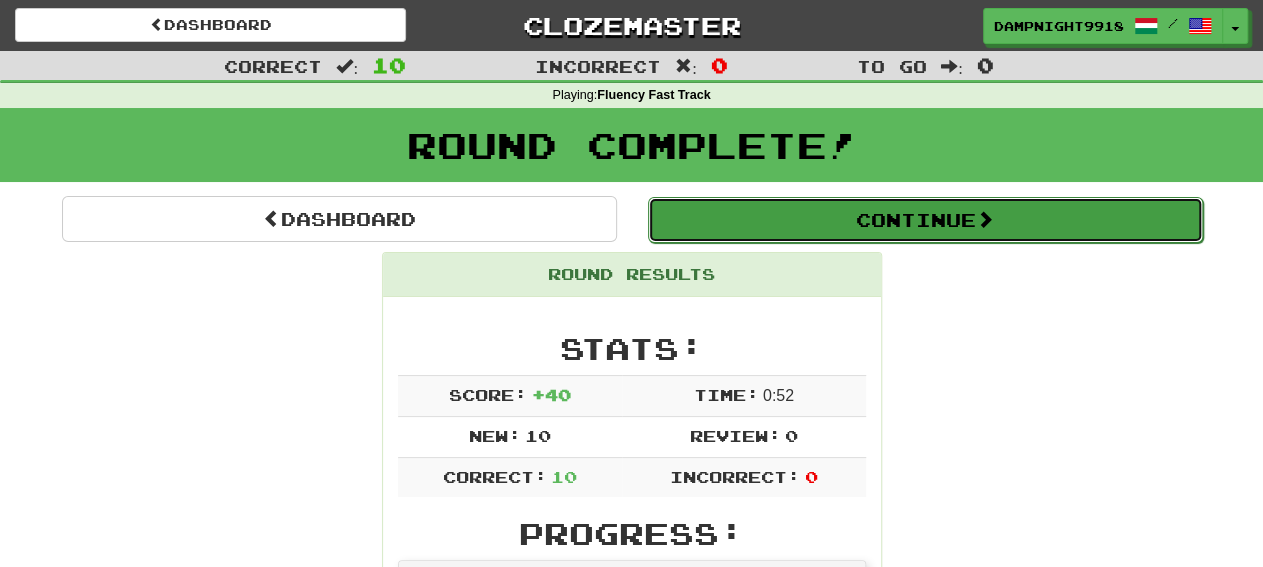 click on "Continue" at bounding box center (925, 220) 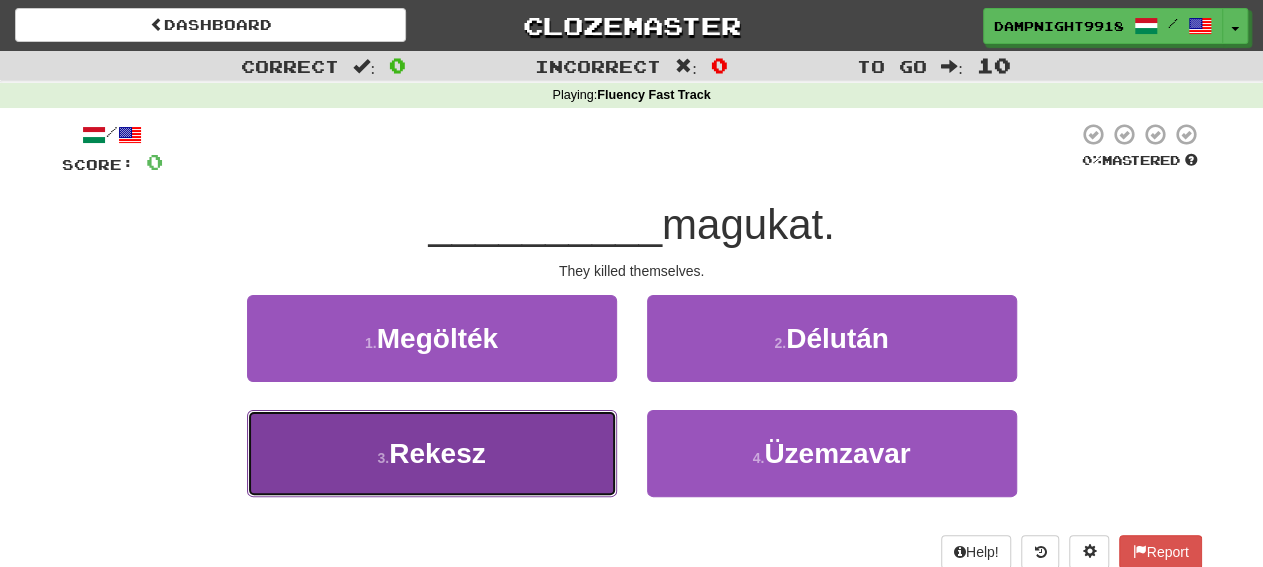 click on "3 .  Rekesz" at bounding box center [432, 453] 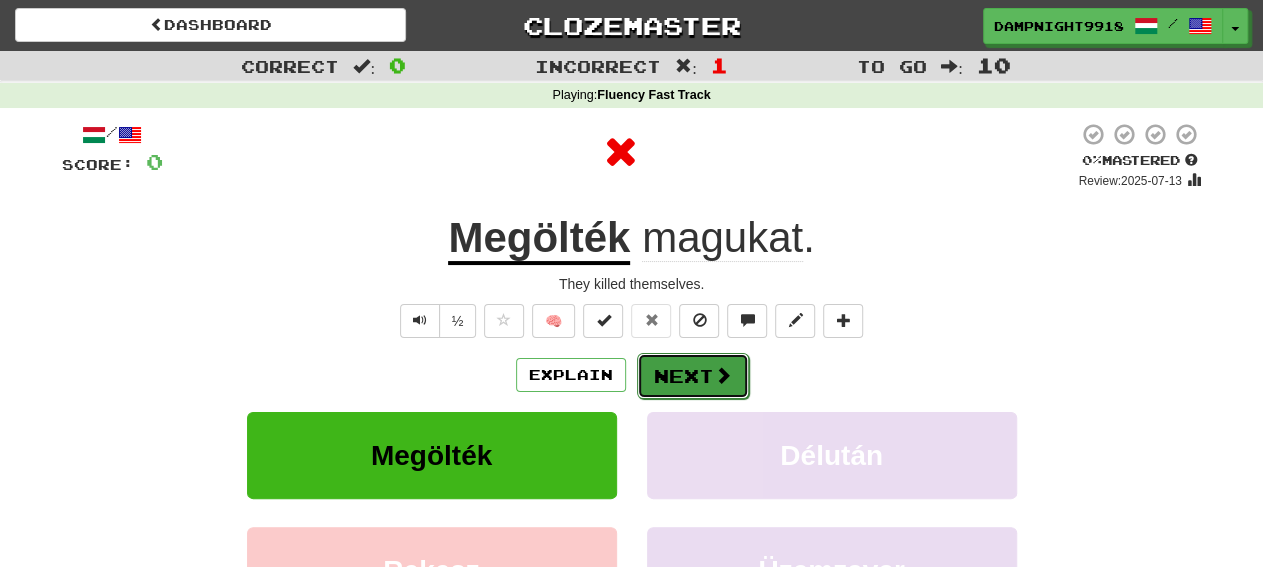 click on "Next" at bounding box center [693, 376] 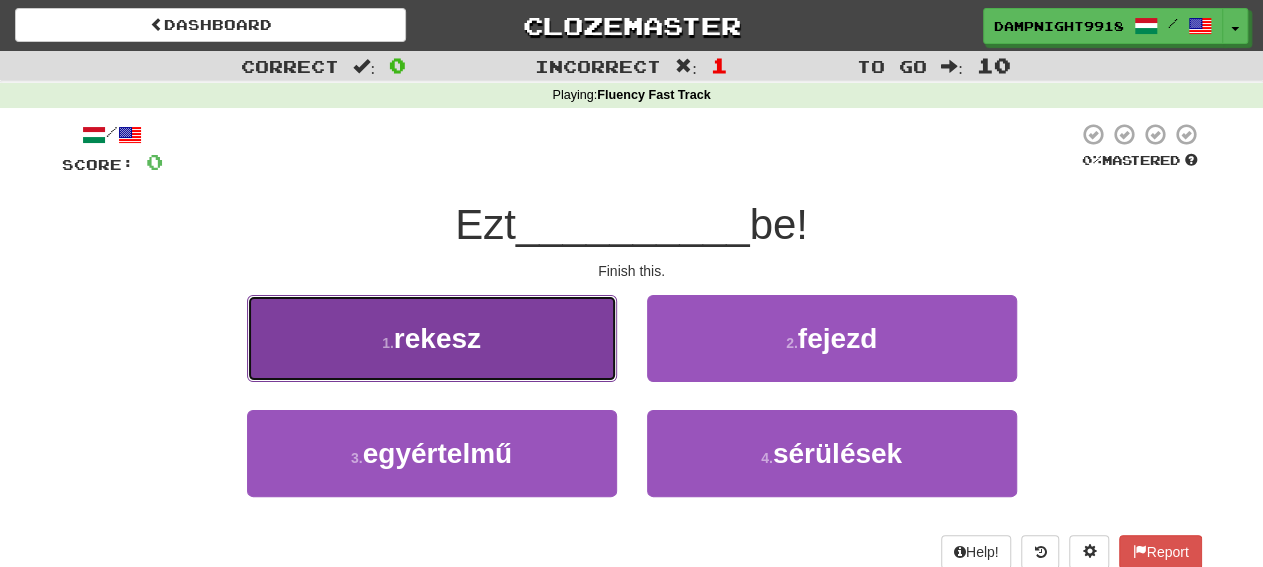 click on "1 .  rekesz" at bounding box center [432, 338] 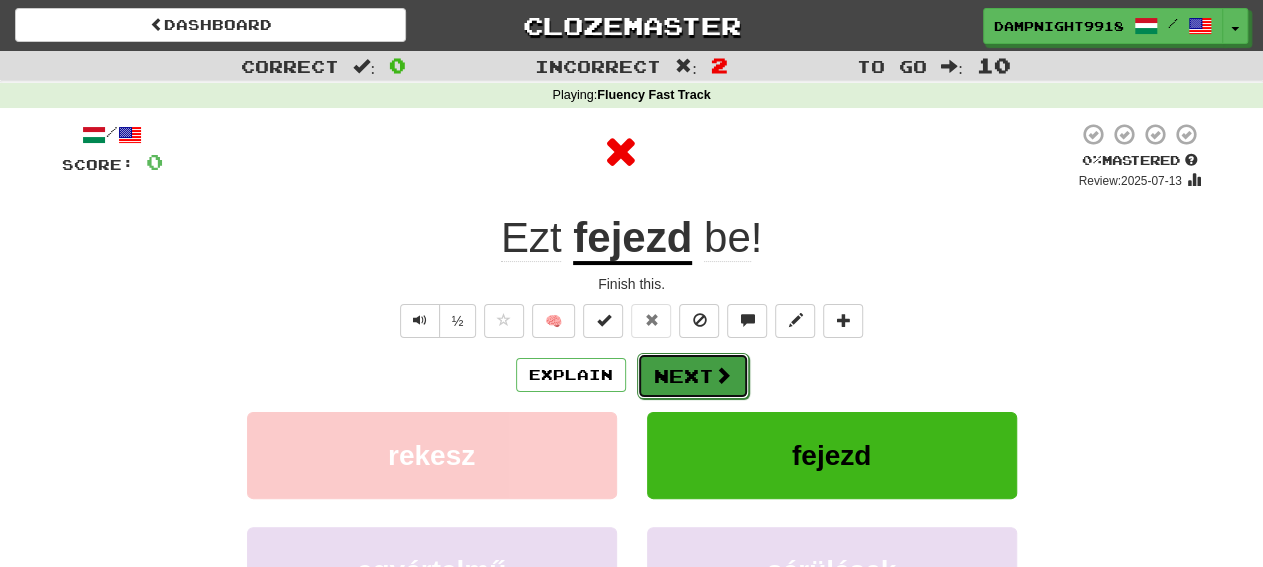 click on "Next" at bounding box center (693, 376) 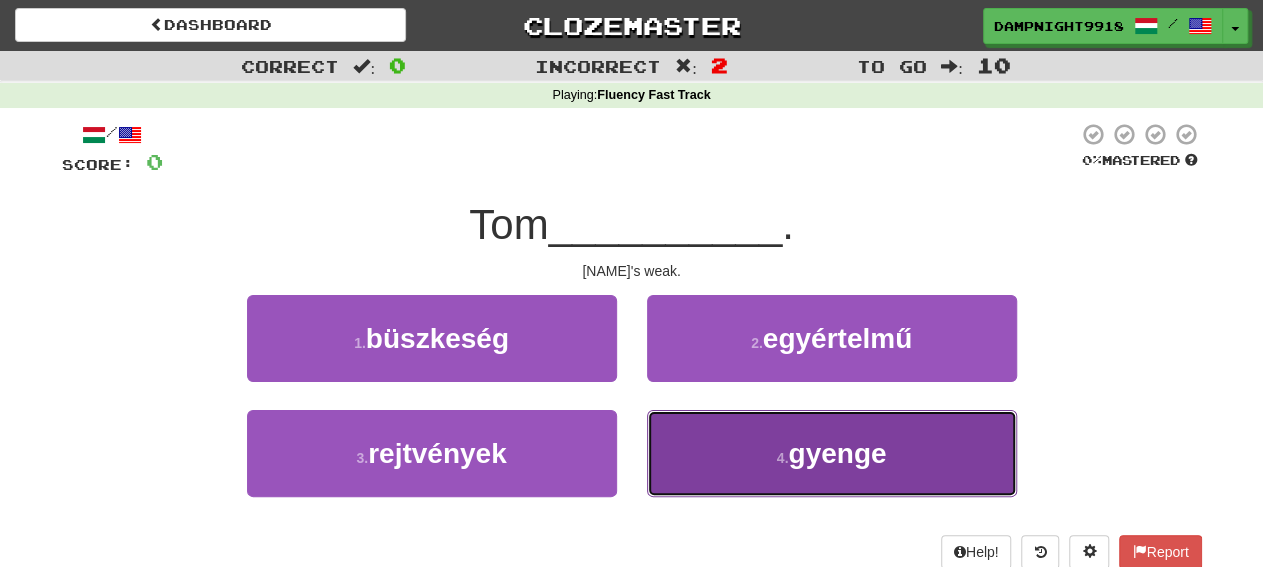 click on "4 .  gyenge" at bounding box center (832, 453) 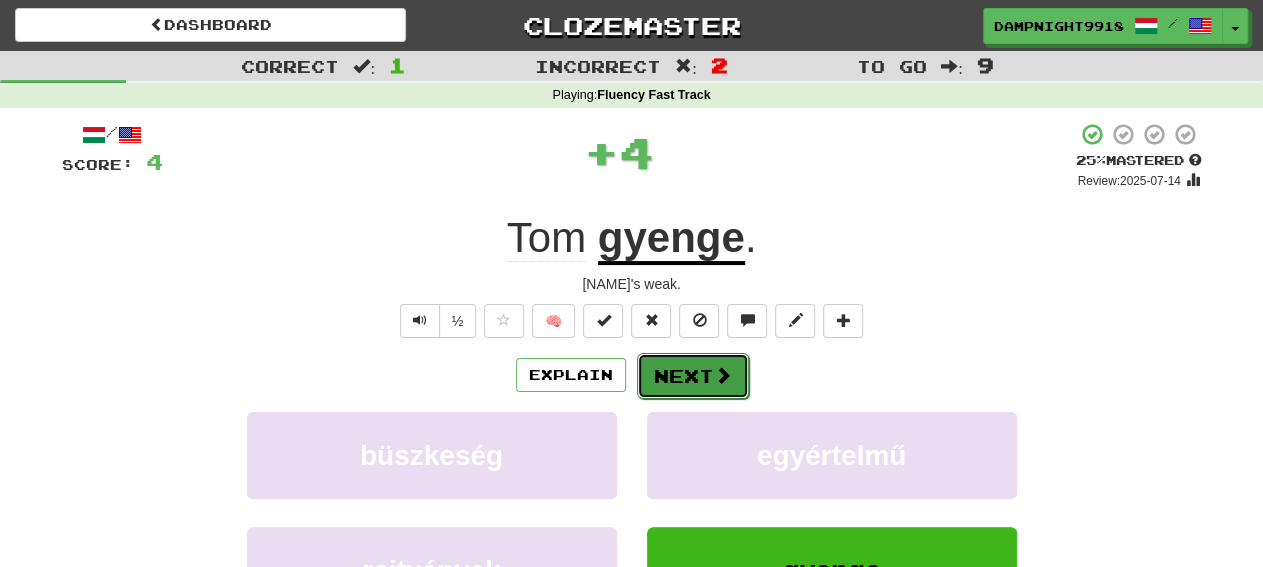 click on "Next" at bounding box center [693, 376] 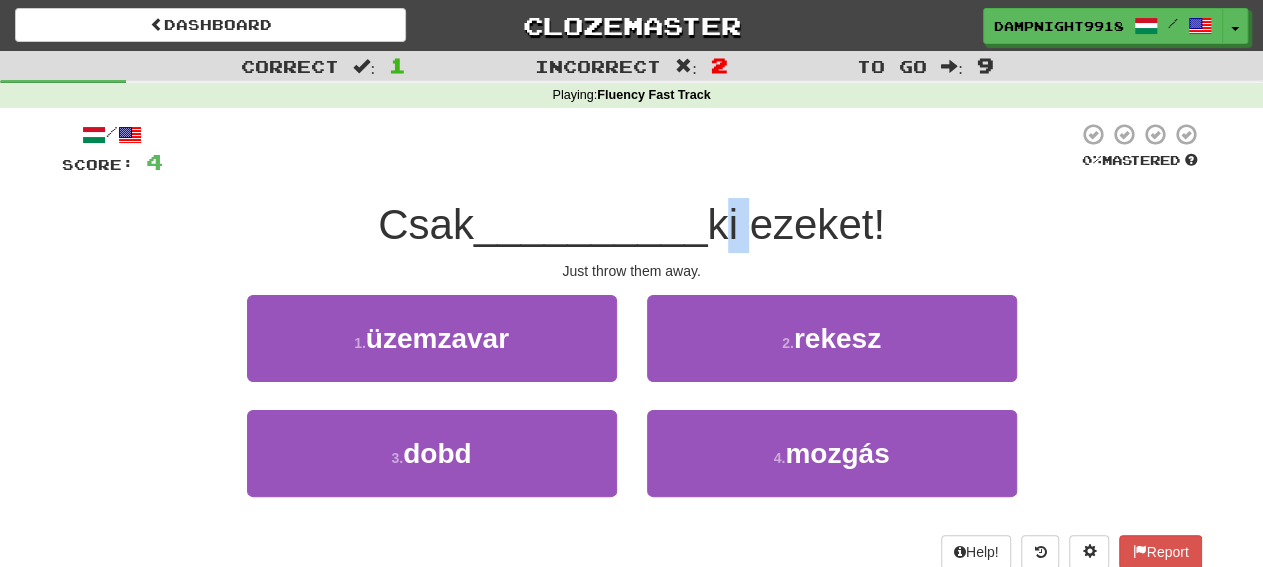 drag, startPoint x: 729, startPoint y: 219, endPoint x: 749, endPoint y: 224, distance: 20.615528 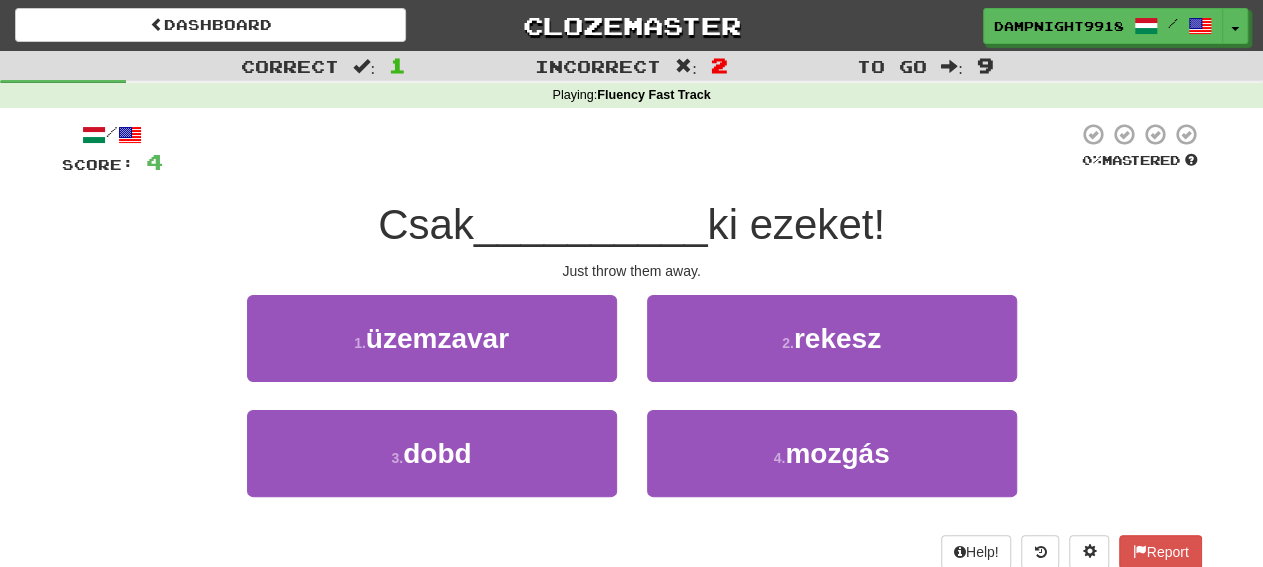 click on "ki ezeket!" at bounding box center [795, 224] 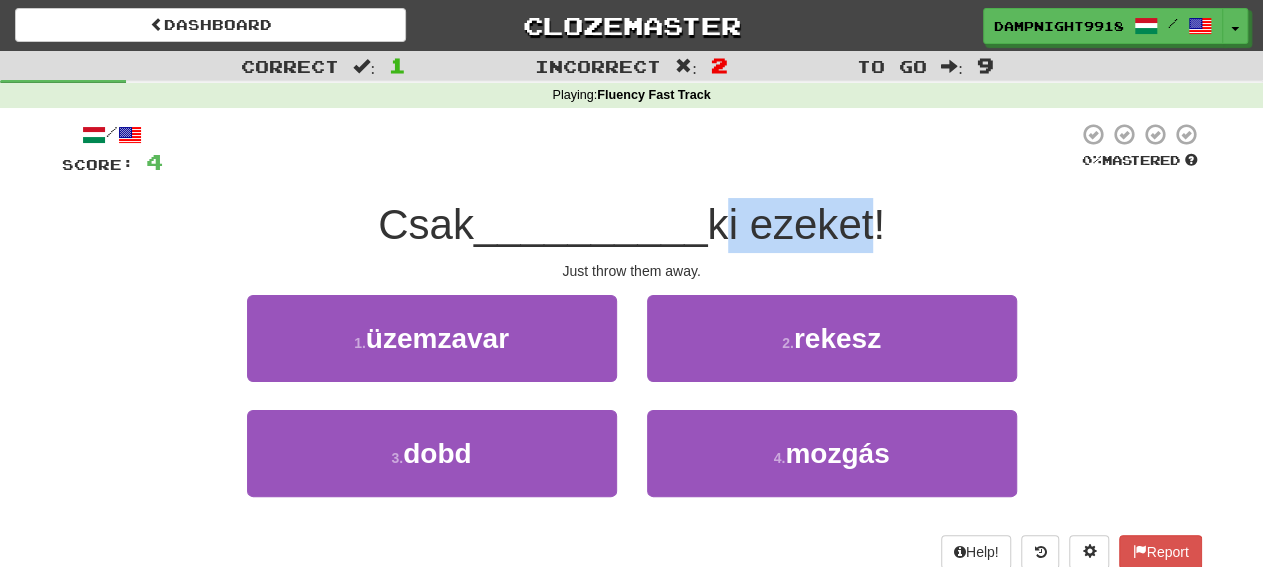 drag, startPoint x: 734, startPoint y: 226, endPoint x: 871, endPoint y: 241, distance: 137.81873 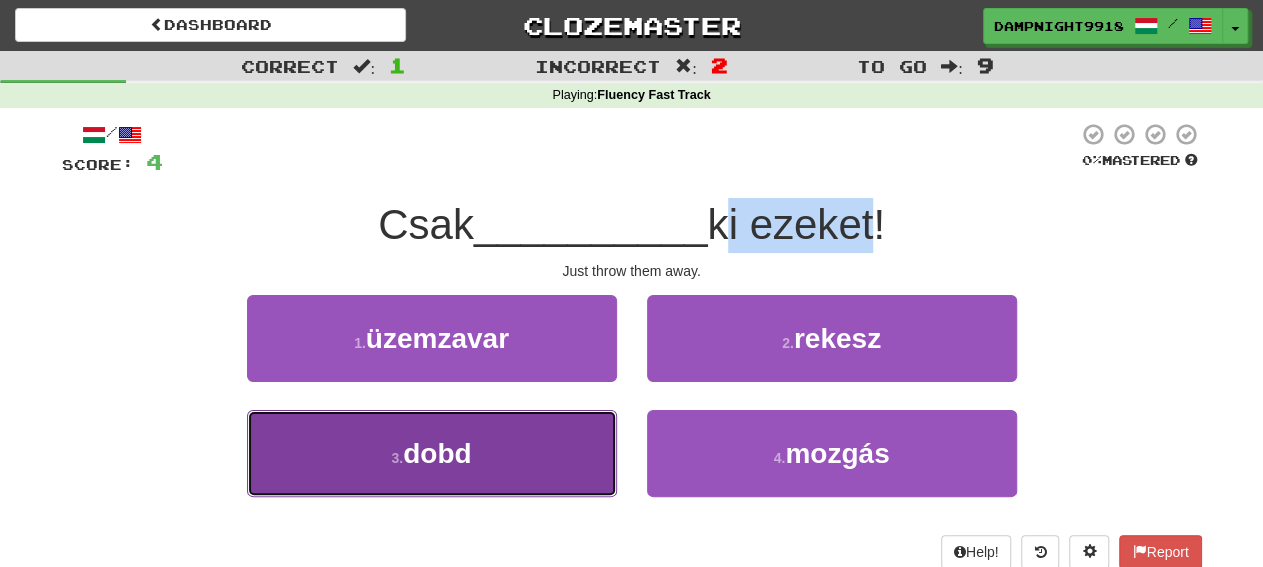 click on "3 .  dobd" at bounding box center (432, 453) 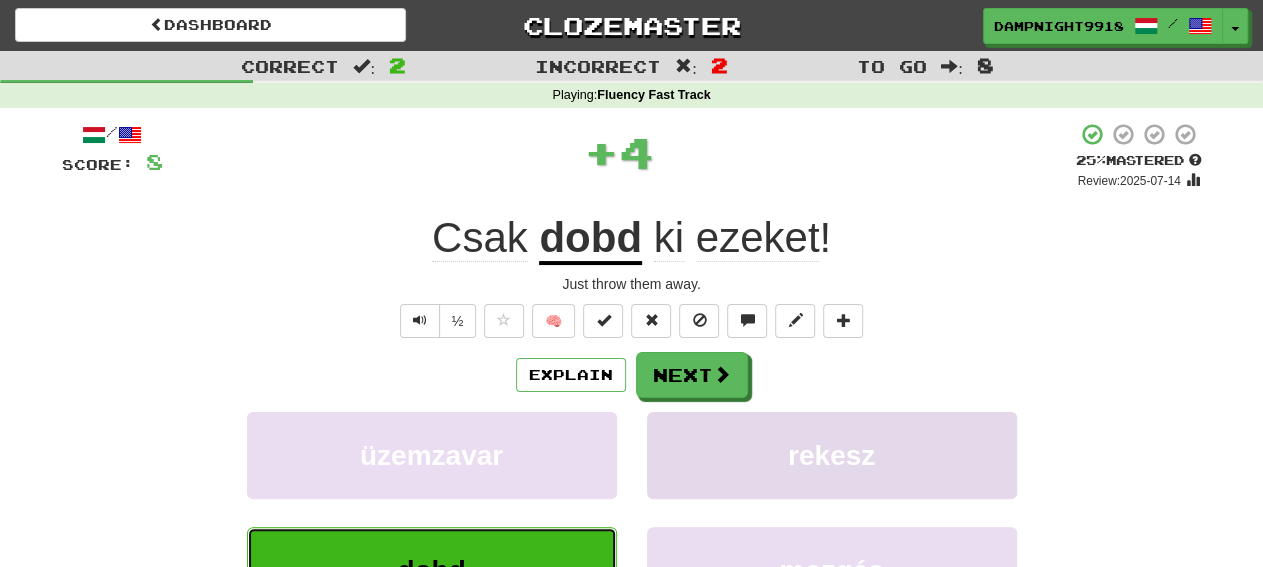 scroll, scrollTop: 208, scrollLeft: 0, axis: vertical 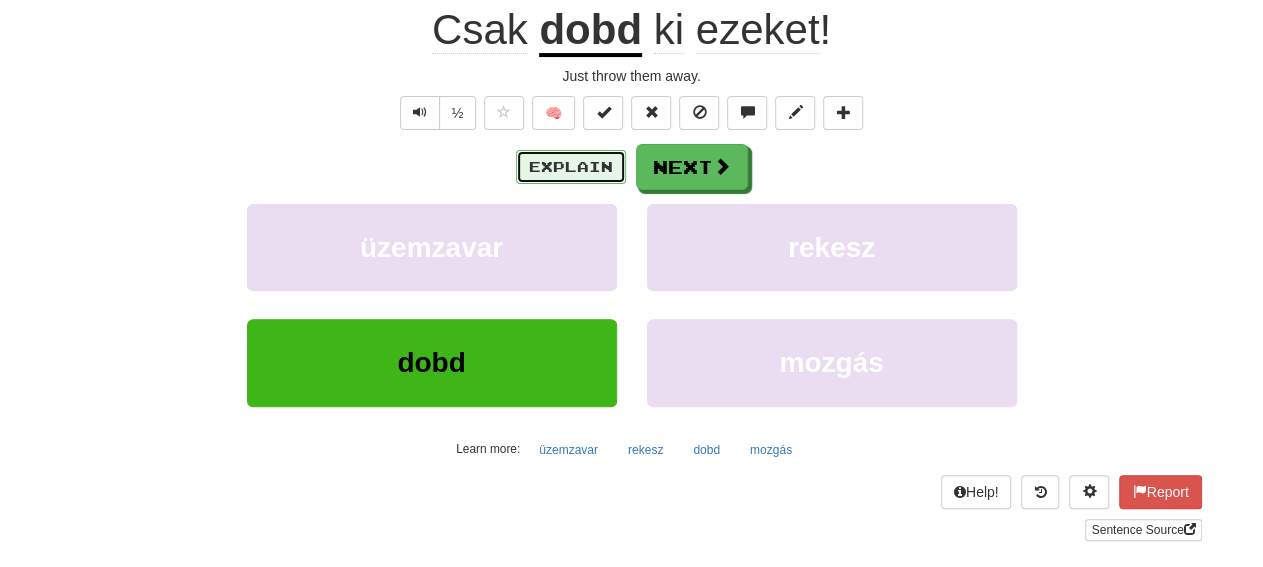 click on "Explain" at bounding box center (571, 167) 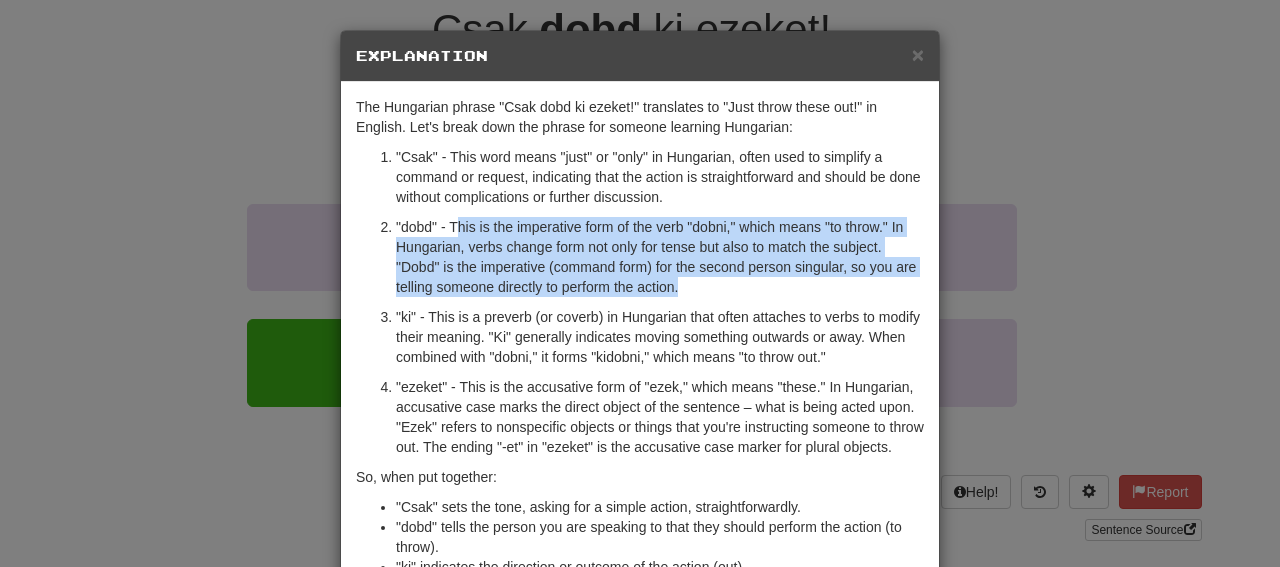 drag, startPoint x: 446, startPoint y: 227, endPoint x: 793, endPoint y: 299, distance: 354.39102 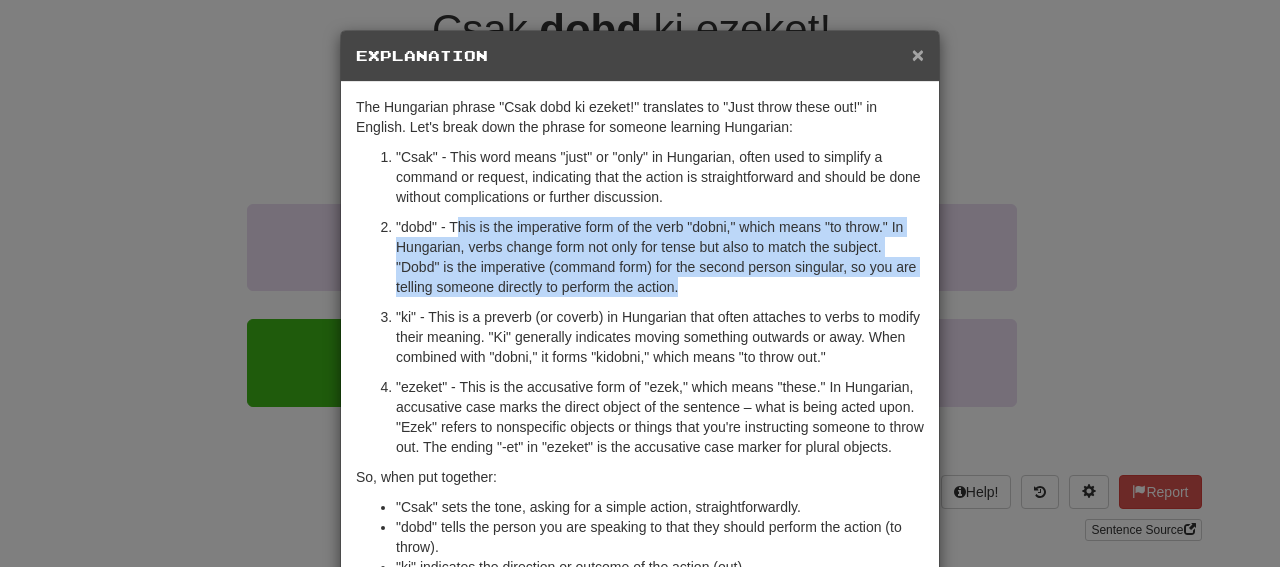 click on "×" at bounding box center (918, 54) 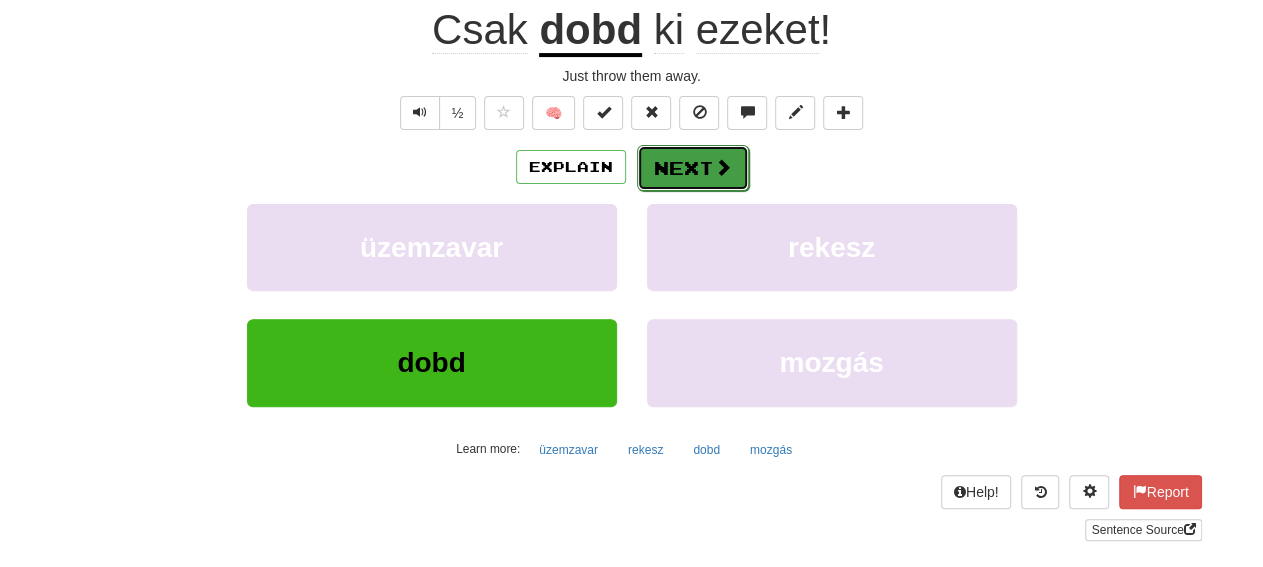 click on "Next" at bounding box center (693, 168) 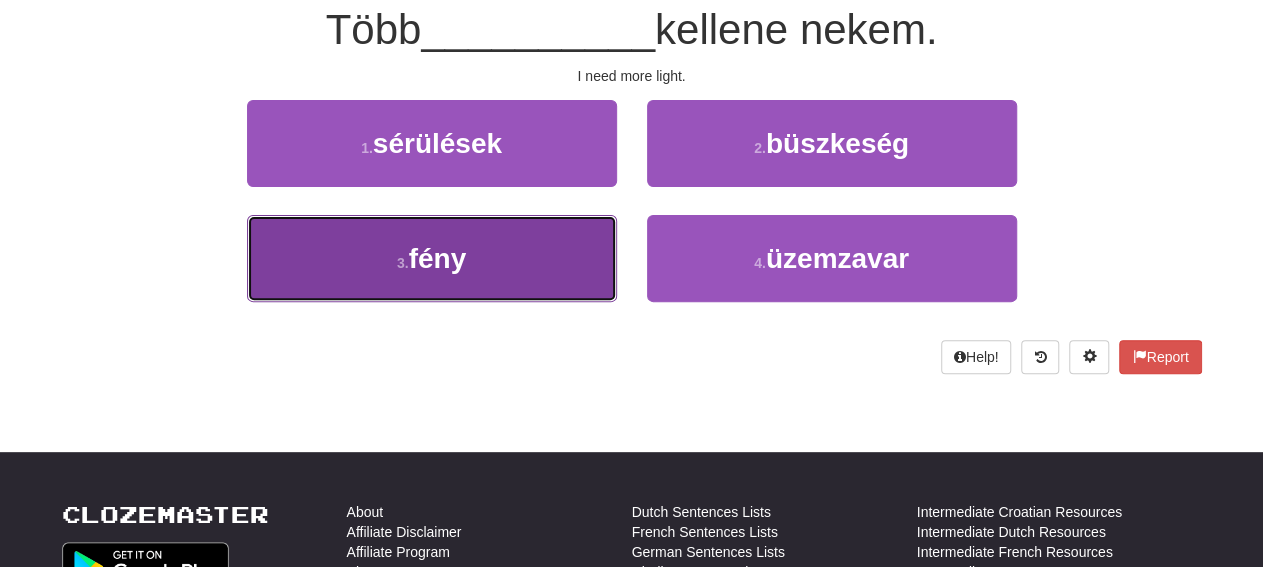 click on "3 .  fény" at bounding box center [432, 258] 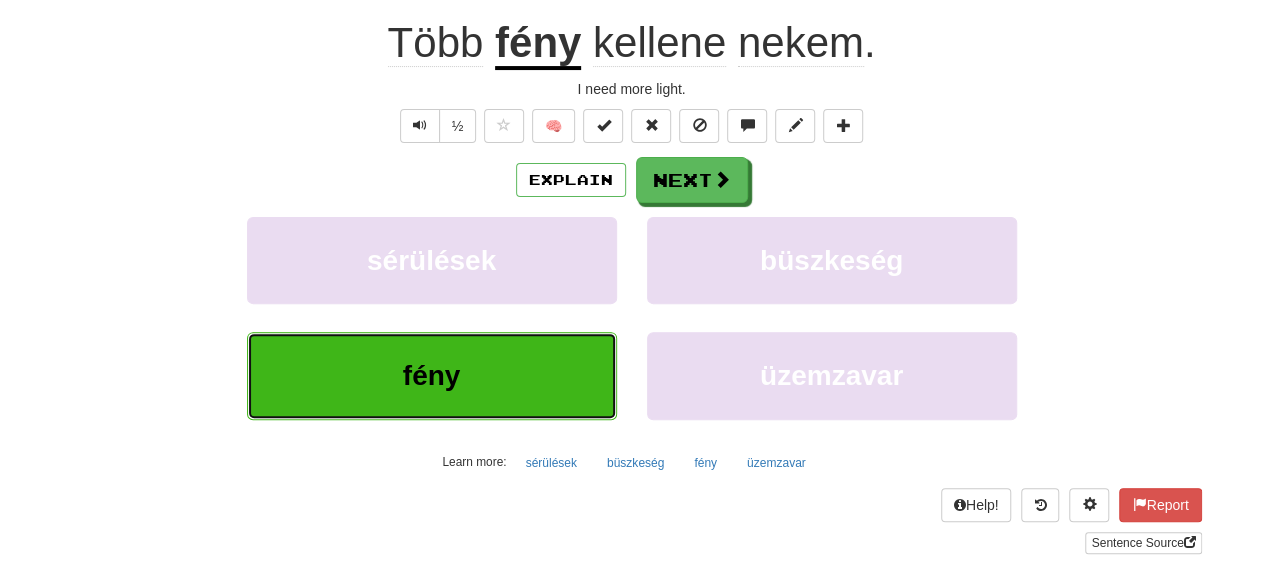 scroll, scrollTop: 208, scrollLeft: 0, axis: vertical 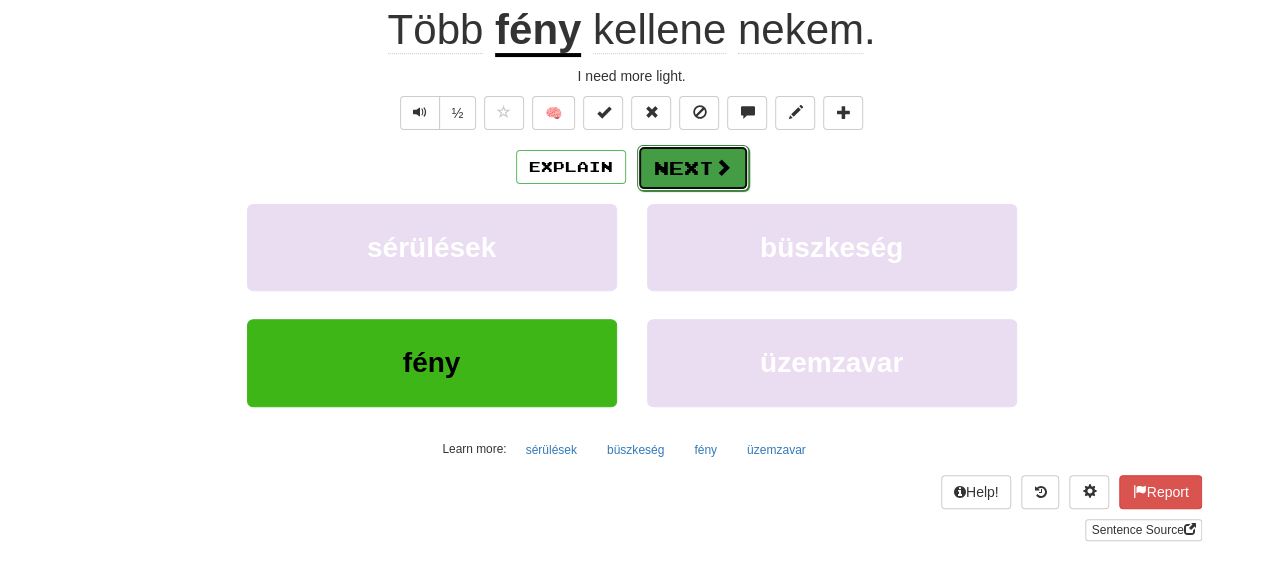 click on "Next" at bounding box center [693, 168] 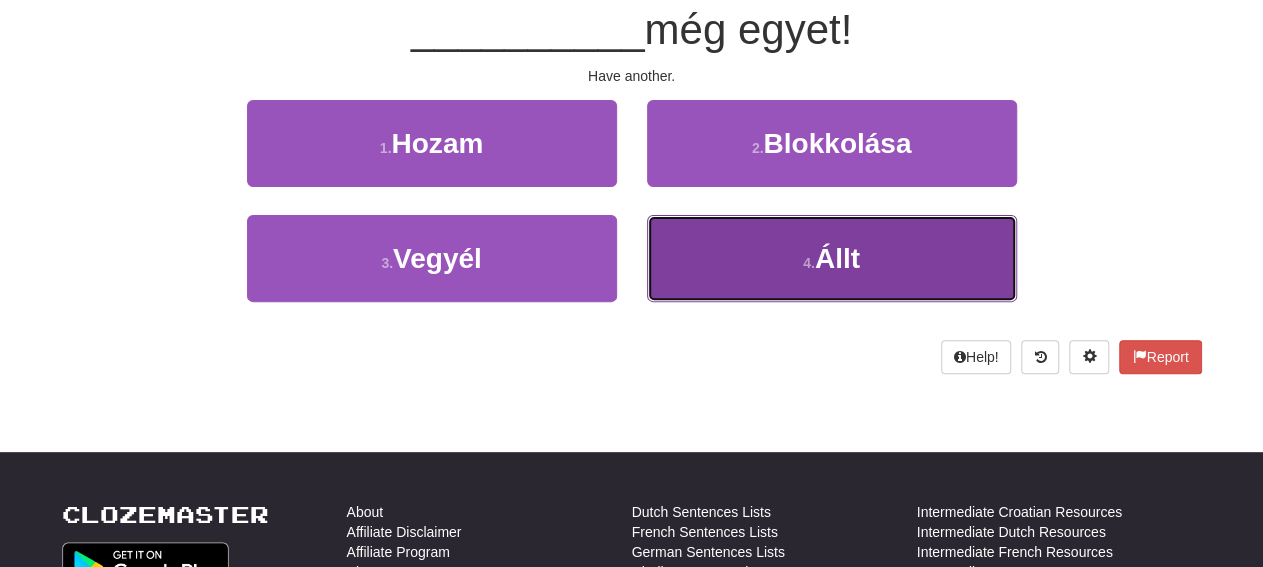 click on "4 .  Állt" at bounding box center (832, 258) 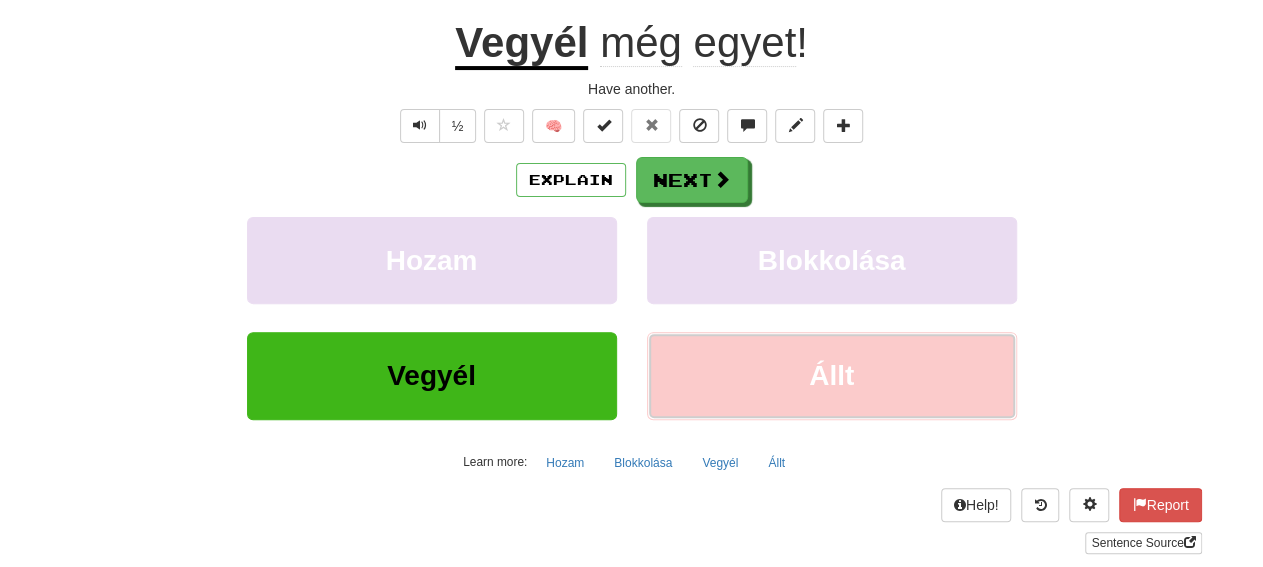 scroll, scrollTop: 208, scrollLeft: 0, axis: vertical 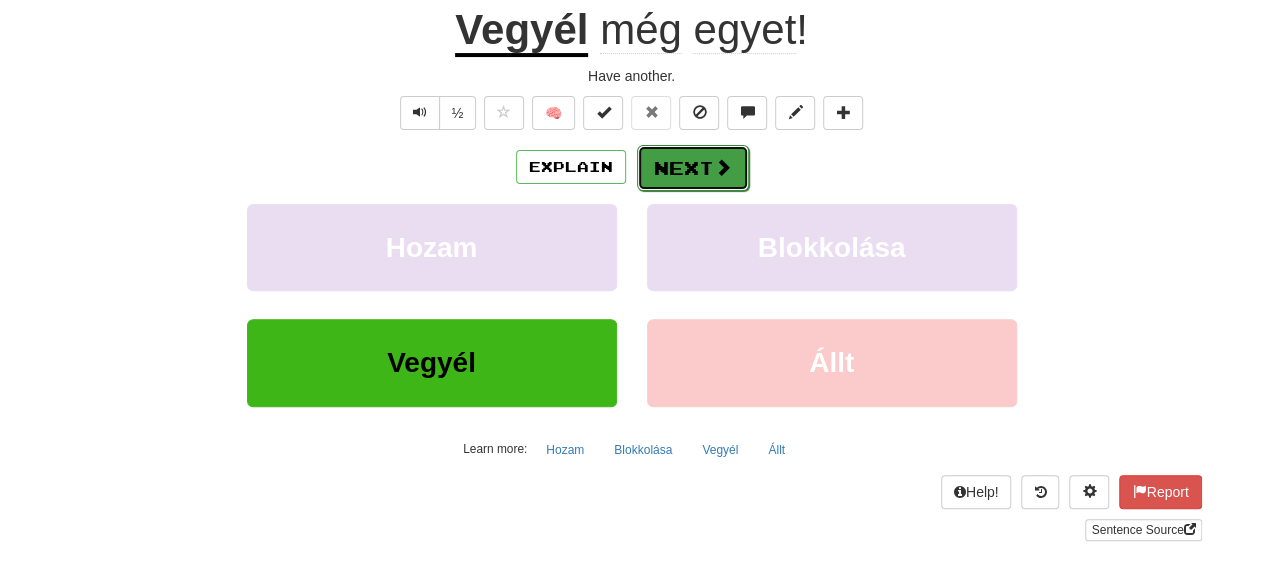 click on "Next" at bounding box center [693, 168] 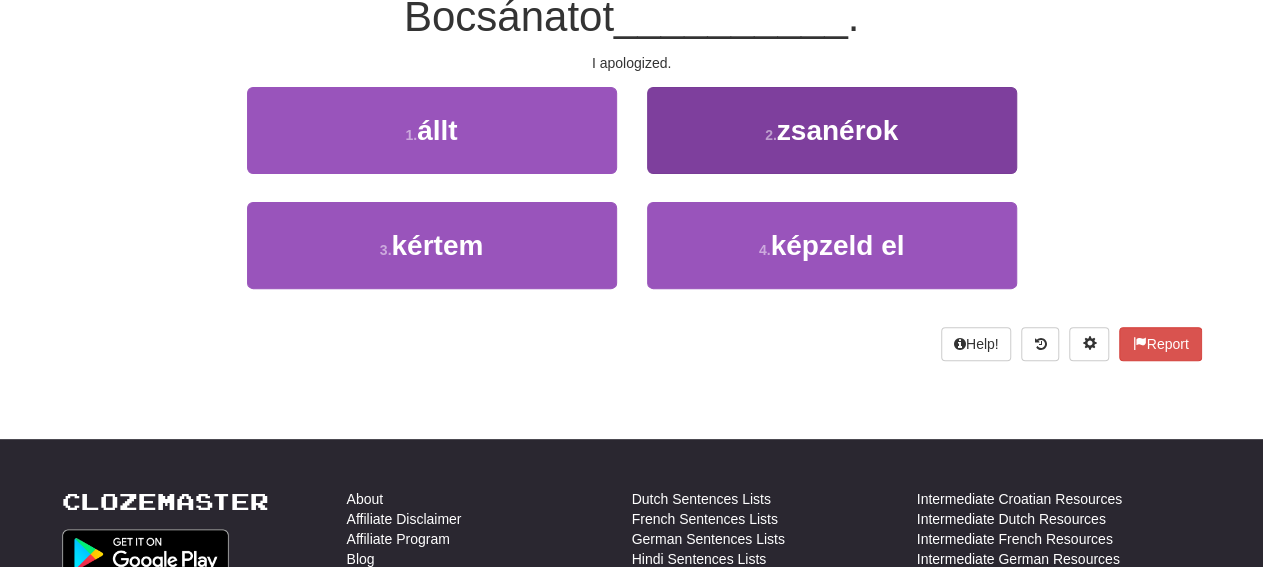 scroll, scrollTop: 195, scrollLeft: 0, axis: vertical 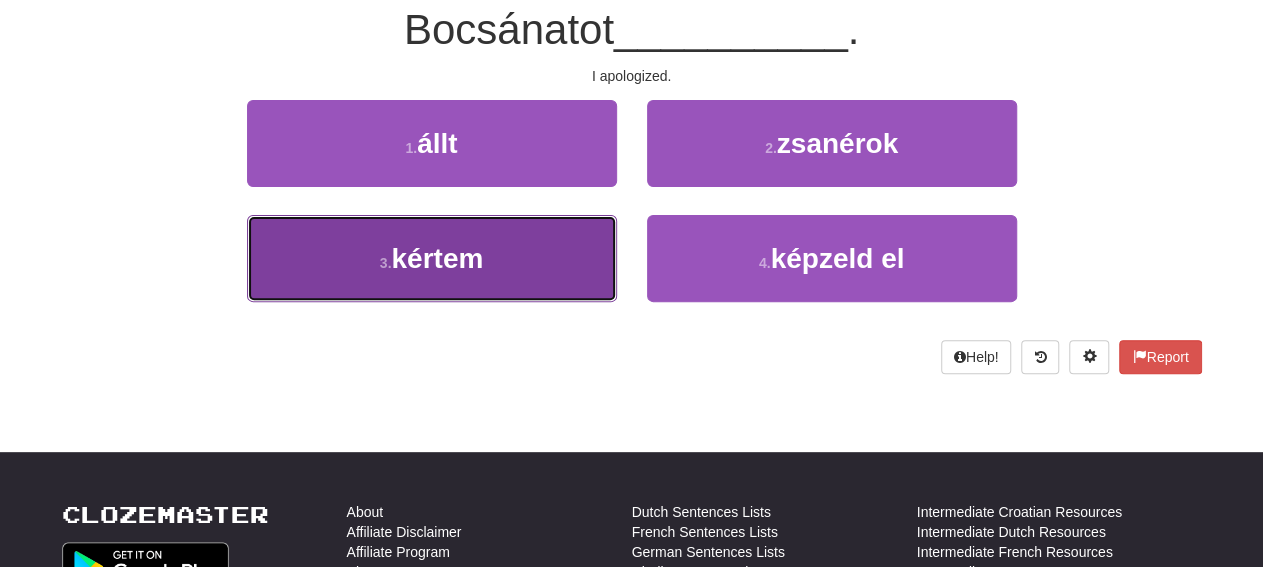 click on "3 .  kértem" at bounding box center (432, 258) 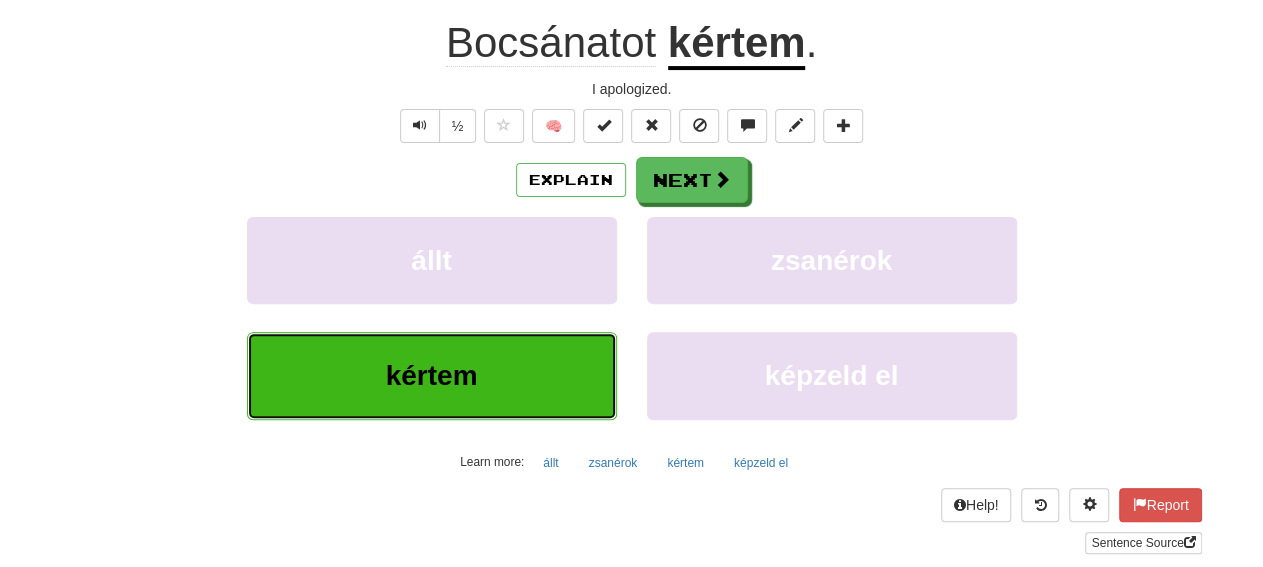 scroll, scrollTop: 208, scrollLeft: 0, axis: vertical 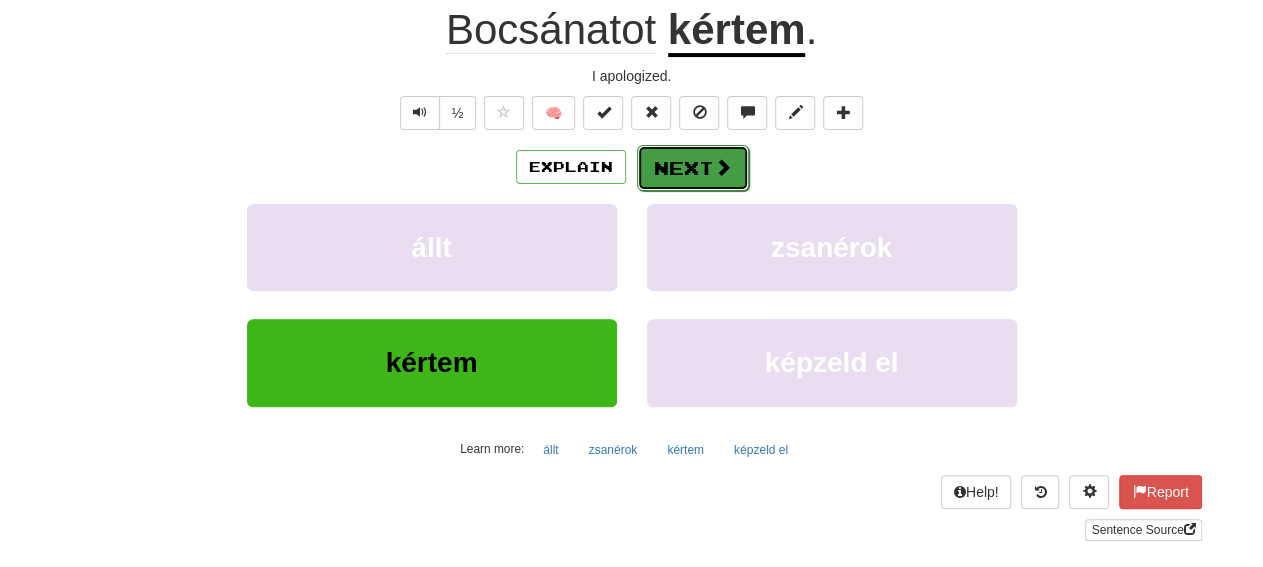 click on "Next" at bounding box center [693, 168] 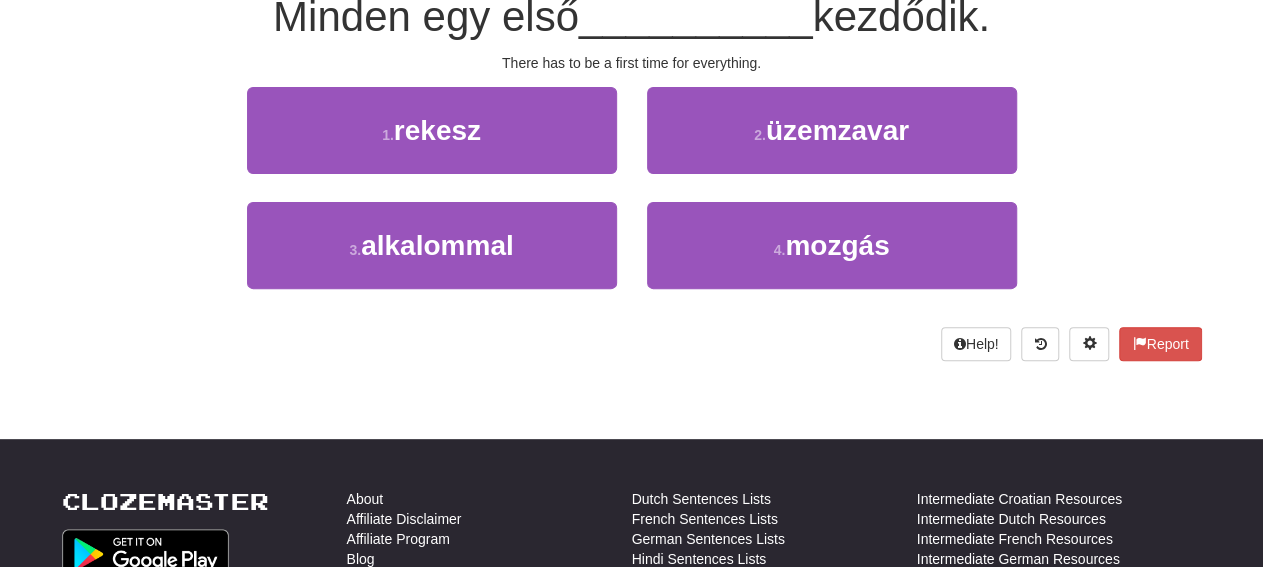 scroll, scrollTop: 195, scrollLeft: 0, axis: vertical 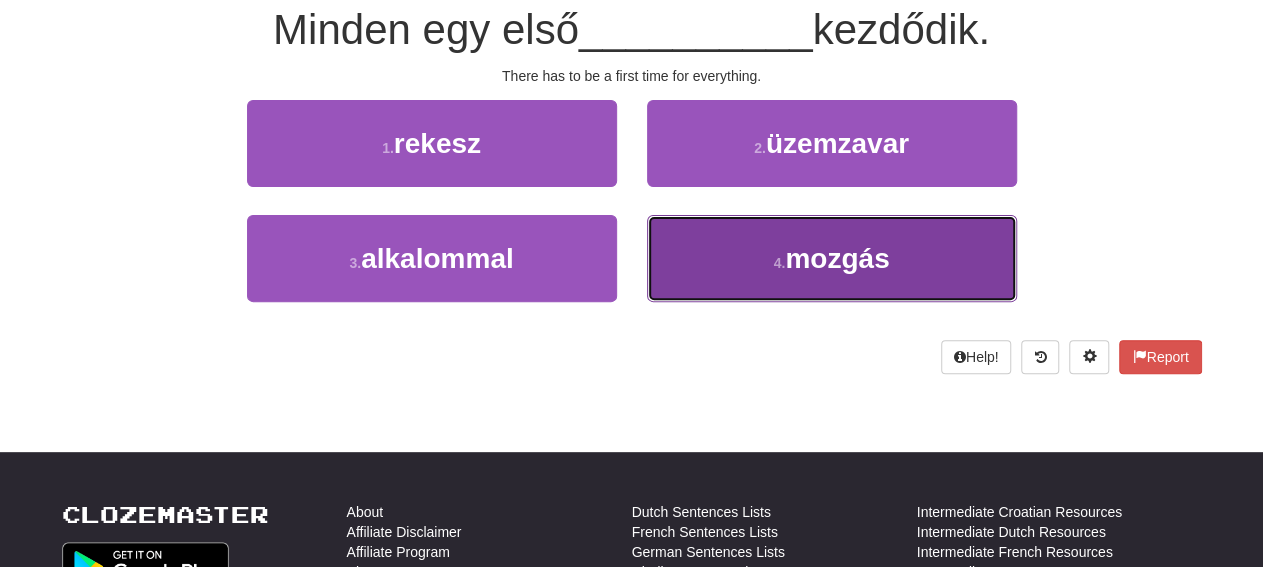 click on "4 .  mozgás" at bounding box center [832, 258] 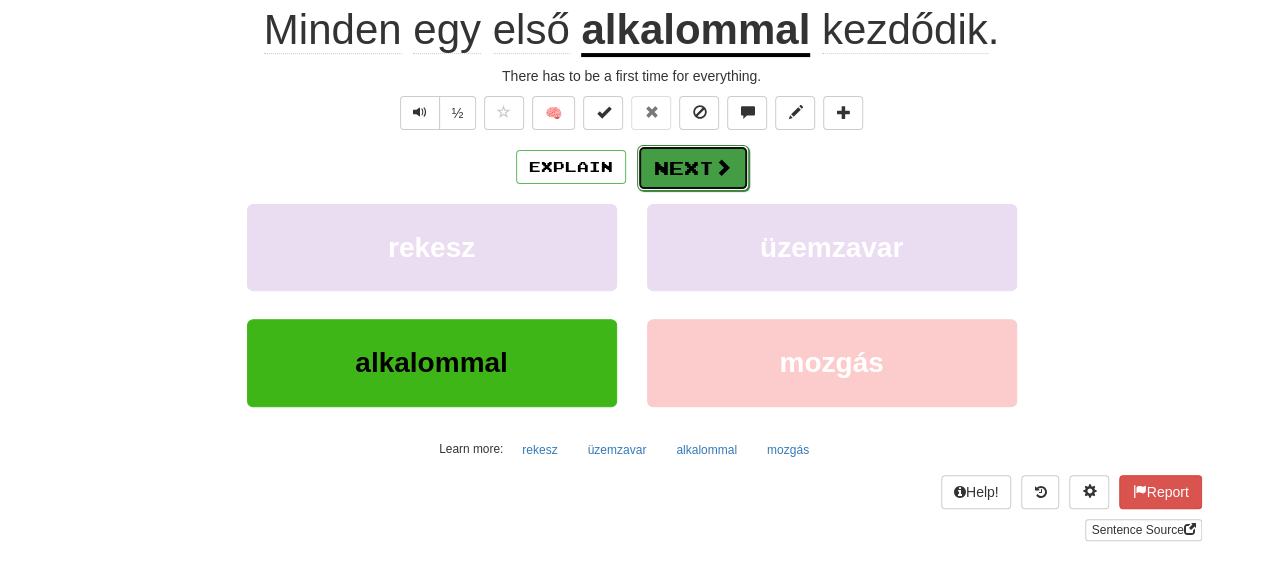 click on "Next" at bounding box center (693, 168) 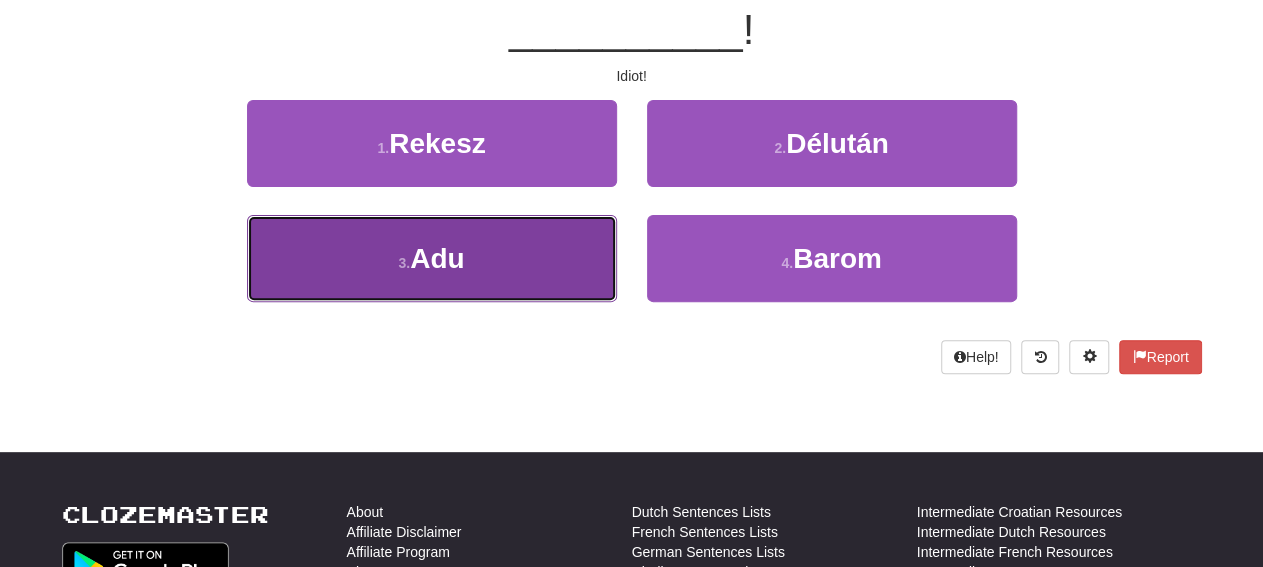 click on "[NUMBER] .  Adu" at bounding box center (432, 258) 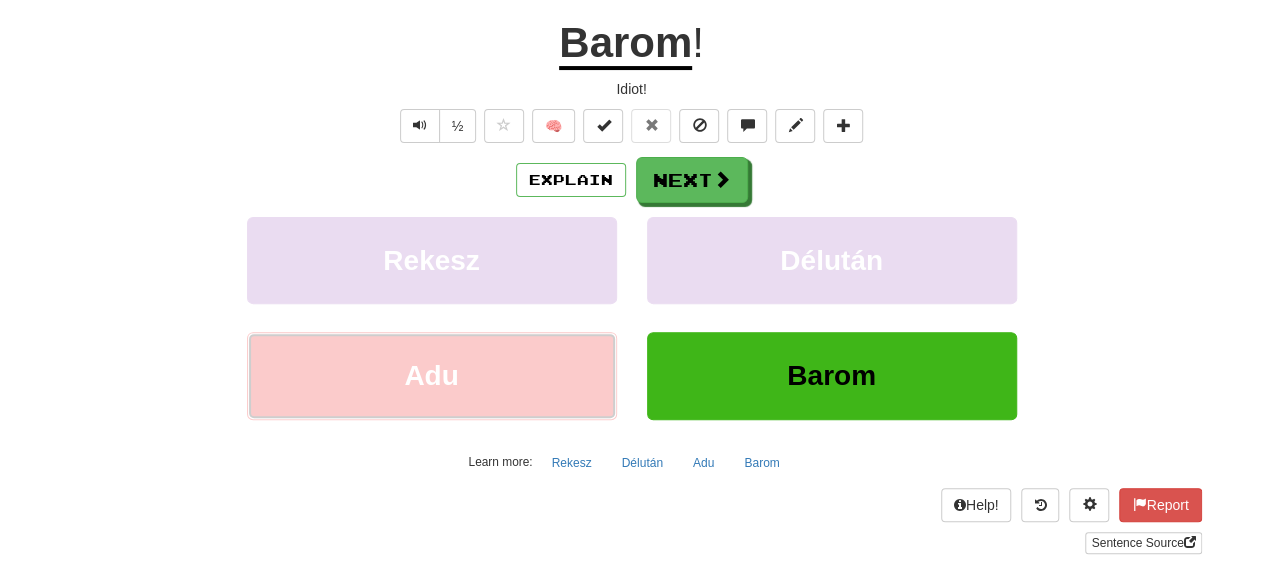 scroll, scrollTop: 208, scrollLeft: 0, axis: vertical 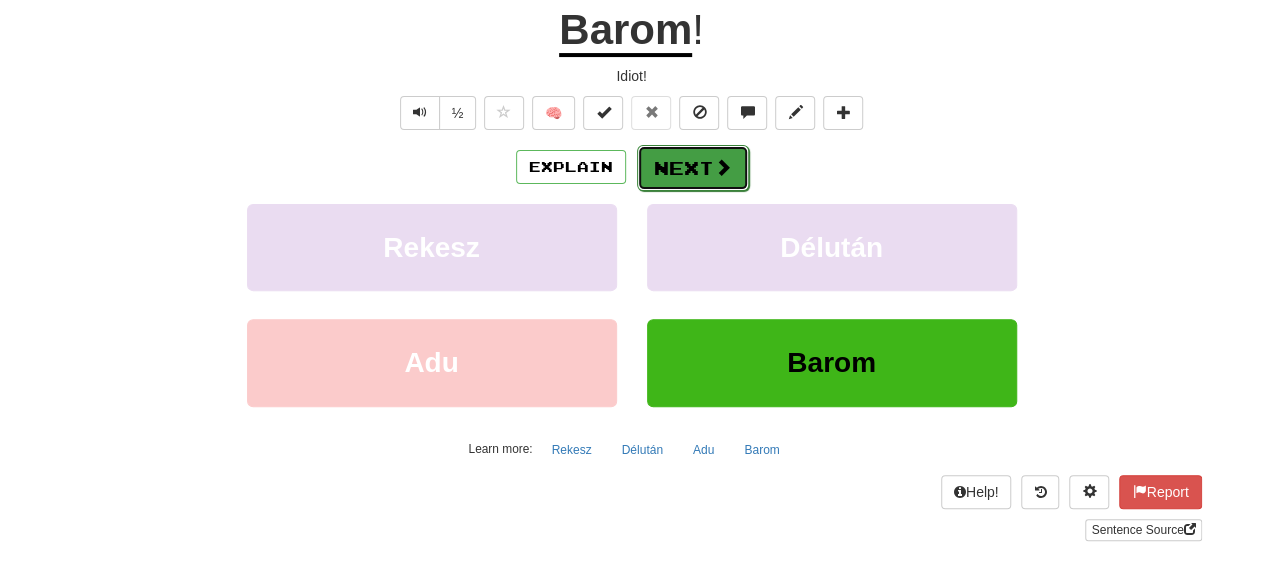 click on "Next" at bounding box center [693, 168] 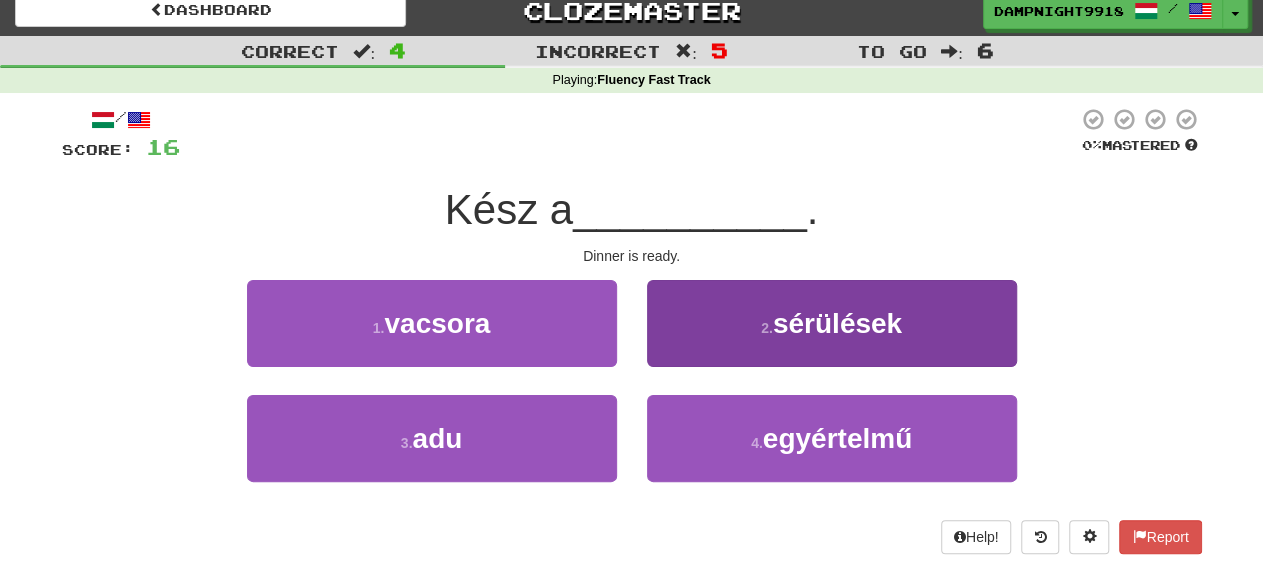 scroll, scrollTop: 0, scrollLeft: 0, axis: both 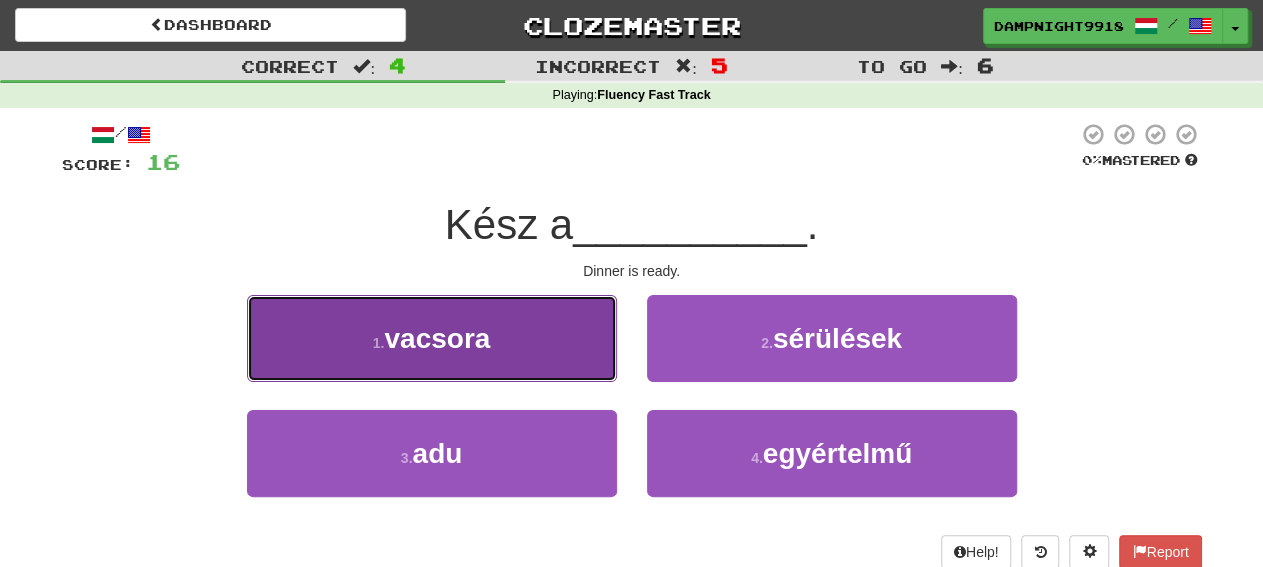 click on "vacsora" at bounding box center (437, 338) 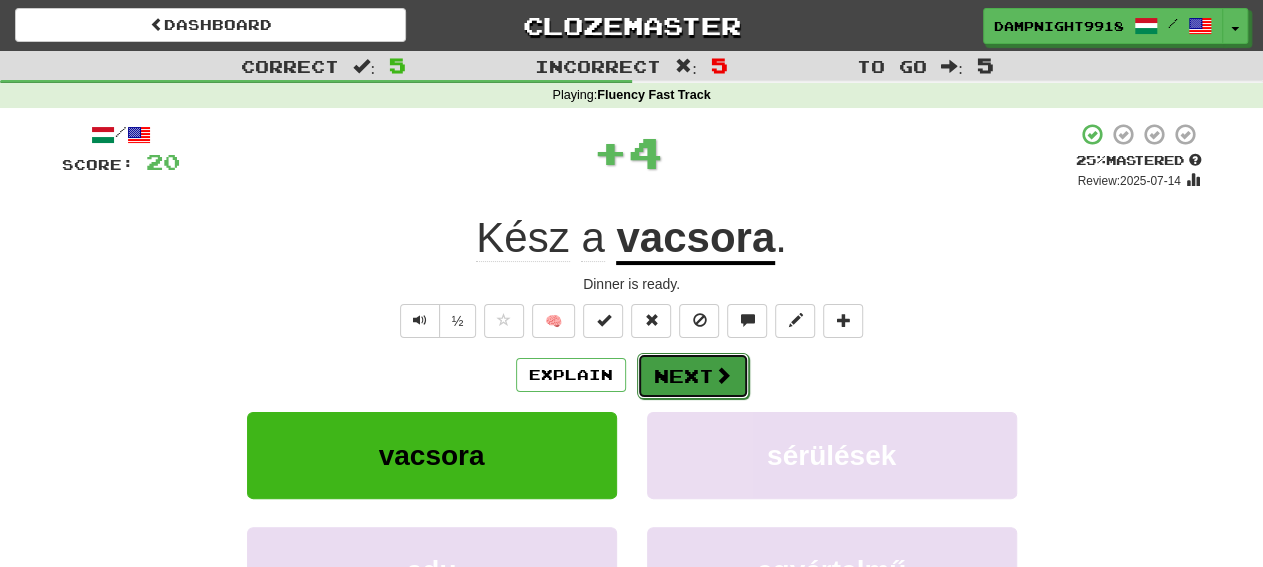 click on "Next" at bounding box center (693, 376) 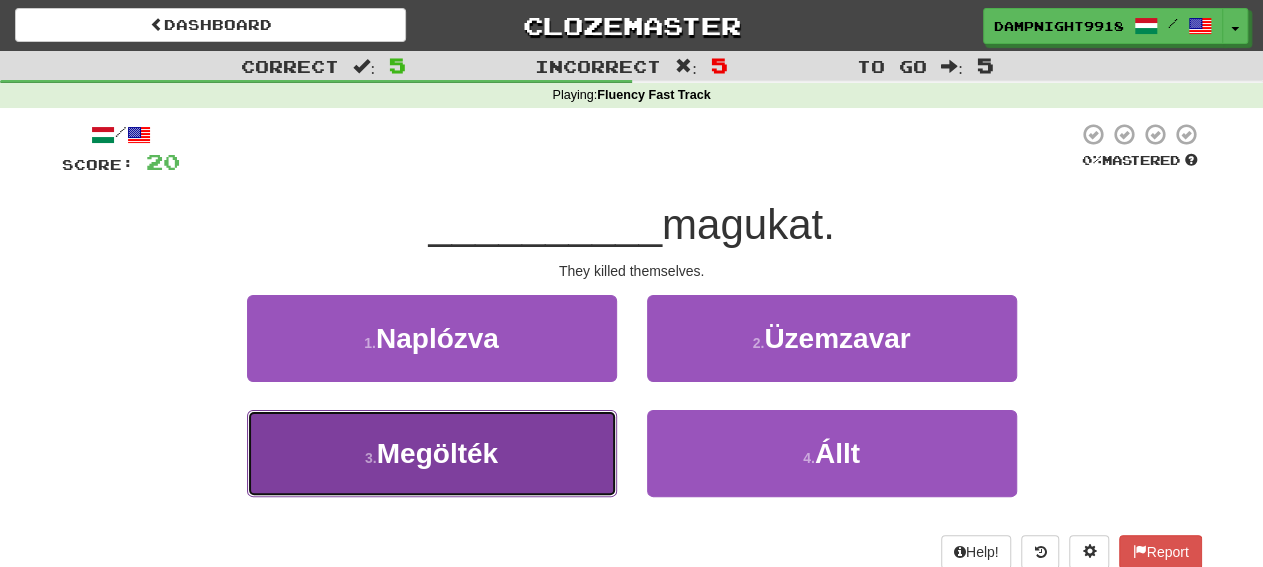 click on "[NUMBER] .  Megölték" at bounding box center (432, 453) 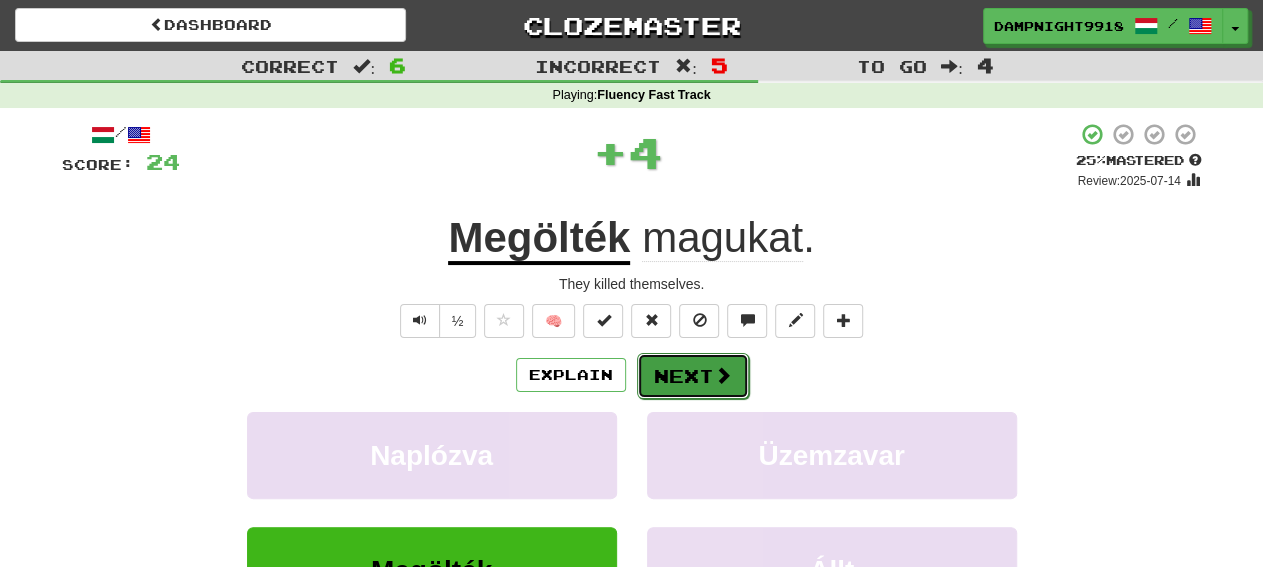 click on "Next" at bounding box center [693, 376] 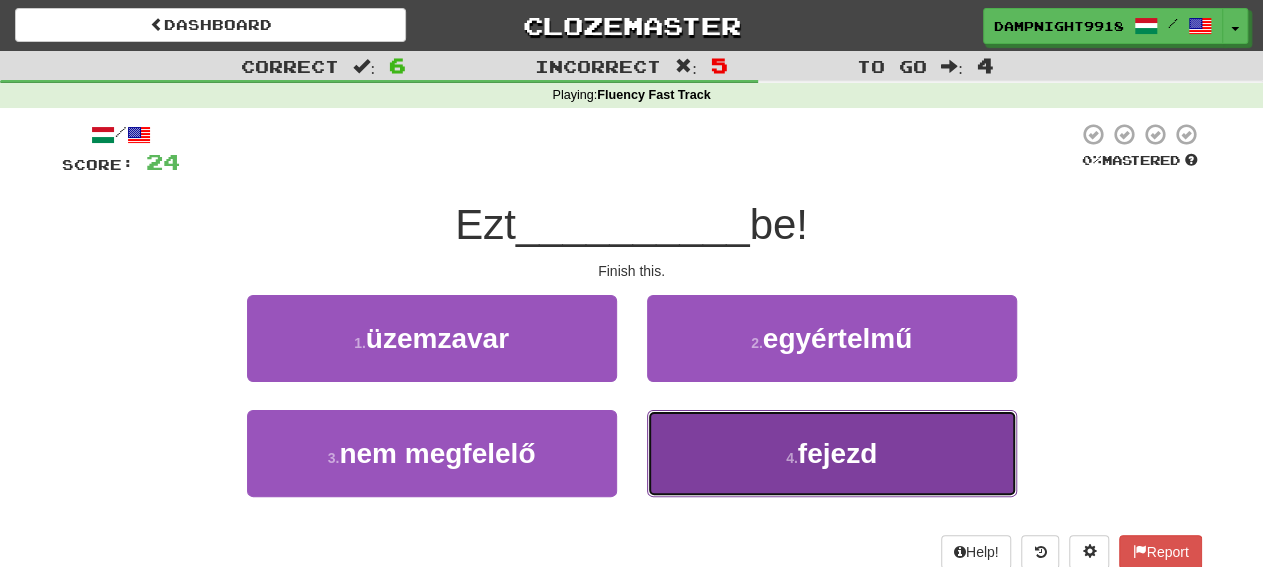 click on "4 .  fejezd" at bounding box center [832, 453] 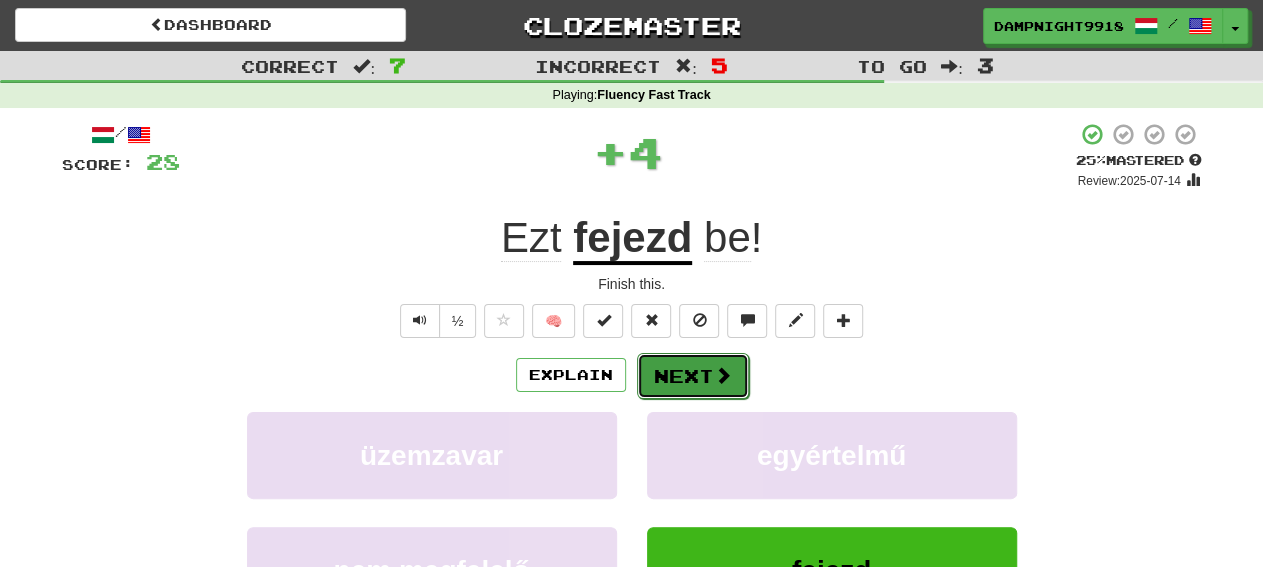 click on "Next" at bounding box center [693, 376] 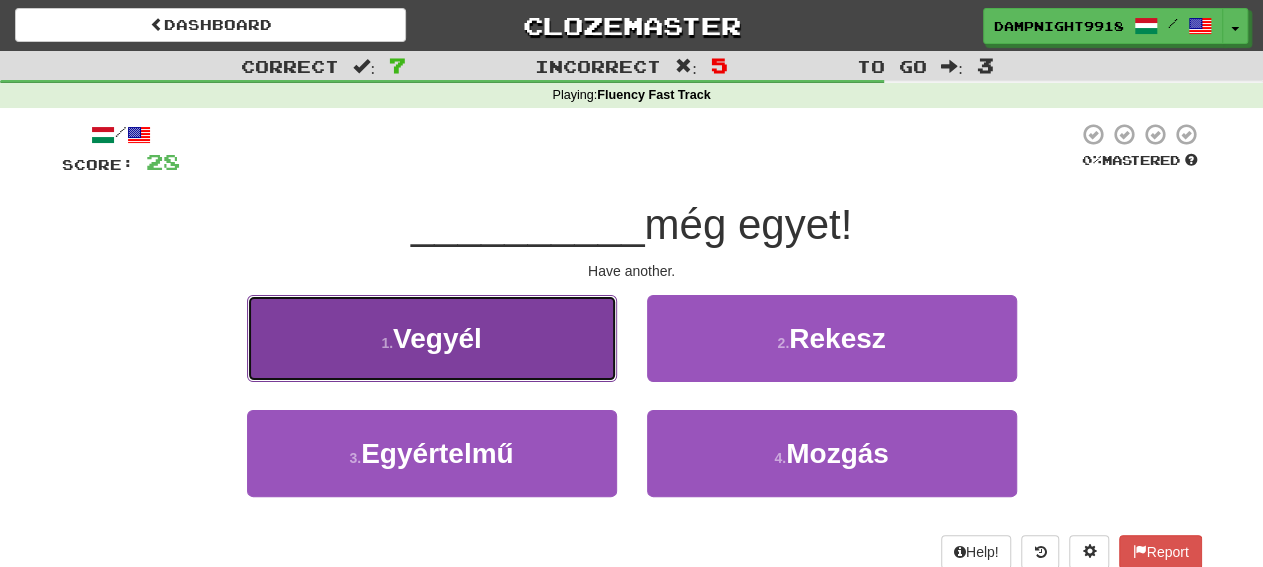 click on "1 .  Vegyél" at bounding box center (432, 338) 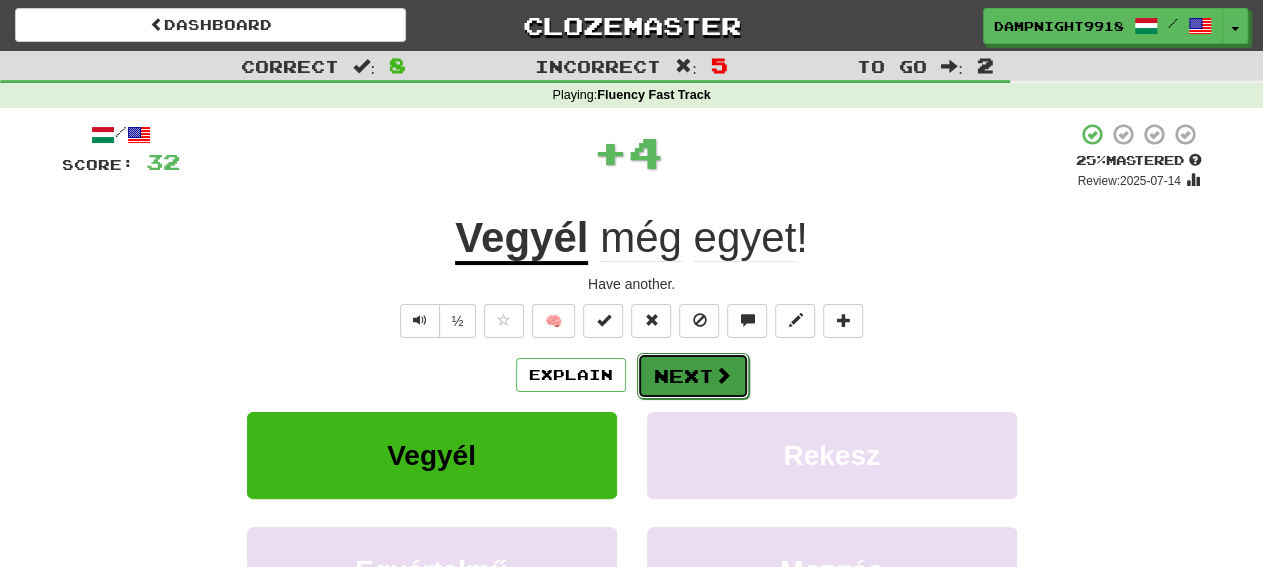 click on "Next" at bounding box center [693, 376] 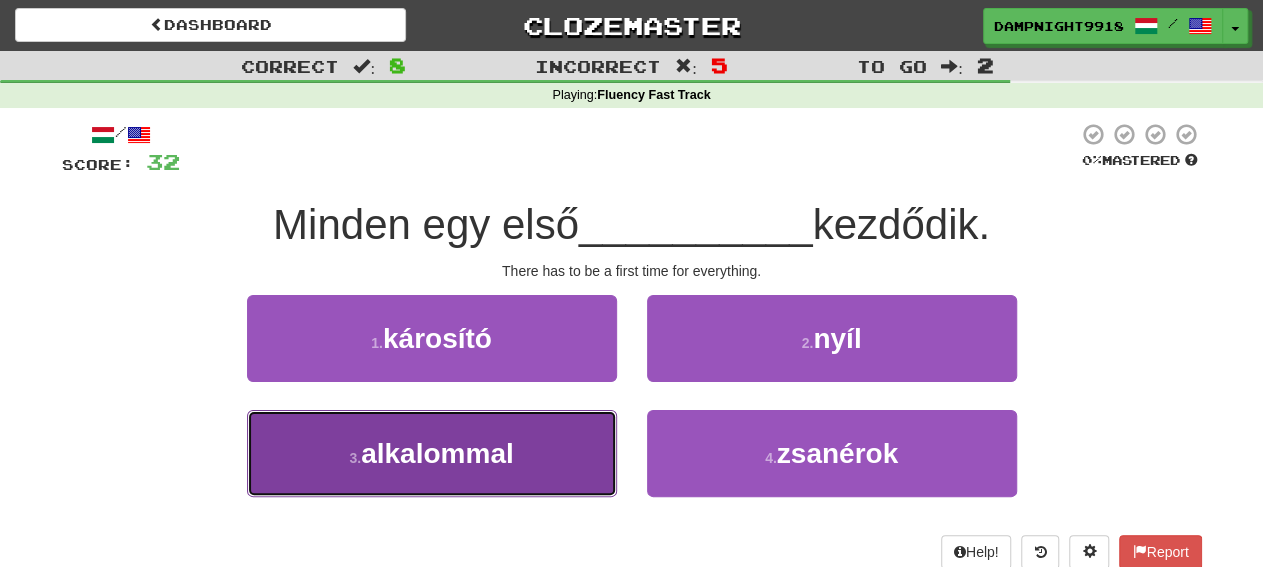 click on "alkalommal" at bounding box center [437, 453] 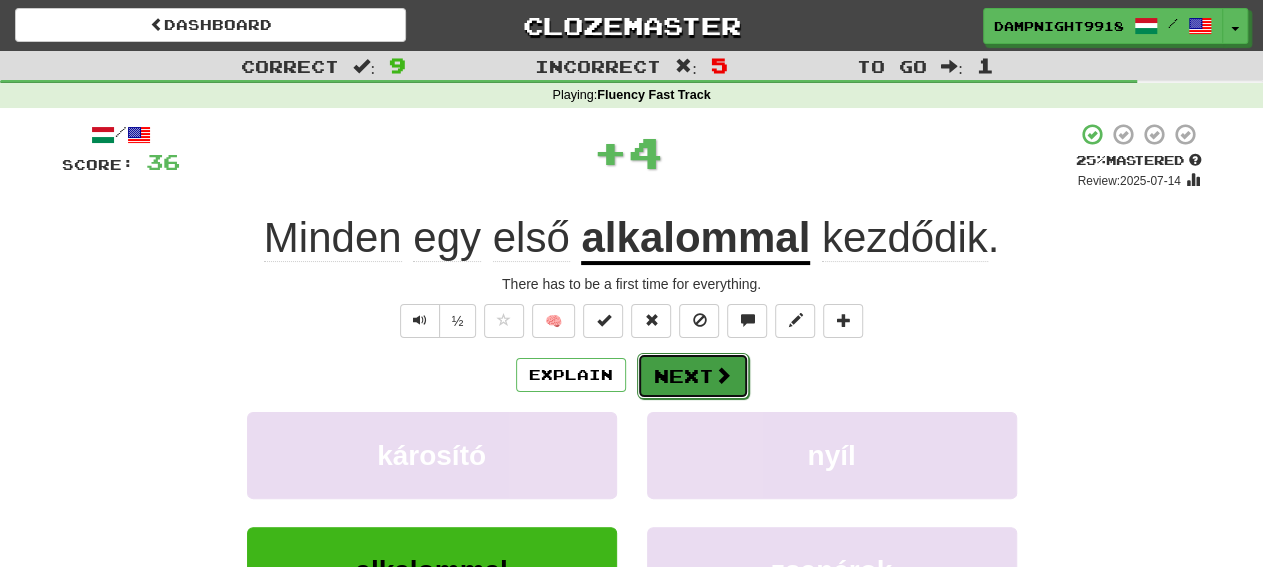 click at bounding box center [723, 375] 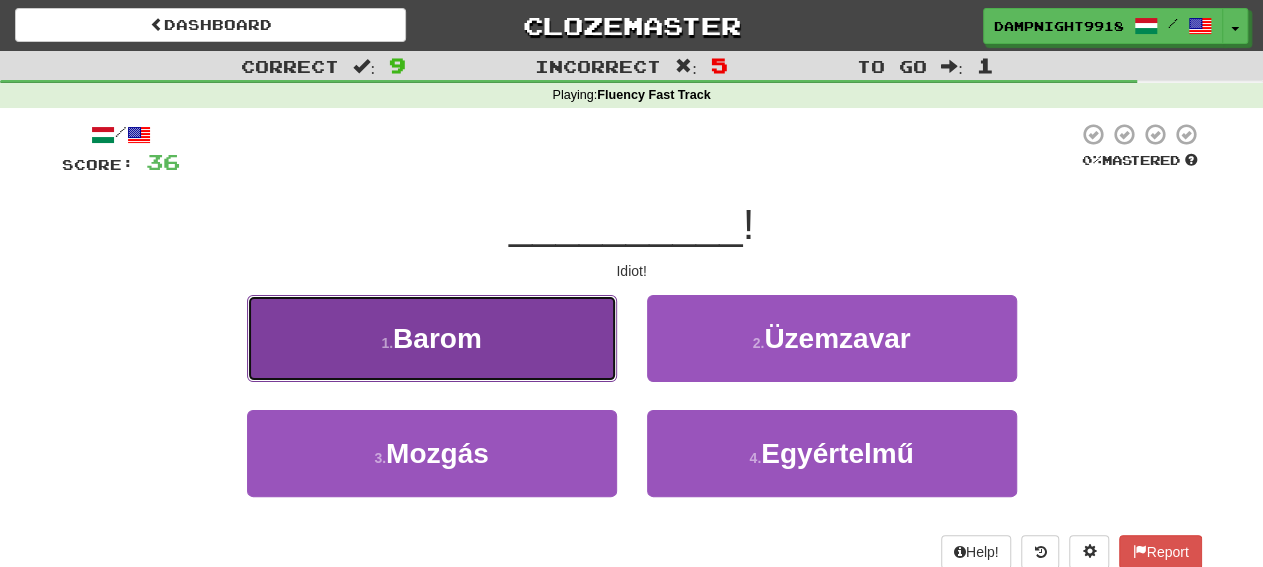 click on "Barom" at bounding box center (437, 338) 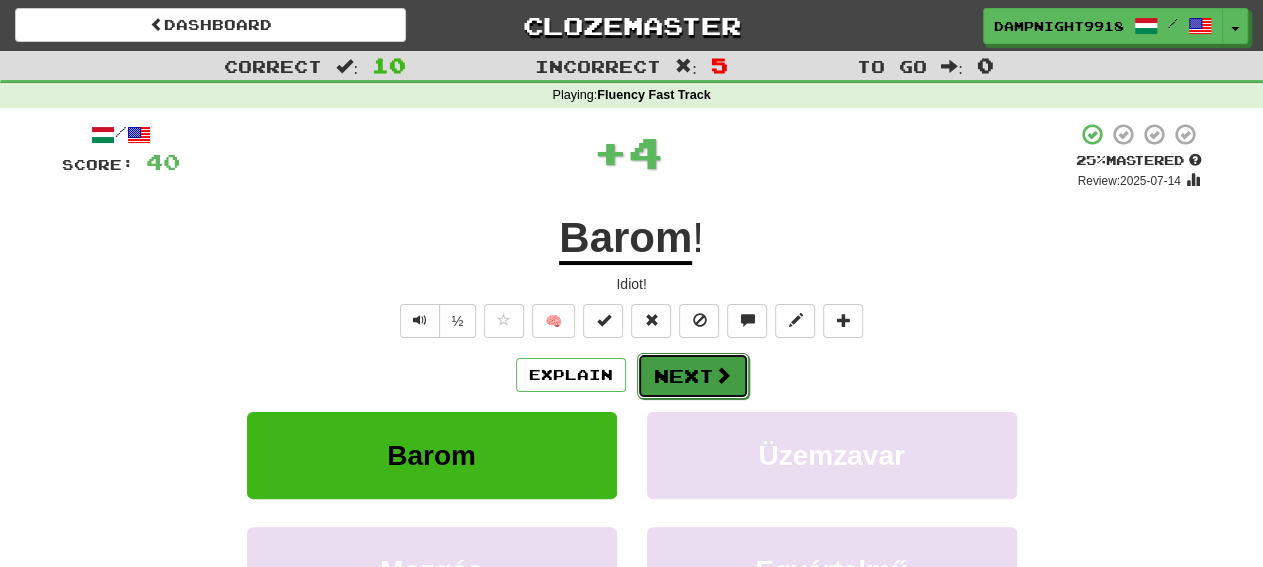 click on "Next" at bounding box center [693, 376] 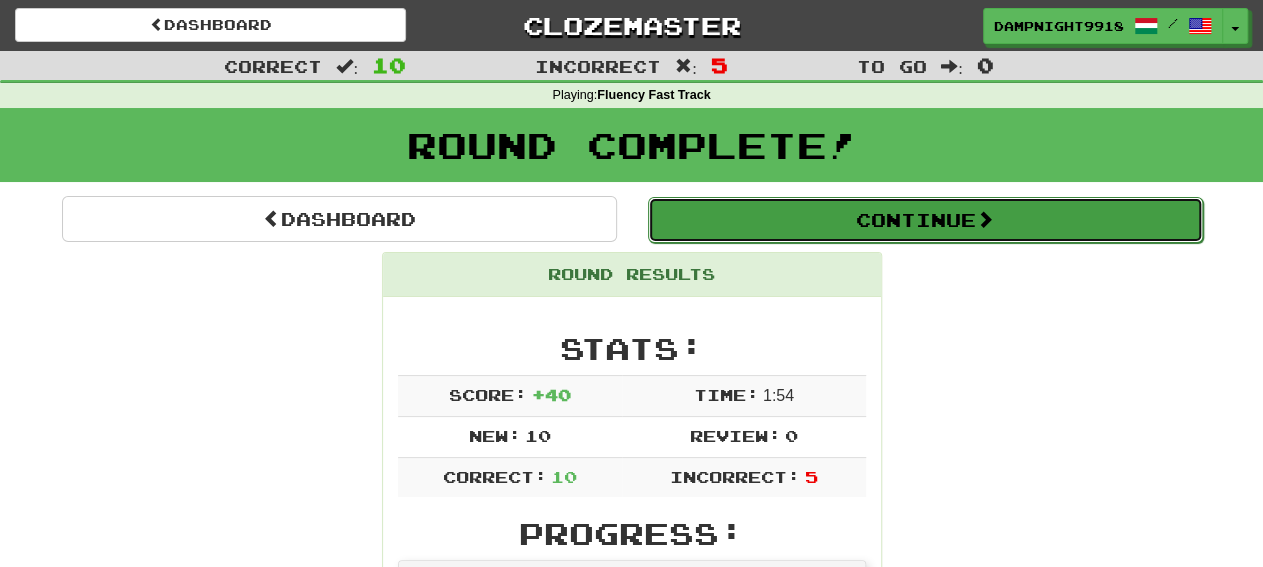 click on "Continue" at bounding box center [925, 220] 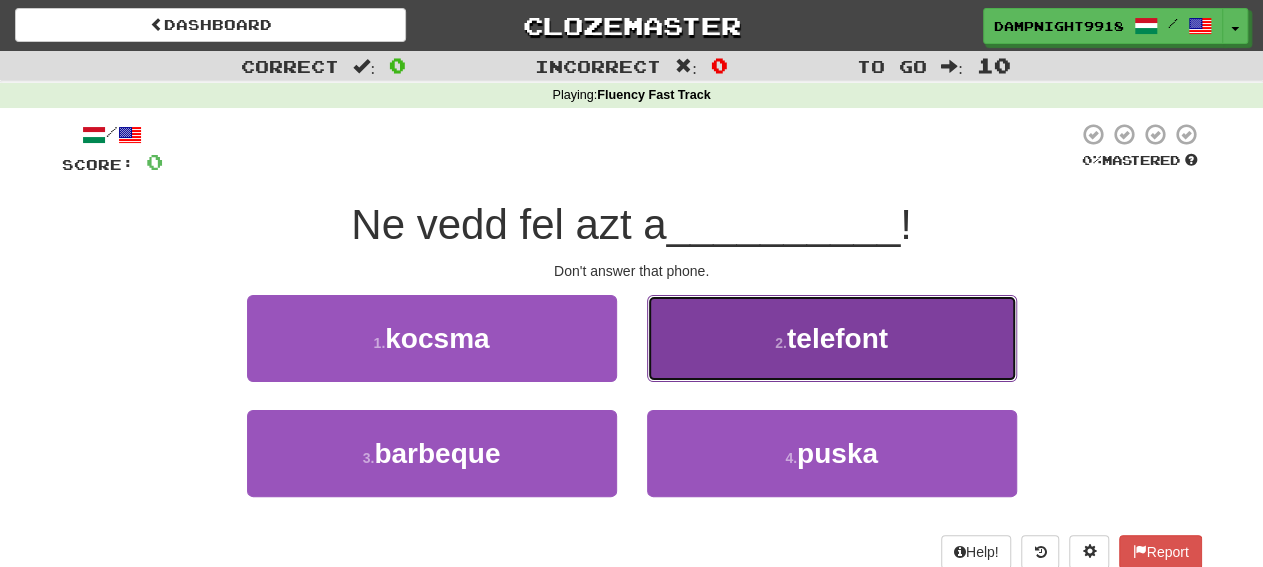 click on "2 .  telefont" at bounding box center [832, 338] 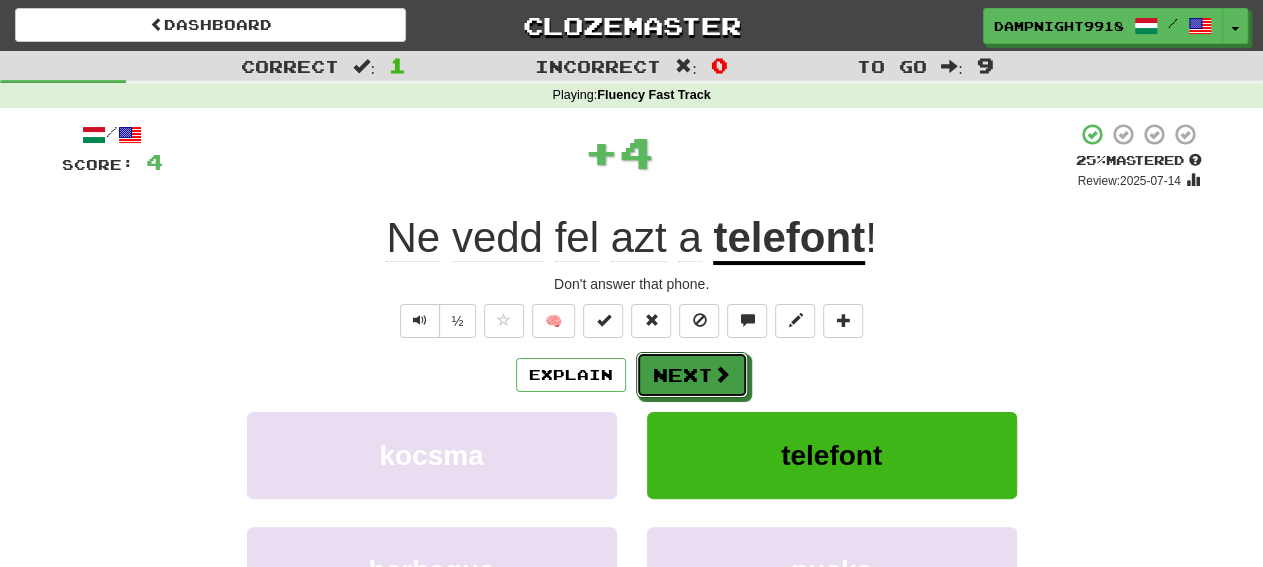 click on "Next" at bounding box center (692, 375) 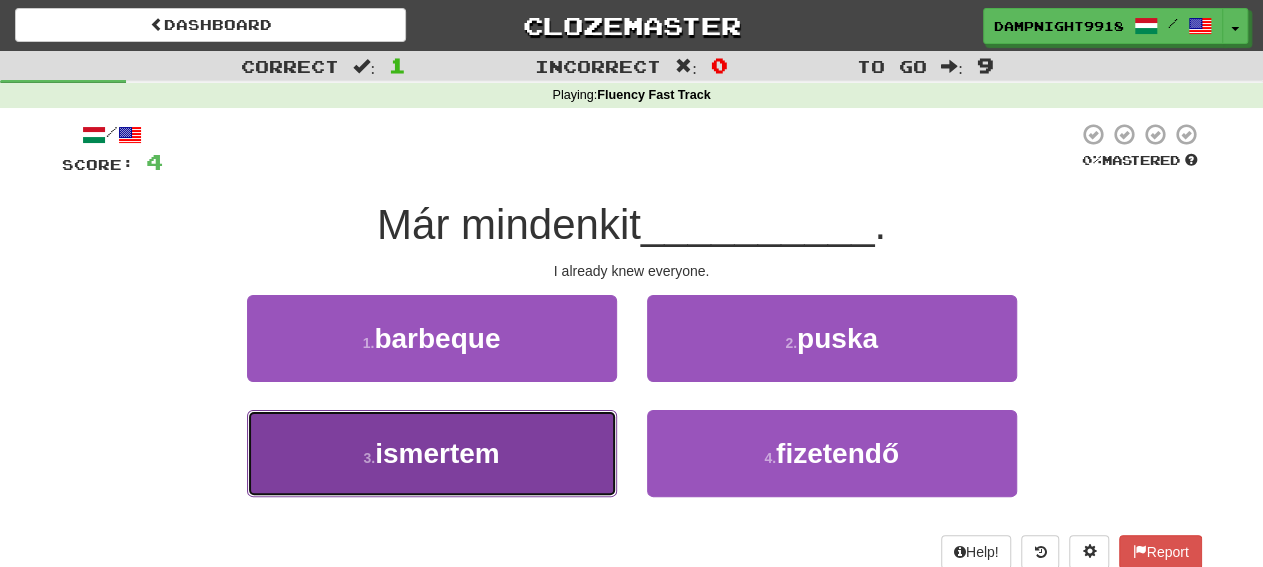 click on "3 .  ismertem" at bounding box center [432, 453] 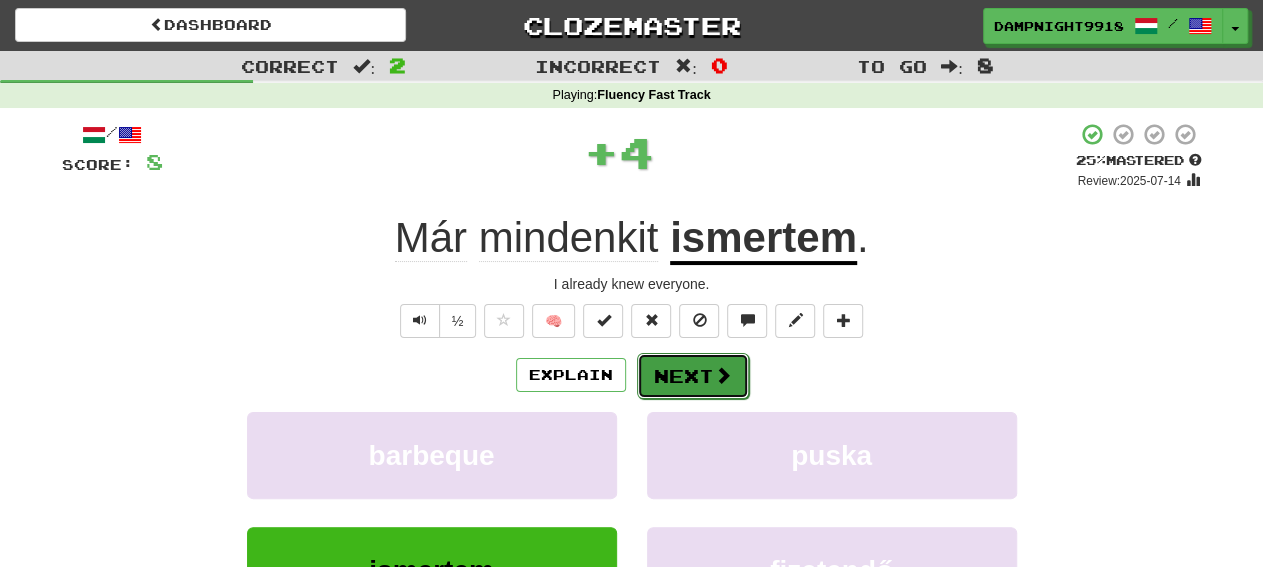 click on "Next" at bounding box center (693, 376) 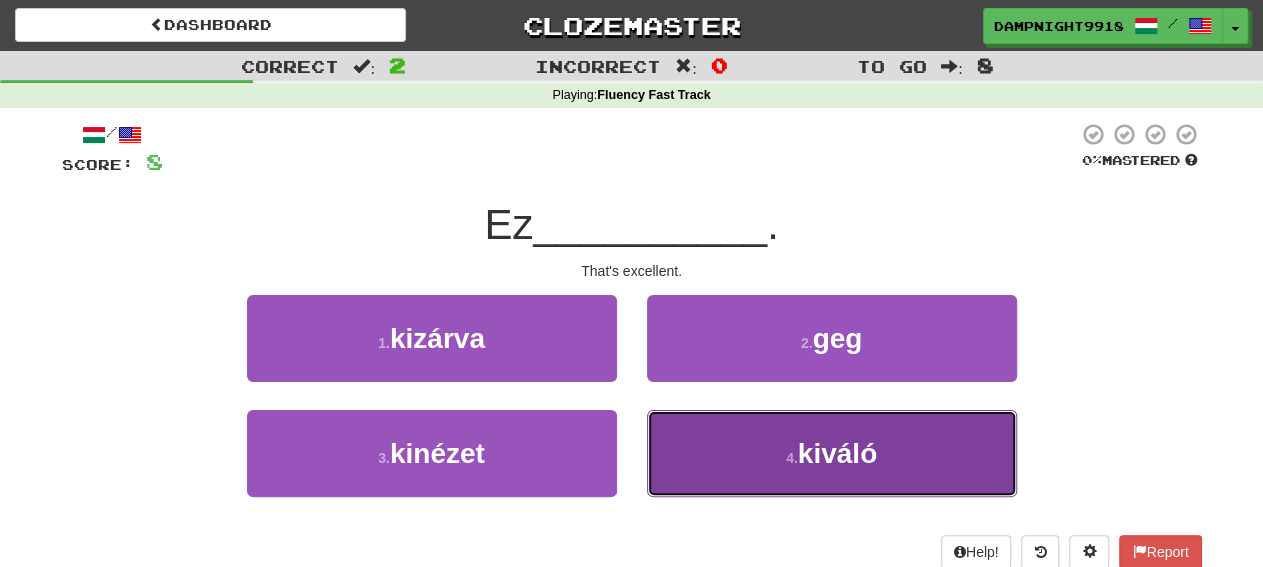 click on "4 .  kiváló" at bounding box center (832, 453) 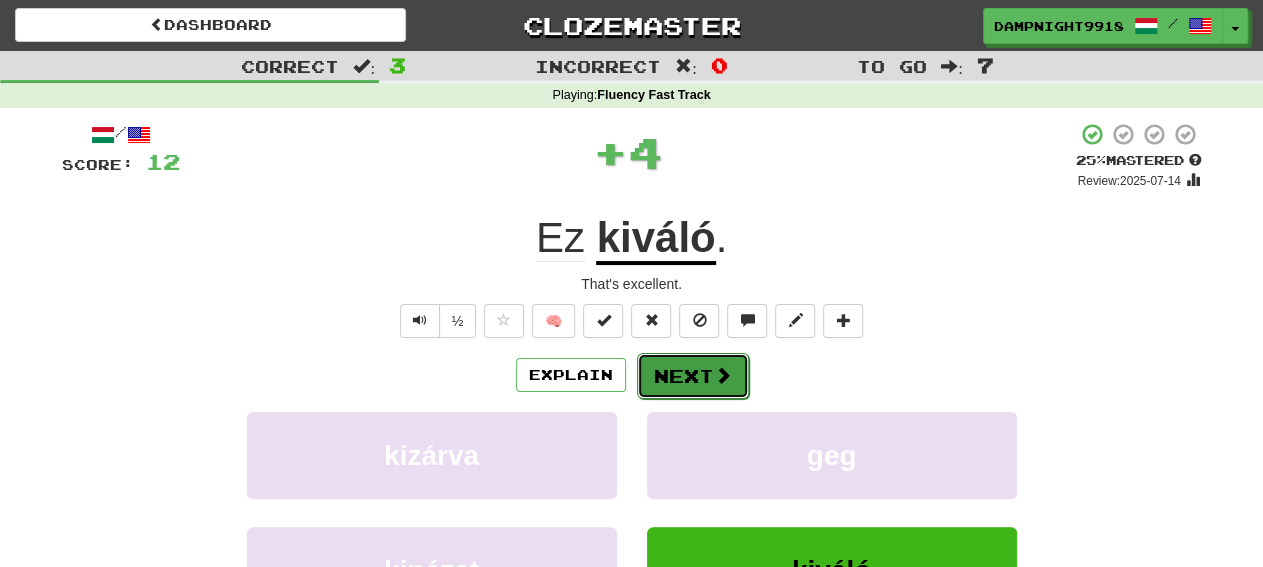 click on "Next" at bounding box center (693, 376) 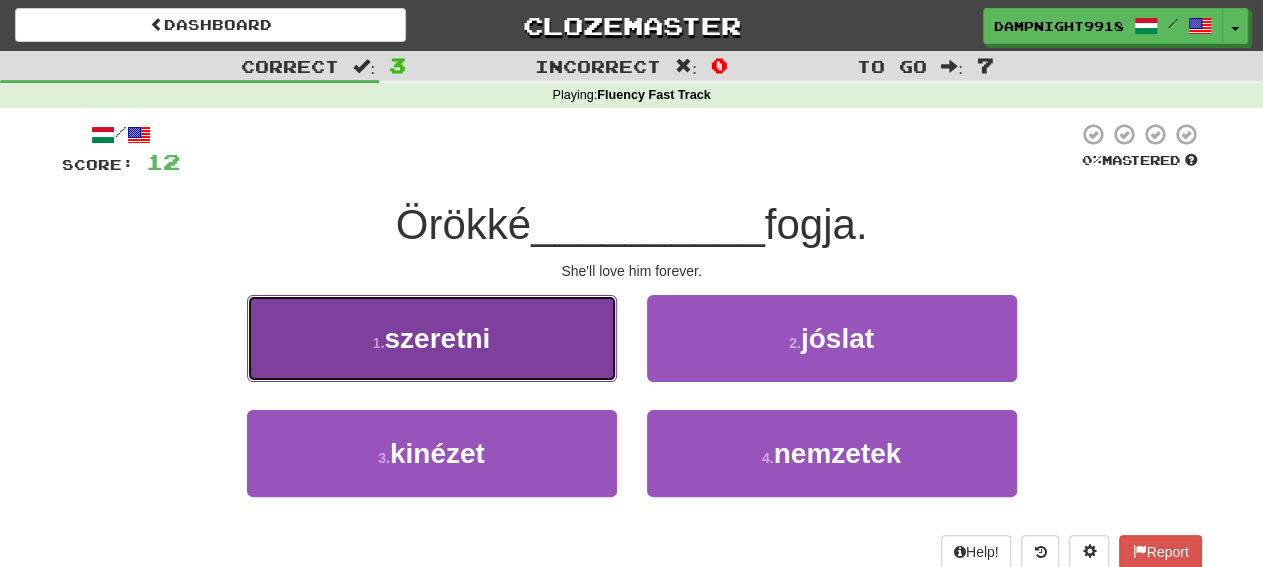 click on "1 .  szeretni" at bounding box center (432, 338) 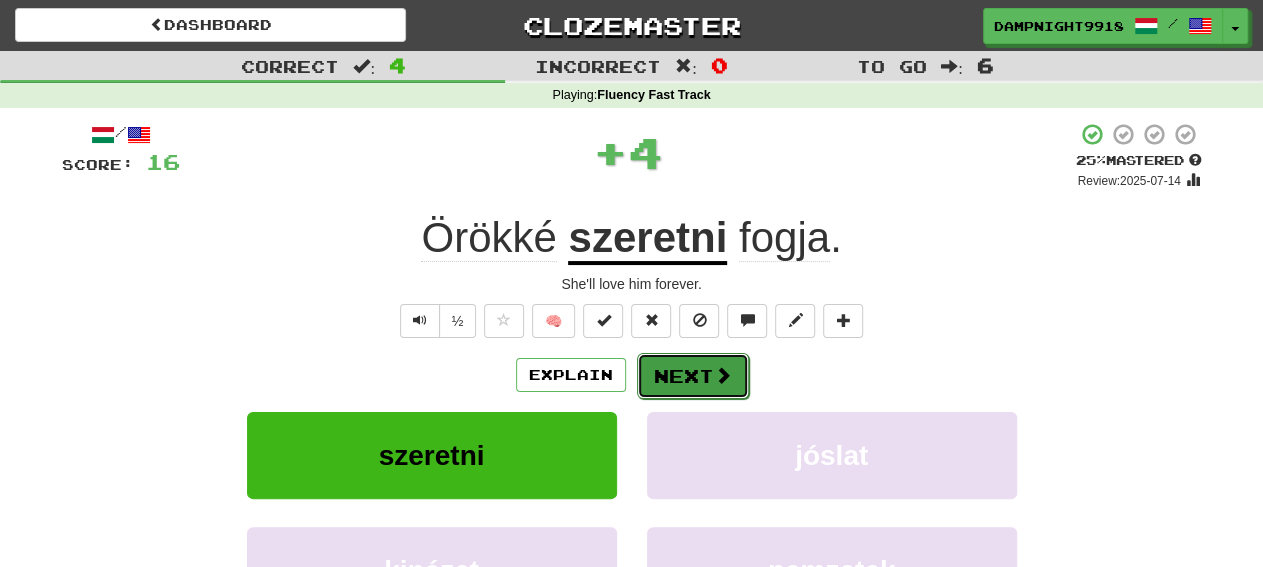 click on "Next" at bounding box center (693, 376) 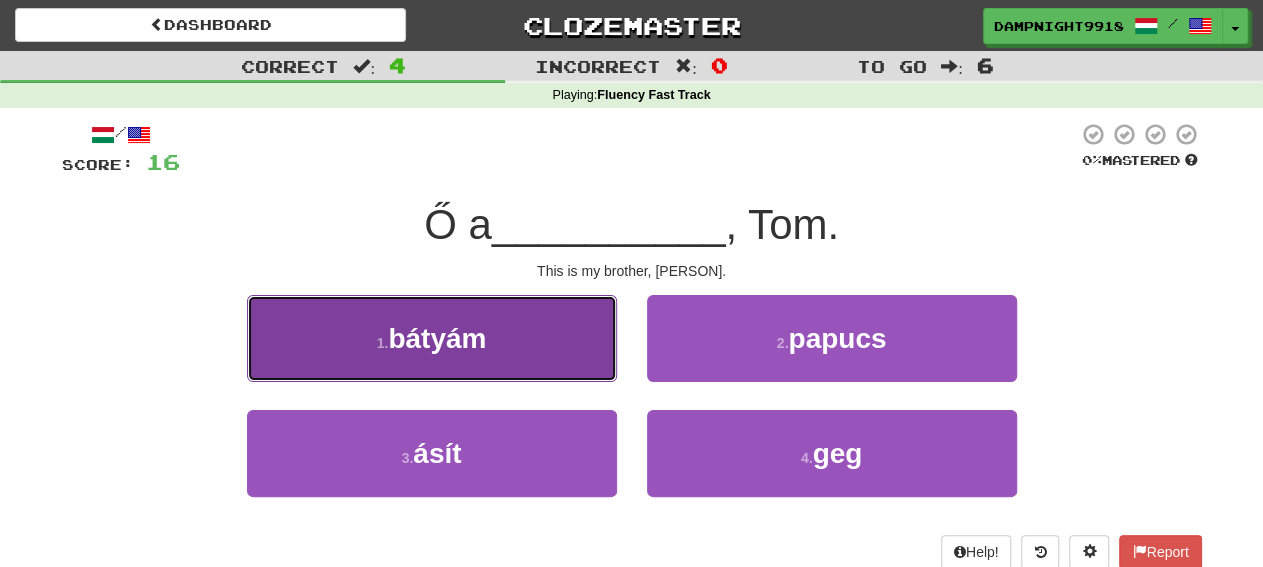 click on "1 .  bátyám" at bounding box center (432, 338) 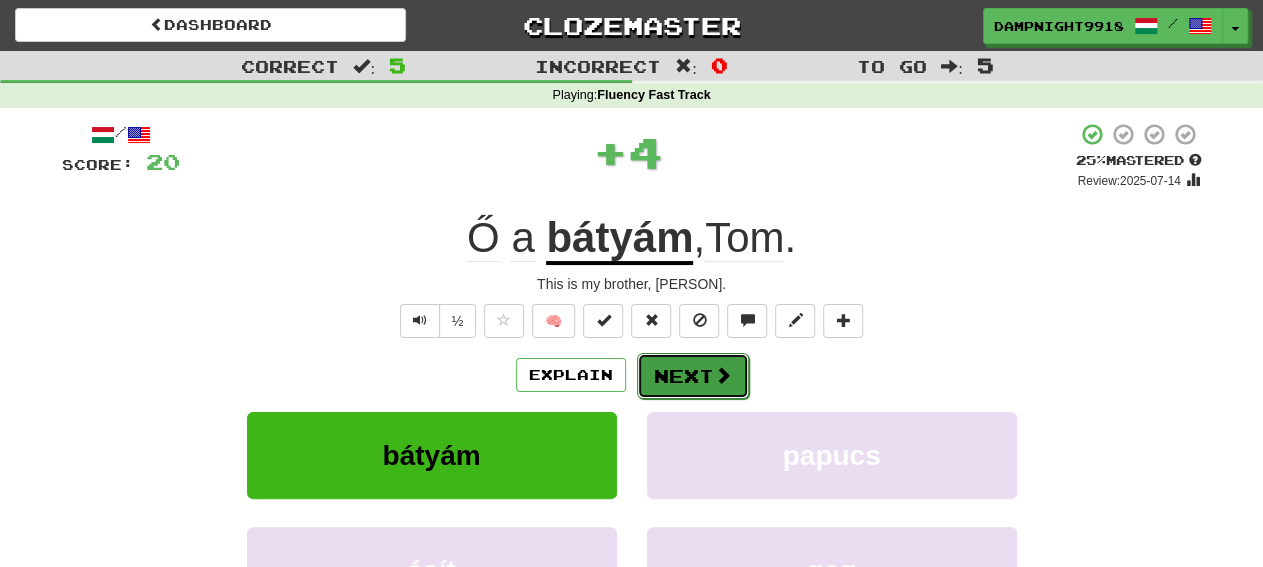click on "Next" at bounding box center [693, 376] 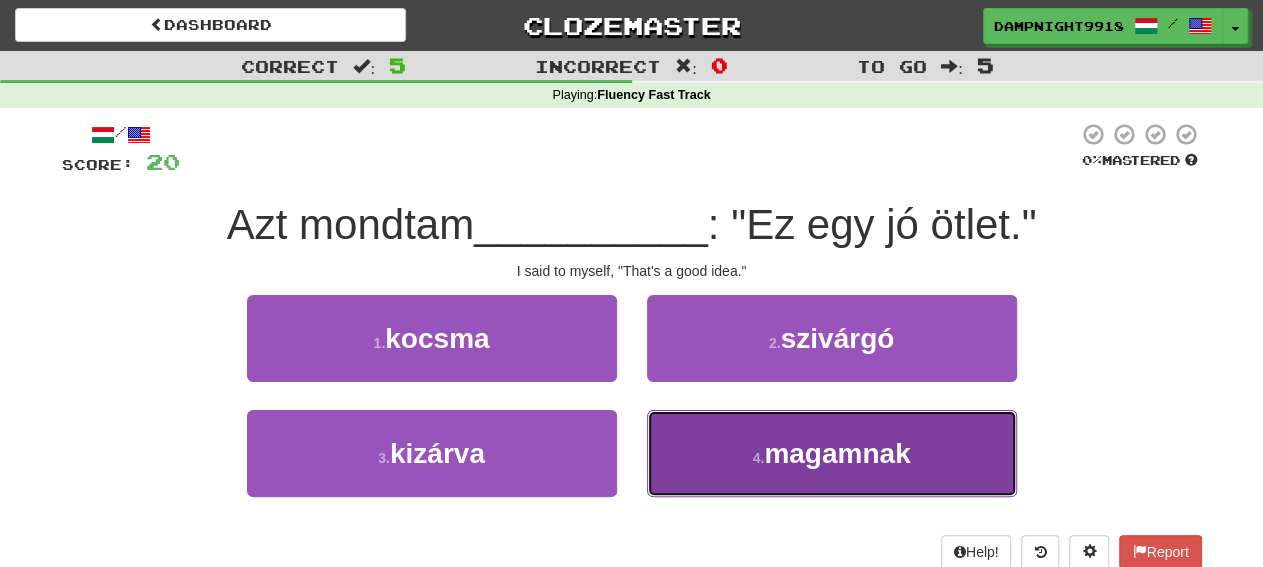 click on "4 .  magamnak" at bounding box center [832, 453] 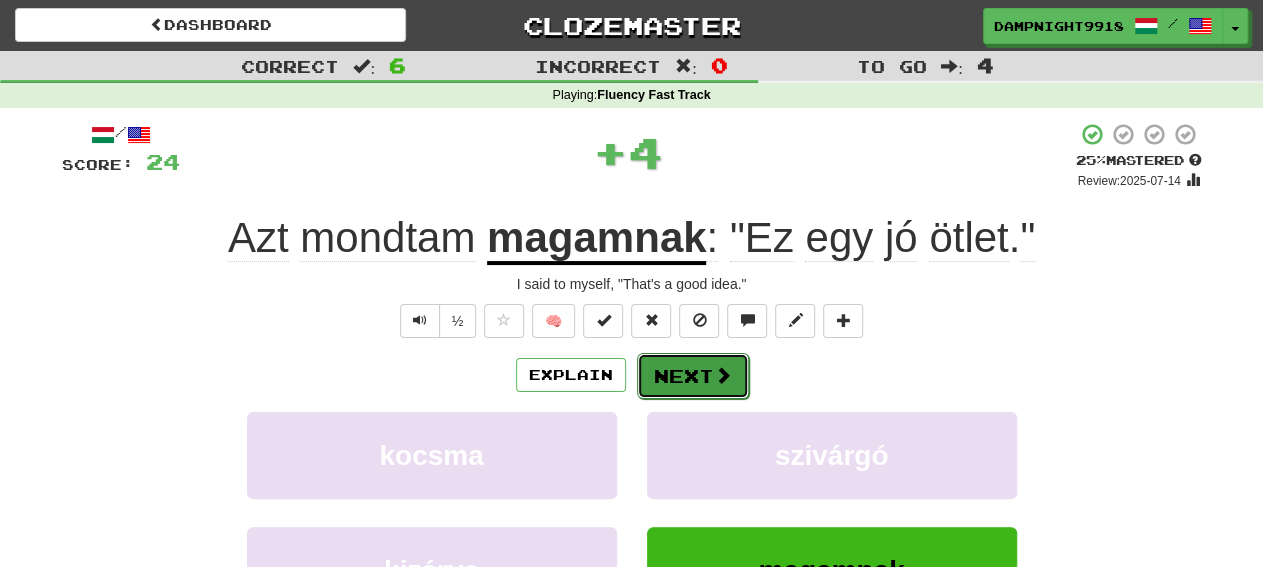 click on "Next" at bounding box center (693, 376) 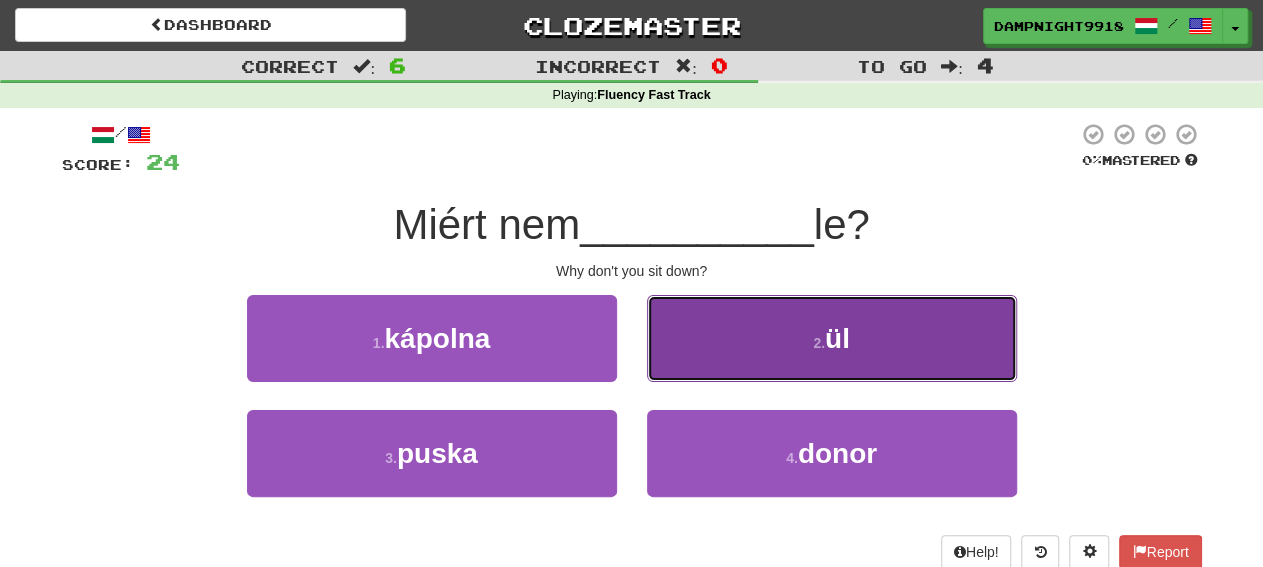 click on "2 .  ül" at bounding box center [832, 338] 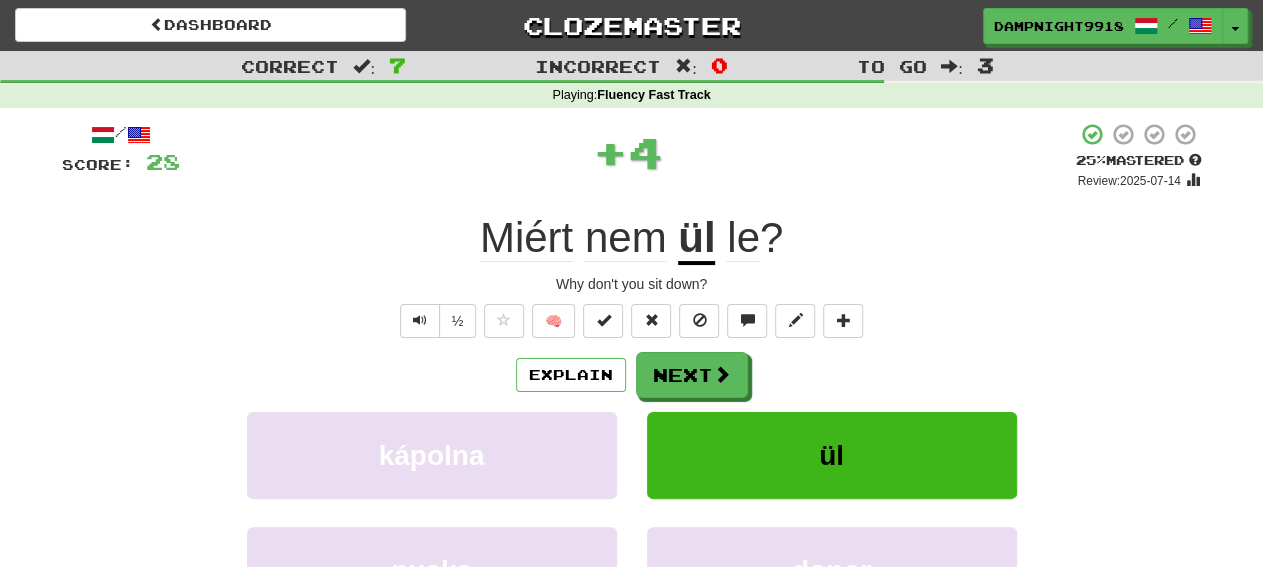click on "Explain Next kápolna ül puska donor Learn more: kápolna ül puska donor" at bounding box center [632, 512] 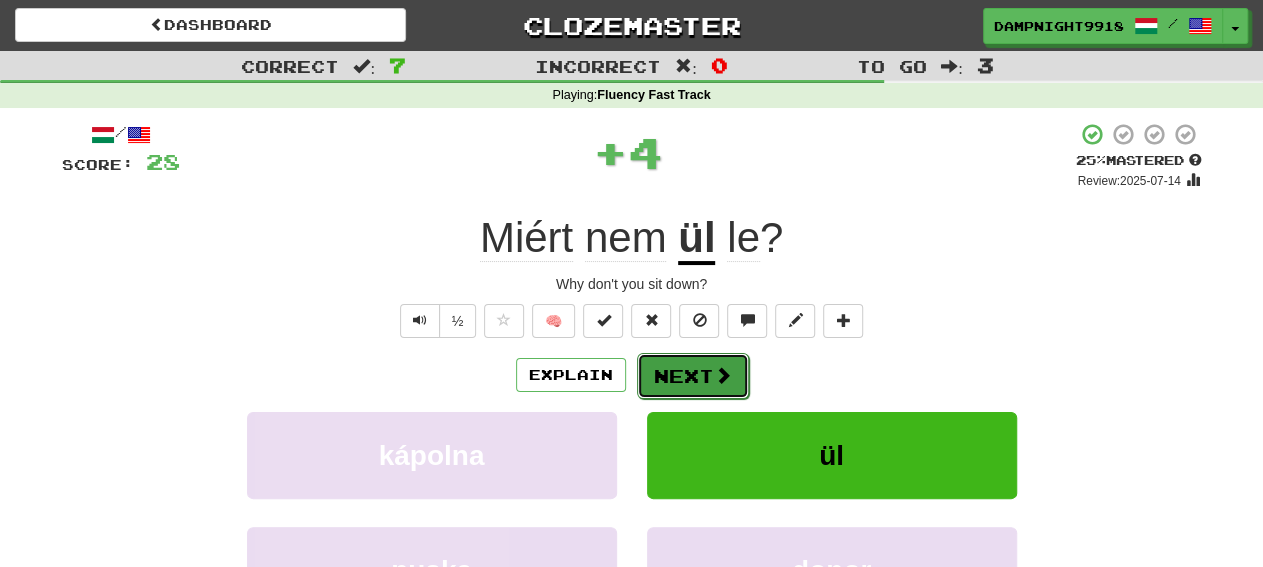 click on "Next" at bounding box center (693, 376) 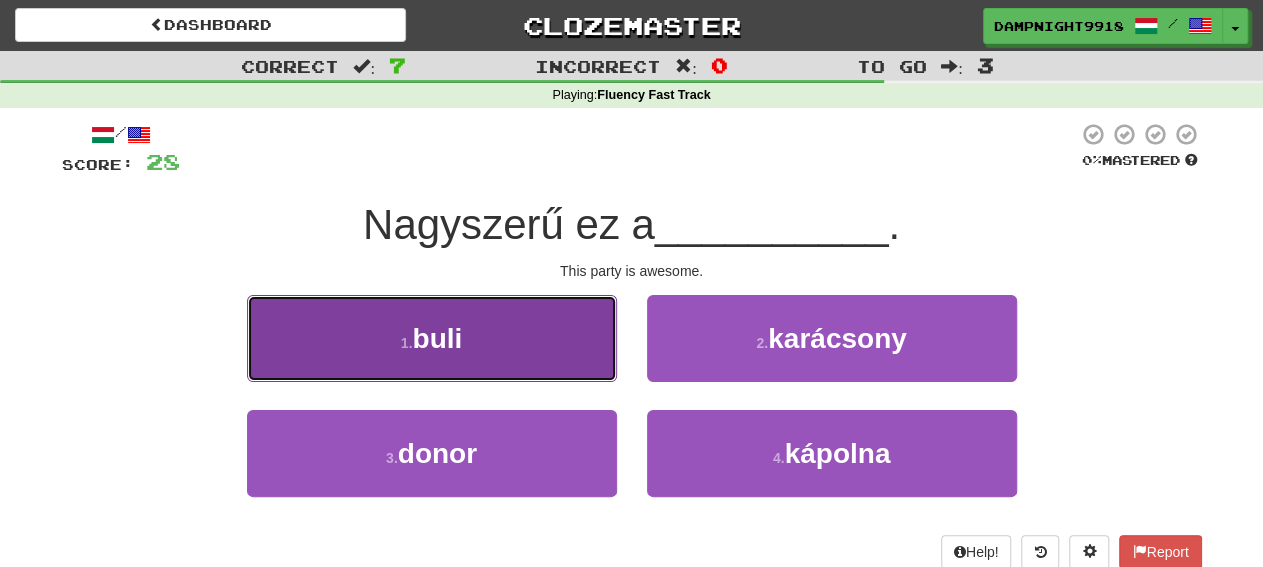 click on "1 .  buli" at bounding box center (432, 338) 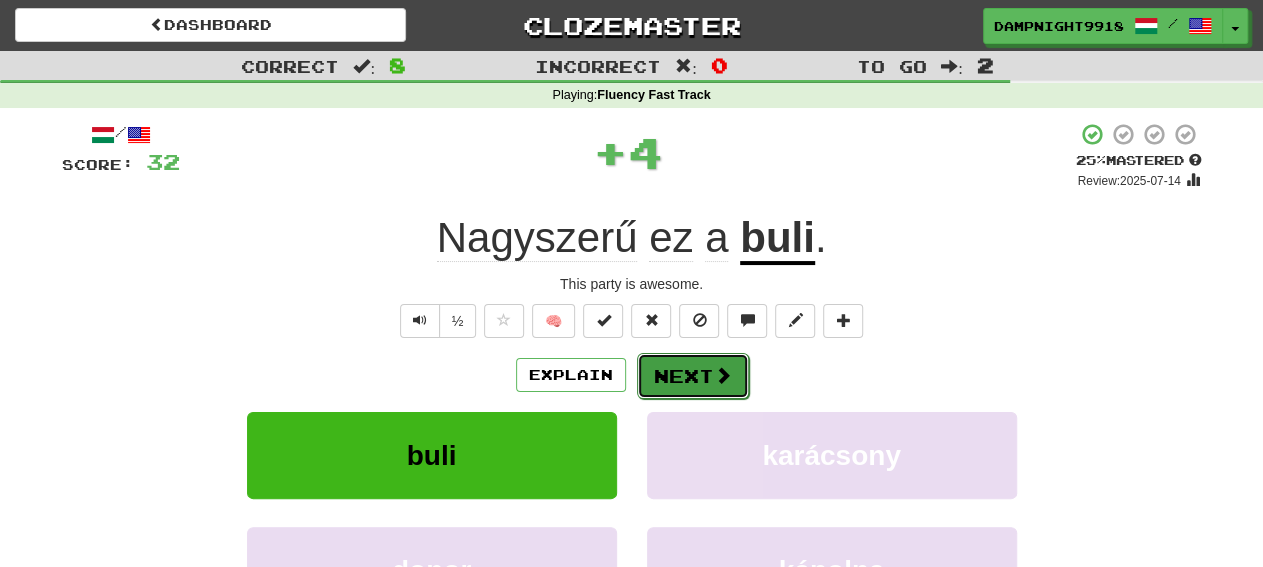 click on "Next" at bounding box center [693, 376] 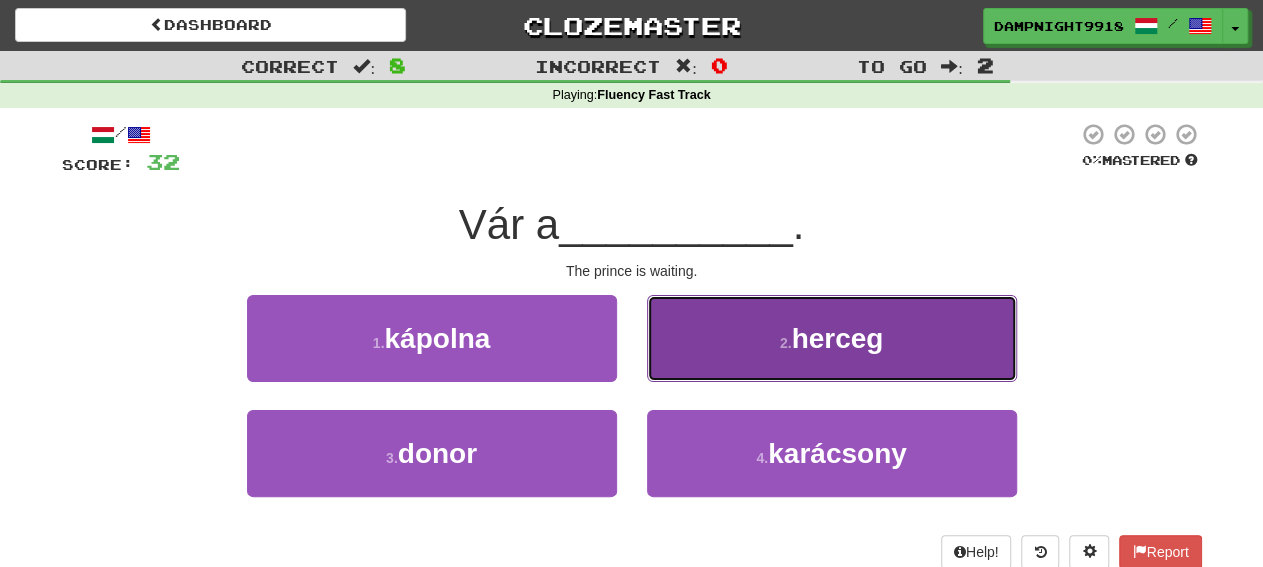 click on "2 .  herceg" at bounding box center (832, 338) 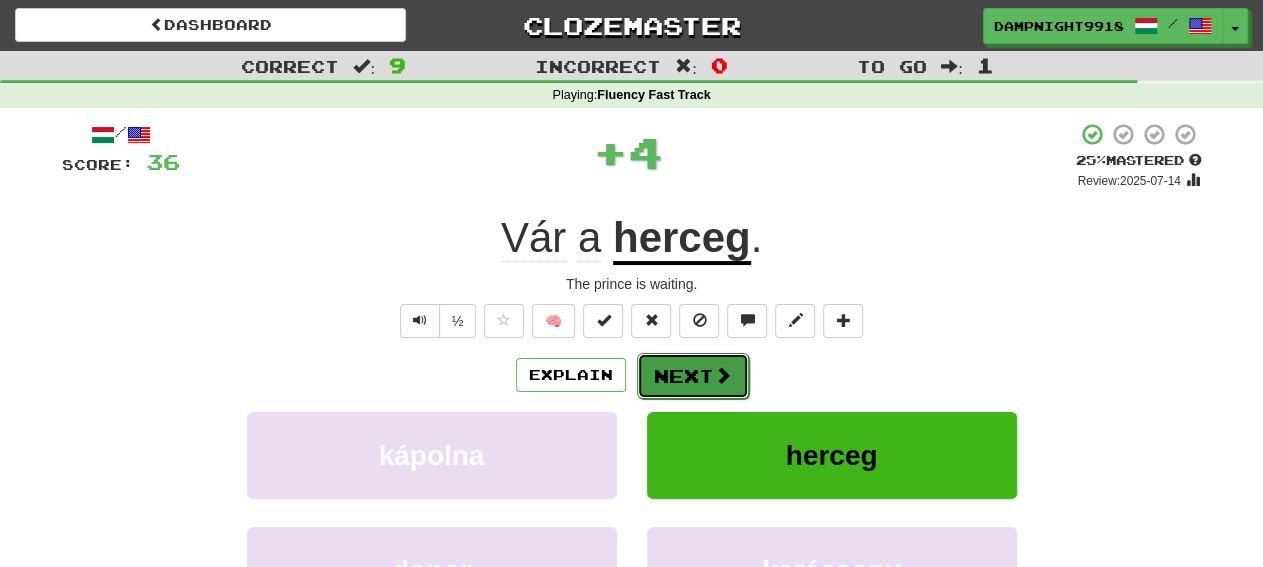 click on "Next" at bounding box center (693, 376) 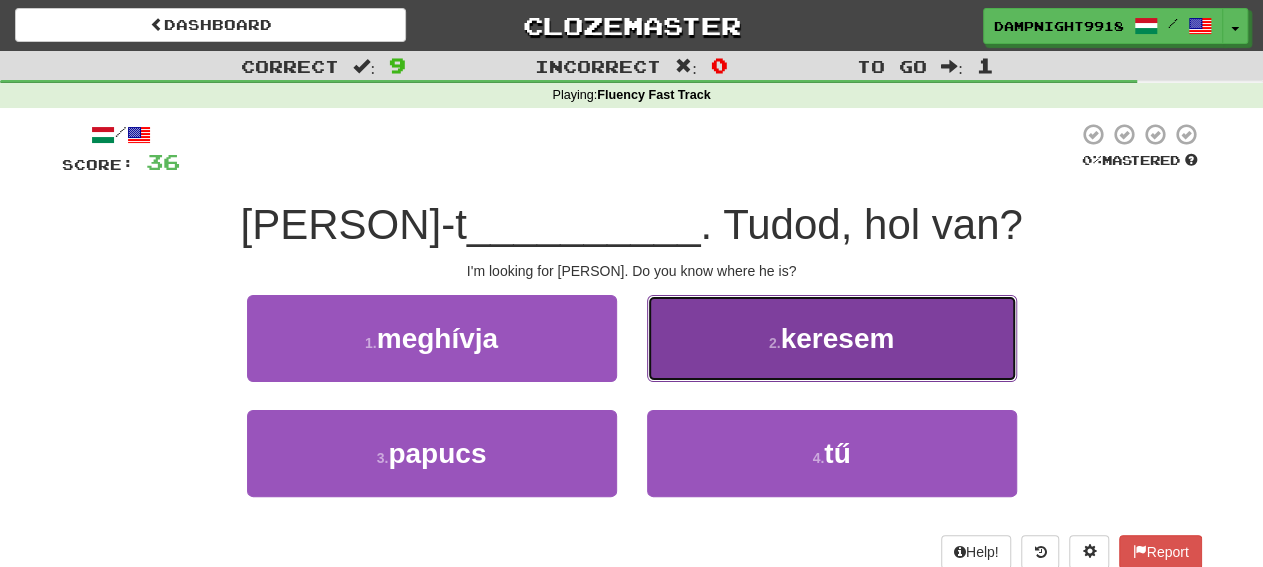 click on "2 .  keresem" at bounding box center (832, 338) 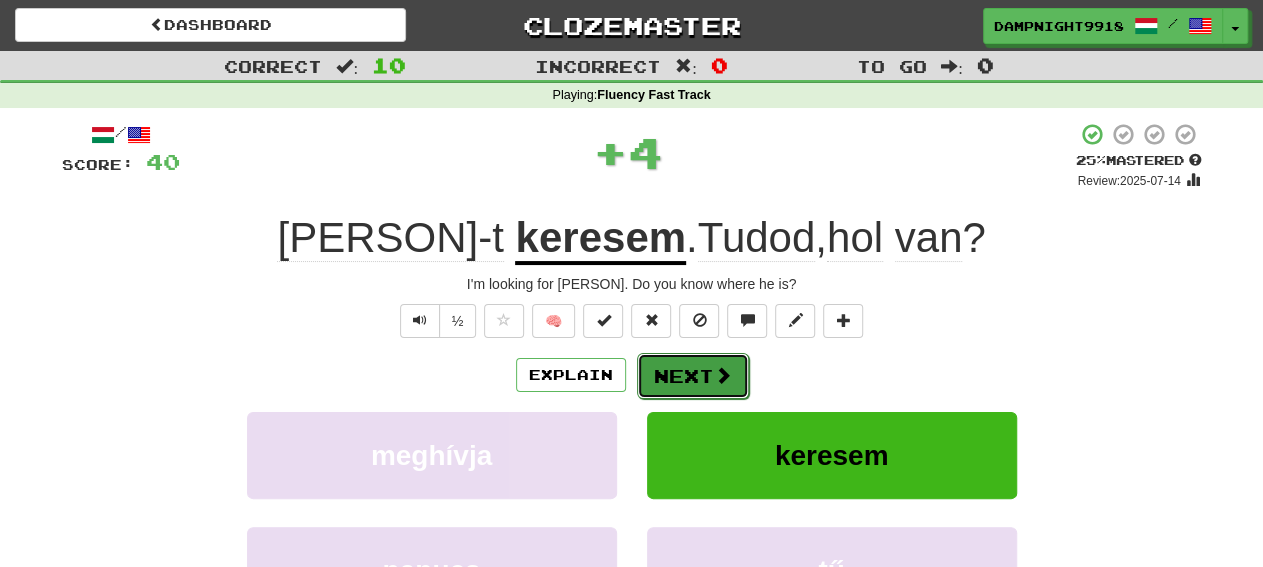 click on "Next" at bounding box center [693, 376] 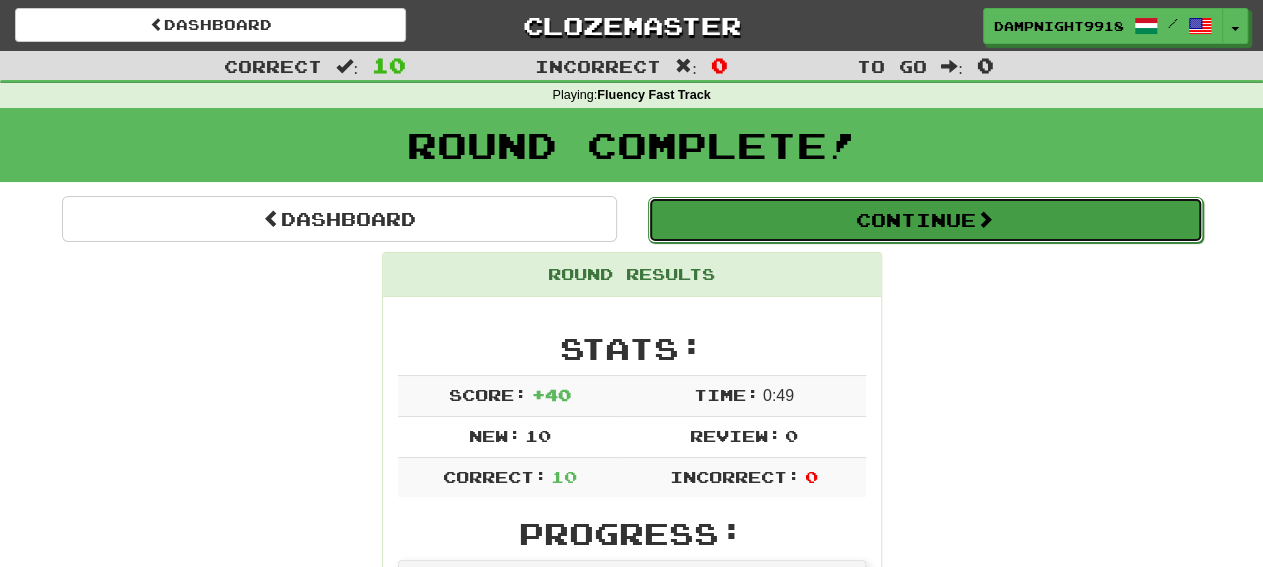click on "Continue" at bounding box center (925, 220) 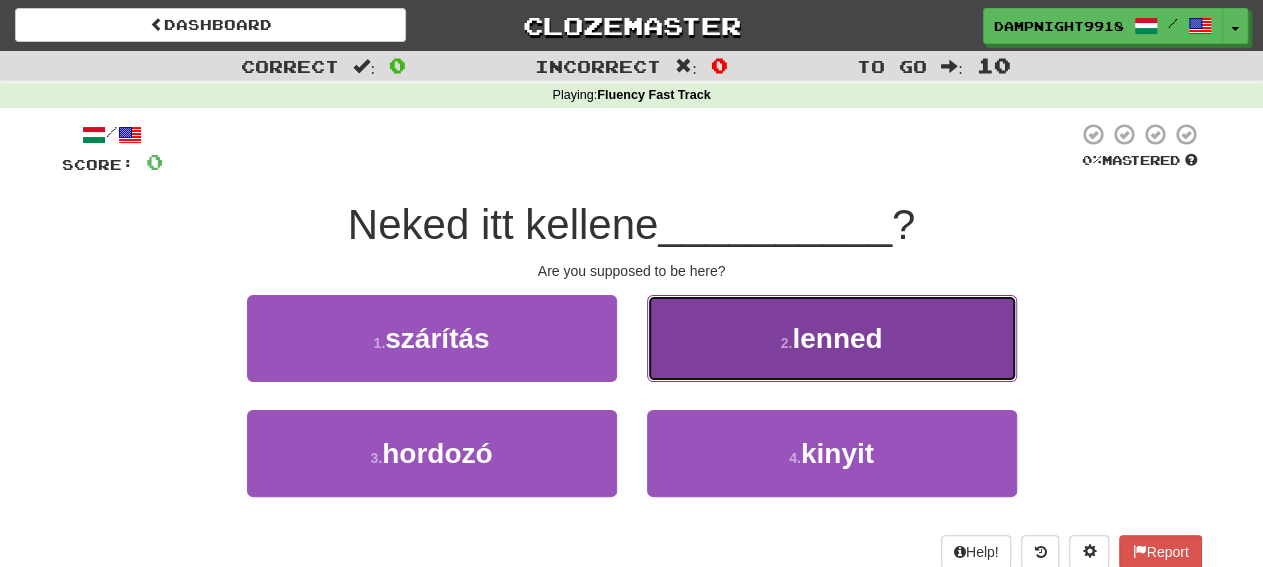 click on "2 .  lenned" at bounding box center [832, 338] 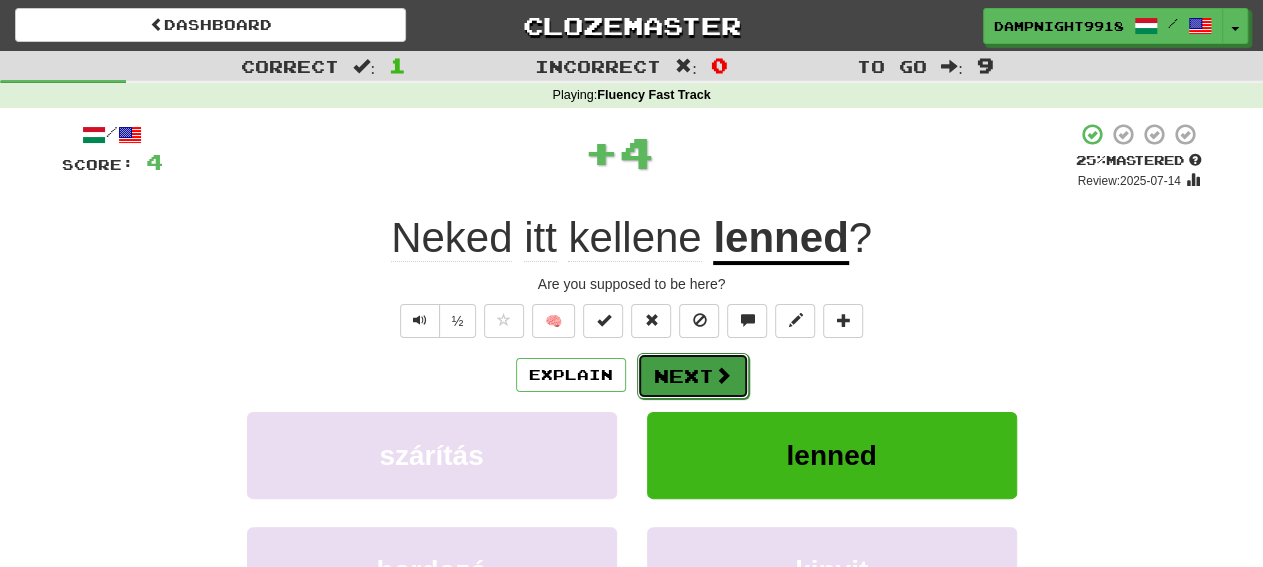 click on "Next" at bounding box center (693, 376) 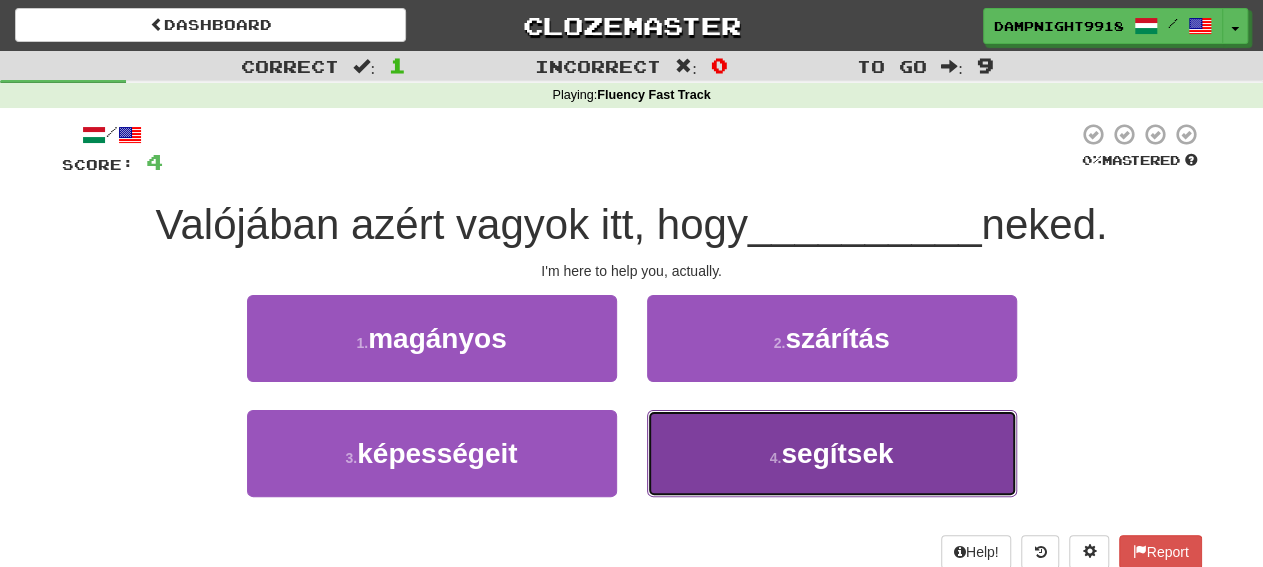 click on "4 .  segítsek" at bounding box center [832, 453] 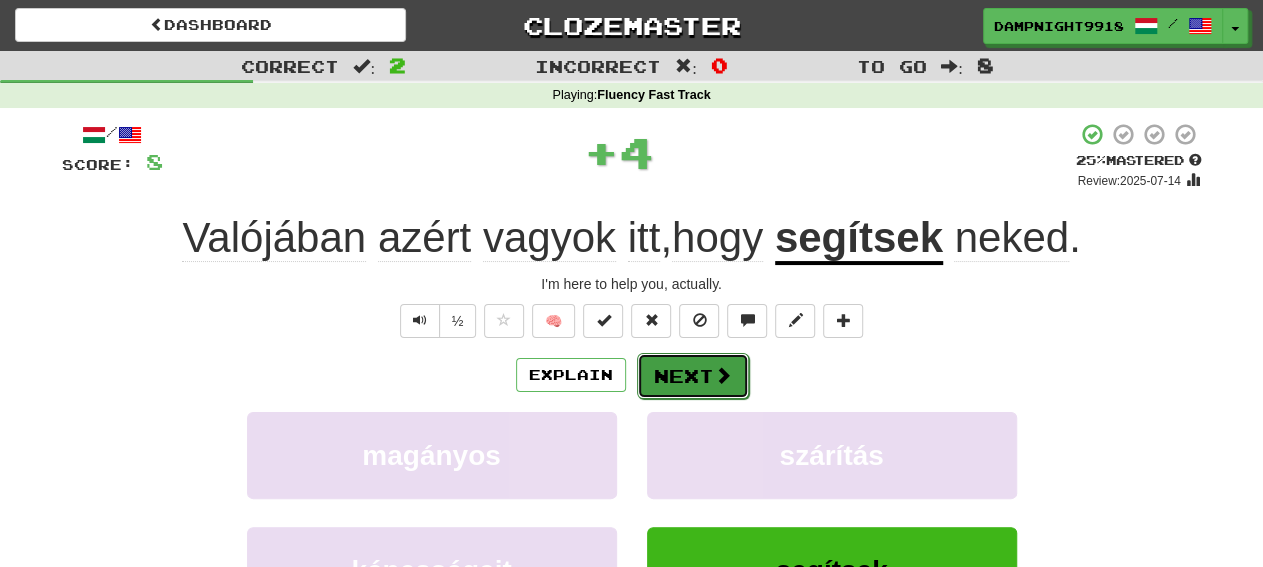 click on "Next" at bounding box center (693, 376) 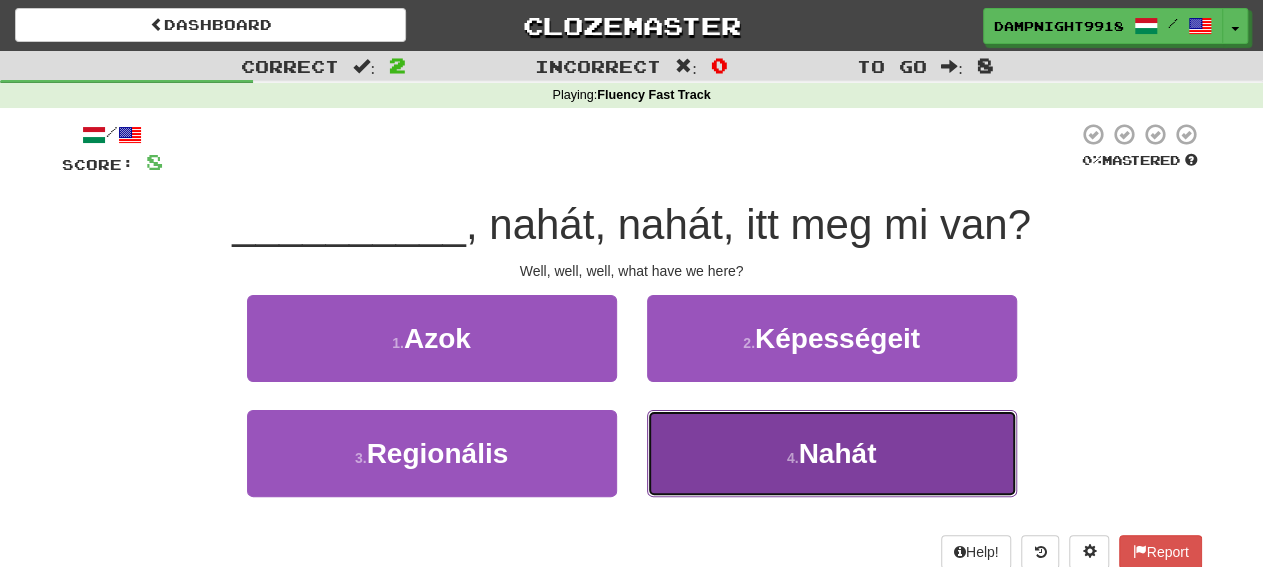 click on "4 .  Nahát" at bounding box center [832, 453] 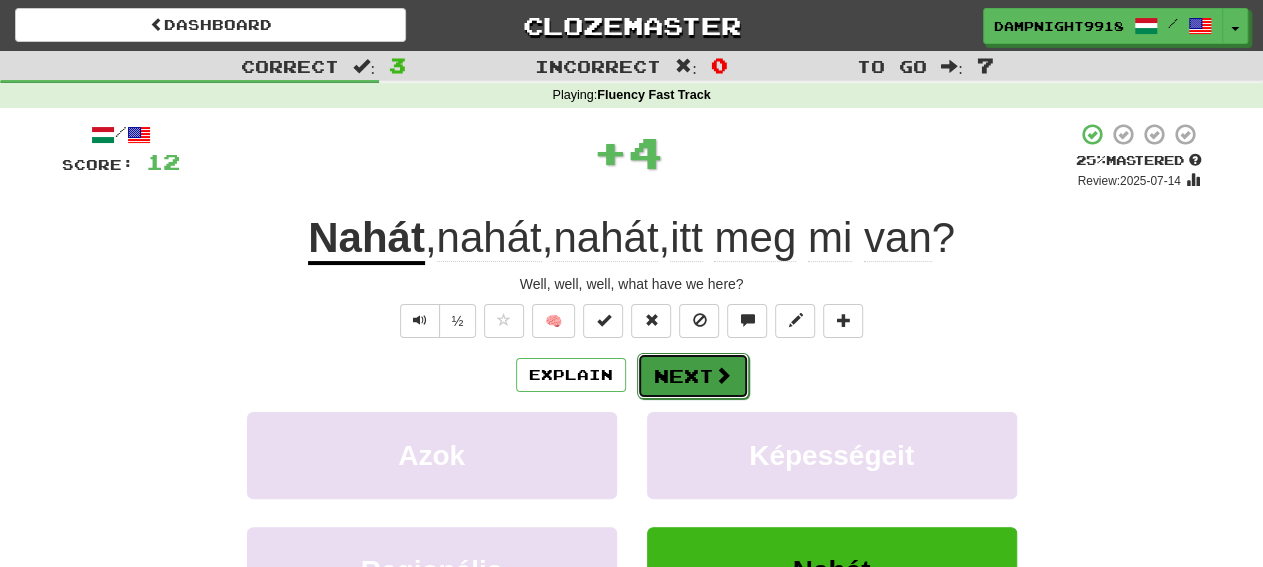 click on "Next" at bounding box center [693, 376] 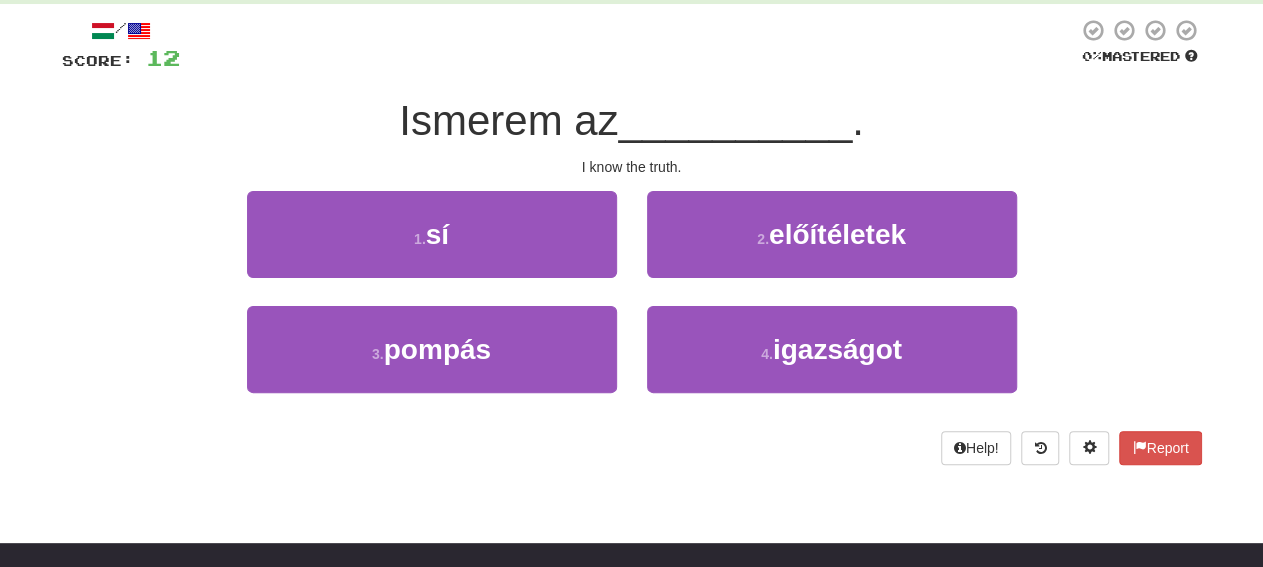 scroll, scrollTop: 0, scrollLeft: 0, axis: both 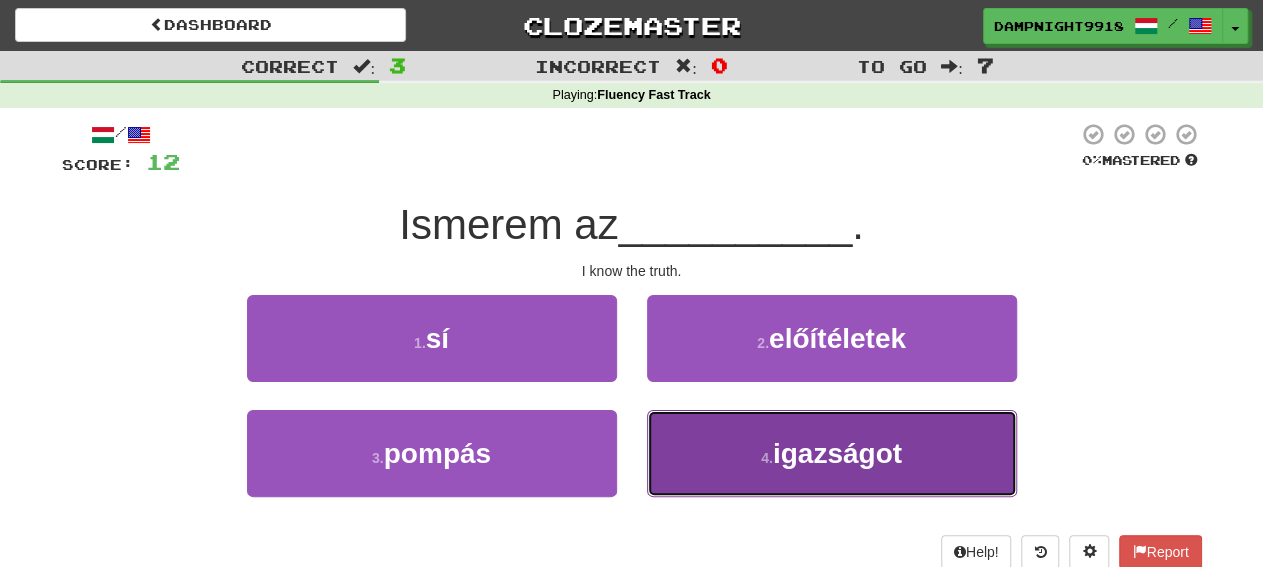click on "4 .  igazságot" at bounding box center (832, 453) 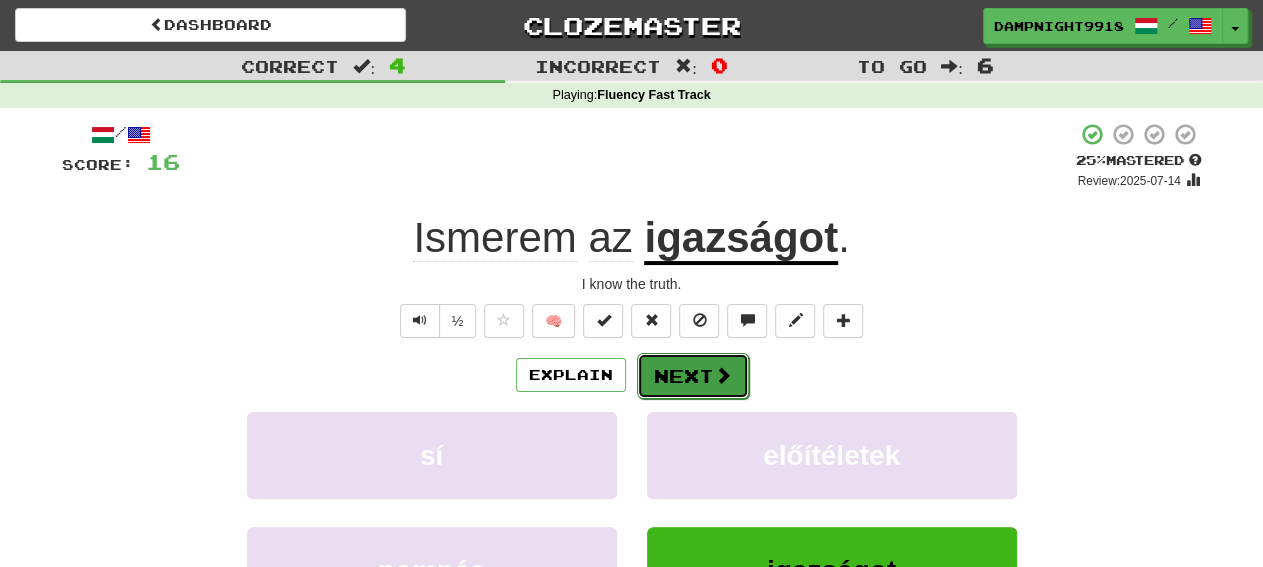 click on "Next" at bounding box center [693, 376] 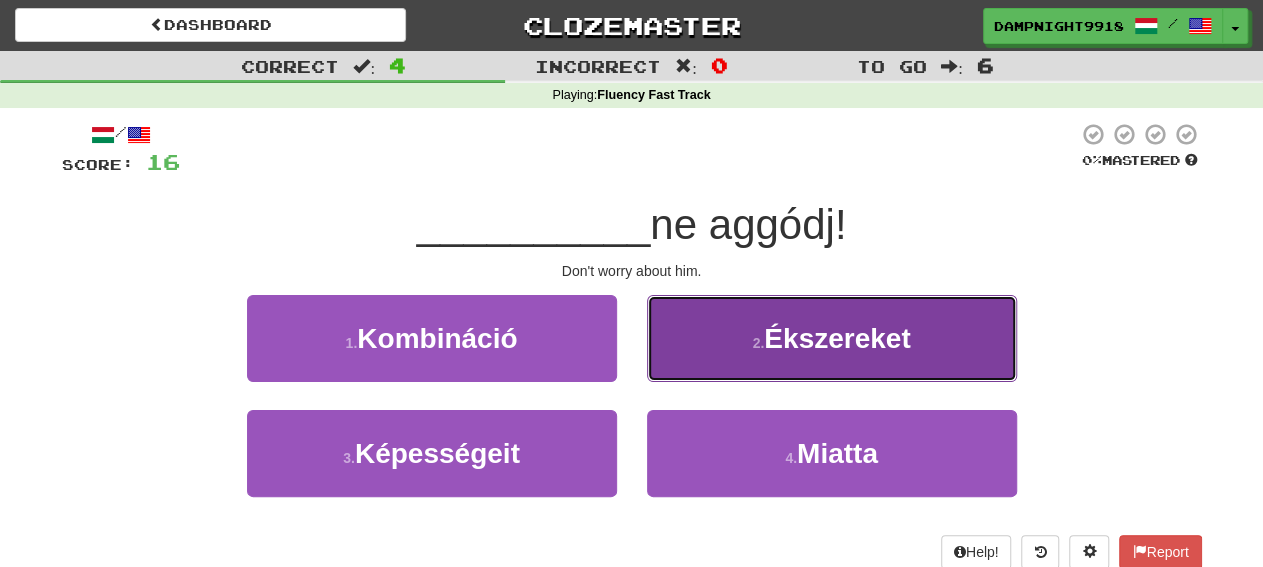click on "2 .  Ékszereket" at bounding box center [832, 338] 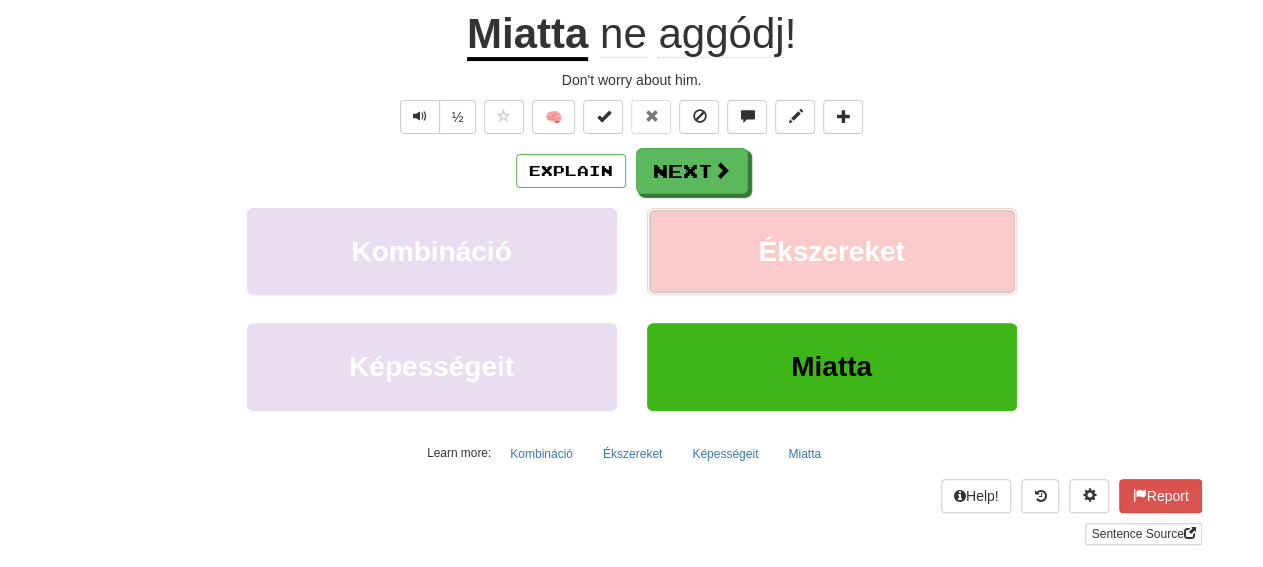 scroll, scrollTop: 208, scrollLeft: 0, axis: vertical 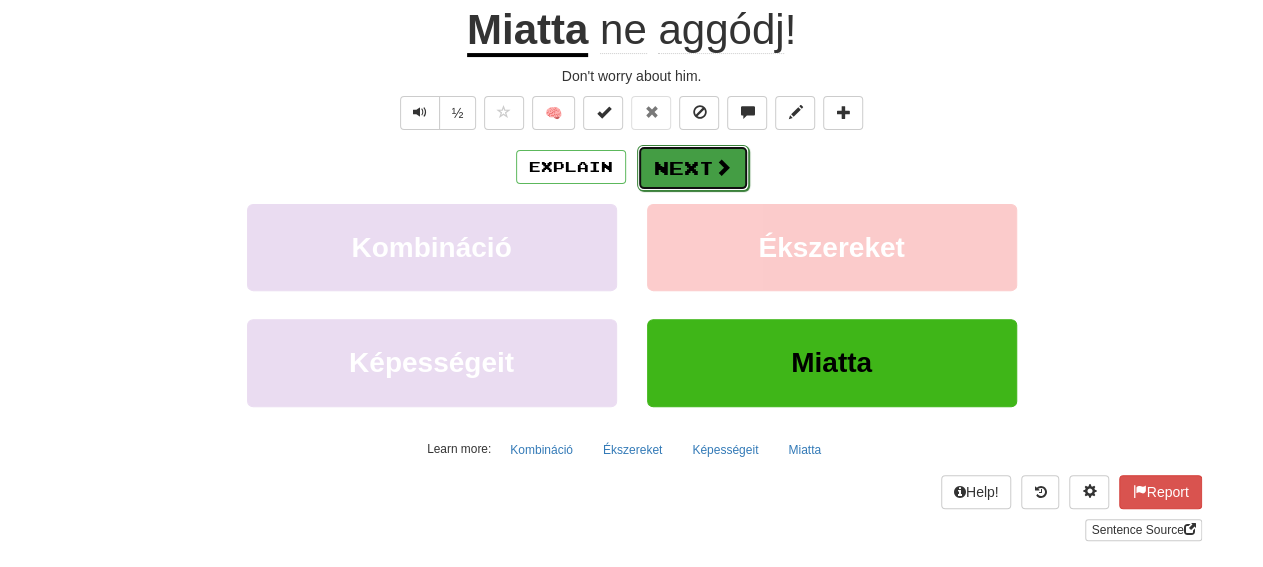 click on "Next" at bounding box center [693, 168] 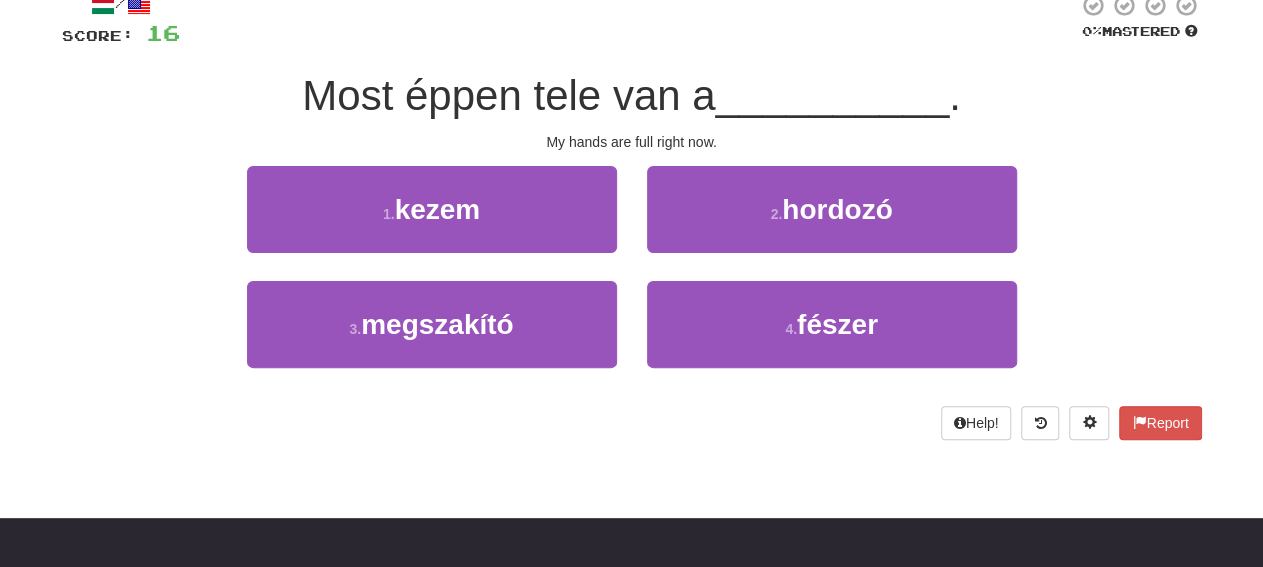 scroll, scrollTop: 91, scrollLeft: 0, axis: vertical 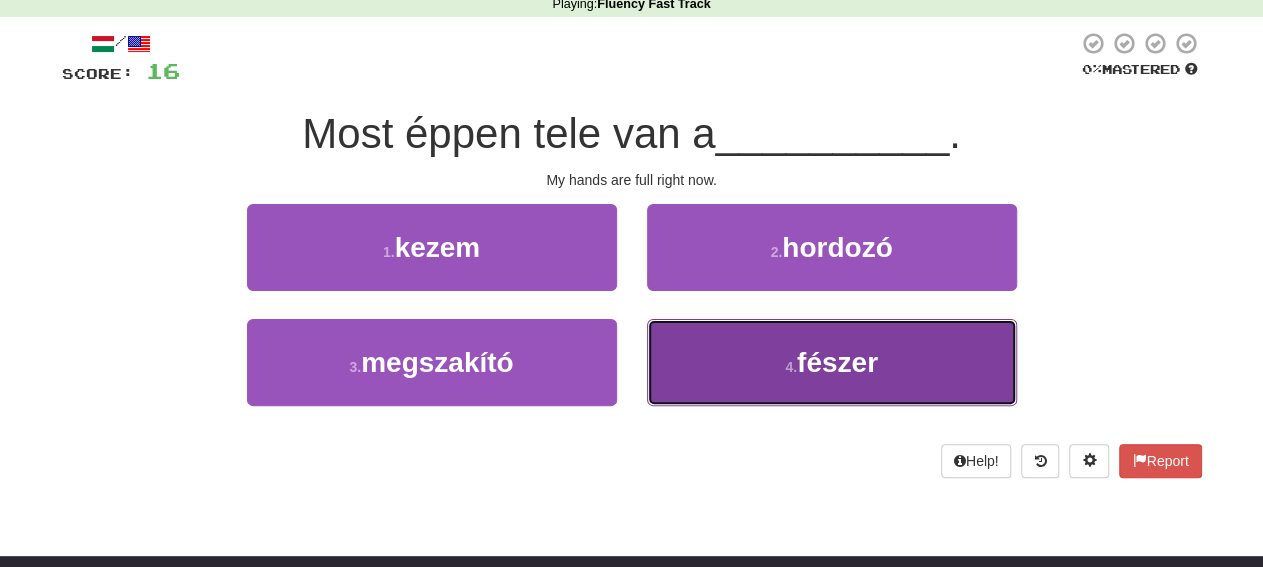 click on "4 .  fészer" at bounding box center [832, 362] 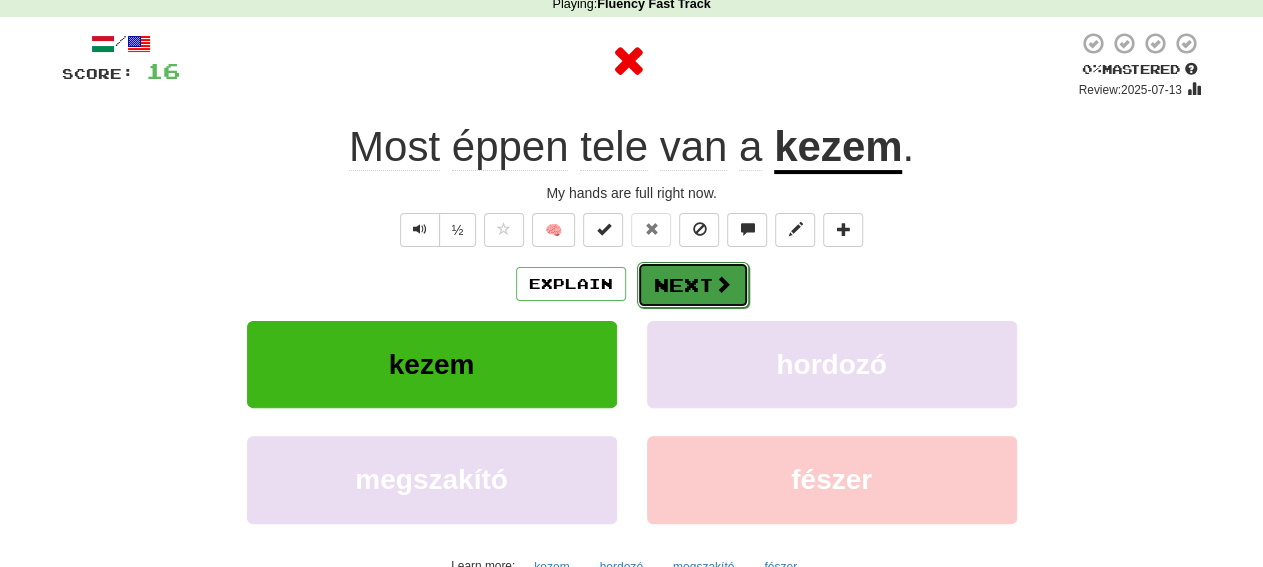 click on "Next" at bounding box center (693, 285) 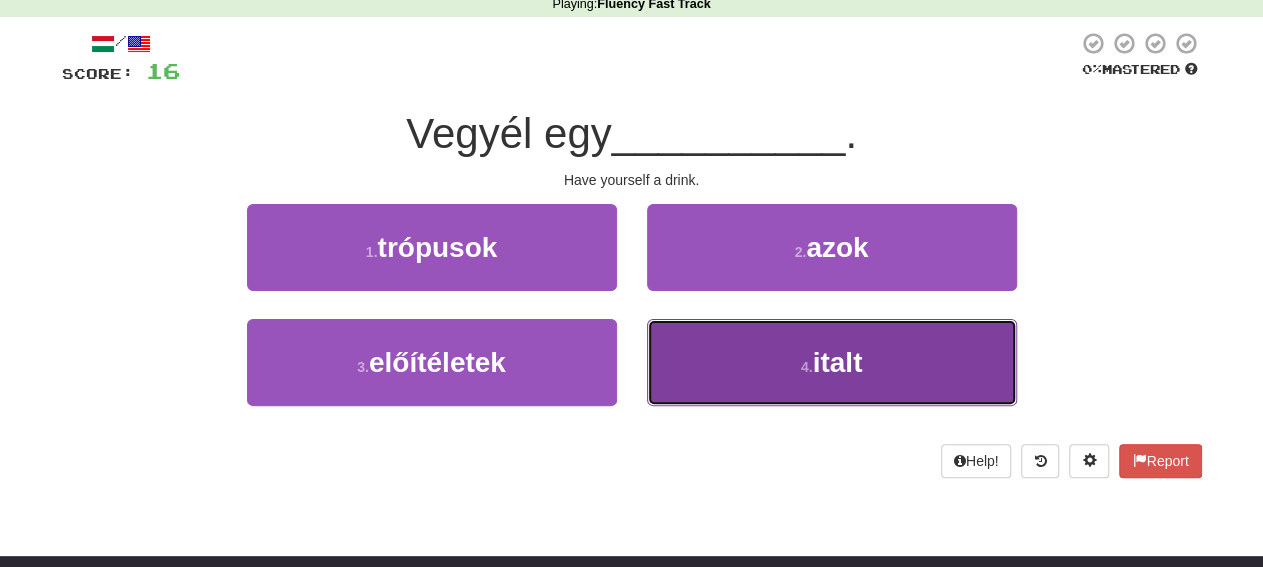 click on "4 .  italt" at bounding box center (832, 362) 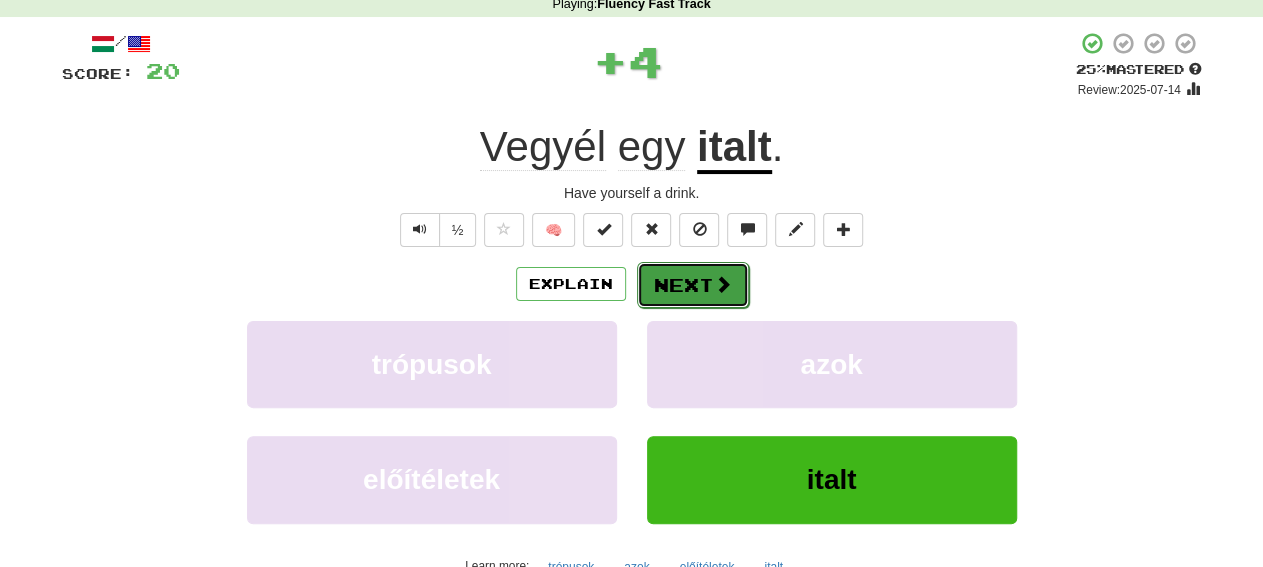 click on "Next" at bounding box center [693, 285] 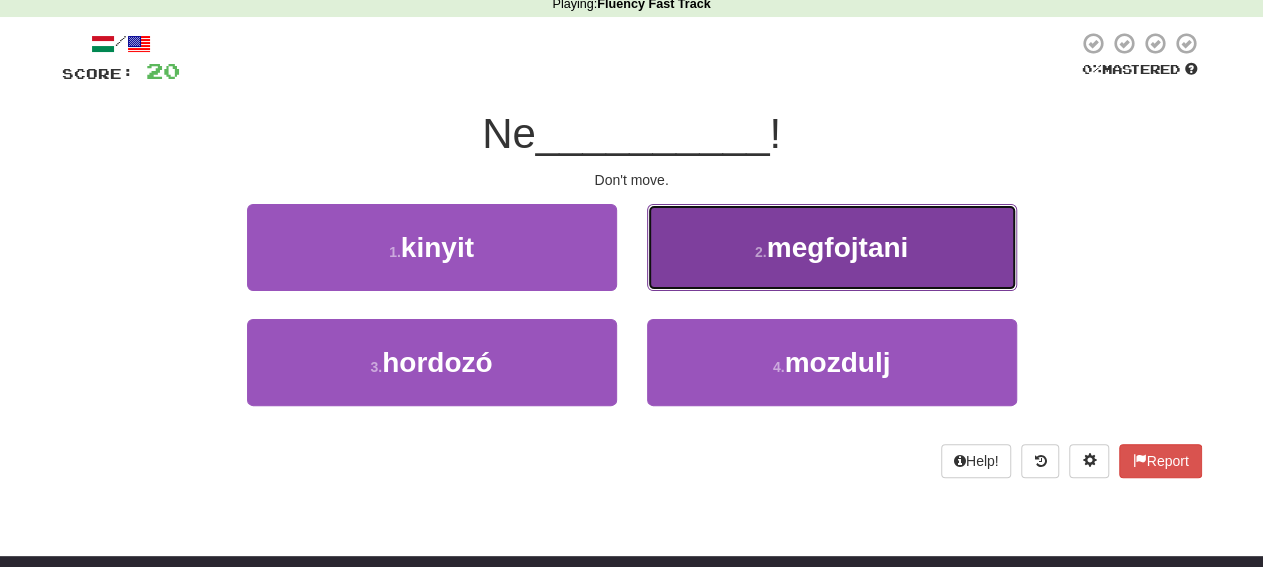 click on "2 .  megfojtani" at bounding box center (832, 247) 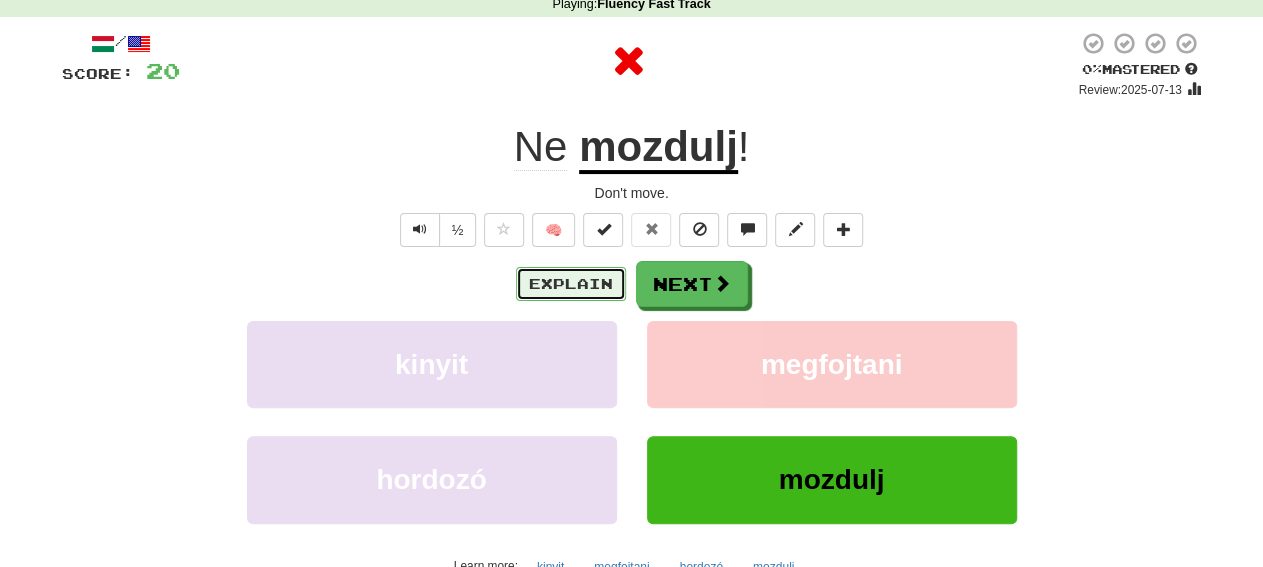 click on "Explain" at bounding box center [571, 284] 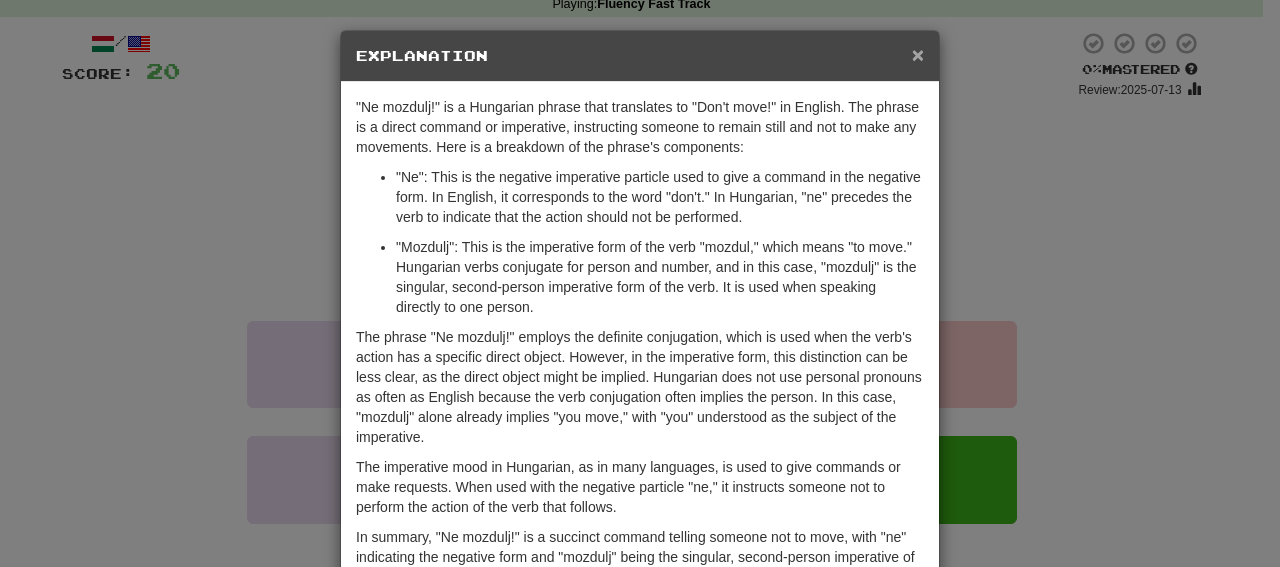 click on "×" at bounding box center (918, 54) 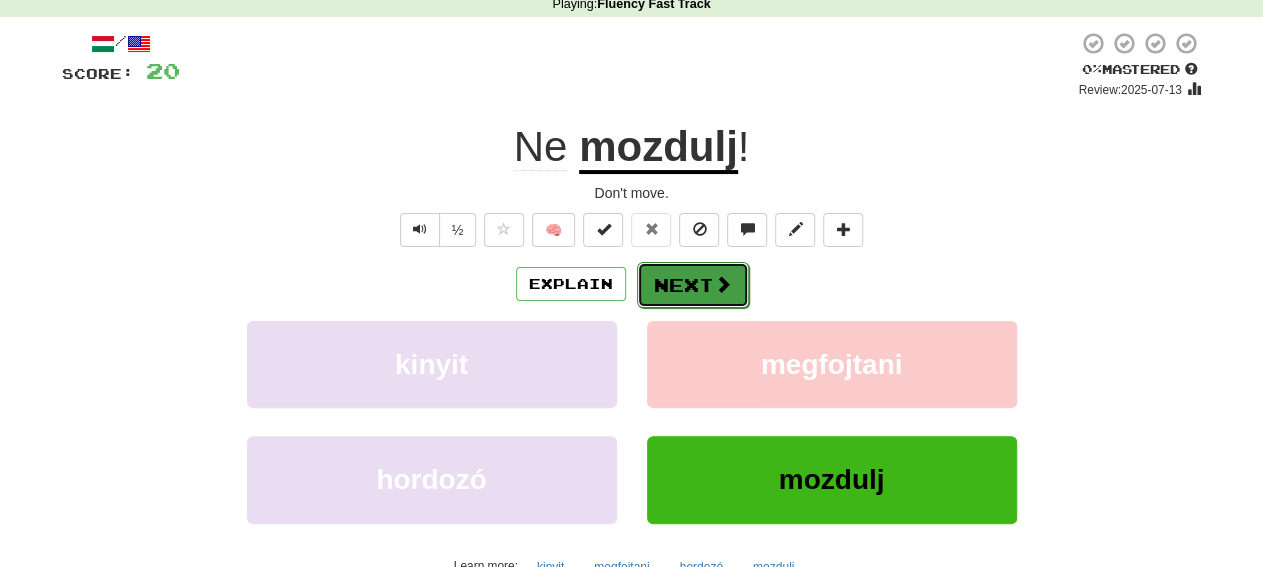 click on "Next" at bounding box center [693, 285] 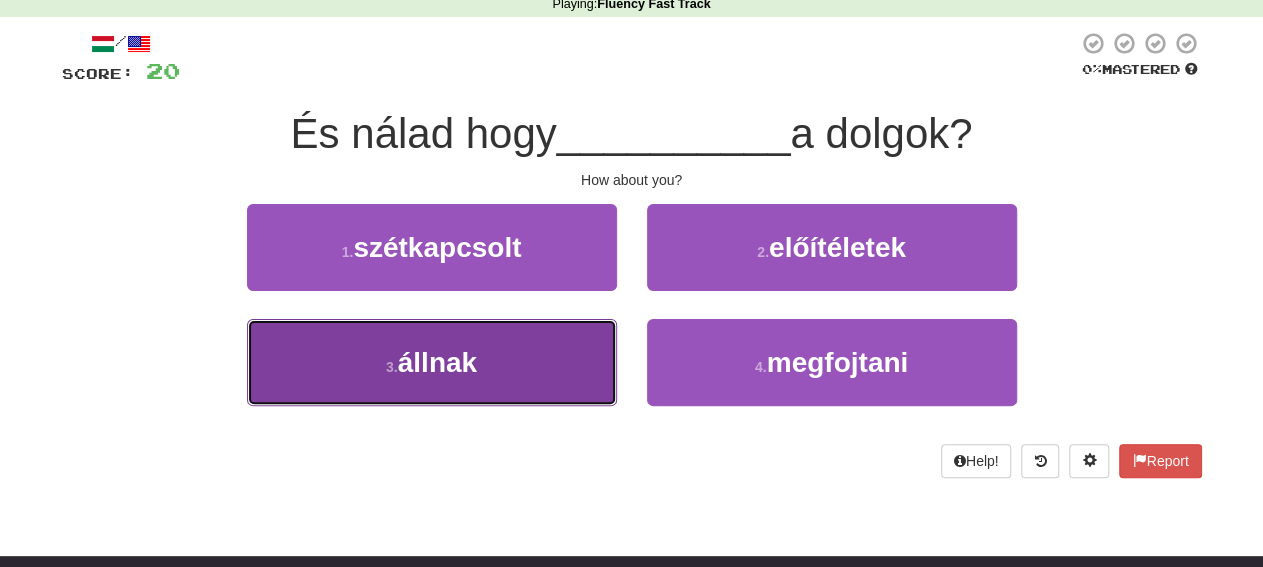 click on "3 .  állnak" at bounding box center [432, 362] 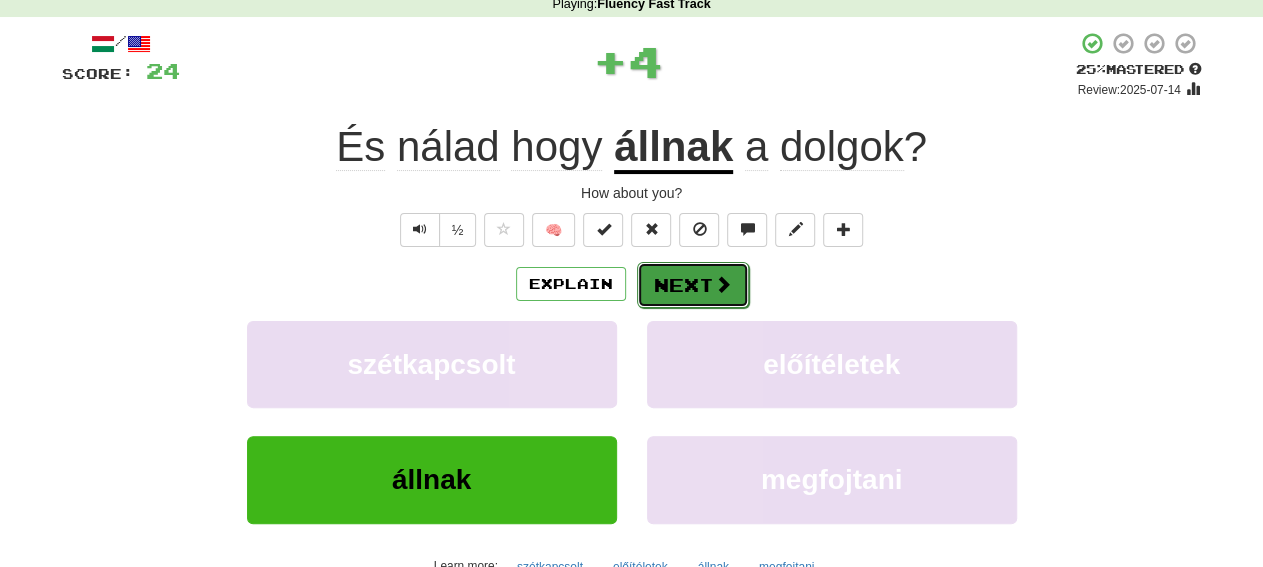 click on "Next" at bounding box center [693, 285] 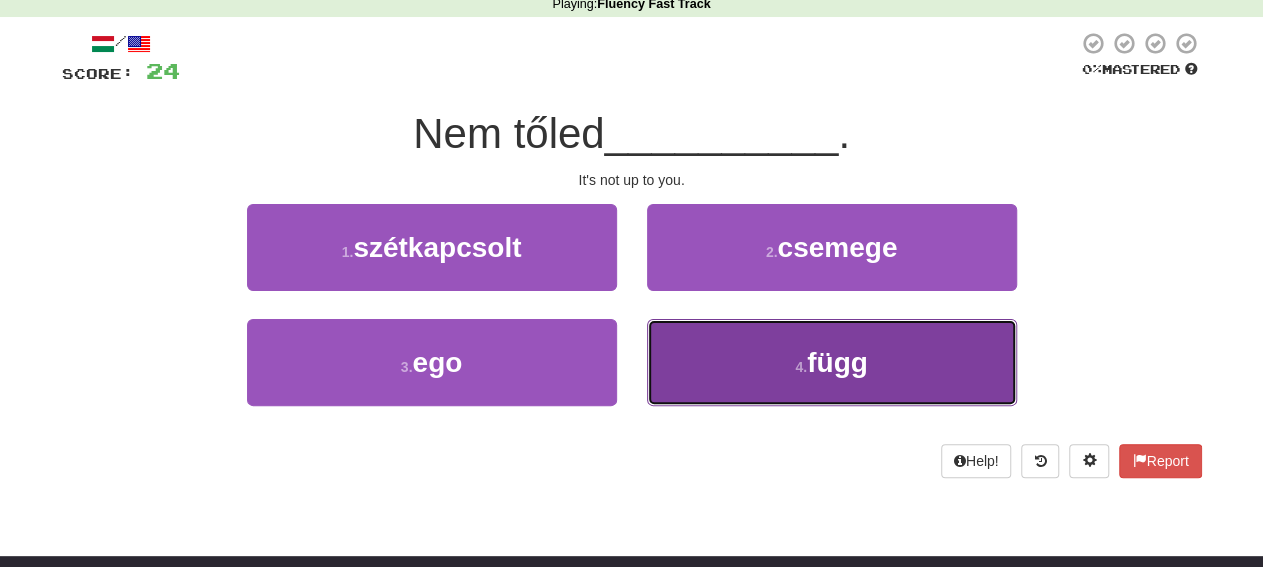 click on "4 .  függ" at bounding box center (832, 362) 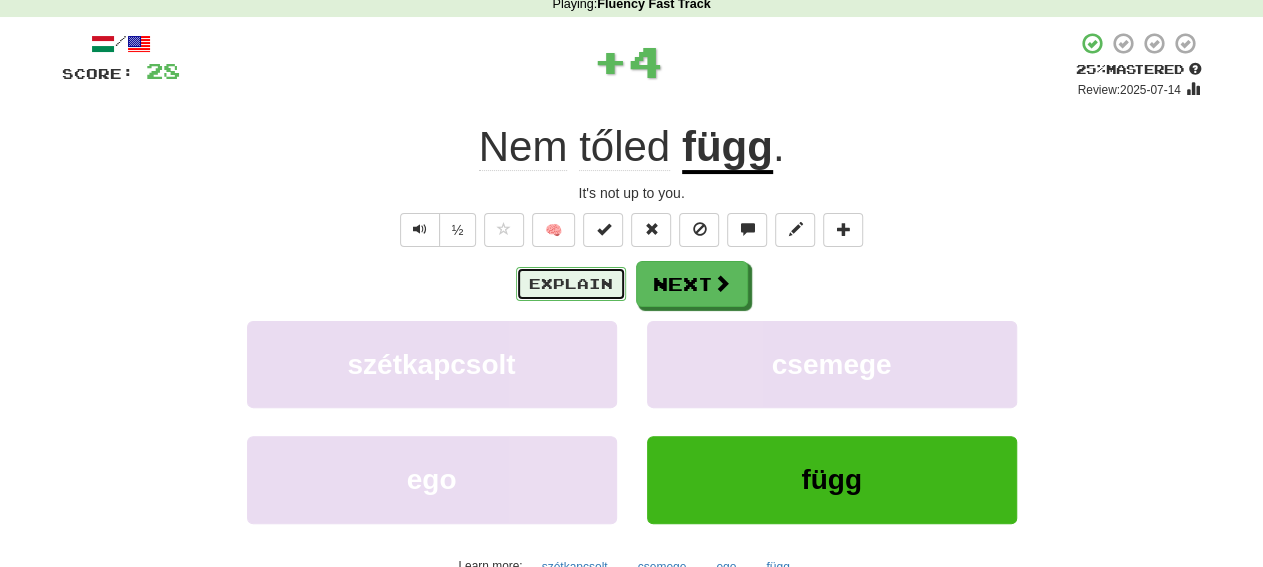 click on "Explain" at bounding box center [571, 284] 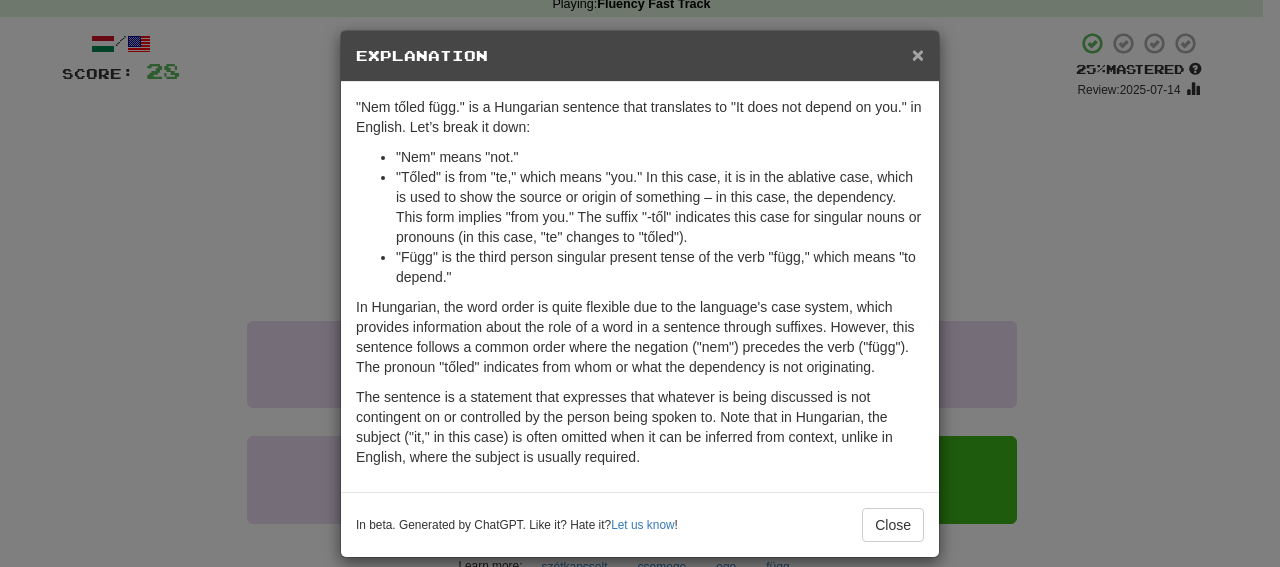 click on "×" at bounding box center [918, 54] 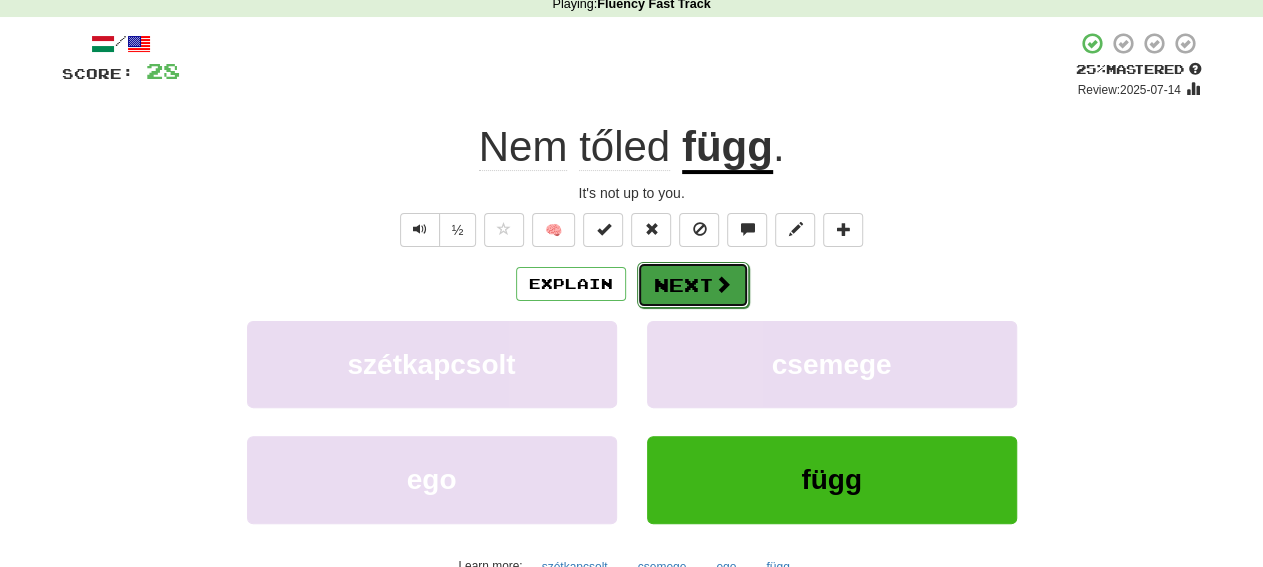 click on "Next" at bounding box center (693, 285) 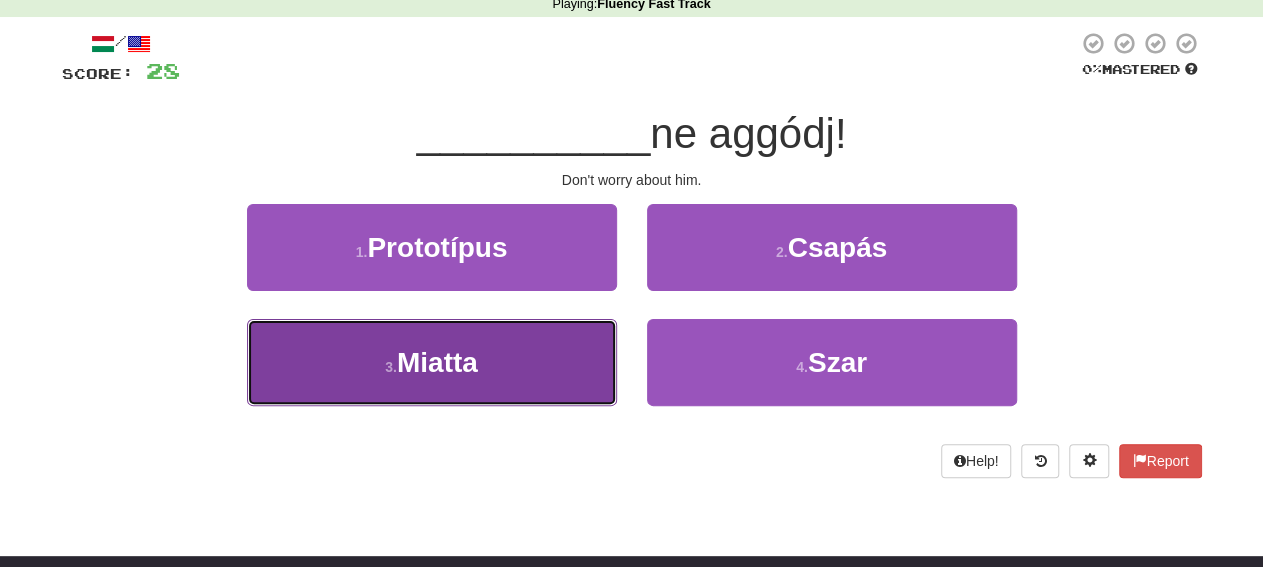 click on "3 .  Miatta" at bounding box center (432, 362) 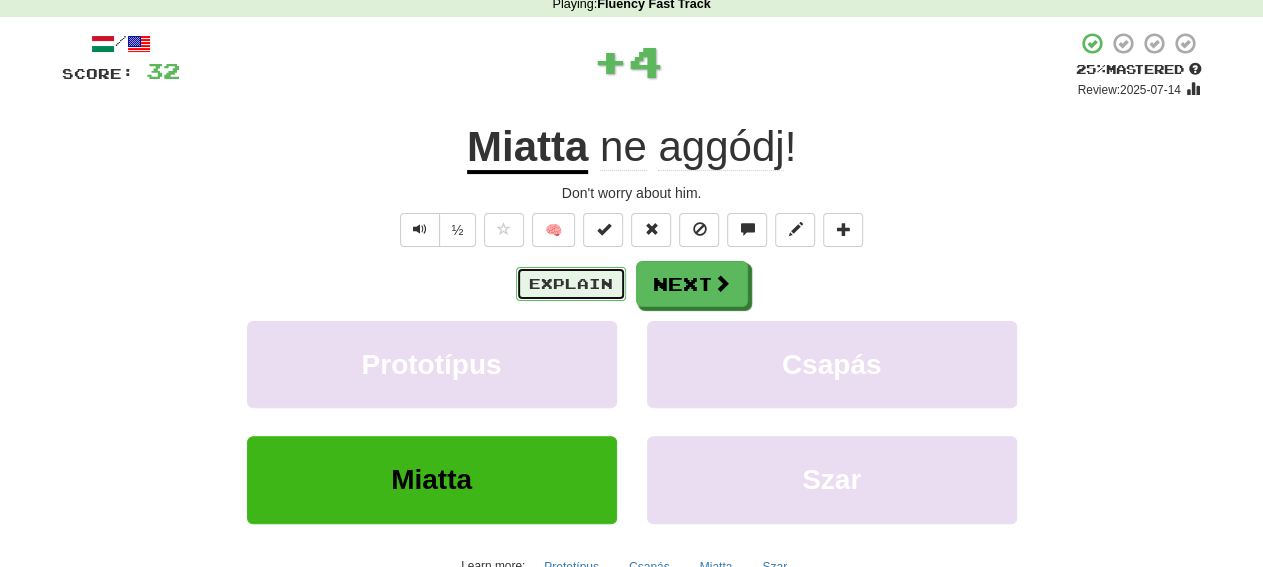 click on "Explain" at bounding box center [571, 284] 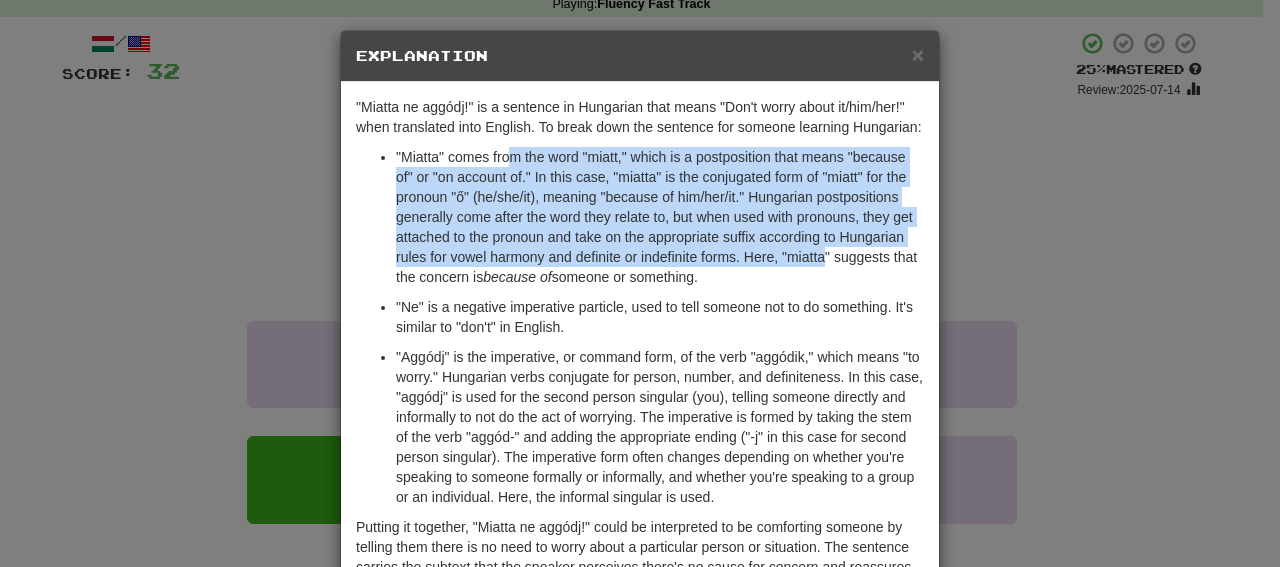 drag, startPoint x: 502, startPoint y: 163, endPoint x: 818, endPoint y: 248, distance: 327.23233 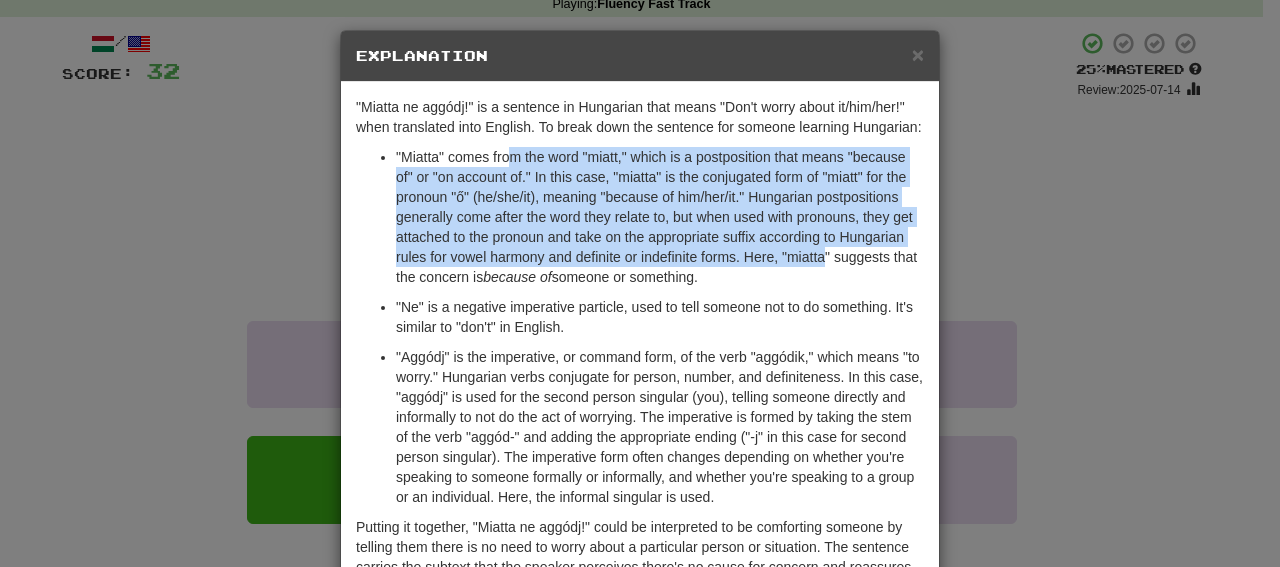 click on ""Miatta" comes from the word "miatt," which is a postposition that means "because of" or "on account of." In this case, "miatta" is the conjugated form of "miatt" for the pronoun "ő" (he/she/it), meaning "because of him/her/it." Hungarian postpositions generally come after the word they relate to, but when used with pronouns, they get attached to the pronoun and take on the appropriate suffix according to Hungarian rules for vowel harmony and definite or indefinite forms. Here, "miatta" suggests that the concern is  because of  someone or something." at bounding box center [660, 217] 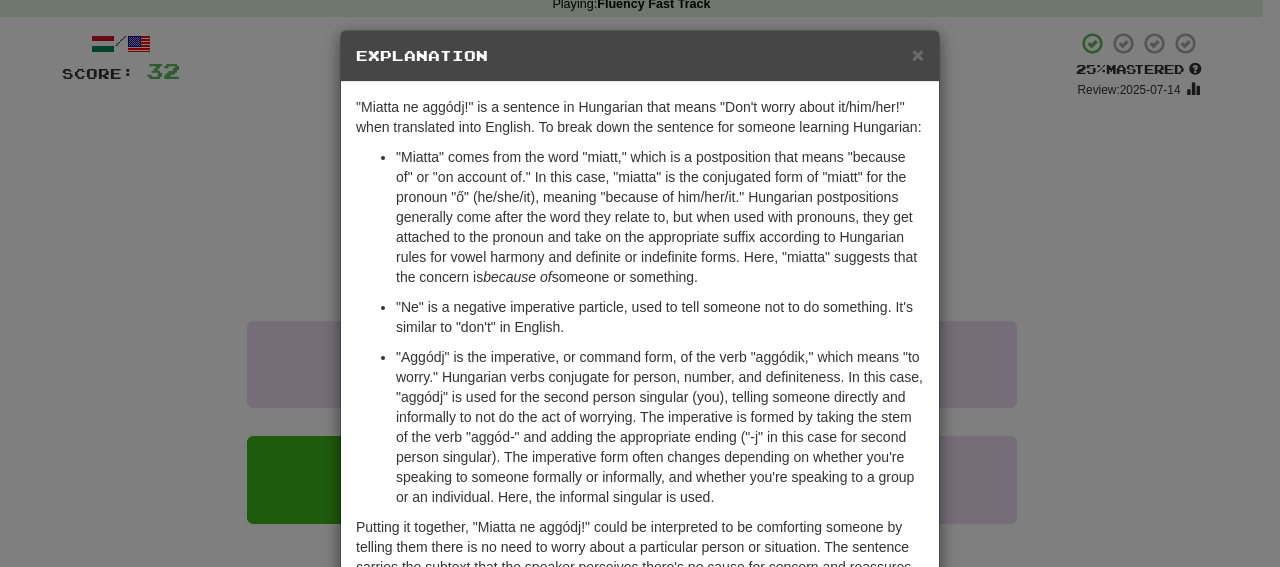 click on "× Explanation" at bounding box center (640, 56) 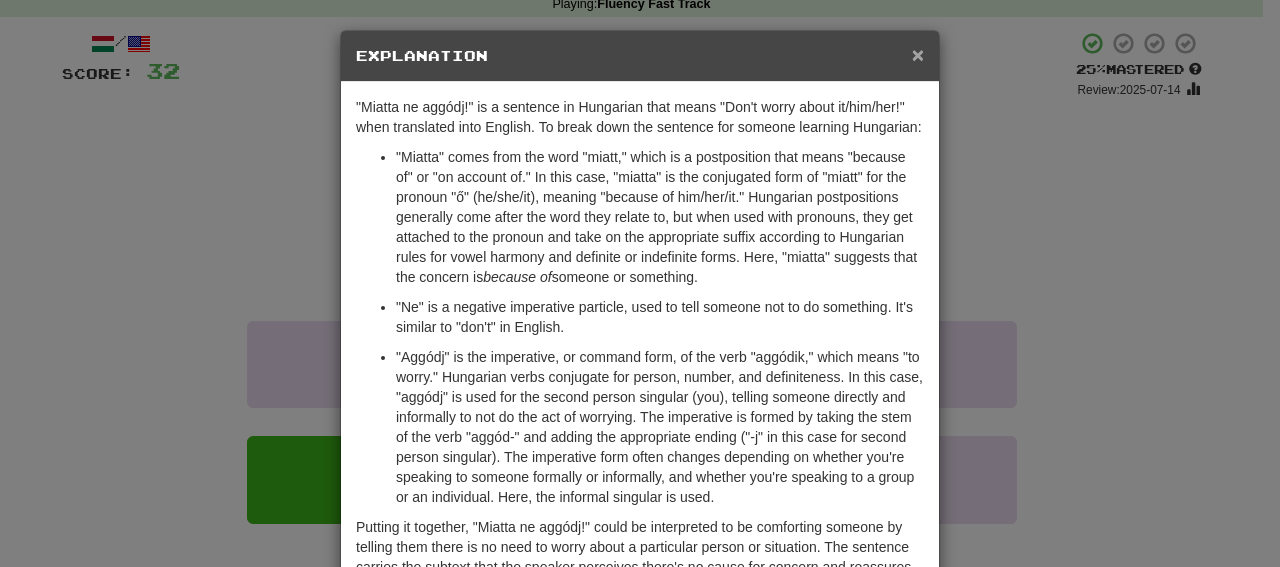 click on "×" at bounding box center [918, 54] 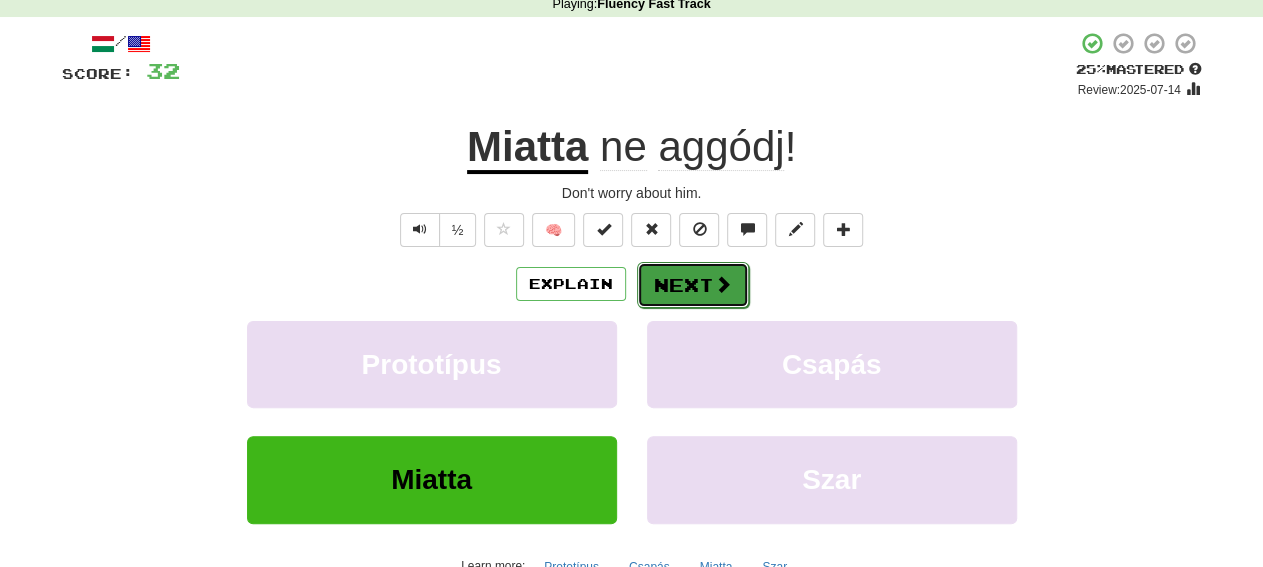 click on "Next" at bounding box center [693, 285] 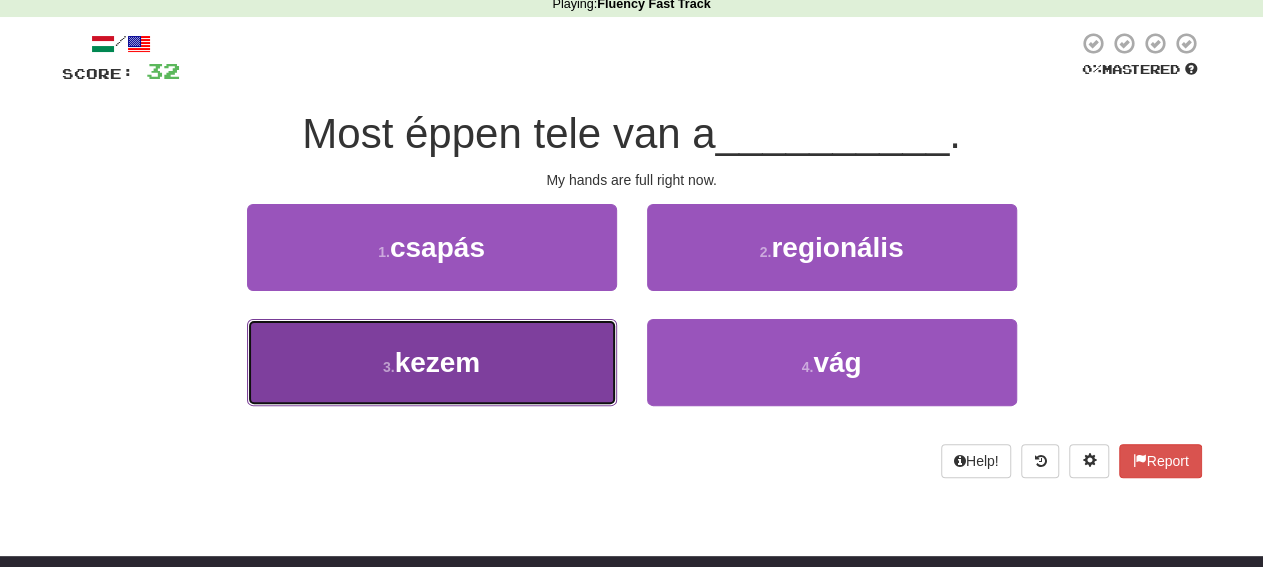 click on "3 .  kezem" at bounding box center [432, 362] 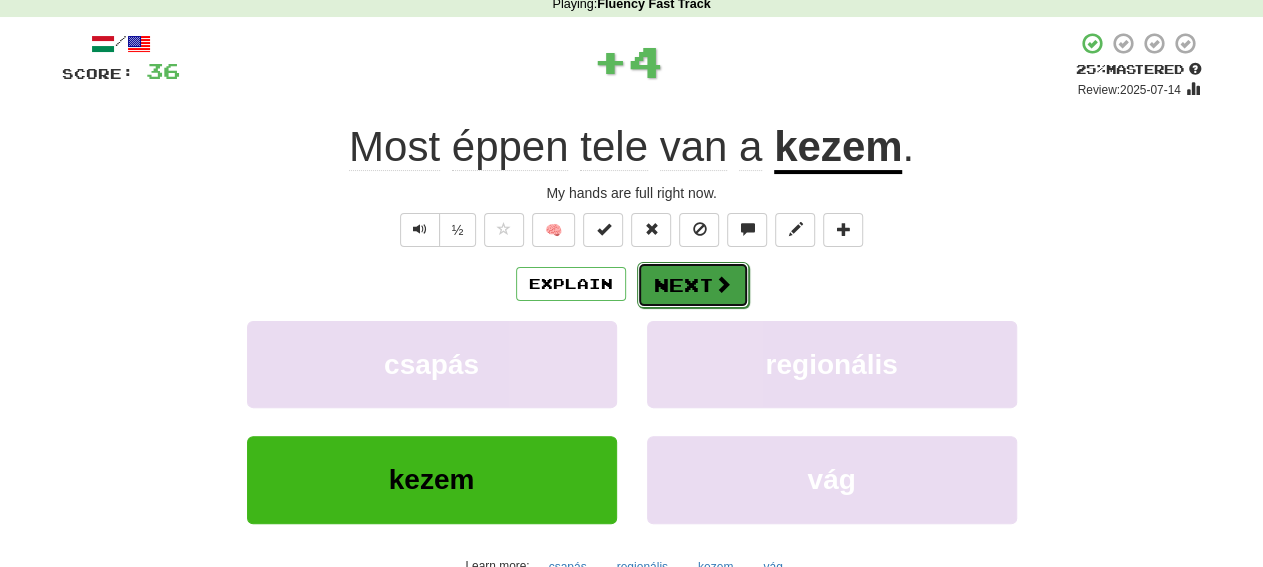 click at bounding box center [723, 284] 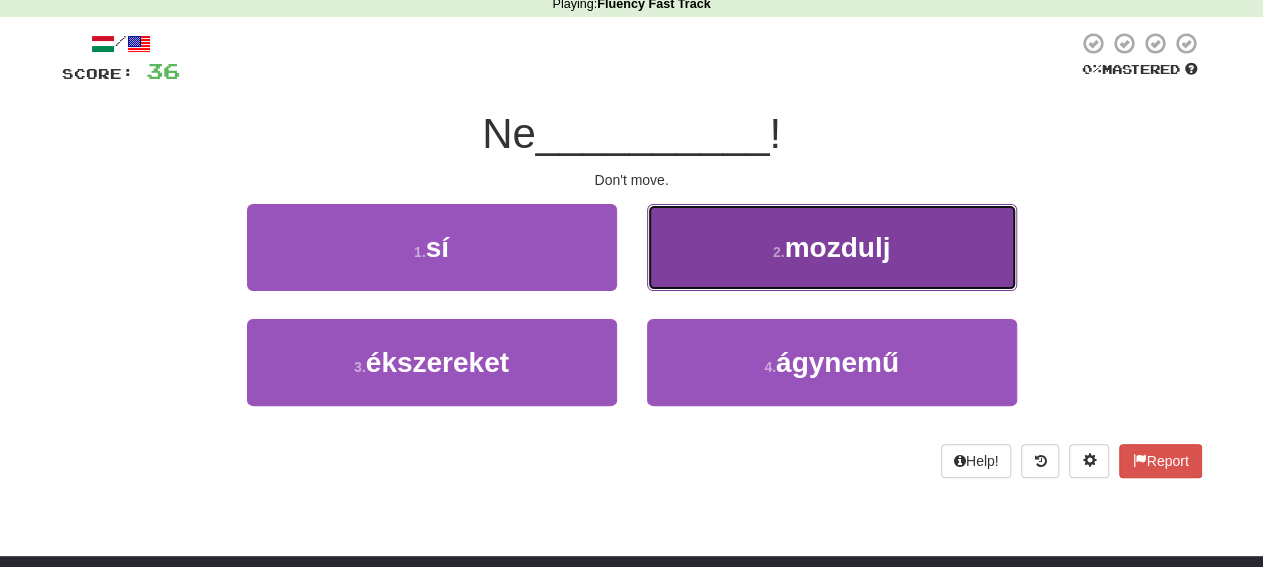 click on "2 .  mozdulj" at bounding box center [832, 247] 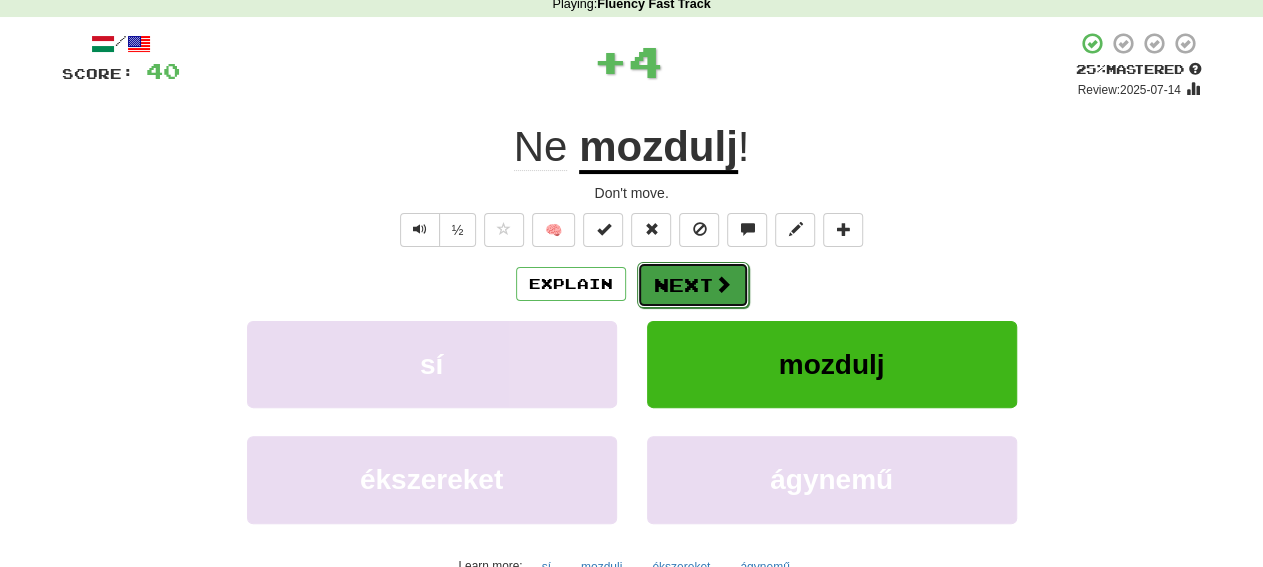 click on "Next" at bounding box center (693, 285) 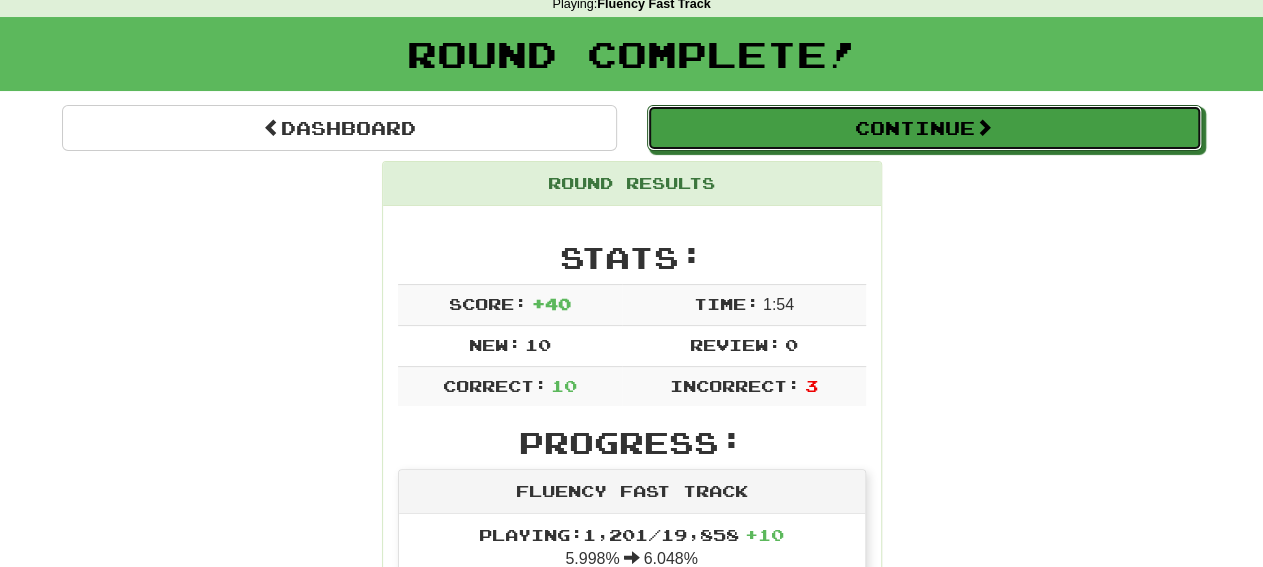 click on "Continue" at bounding box center [924, 128] 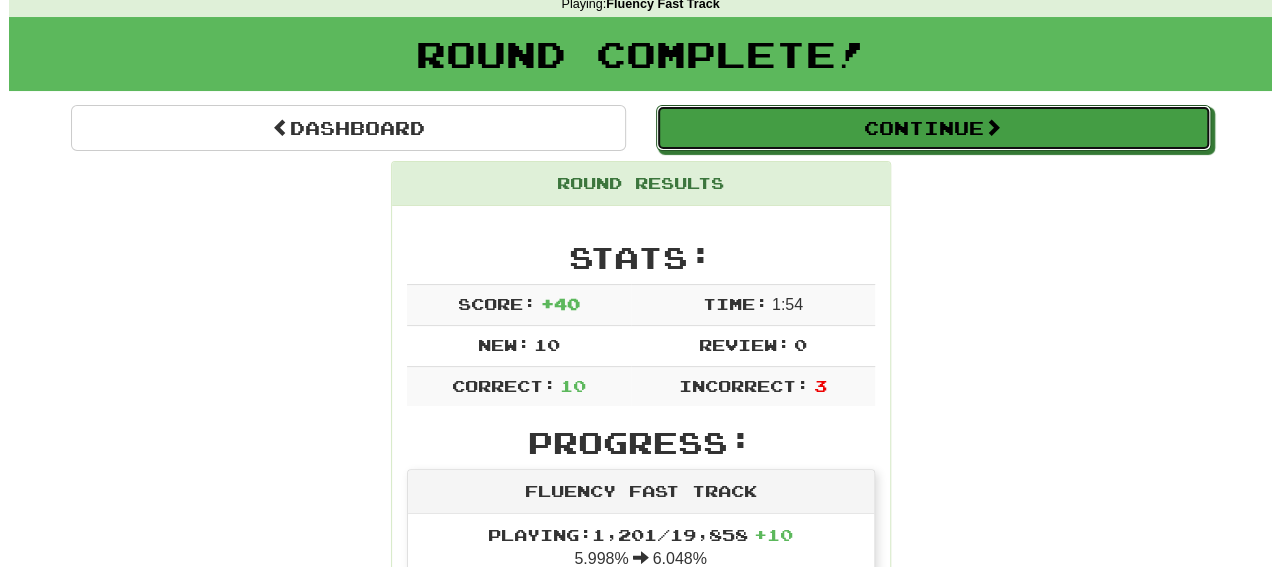 scroll, scrollTop: 131, scrollLeft: 0, axis: vertical 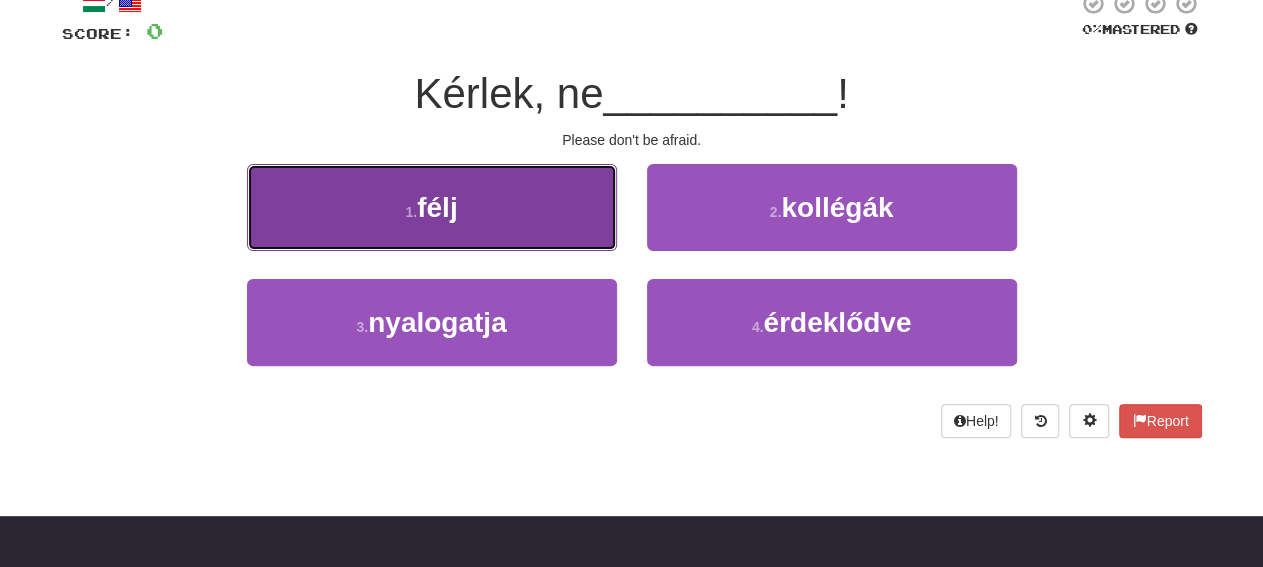click on "1 .  félj" at bounding box center (432, 207) 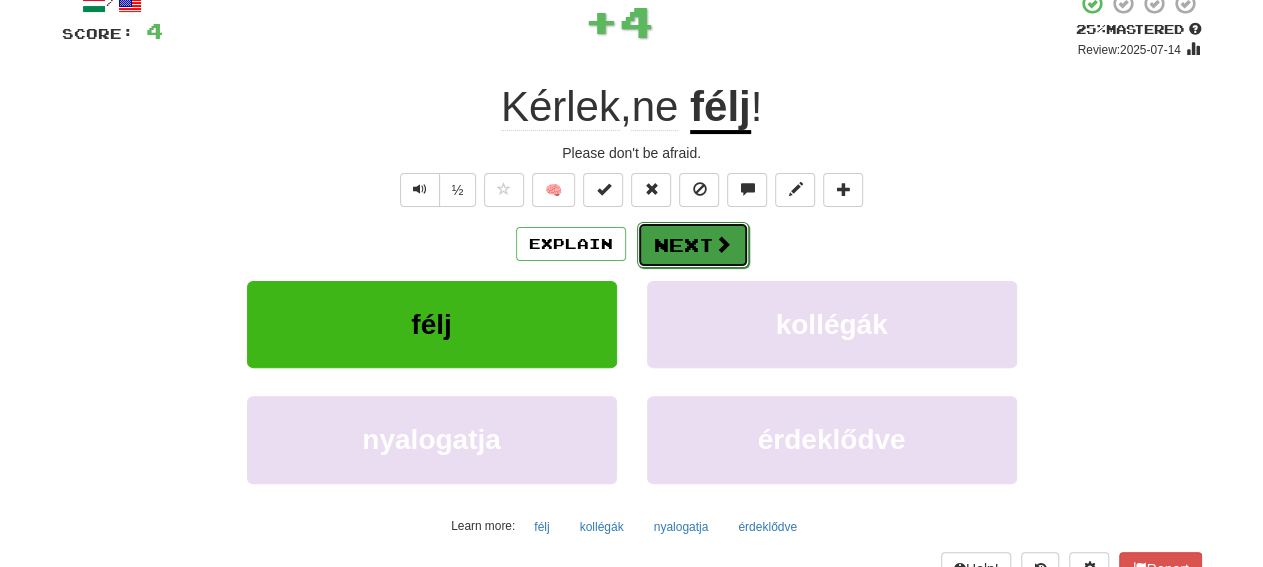 click on "Next" at bounding box center [693, 245] 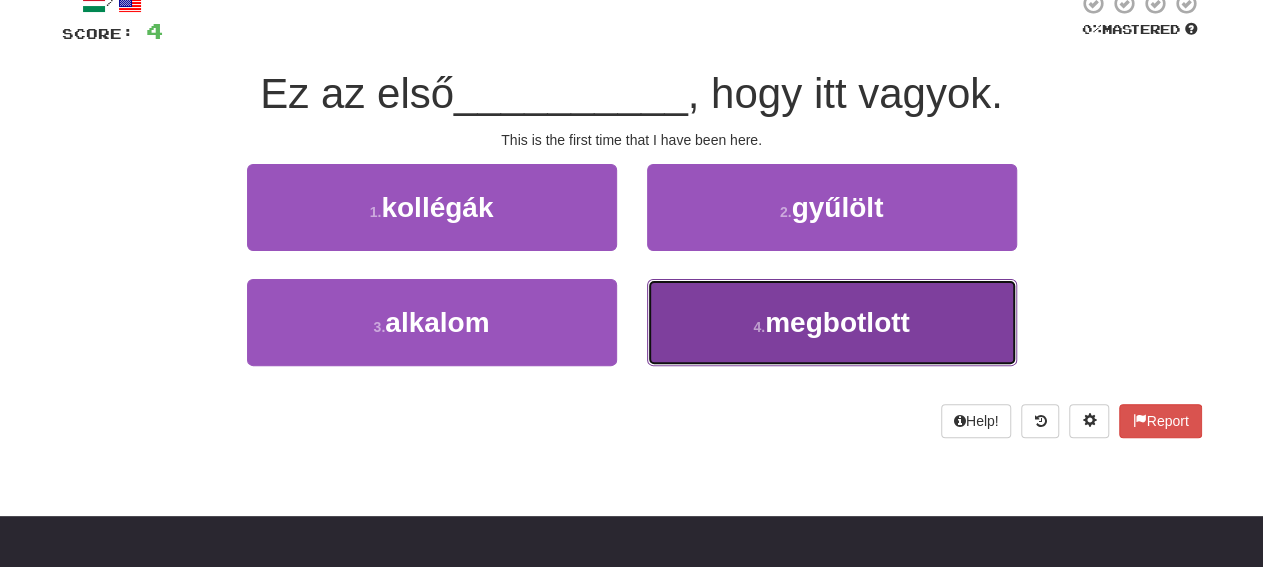 click on "[NUMBER] .  megbotlott" at bounding box center [832, 322] 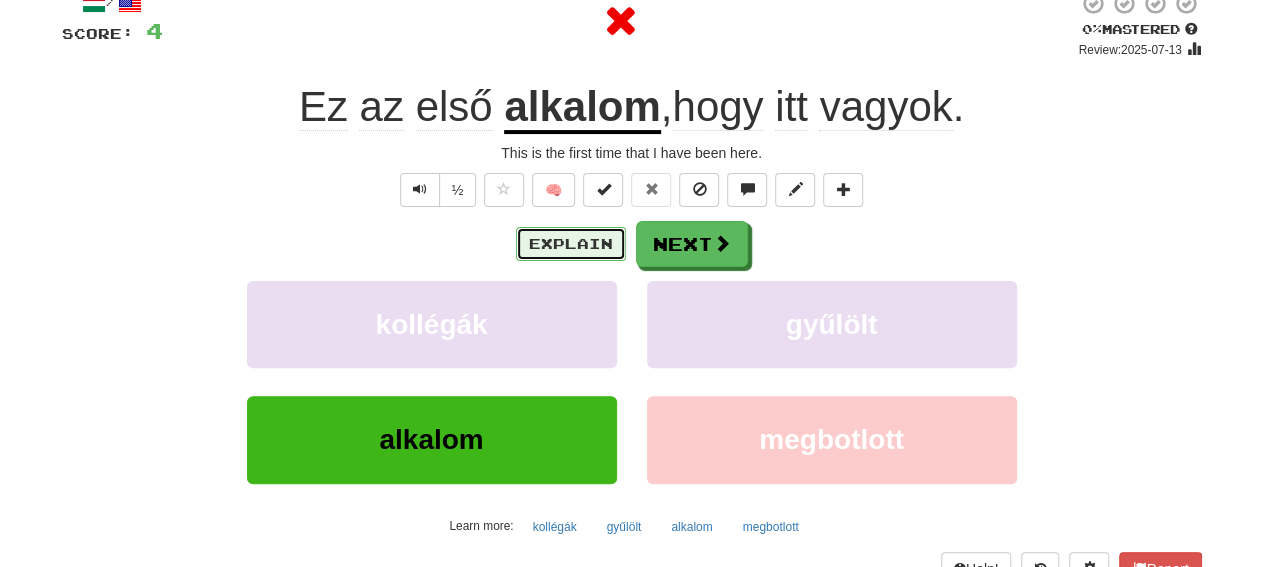 click on "Explain" at bounding box center (571, 244) 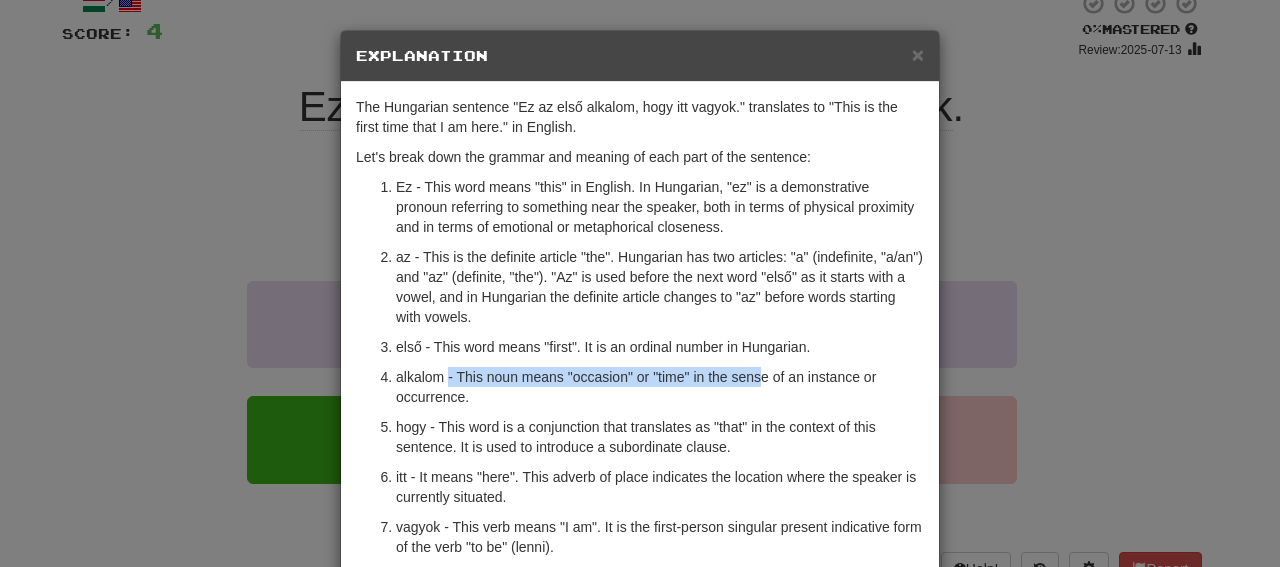 drag, startPoint x: 440, startPoint y: 367, endPoint x: 755, endPoint y: 365, distance: 315.00635 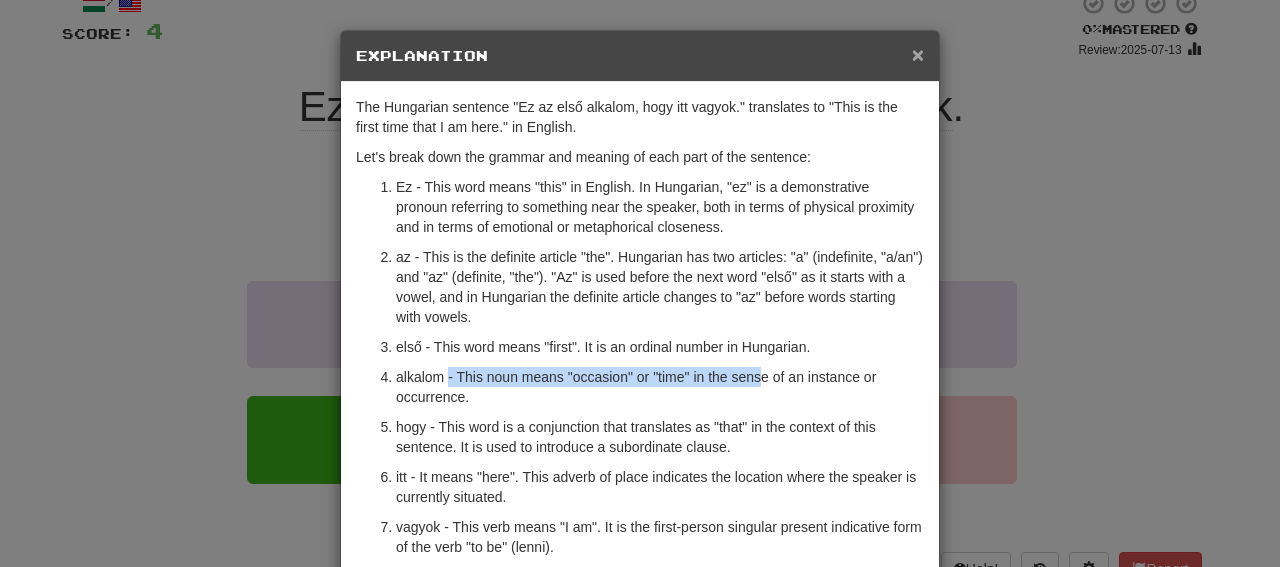 click on "×" at bounding box center [918, 54] 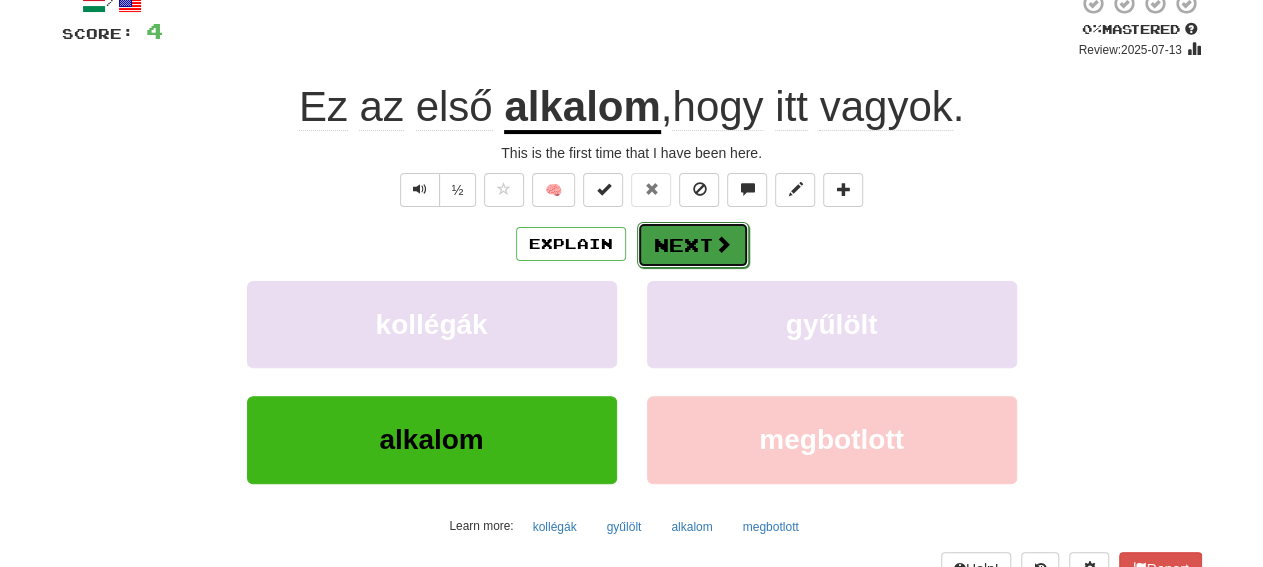 click on "Next" at bounding box center (693, 245) 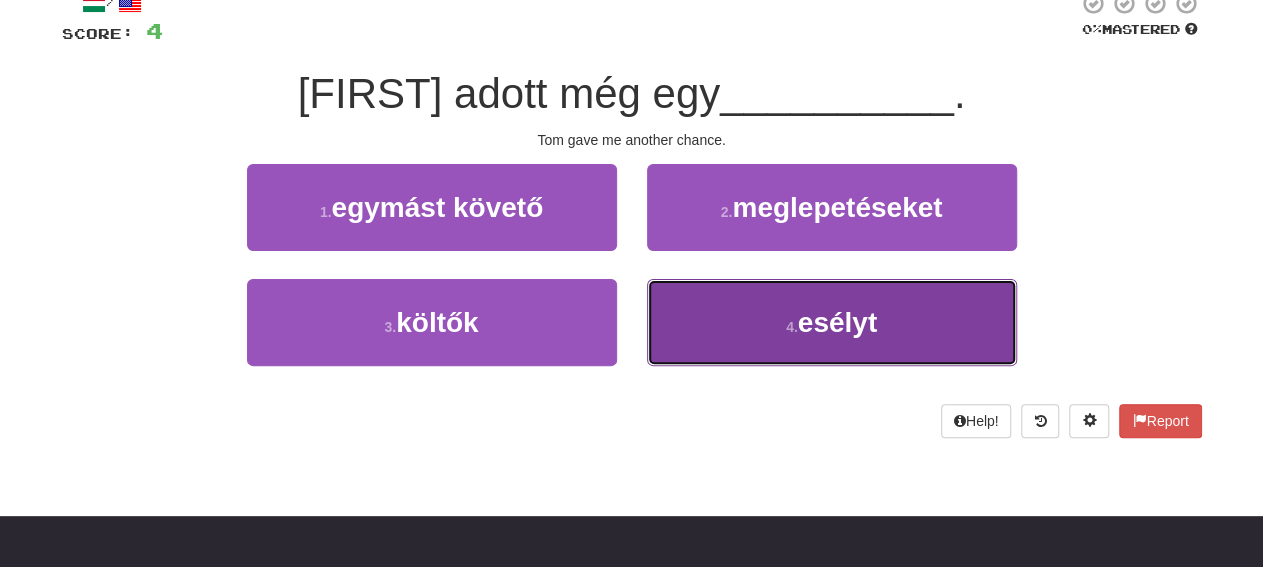 click on "4 .  esélyt" at bounding box center (832, 322) 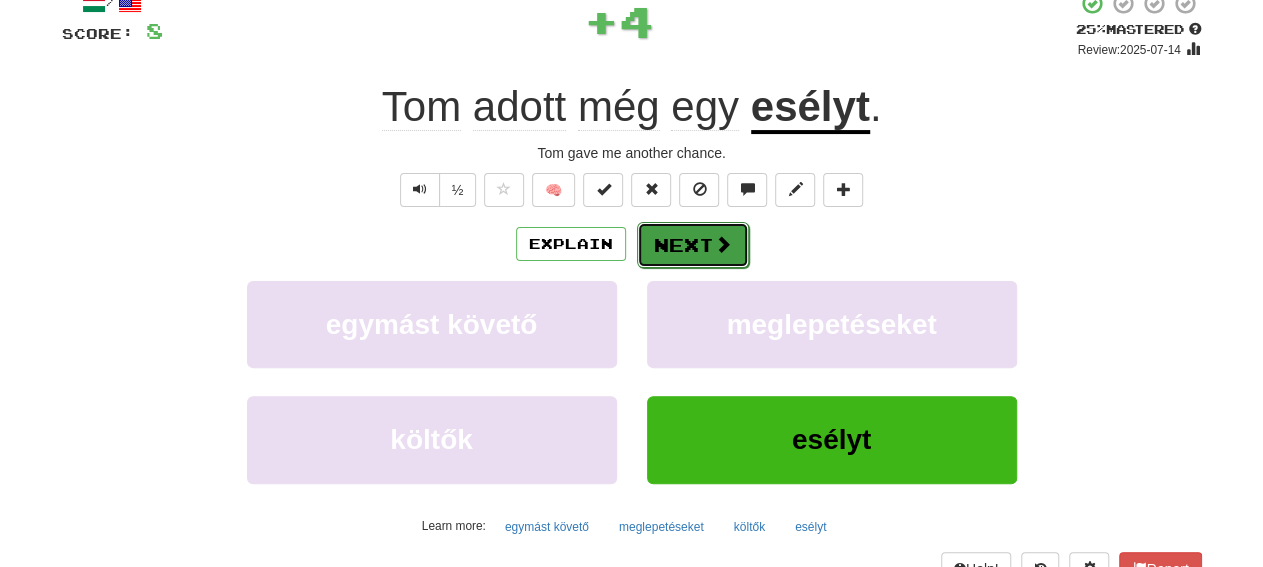 click on "Next" at bounding box center [693, 245] 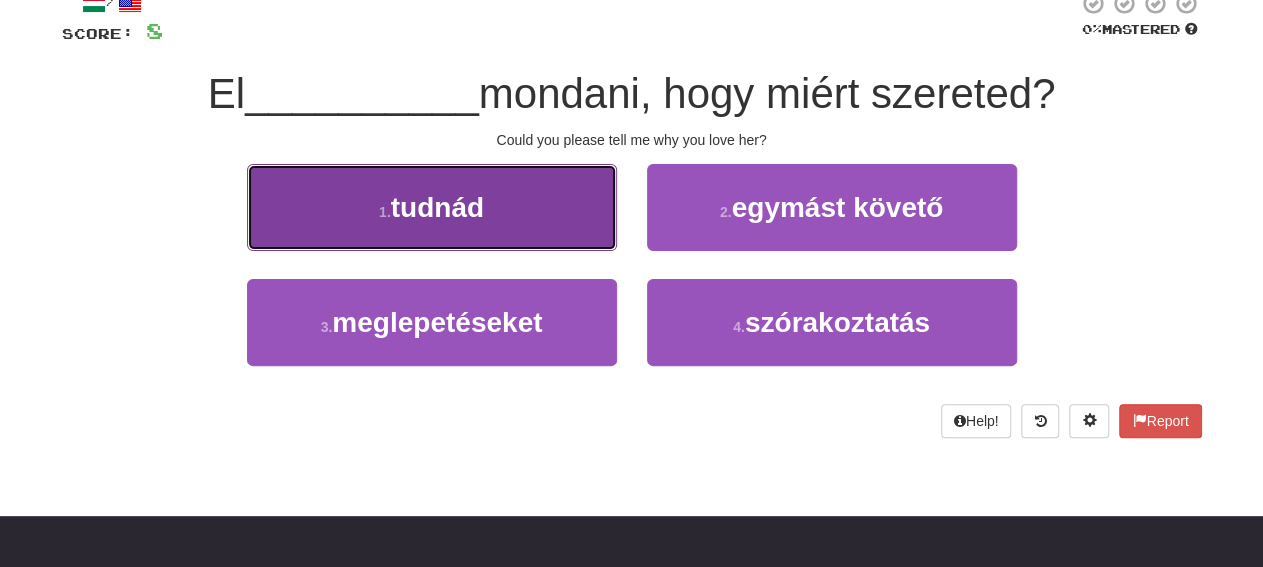 click on "1 .  tudnád" at bounding box center (432, 207) 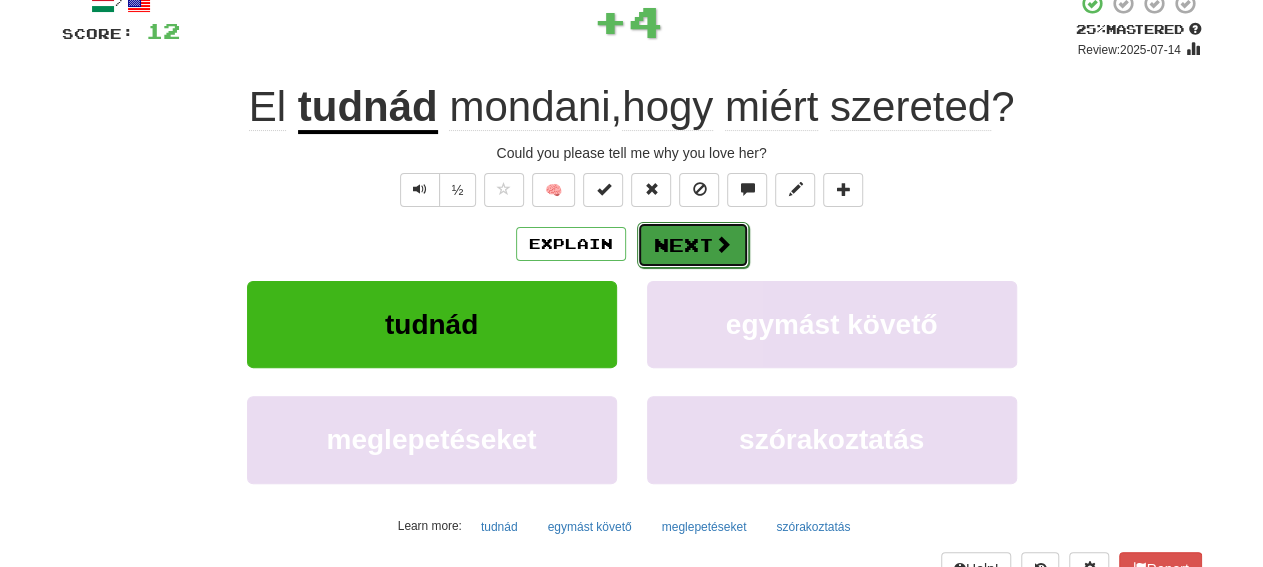 click on "Next" at bounding box center (693, 245) 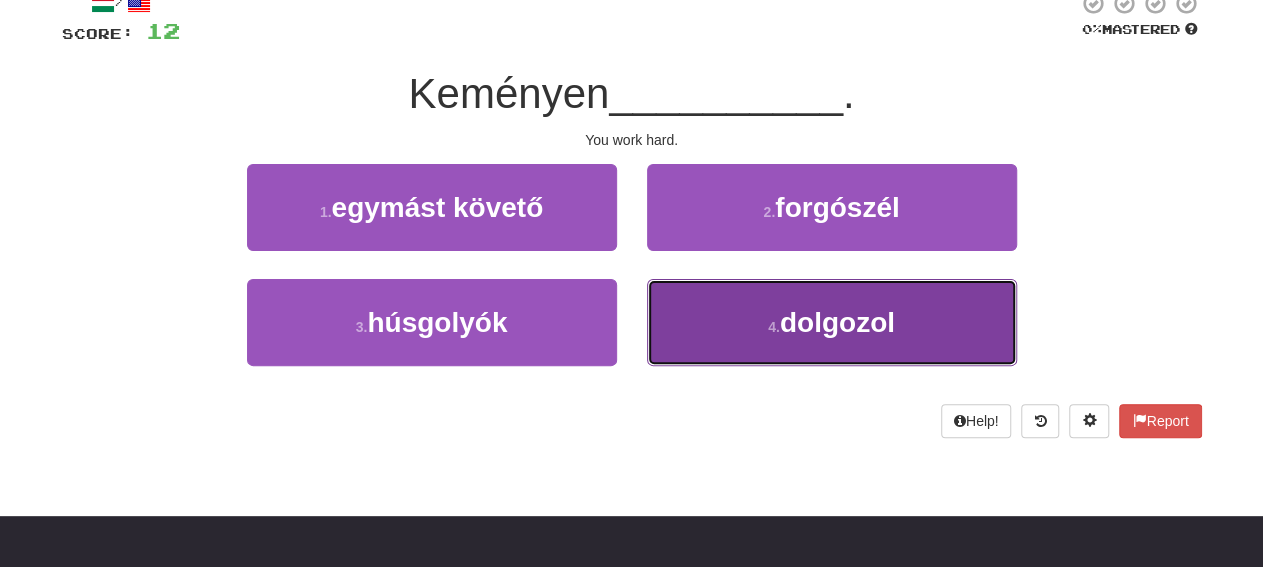 click on "4 .  dolgozol" at bounding box center (832, 322) 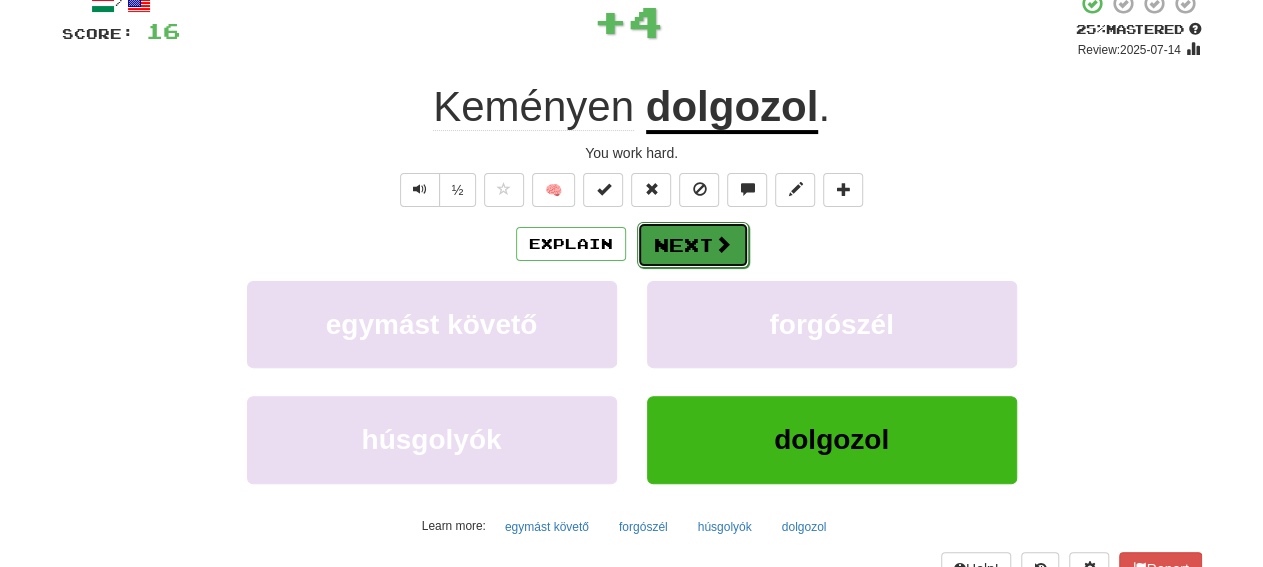 click on "Next" at bounding box center (693, 245) 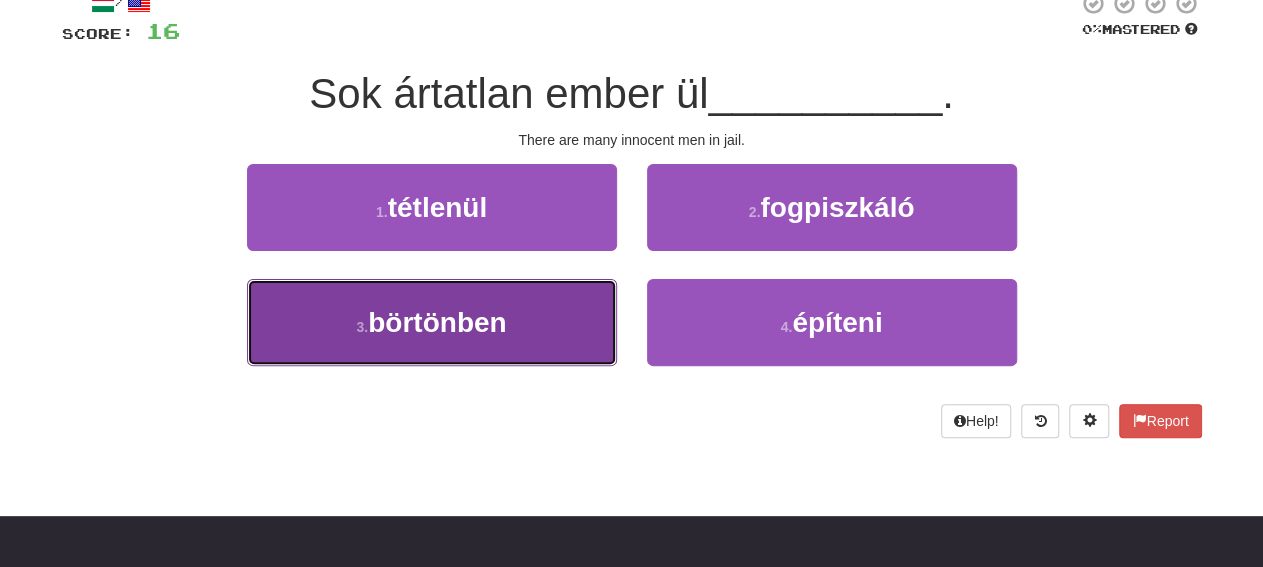 click on "3 .  börtönben" at bounding box center [432, 322] 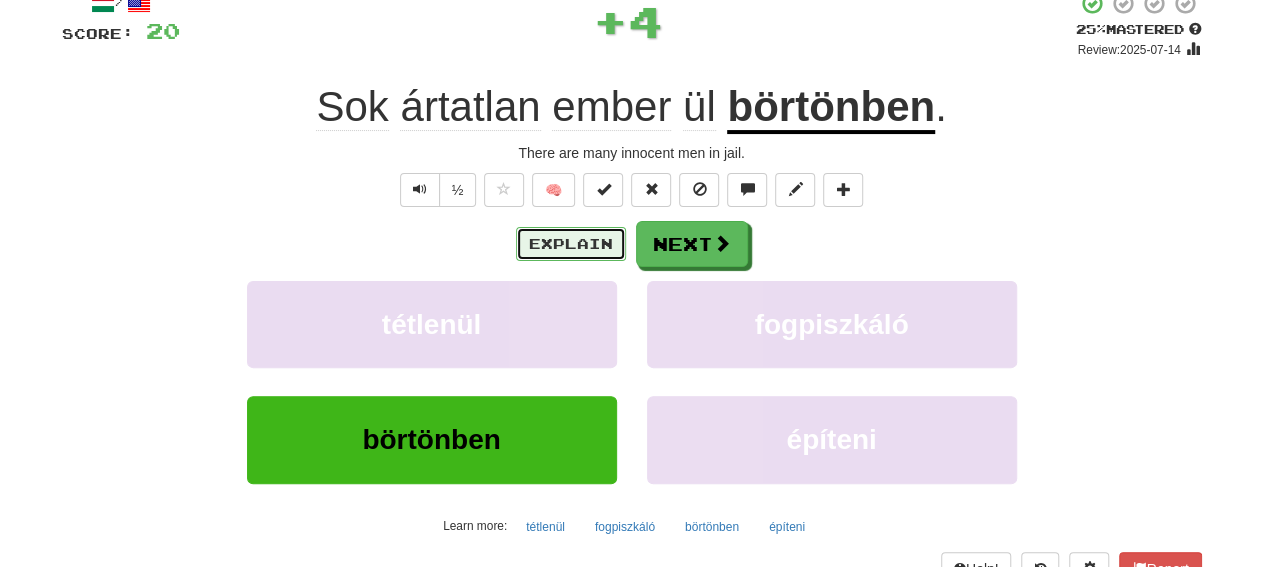 click on "Explain" at bounding box center [571, 244] 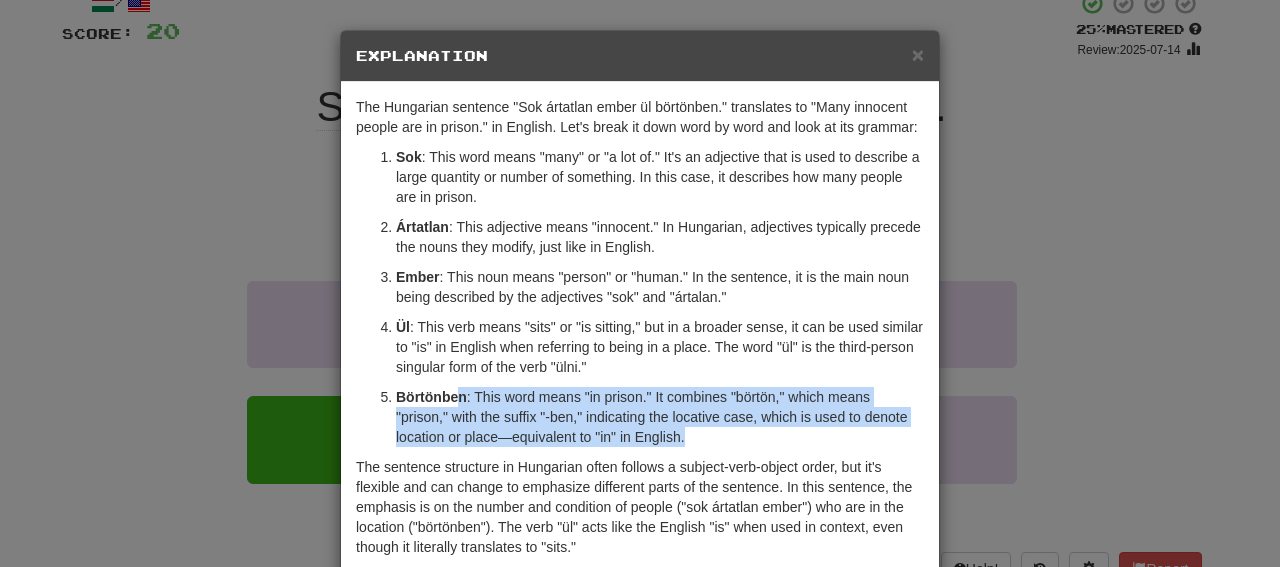 drag, startPoint x: 448, startPoint y: 401, endPoint x: 770, endPoint y: 429, distance: 323.2151 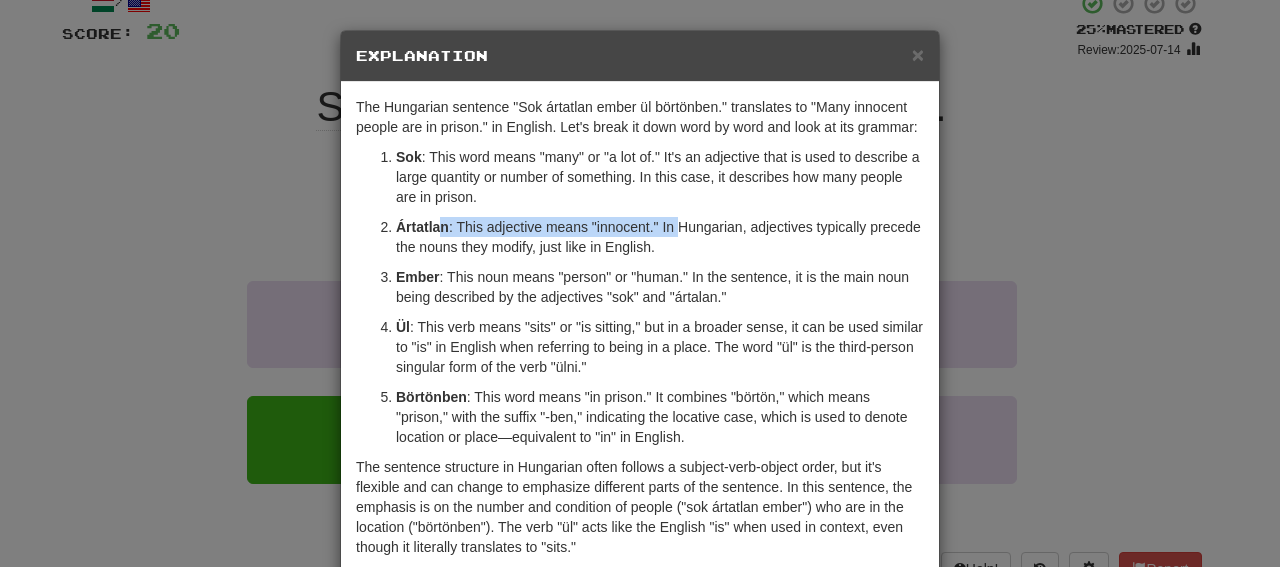 drag, startPoint x: 435, startPoint y: 229, endPoint x: 674, endPoint y: 225, distance: 239.03348 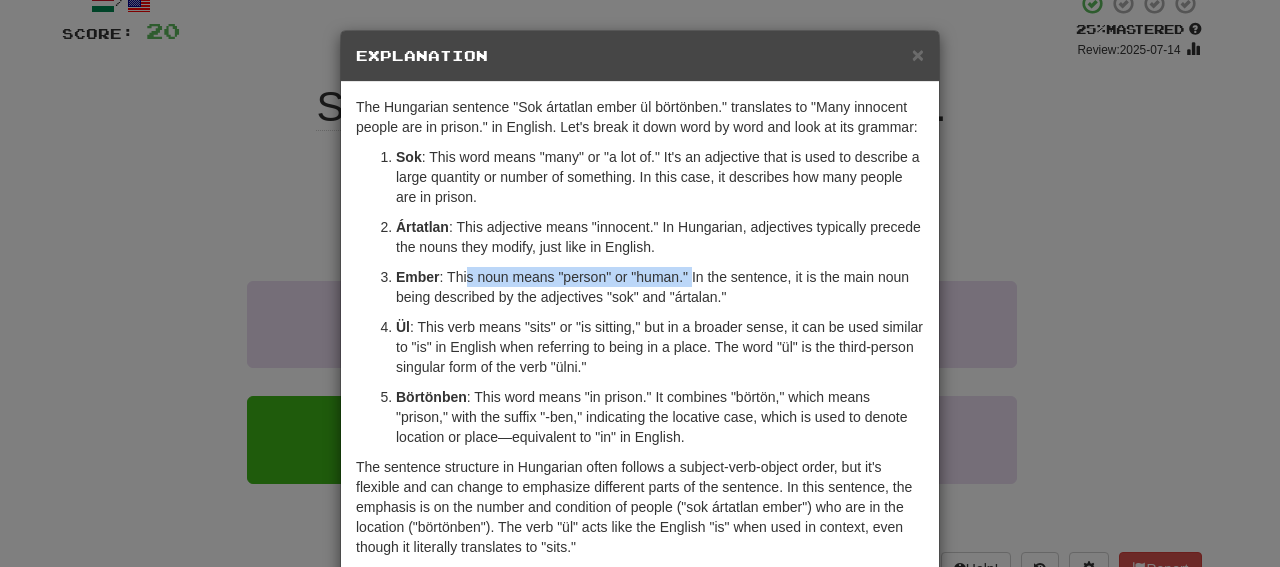 drag, startPoint x: 459, startPoint y: 282, endPoint x: 681, endPoint y: 279, distance: 222.02026 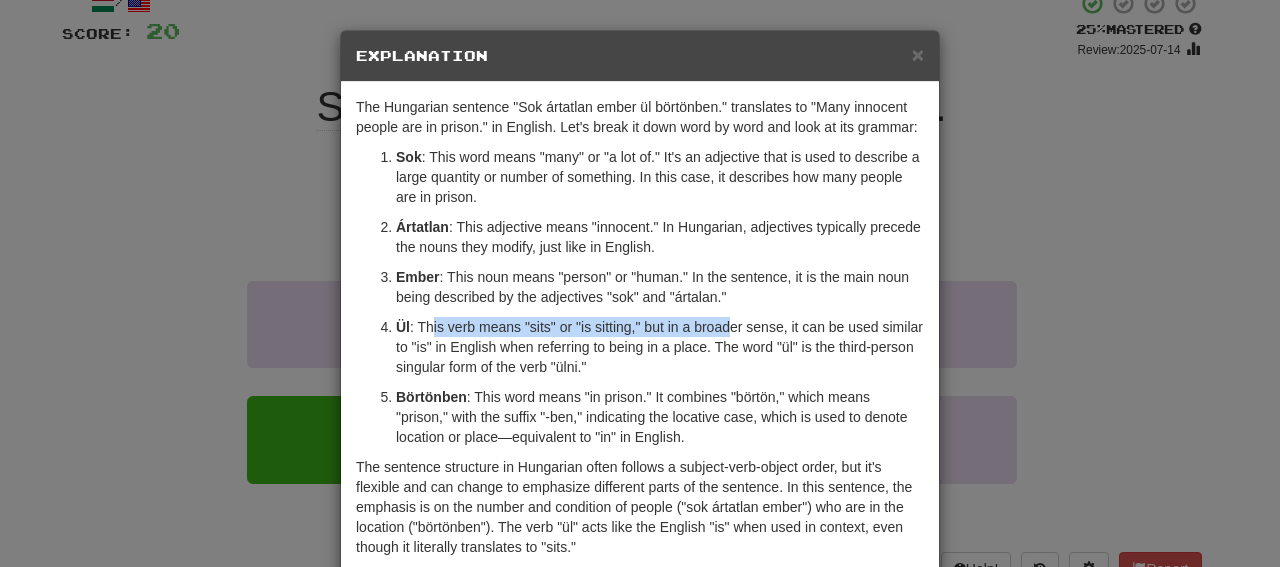 drag, startPoint x: 425, startPoint y: 329, endPoint x: 719, endPoint y: 319, distance: 294.17 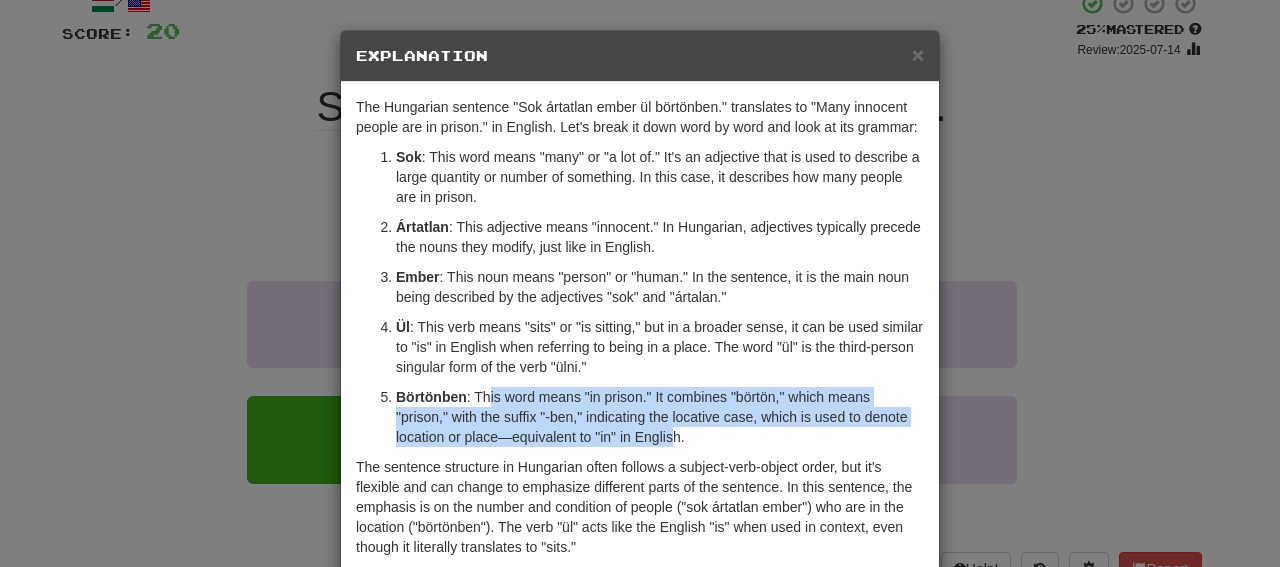 drag, startPoint x: 482, startPoint y: 396, endPoint x: 679, endPoint y: 410, distance: 197.49684 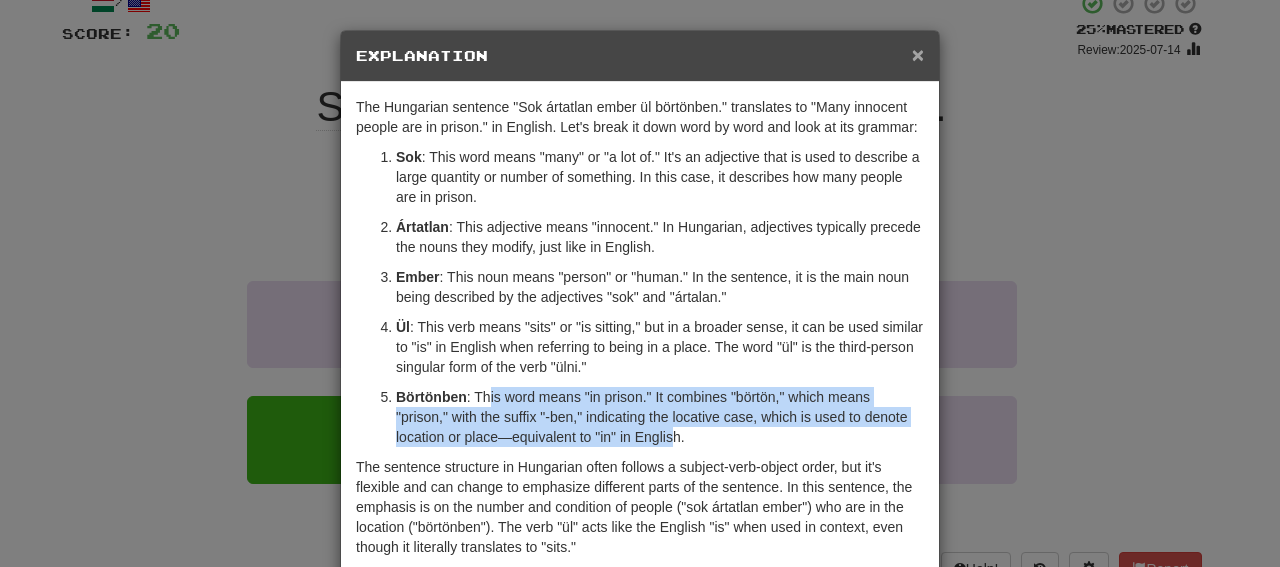 click on "×" at bounding box center [918, 54] 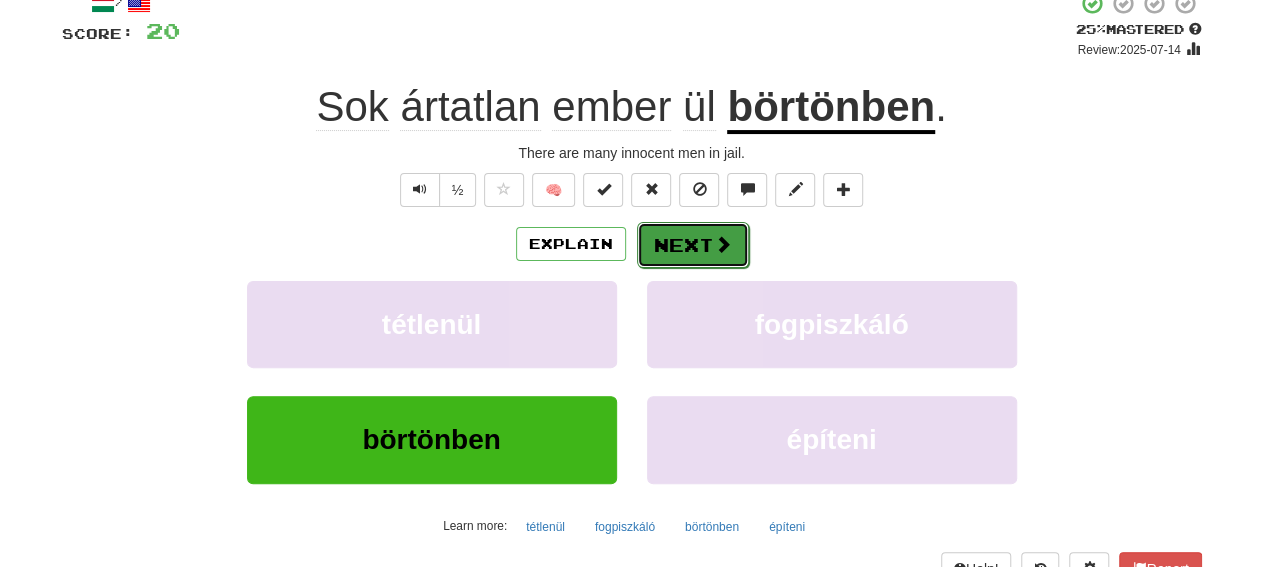 click at bounding box center (723, 244) 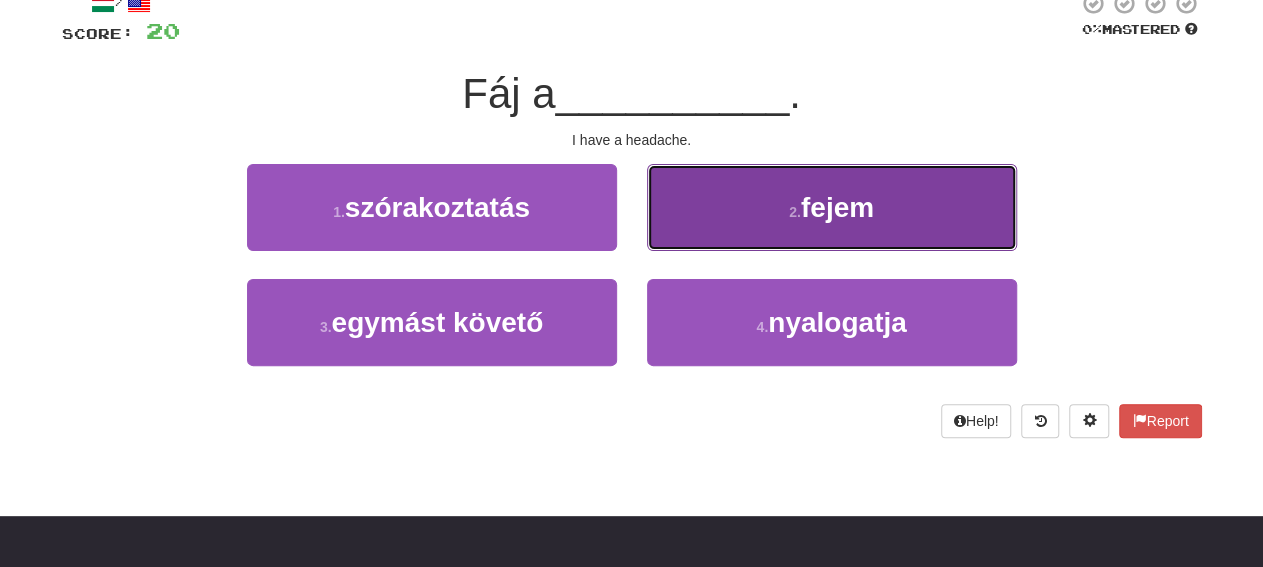click on "2 .  fejem" at bounding box center [832, 207] 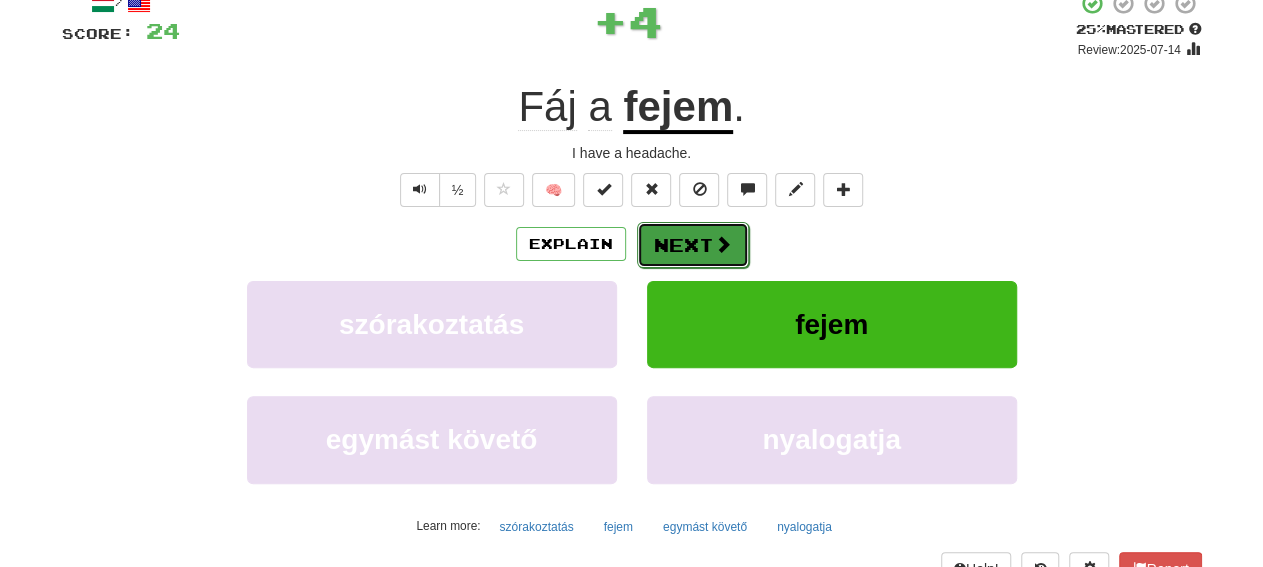 click at bounding box center [723, 244] 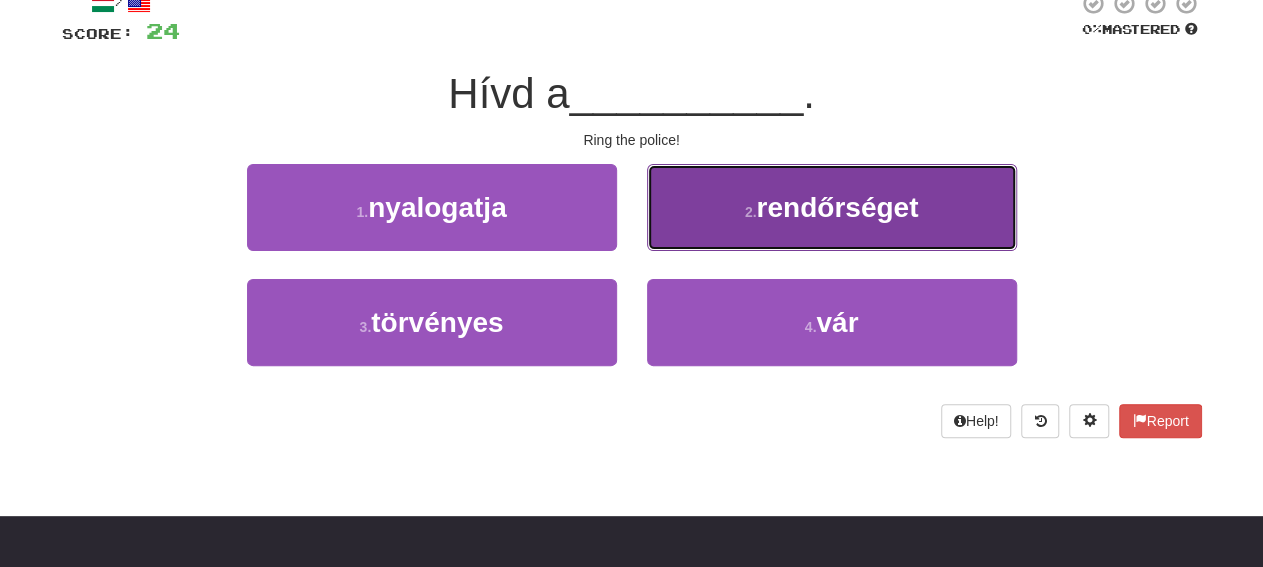 click on "2 .  rendőrséget" at bounding box center (832, 207) 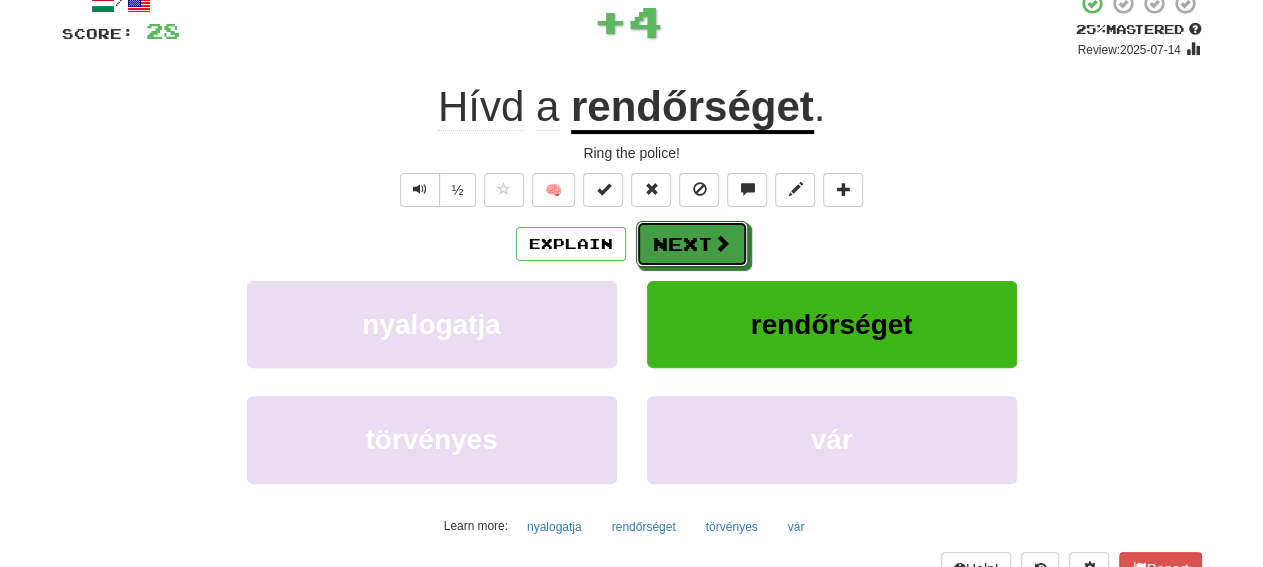 click on "Next" at bounding box center [692, 244] 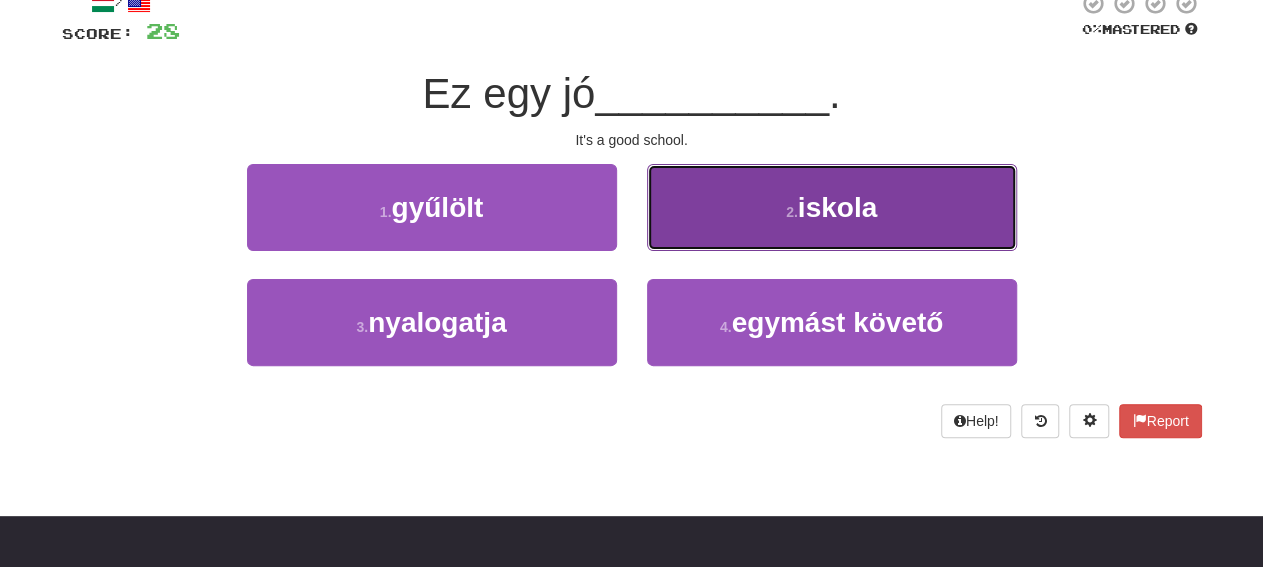 click on "2 .  iskola" at bounding box center [832, 207] 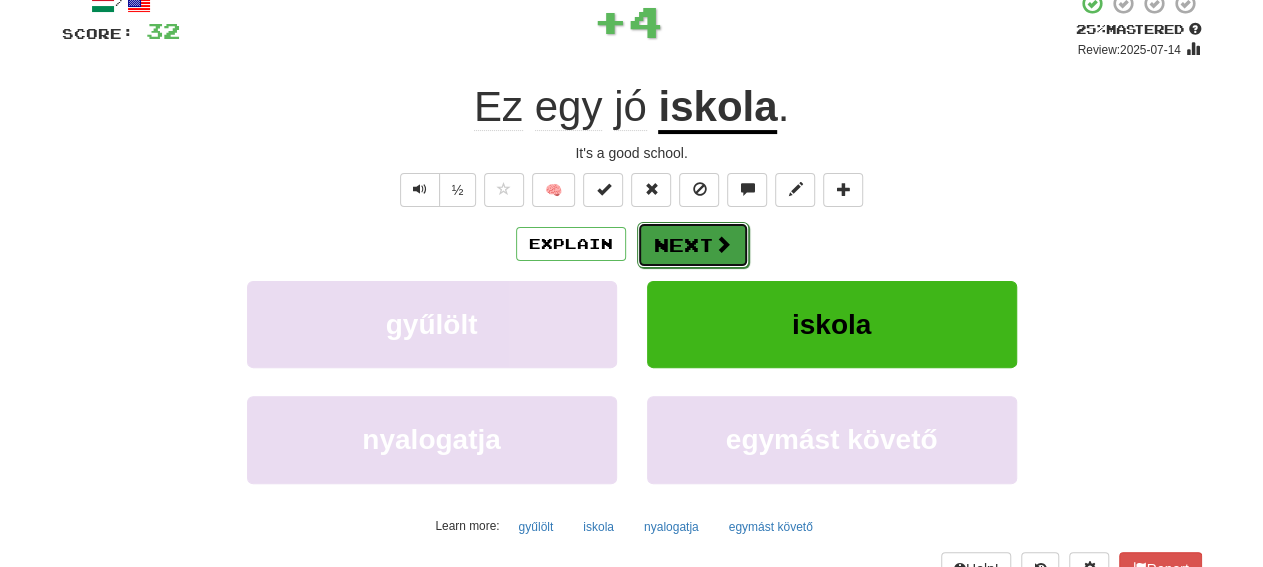 click on "Next" at bounding box center (693, 245) 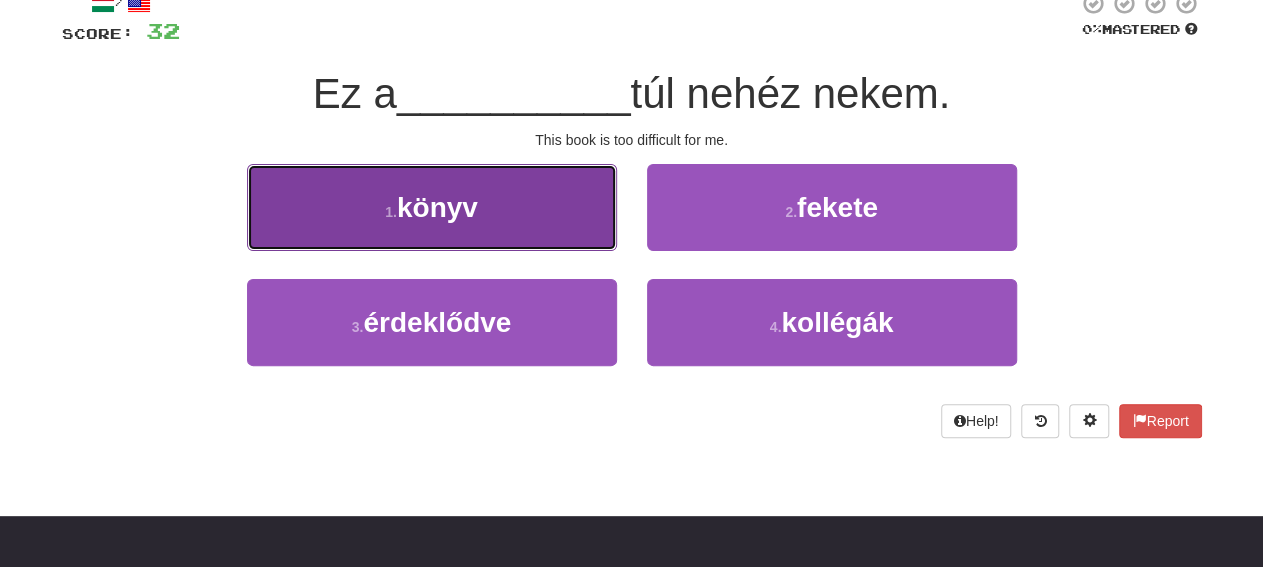 click on "1 .  könyv" at bounding box center [432, 207] 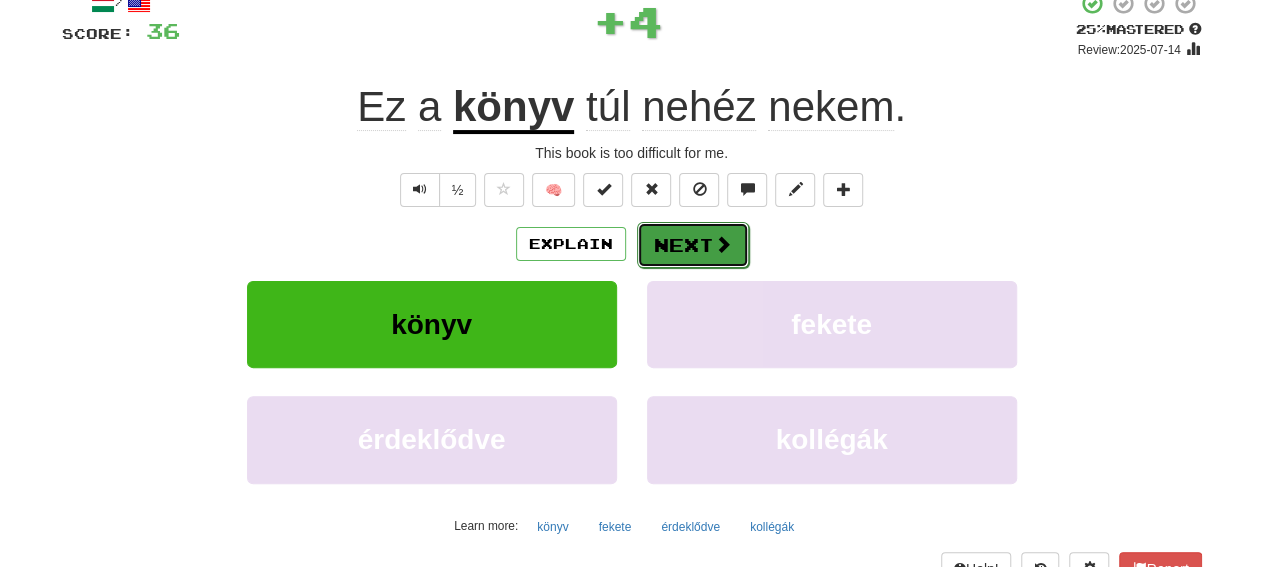 click at bounding box center (723, 244) 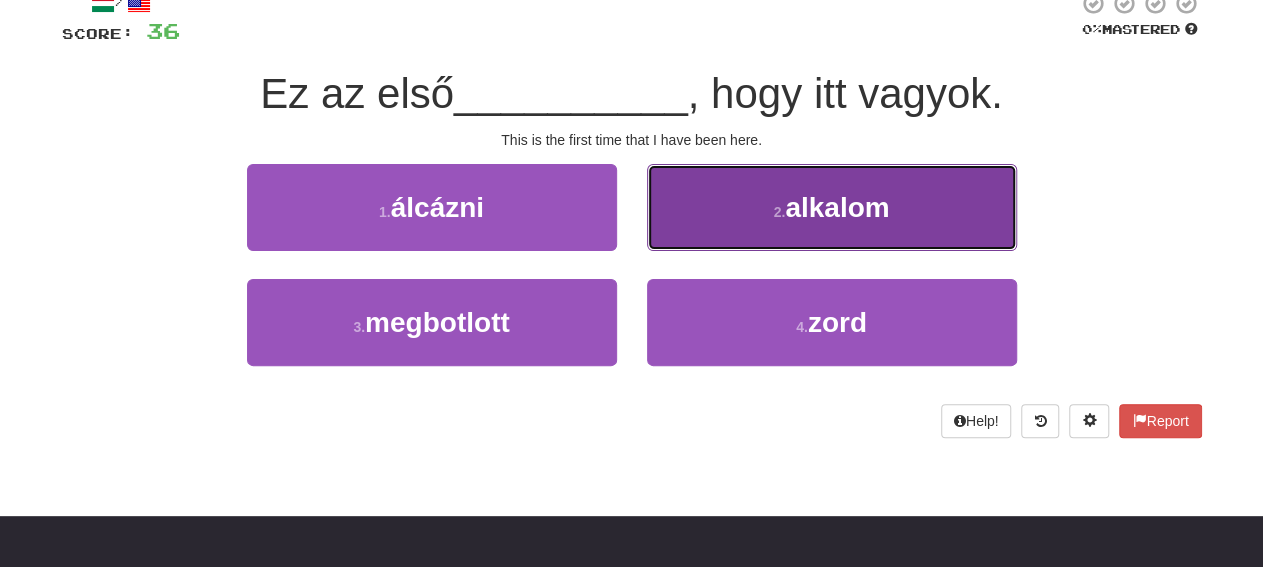 click on "2 .  alkalom" at bounding box center (832, 207) 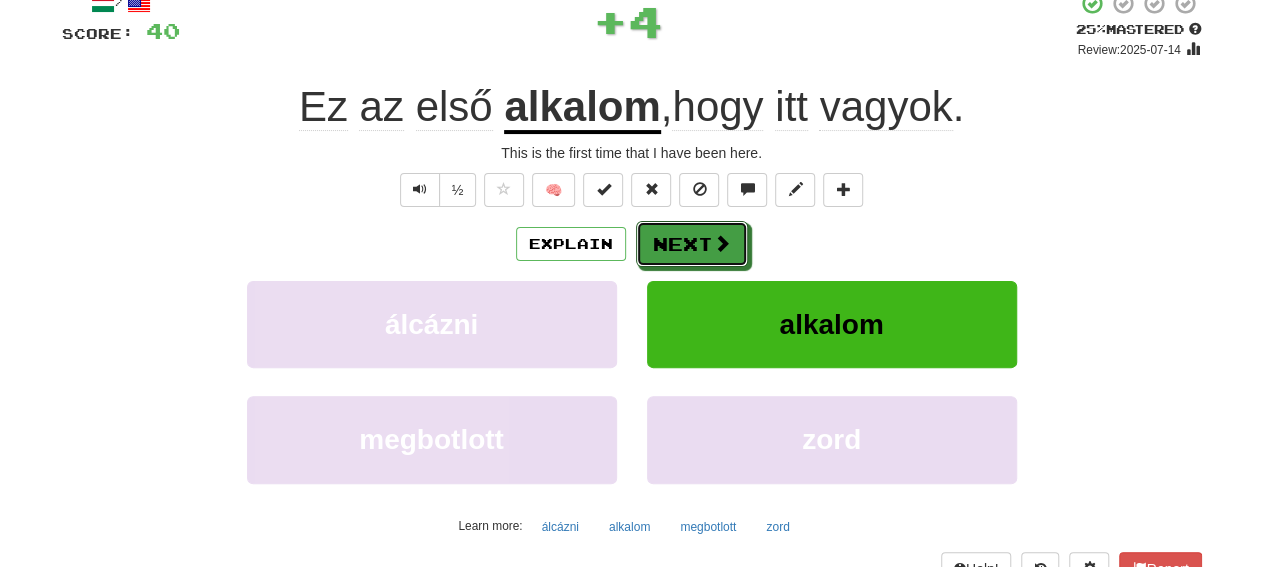 drag, startPoint x: 702, startPoint y: 256, endPoint x: 702, endPoint y: 269, distance: 13 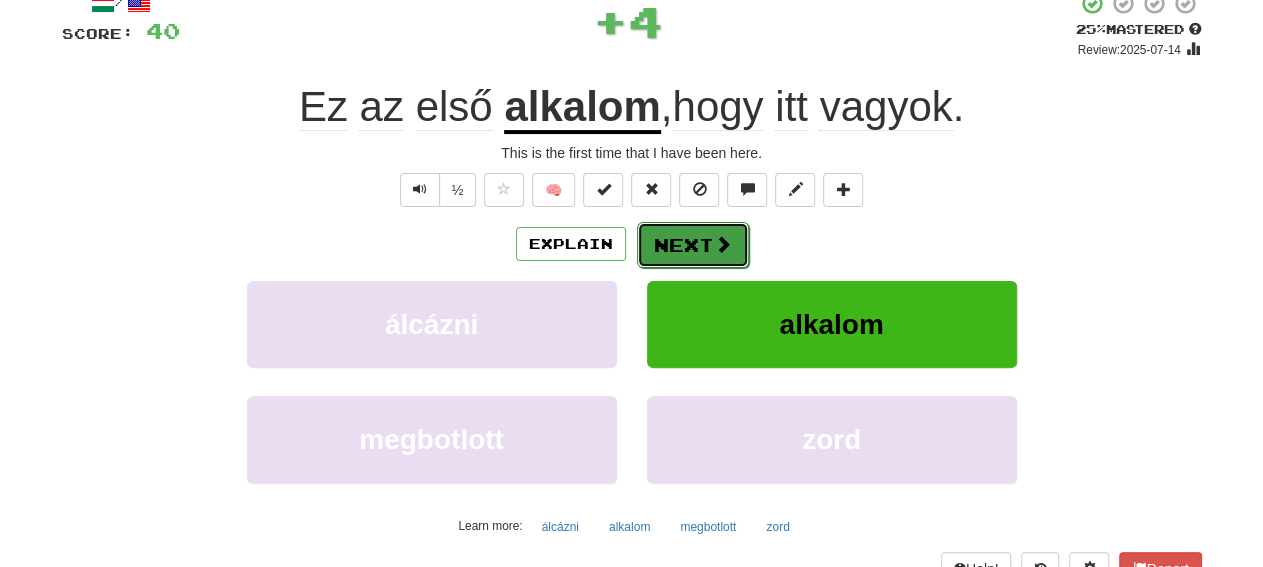 click at bounding box center (723, 244) 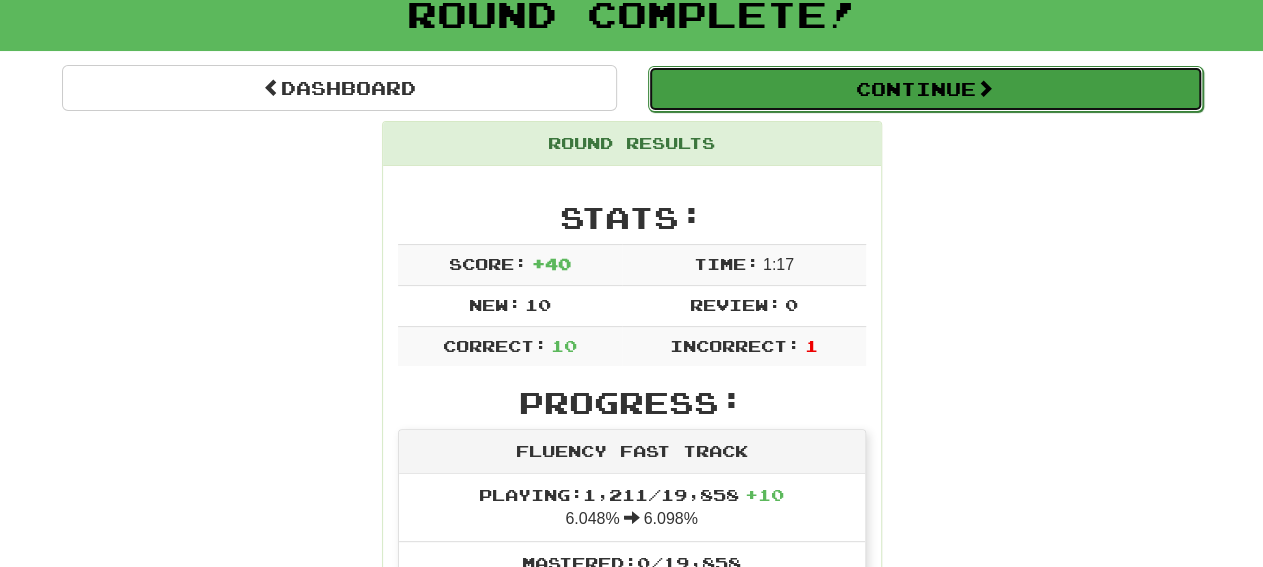 click on "Continue" at bounding box center [925, 89] 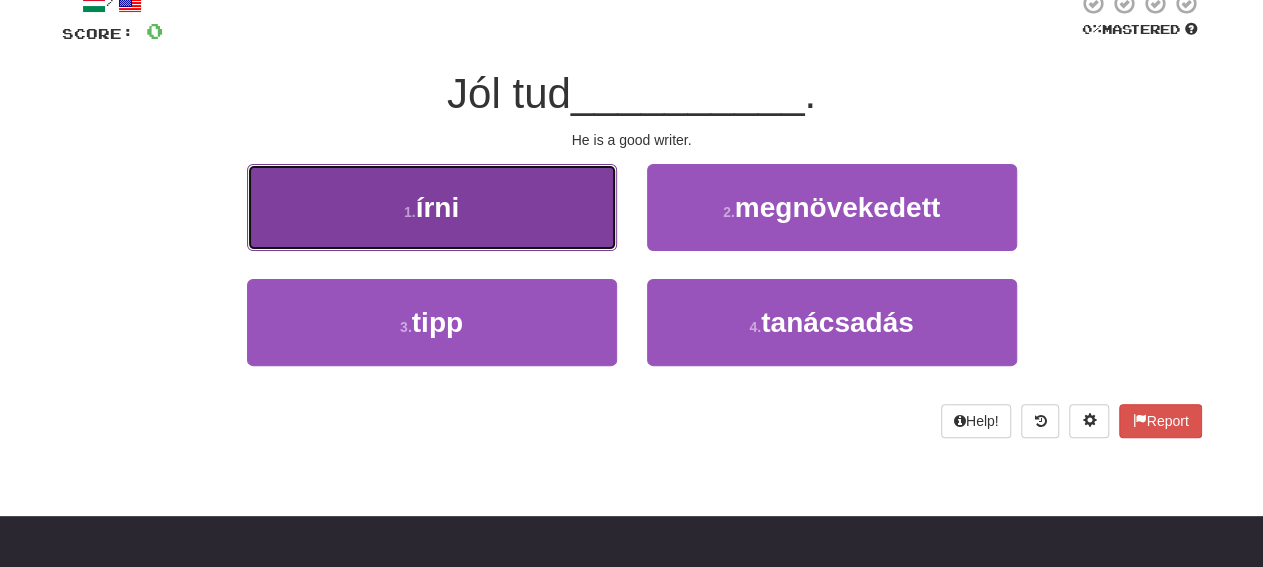 click on "1 .  írni" at bounding box center (432, 207) 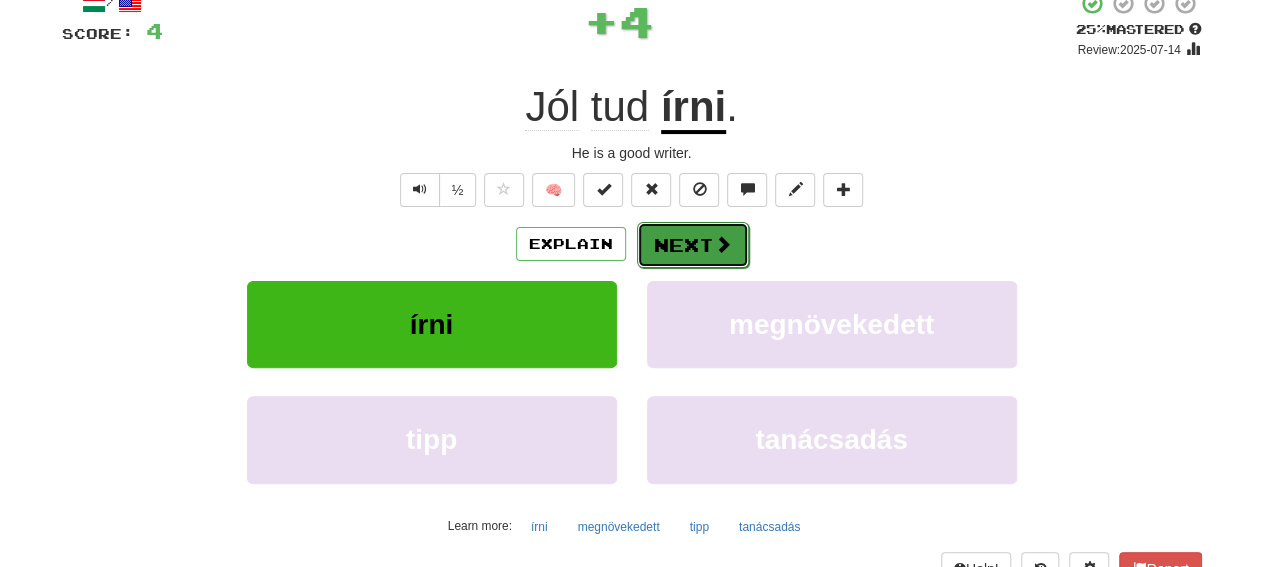 click on "Next" at bounding box center (693, 245) 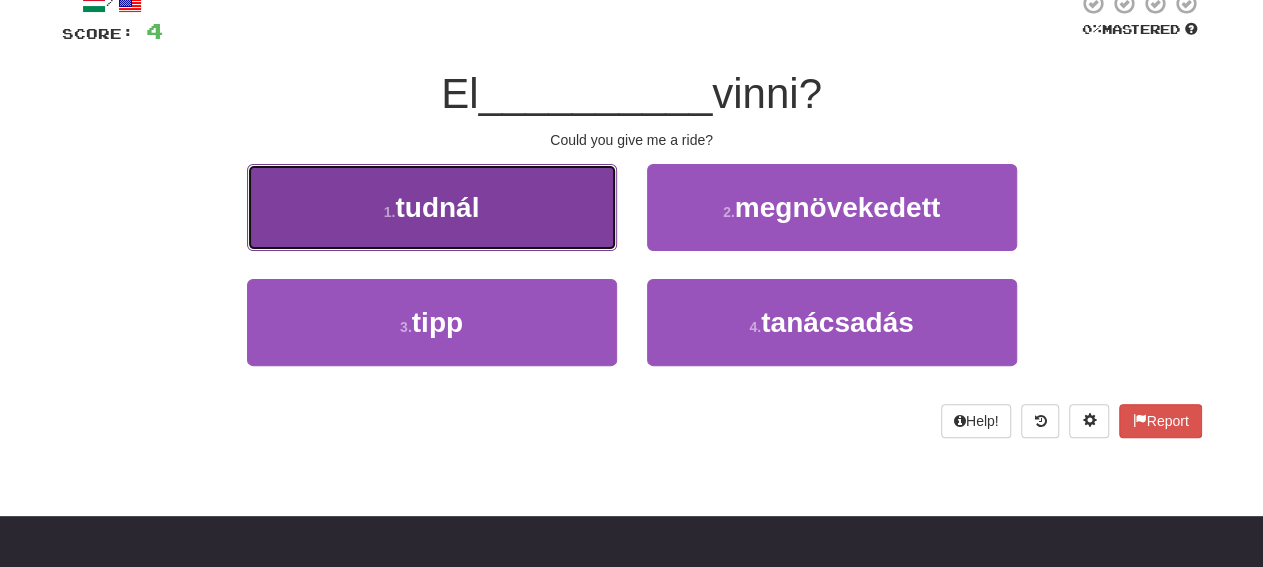click on "1 .  tudnál" at bounding box center [432, 207] 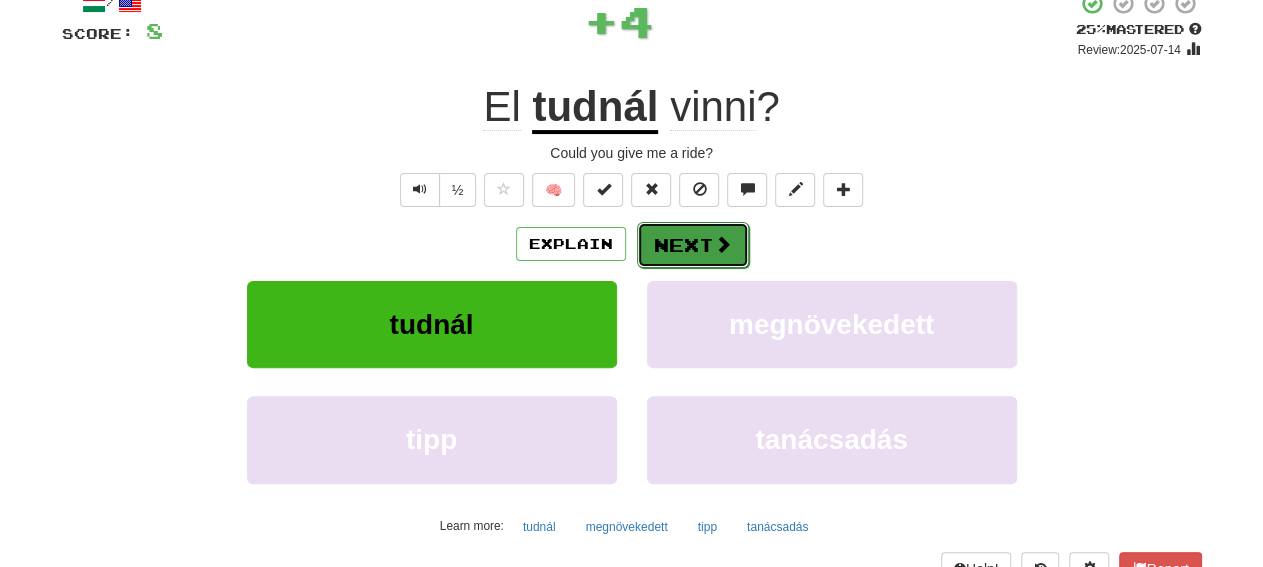 click on "Next" at bounding box center [693, 245] 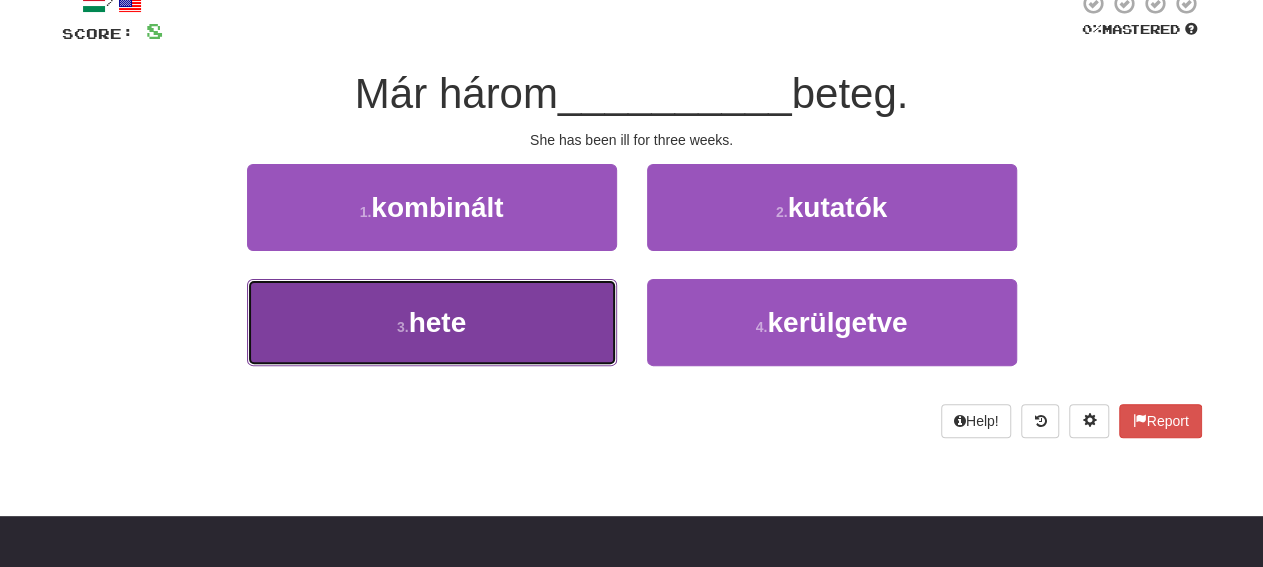 click on "3 .  hete" at bounding box center (432, 322) 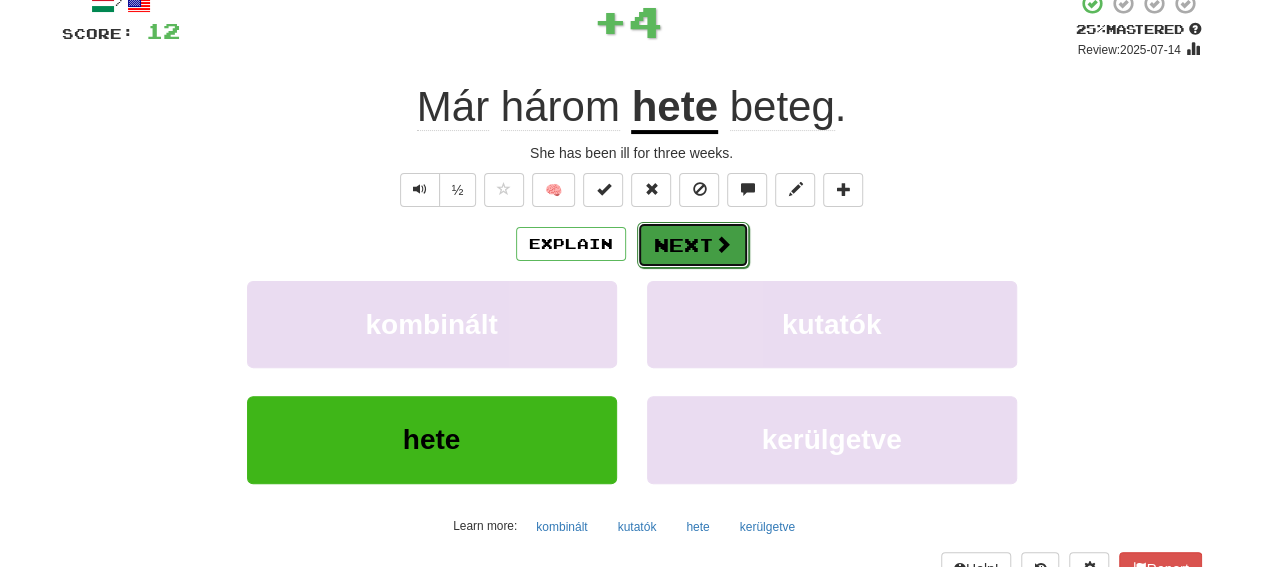 click on "Next" at bounding box center (693, 245) 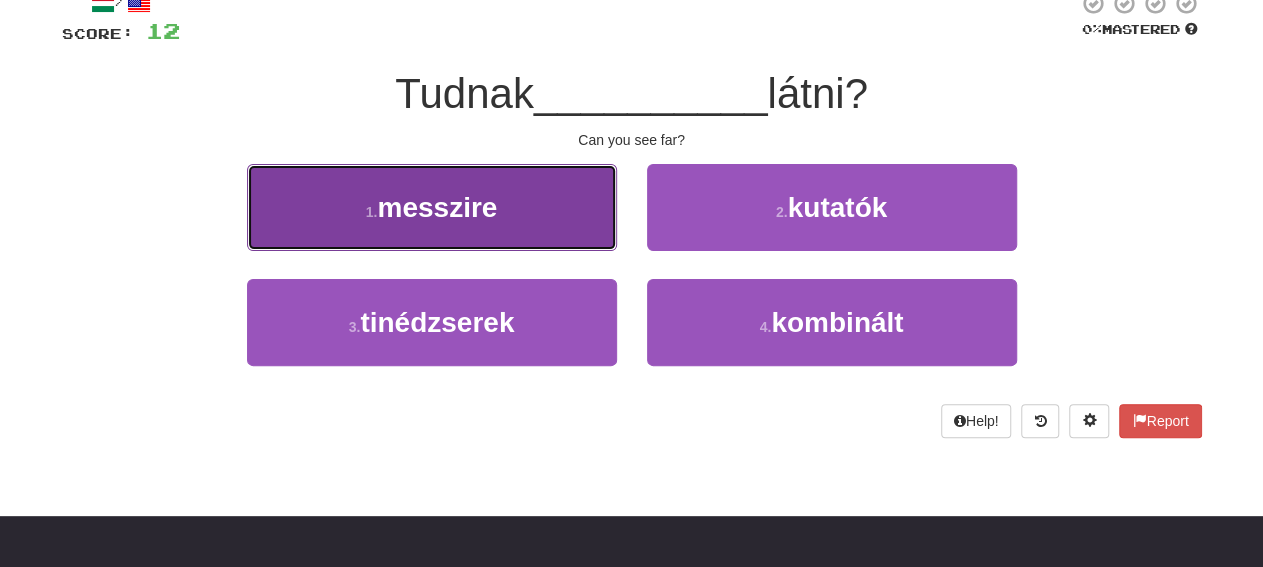 click on "messzire" at bounding box center (437, 207) 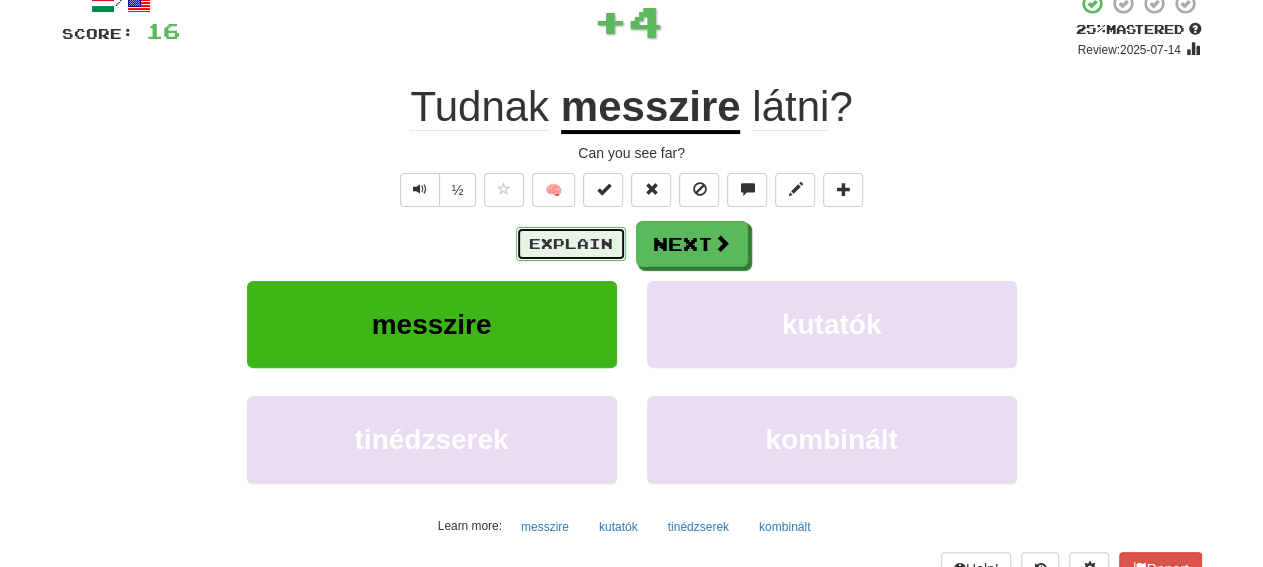click on "Explain" at bounding box center (571, 244) 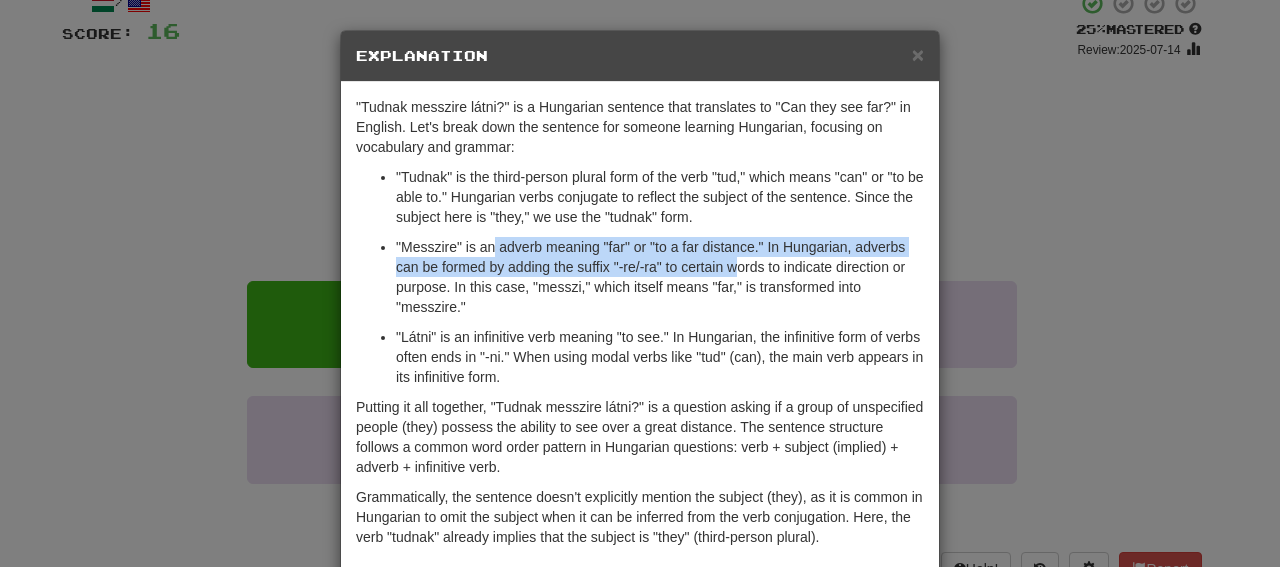 drag, startPoint x: 483, startPoint y: 245, endPoint x: 729, endPoint y: 270, distance: 247.26706 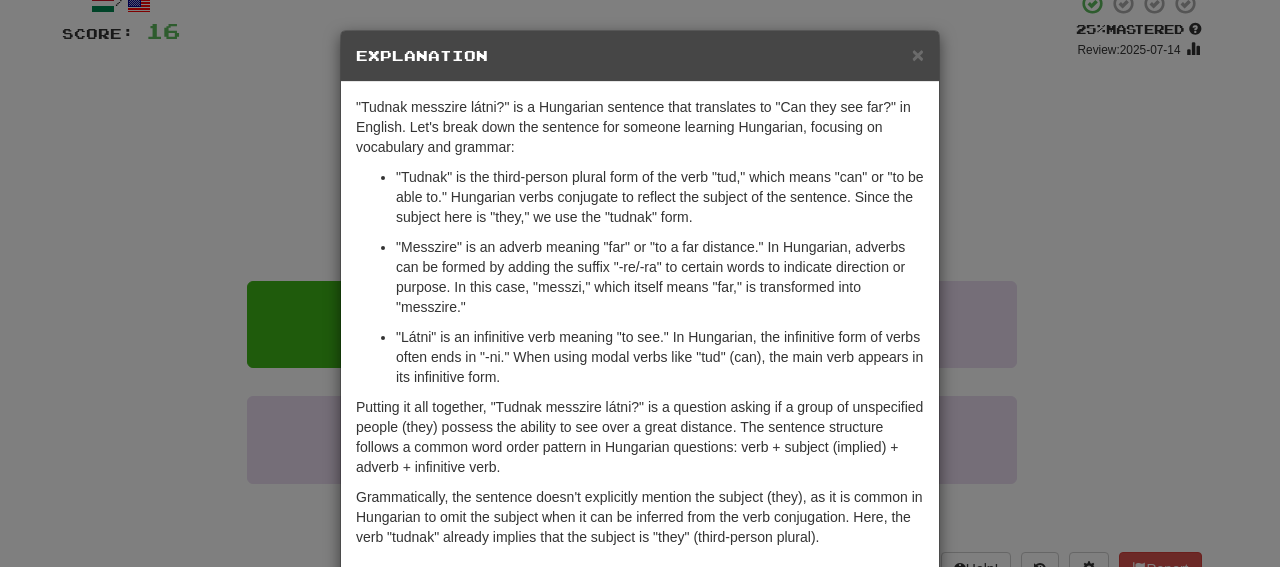 click on ""Látni" is an infinitive verb meaning "to see." In Hungarian, the infinitive form of verbs often ends in "-ni." When using modal verbs like "tud" (can), the main verb appears in its infinitive form." at bounding box center (660, 357) 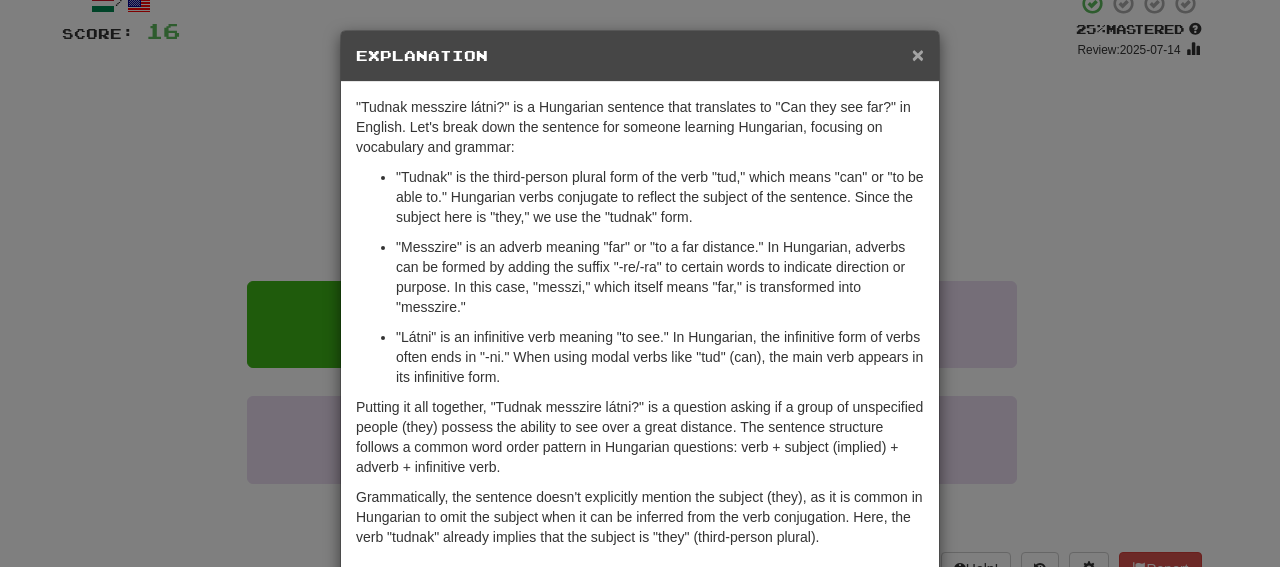 click on "×" at bounding box center [918, 54] 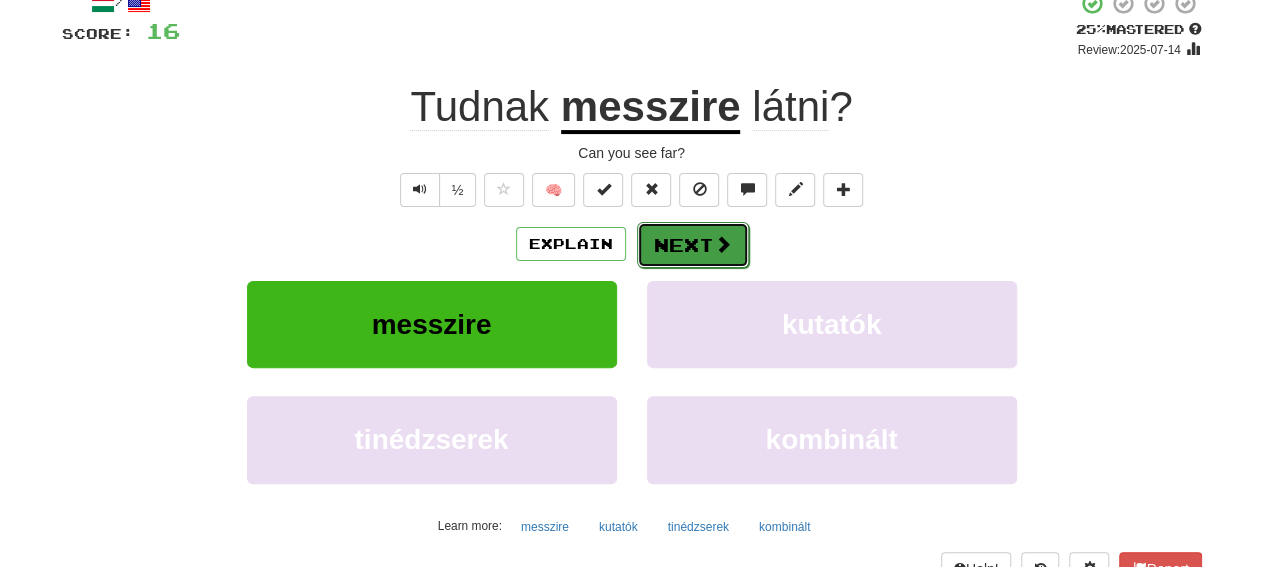 click at bounding box center [723, 244] 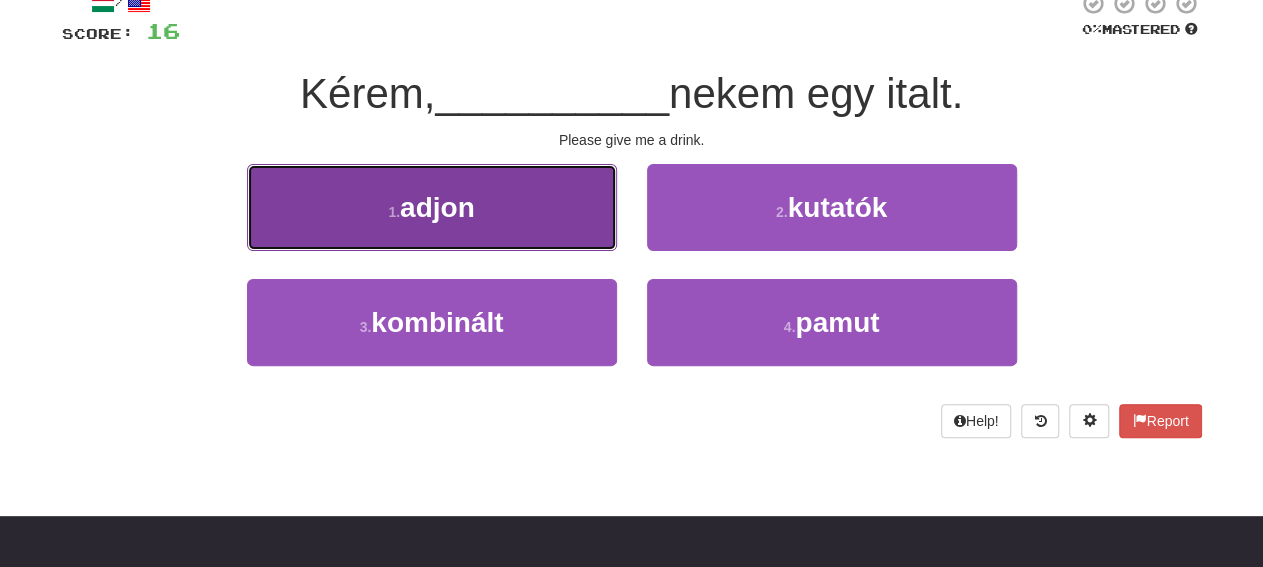 click on "1 .  adjon" at bounding box center [432, 207] 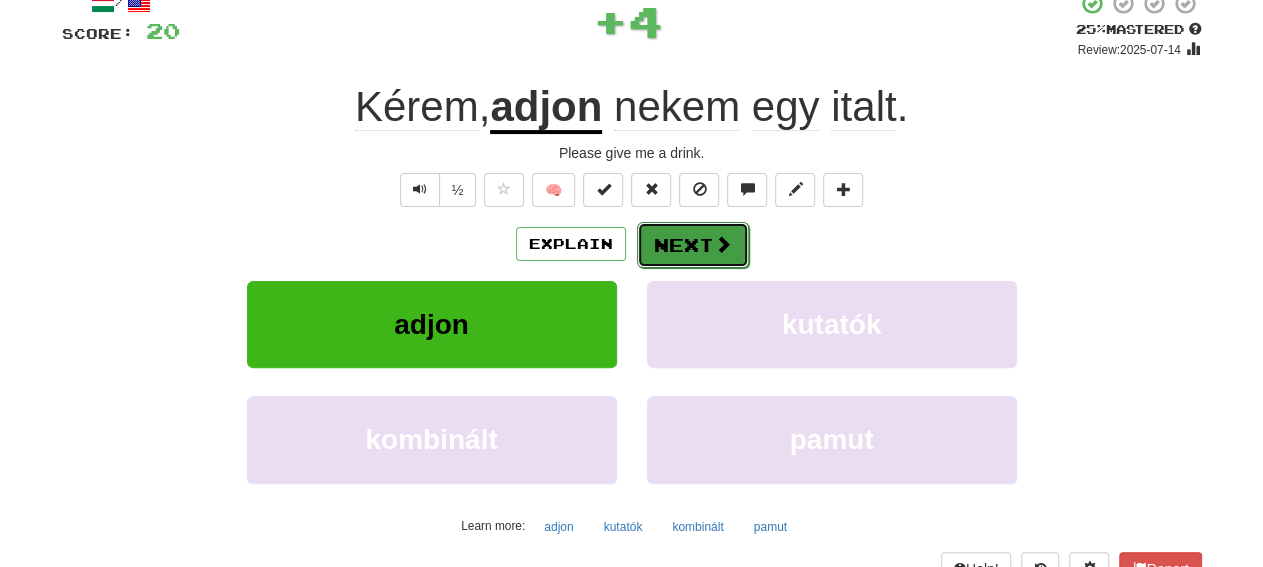 click on "Next" at bounding box center [693, 245] 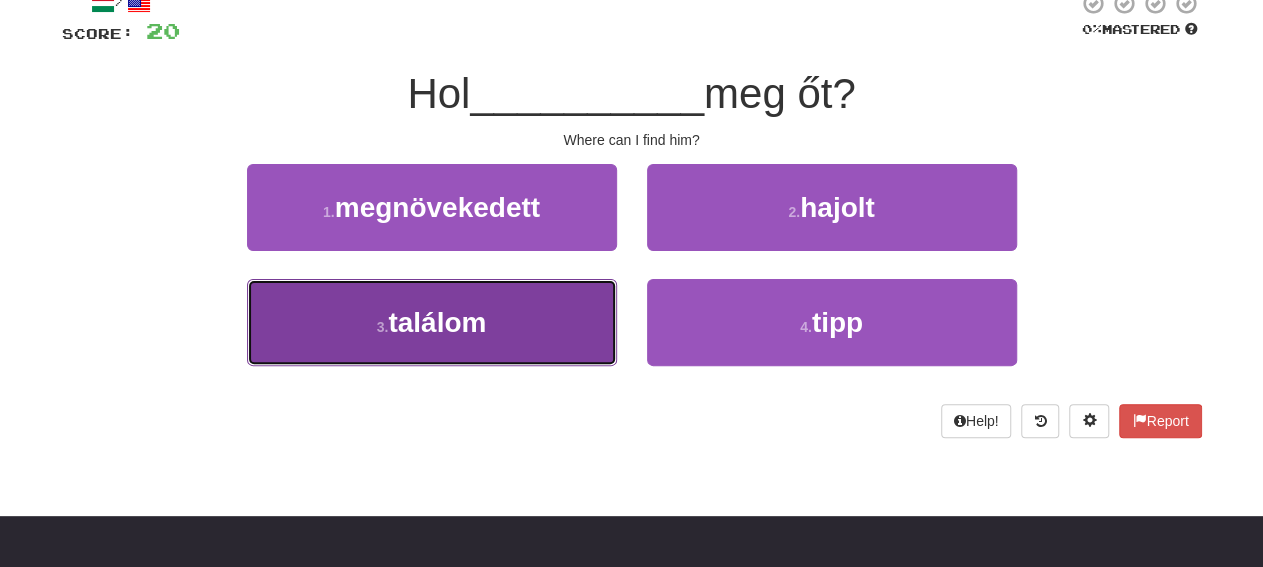 click on "3 .  találom" at bounding box center (432, 322) 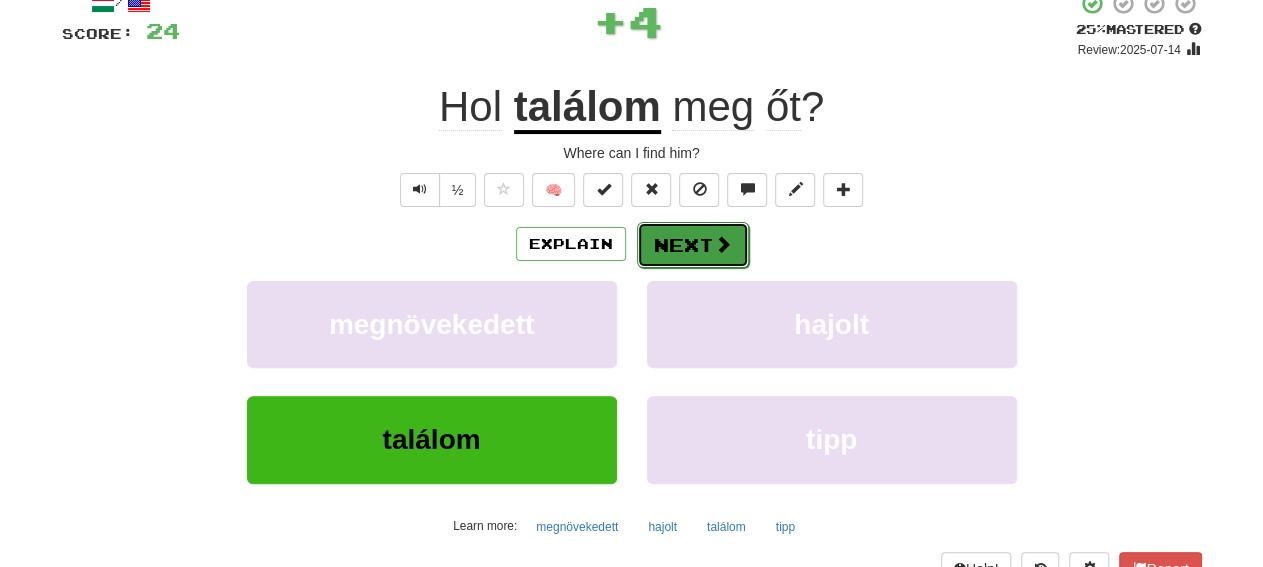 click on "Next" at bounding box center [693, 245] 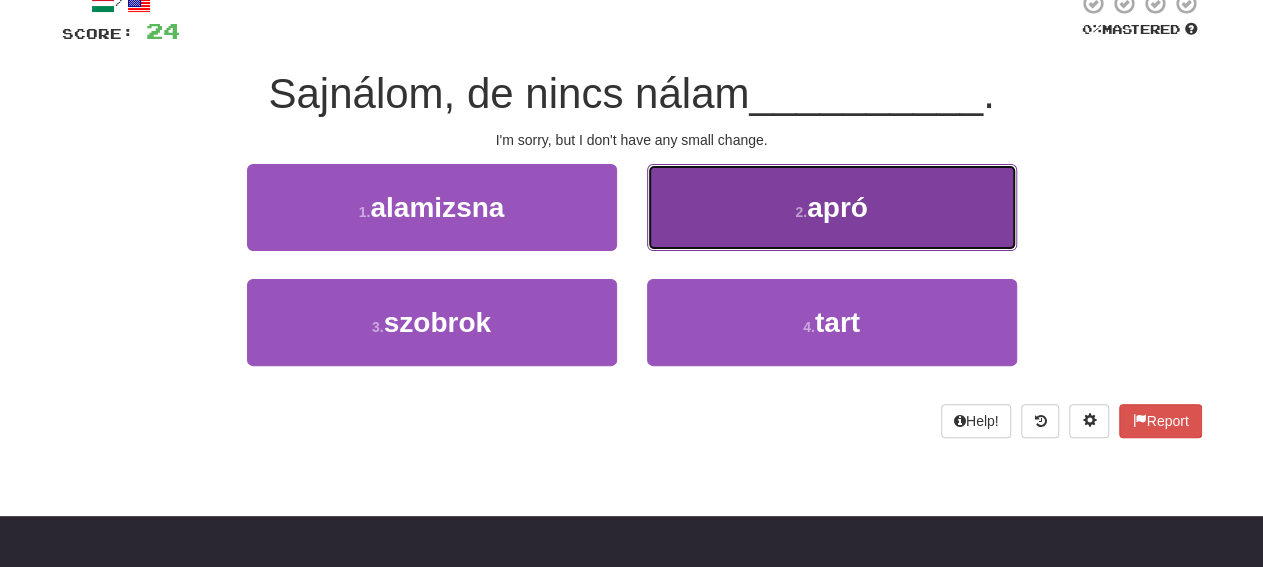 click on "2 .  apró" at bounding box center [832, 207] 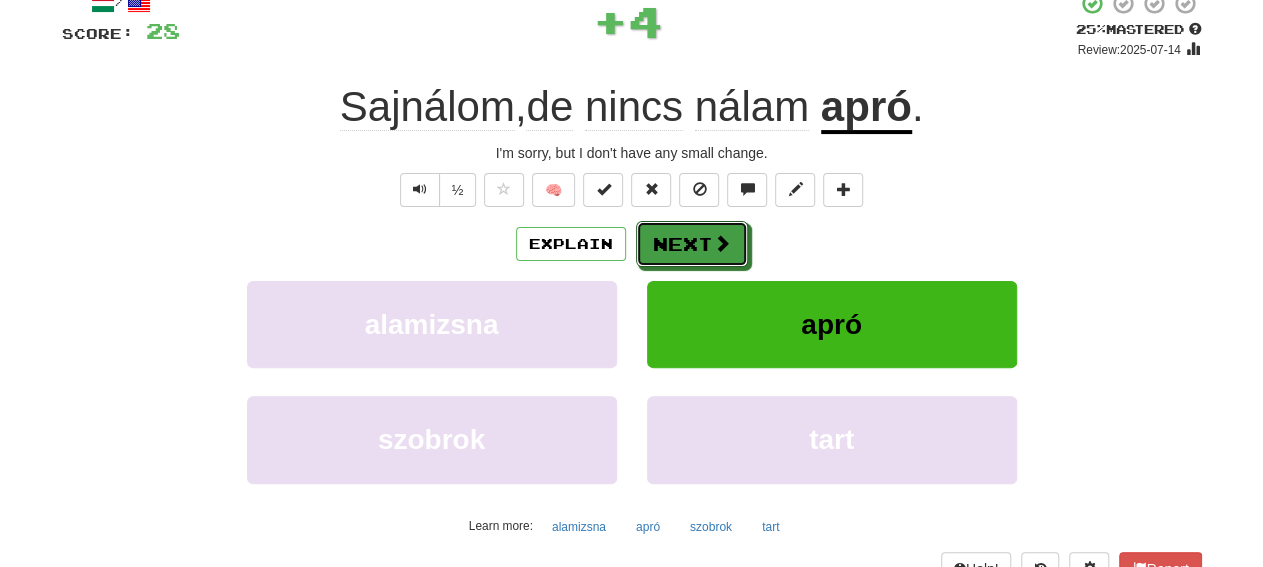 click on "Next" at bounding box center (692, 244) 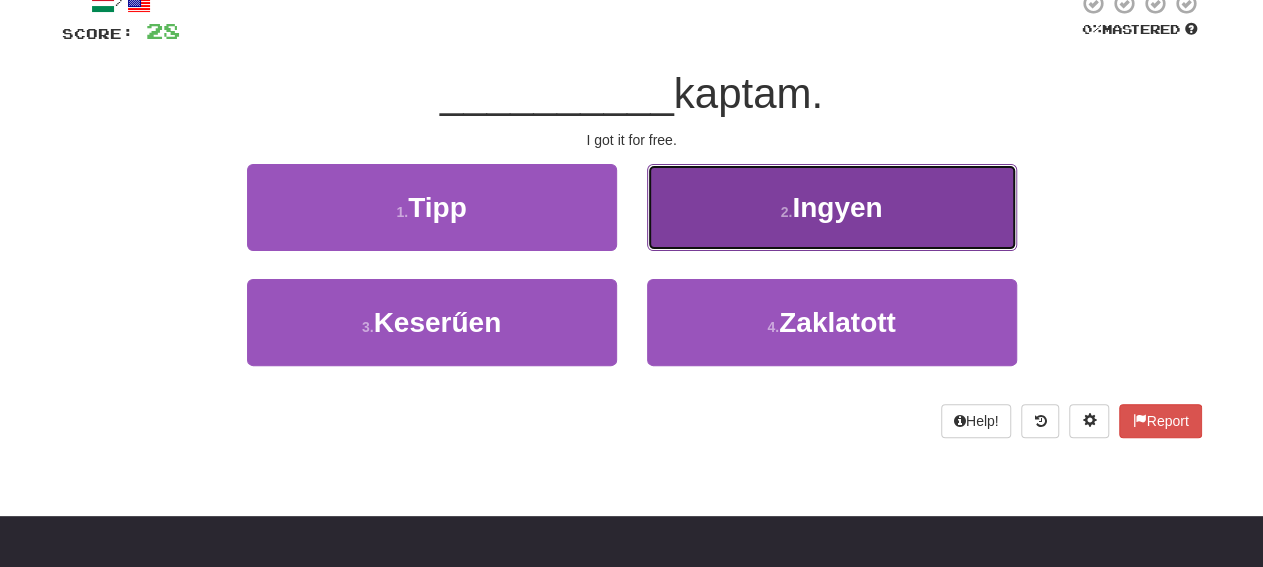 click on "2 .  Ingyen" at bounding box center (832, 207) 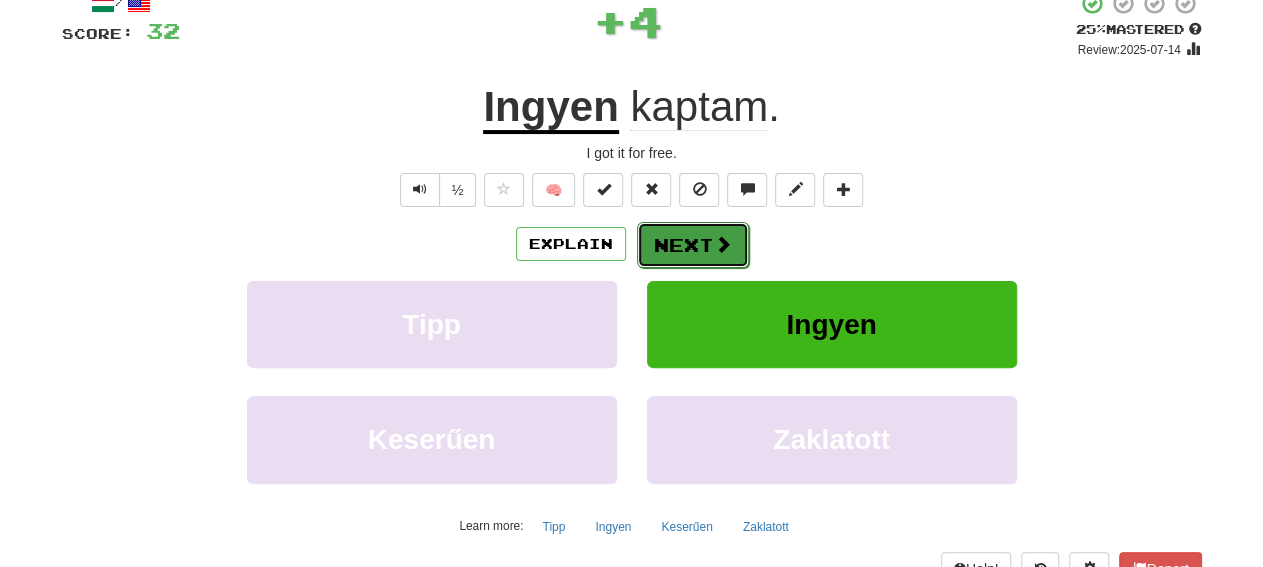 click on "Next" at bounding box center [693, 245] 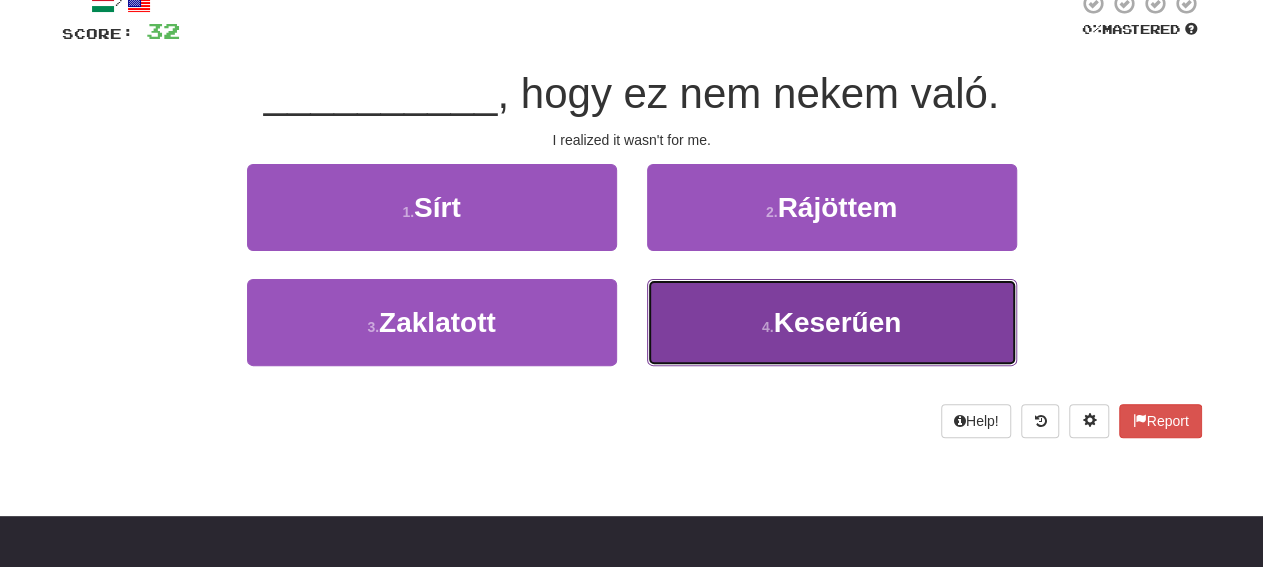 click on "4 .  Keserűen" at bounding box center [832, 322] 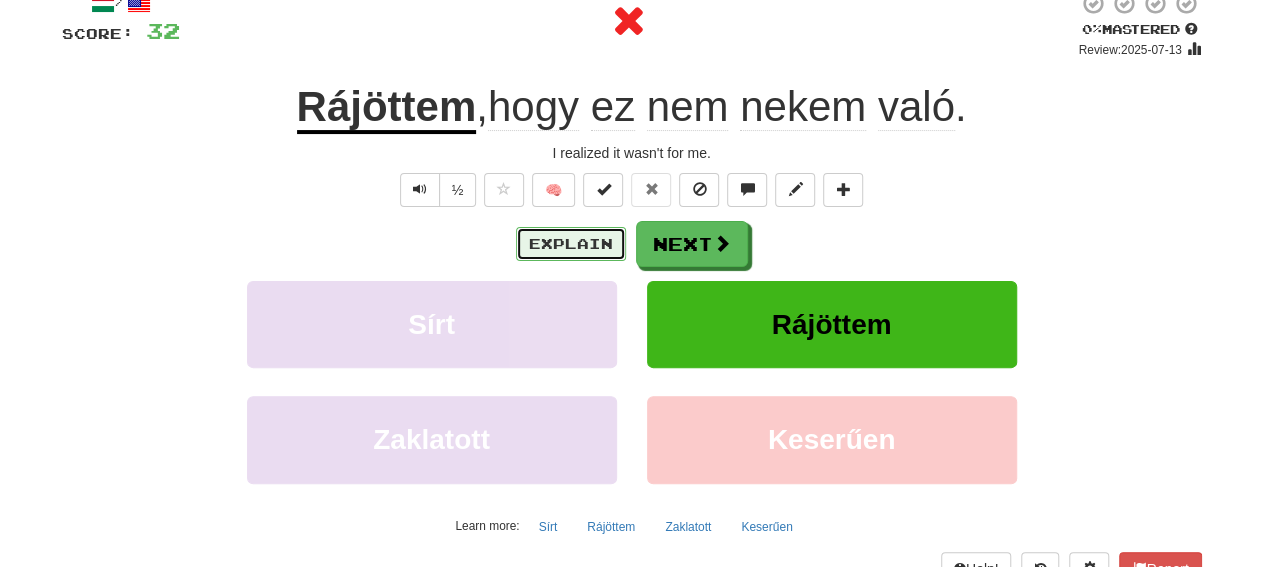 click on "Explain" at bounding box center (571, 244) 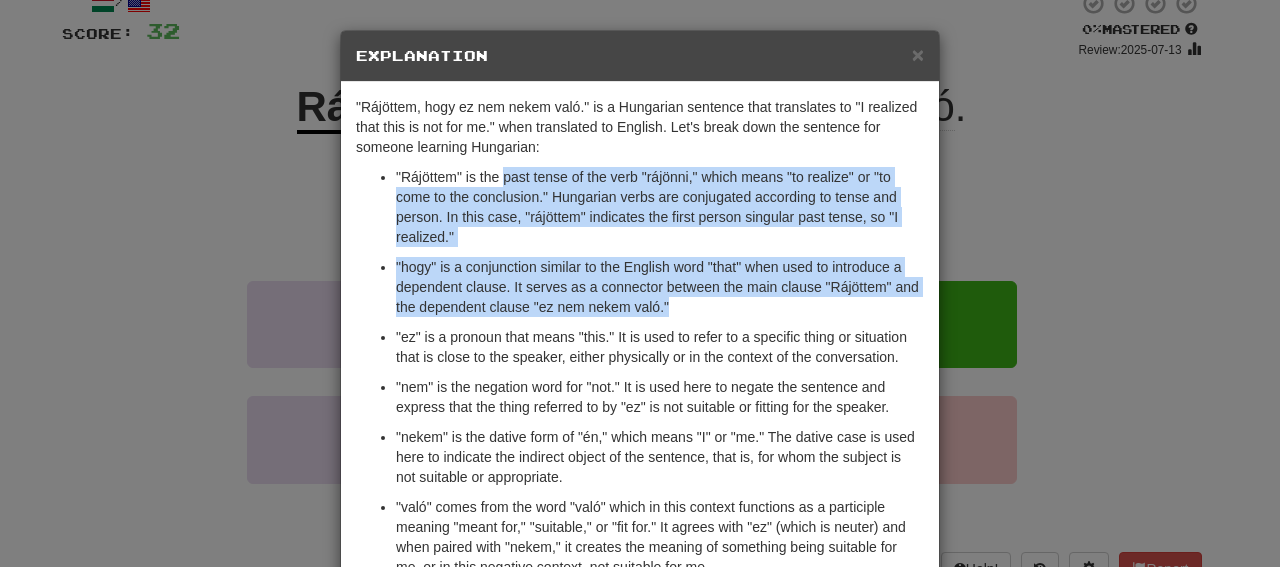 drag, startPoint x: 498, startPoint y: 179, endPoint x: 831, endPoint y: 305, distance: 356.04074 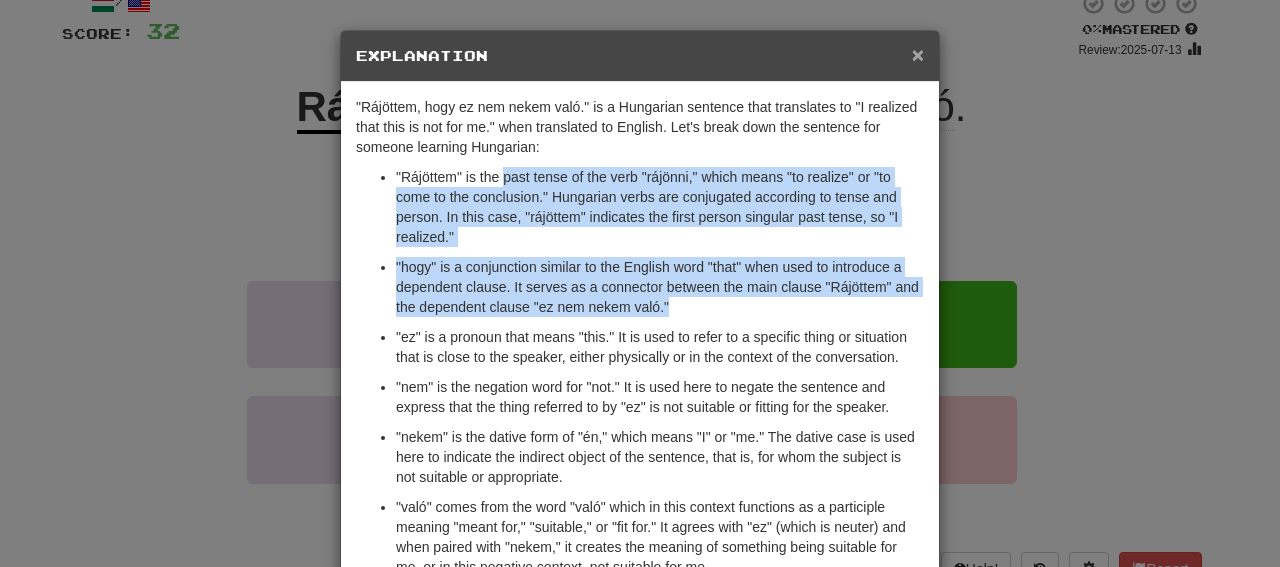 drag, startPoint x: 912, startPoint y: 57, endPoint x: 901, endPoint y: 88, distance: 32.89377 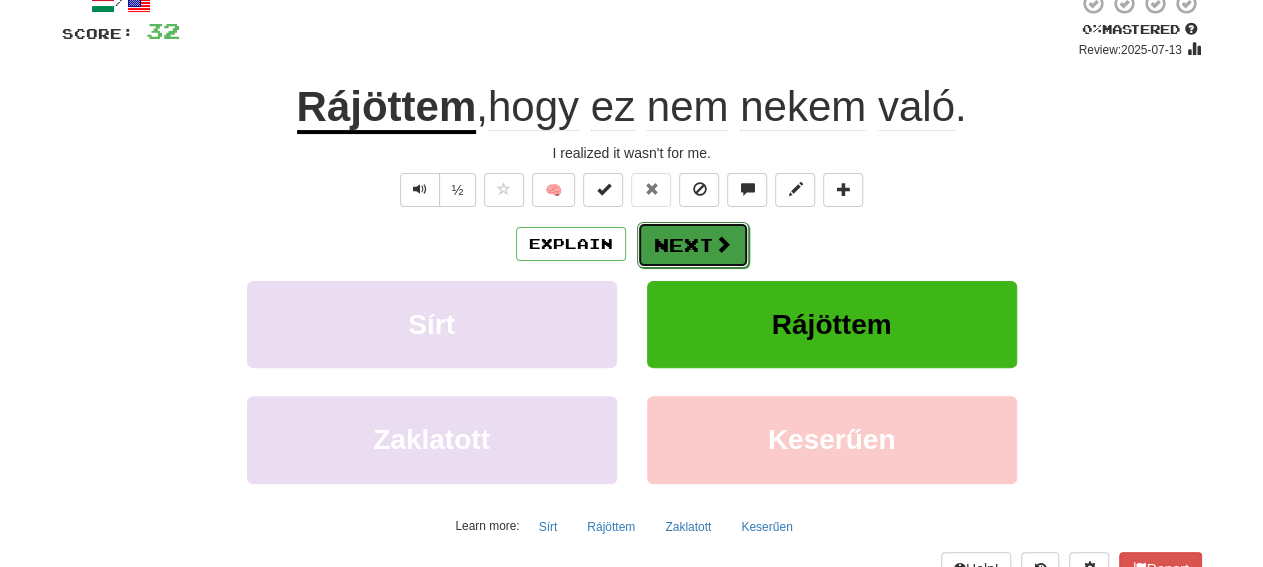 click on "Next" at bounding box center (693, 245) 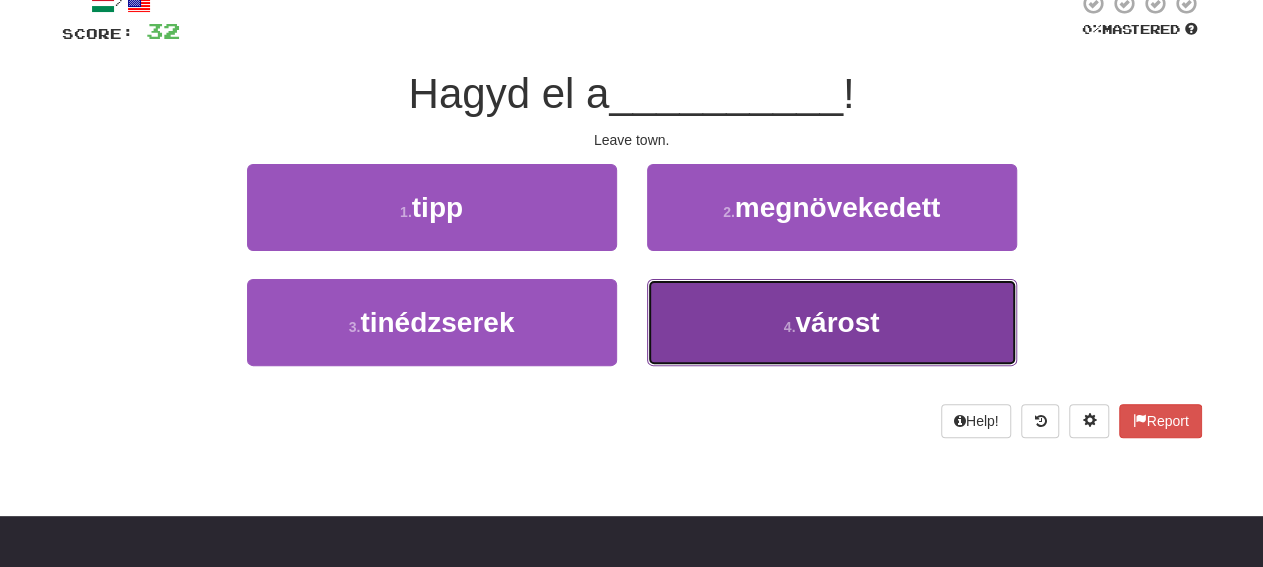 click on "4 .  várost" at bounding box center [832, 322] 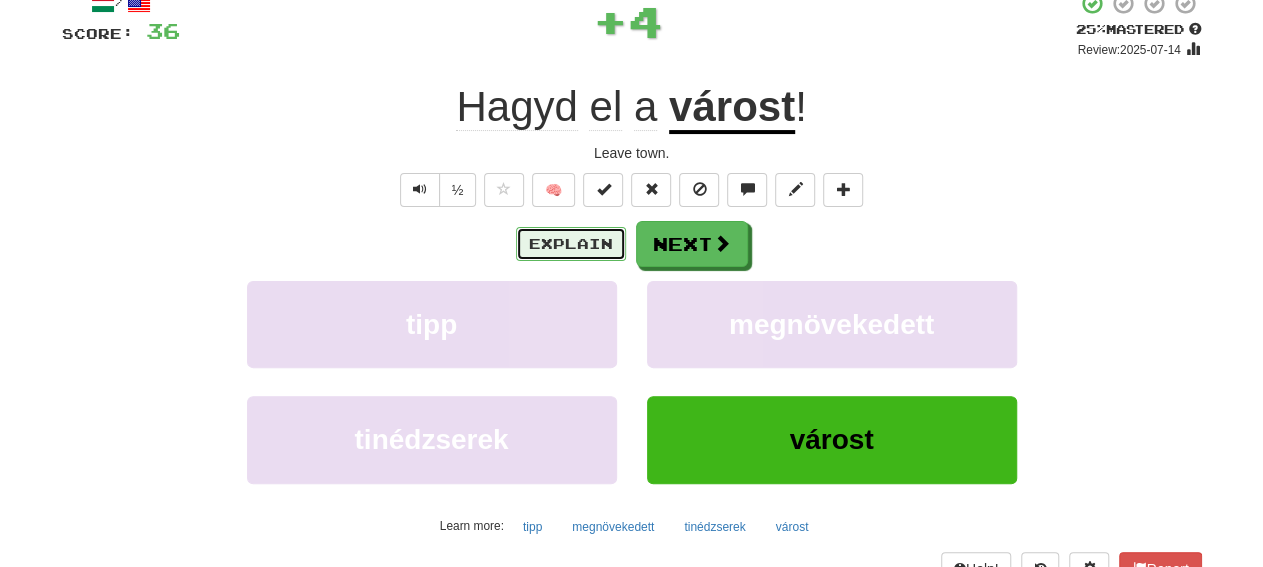 click on "Explain" at bounding box center [571, 244] 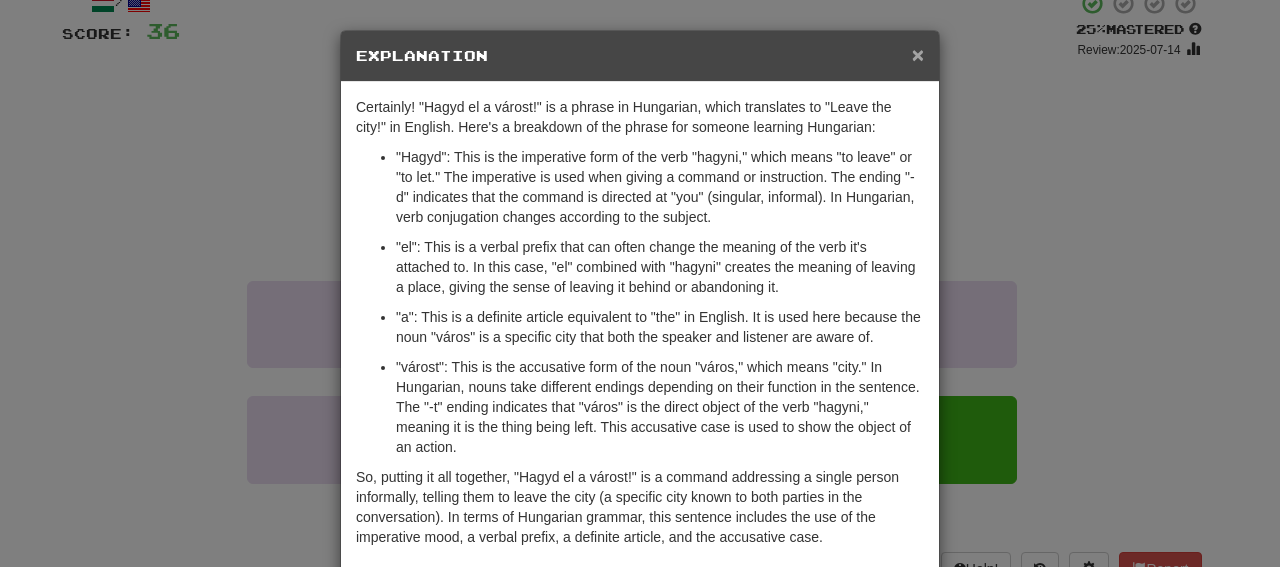 click on "×" at bounding box center [918, 54] 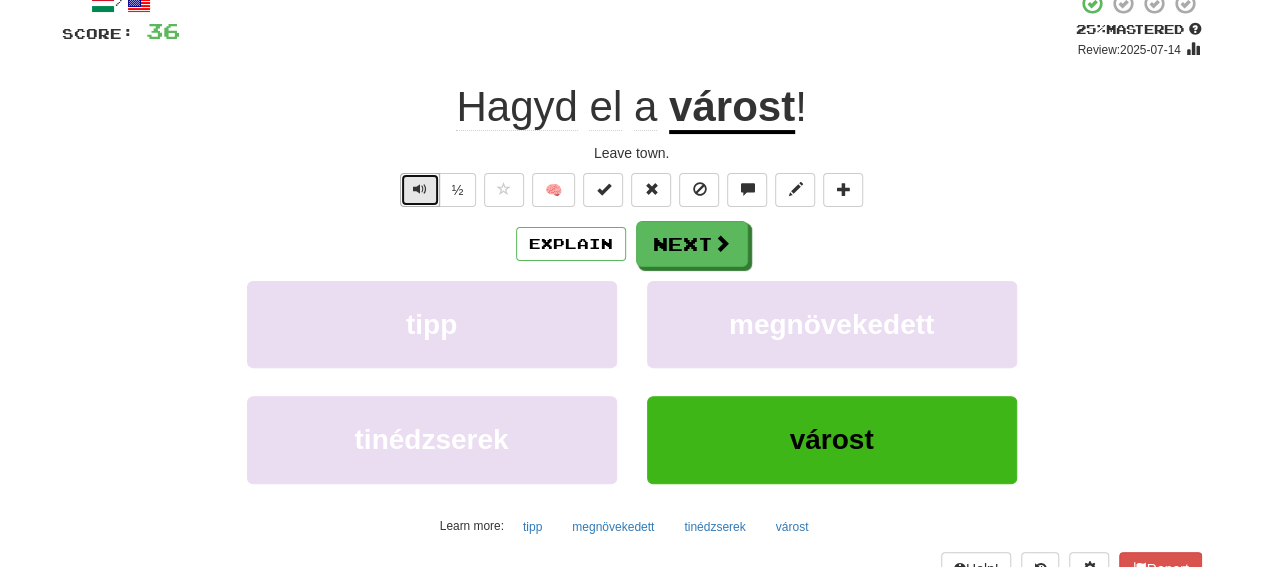 click at bounding box center (420, 189) 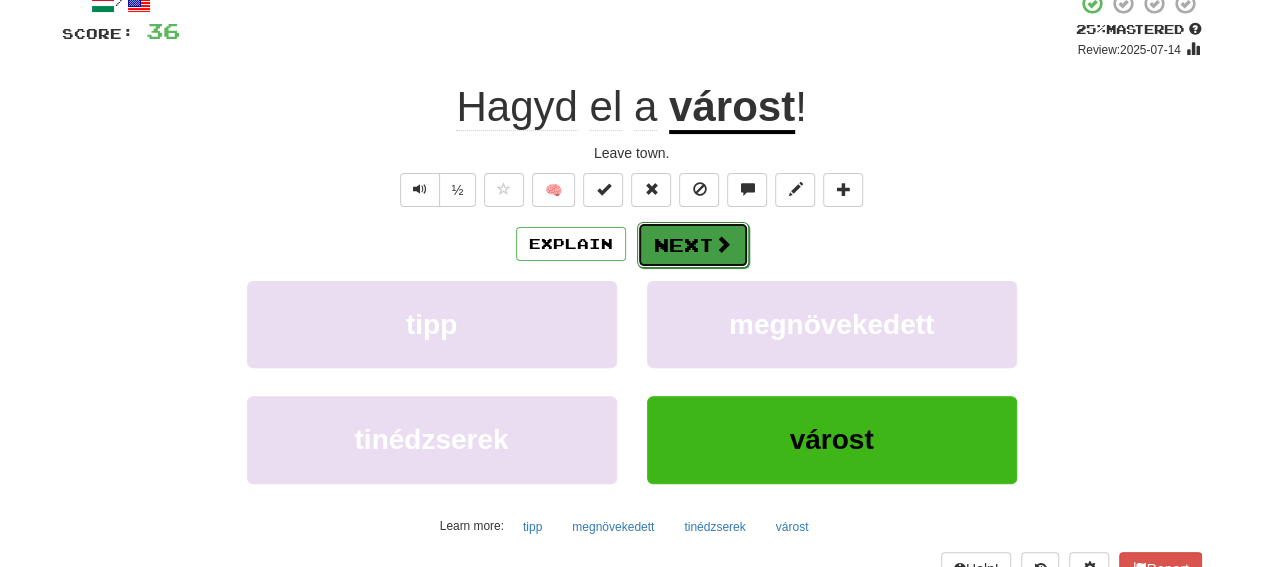 click on "Next" at bounding box center (693, 245) 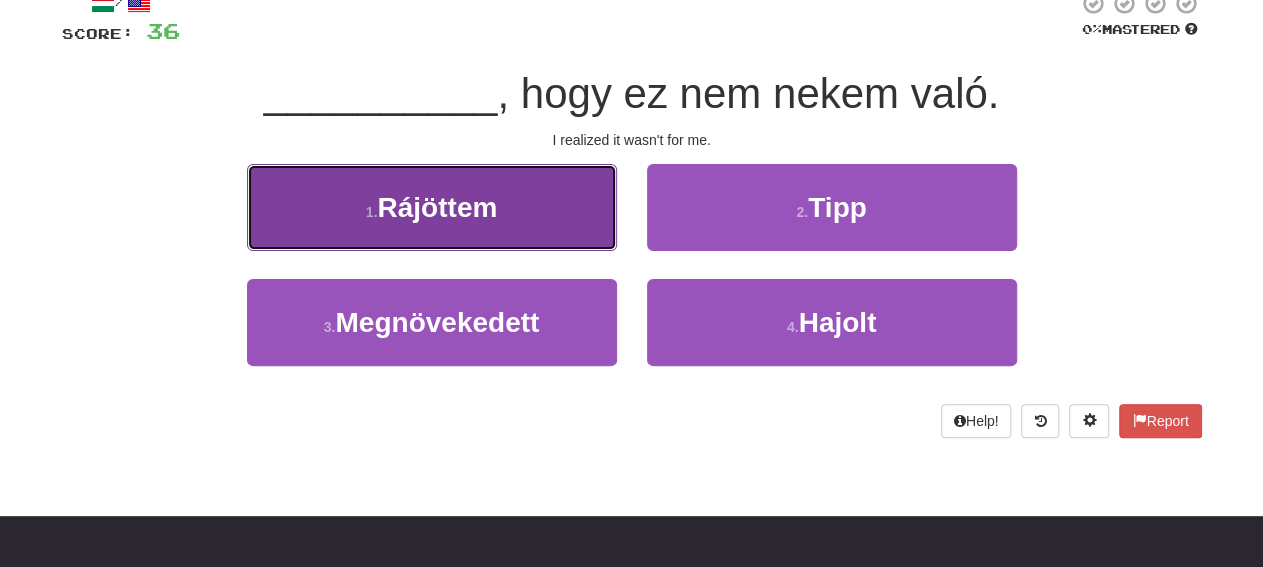 click on "1 .  Rájöttem" at bounding box center [432, 207] 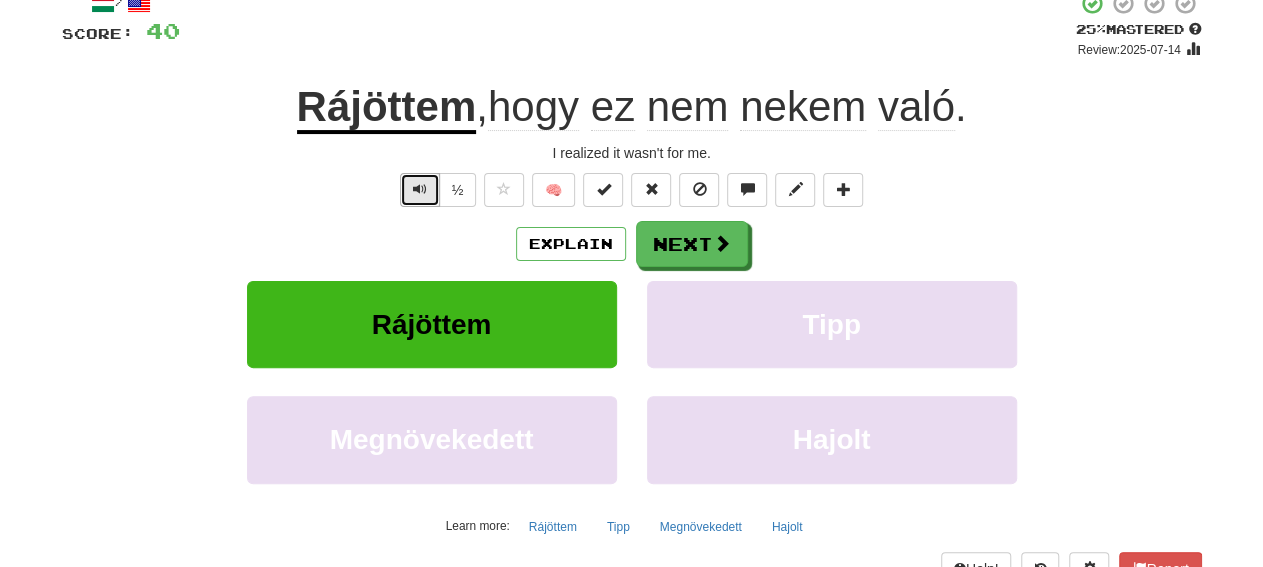 click at bounding box center (420, 189) 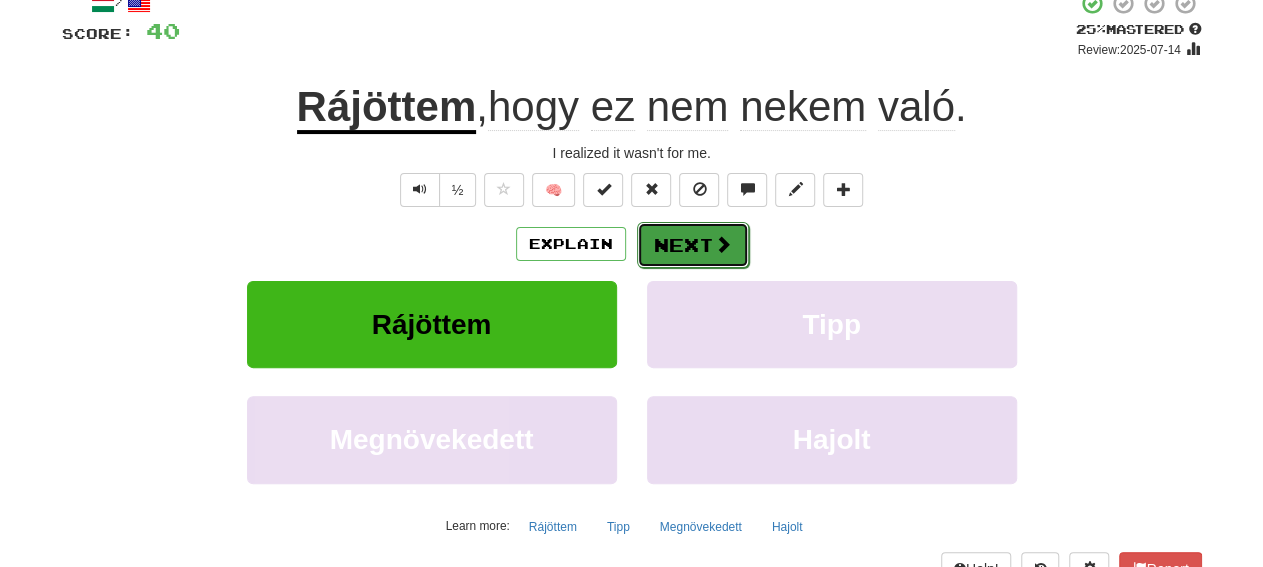 click on "Next" at bounding box center [693, 245] 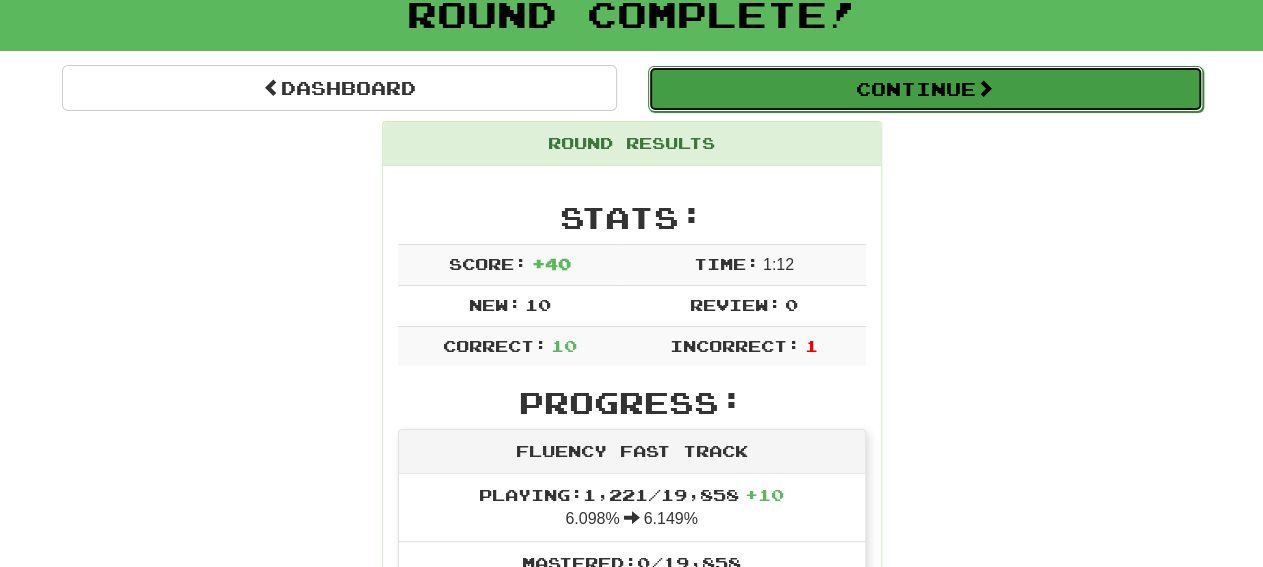 click on "Continue" at bounding box center (925, 89) 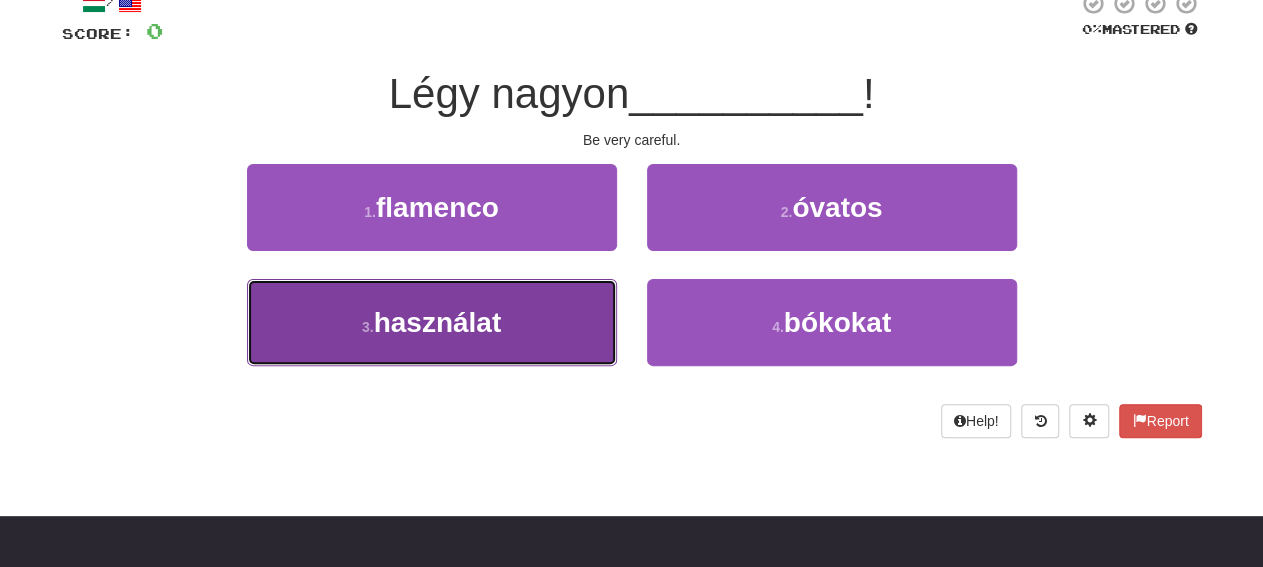 click on "[NUMBER] .  használat" at bounding box center (432, 322) 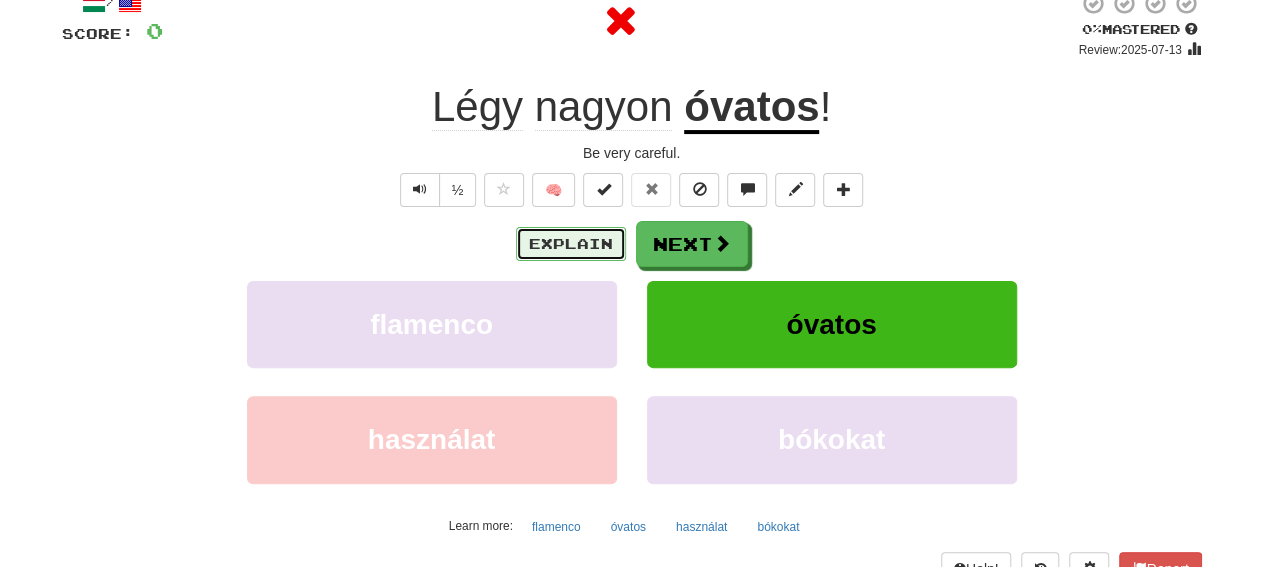 click on "Explain" at bounding box center (571, 244) 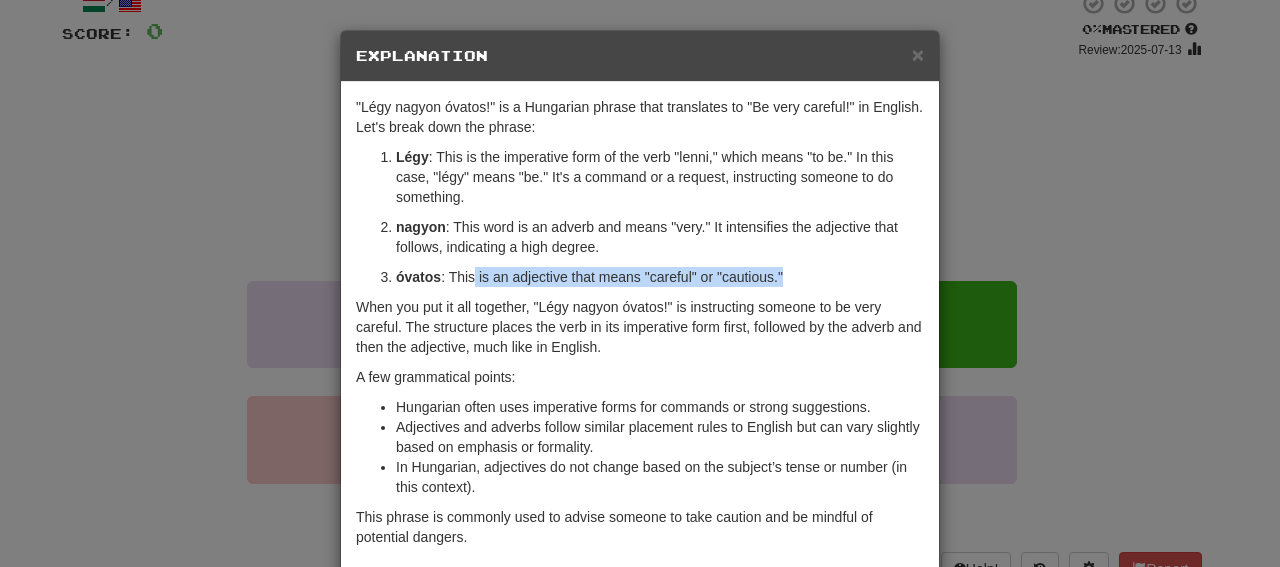 drag, startPoint x: 465, startPoint y: 270, endPoint x: 853, endPoint y: 263, distance: 388.06314 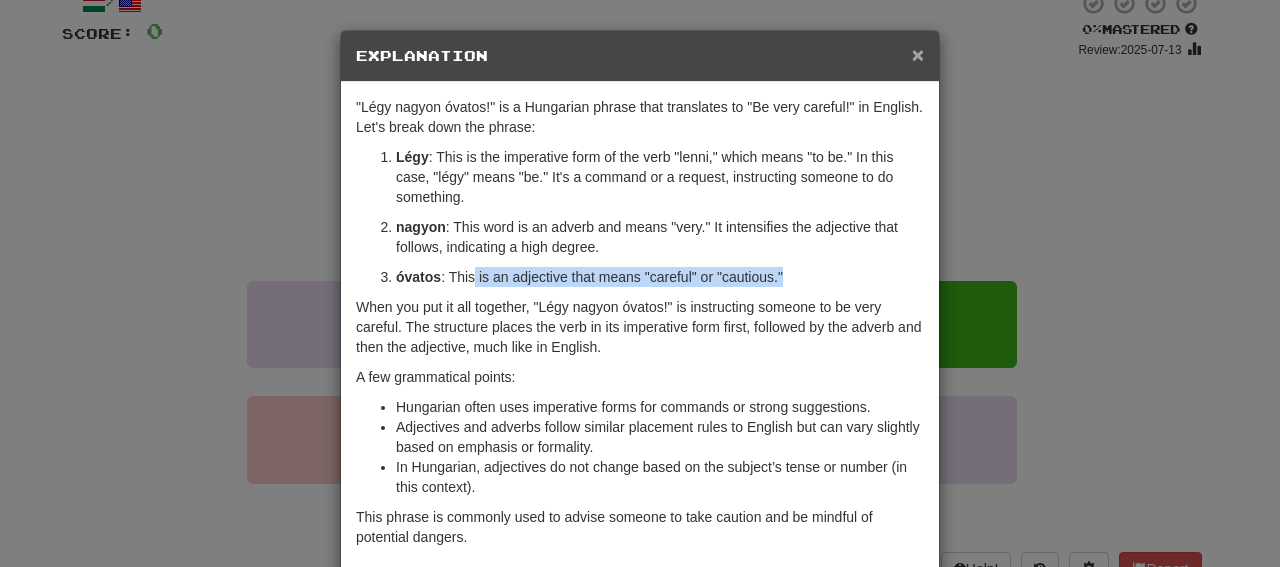 click on "×" at bounding box center [918, 54] 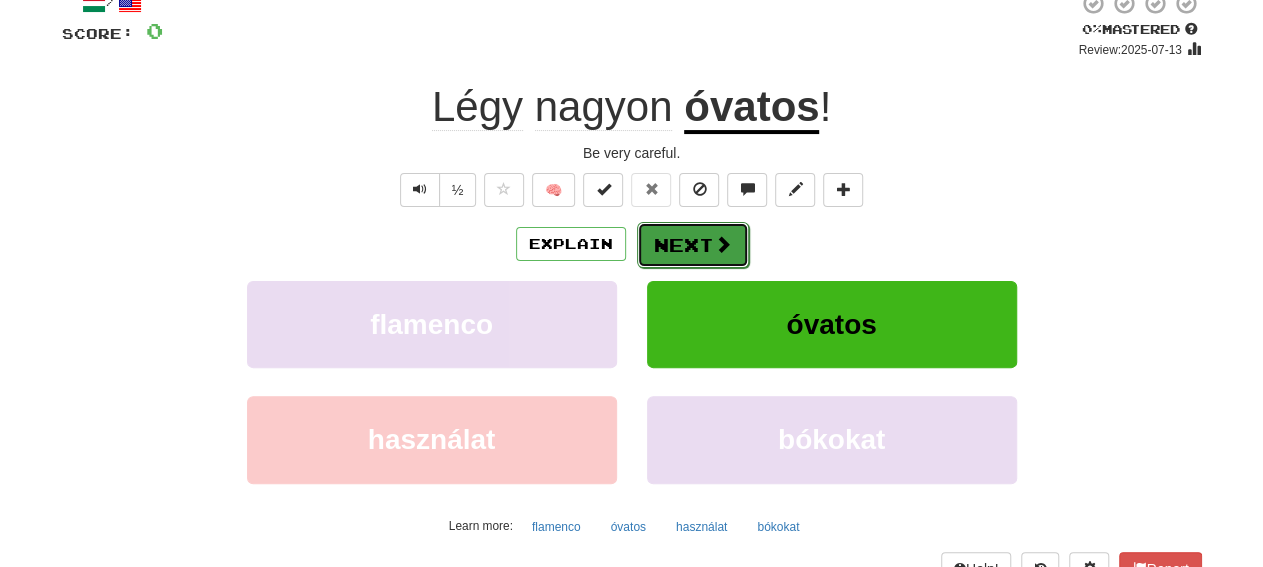 click on "Next" at bounding box center [693, 245] 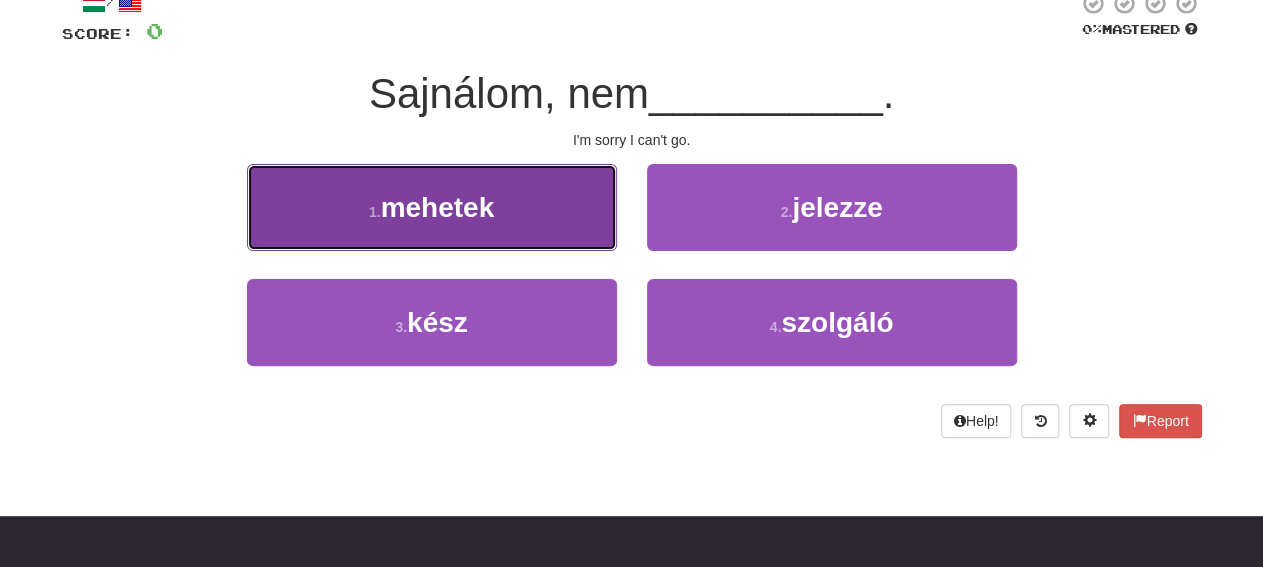 click on "1 .  mehetek" at bounding box center [432, 207] 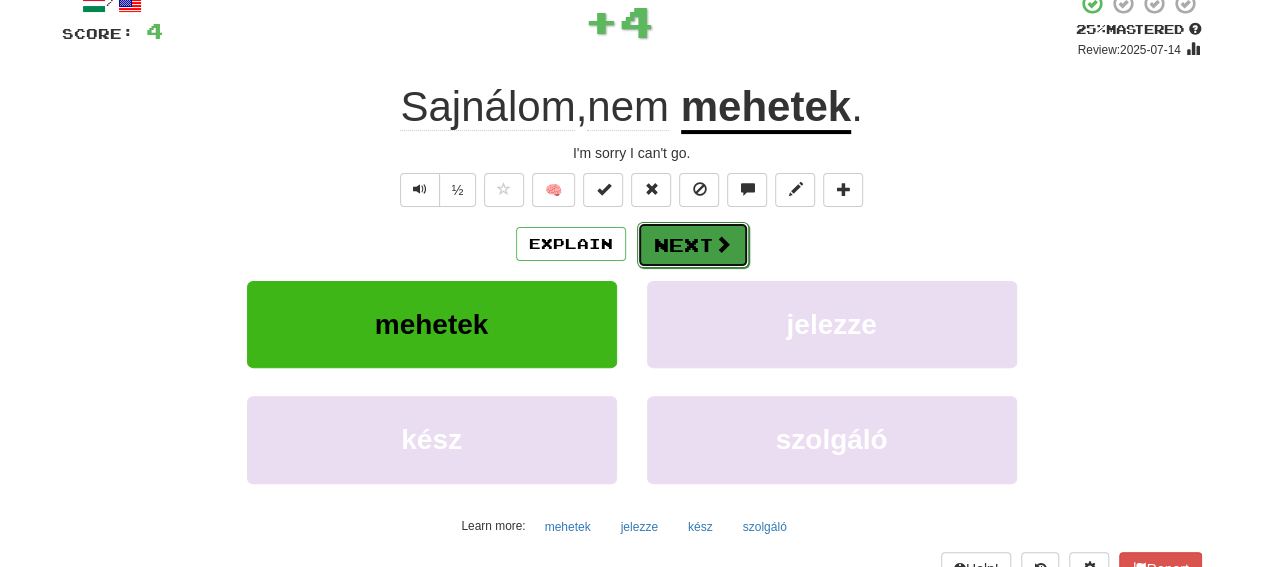 click at bounding box center [723, 244] 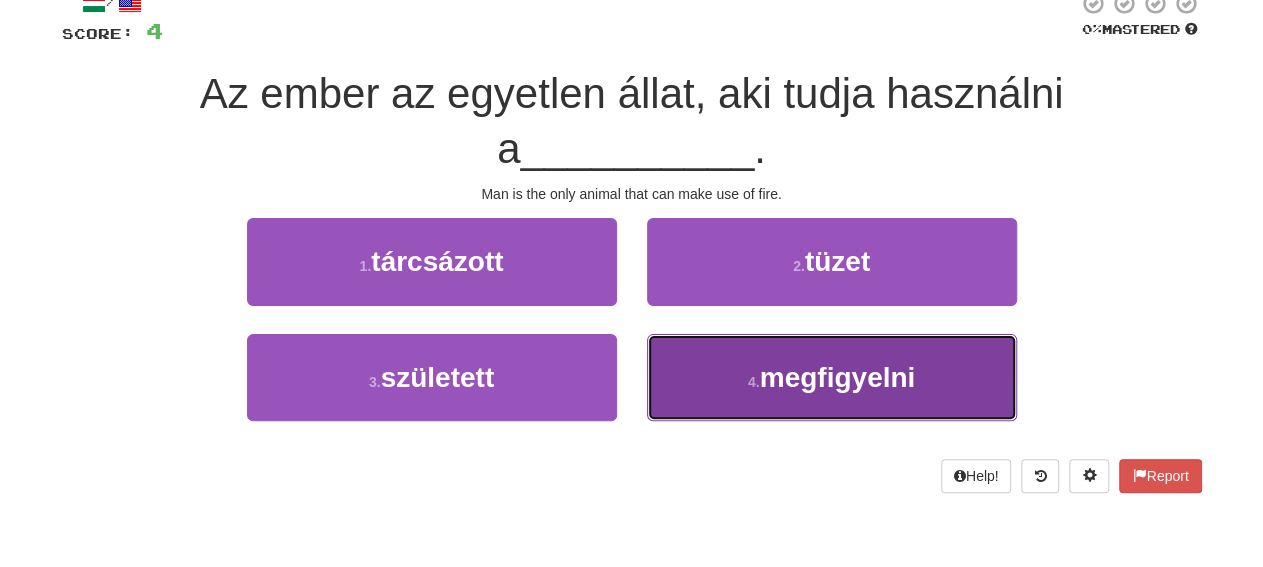 click on "4 .  megfigyelni" at bounding box center (832, 377) 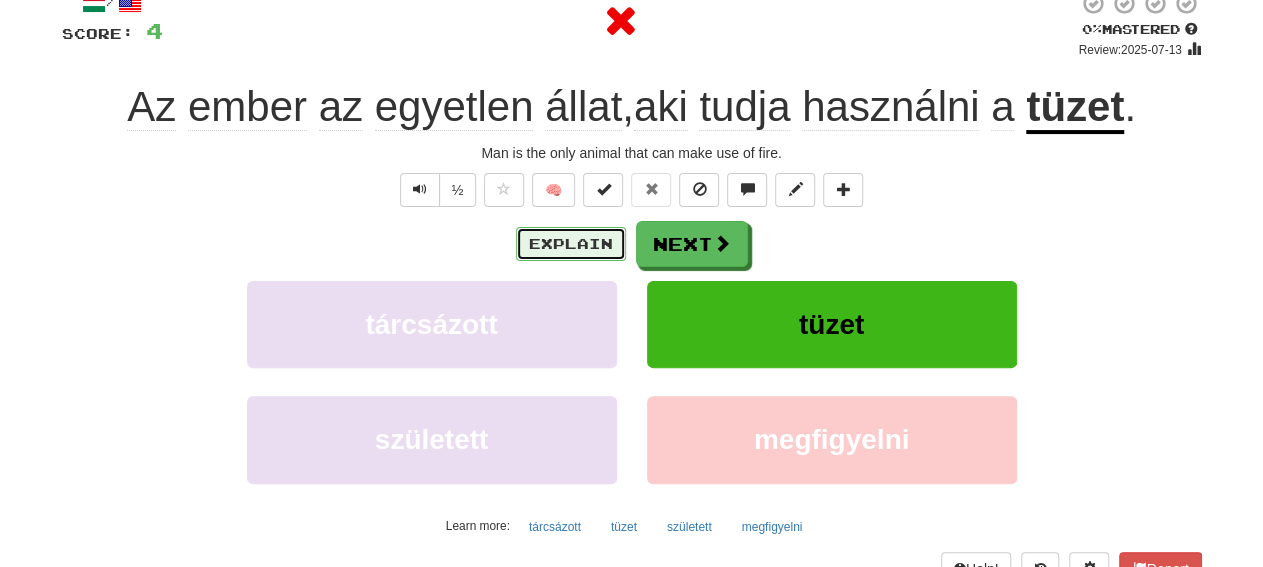 click on "Explain" at bounding box center (571, 244) 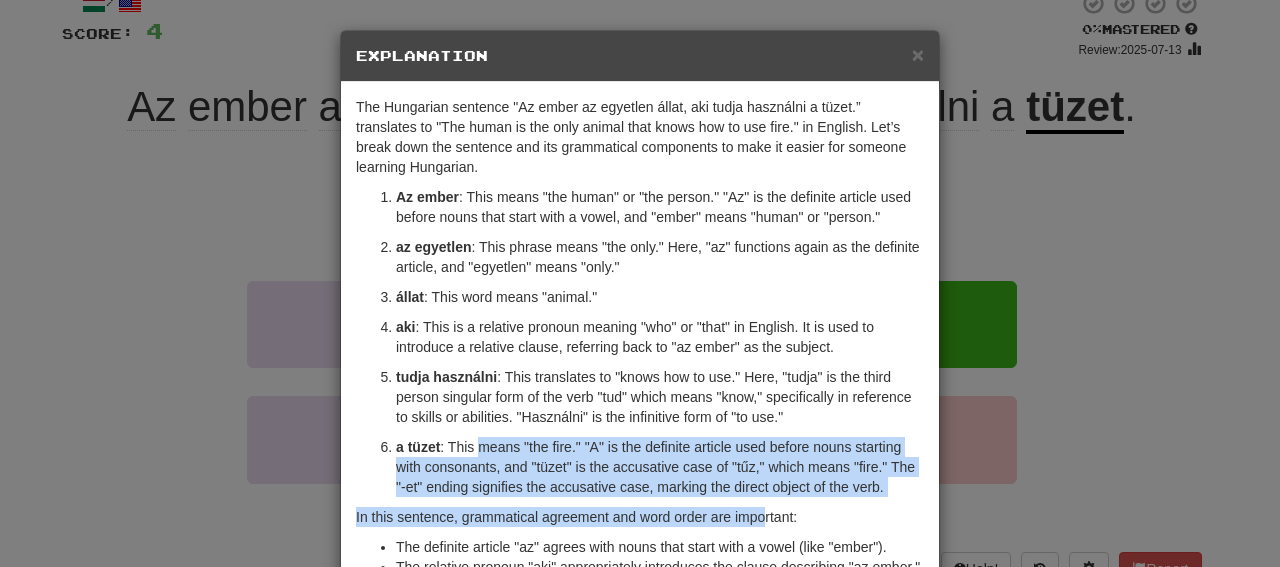 drag, startPoint x: 473, startPoint y: 444, endPoint x: 753, endPoint y: 508, distance: 287.22116 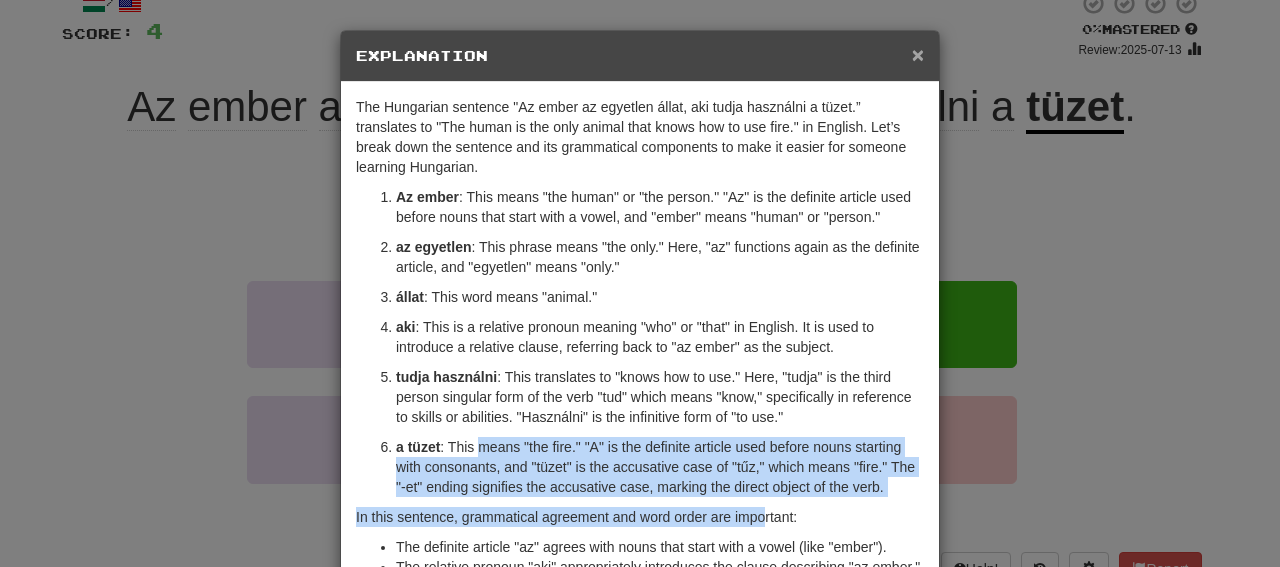 click on "×" at bounding box center [918, 54] 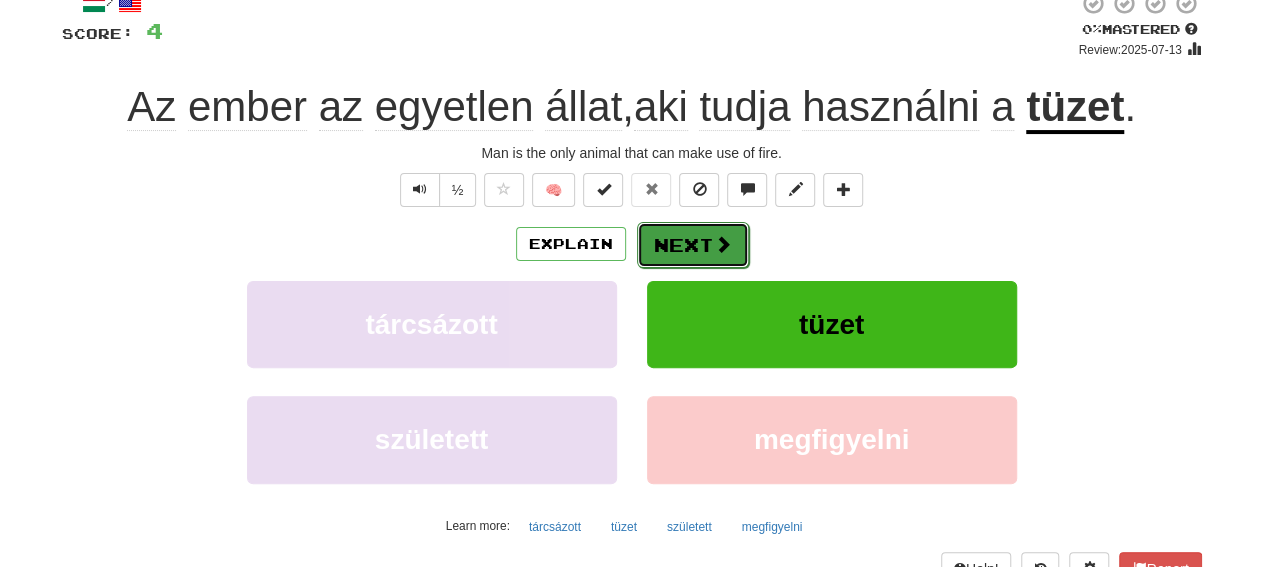 click at bounding box center (723, 244) 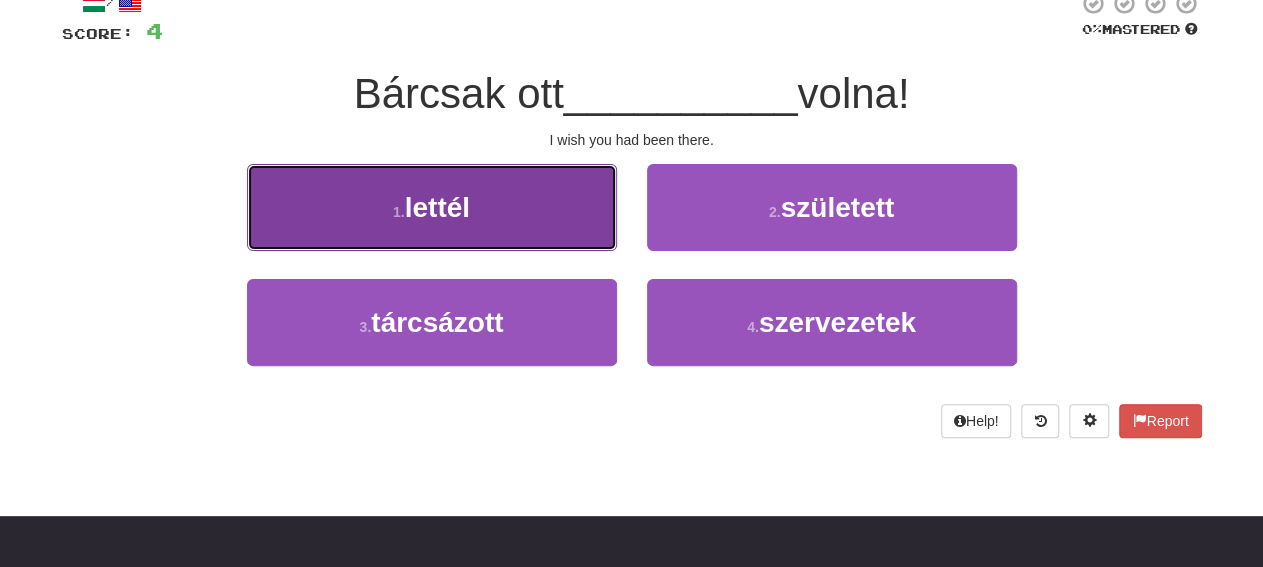click on "1 .  lettél" at bounding box center (432, 207) 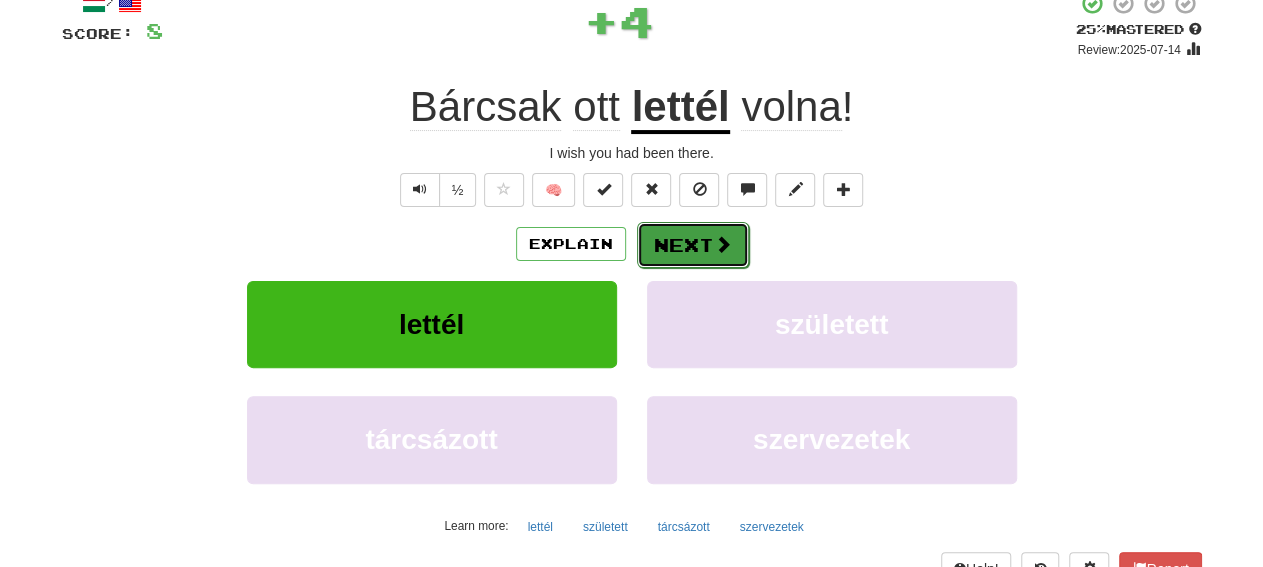 click on "Next" at bounding box center [693, 245] 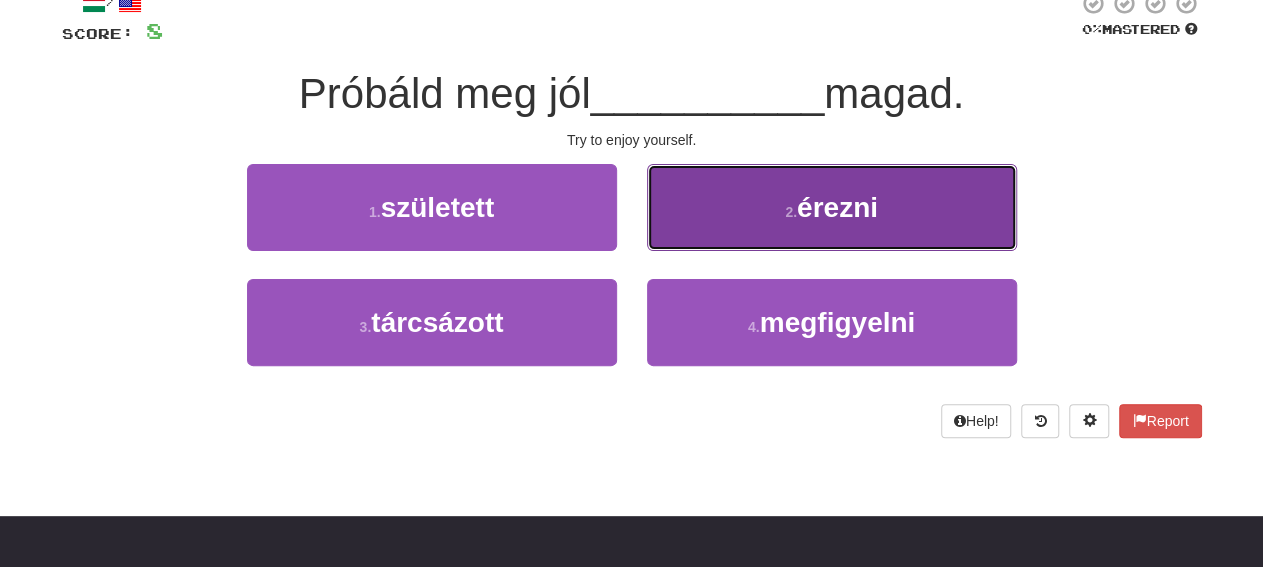 click on "2 .  érezni" at bounding box center [832, 207] 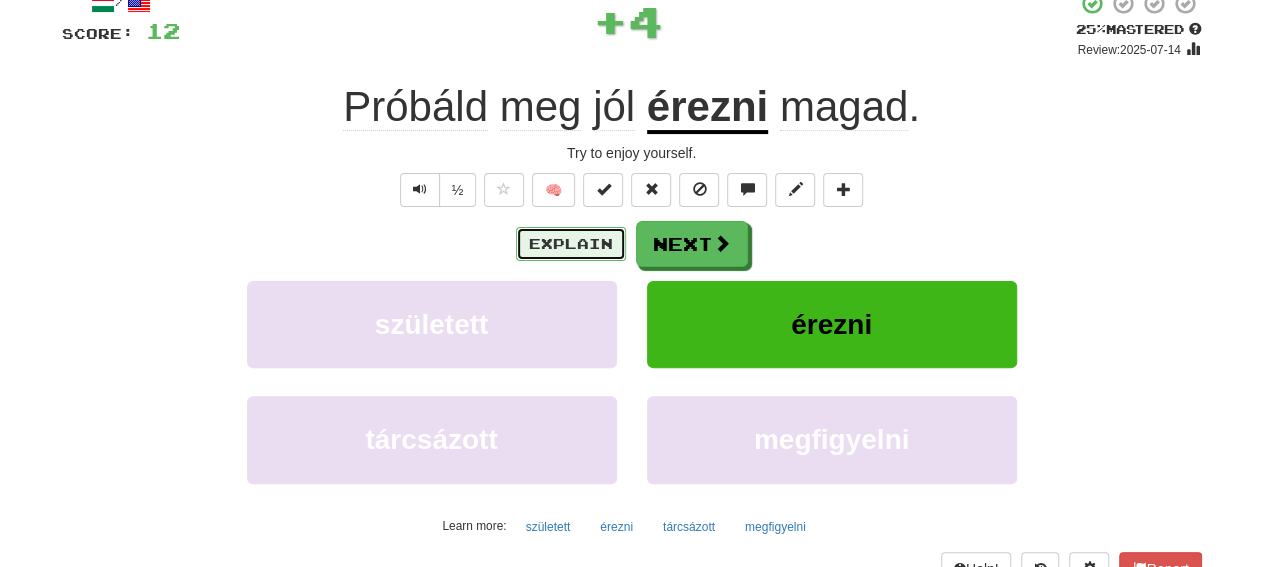 click on "Explain" at bounding box center (571, 244) 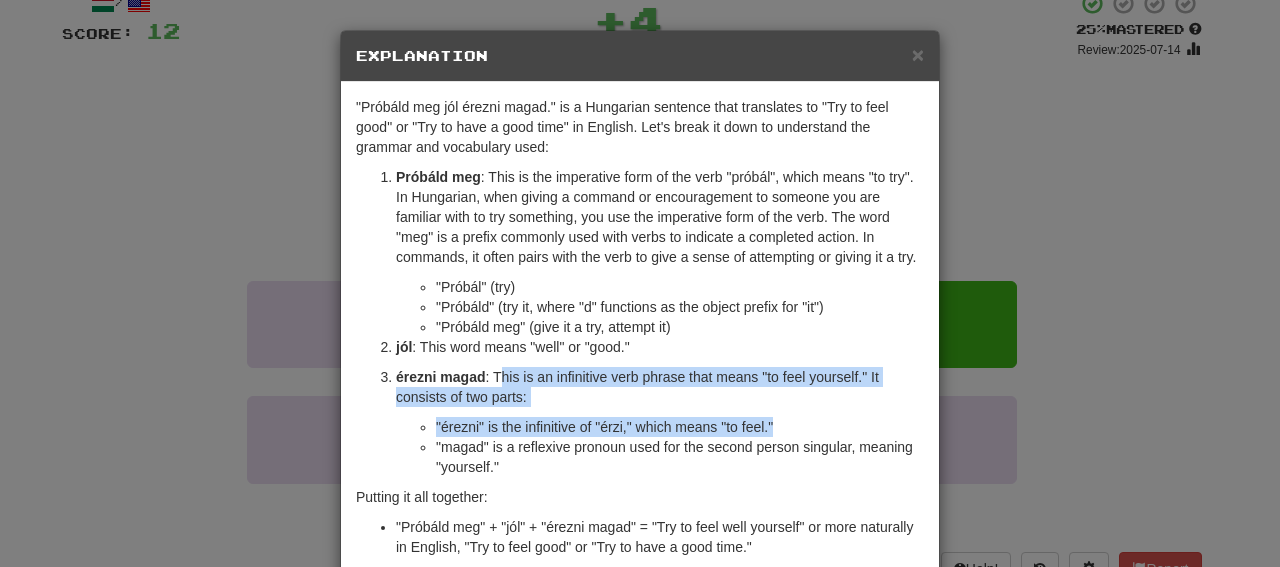 drag, startPoint x: 491, startPoint y: 373, endPoint x: 874, endPoint y: 421, distance: 385.99612 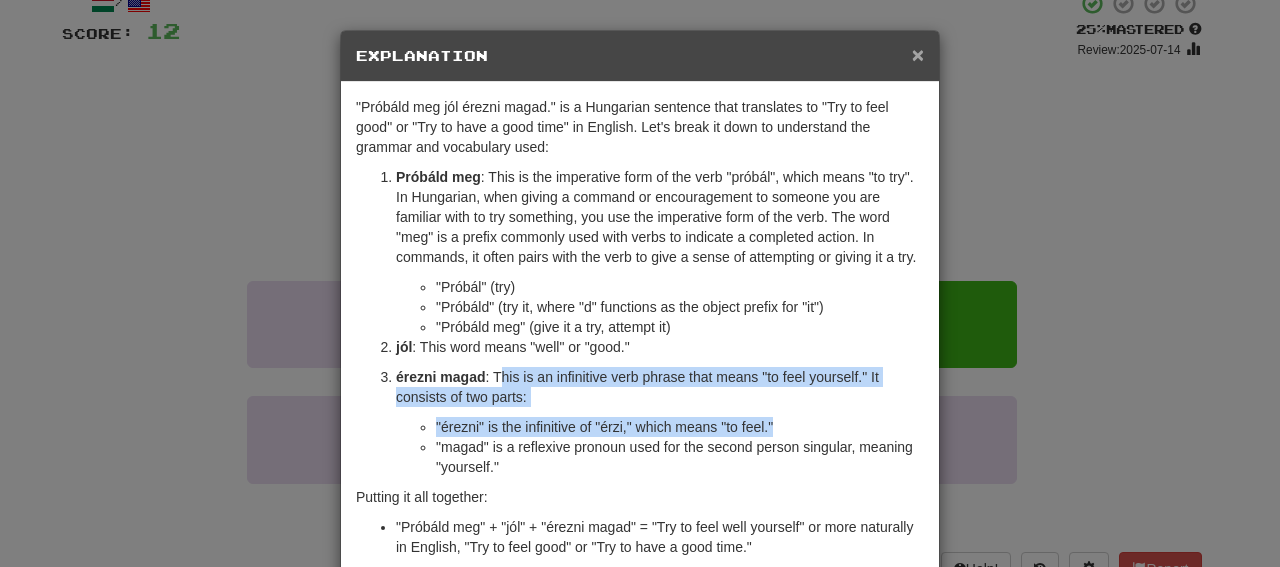 click on "×" at bounding box center [918, 54] 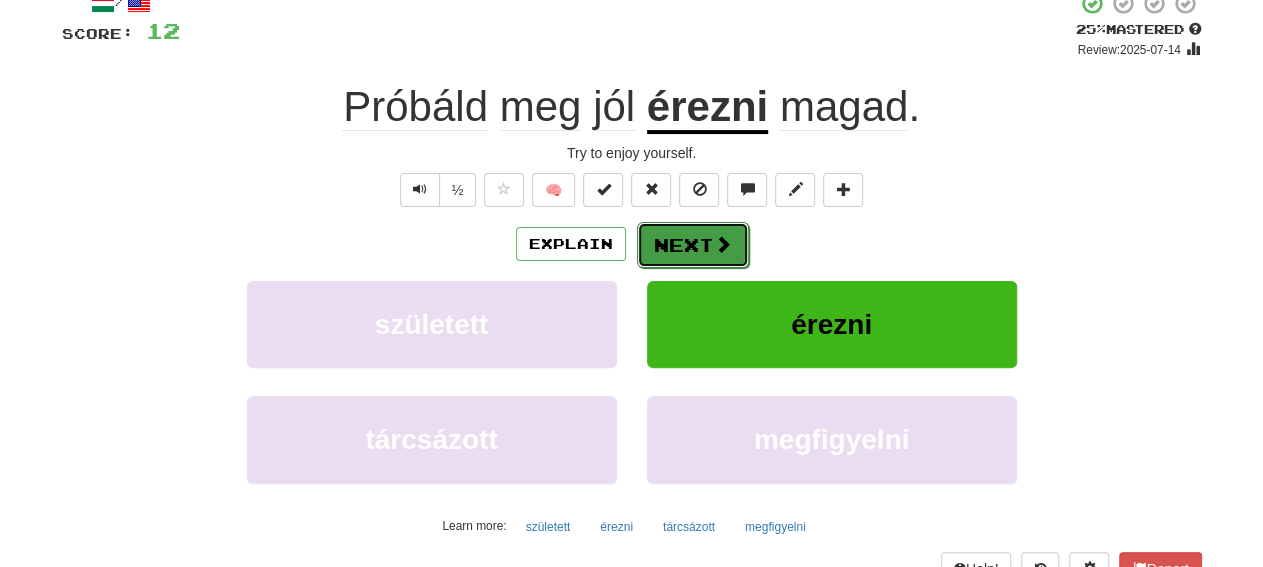 click on "Next" at bounding box center [693, 245] 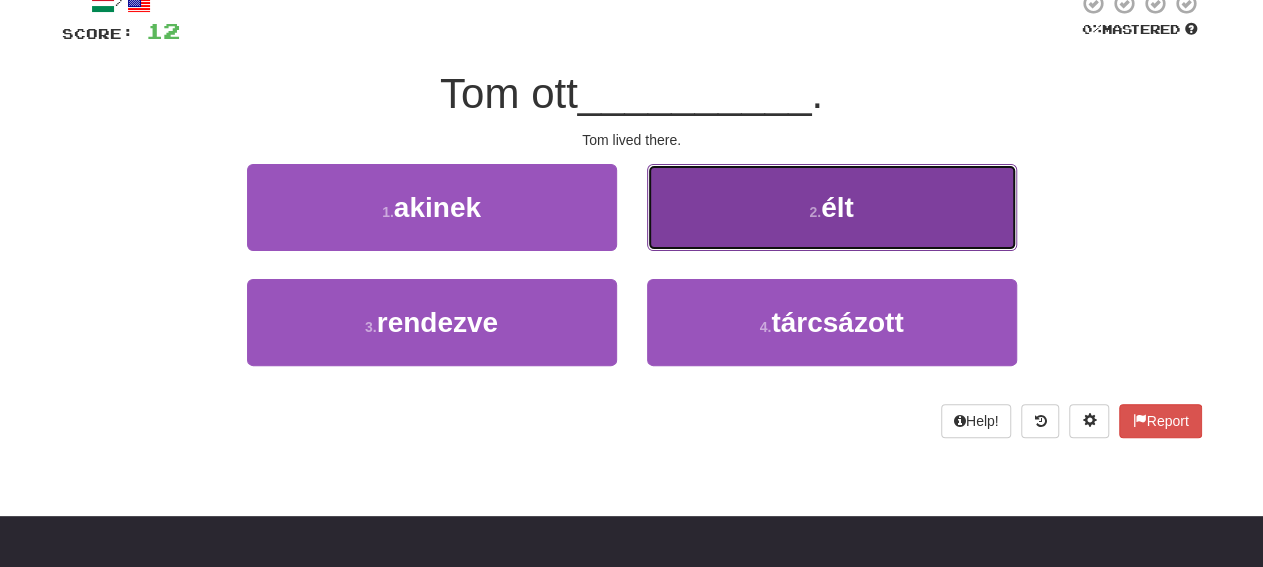 click on "2 .  élt" at bounding box center [832, 207] 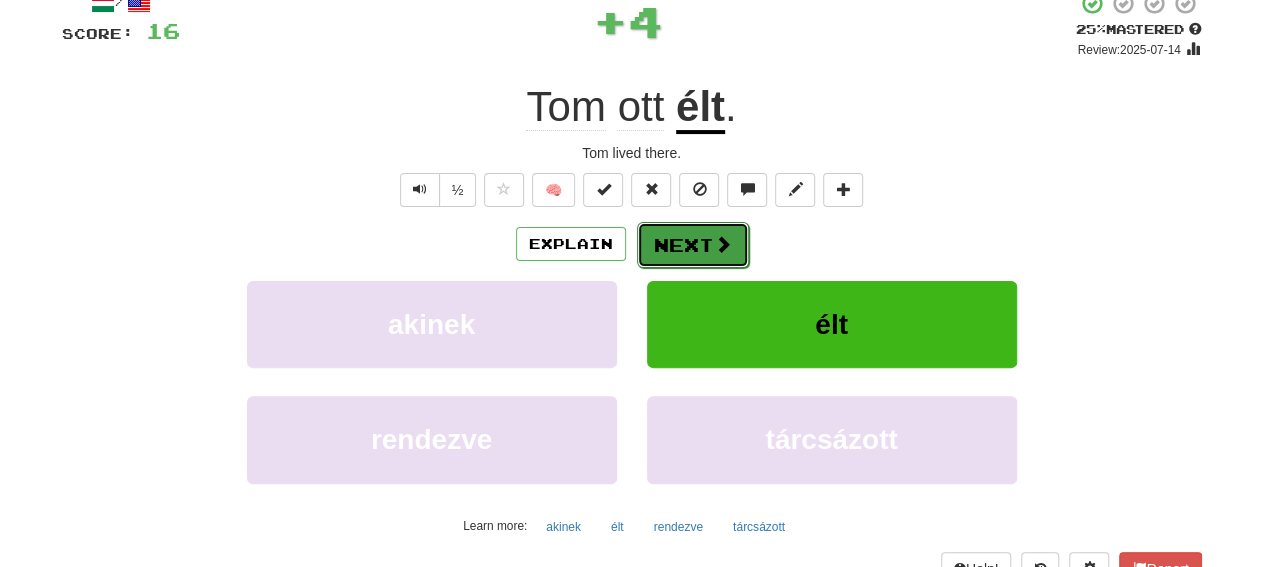 click at bounding box center [723, 244] 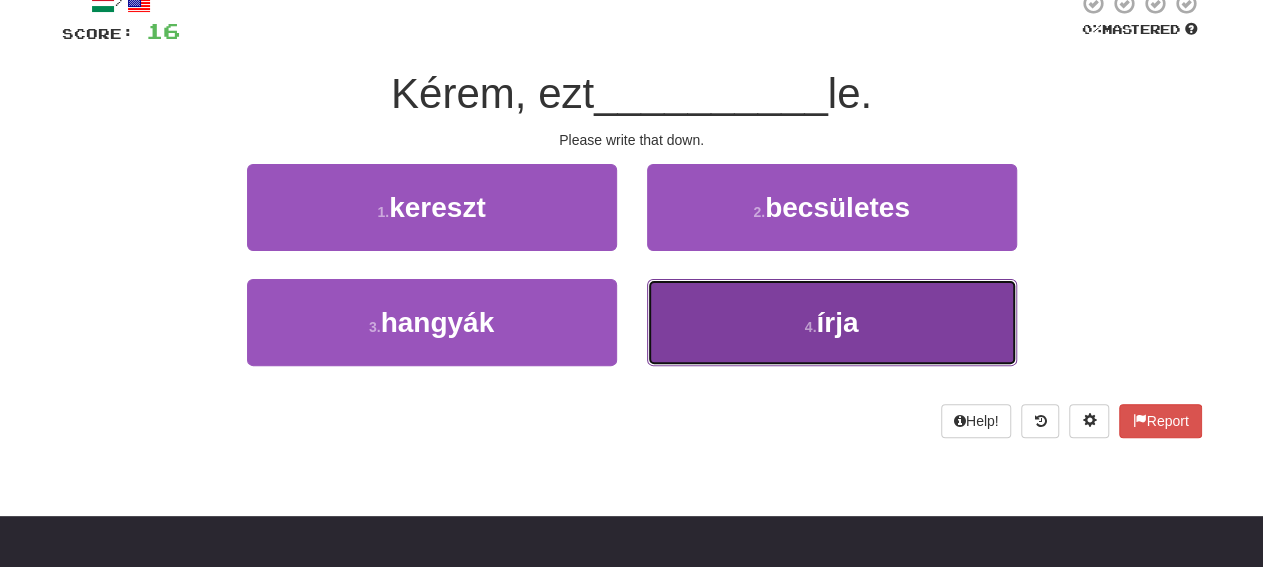 click on "4 .  írja" at bounding box center (832, 322) 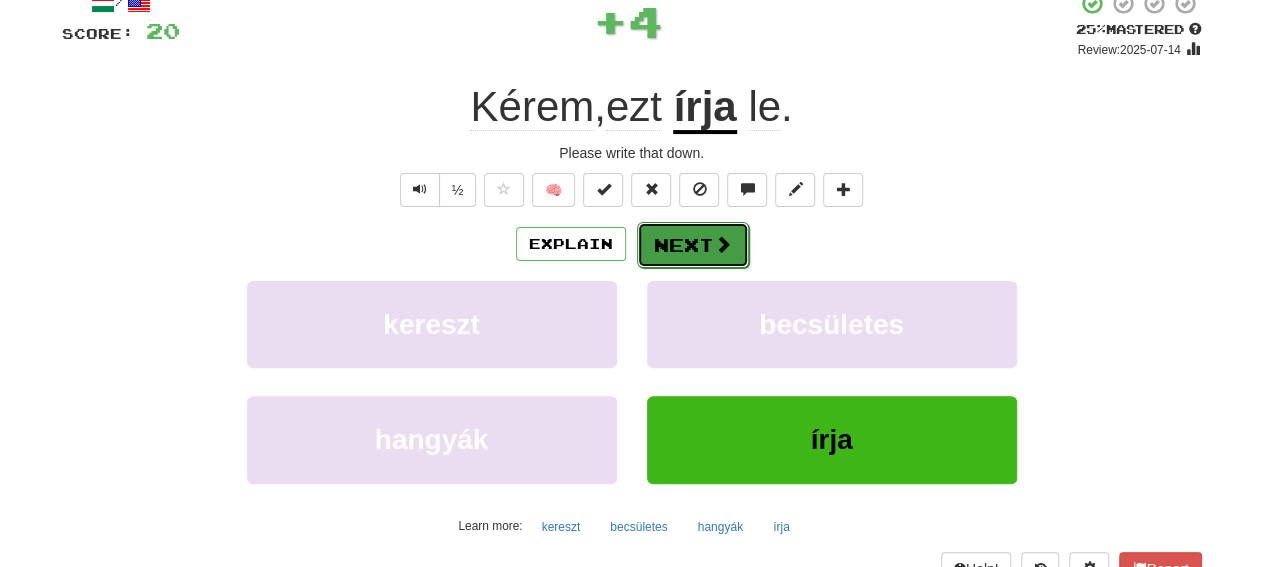 click at bounding box center [723, 244] 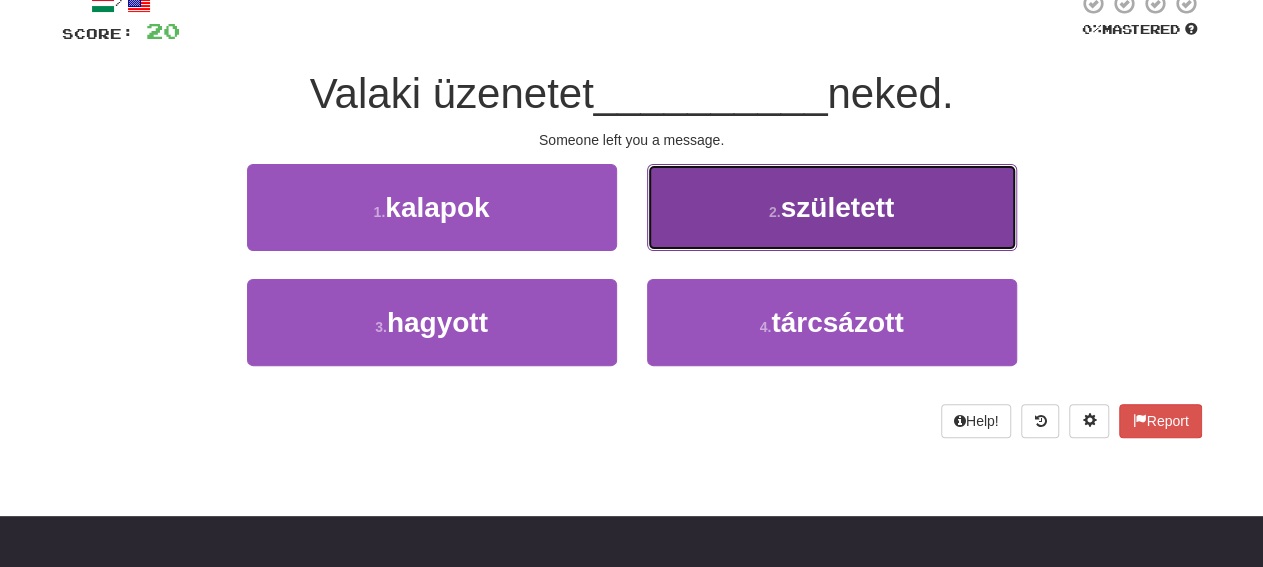 click on "2 .  született" at bounding box center [832, 207] 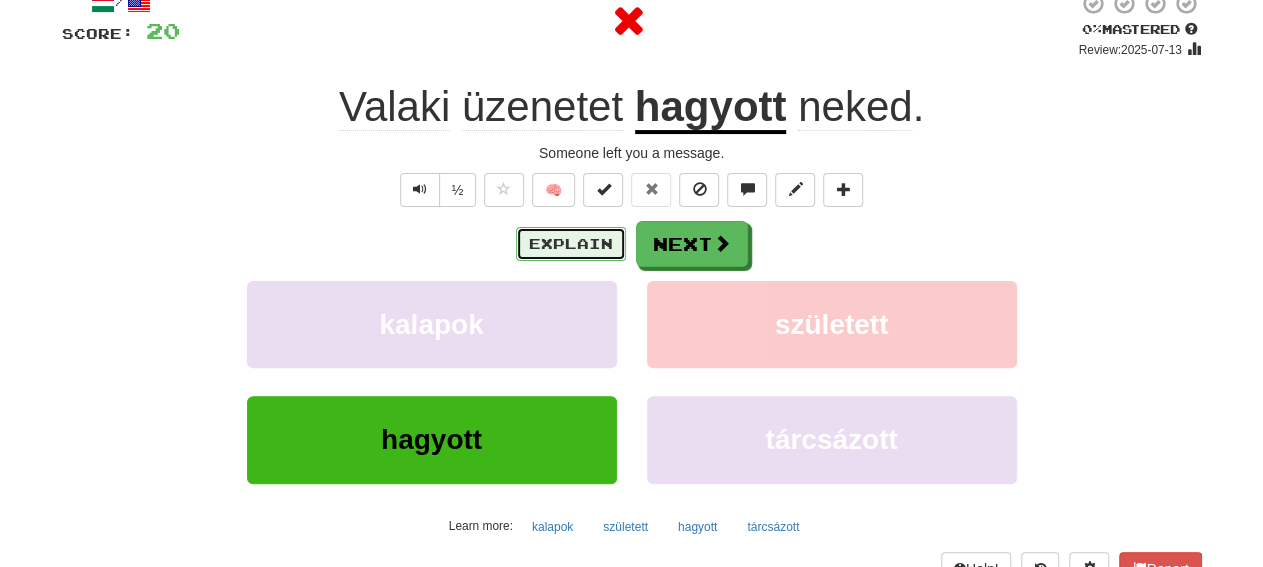 click on "Explain" at bounding box center (571, 244) 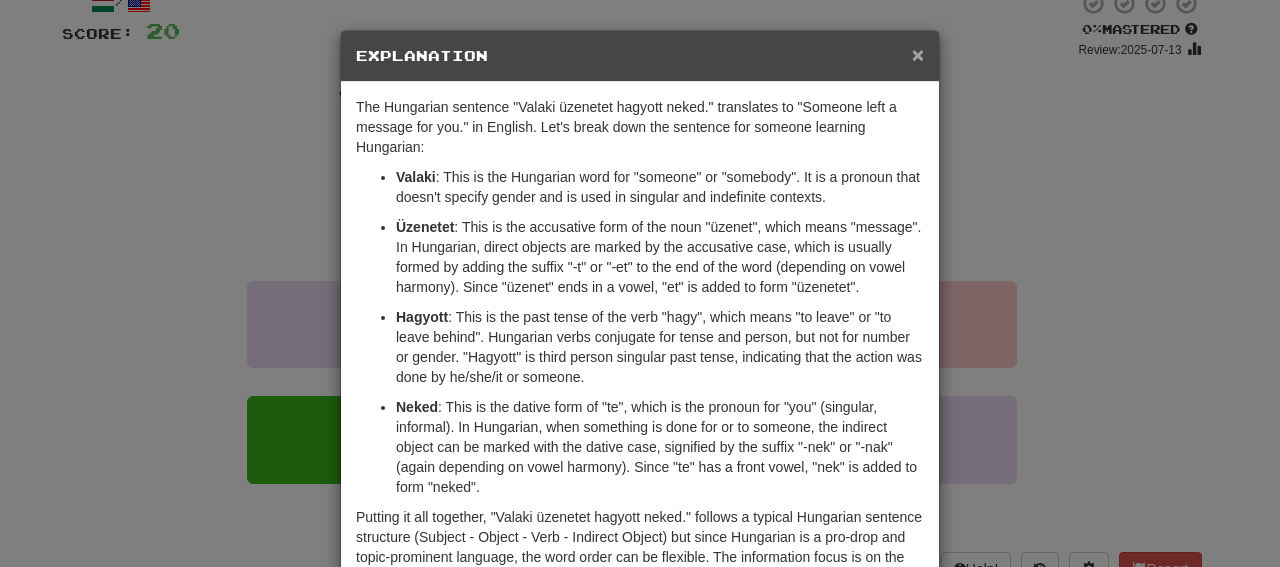 click on "×" at bounding box center [918, 54] 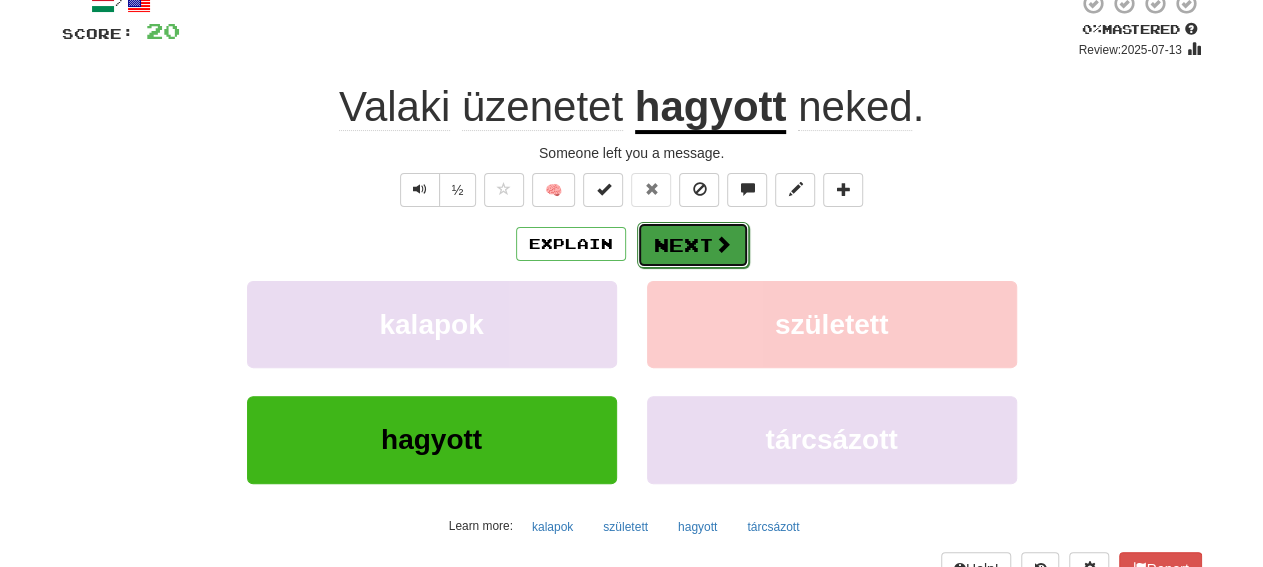 click on "Next" at bounding box center (693, 245) 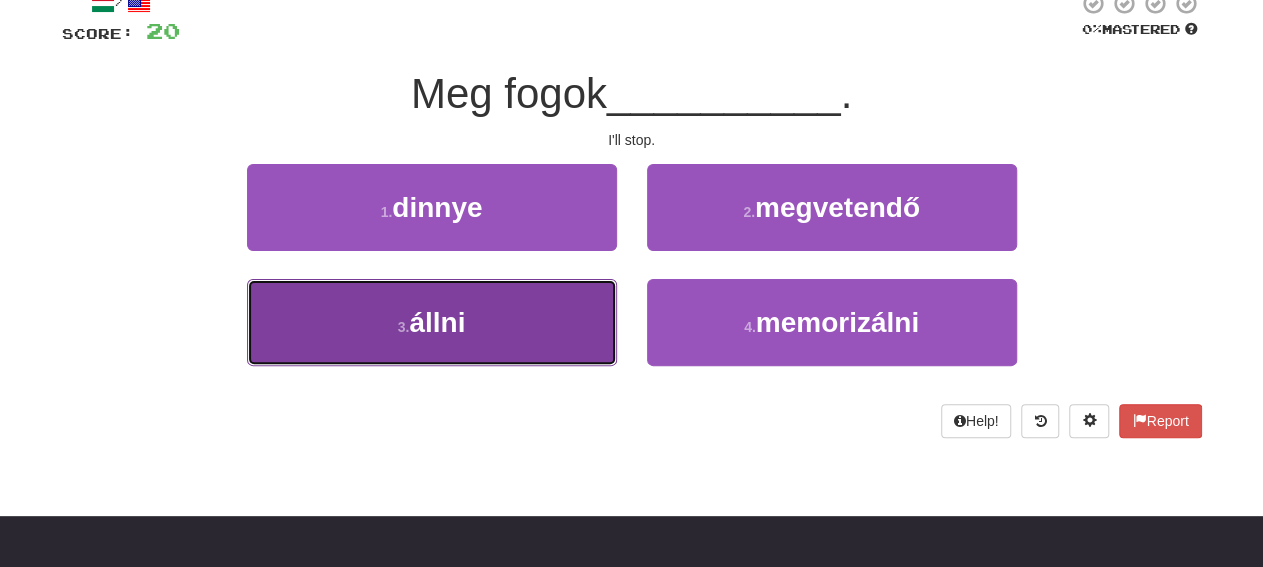 click on "3 .  állni" at bounding box center [432, 322] 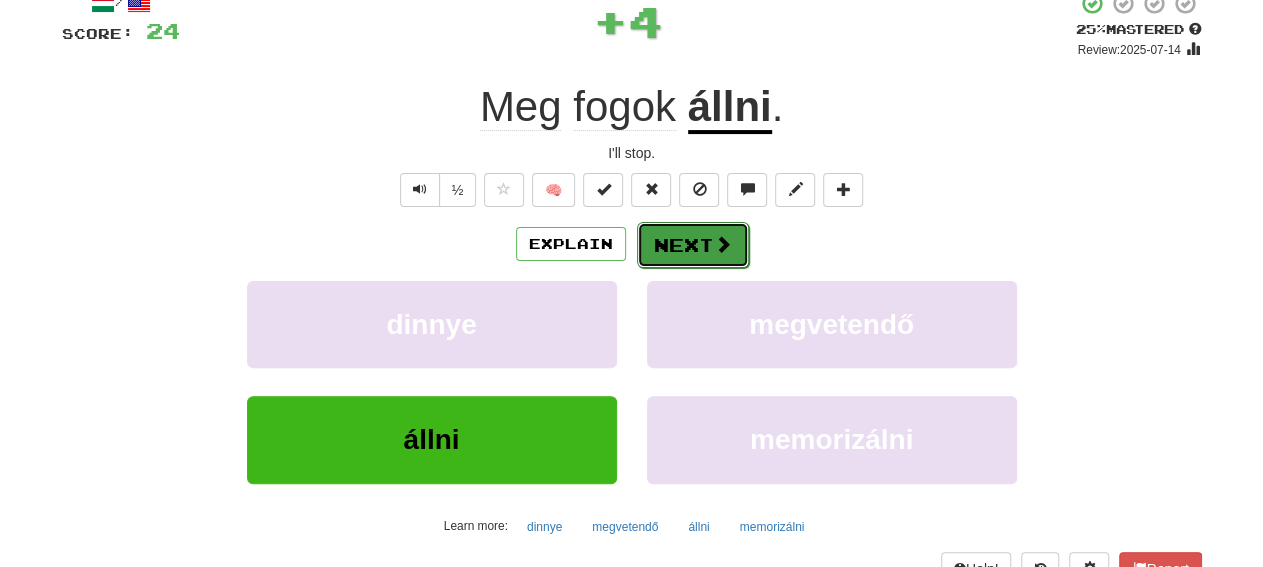 click on "Next" at bounding box center [693, 245] 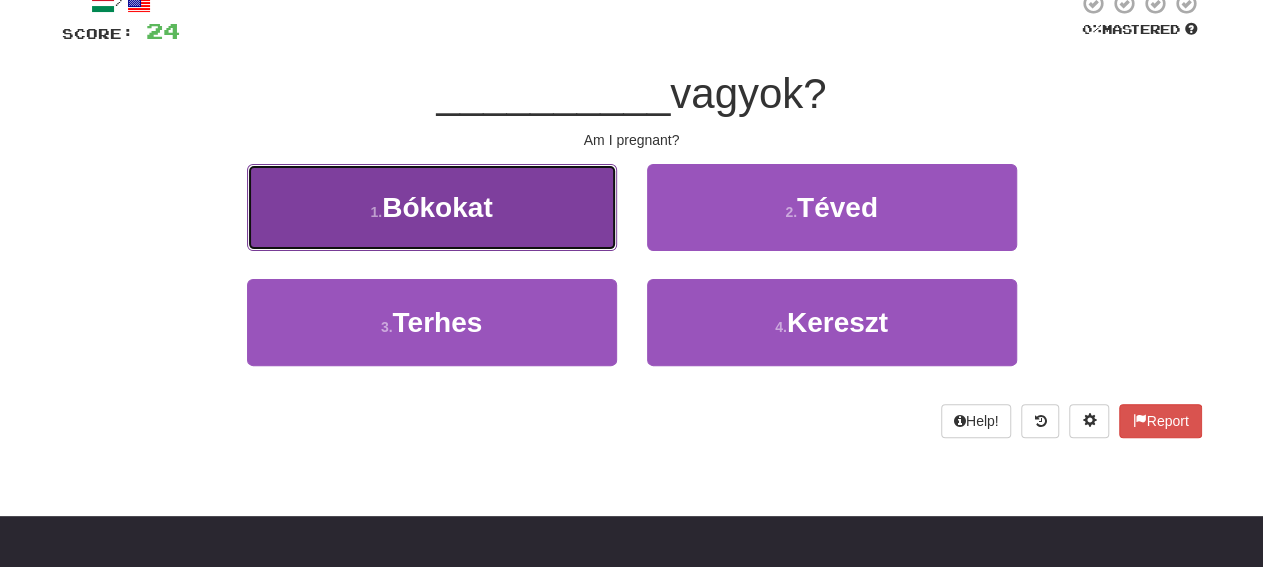 click on "1 .  Bókokat" at bounding box center (432, 207) 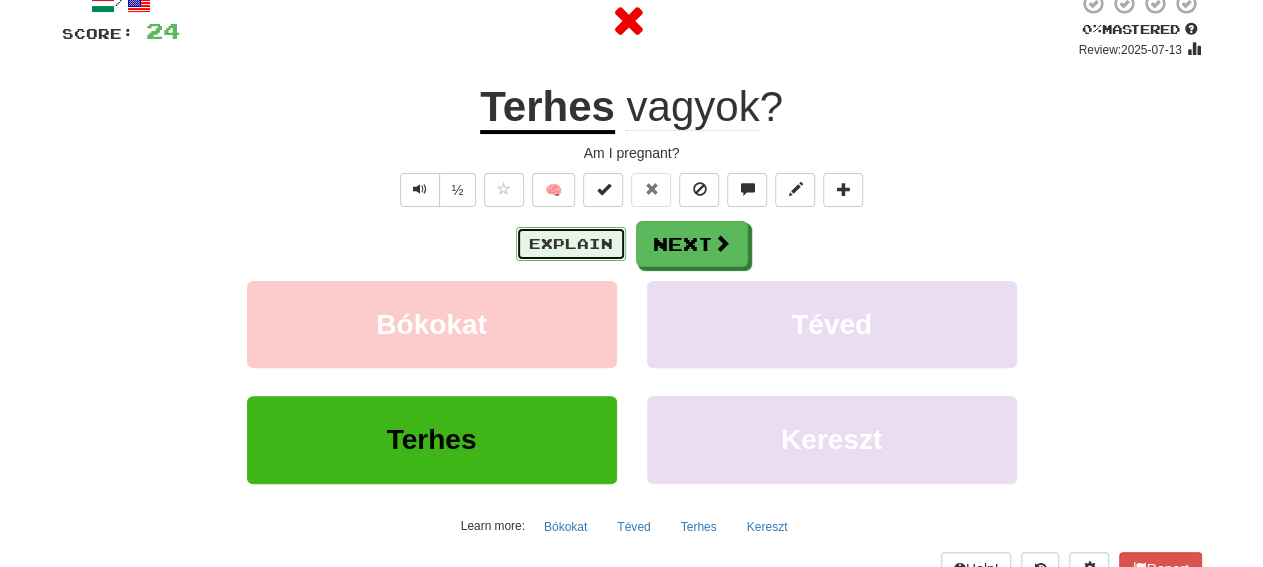 click on "Explain" at bounding box center [571, 244] 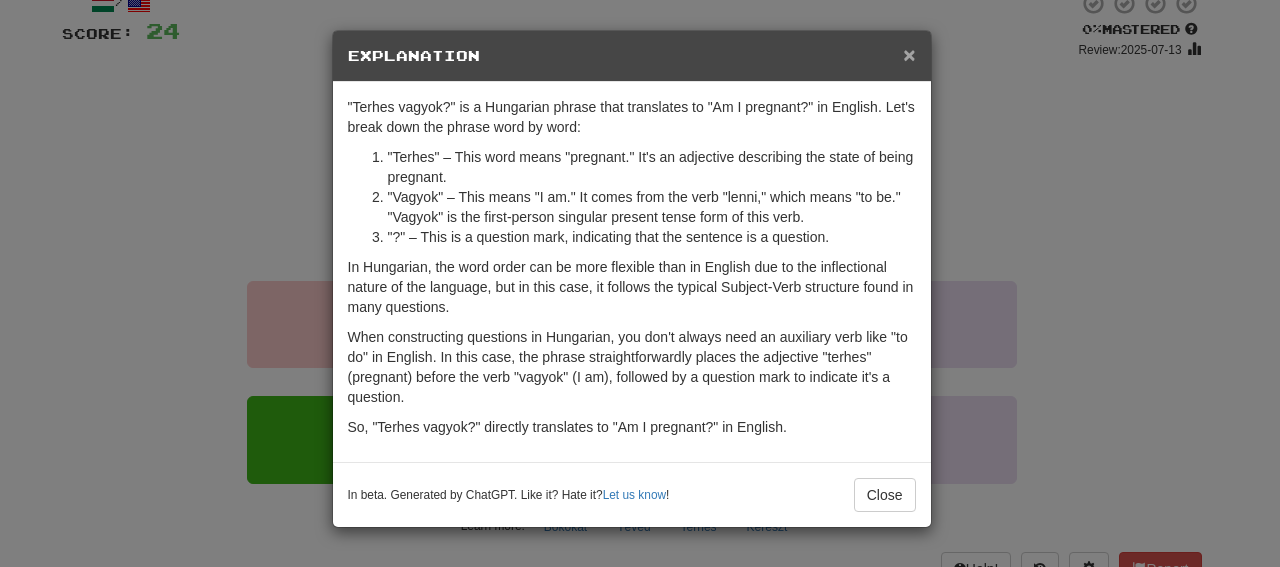 click on "×" at bounding box center [909, 54] 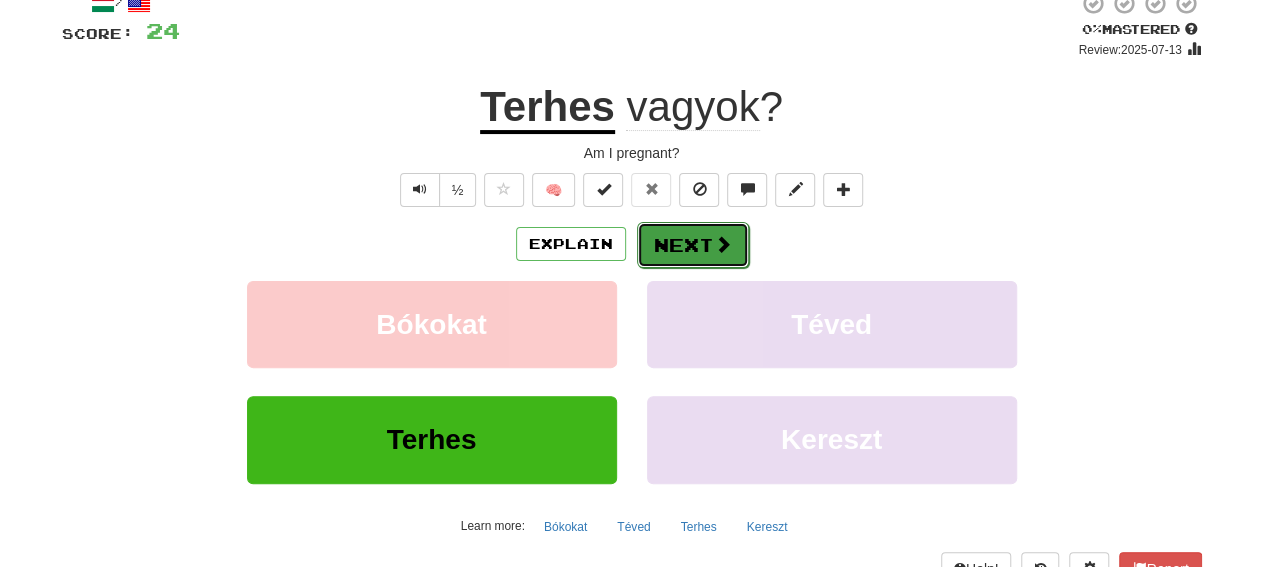 click at bounding box center (723, 244) 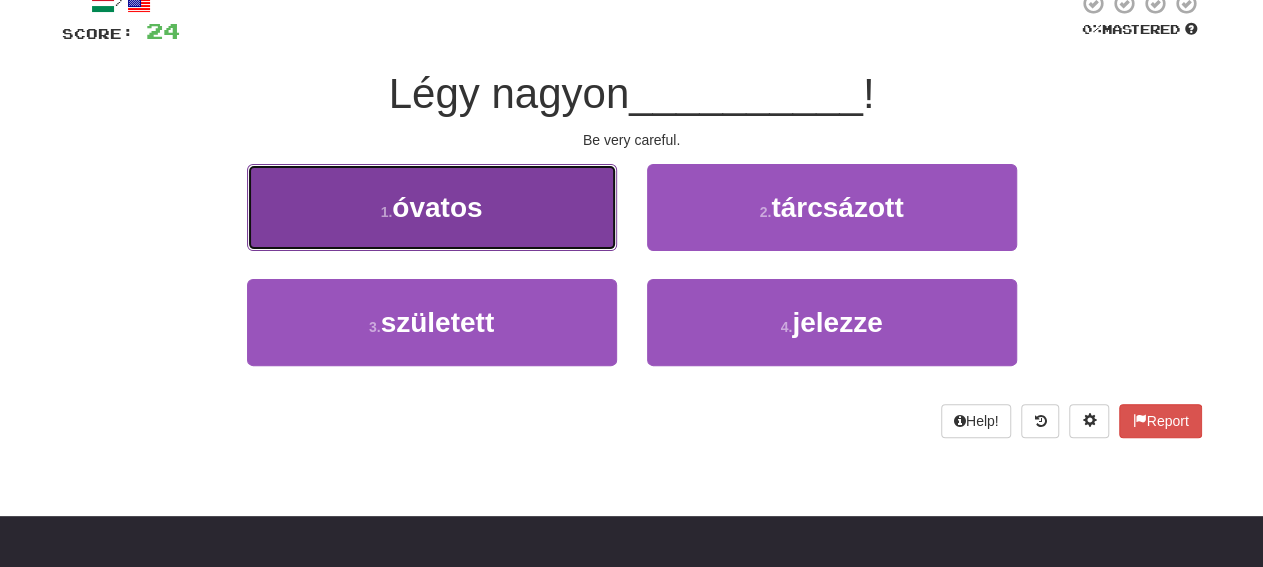 click on "1 .  óvatos" at bounding box center (432, 207) 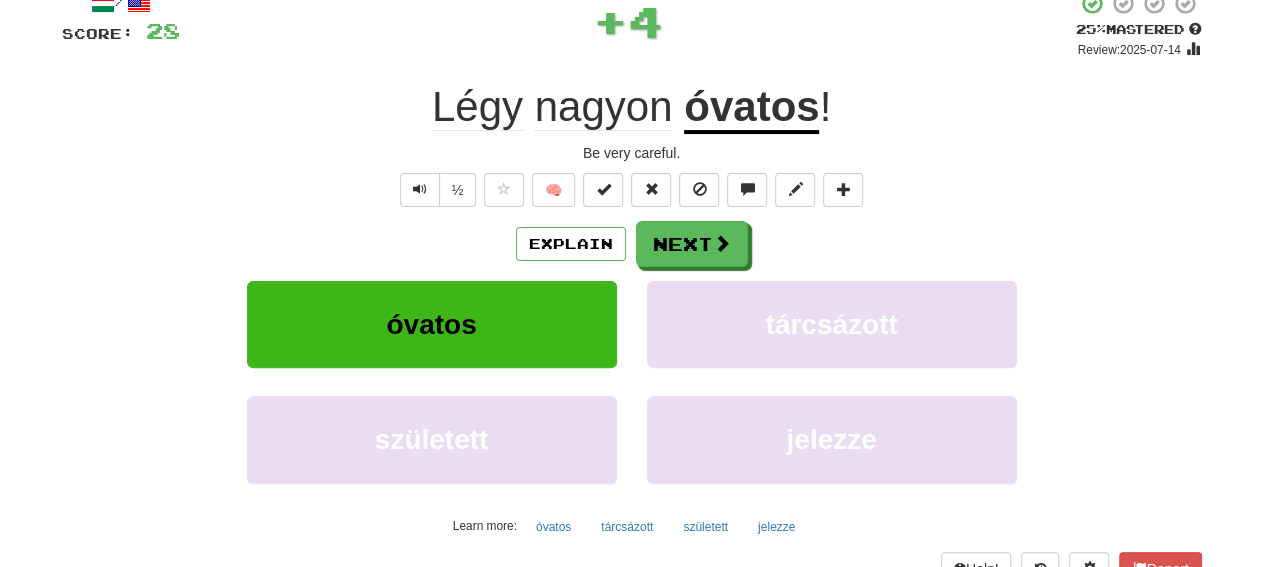 click on "Explain Next óvatos tárcsázott született jelezze Learn more: óvatos tárcsázott született jelezze" at bounding box center [632, 381] 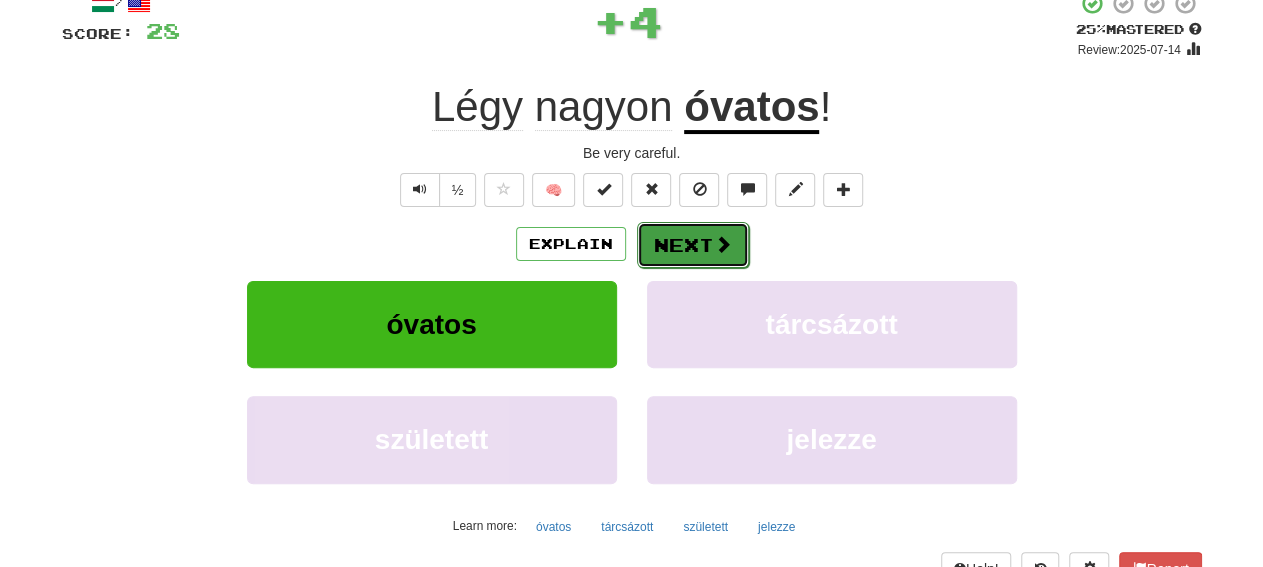 click on "Next" at bounding box center [693, 245] 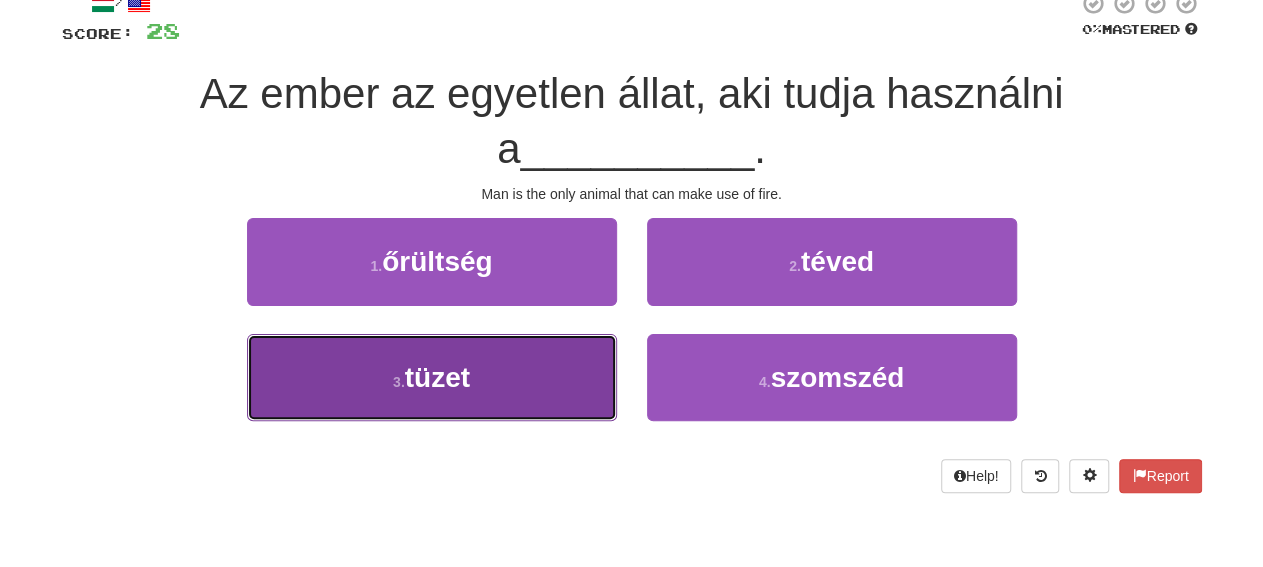 click on "3 .  tüzet" at bounding box center [432, 377] 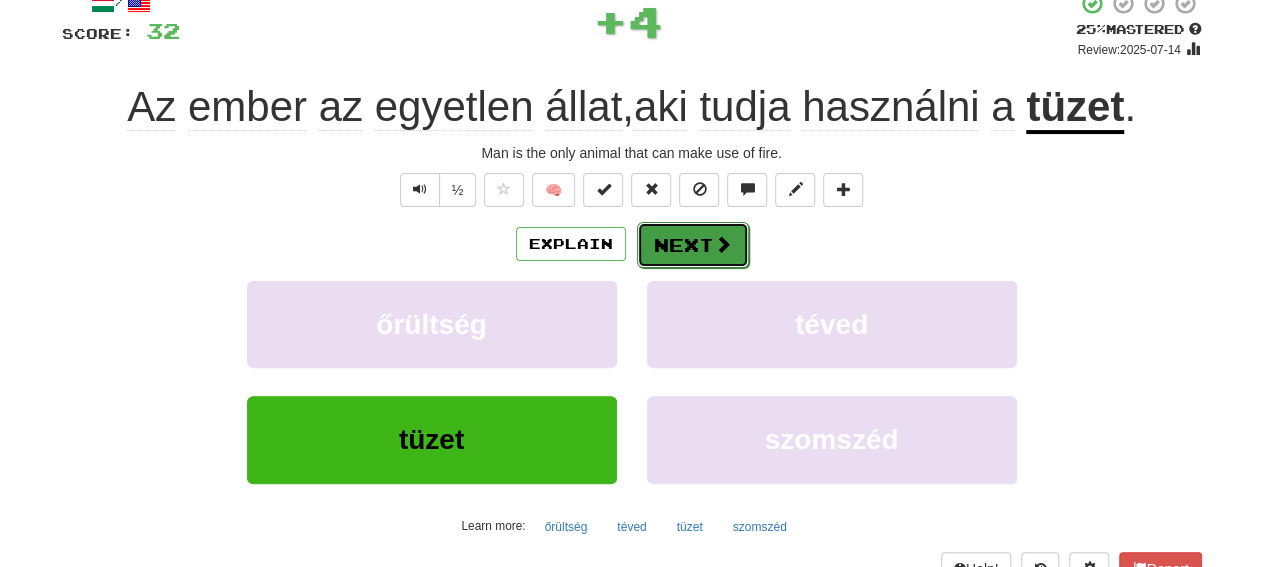 click on "Next" at bounding box center (693, 245) 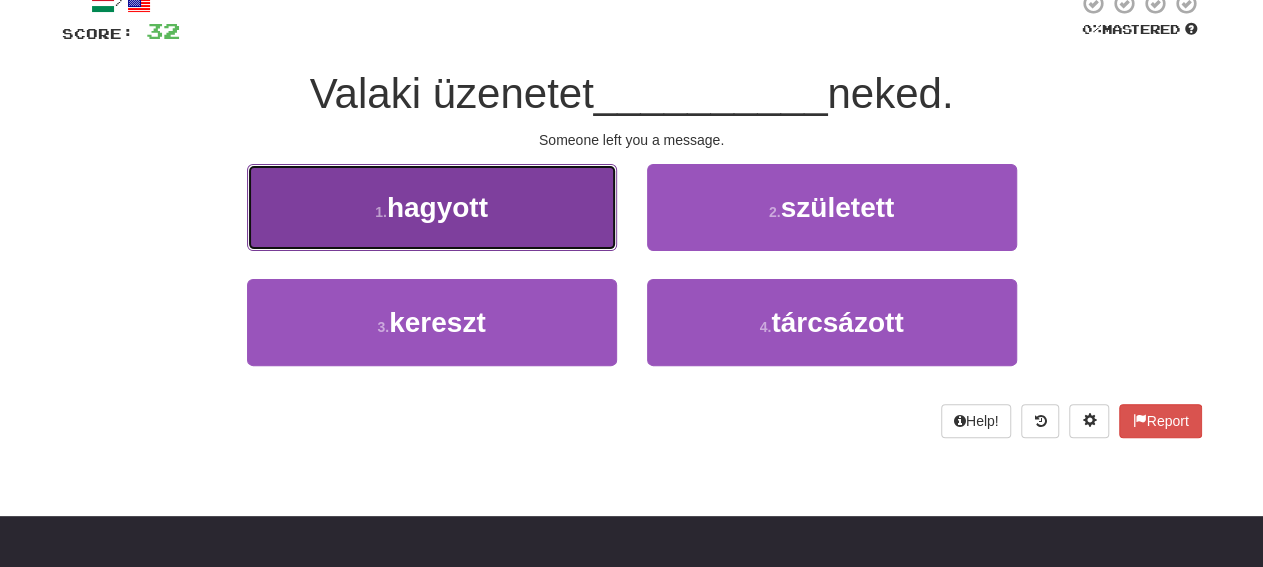 click on "1 .  hagyott" at bounding box center (432, 207) 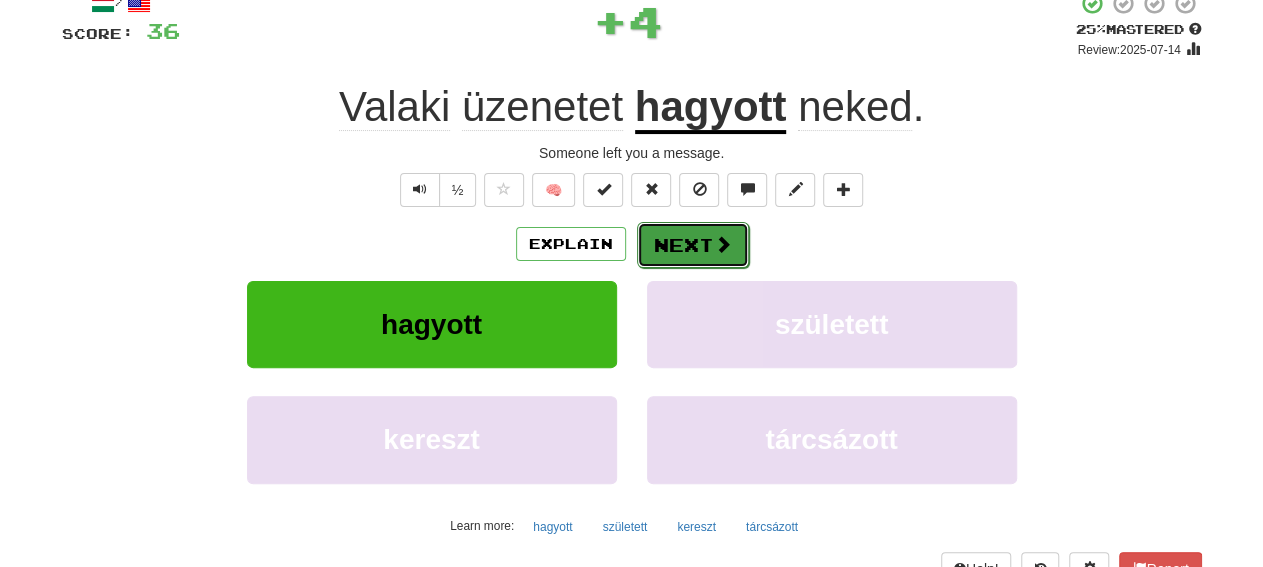 click on "Next" at bounding box center [693, 245] 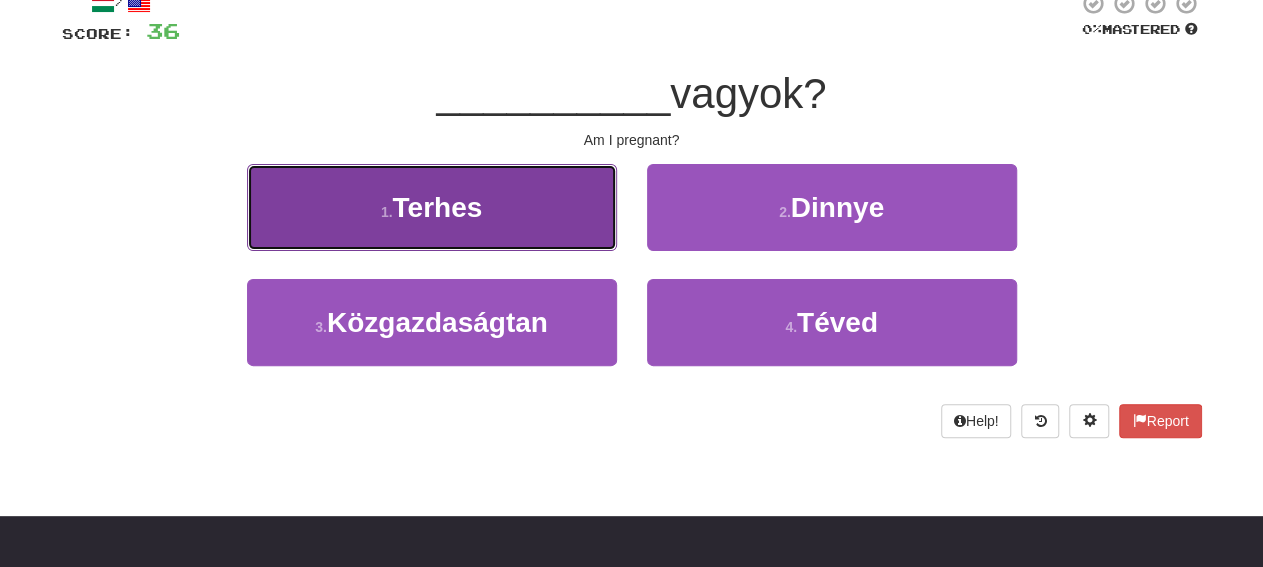 click on "1 .  Terhes" at bounding box center (432, 207) 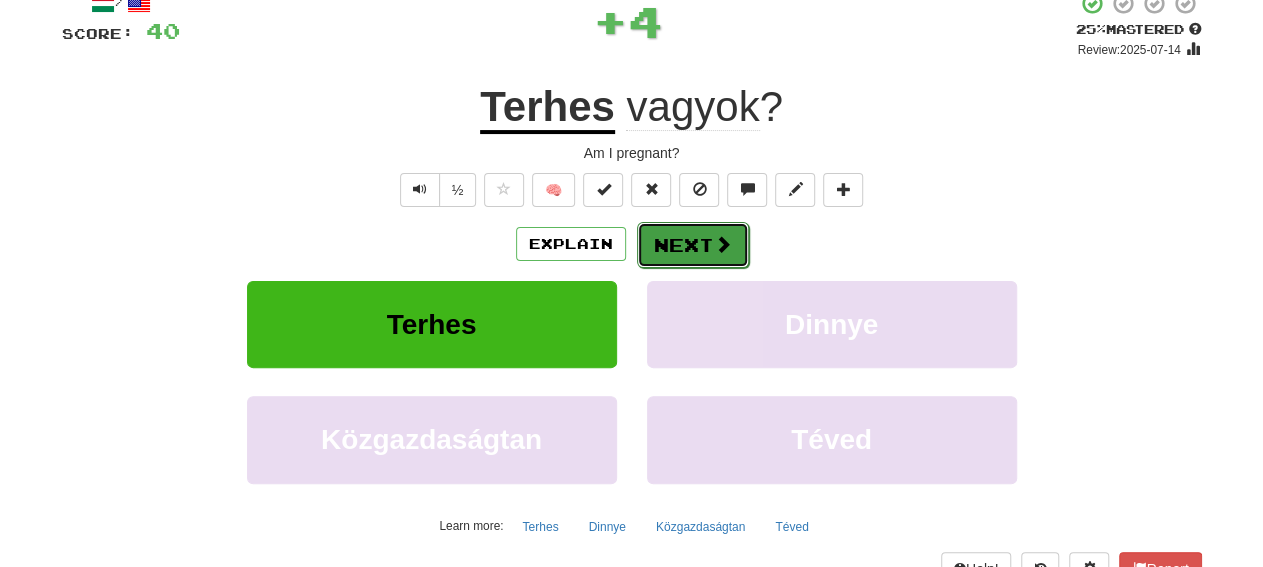 click on "Next" at bounding box center [693, 245] 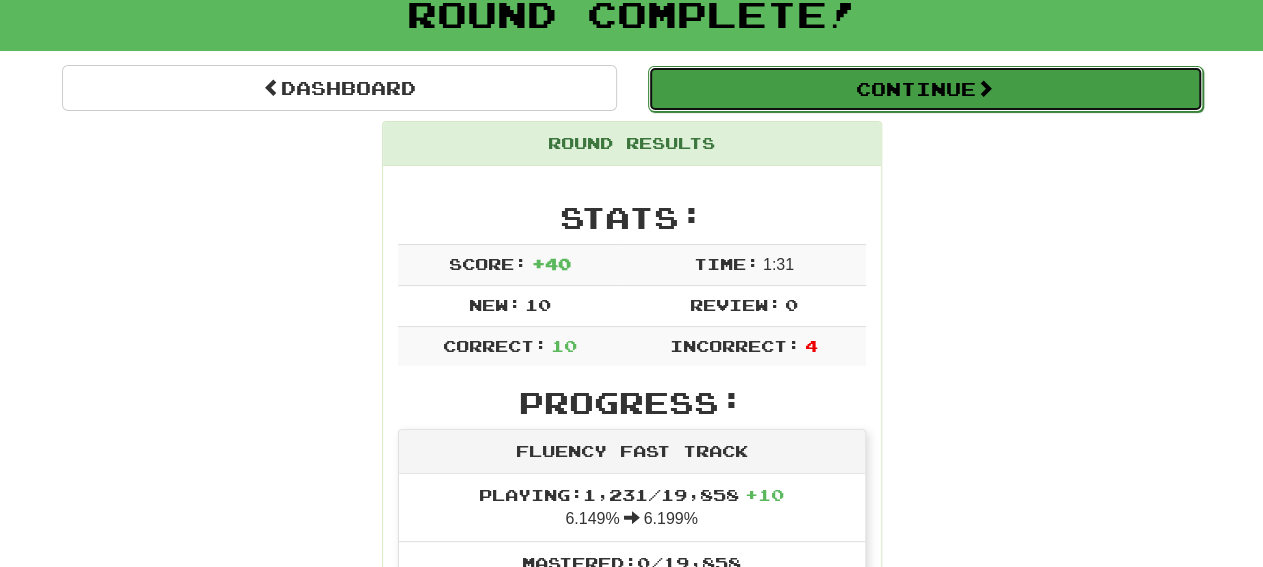 click on "Continue" at bounding box center (925, 89) 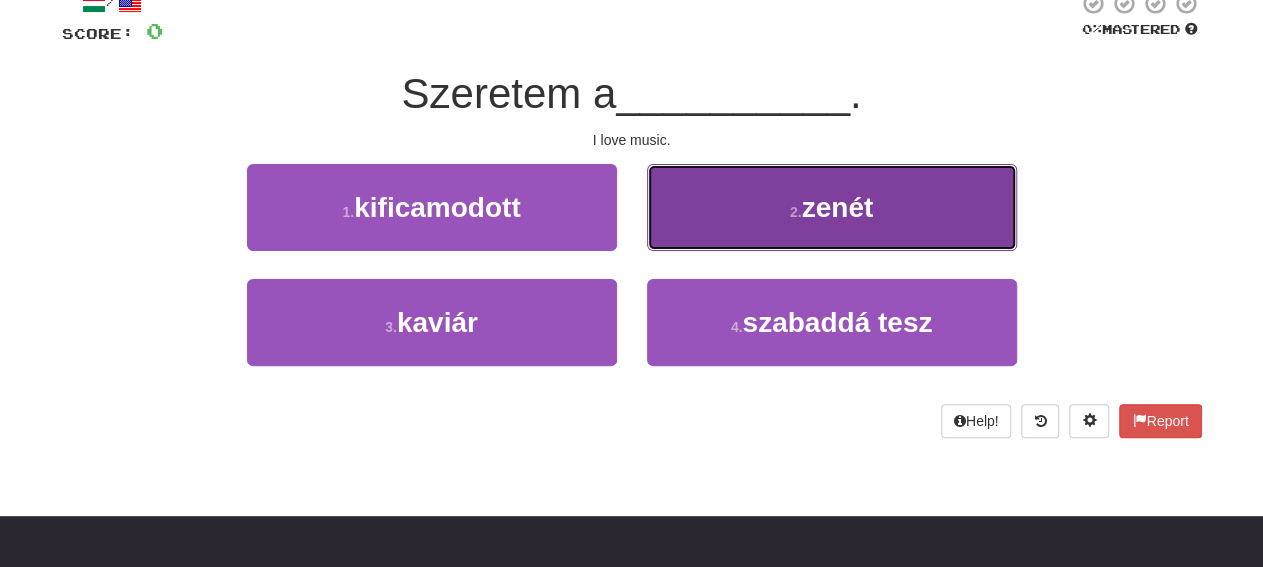 click on "2 .  zenét" at bounding box center [832, 207] 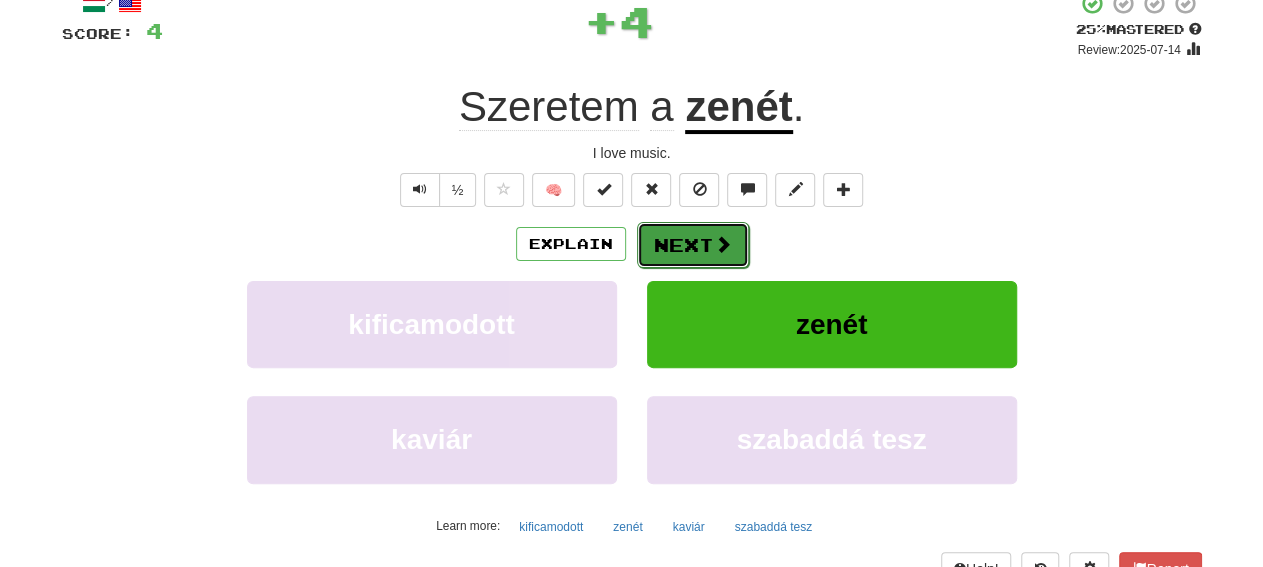 click on "Next" at bounding box center [693, 245] 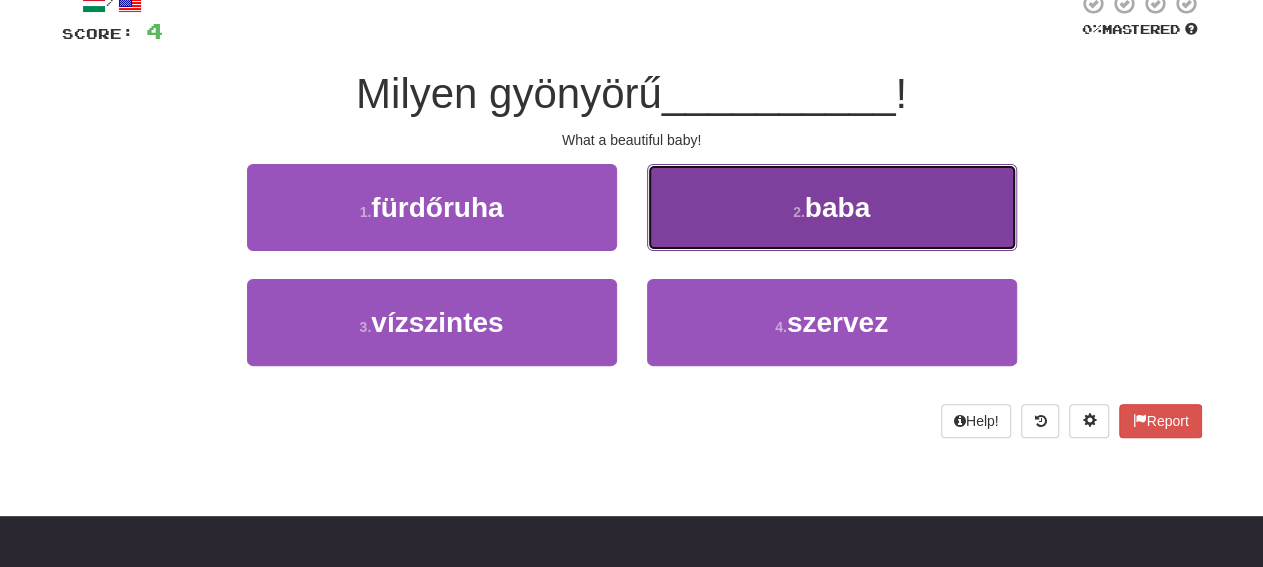 click on "2 .  baba" at bounding box center [832, 207] 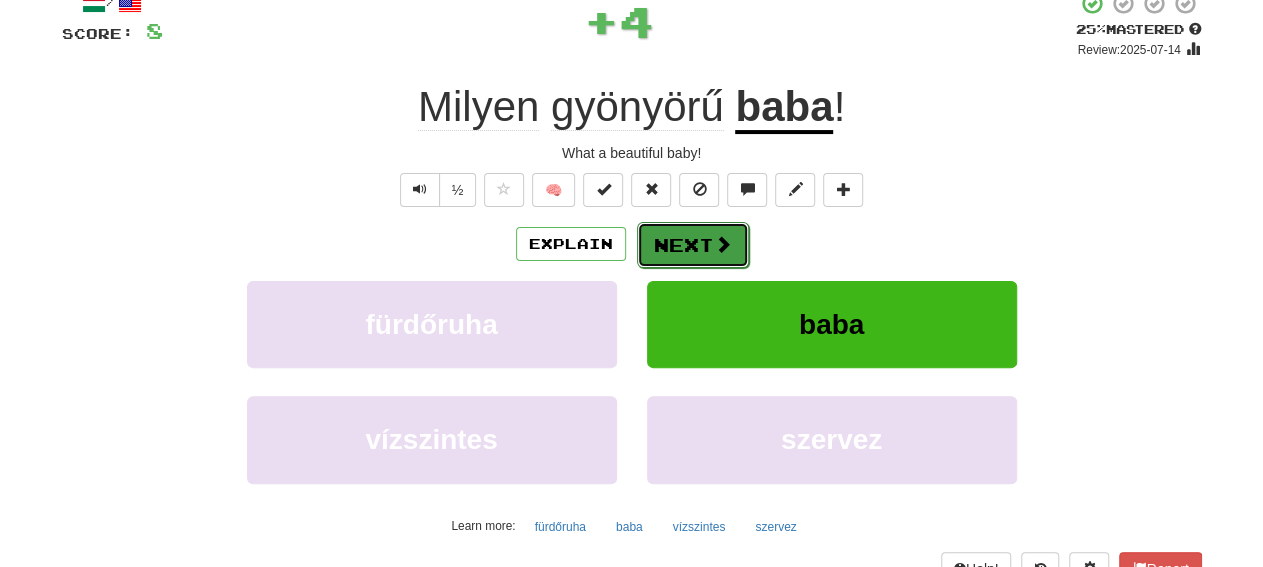 click on "Next" at bounding box center (693, 245) 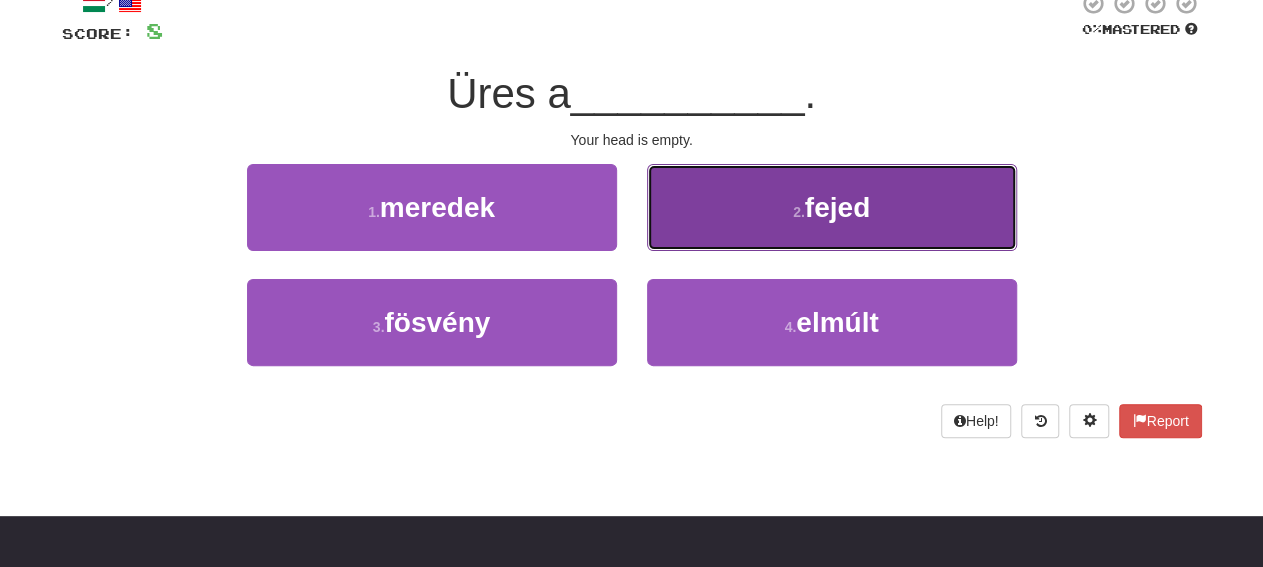 click on "2 .  fejed" at bounding box center [832, 207] 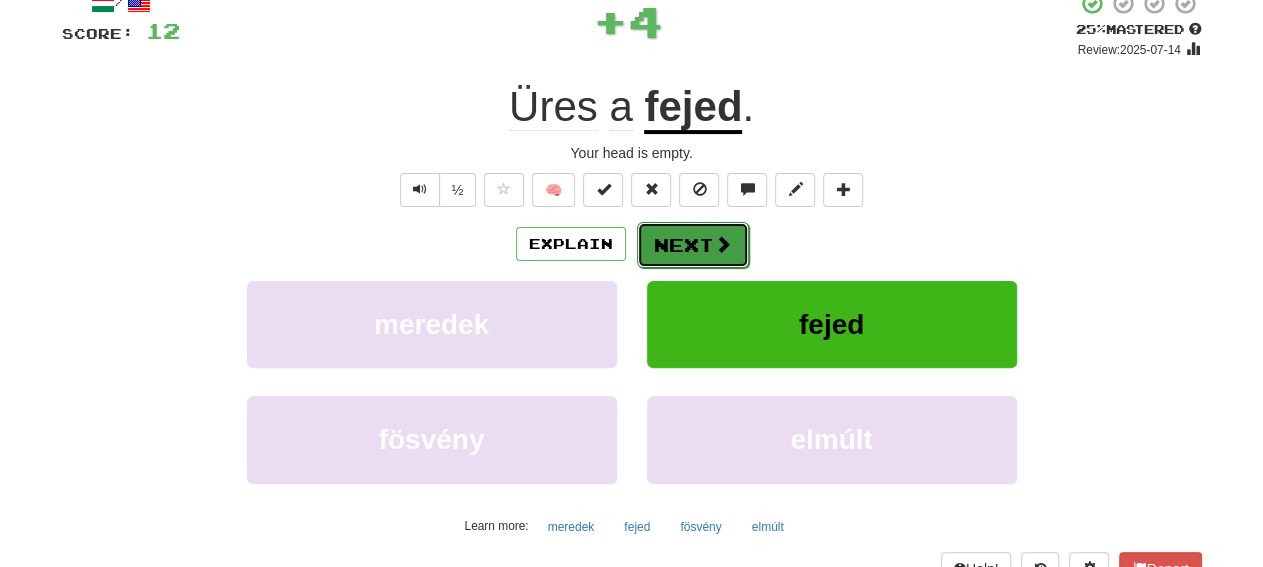 click on "Next" at bounding box center [693, 245] 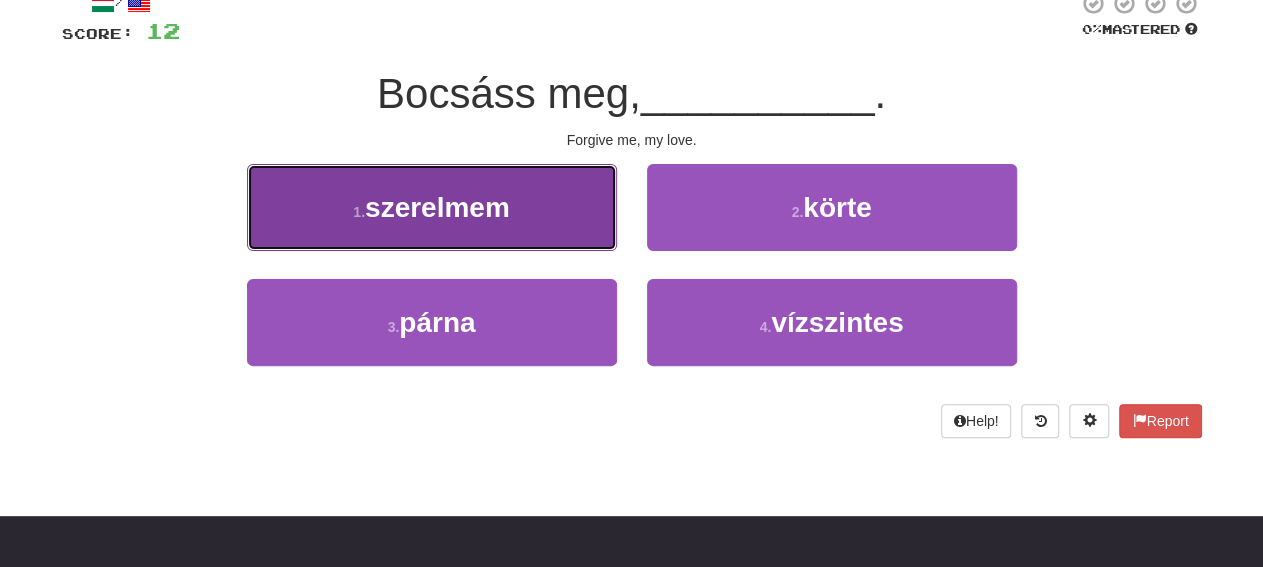 click on "1 .  szerelmem" at bounding box center [432, 207] 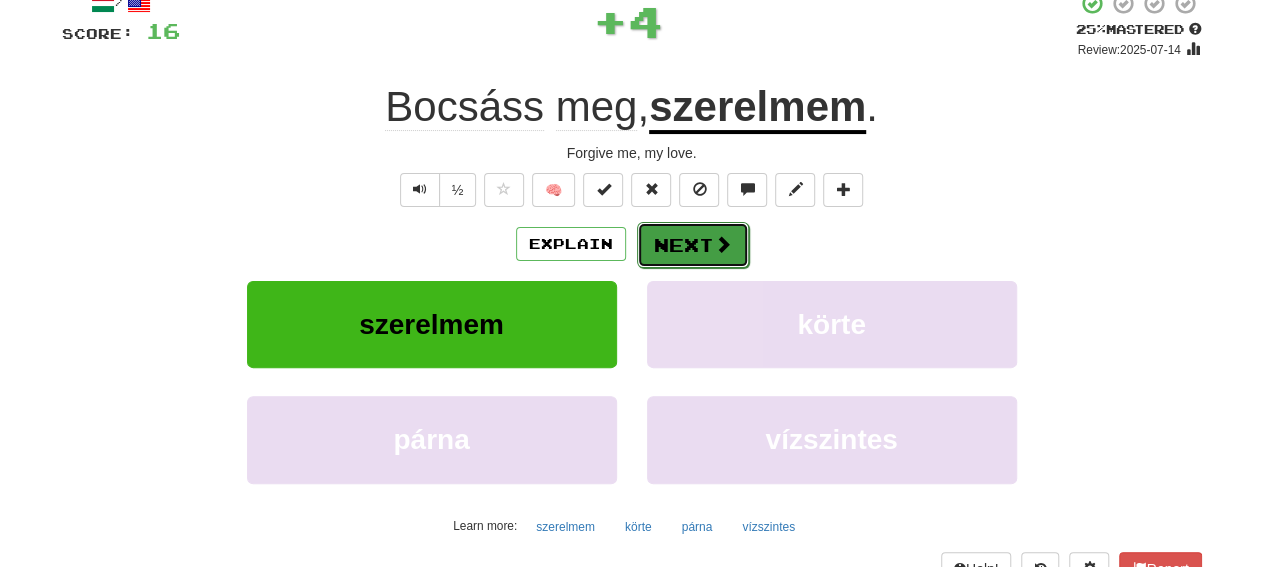 click on "Next" at bounding box center (693, 245) 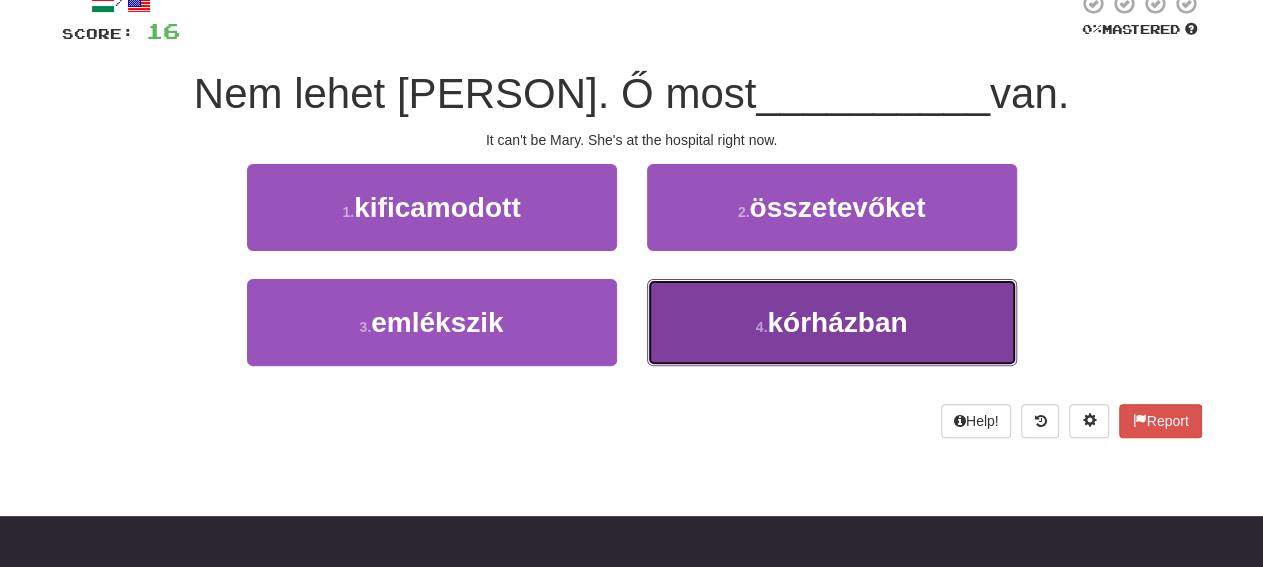 click on "4 .  kórházban" at bounding box center (832, 322) 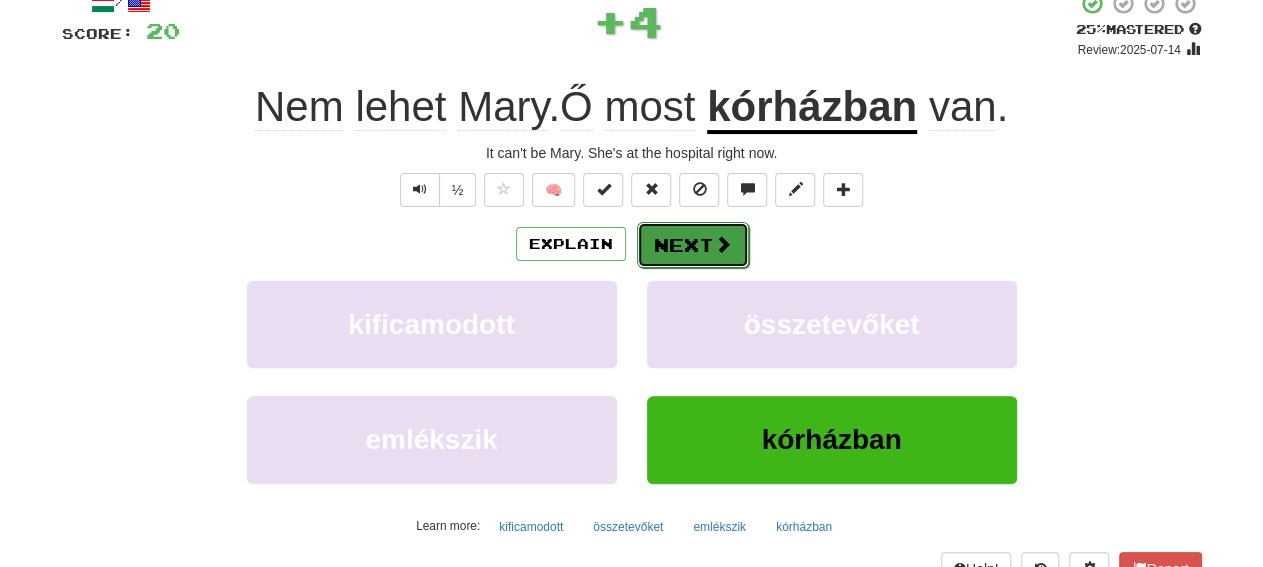 click on "Next" at bounding box center (693, 245) 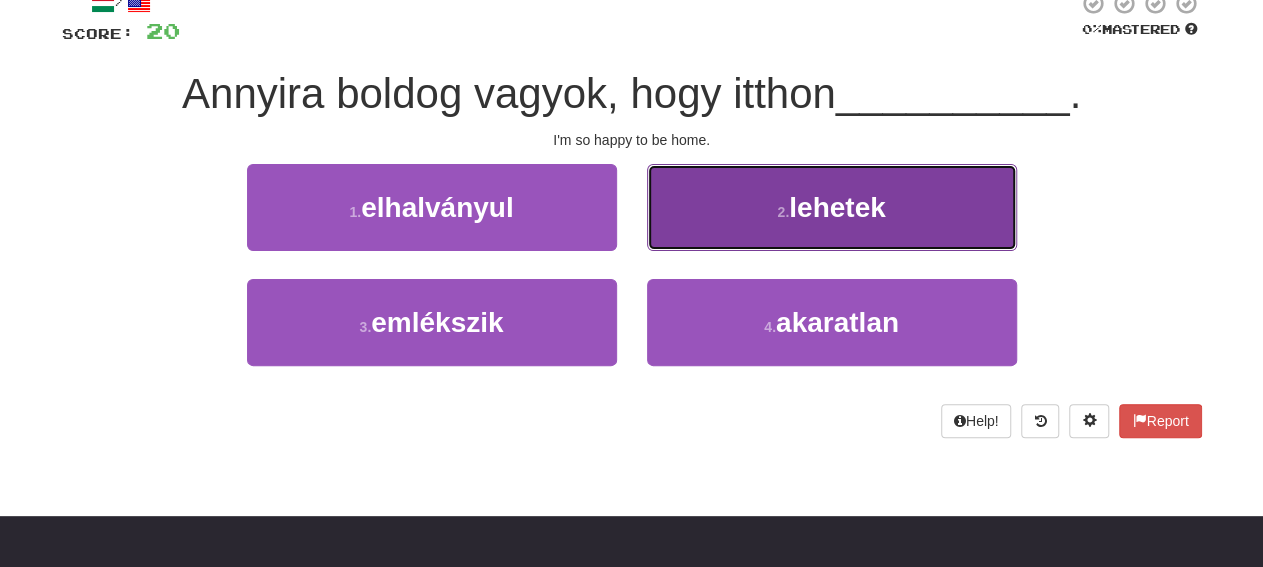 click on "2 .  lehetek" at bounding box center [832, 207] 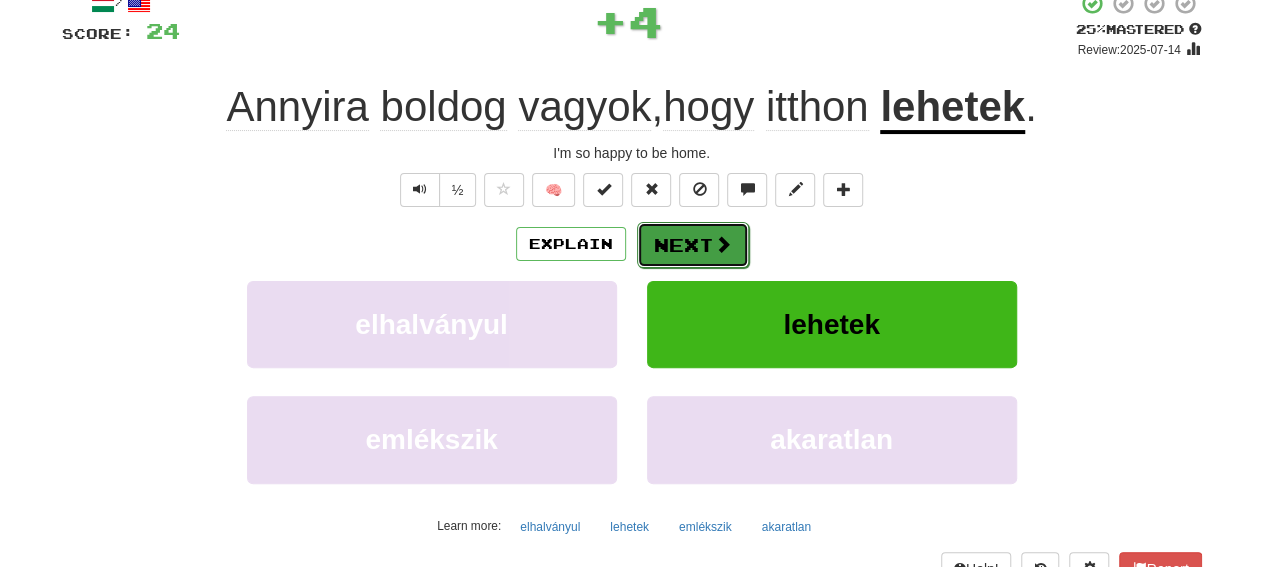click at bounding box center (723, 244) 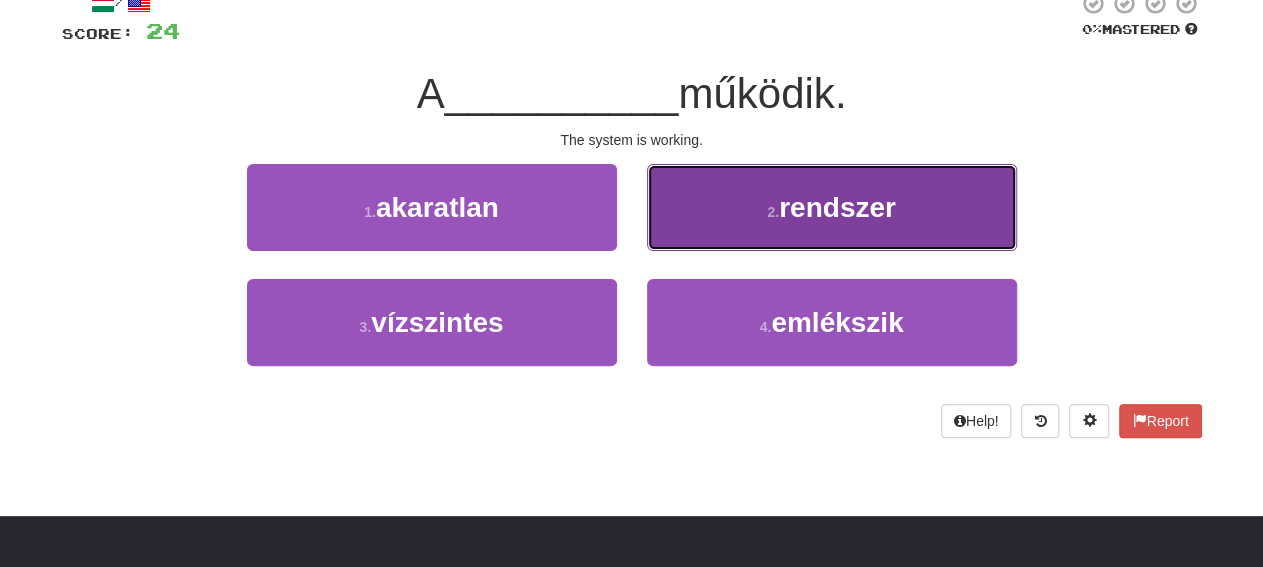 click on "2 .  rendszer" at bounding box center [832, 207] 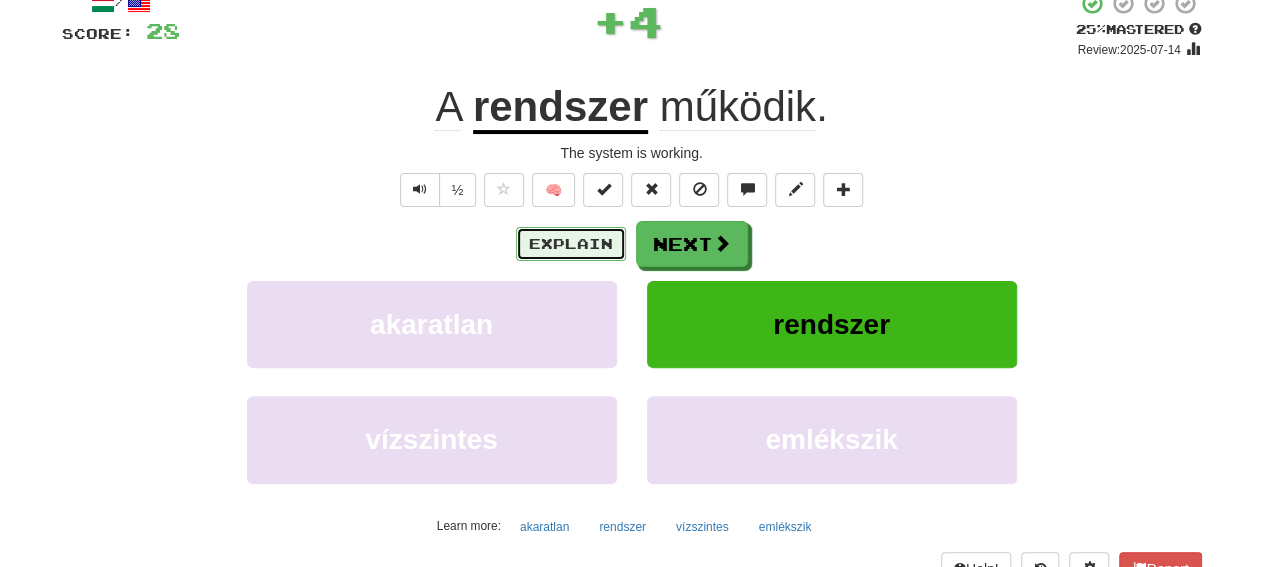 click on "Explain" at bounding box center (571, 244) 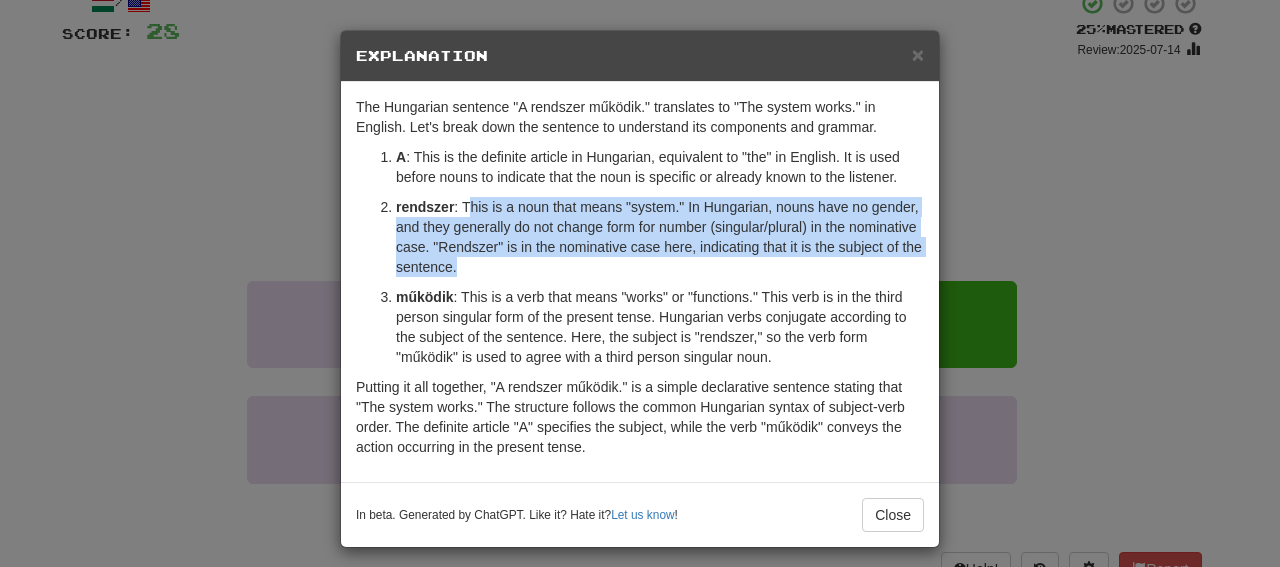 drag, startPoint x: 465, startPoint y: 214, endPoint x: 722, endPoint y: 275, distance: 264.1401 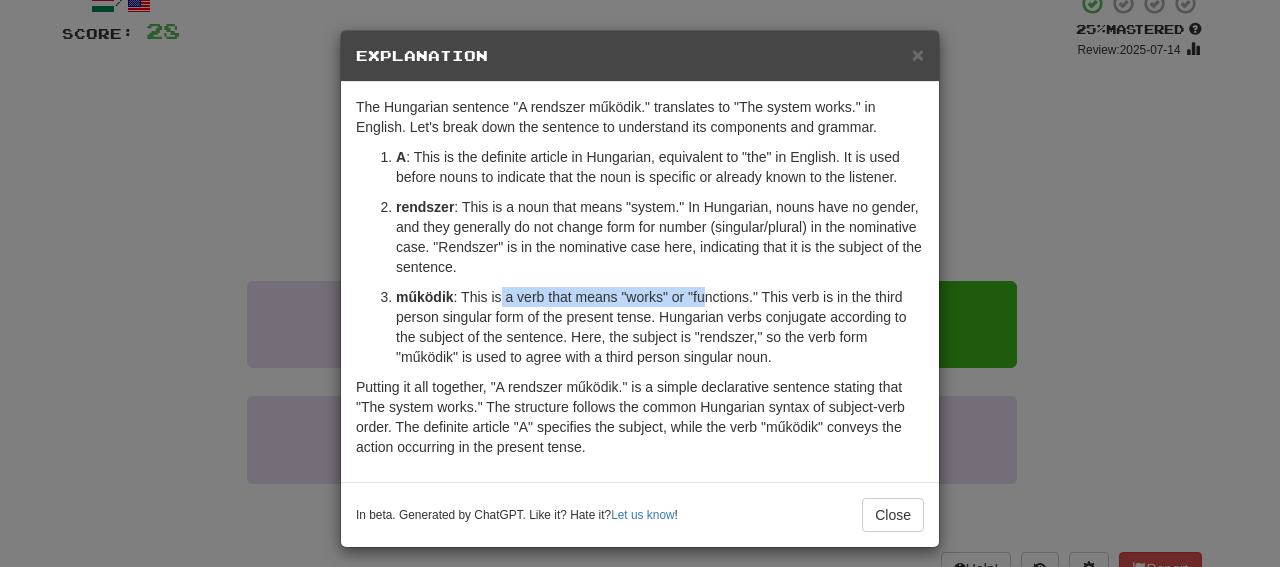 drag, startPoint x: 490, startPoint y: 295, endPoint x: 698, endPoint y: 305, distance: 208.24025 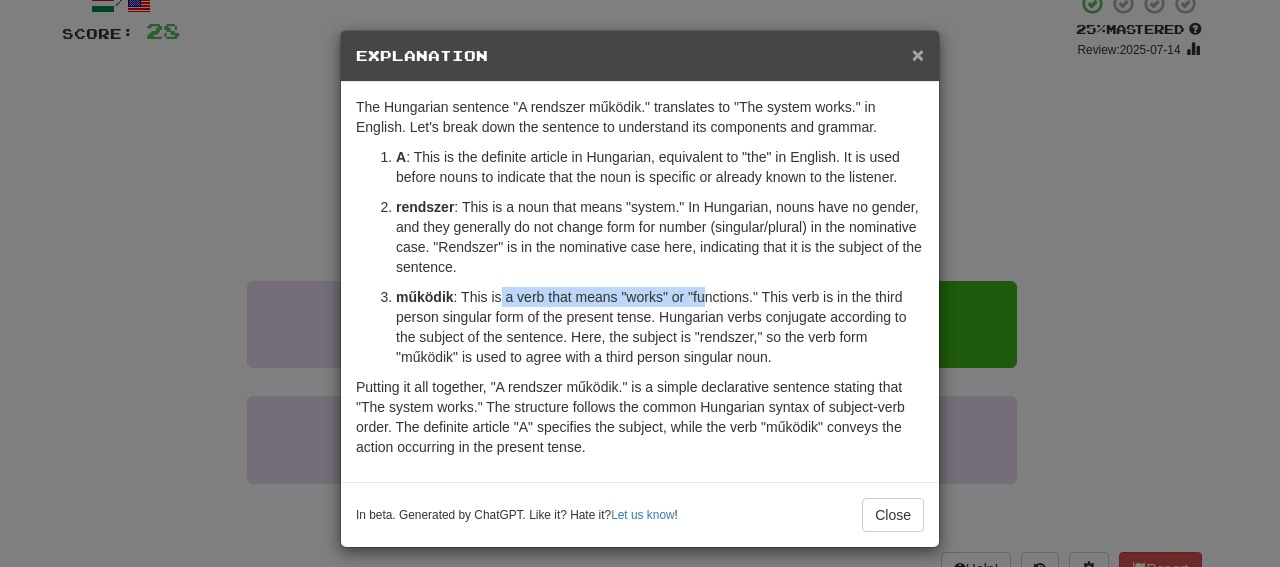 click on "×" at bounding box center [918, 54] 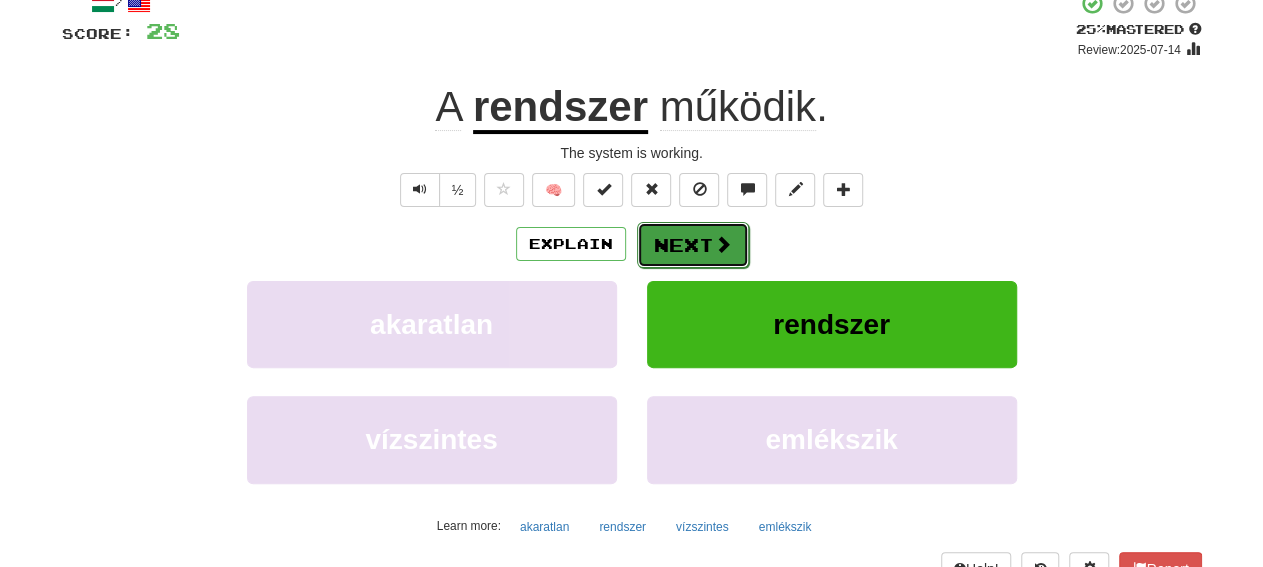 click on "Next" at bounding box center (693, 245) 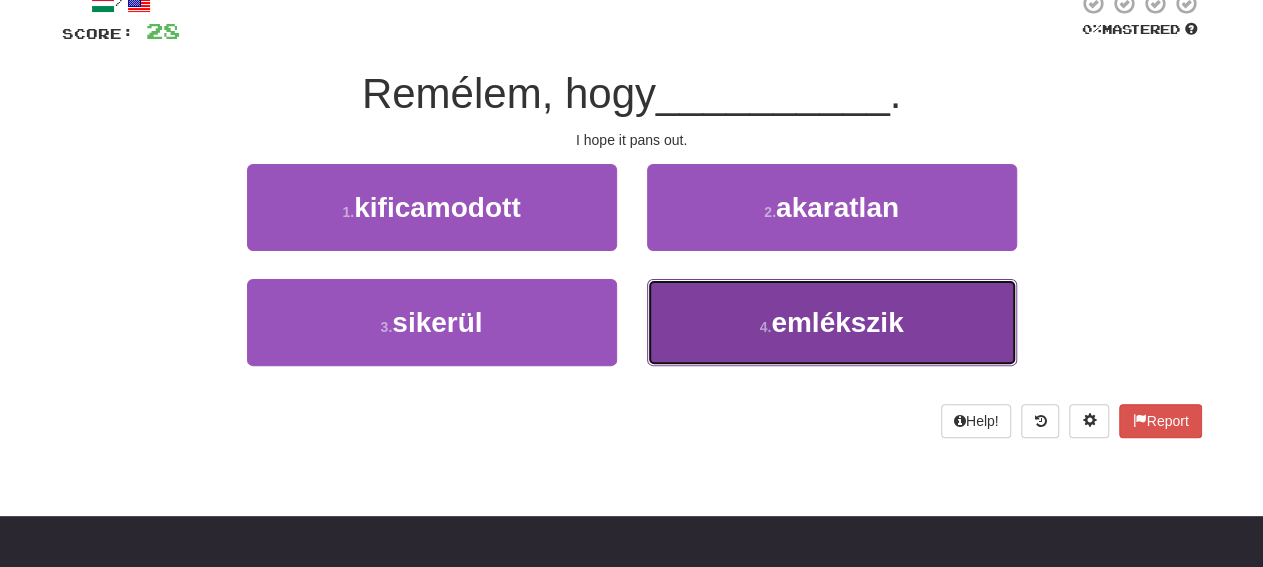 click on "4 .  emlékszik" at bounding box center (832, 322) 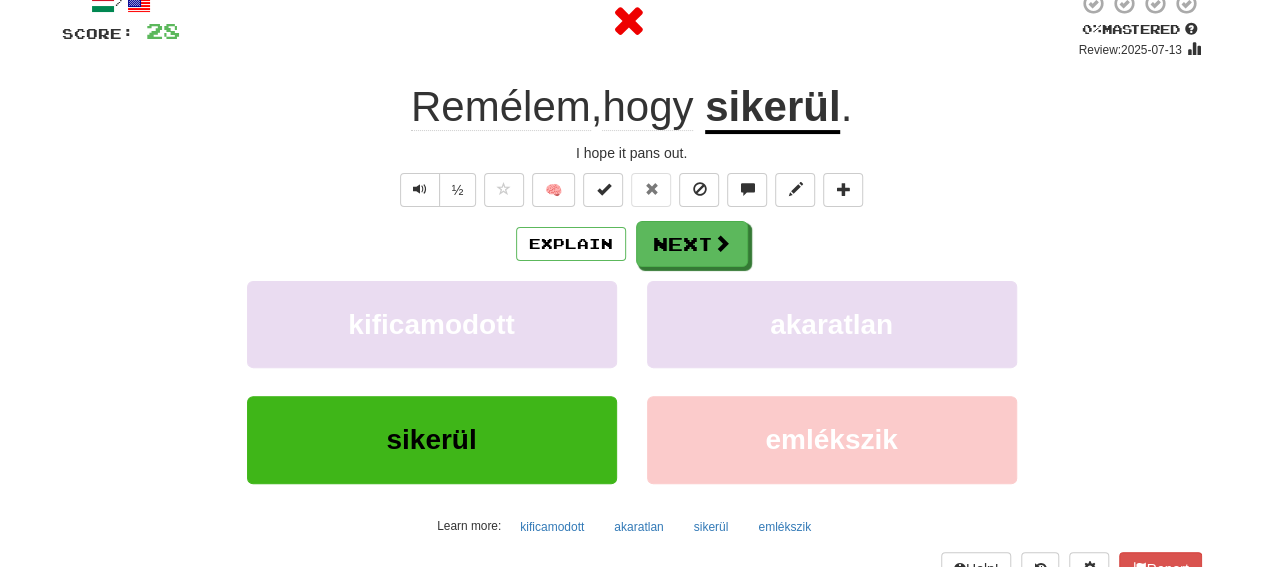 click on "Explain Next" at bounding box center [632, 244] 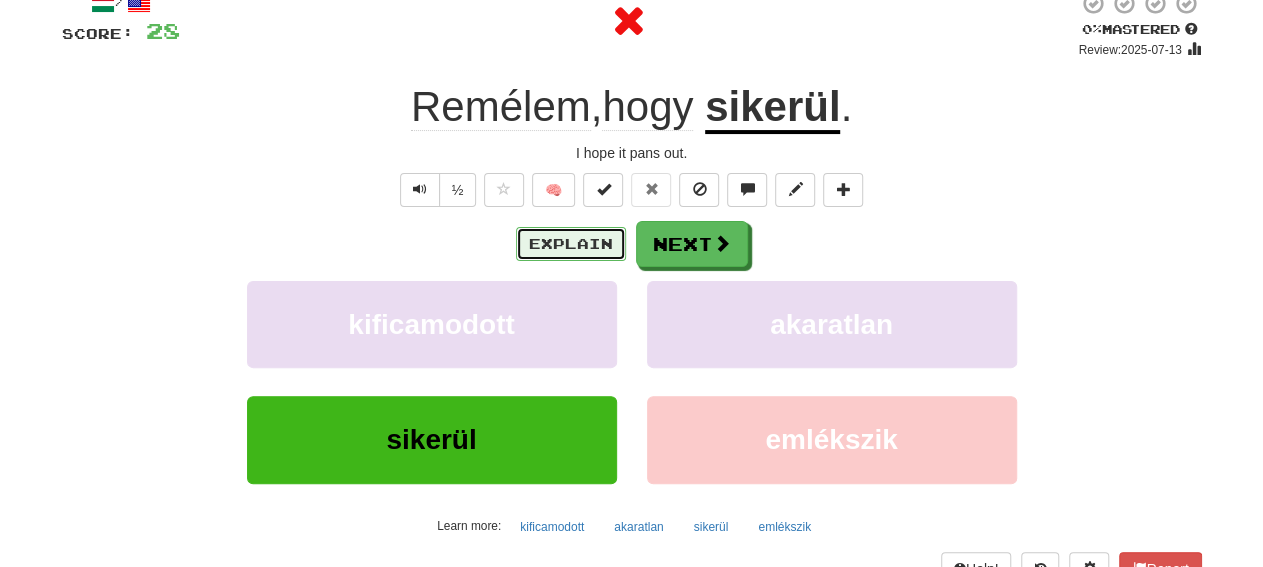 click on "Explain" at bounding box center (571, 244) 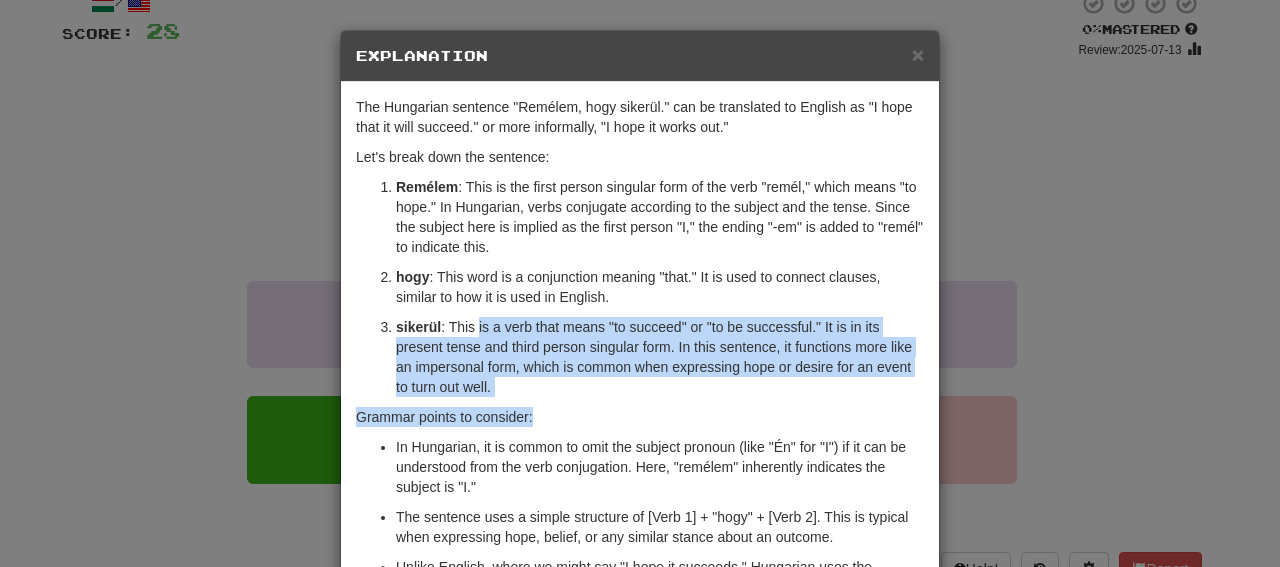 drag, startPoint x: 469, startPoint y: 331, endPoint x: 800, endPoint y: 421, distance: 343.0175 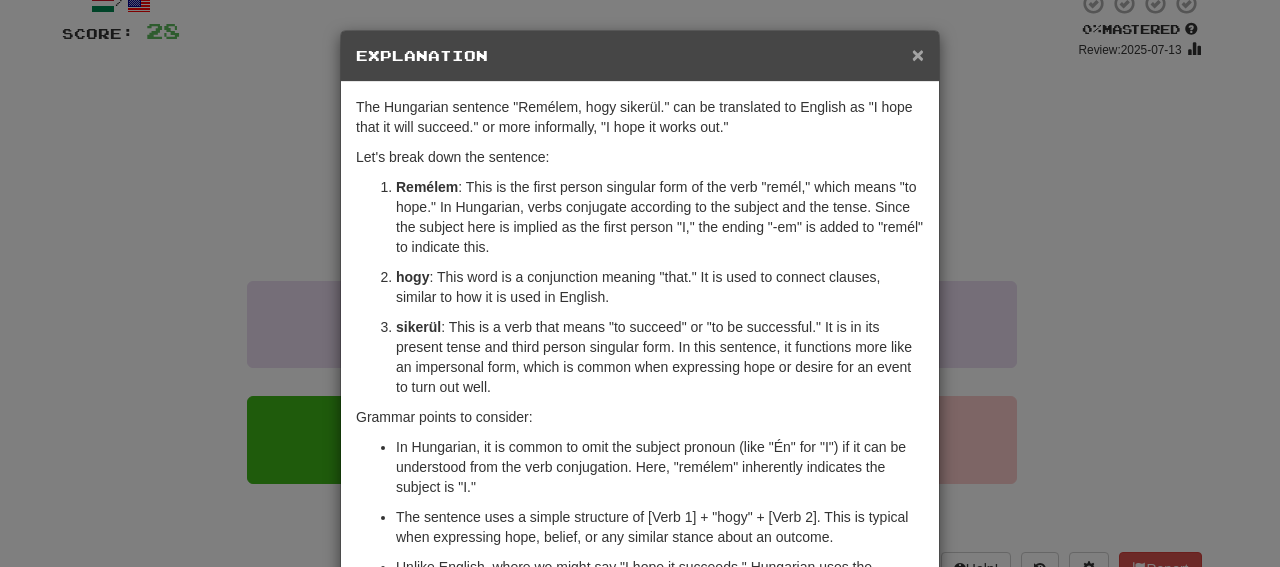 click on "×" at bounding box center (918, 54) 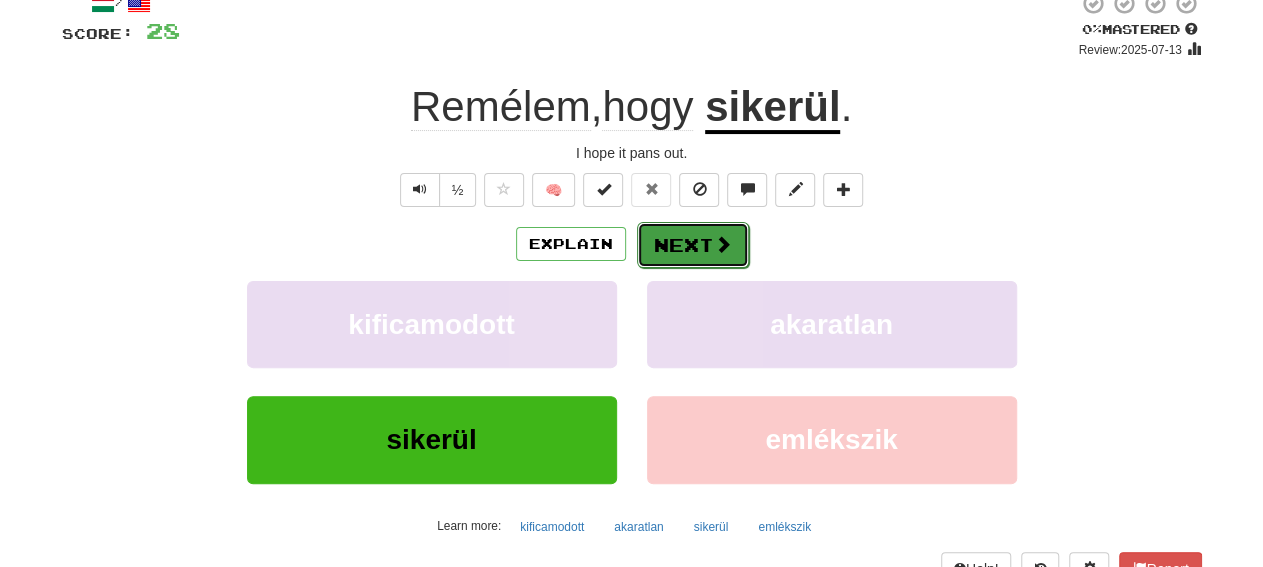 click on "Next" at bounding box center (693, 245) 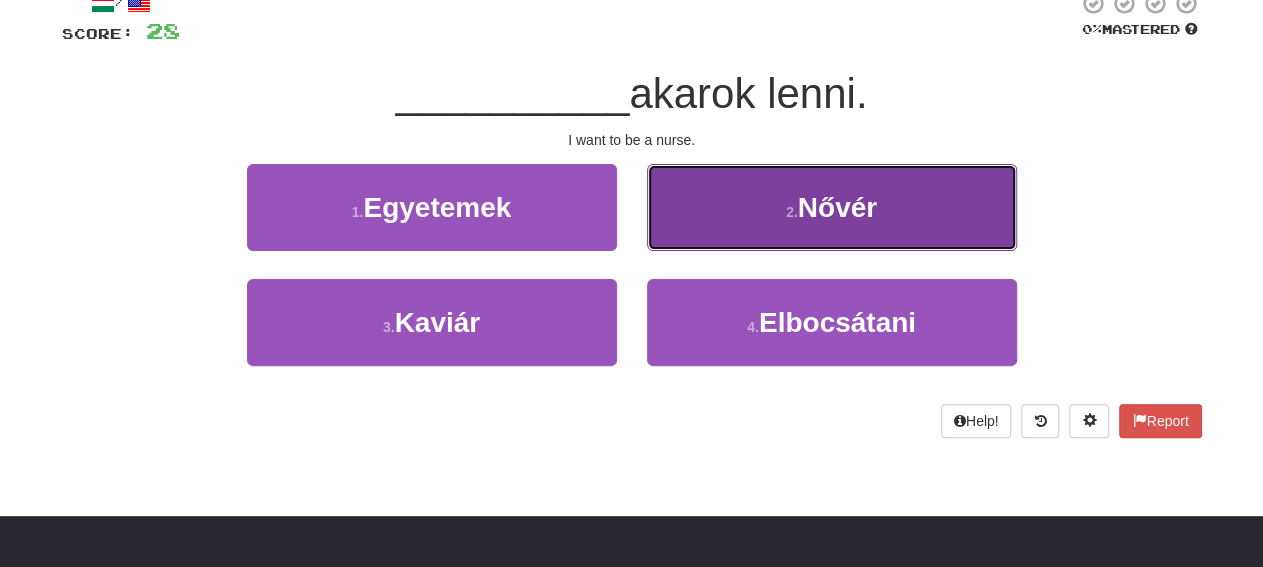 click on "2 .  Nővér" at bounding box center (832, 207) 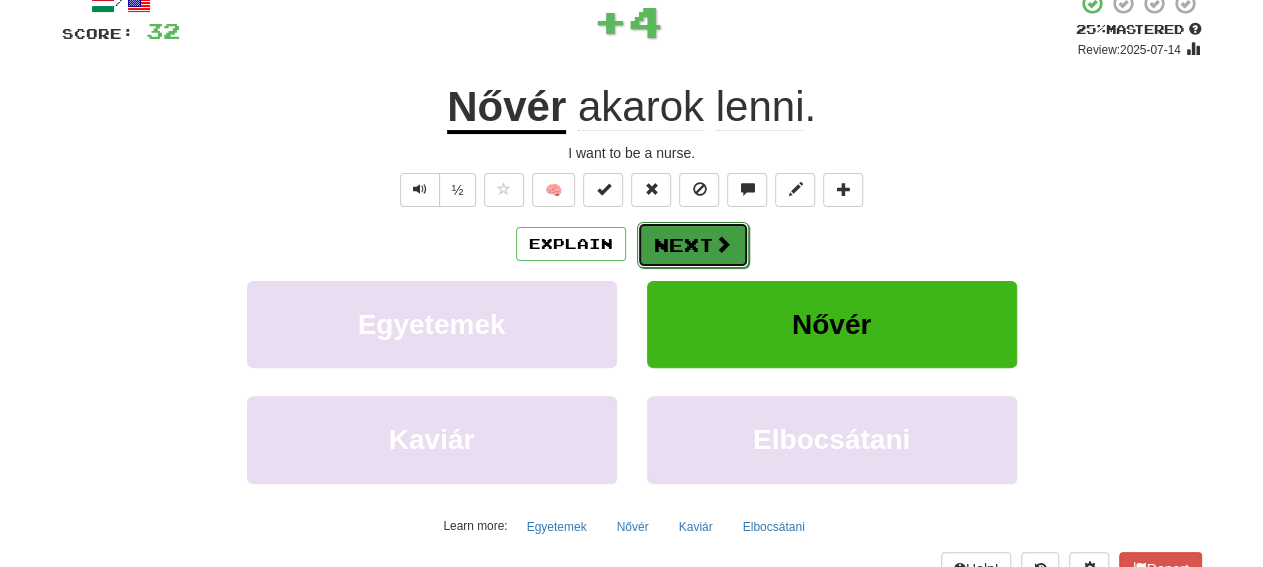 click on "Next" at bounding box center [693, 245] 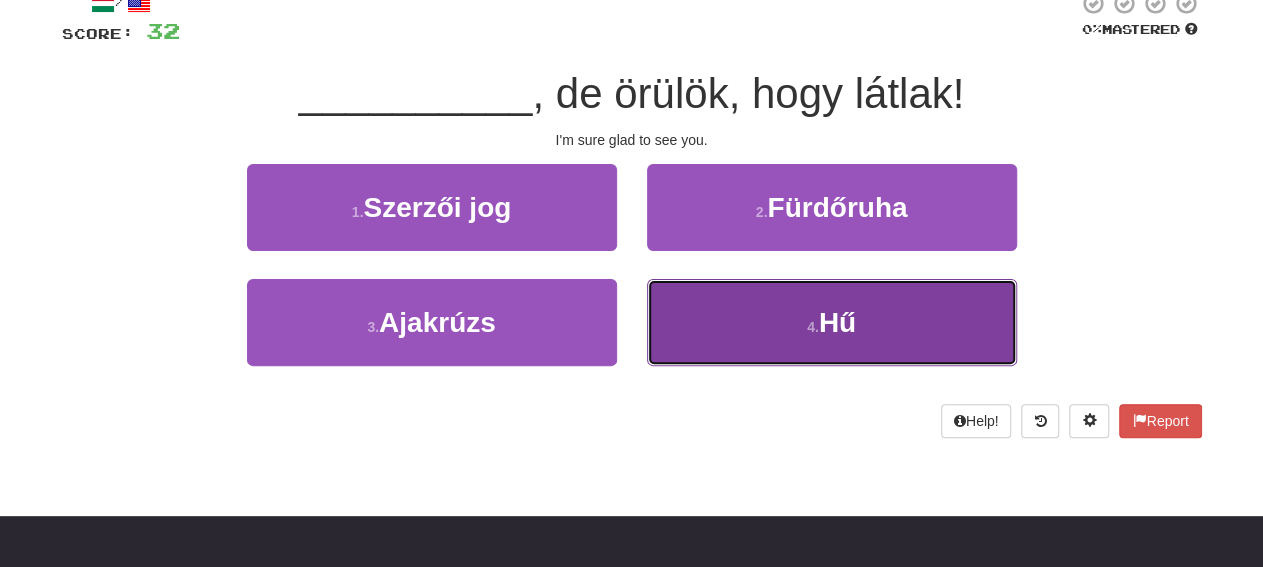 click on "4 .  Hű" at bounding box center (832, 322) 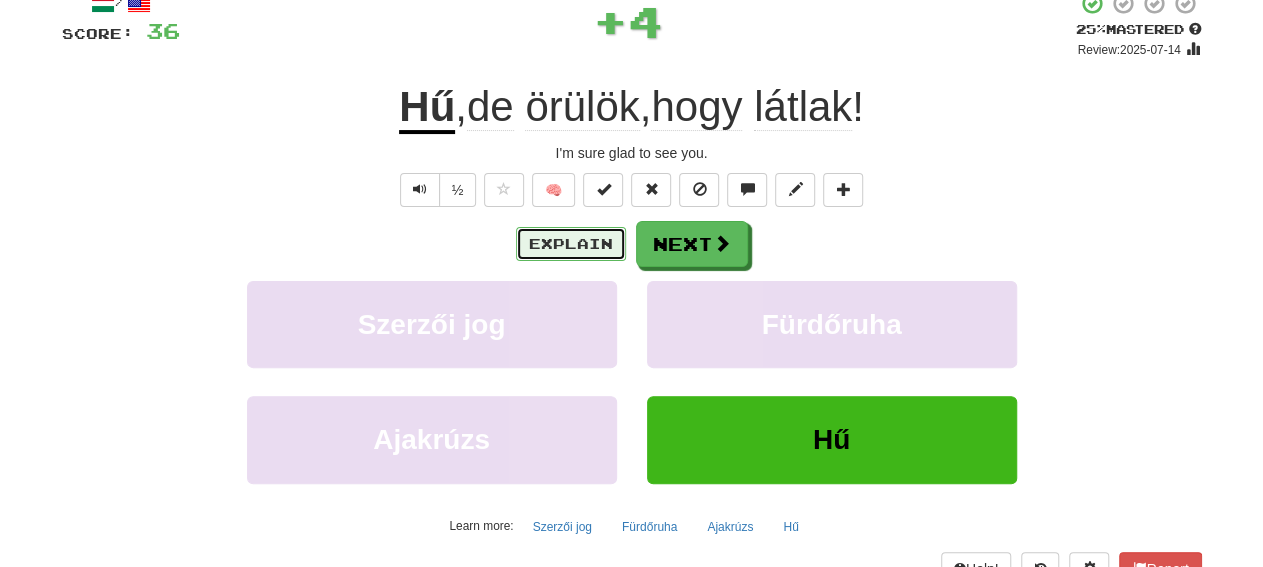 click on "Explain" at bounding box center [571, 244] 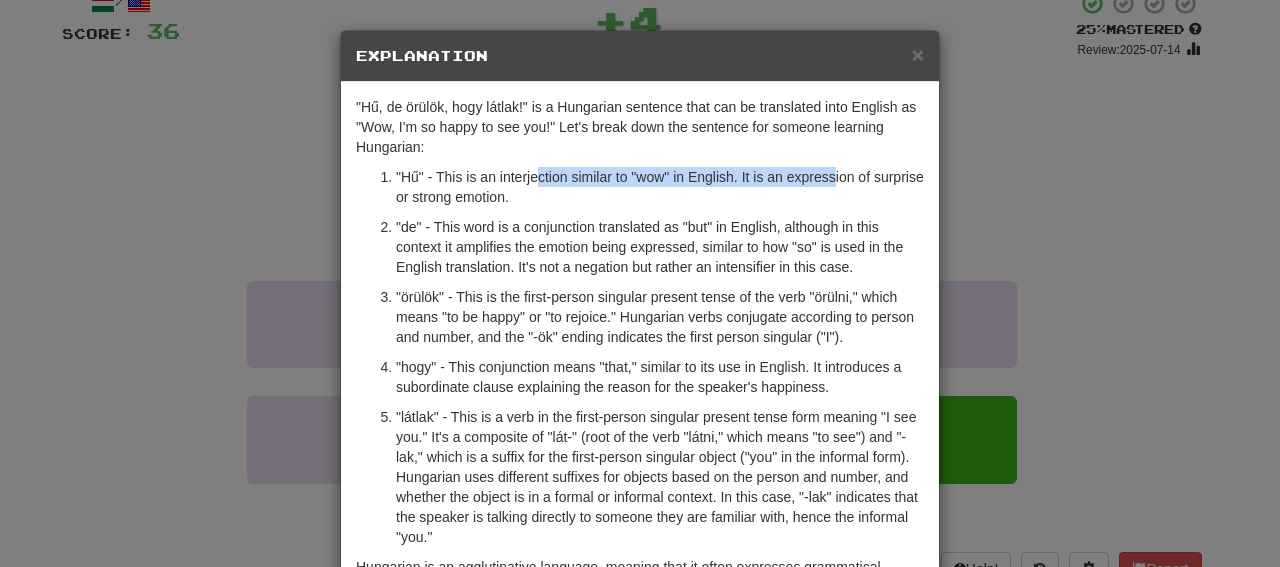 drag, startPoint x: 530, startPoint y: 171, endPoint x: 827, endPoint y: 167, distance: 297.02695 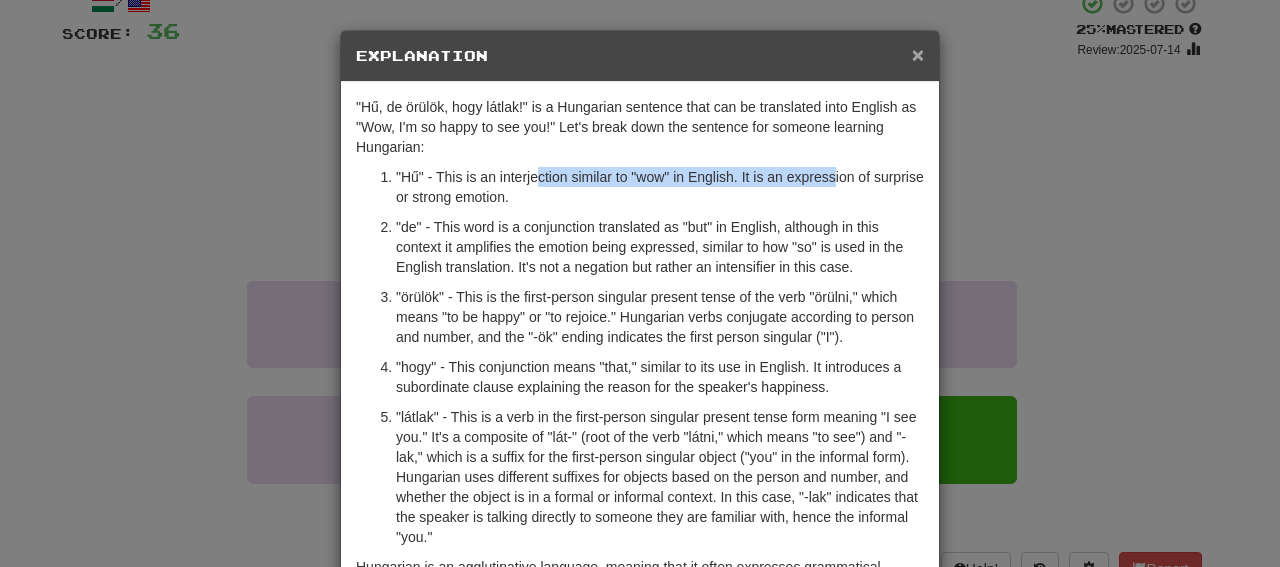 click on "×" at bounding box center [918, 54] 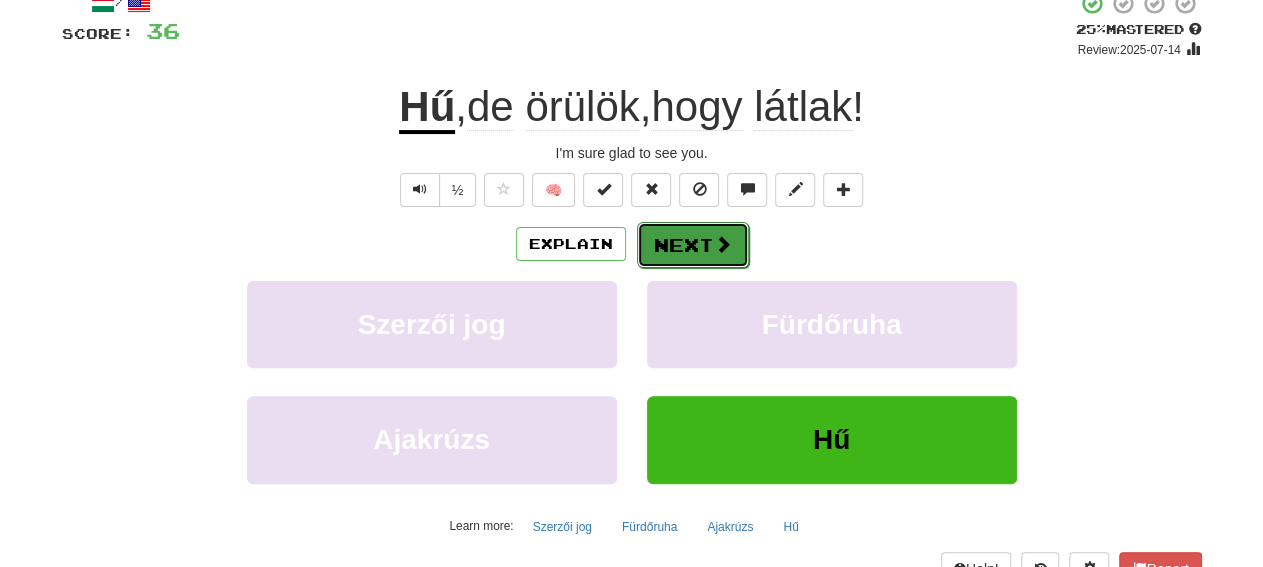 click on "Next" at bounding box center (693, 245) 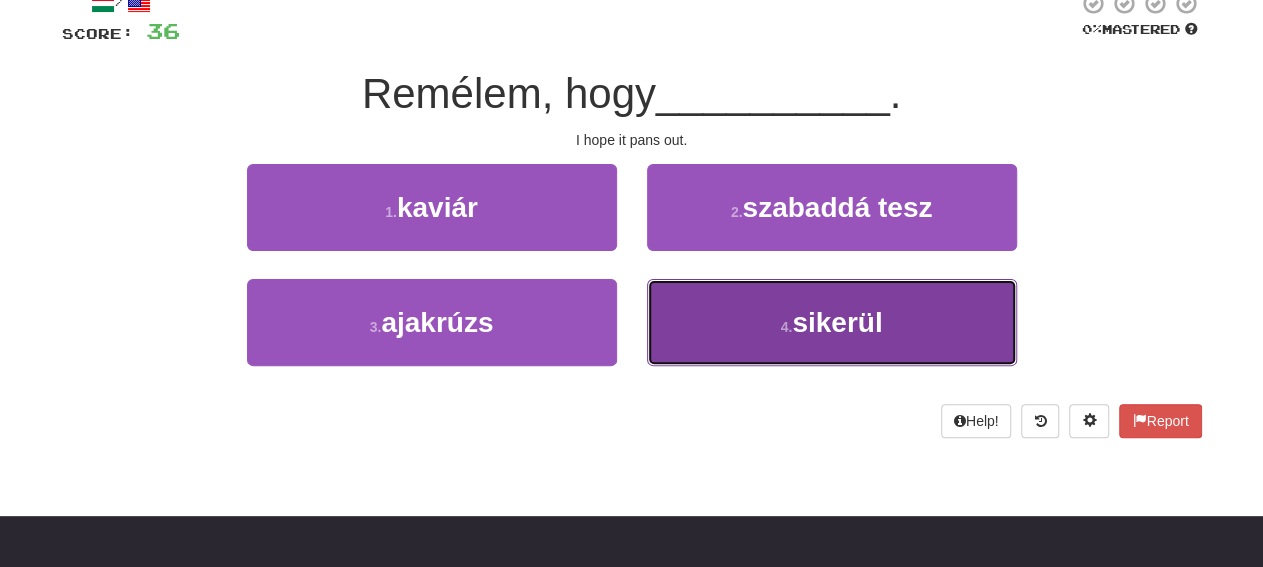 click on "4 .  sikerül" at bounding box center [832, 322] 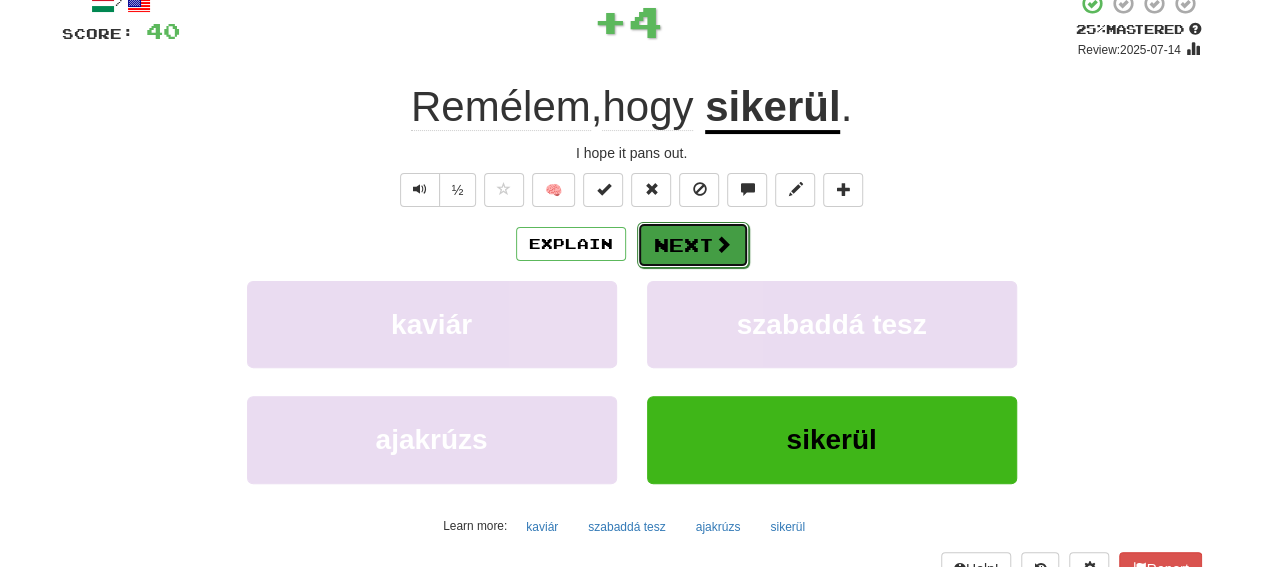 click at bounding box center [723, 244] 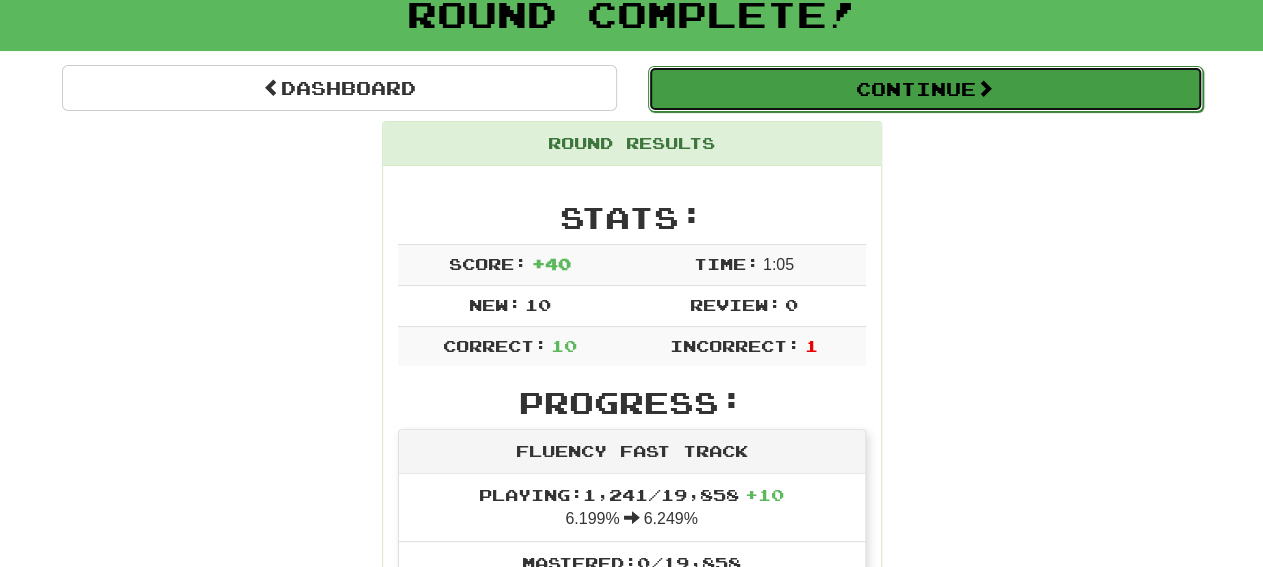 click on "Continue" at bounding box center [925, 89] 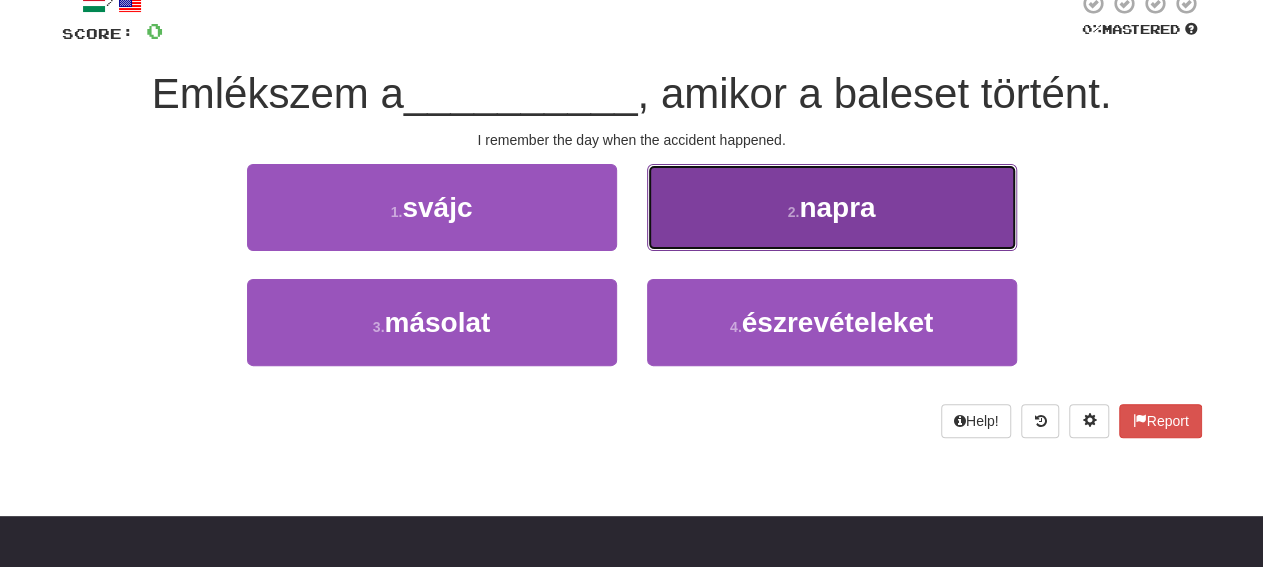 click on "2 .  napra" at bounding box center (832, 207) 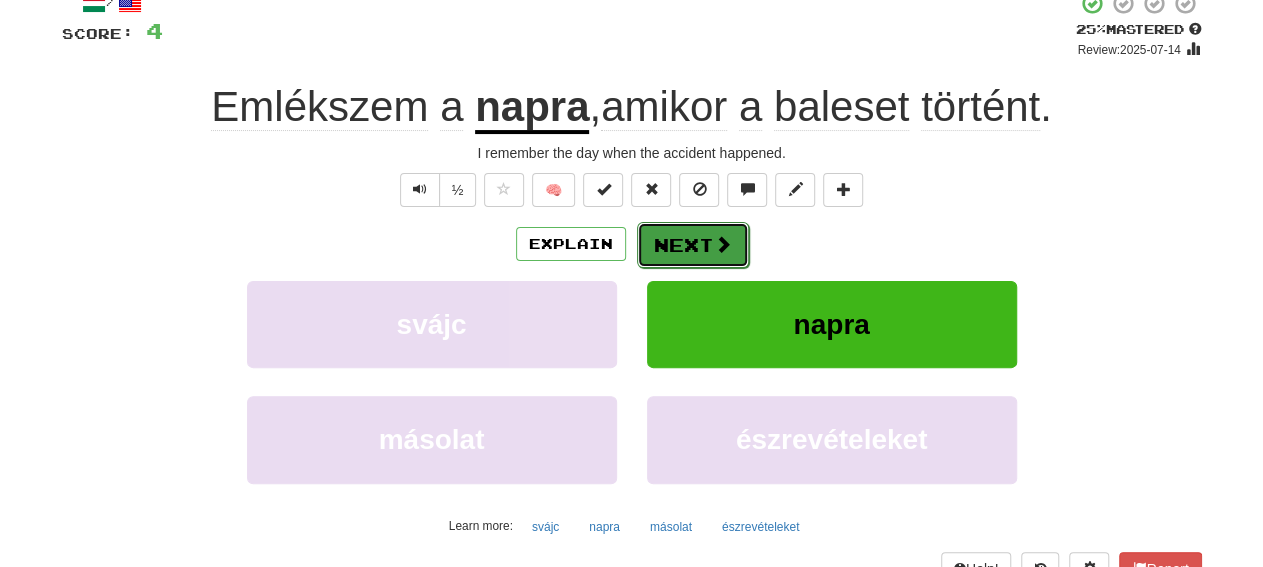 click on "Next" at bounding box center [693, 245] 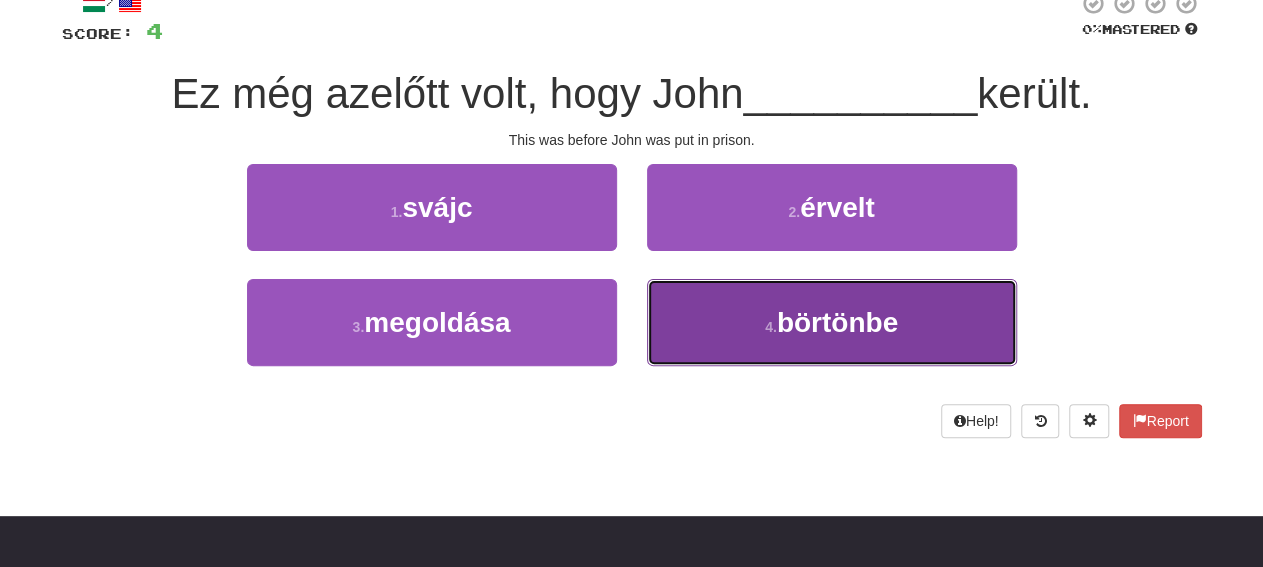 click on "4 .  börtönbe" at bounding box center [832, 322] 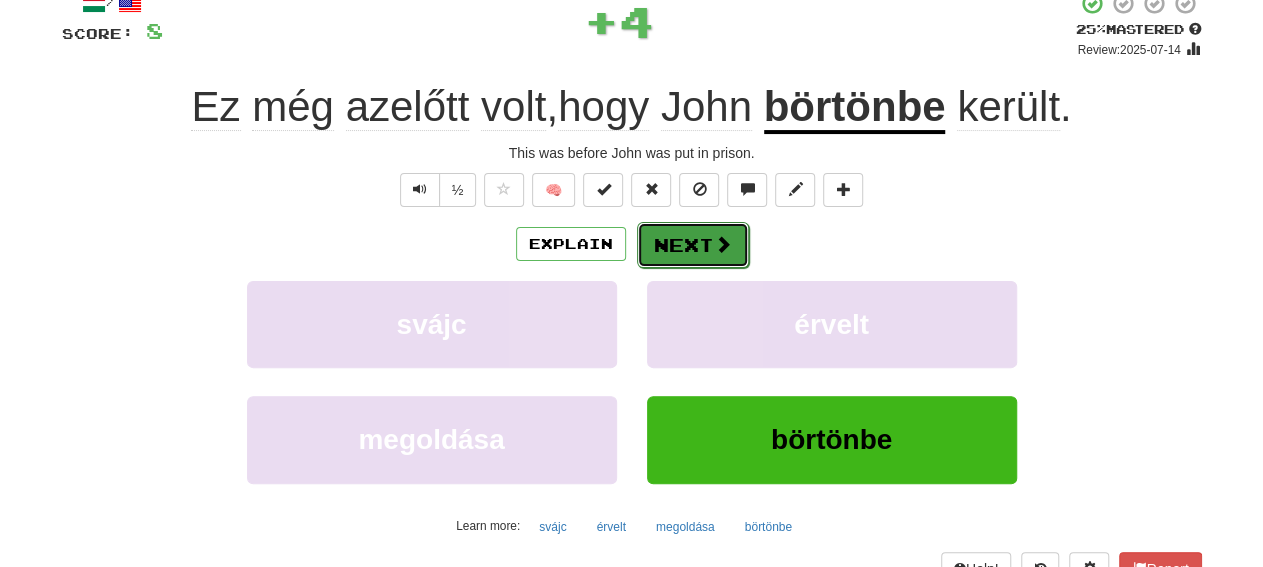 click on "Next" at bounding box center [693, 245] 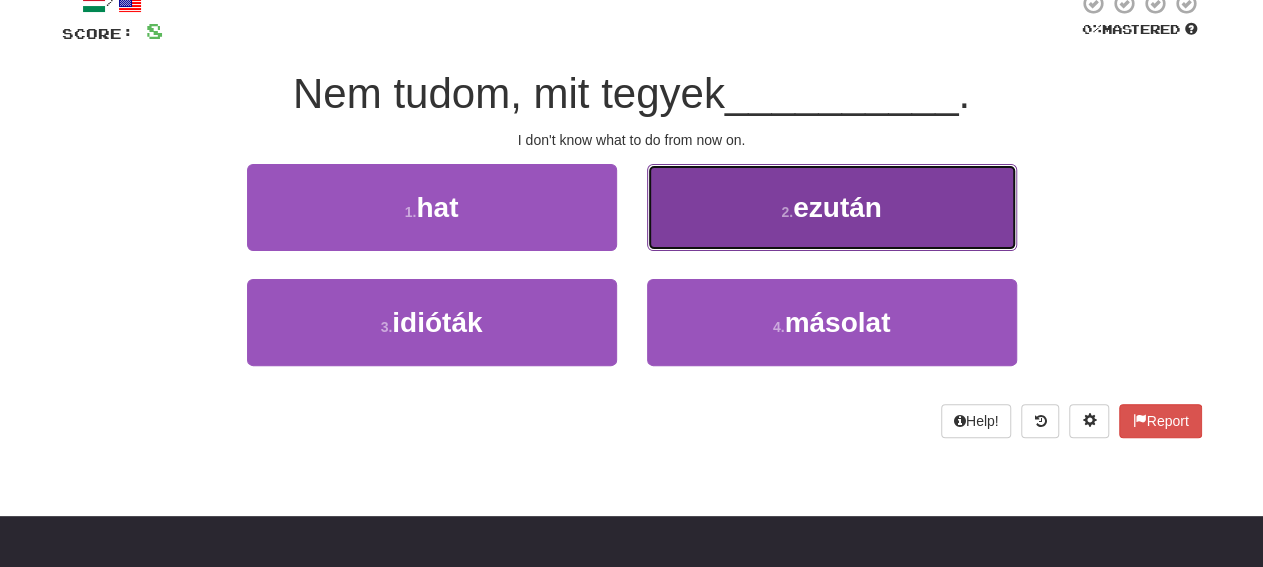 click on "2 .  ezután" at bounding box center (832, 207) 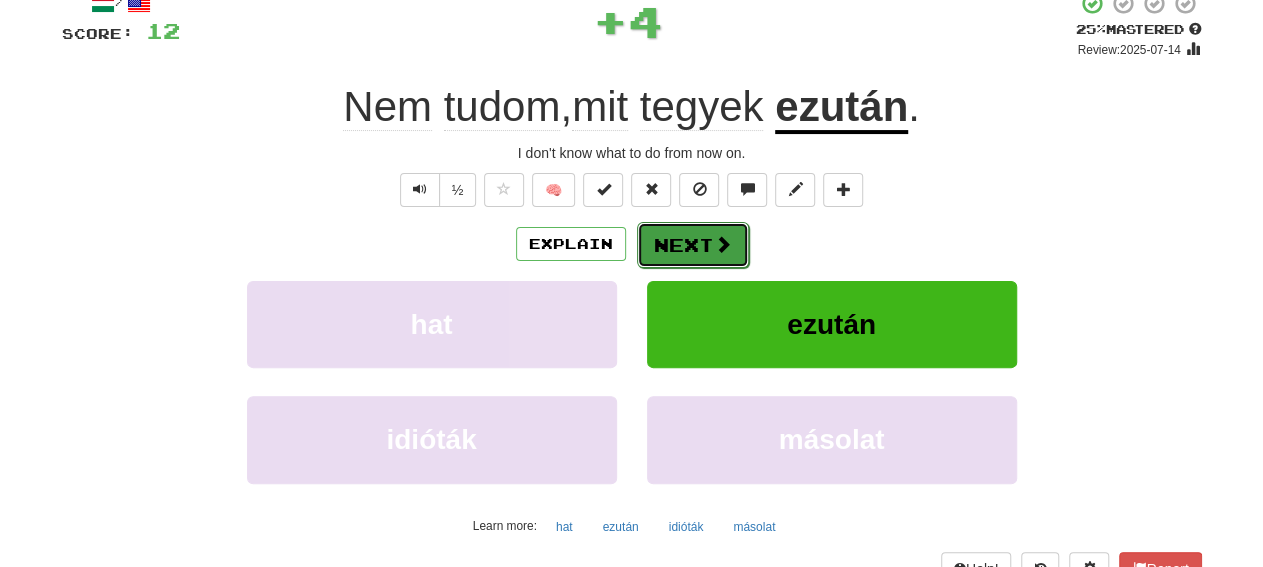 click on "Next" at bounding box center (693, 245) 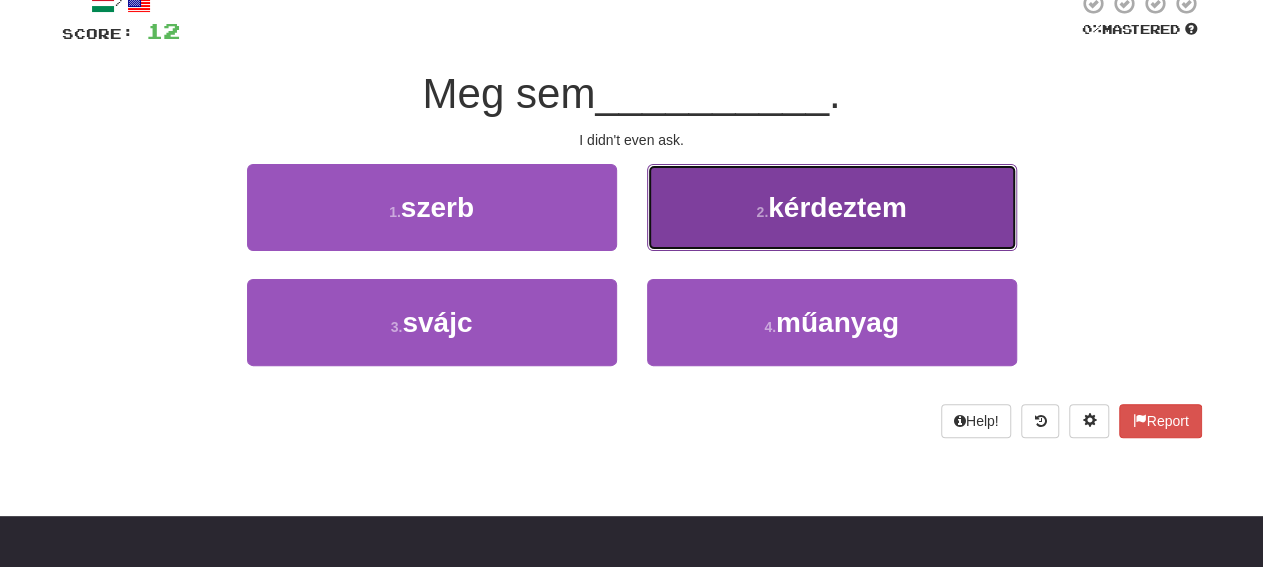 click on "2 .  kérdeztem" at bounding box center [832, 207] 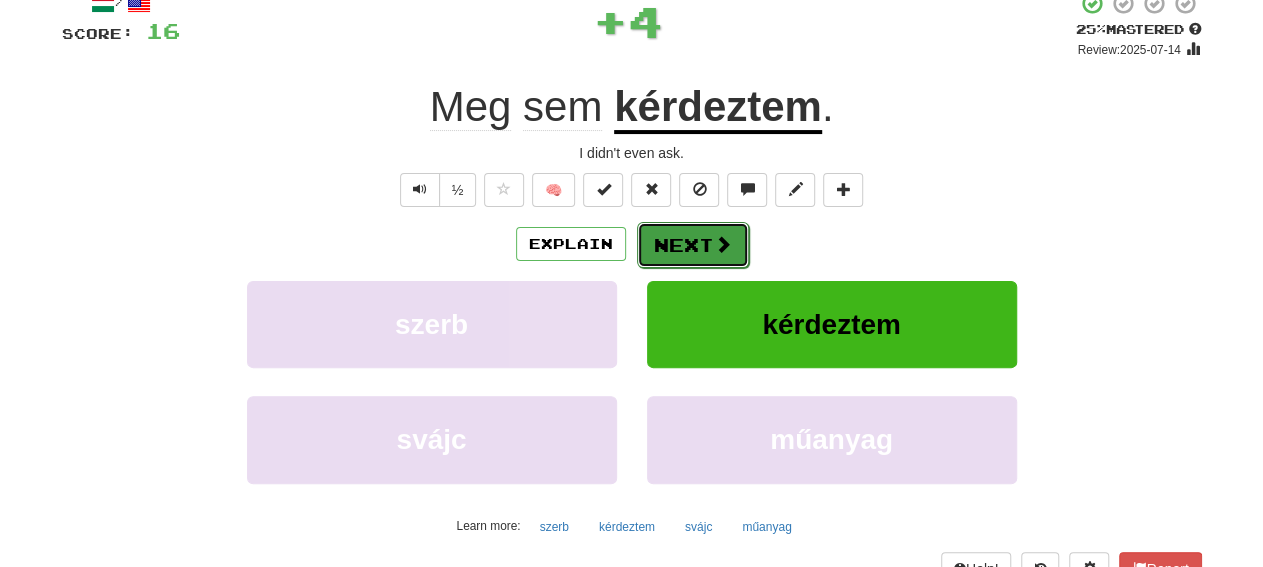 click on "Next" at bounding box center (693, 245) 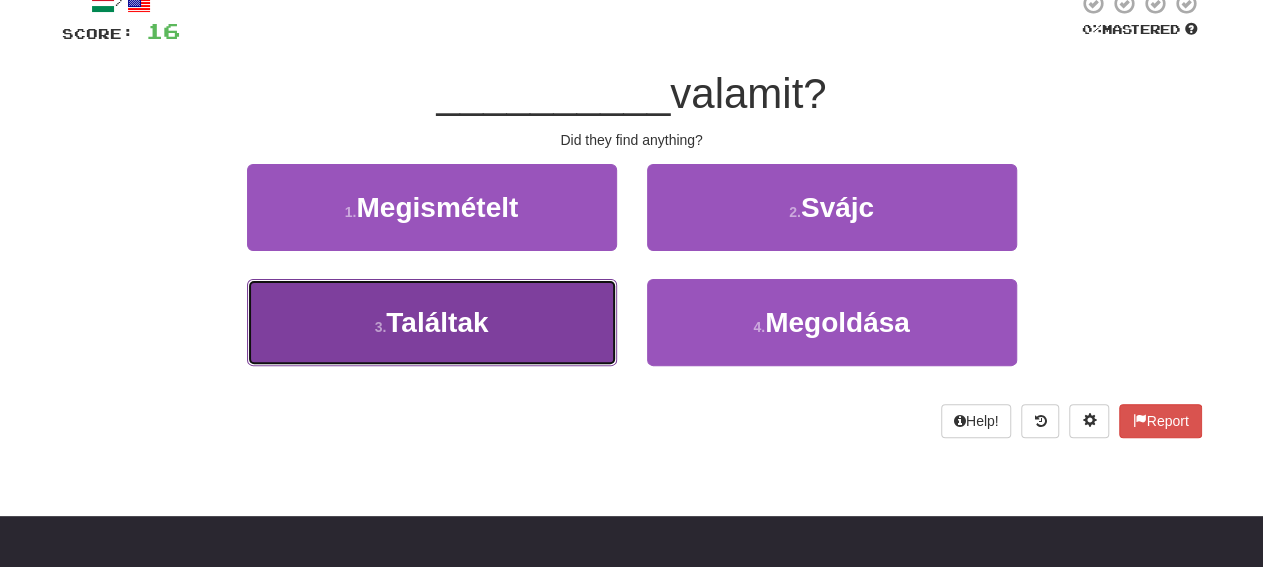 click on "3 .  Találtak" at bounding box center (432, 322) 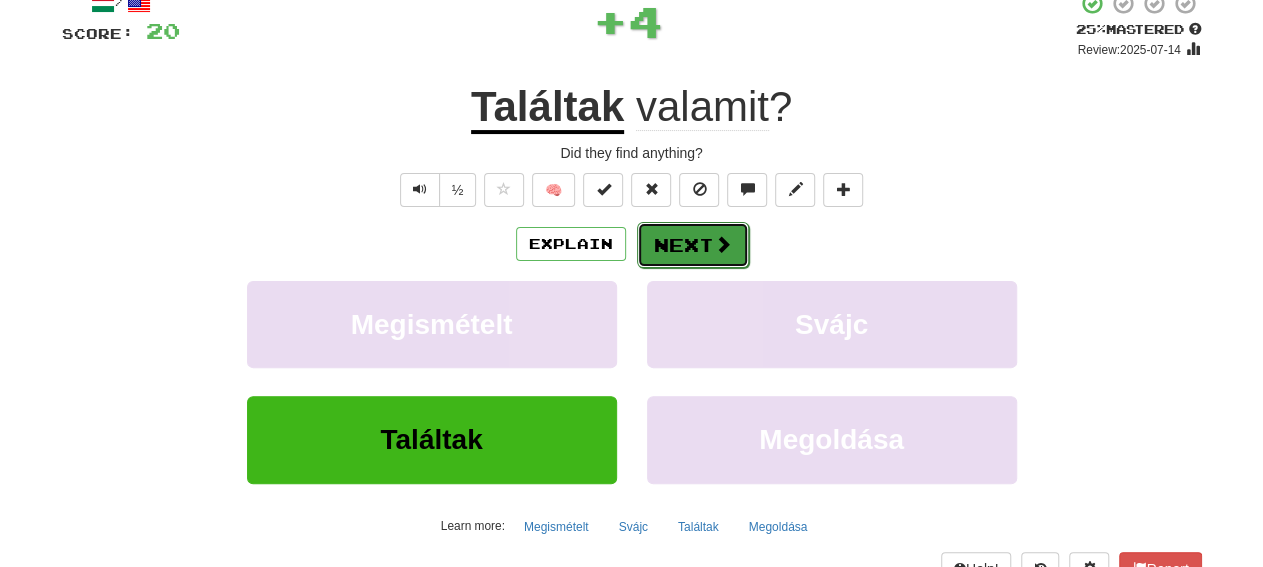 click on "Next" at bounding box center [693, 245] 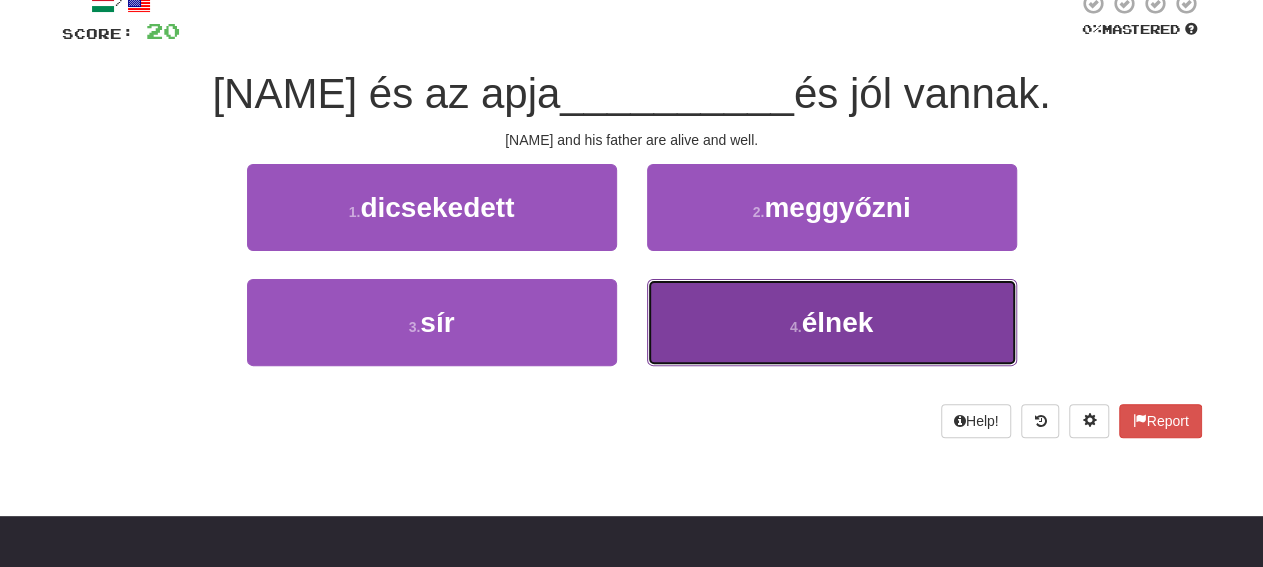 click on "4 .  élnek" at bounding box center [832, 322] 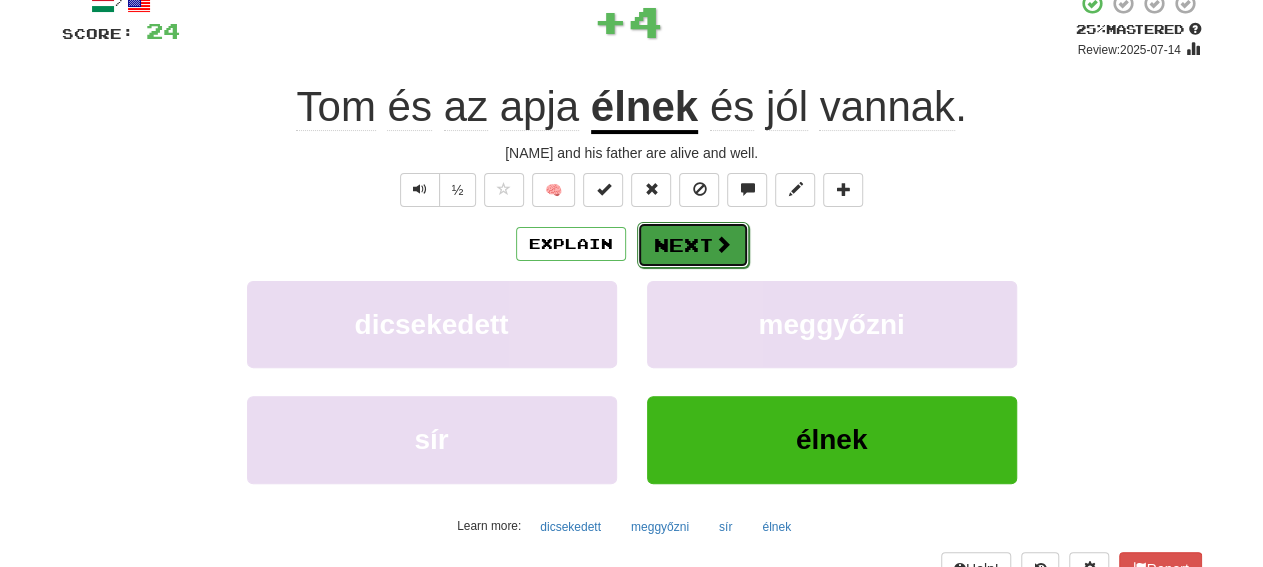 click on "Next" at bounding box center [693, 245] 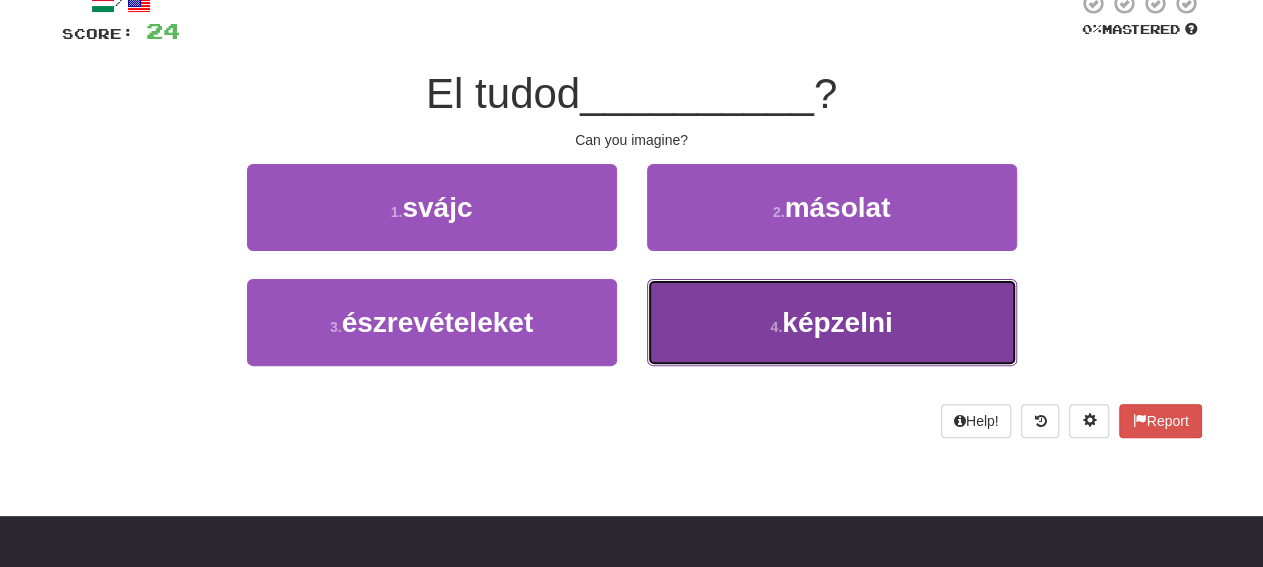 click on "4 .  képzelni" at bounding box center [832, 322] 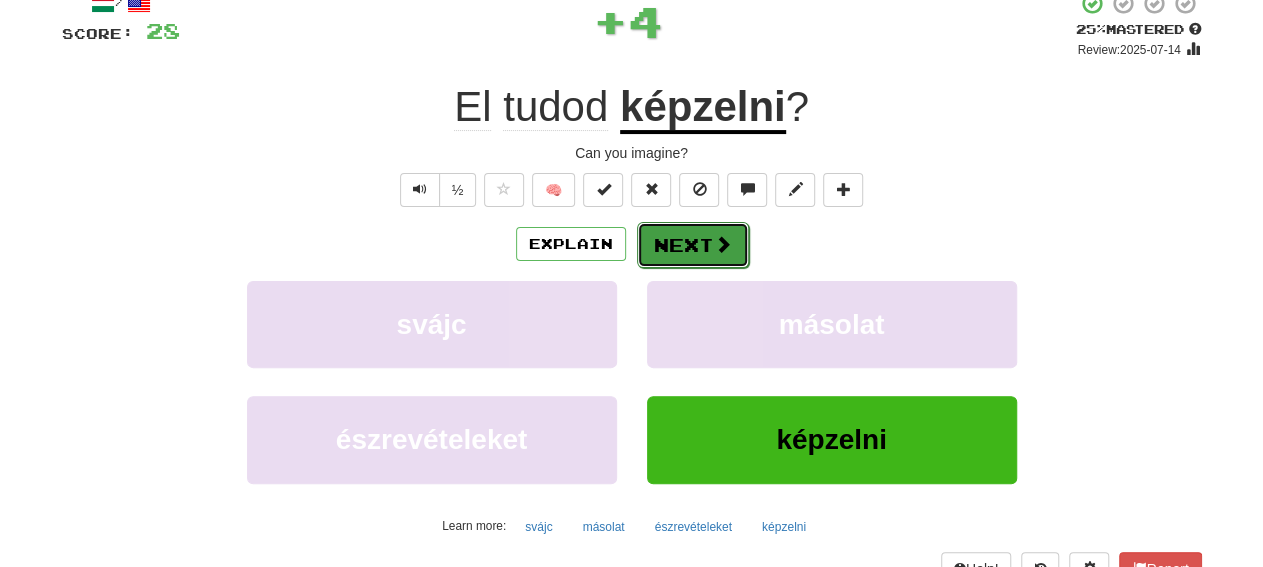 click on "Next" at bounding box center (693, 245) 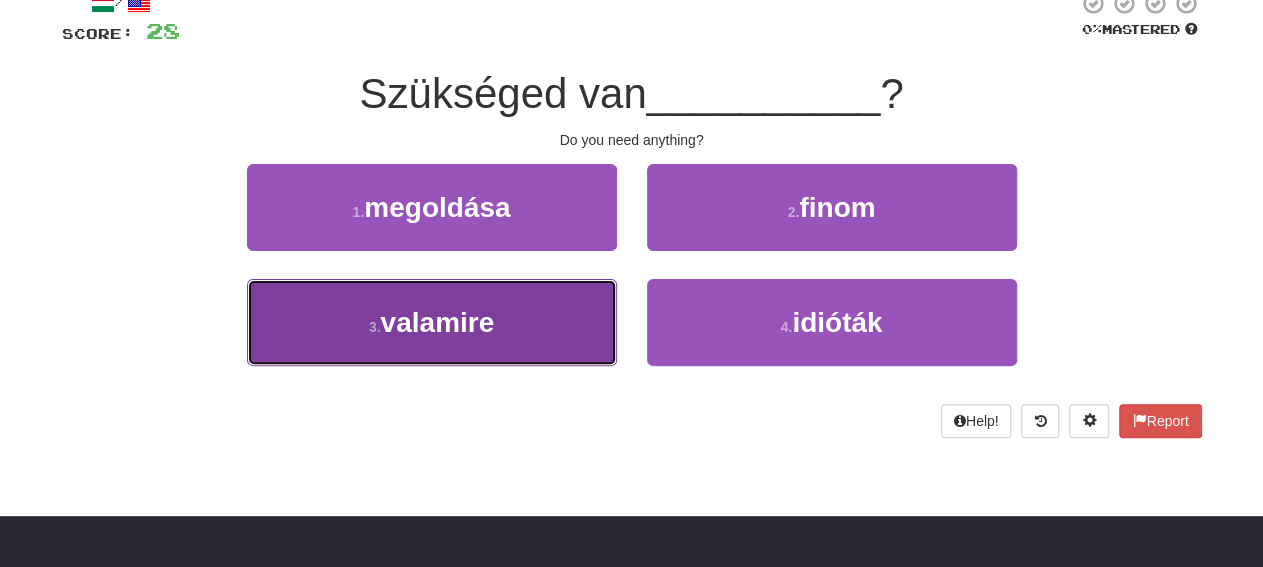 click on "3 .  valamire" at bounding box center [432, 322] 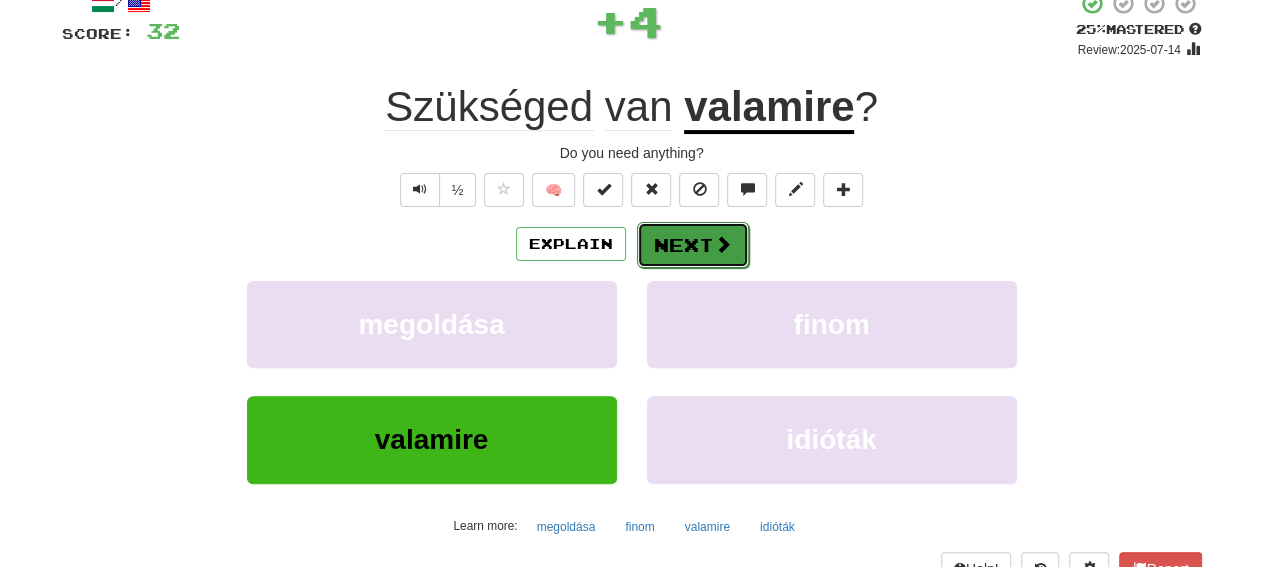 click on "Next" at bounding box center (693, 245) 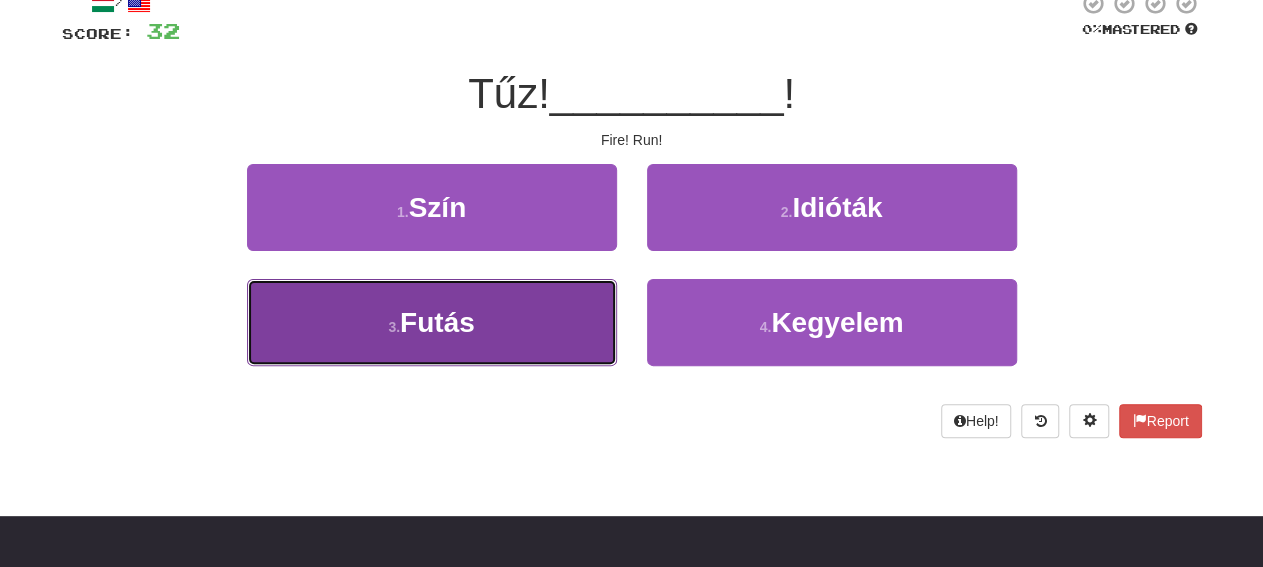 click on "3 .  Futás" at bounding box center (432, 322) 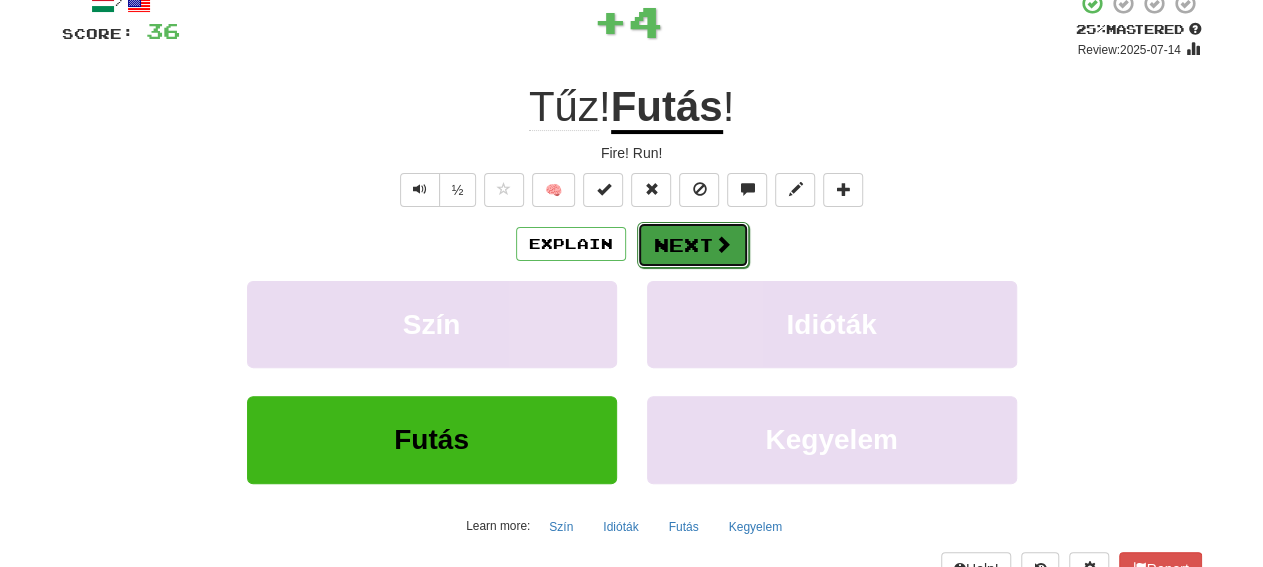 click on "Next" at bounding box center [693, 245] 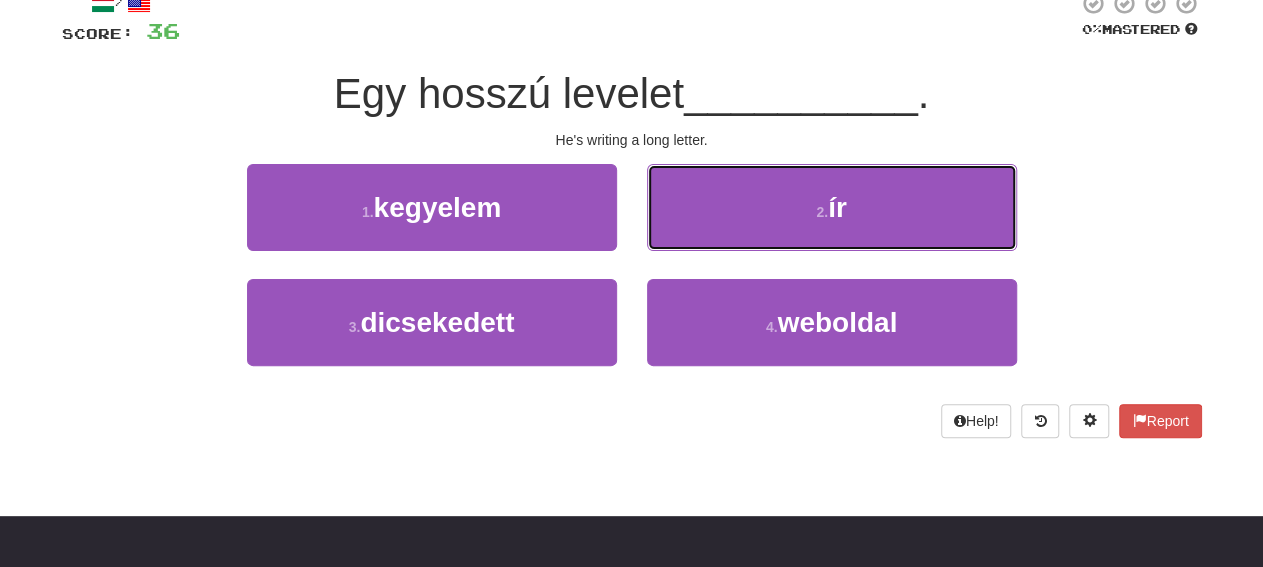 click on "2 .  ír" at bounding box center [832, 207] 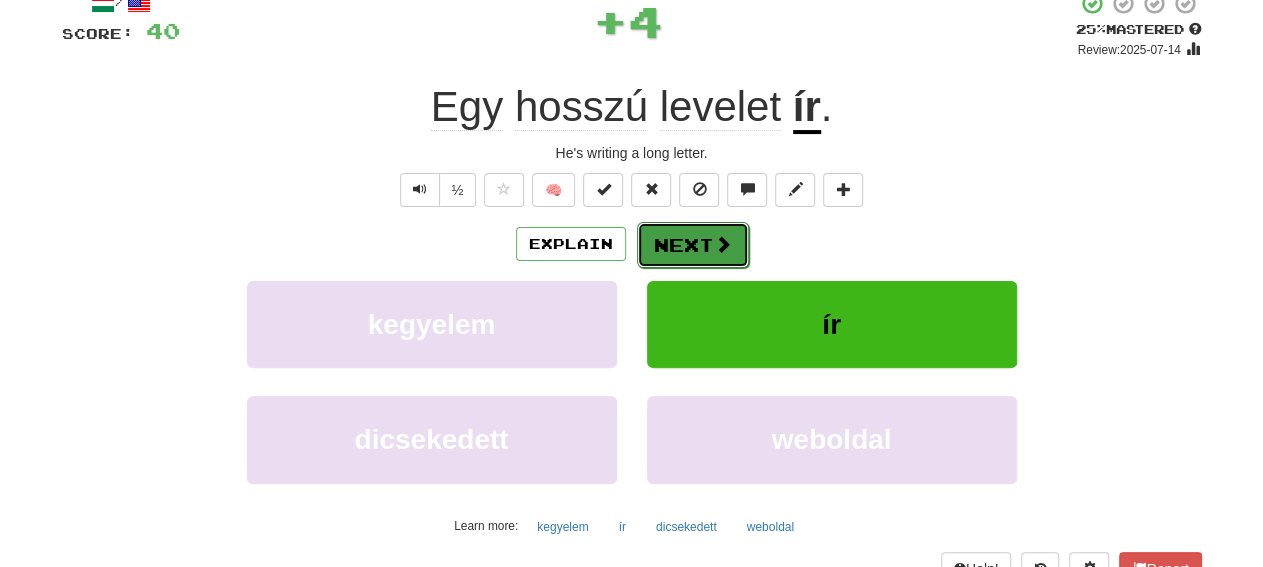 click on "Next" at bounding box center (693, 245) 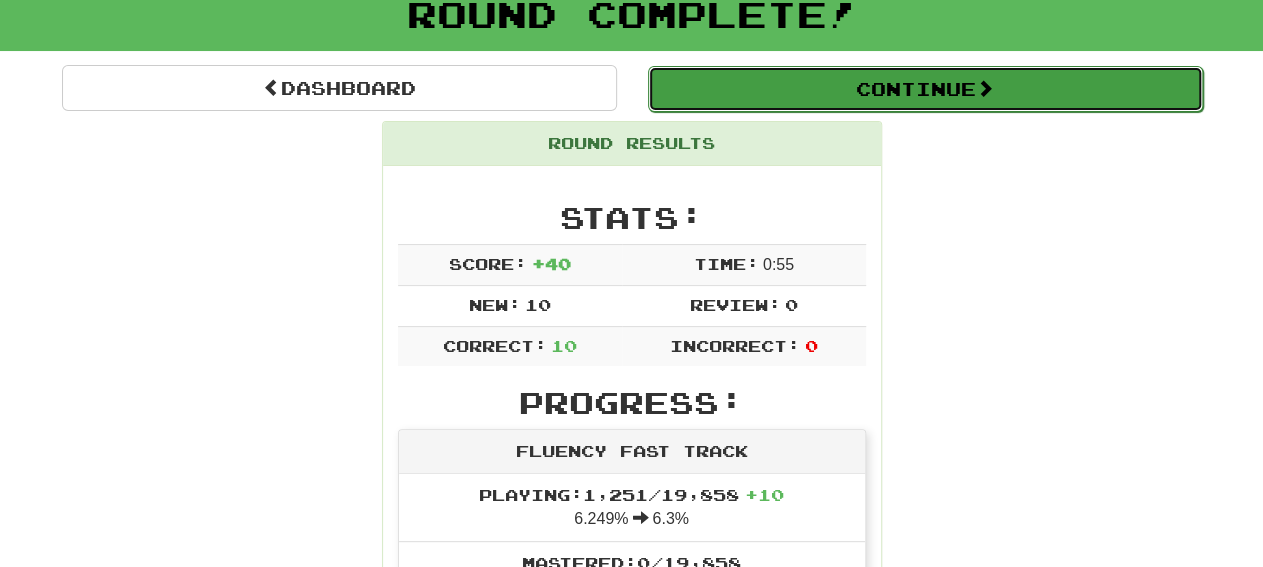 click on "Continue" at bounding box center [925, 89] 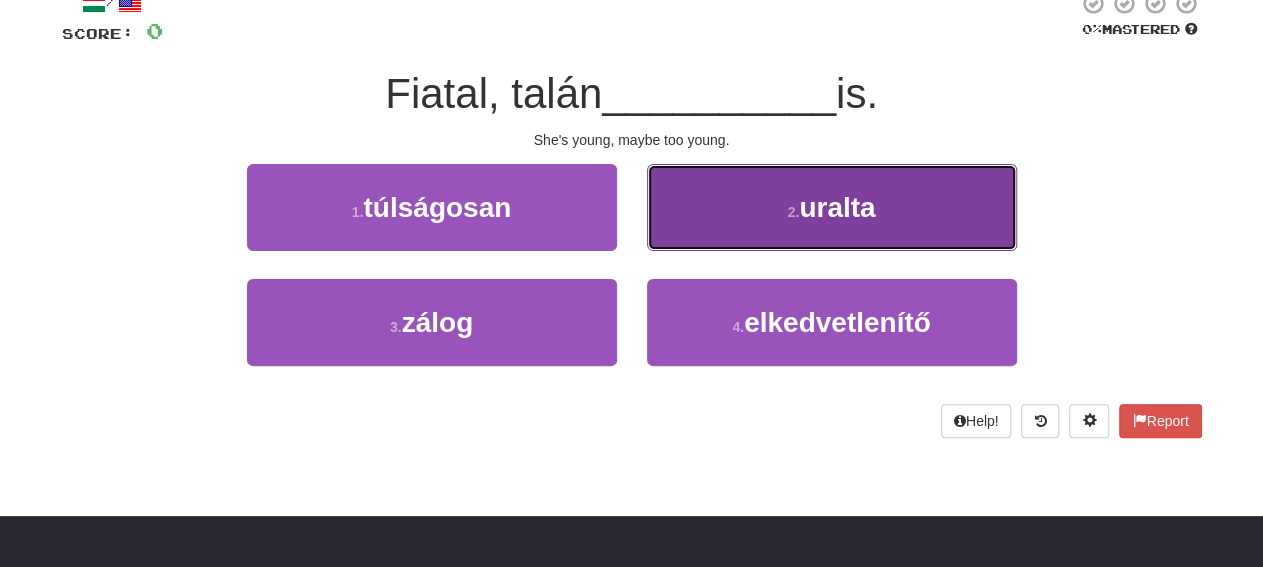 click on "2 .  uralta" at bounding box center [832, 207] 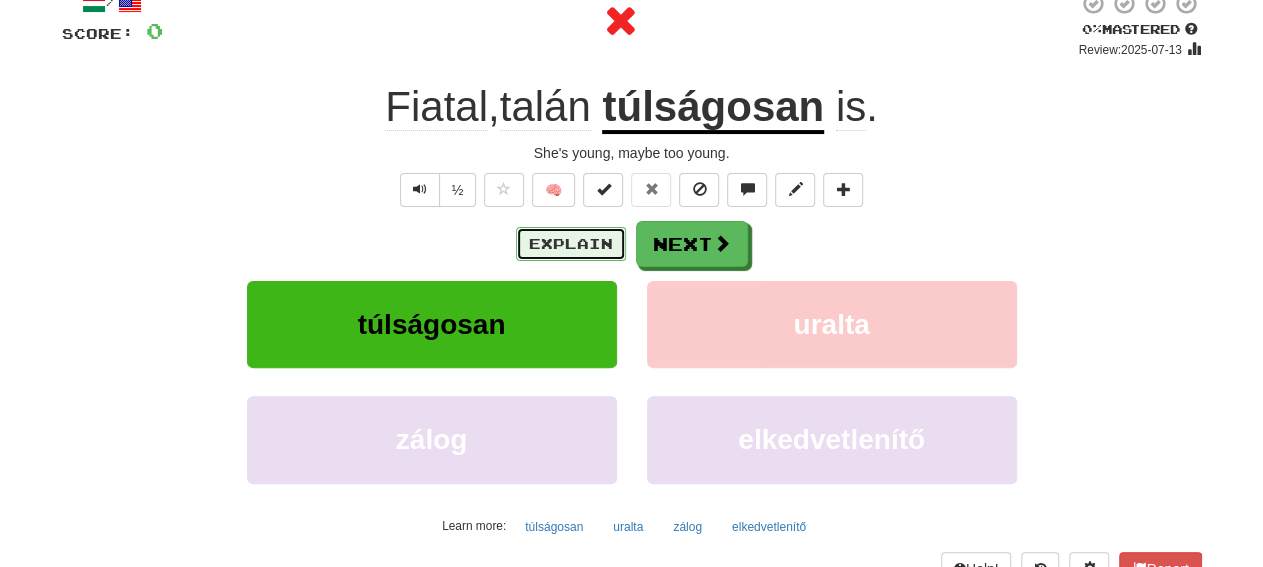 click on "Explain" at bounding box center [571, 244] 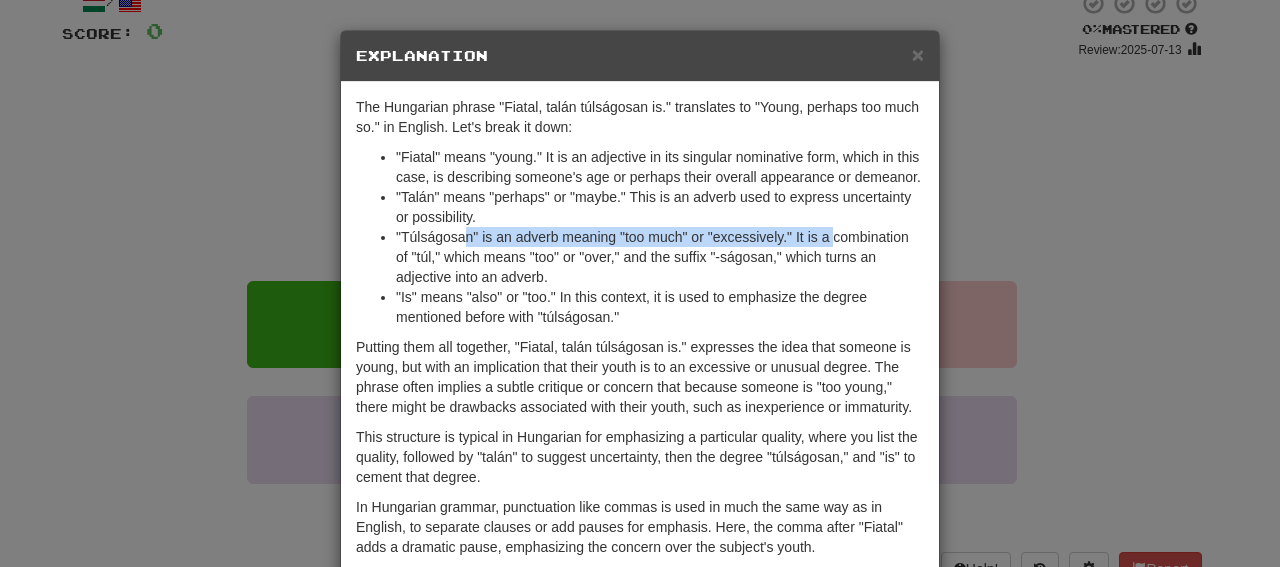 drag, startPoint x: 457, startPoint y: 241, endPoint x: 825, endPoint y: 231, distance: 368.13583 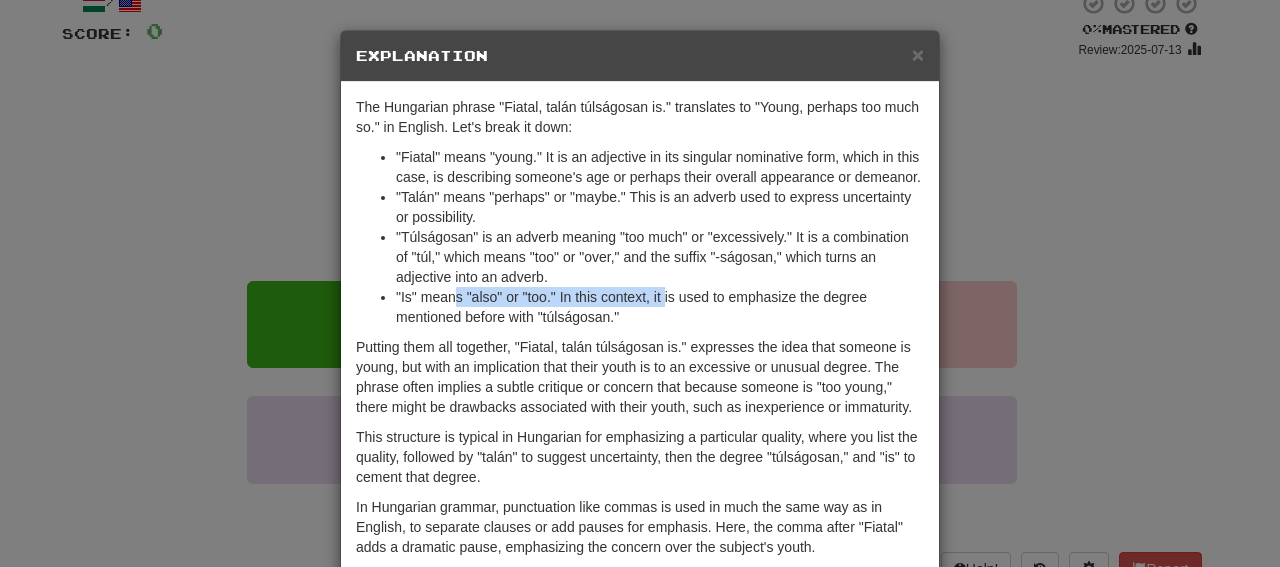 drag, startPoint x: 450, startPoint y: 303, endPoint x: 655, endPoint y: 305, distance: 205.00975 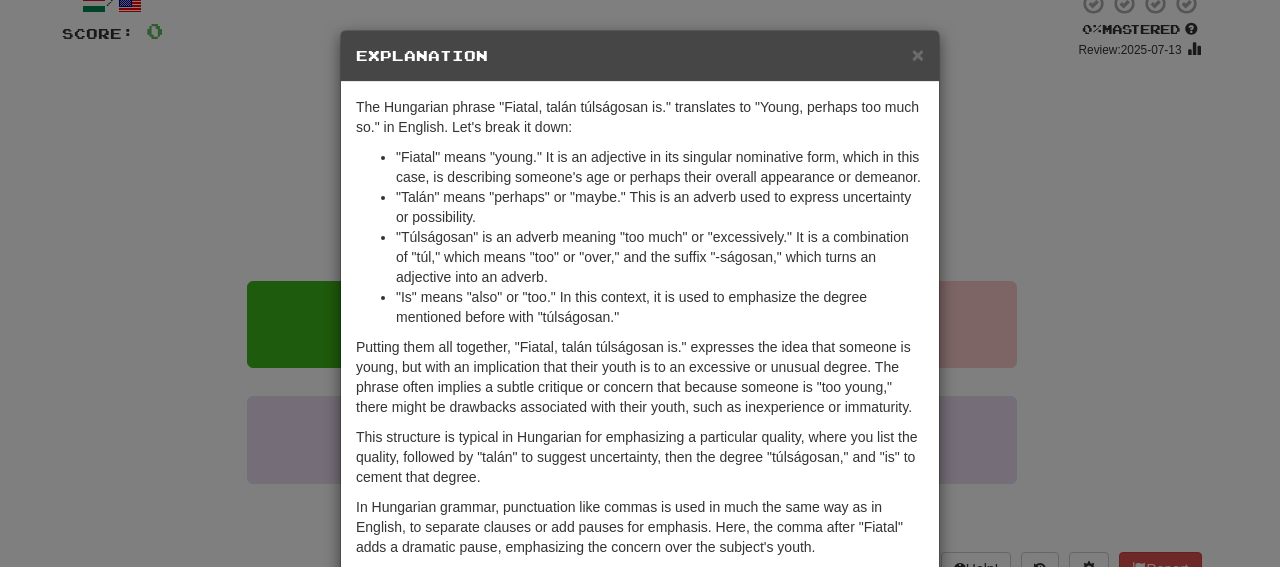 click on ""Talán" means "perhaps" or "maybe." This is an adverb used to express uncertainty or possibility." at bounding box center (660, 207) 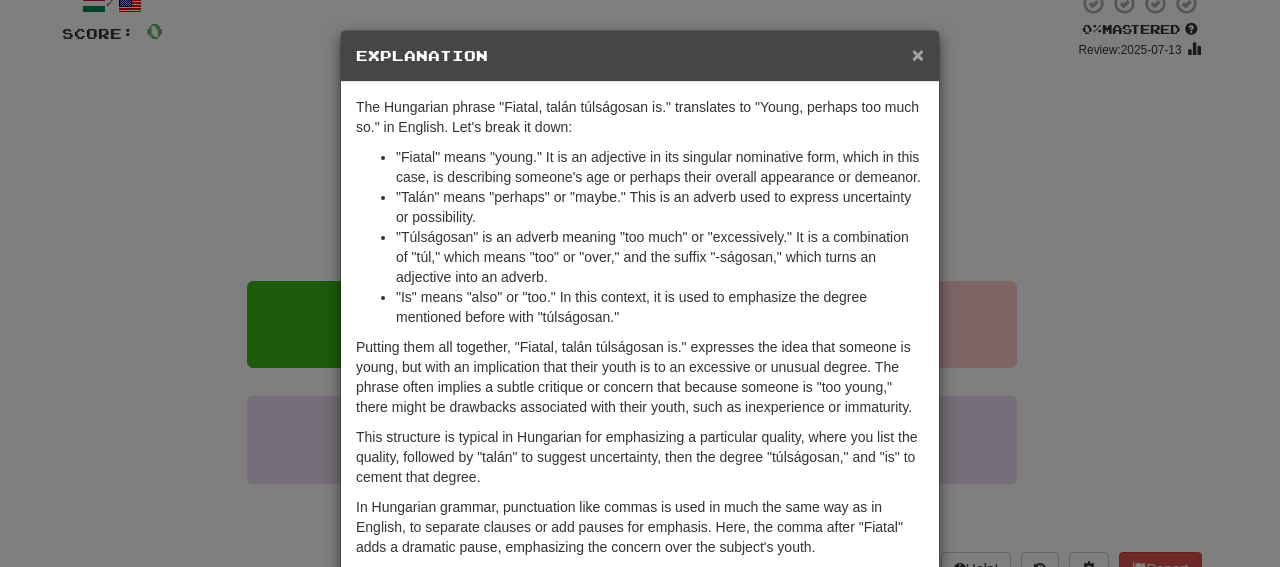 click on "×" at bounding box center [918, 54] 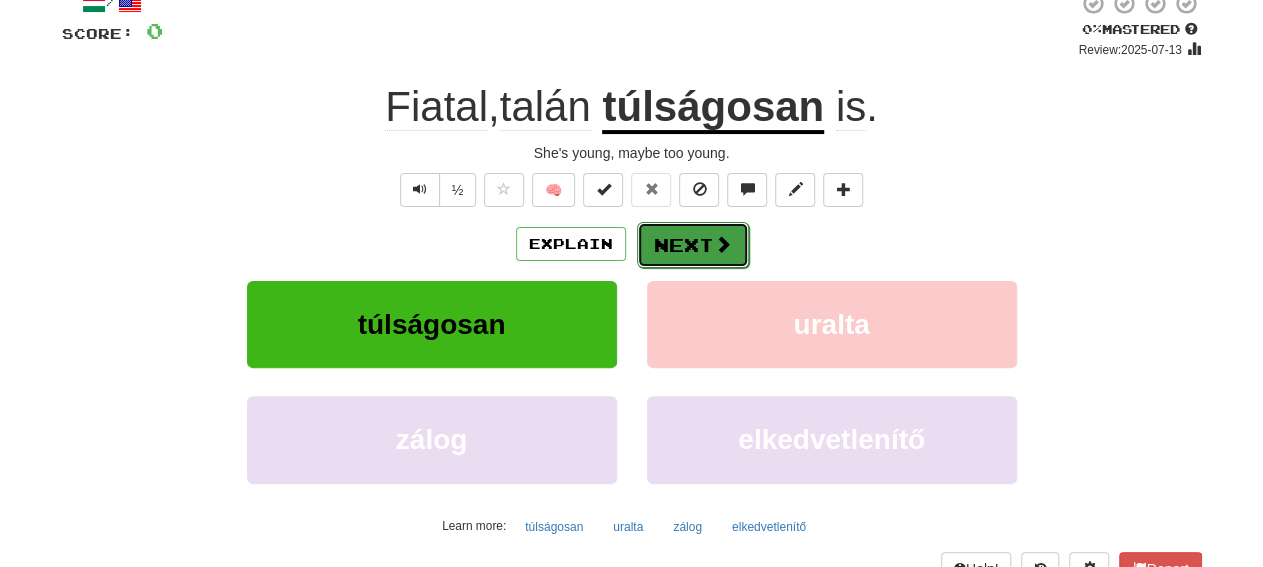 click on "Next" at bounding box center (693, 245) 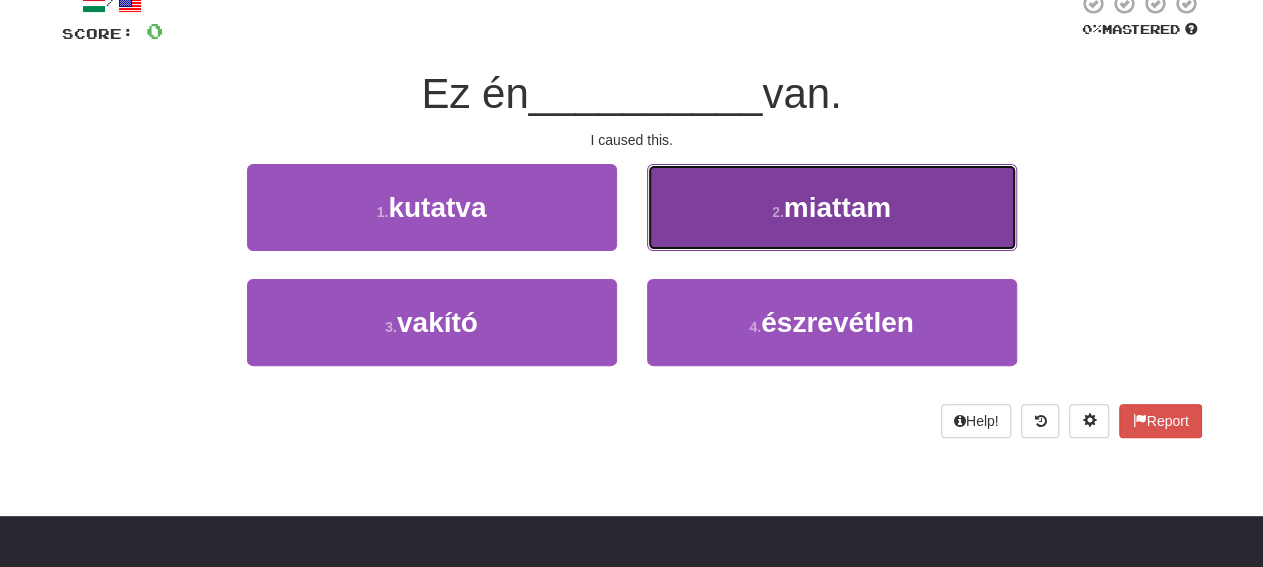 click on "2 .  miattam" at bounding box center [832, 207] 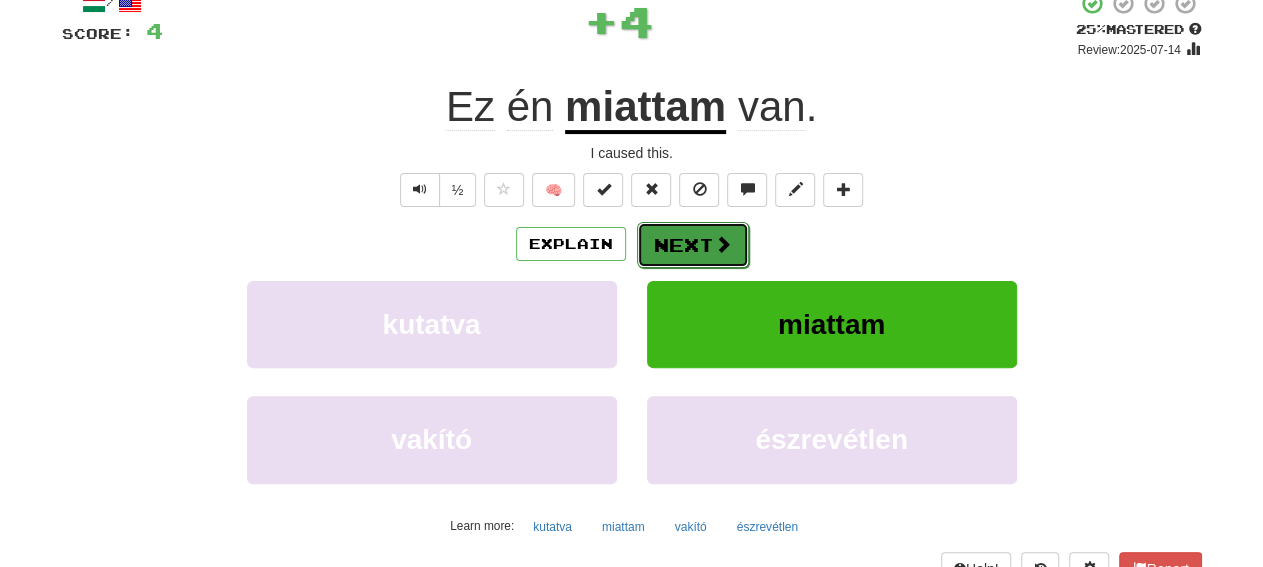 click on "Next" at bounding box center (693, 245) 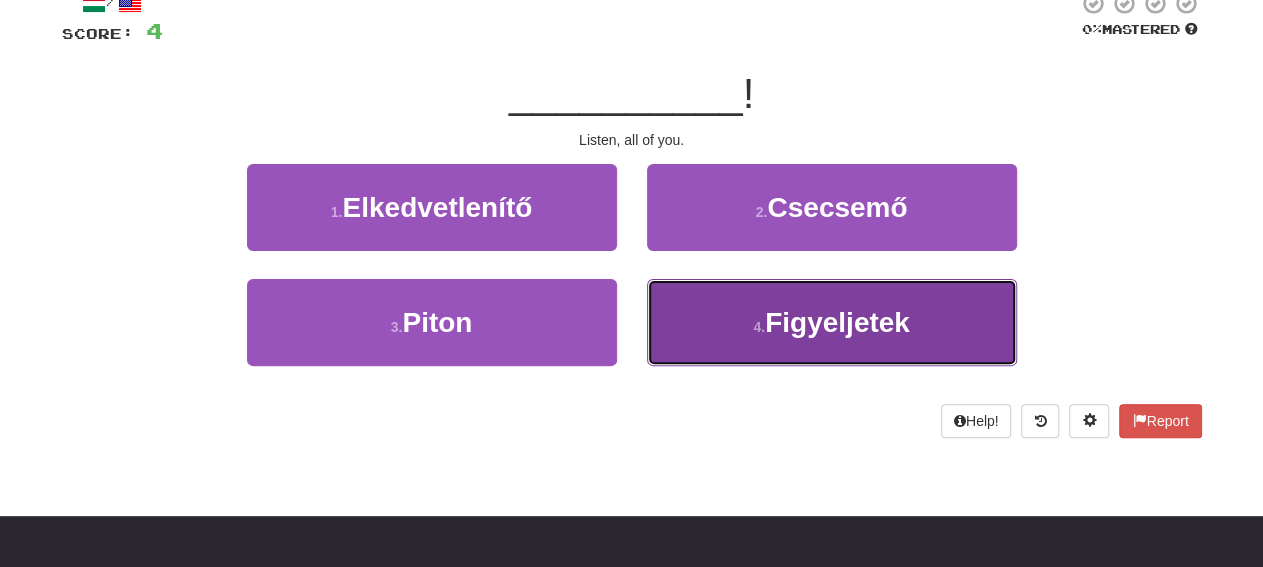 click on "4 .  Figyeljetek" at bounding box center [832, 322] 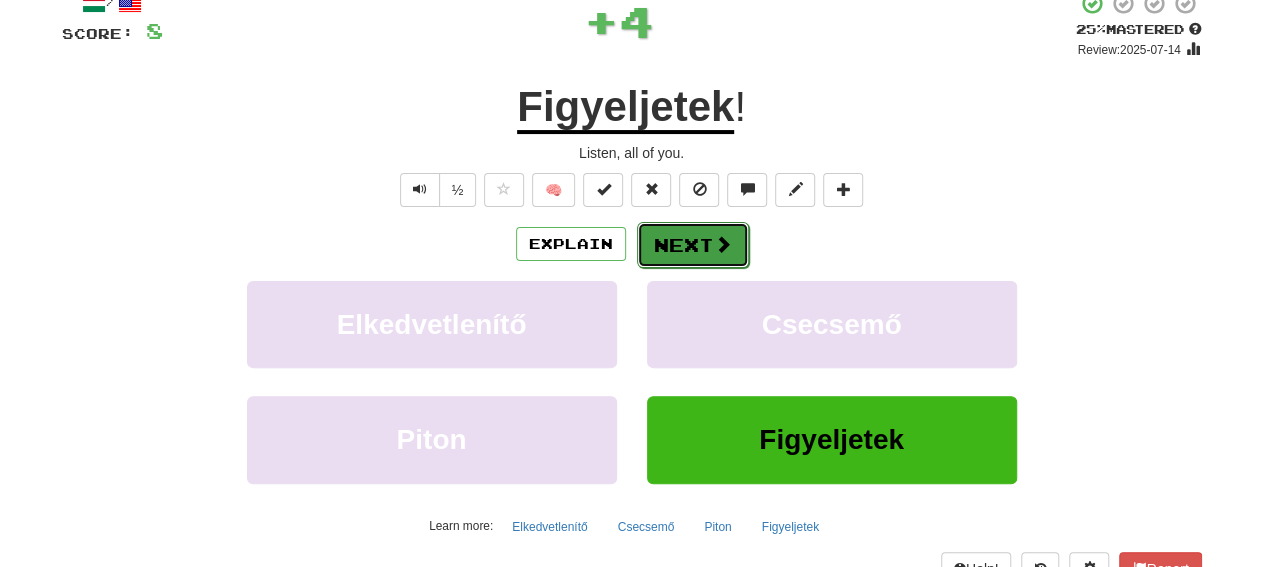 click on "Next" at bounding box center (693, 245) 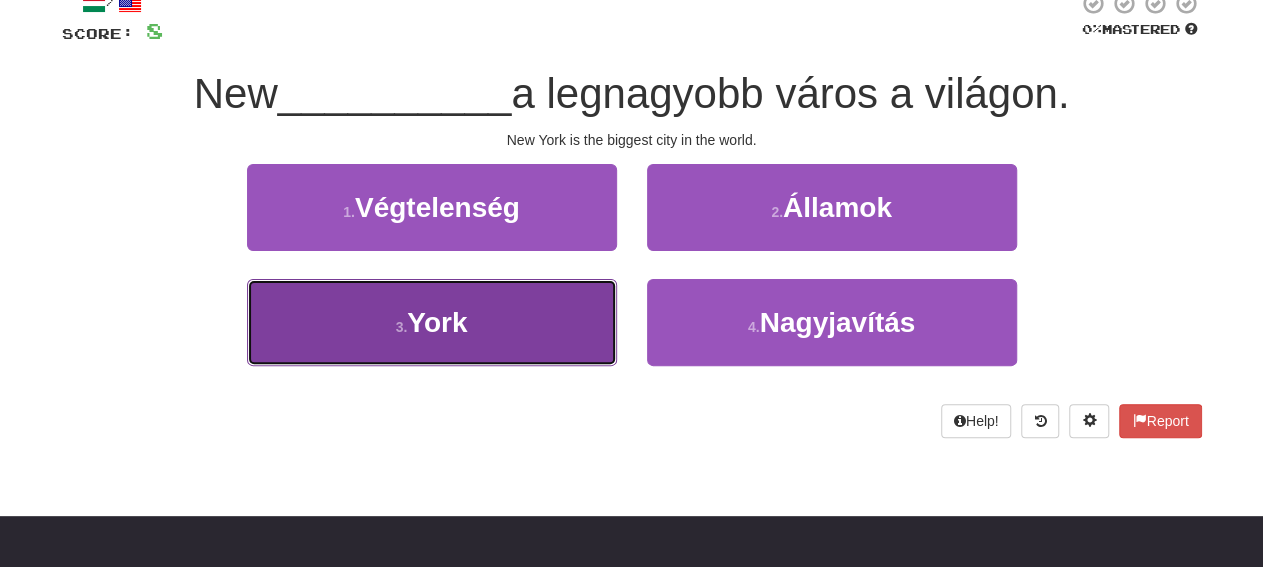 click on "3 .  York" at bounding box center [432, 322] 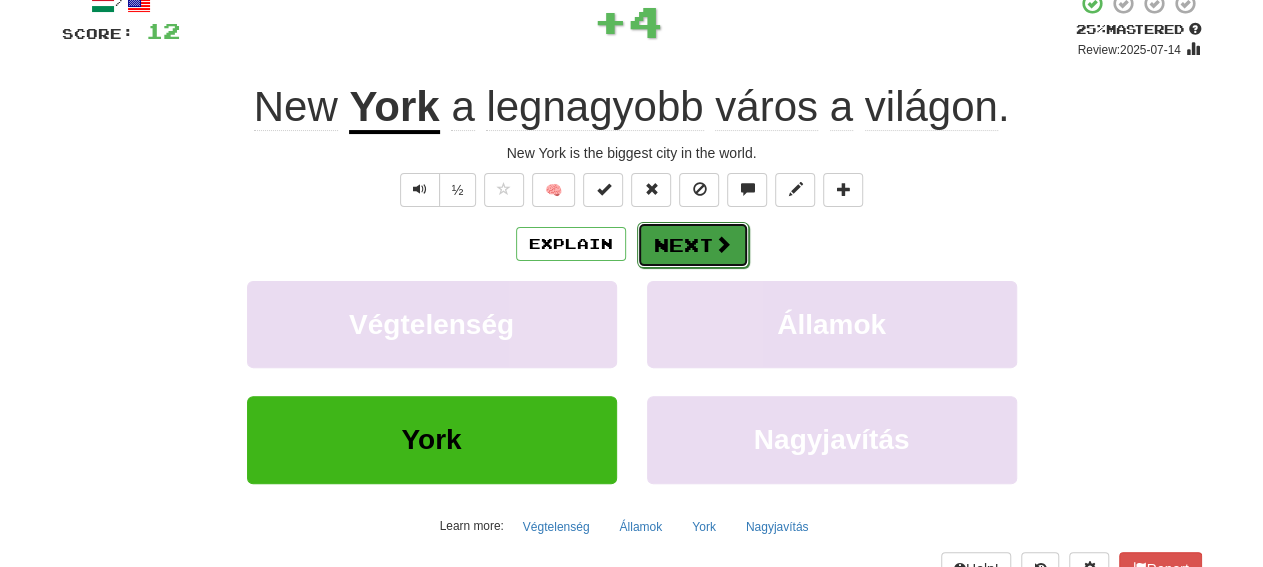 click on "Next" at bounding box center [693, 245] 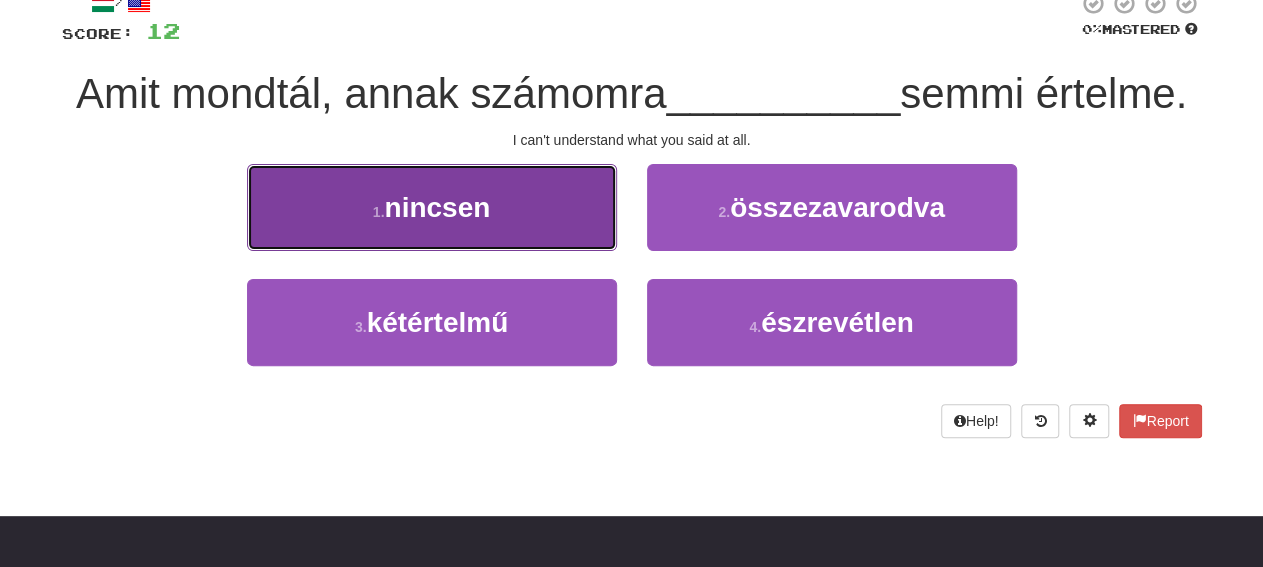click on "1 .  nincsen" at bounding box center [432, 207] 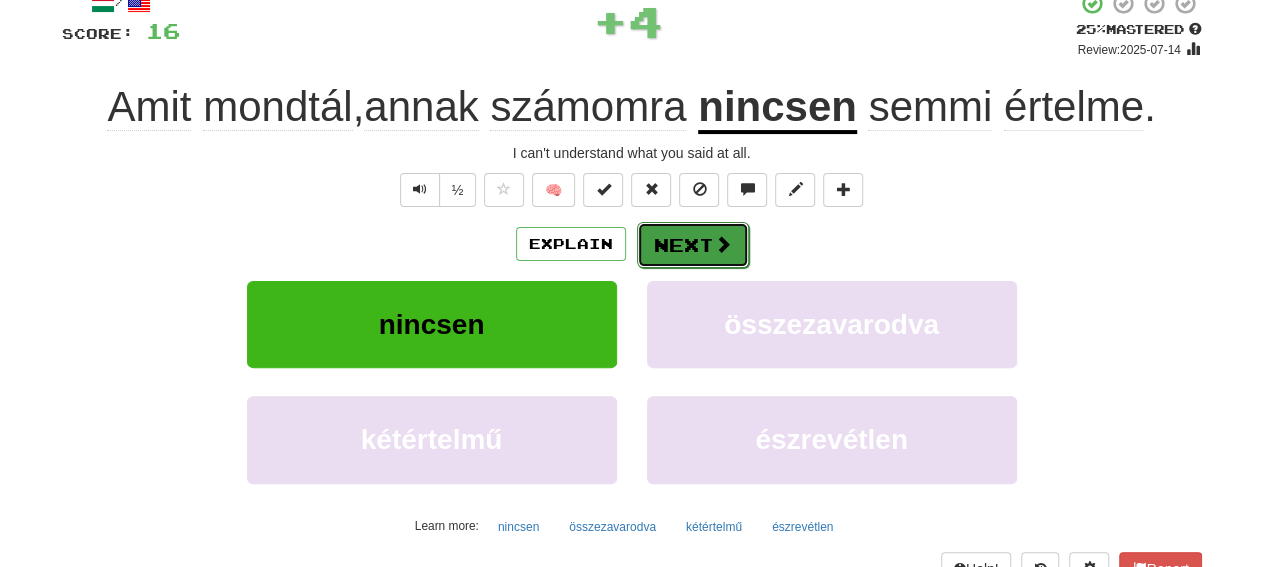 click on "Next" at bounding box center (693, 245) 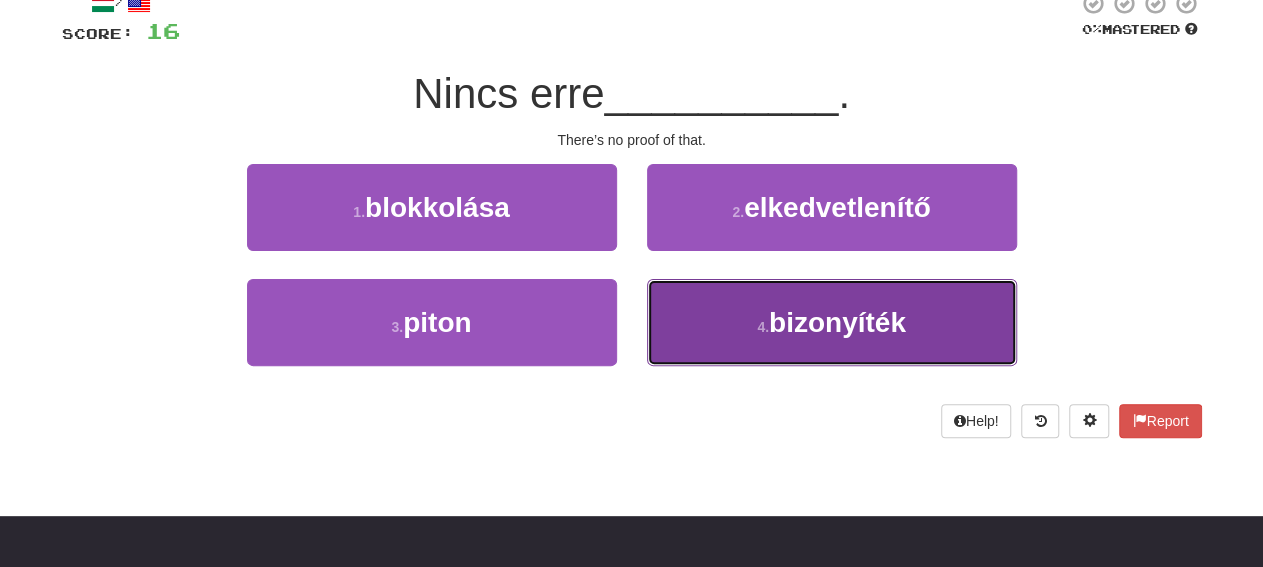 click on "4 .  bizonyíték" at bounding box center (832, 322) 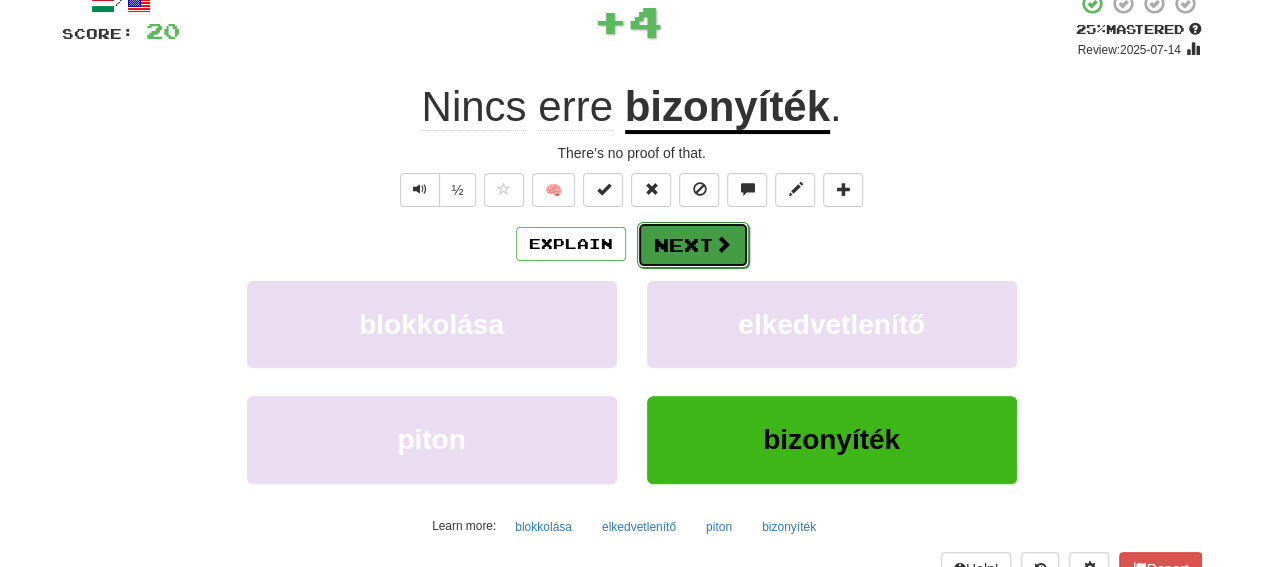click on "Next" at bounding box center [693, 245] 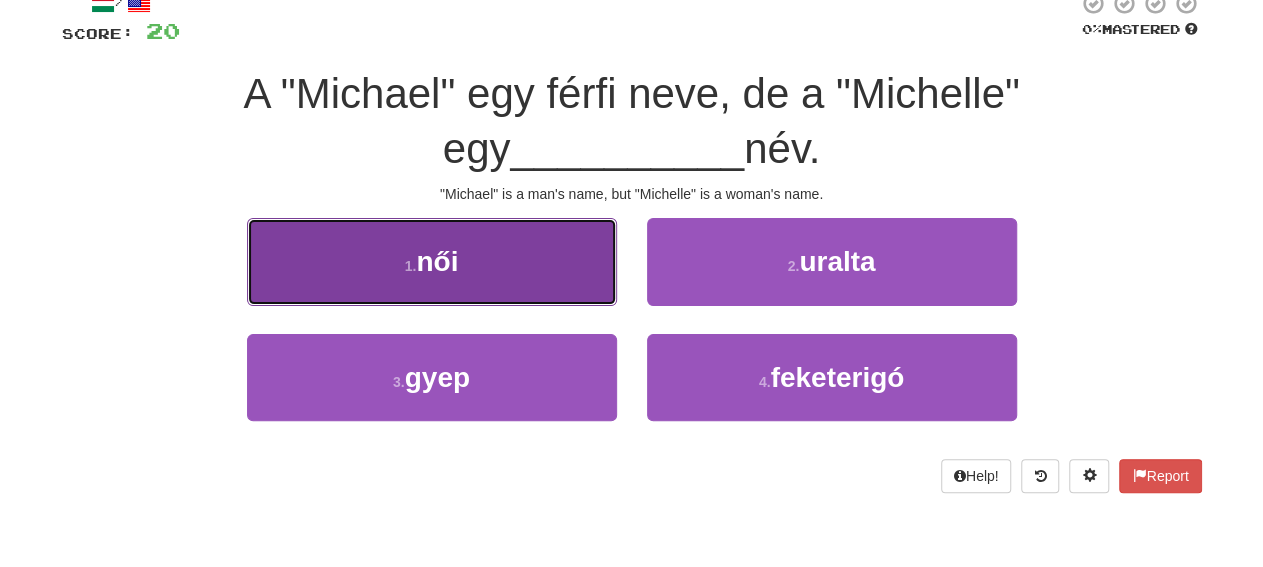 click on "női" at bounding box center (437, 261) 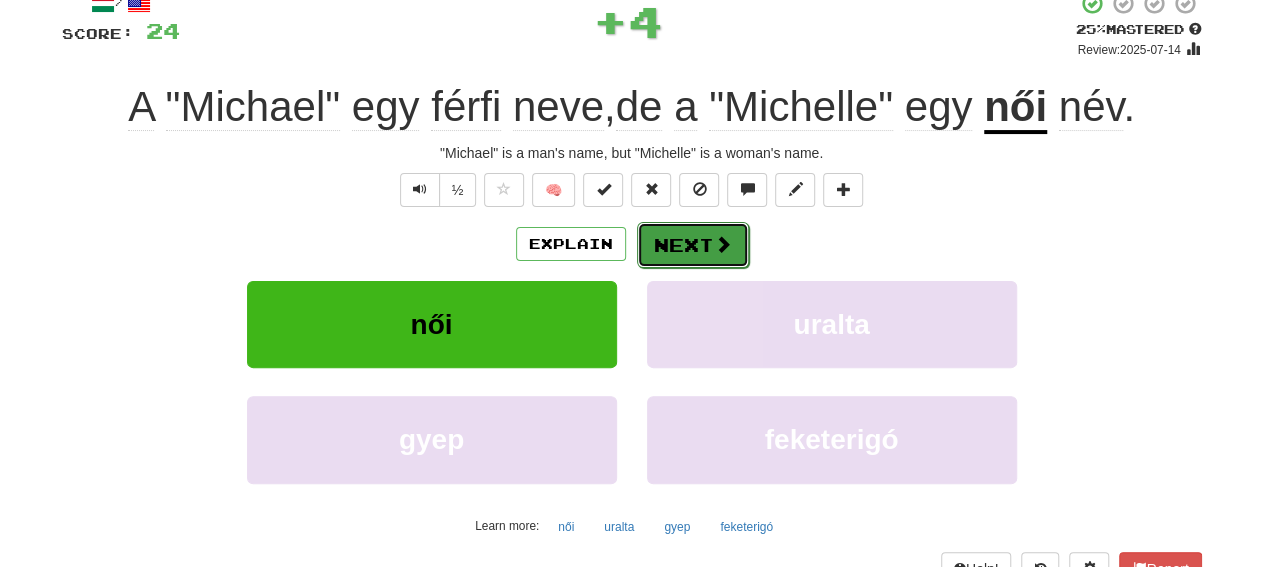 click on "Next" at bounding box center [693, 245] 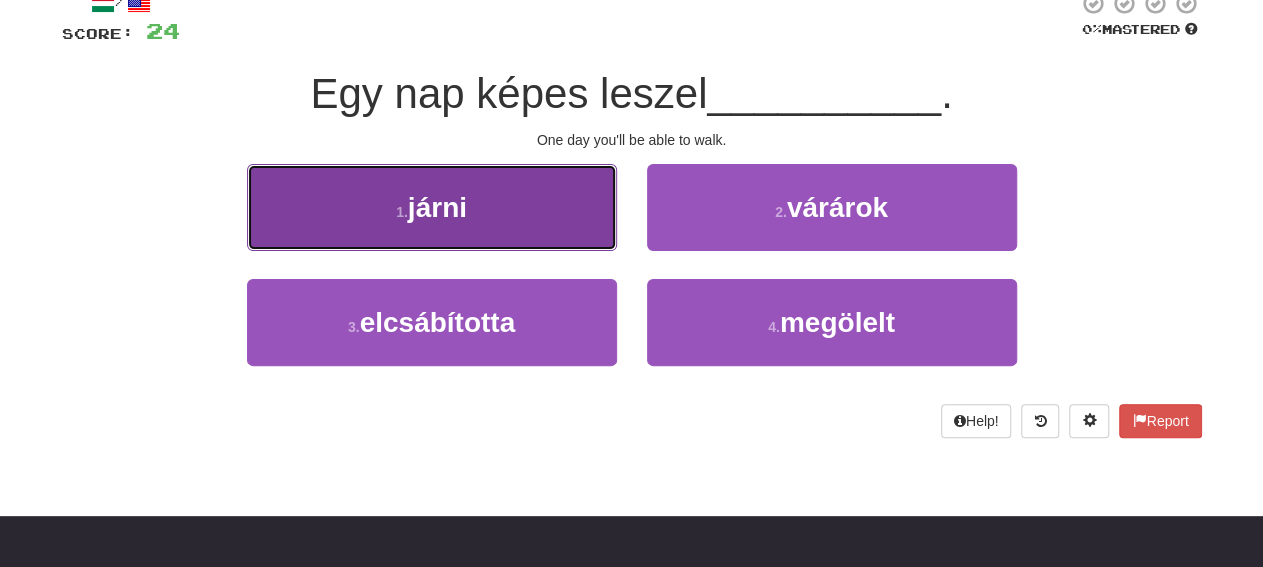 click on "1 .  járni" at bounding box center [432, 207] 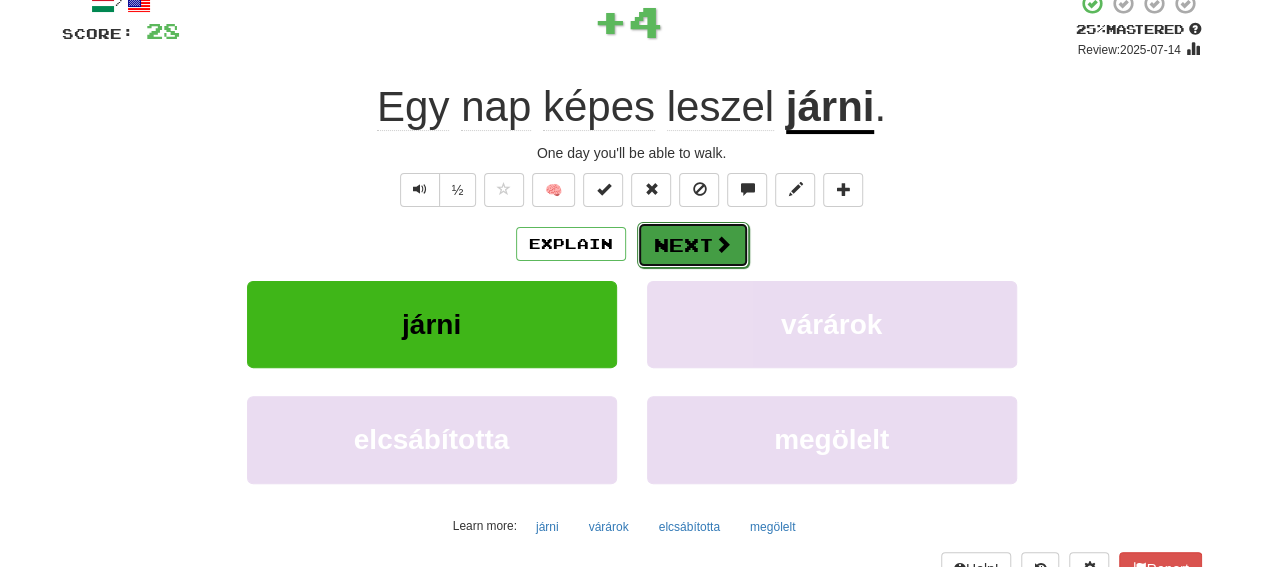 click on "Next" at bounding box center (693, 245) 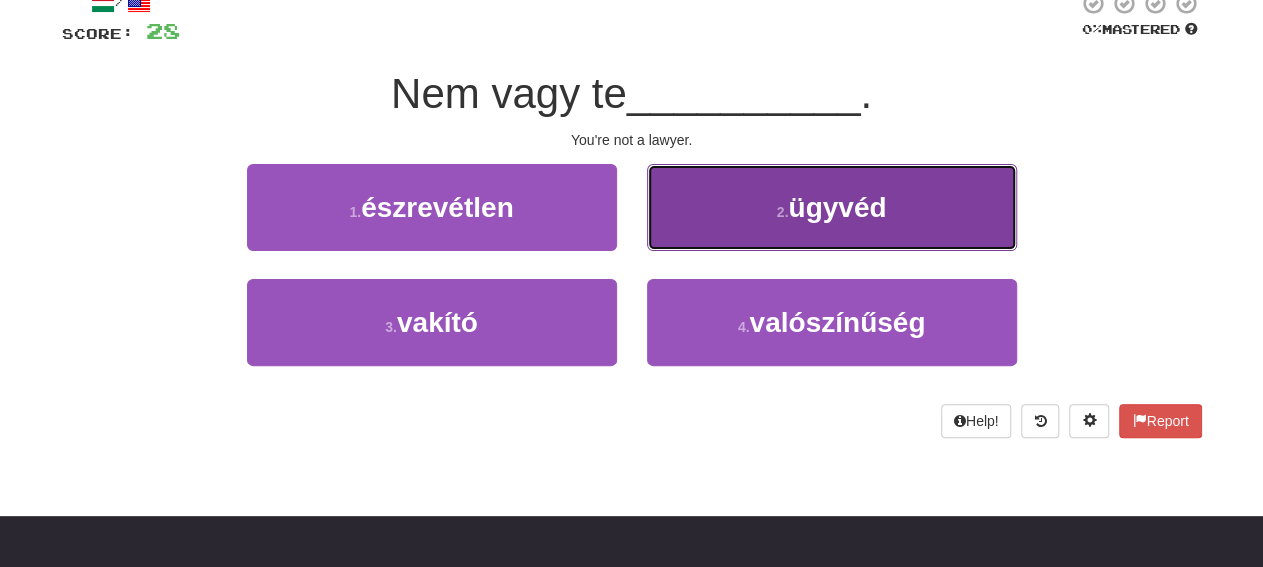 click on "2 .  ügyvéd" at bounding box center (832, 207) 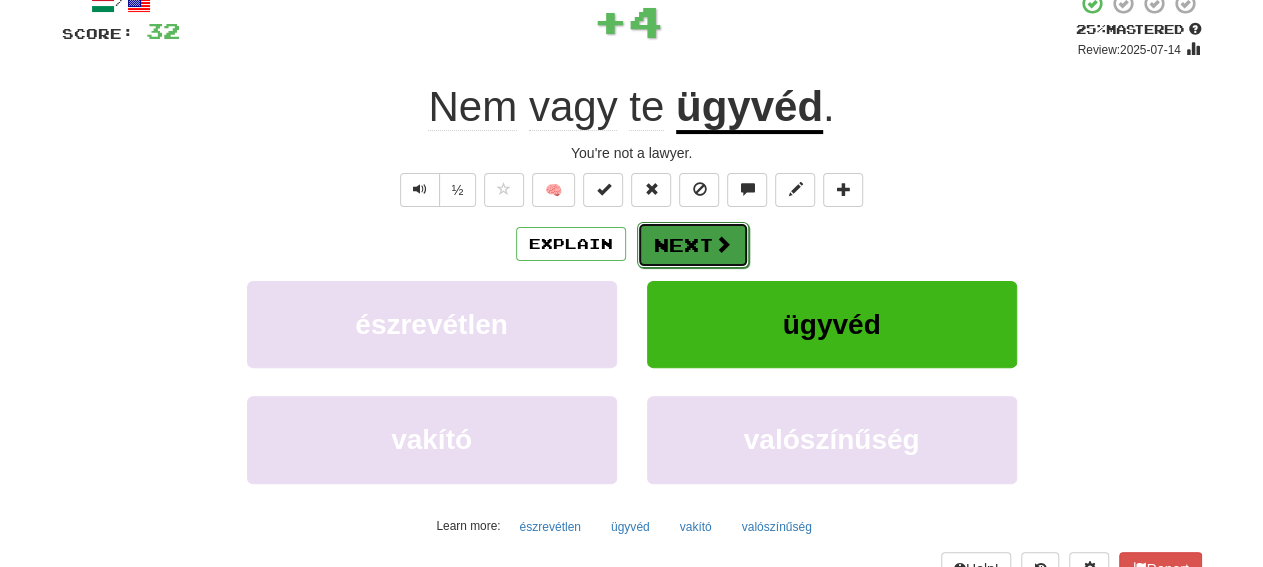 click on "Next" at bounding box center (693, 245) 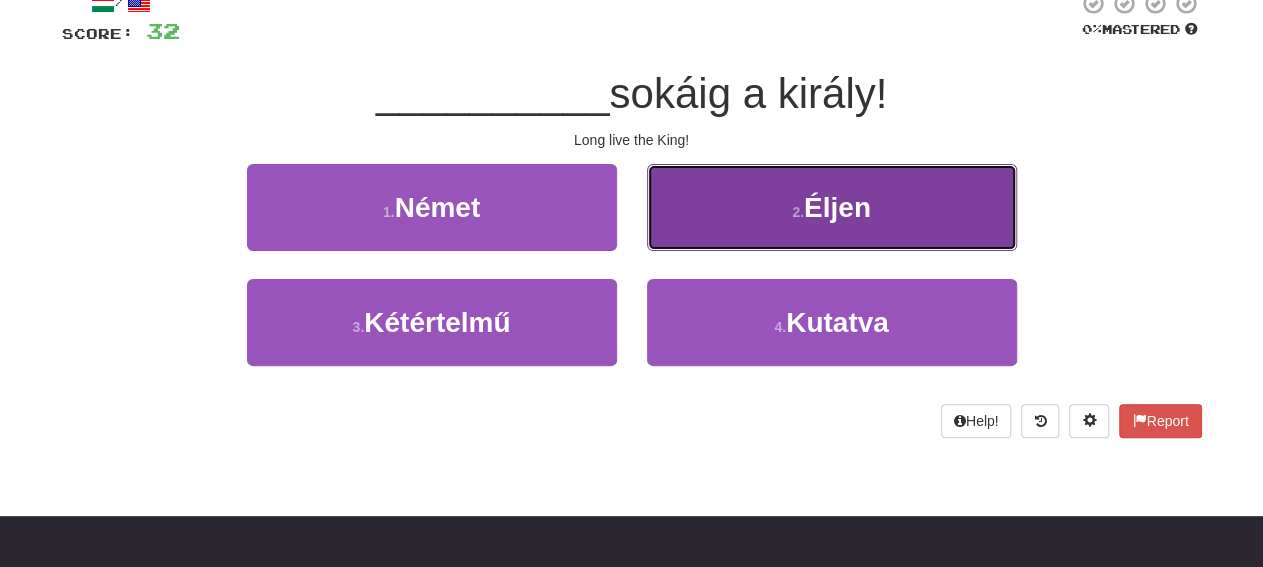 click on "2 .  Éljen" at bounding box center (832, 207) 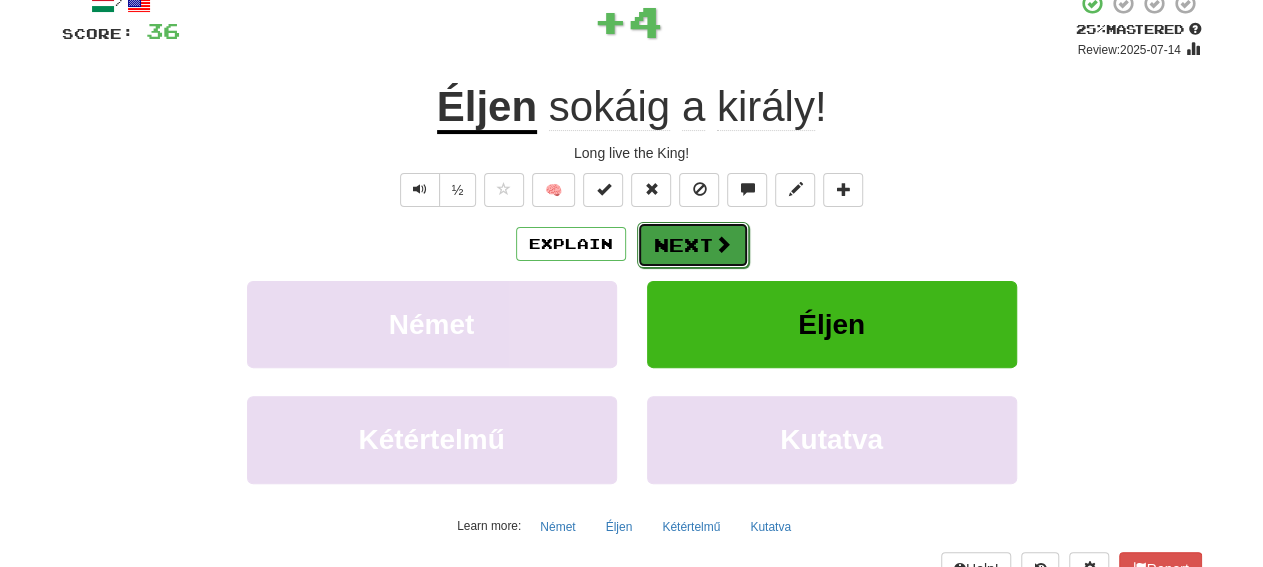 click on "Next" at bounding box center [693, 245] 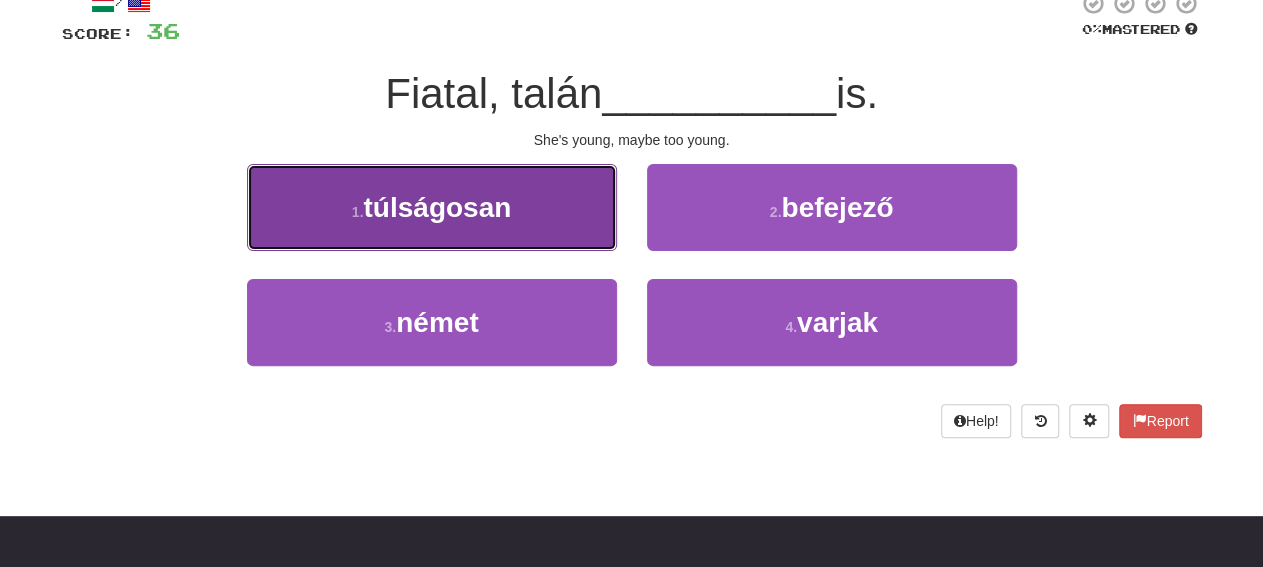 click on "1 .  túlságosan" at bounding box center [432, 207] 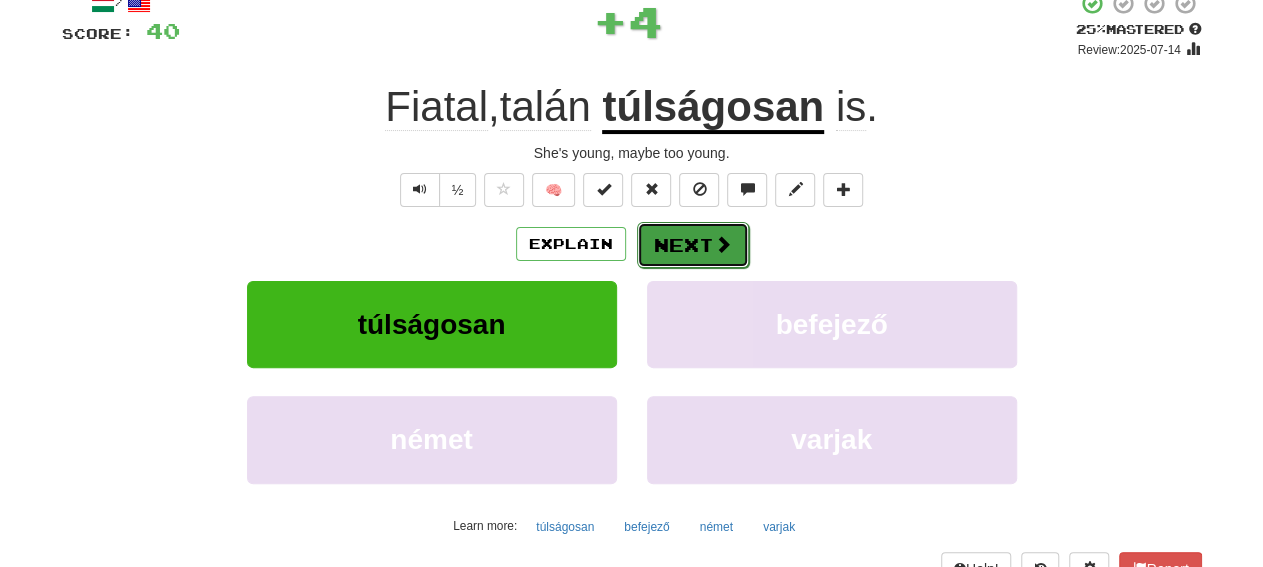 click on "Next" at bounding box center (693, 245) 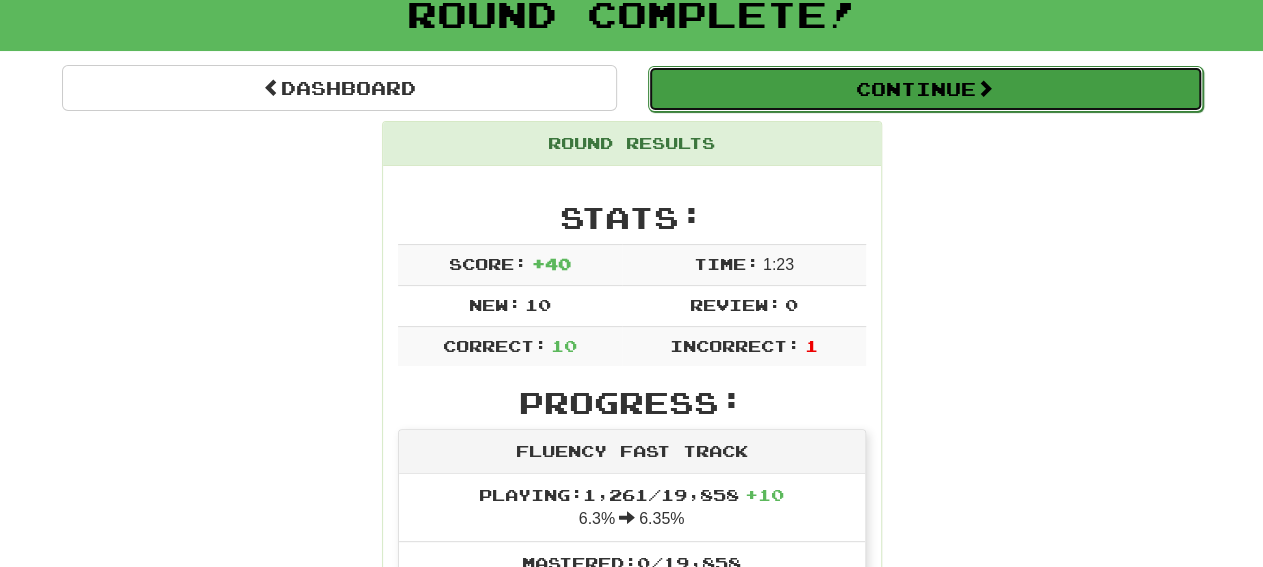 click on "Continue" at bounding box center (925, 89) 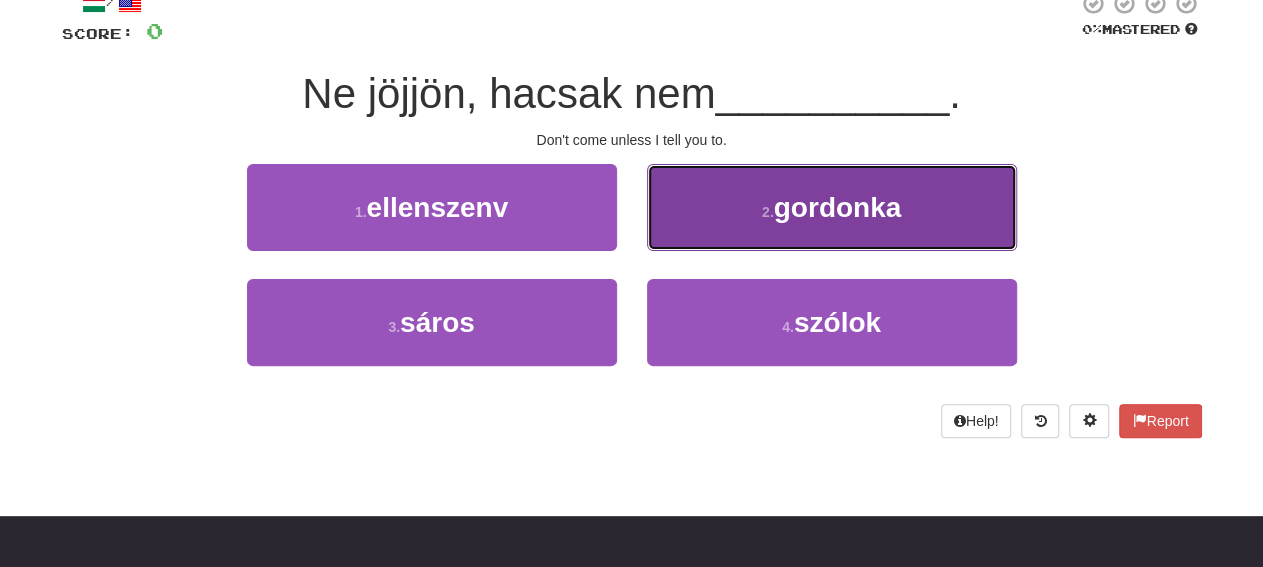 click on "2 .  gordonka" at bounding box center [832, 207] 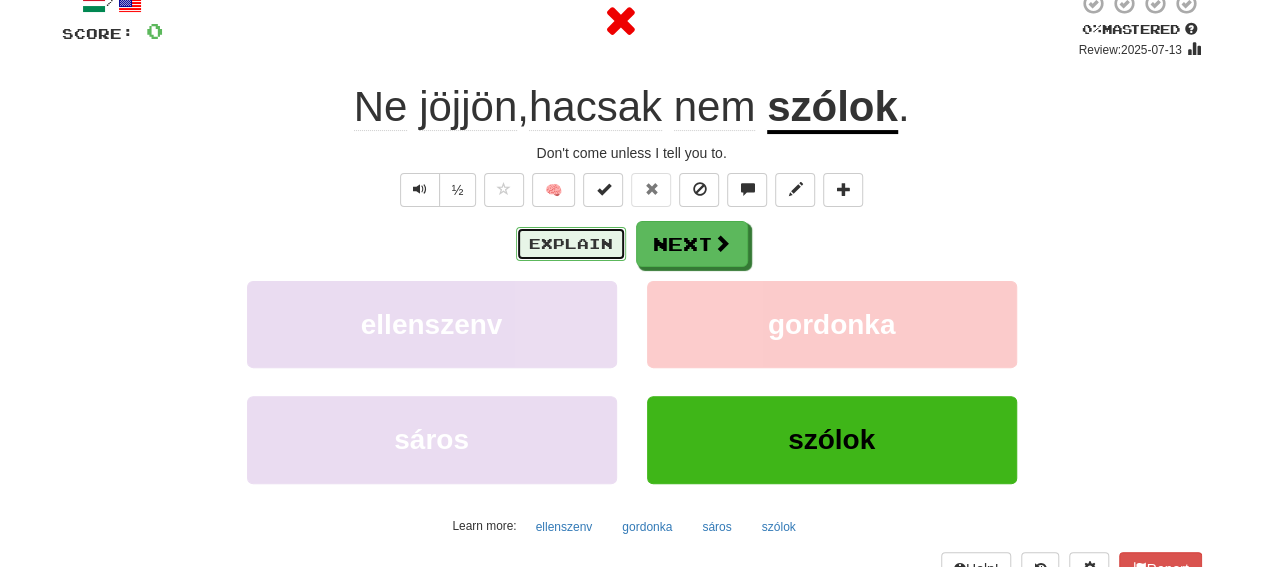 click on "Explain" at bounding box center (571, 244) 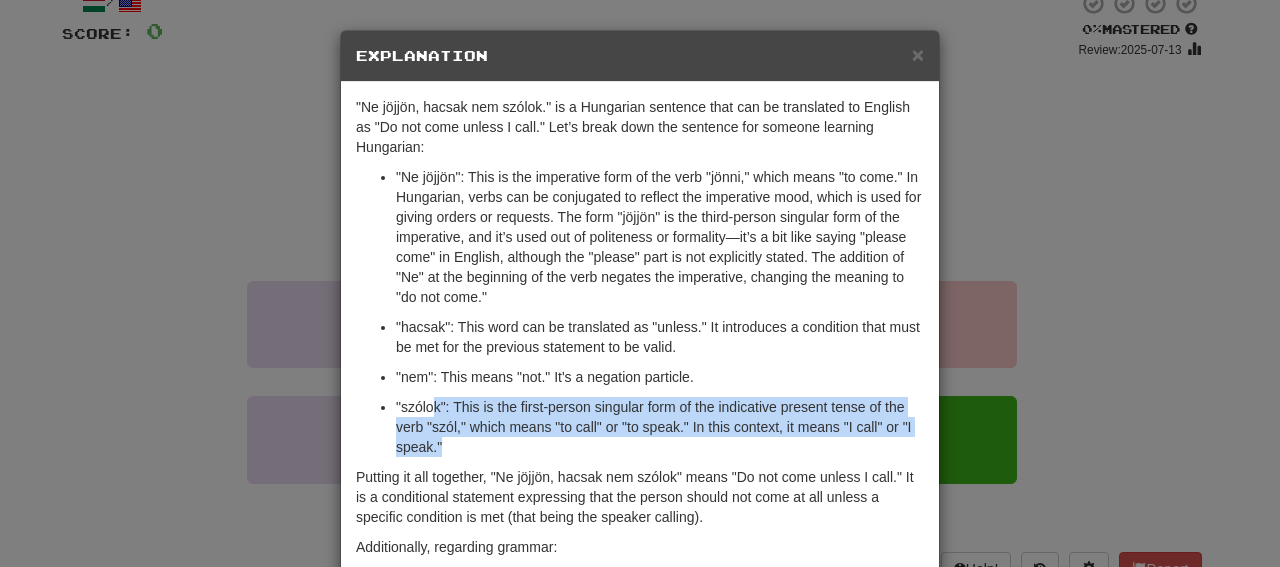 drag, startPoint x: 427, startPoint y: 401, endPoint x: 760, endPoint y: 461, distance: 338.36224 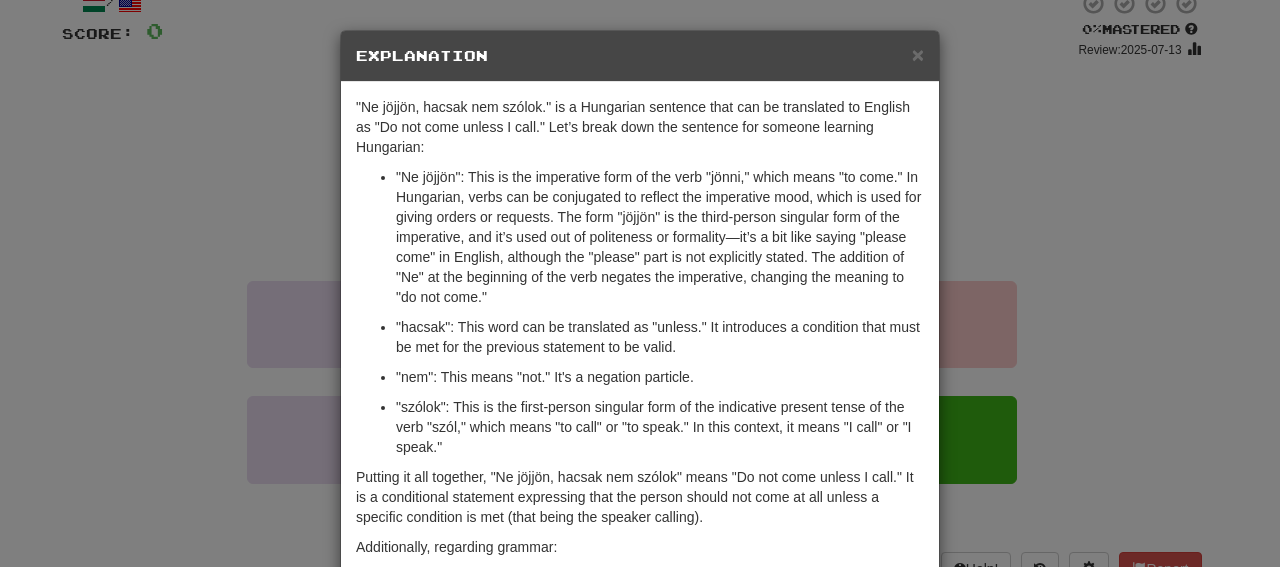 click on ""nem": This means "not." It's a negation particle." at bounding box center [660, 377] 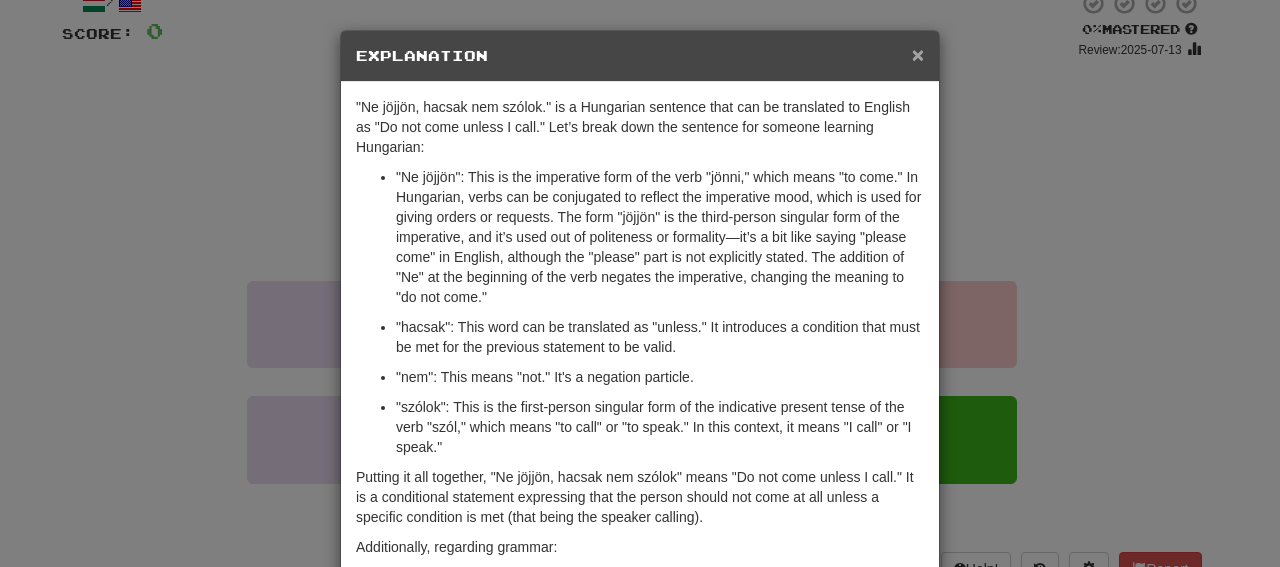click on "×" at bounding box center (918, 54) 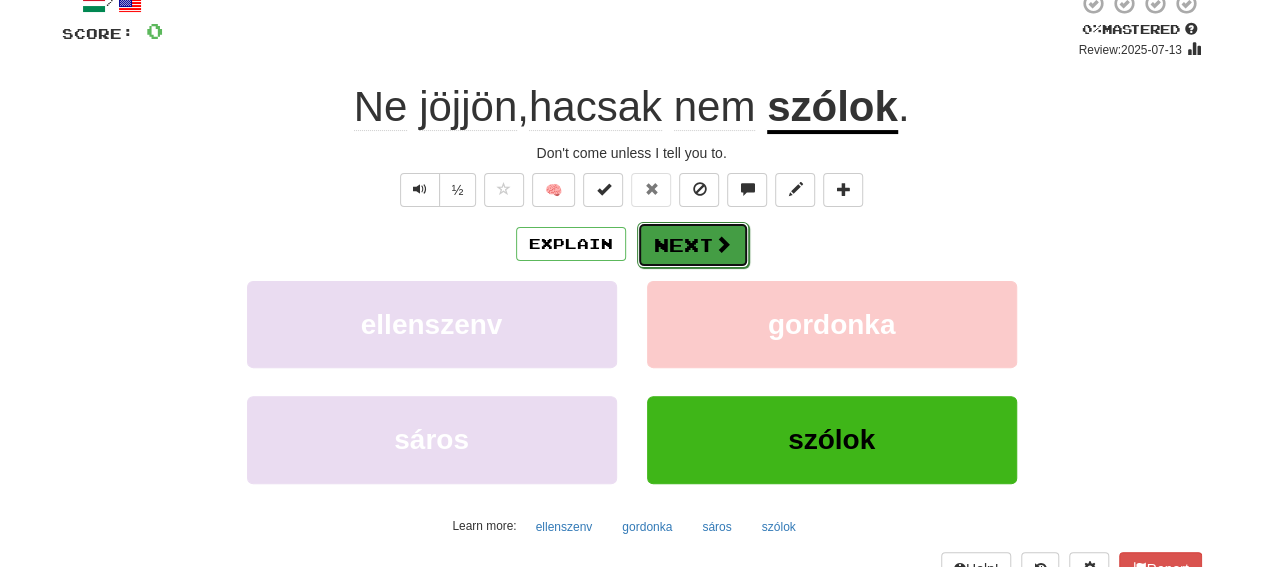 click on "Next" at bounding box center [693, 245] 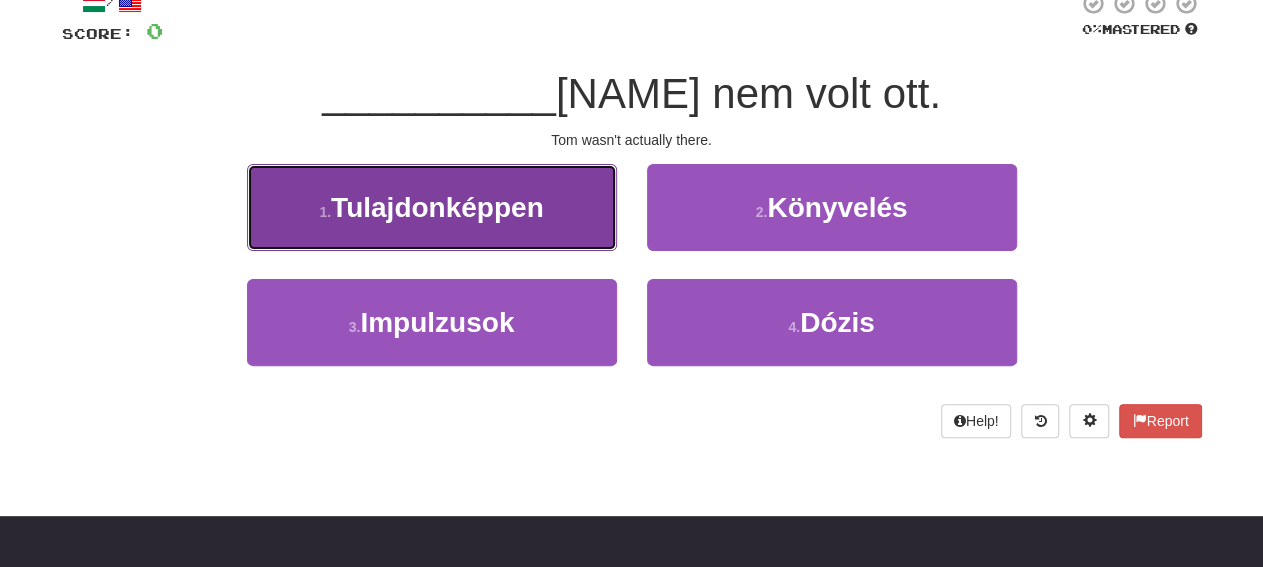click on "1 .  Tulajdonképpen" at bounding box center (432, 207) 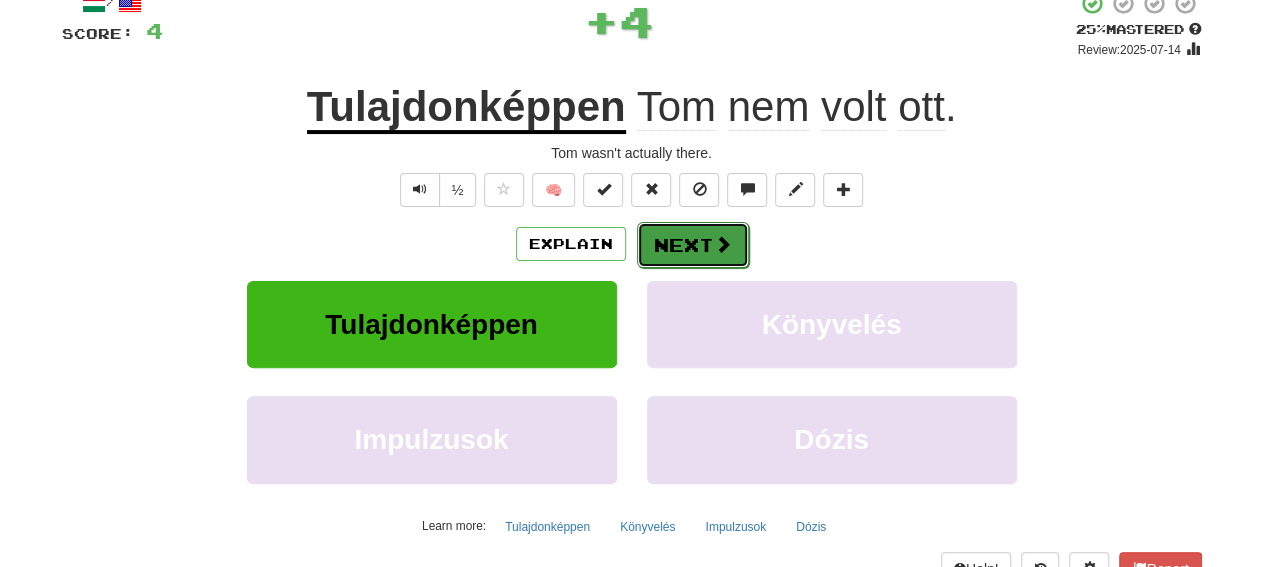 click on "Next" at bounding box center [693, 245] 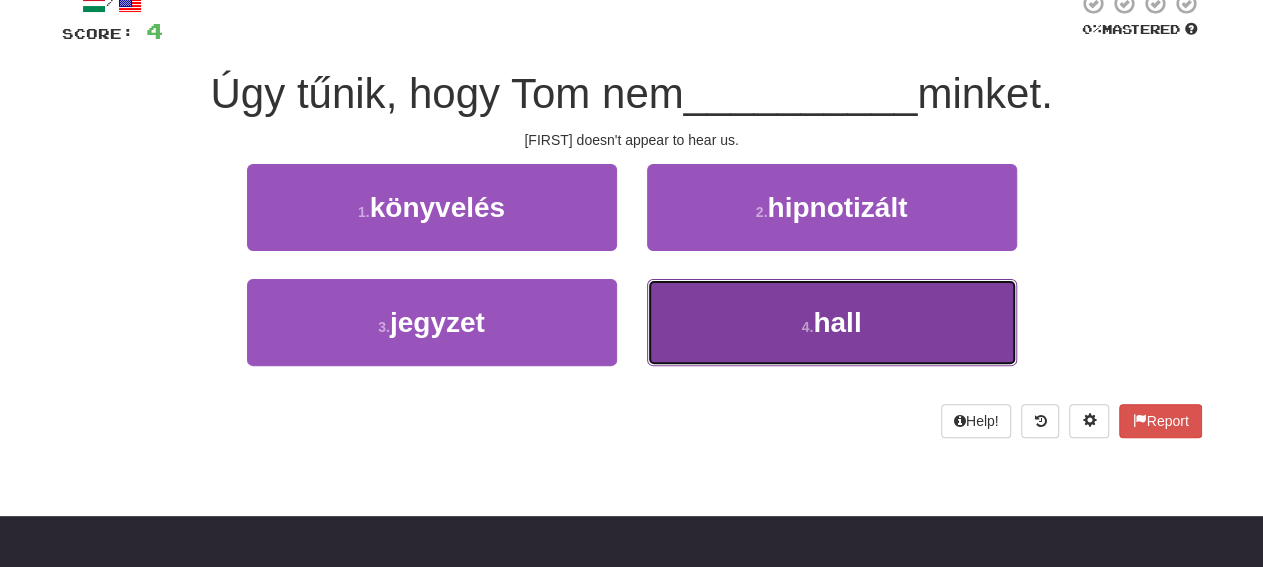 click on "4 .  hall" at bounding box center (832, 322) 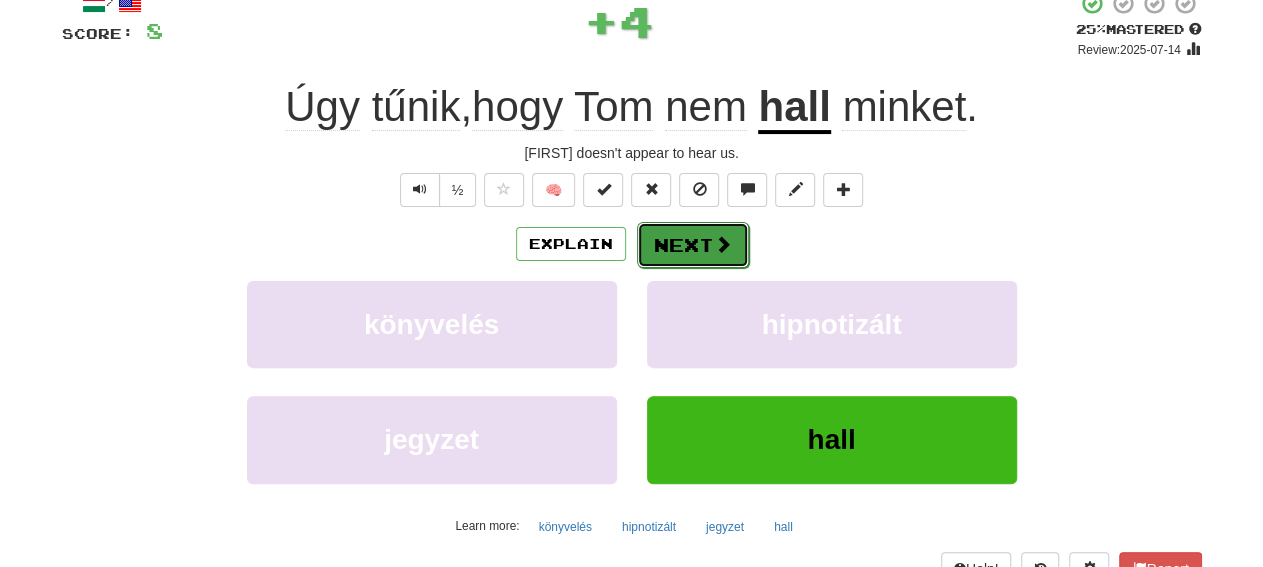 click on "Next" at bounding box center [693, 245] 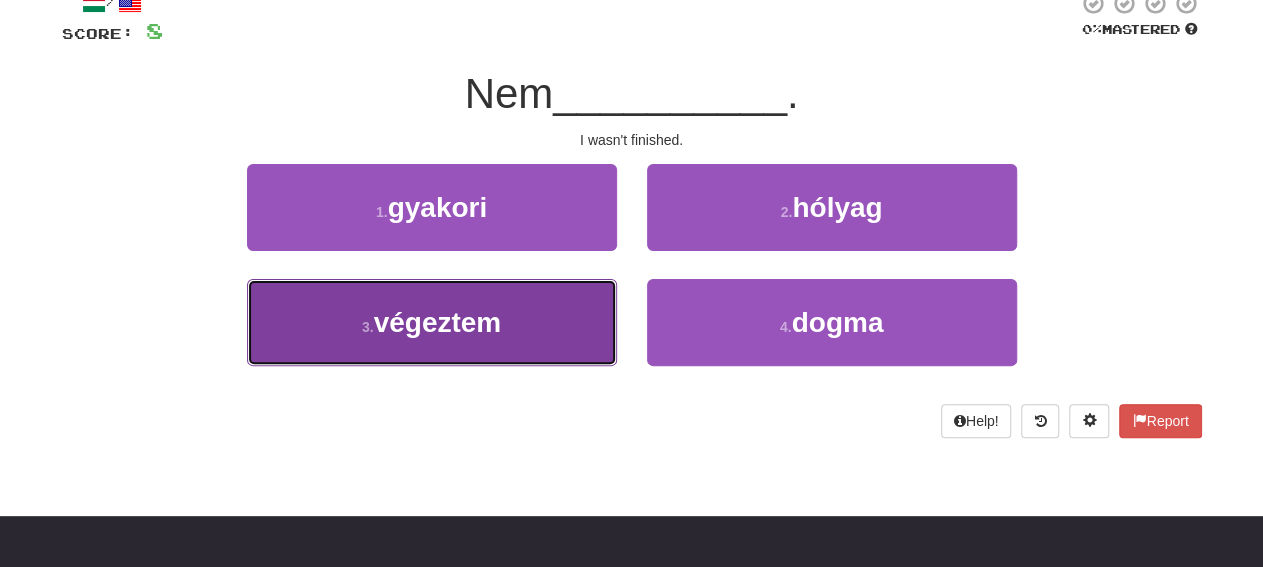 click on "3 .  végeztem" at bounding box center (432, 322) 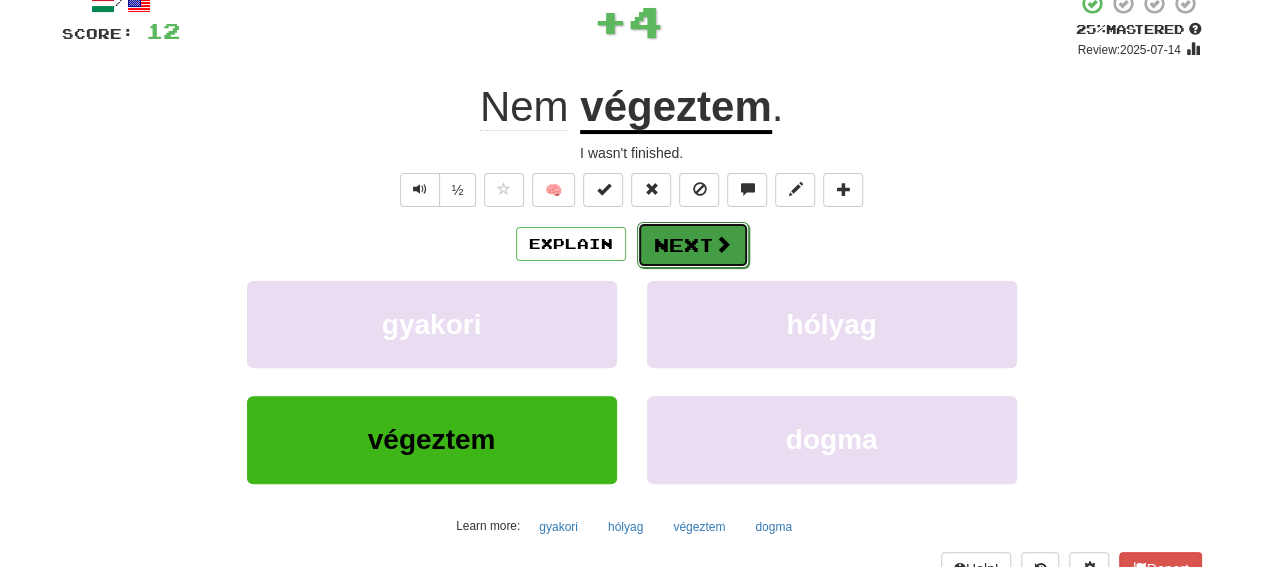 click on "Next" at bounding box center [693, 245] 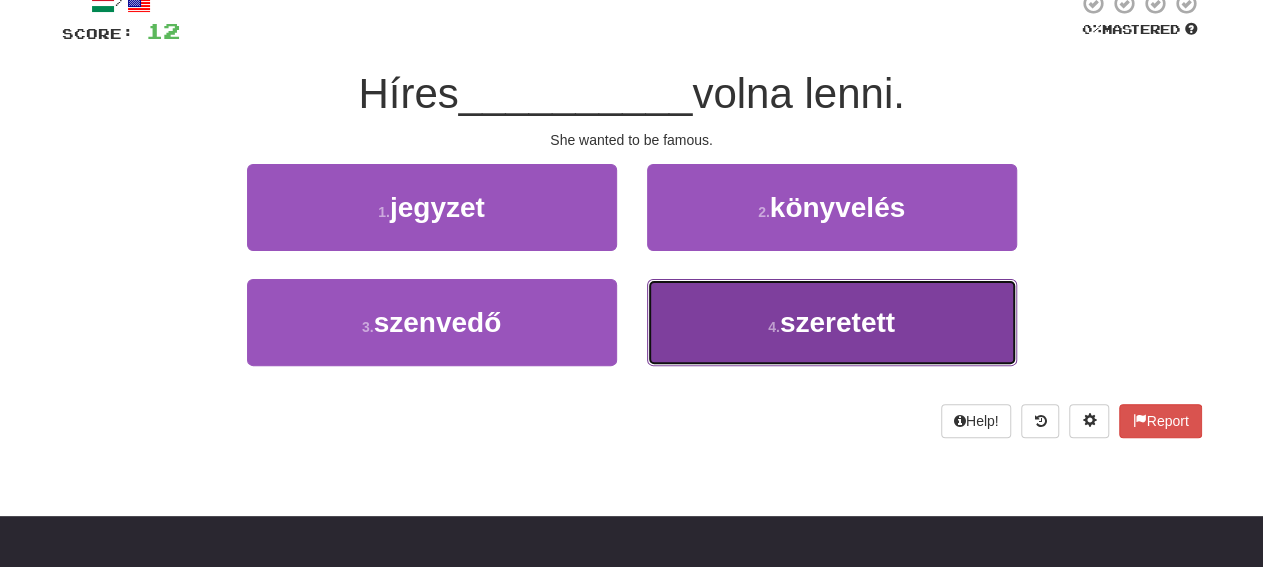 click on "4 .  szeretett" at bounding box center (832, 322) 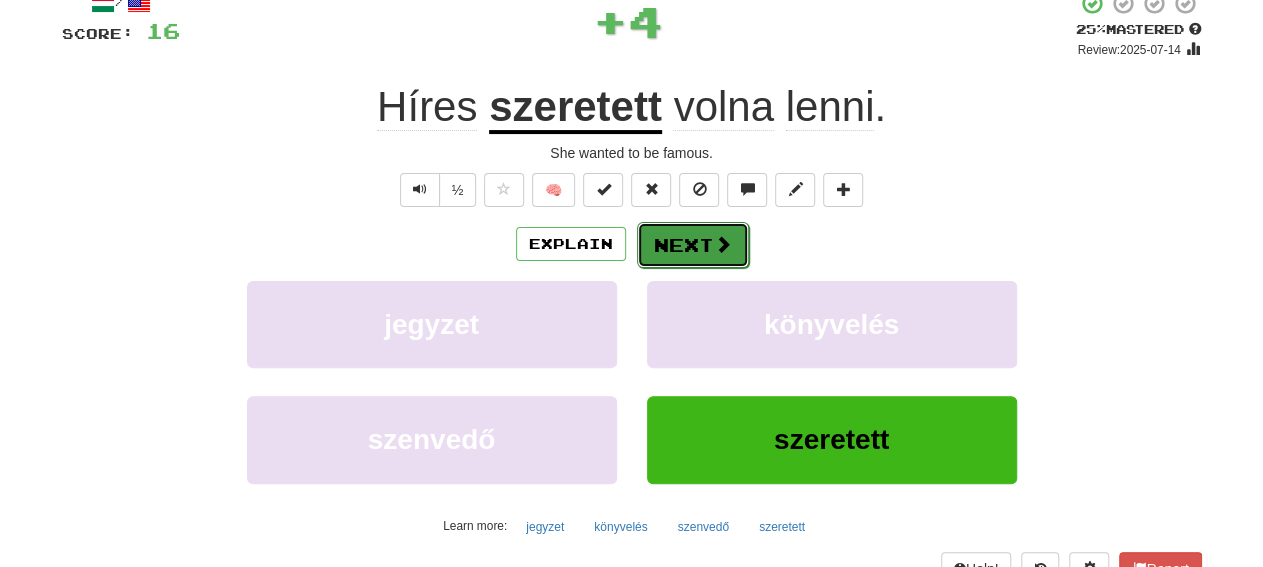 click on "Next" at bounding box center [693, 245] 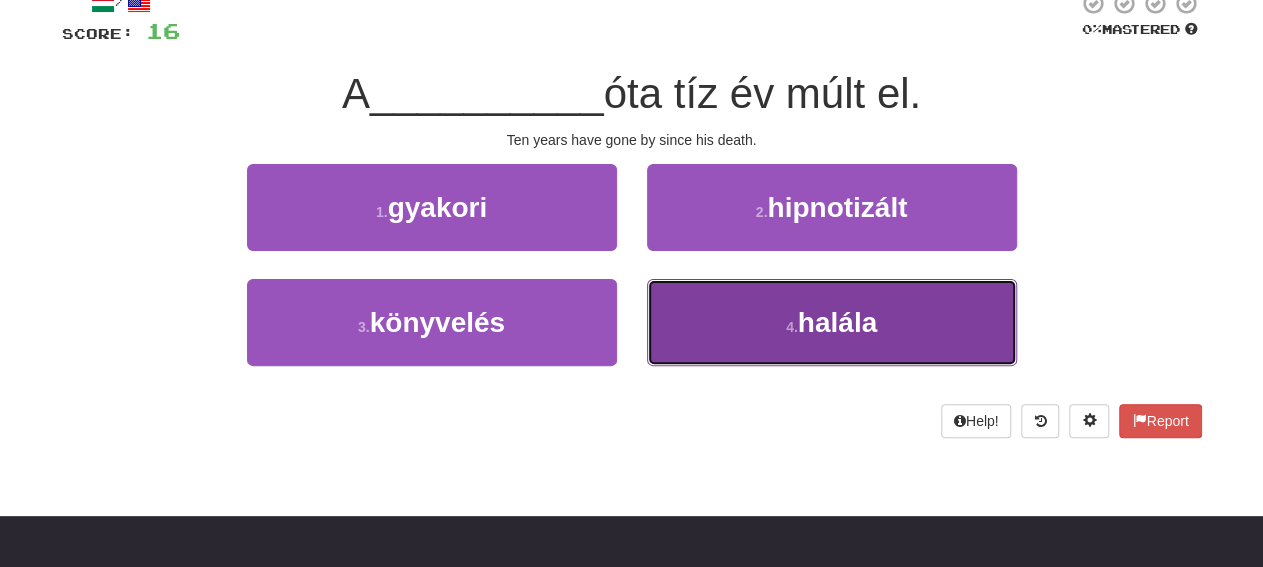 click on "4 .  halála" at bounding box center [832, 322] 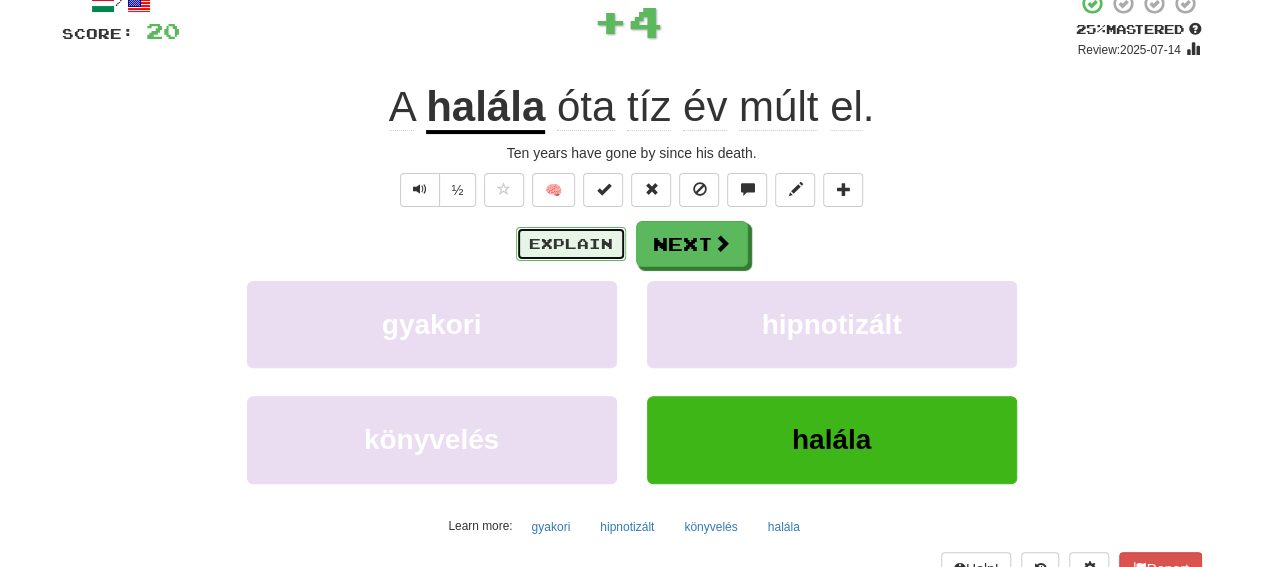 click on "Explain" at bounding box center [571, 244] 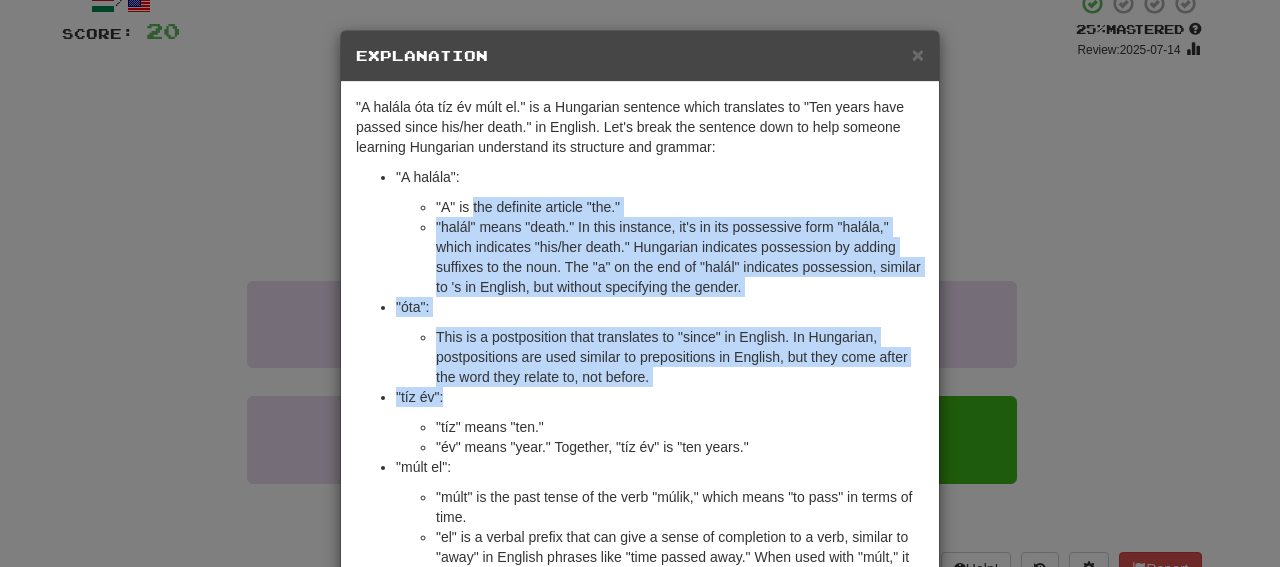 drag, startPoint x: 515, startPoint y: 209, endPoint x: 718, endPoint y: 410, distance: 285.67465 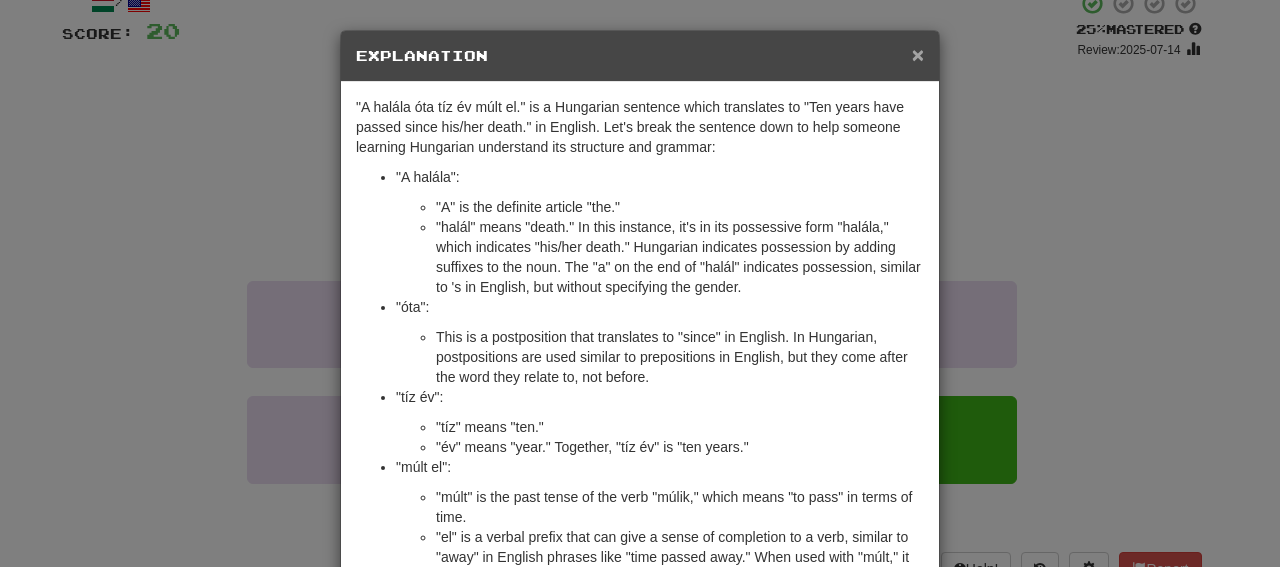 click on "×" at bounding box center (918, 54) 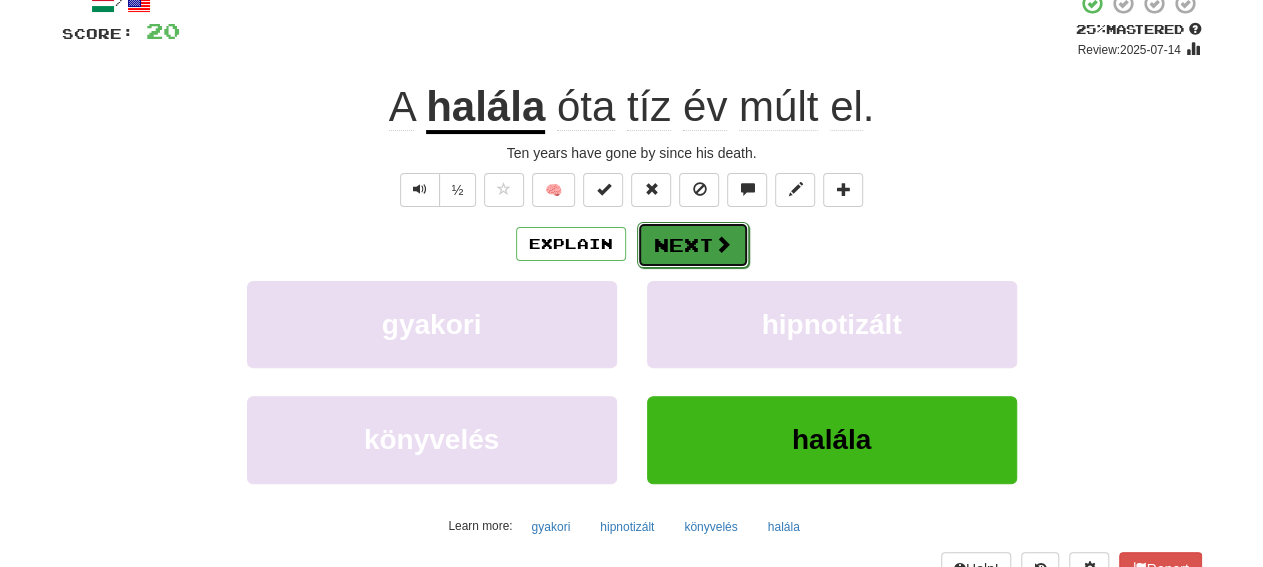 click on "Next" at bounding box center (693, 245) 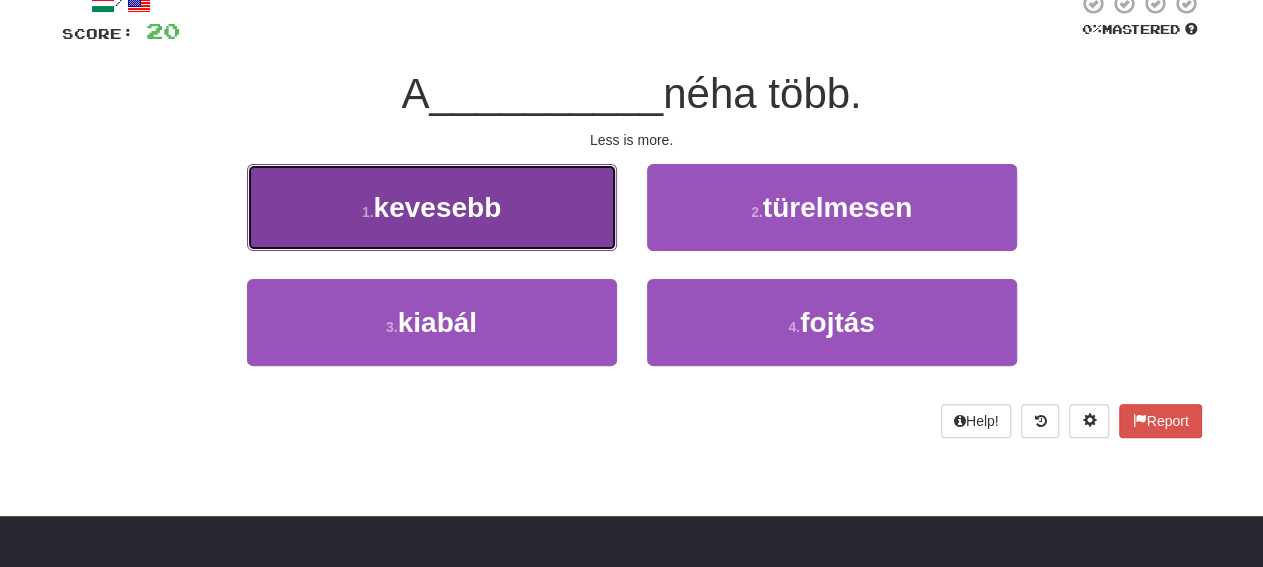 click on "kevesebb" at bounding box center (438, 207) 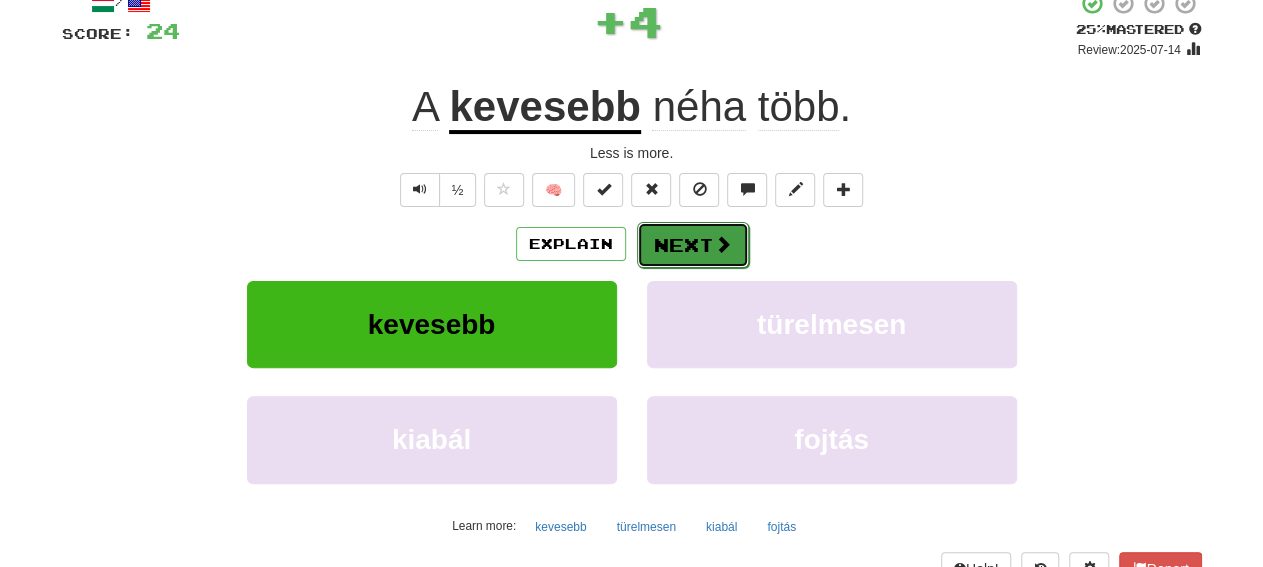 click on "Next" at bounding box center (693, 245) 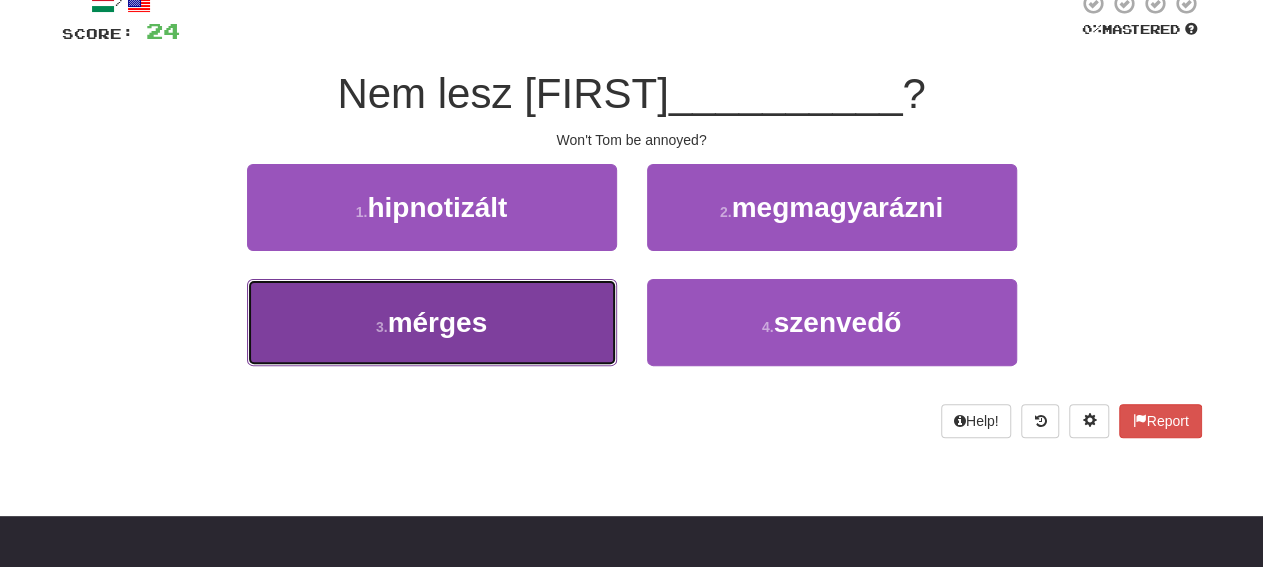 click on "3 .  mérges" at bounding box center (432, 322) 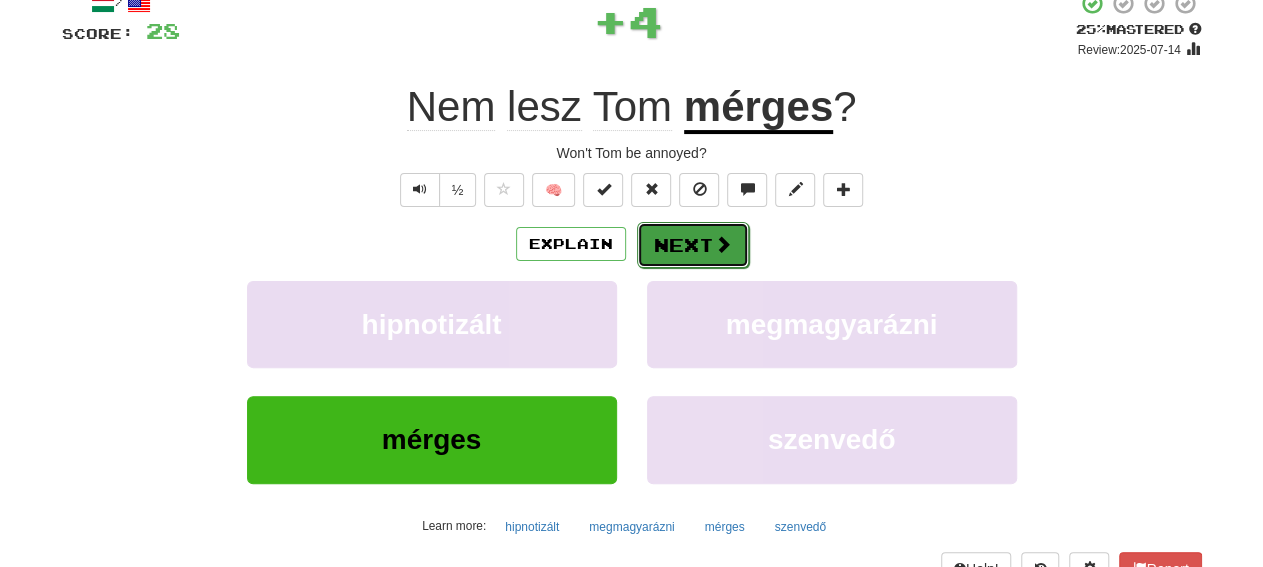 click on "Next" at bounding box center [693, 245] 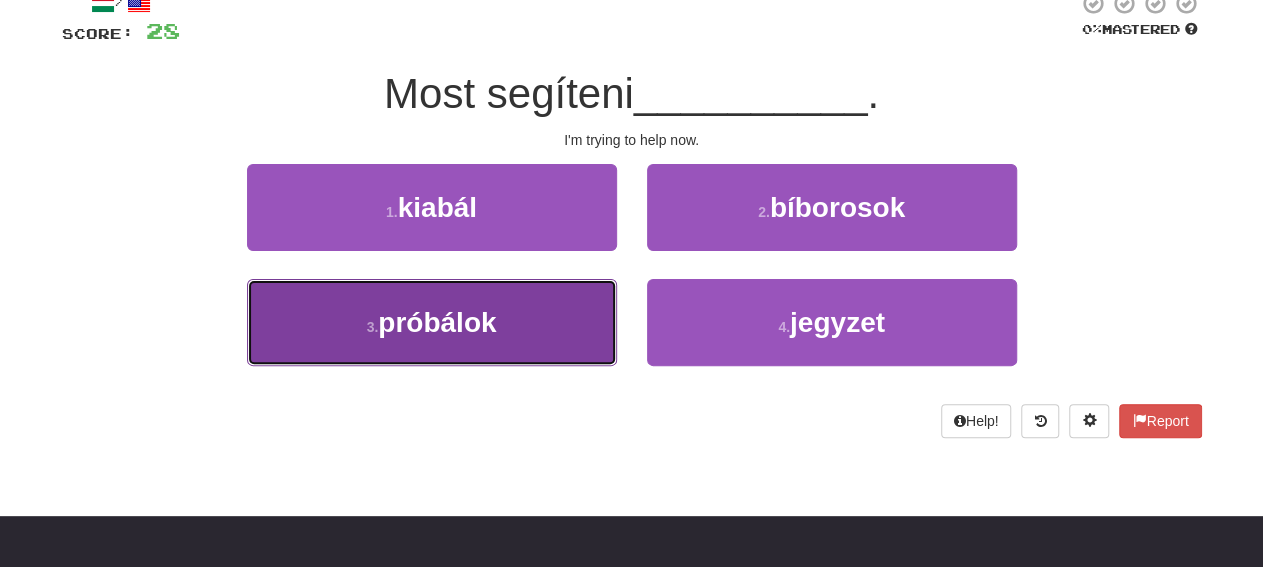 click on "3 .  próbálok" at bounding box center (432, 322) 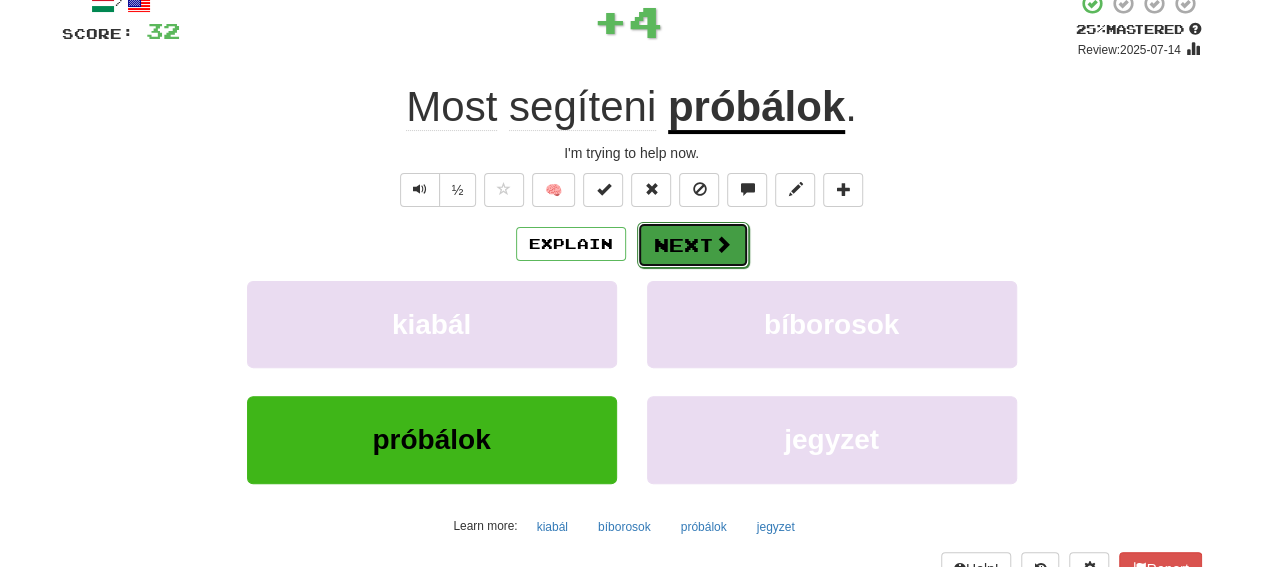 click on "Next" at bounding box center [693, 245] 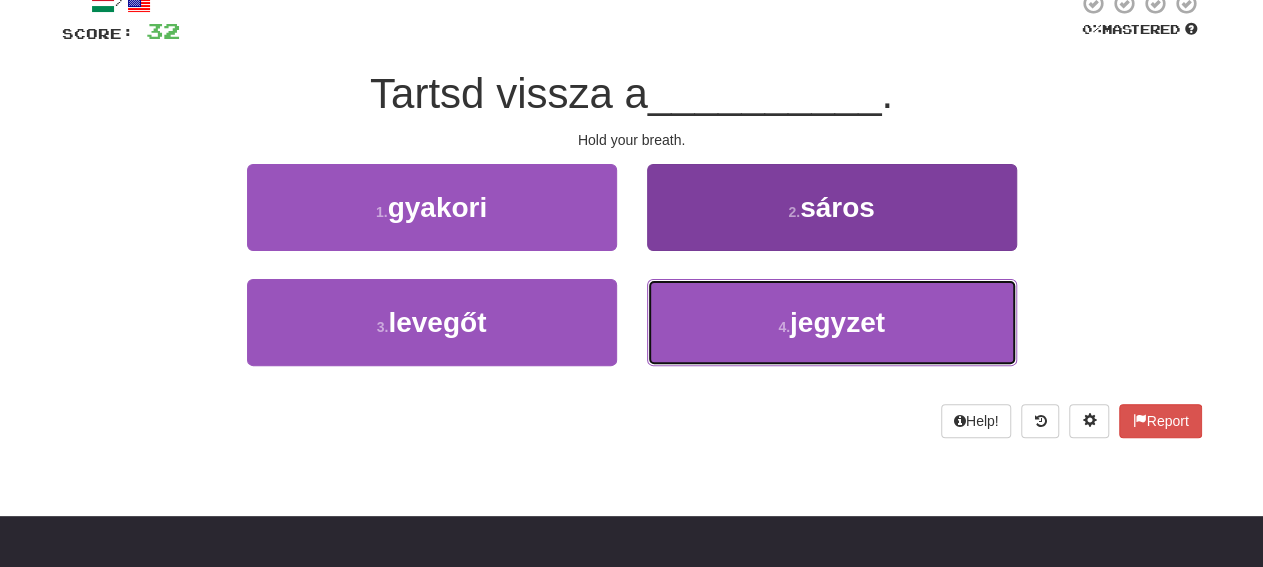 click on "4 .  jegyzet" at bounding box center (832, 322) 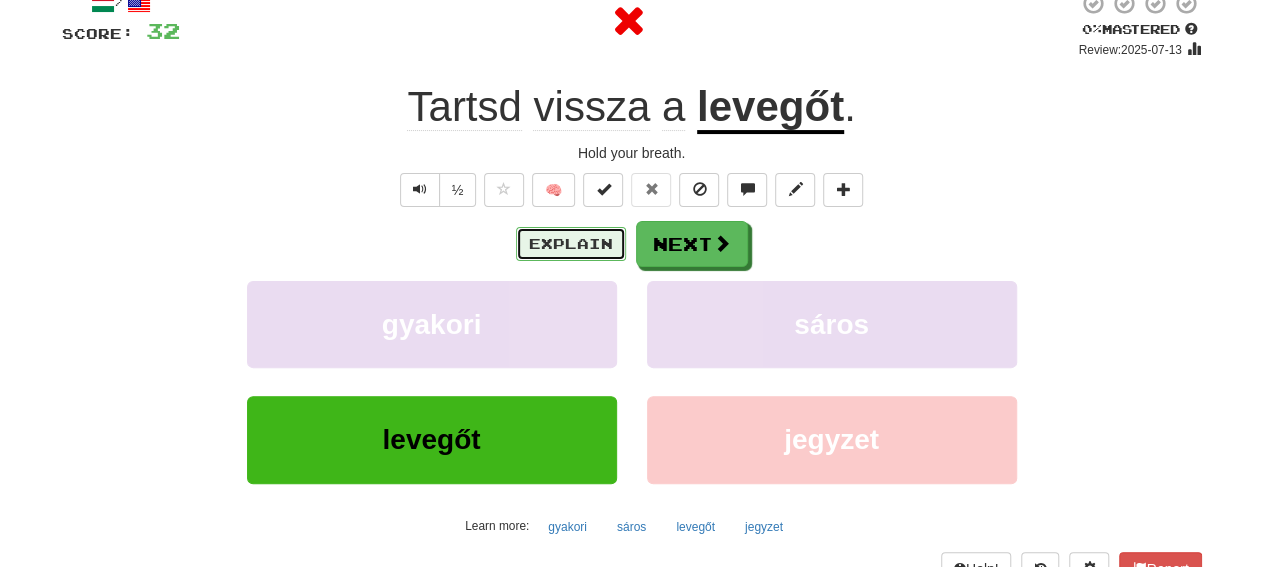 click on "Explain" at bounding box center (571, 244) 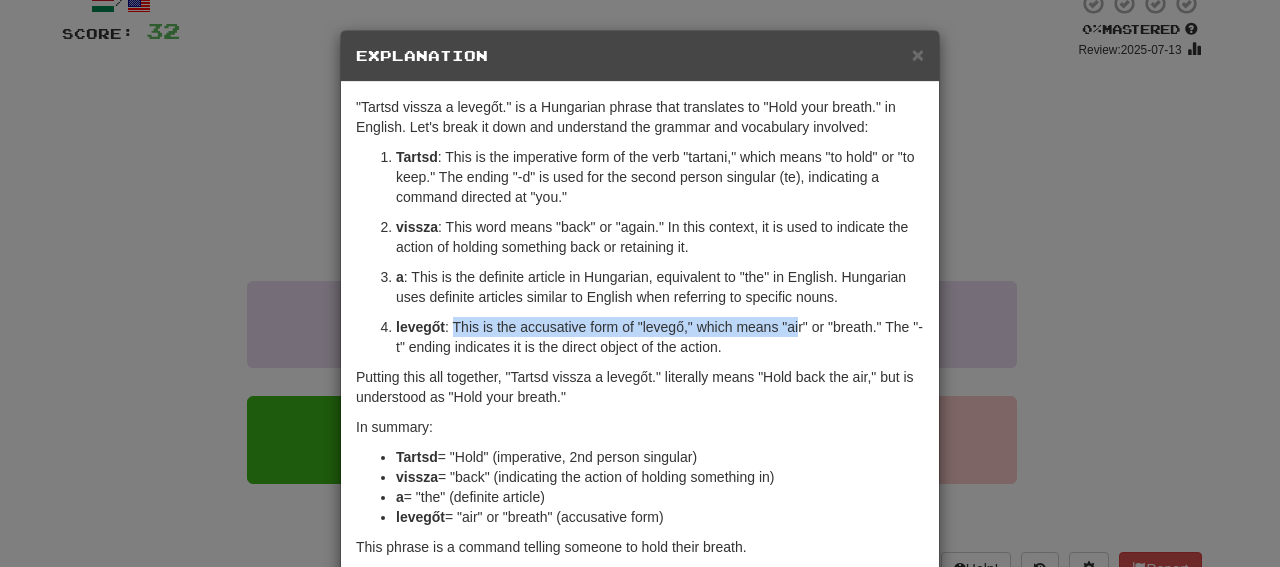 drag, startPoint x: 445, startPoint y: 329, endPoint x: 788, endPoint y: 320, distance: 343.11804 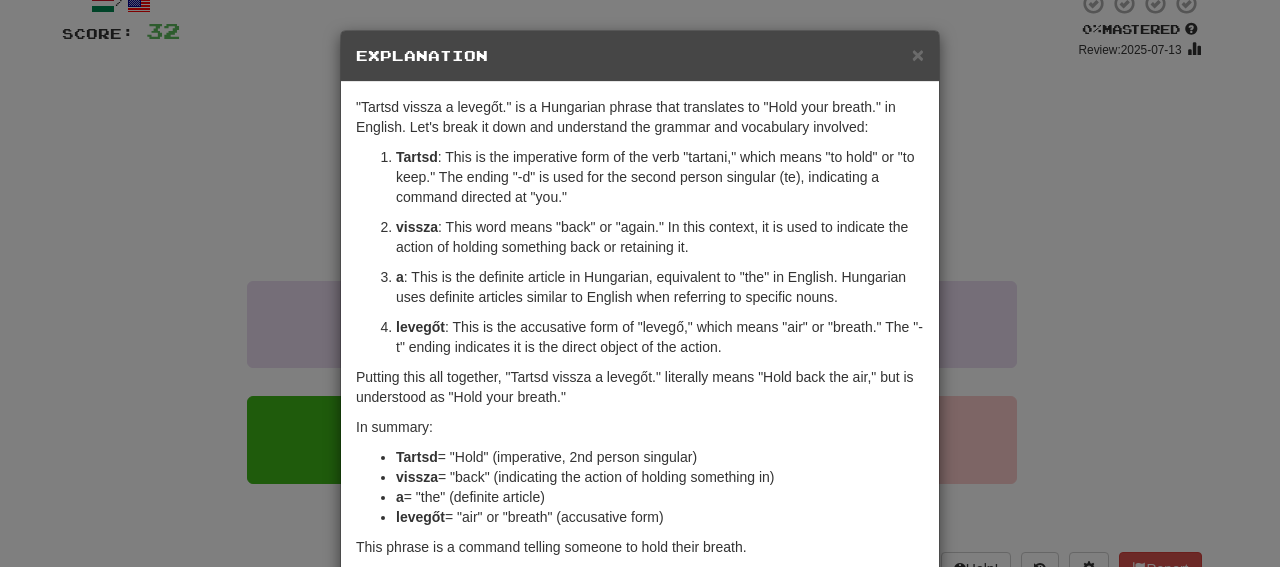 click on "Tartsd : This is the imperative form of the verb "tartani," which means "to hold" or "to keep." The ending "-d" is used for the second person singular (te), indicating a command directed at "you."" at bounding box center (660, 177) 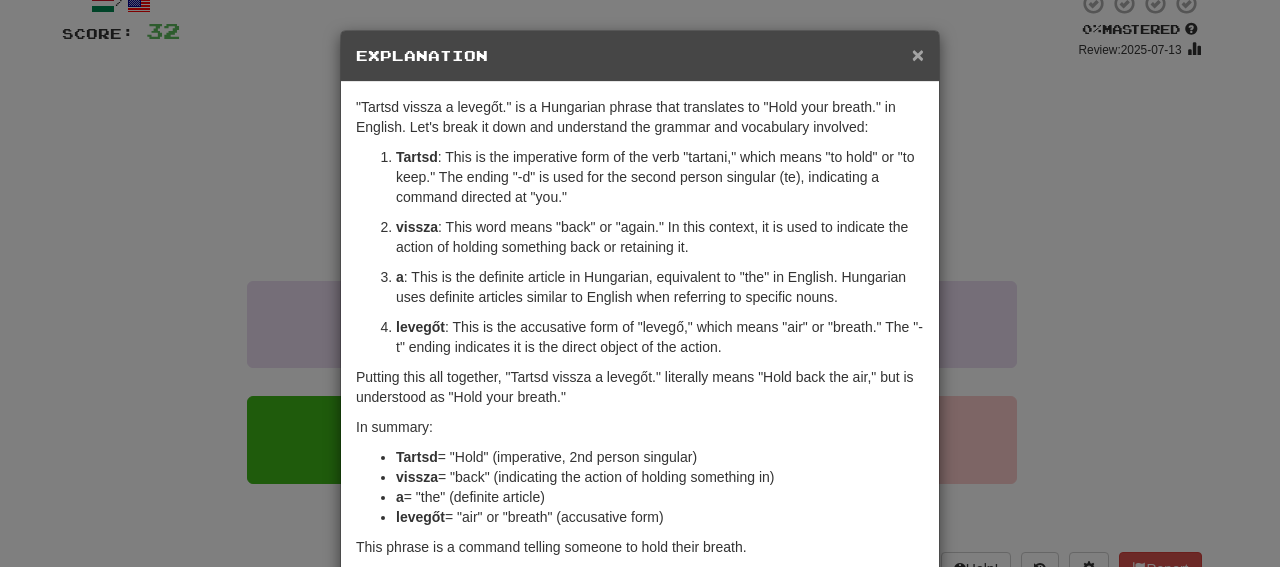 click on "×" at bounding box center (918, 54) 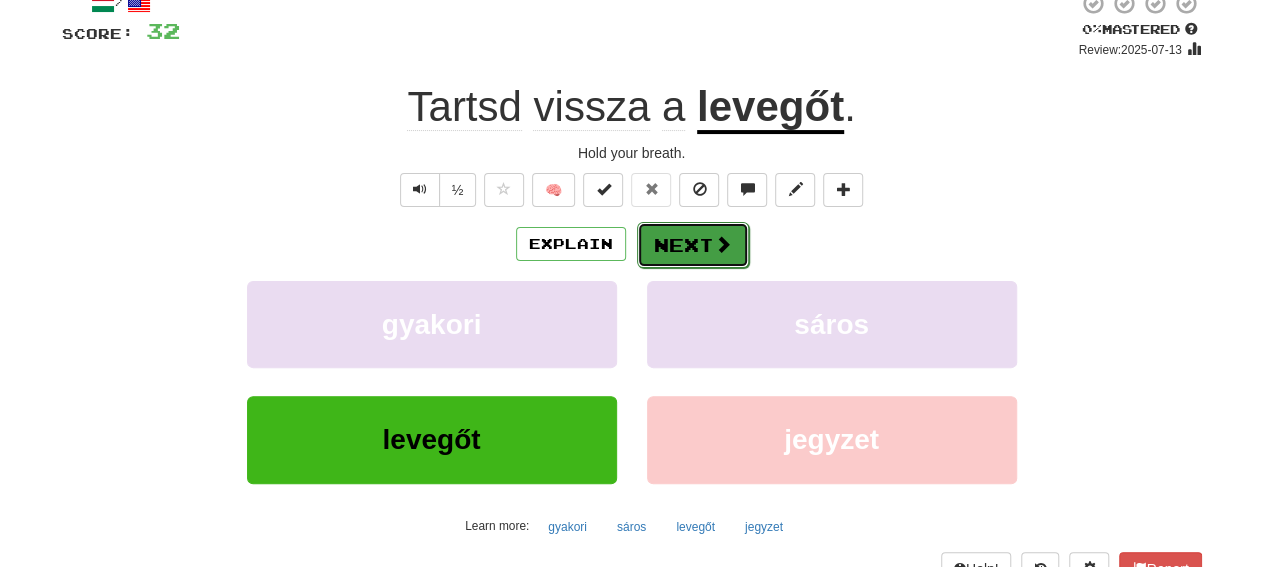 click on "Next" at bounding box center [693, 245] 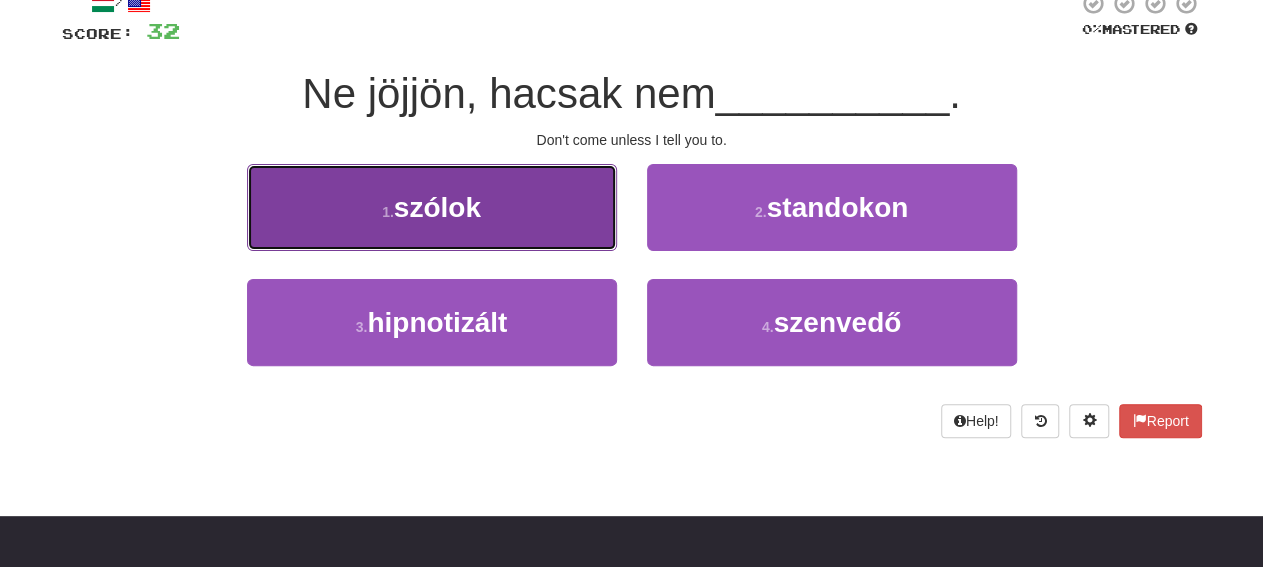 click on "1 .  szólok" at bounding box center [432, 207] 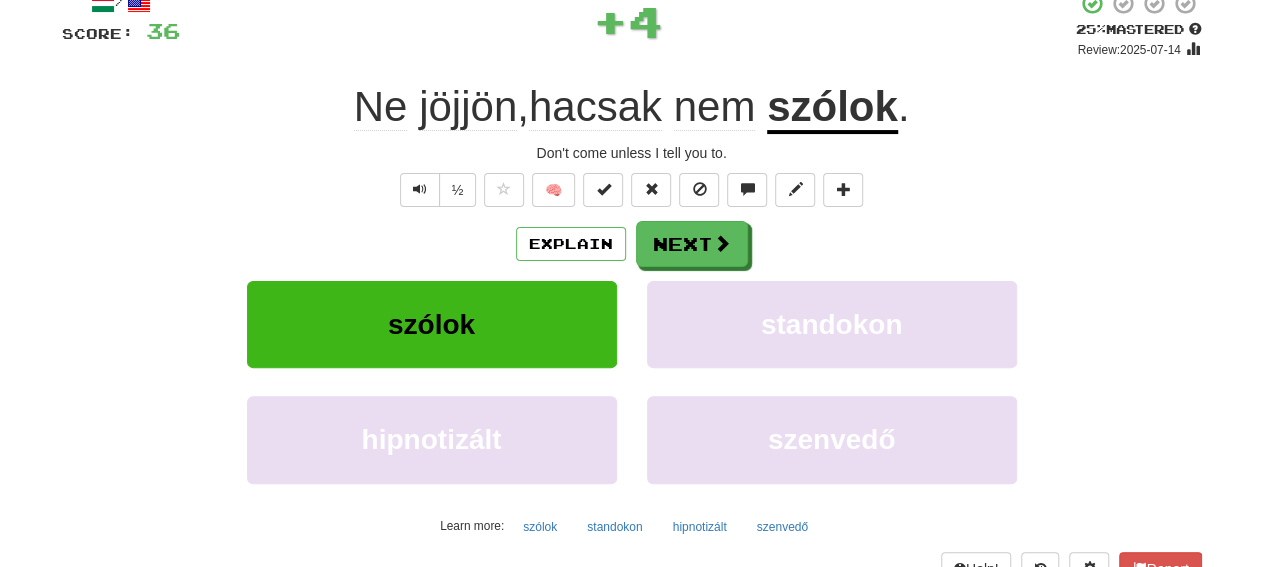 click on "Explain Next" at bounding box center [632, 244] 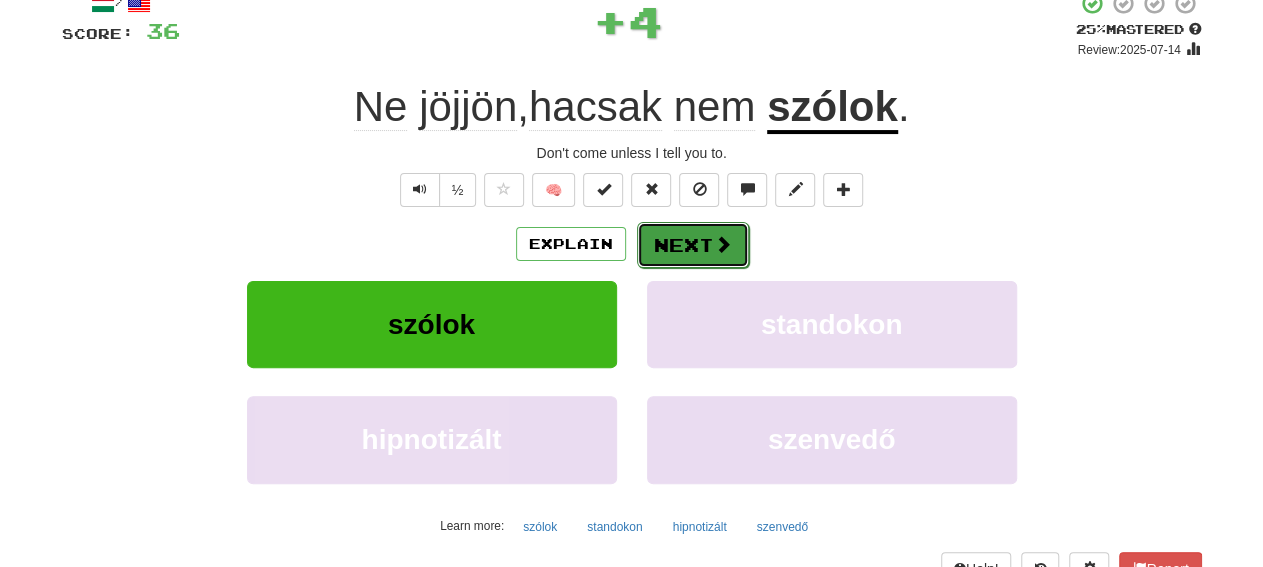 click on "Next" at bounding box center [693, 245] 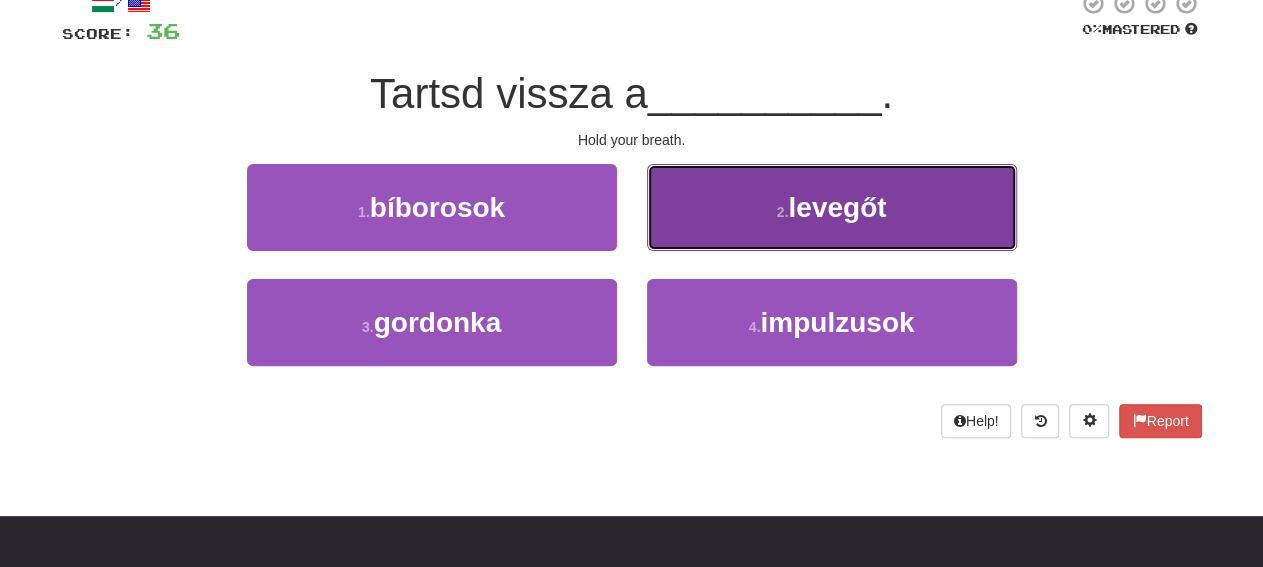 click on "2 .  levegőt" at bounding box center [832, 207] 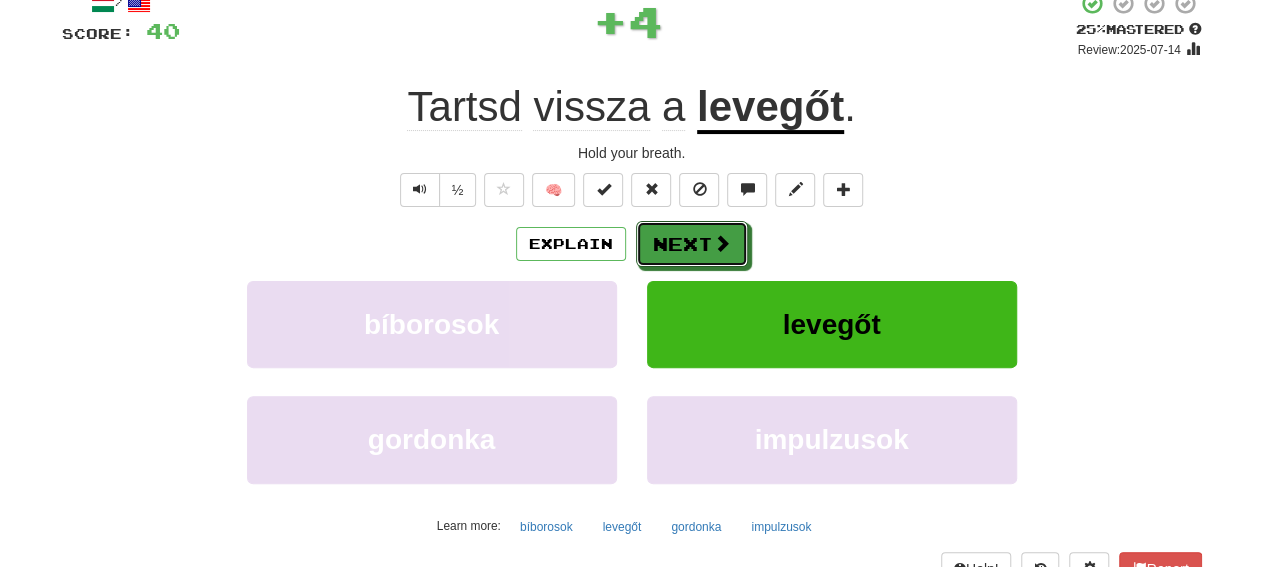 drag, startPoint x: 680, startPoint y: 253, endPoint x: 693, endPoint y: 242, distance: 17.029387 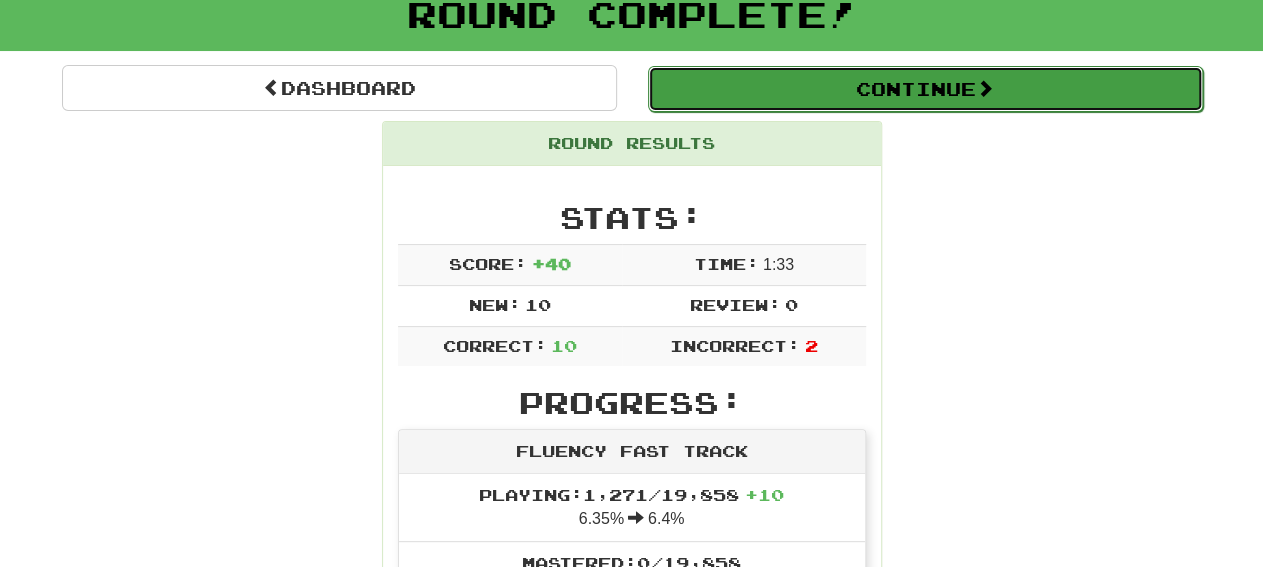 click on "Continue" at bounding box center [925, 89] 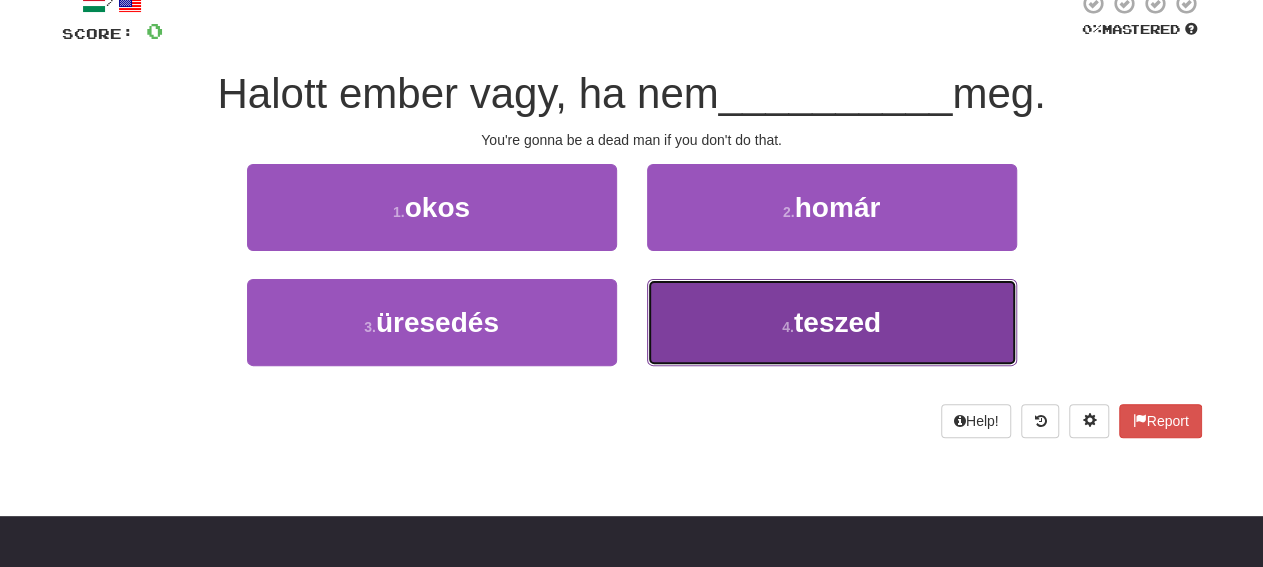 click on "4 .  teszed" at bounding box center (832, 322) 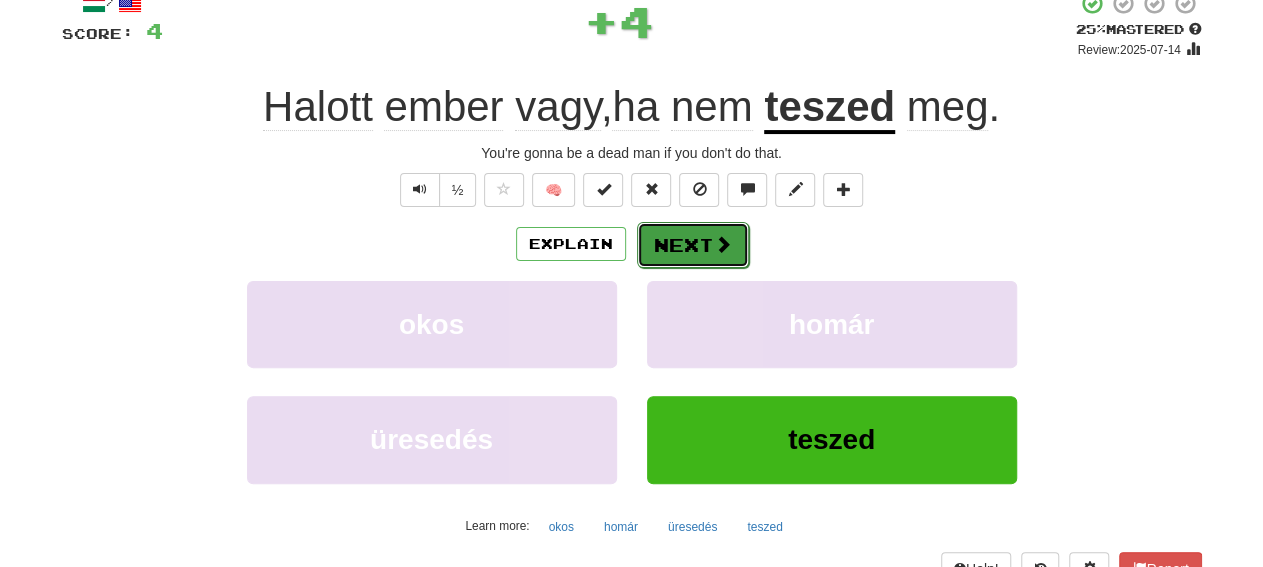click on "Next" at bounding box center [693, 245] 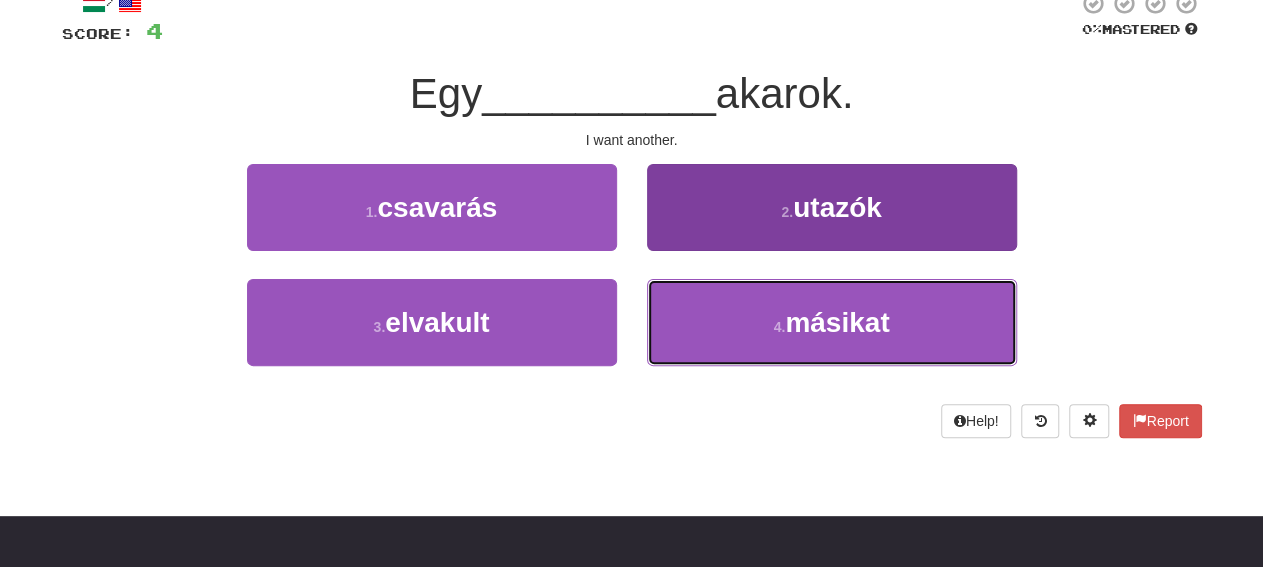 click on "4 .  másikat" at bounding box center [832, 322] 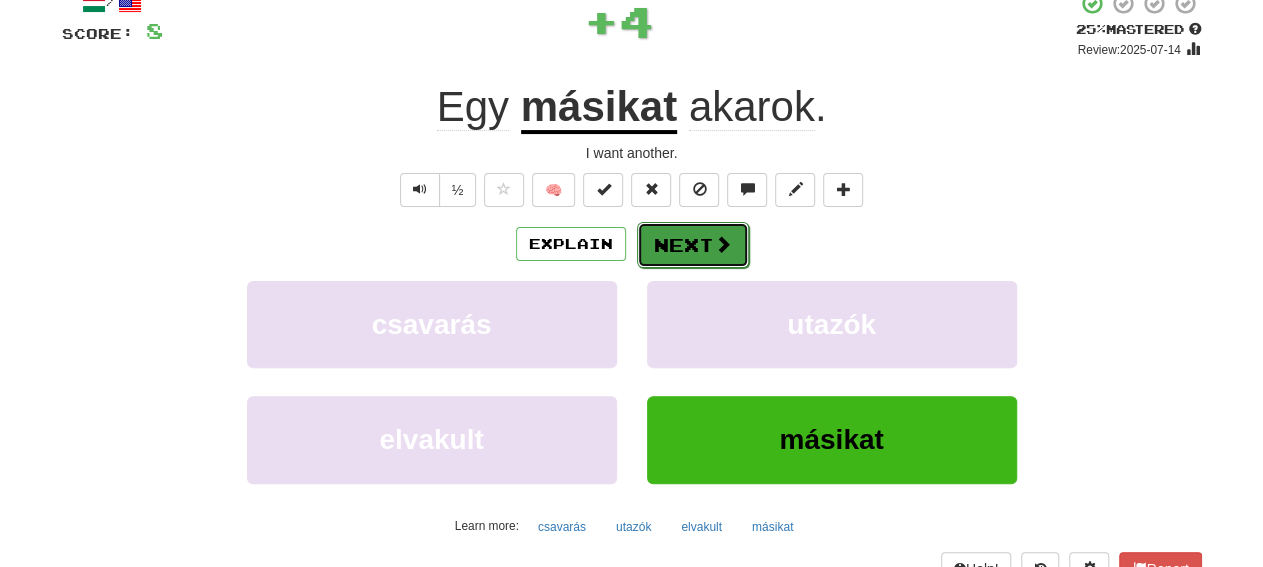 click on "Next" at bounding box center (693, 245) 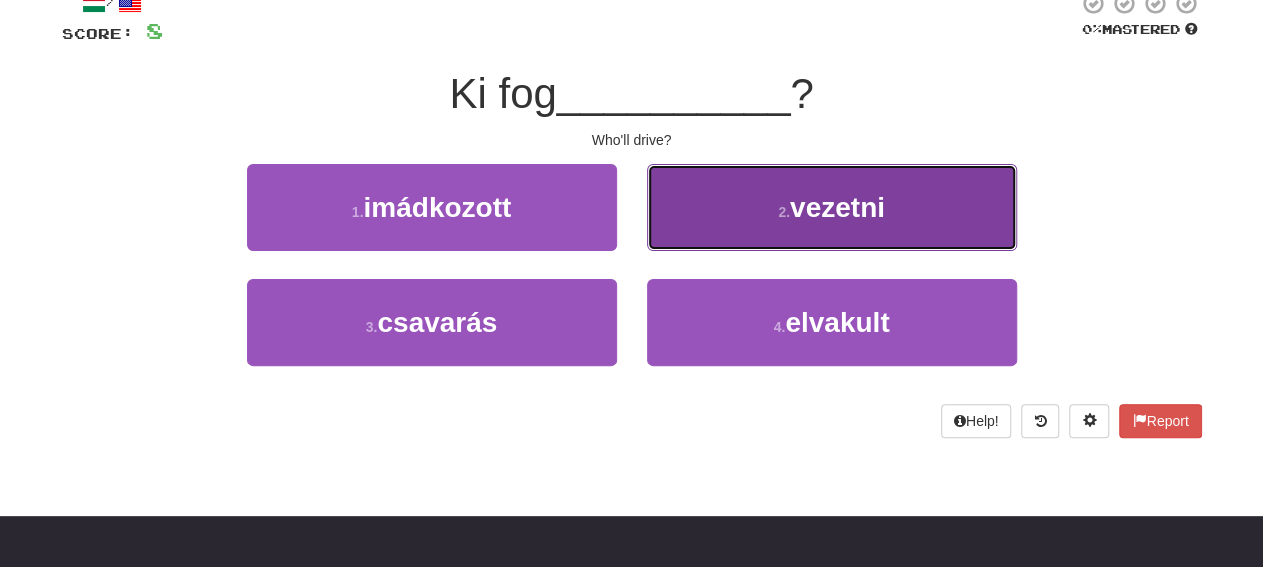 click on "2 .  vezetni" at bounding box center [832, 207] 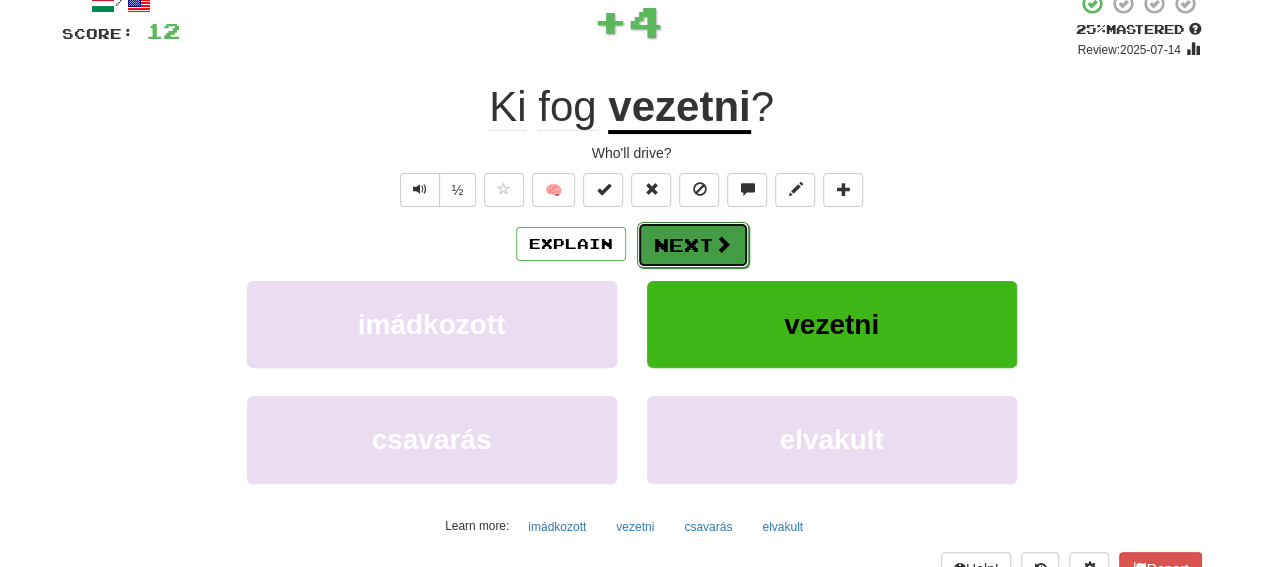 click on "Next" at bounding box center (693, 245) 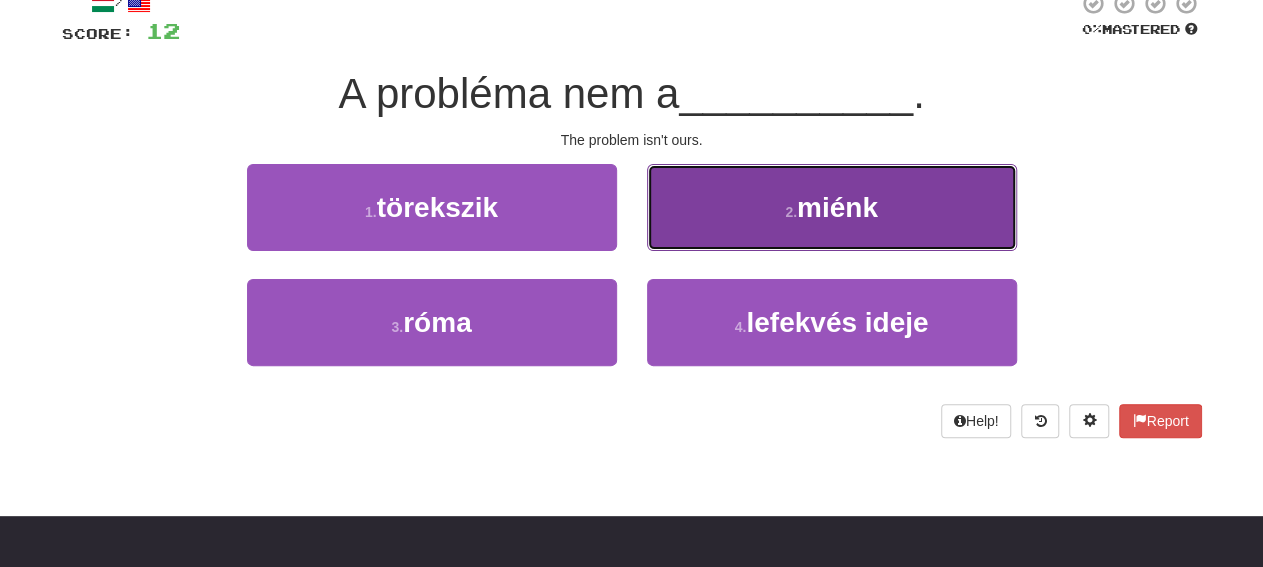 click on "2 .  miénk" at bounding box center [832, 207] 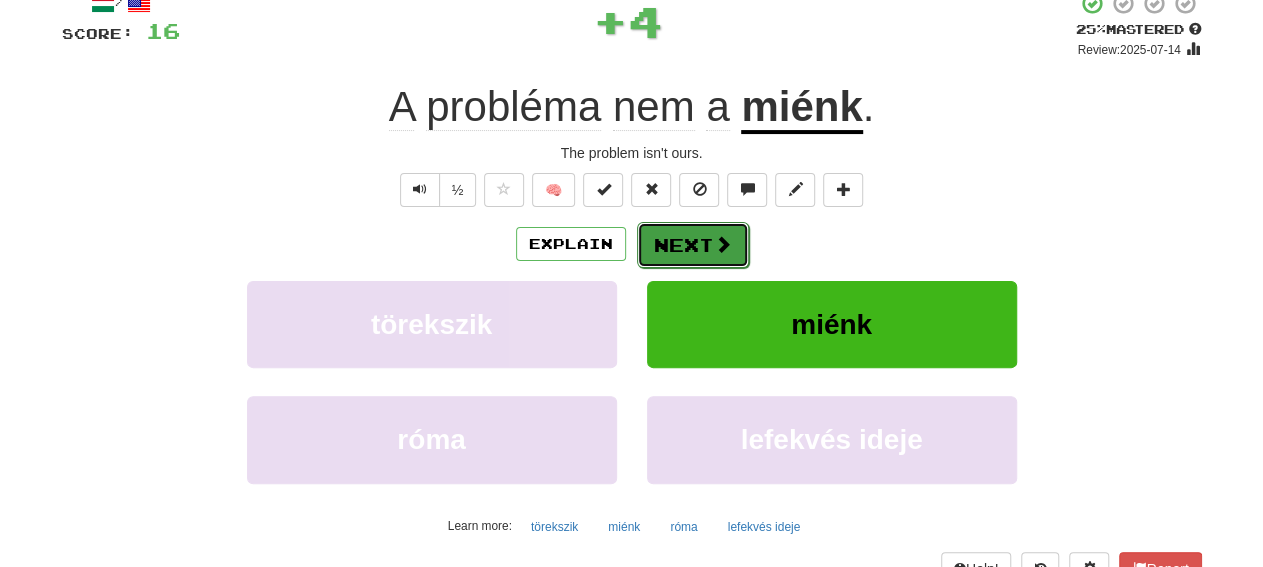 click on "Next" at bounding box center (693, 245) 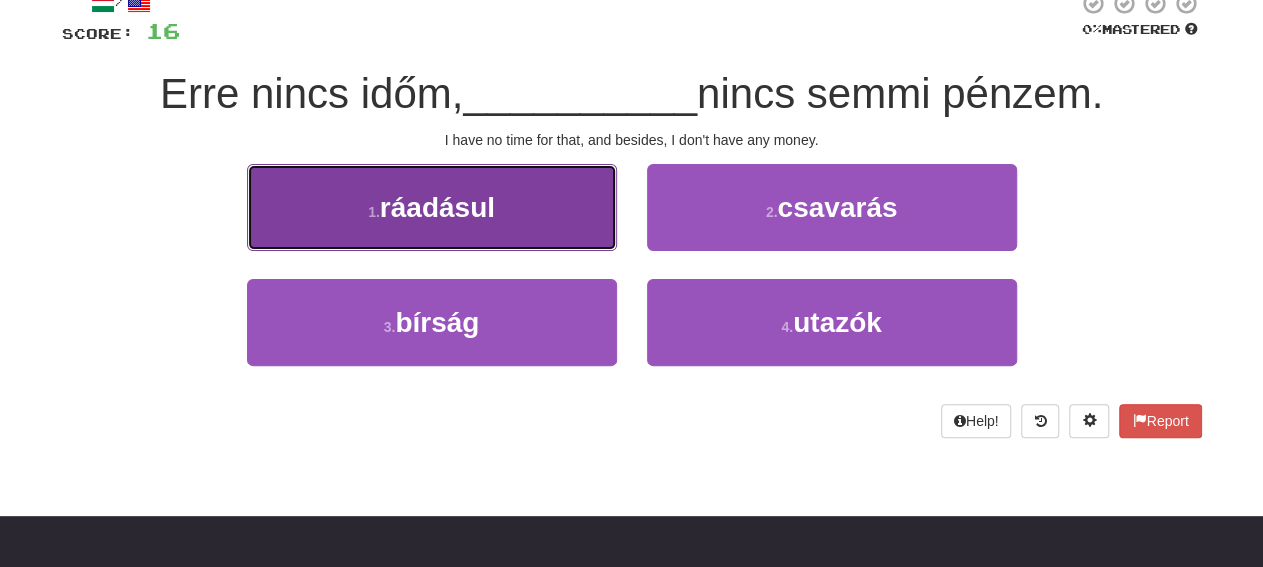 click on "1 .  ráadásul" at bounding box center [432, 207] 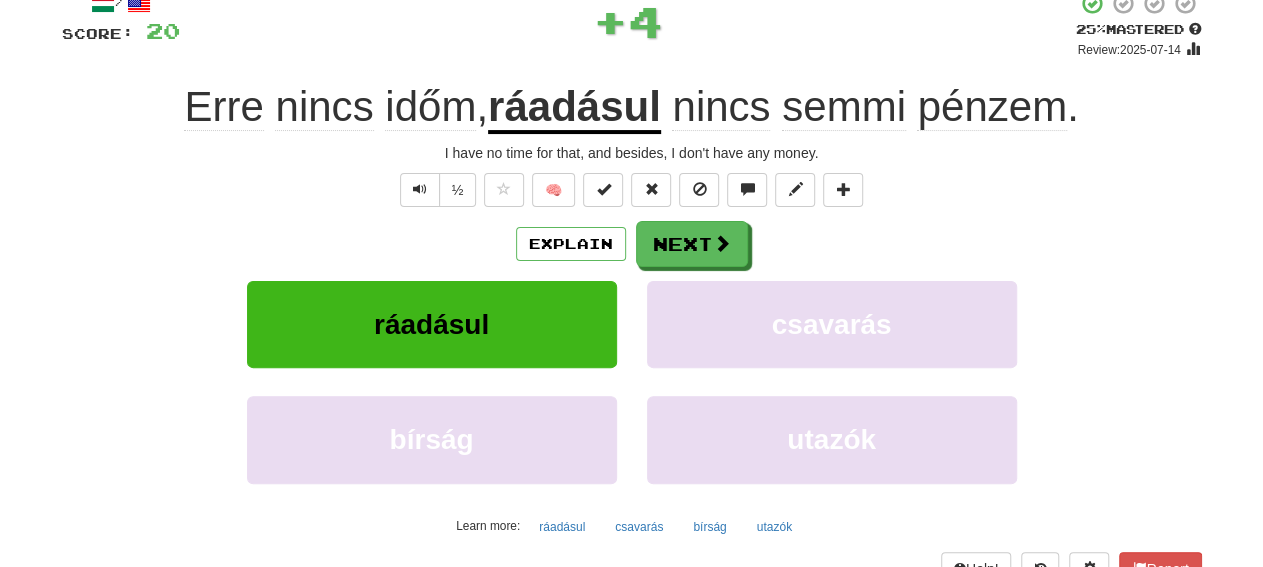 click on "Explain Next" at bounding box center (632, 244) 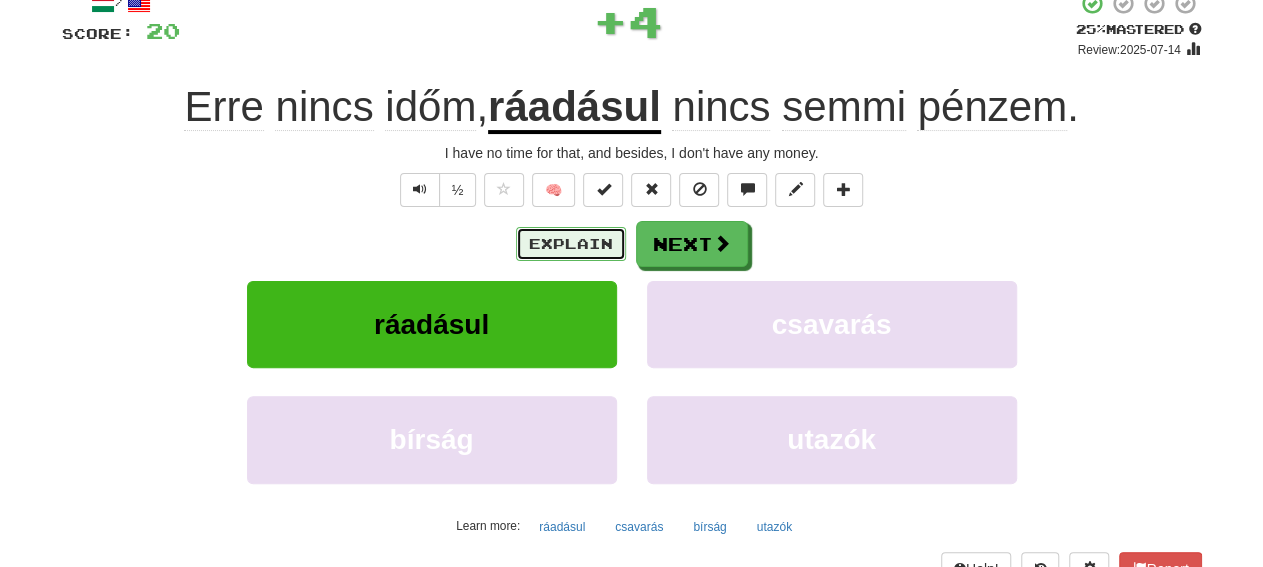 click on "Explain" at bounding box center [571, 244] 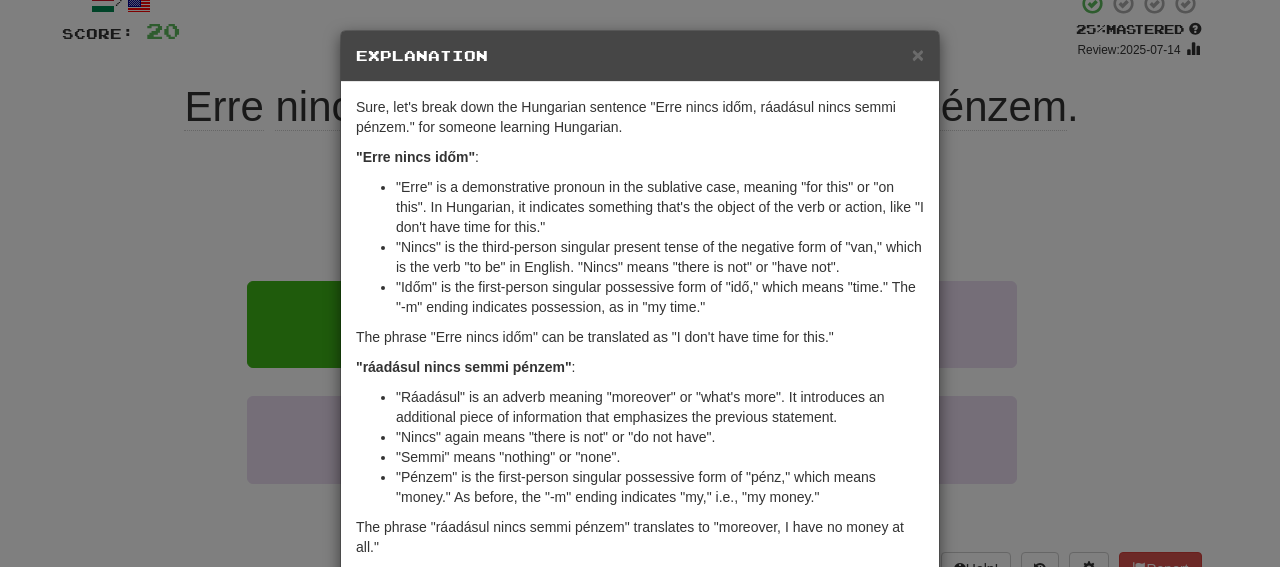 click on ""Ráadásul" is an adverb meaning "moreover" or "what's more". It introduces an additional piece of information that emphasizes the previous statement." at bounding box center [660, 407] 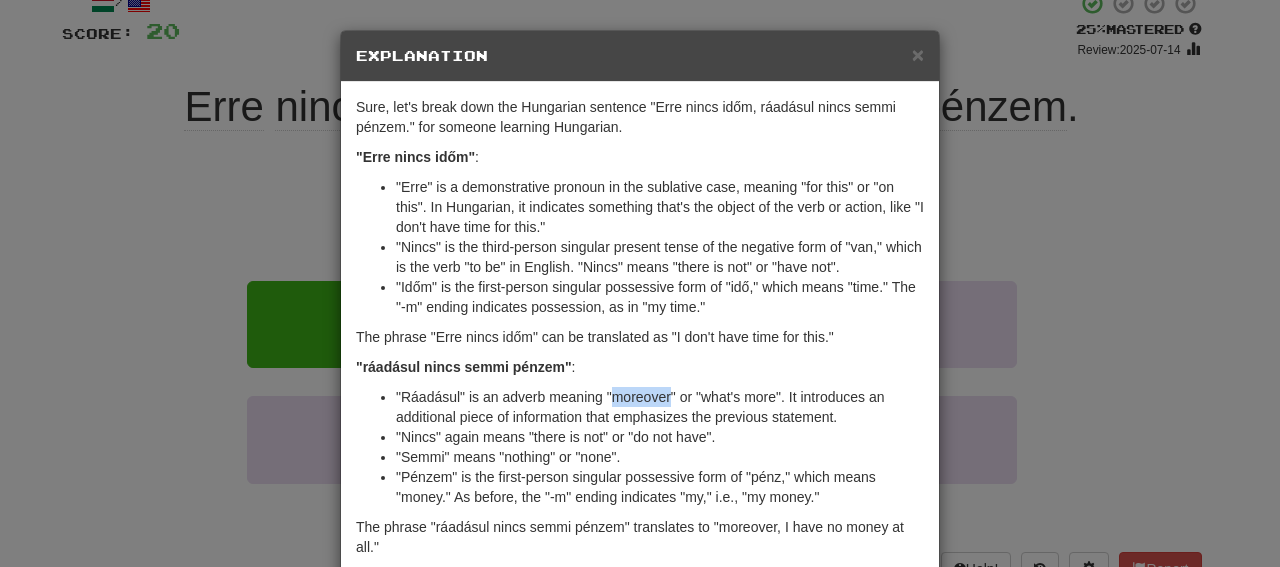 click on ""Ráadásul" is an adverb meaning "moreover" or "what's more". It introduces an additional piece of information that emphasizes the previous statement." at bounding box center [660, 407] 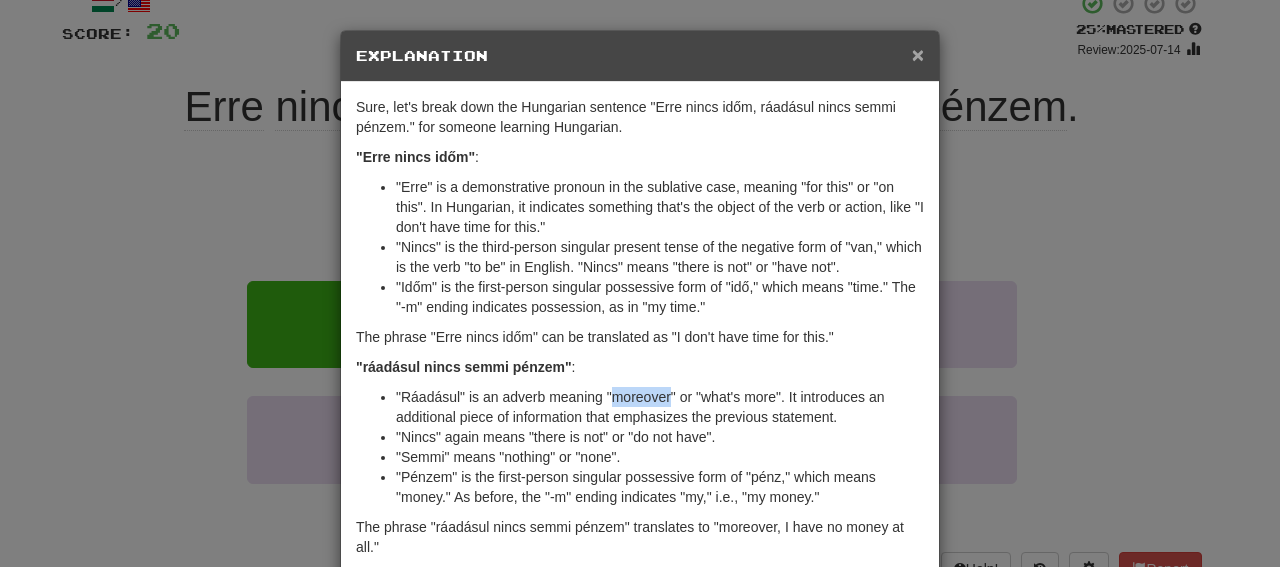 click on "×" at bounding box center (918, 54) 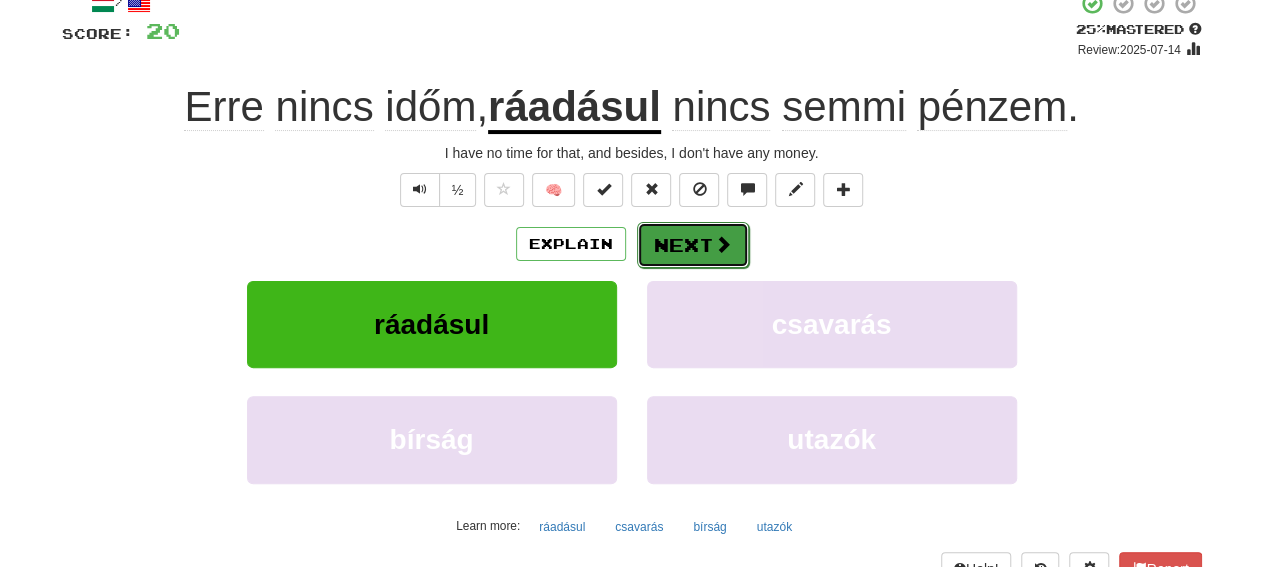click on "Next" at bounding box center [693, 245] 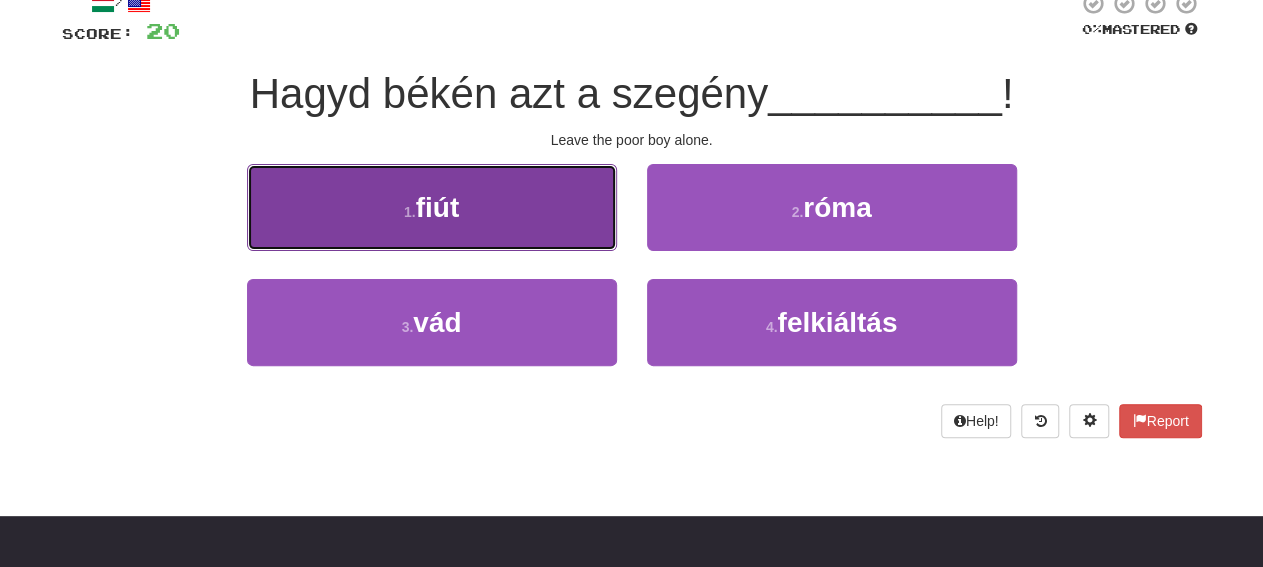 click on "1 .  fiút" at bounding box center [432, 207] 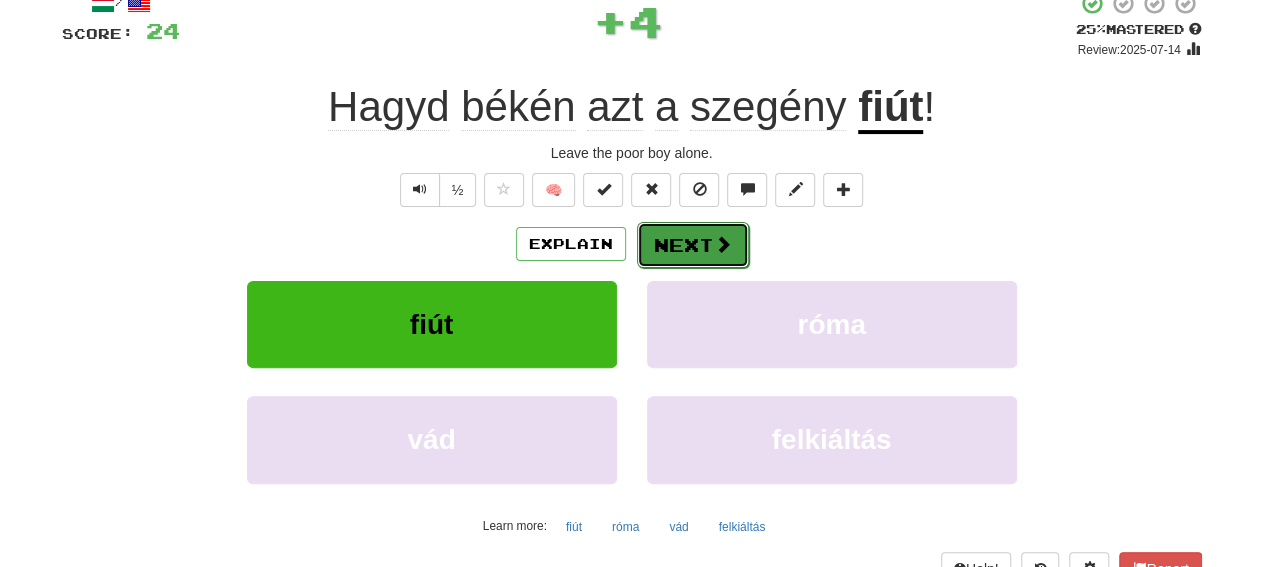 click on "Next" at bounding box center (693, 245) 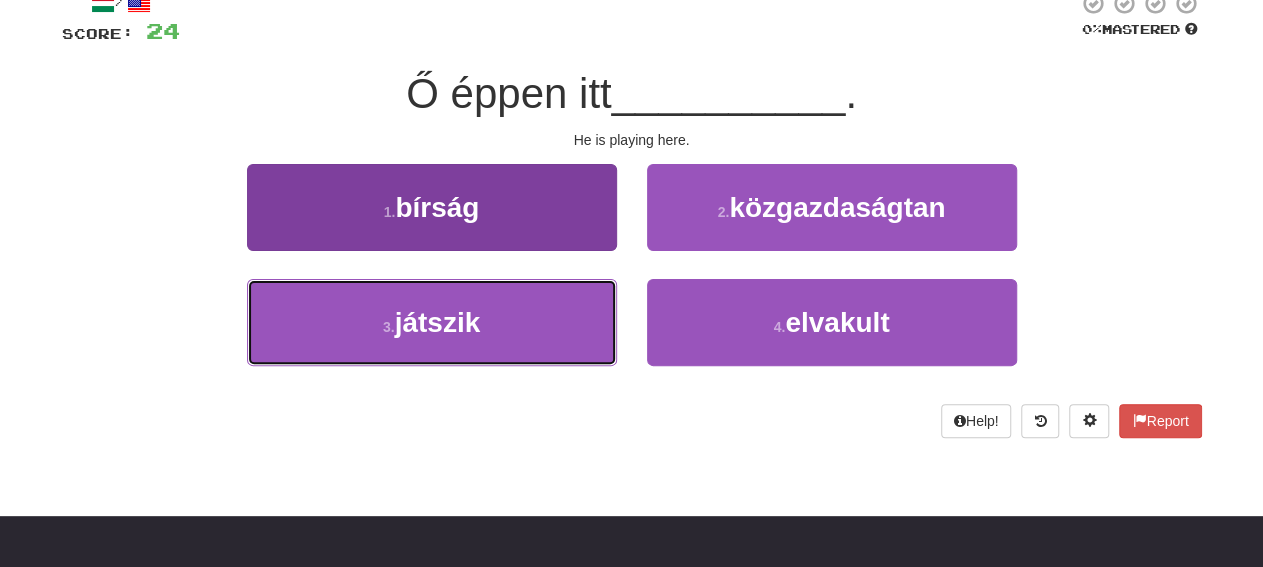 drag, startPoint x: 547, startPoint y: 339, endPoint x: 571, endPoint y: 341, distance: 24.083189 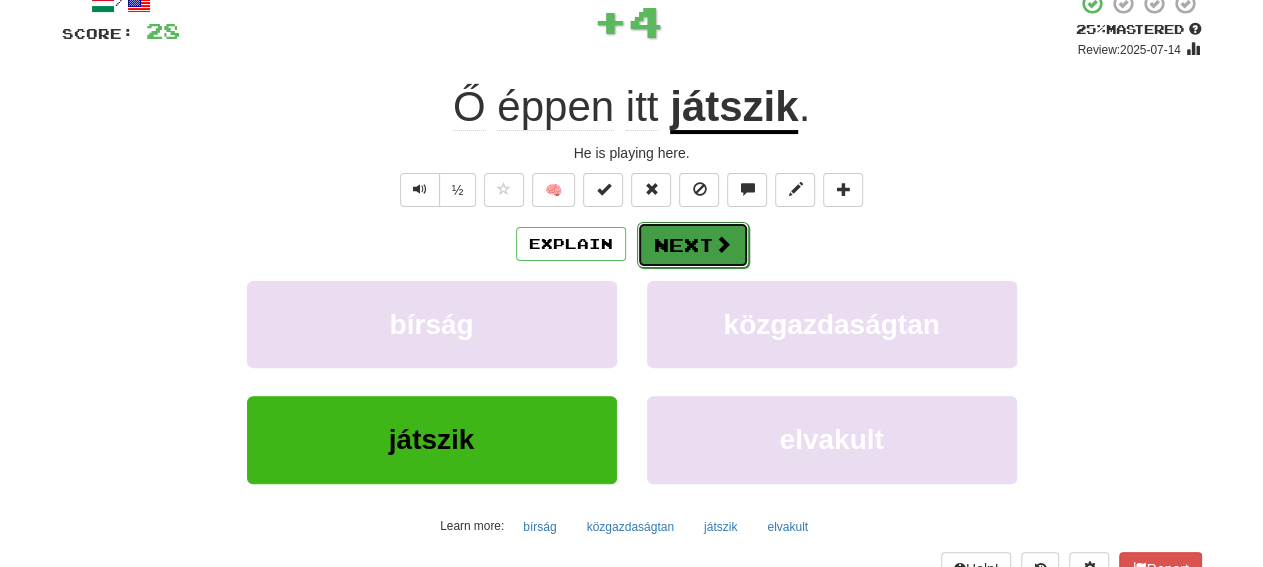 click on "Next" at bounding box center (693, 245) 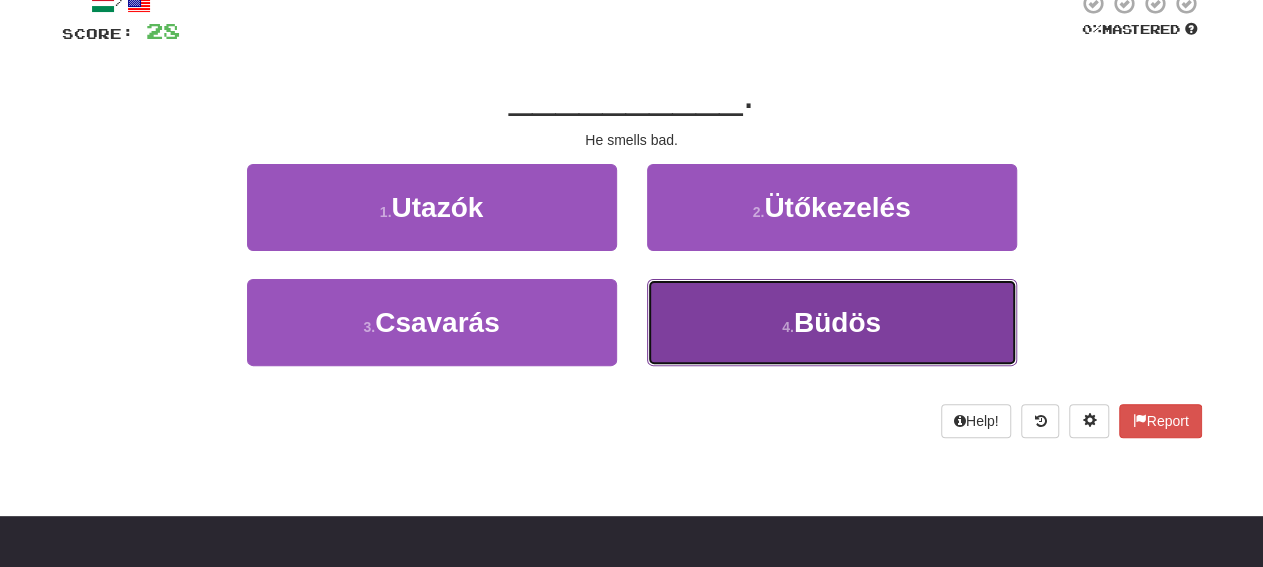 click on "4 .  Büdös" at bounding box center [832, 322] 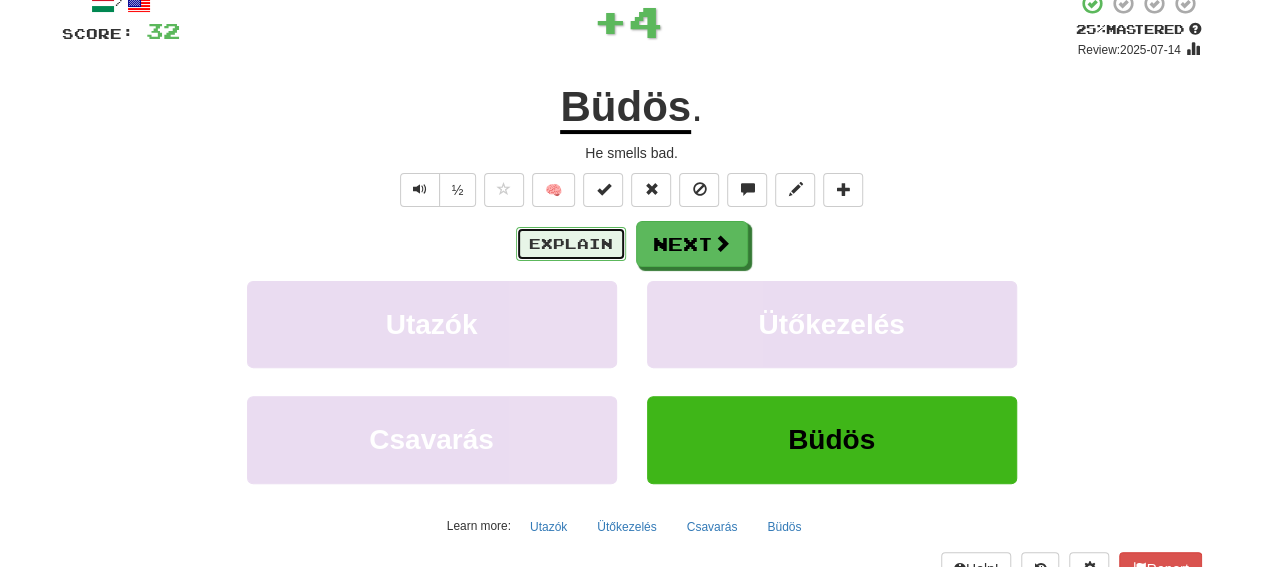 click on "Explain" at bounding box center [571, 244] 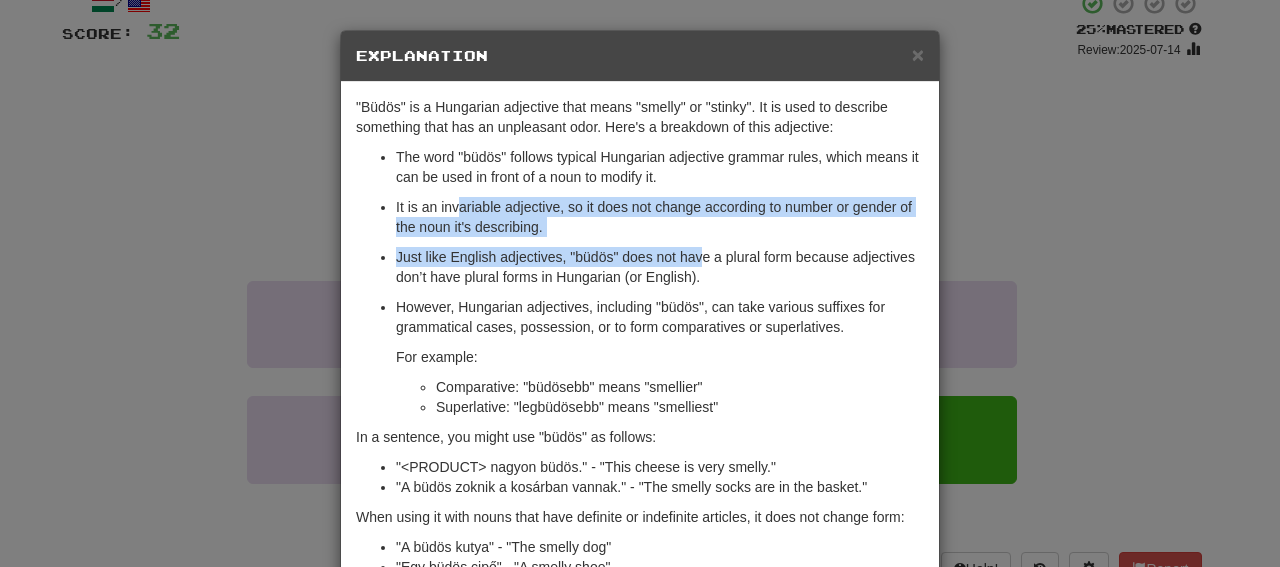 drag, startPoint x: 453, startPoint y: 213, endPoint x: 690, endPoint y: 261, distance: 241.8119 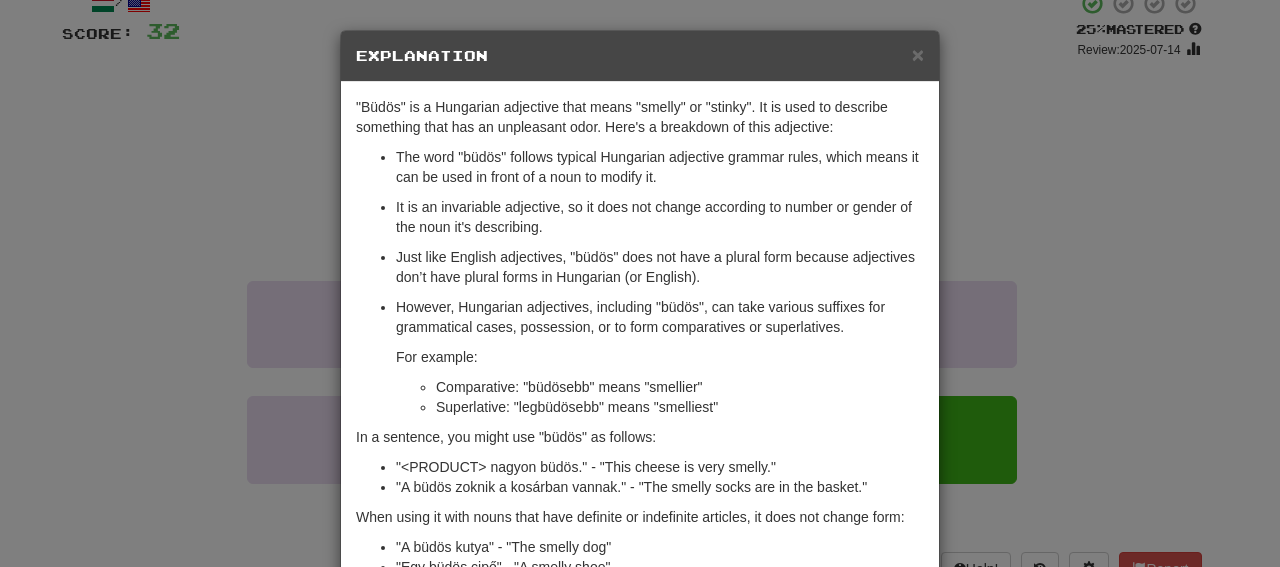 click on "However, Hungarian adjectives, including "büdös", can take various suffixes for grammatical cases, possession, or to form comparatives or superlatives." at bounding box center [660, 317] 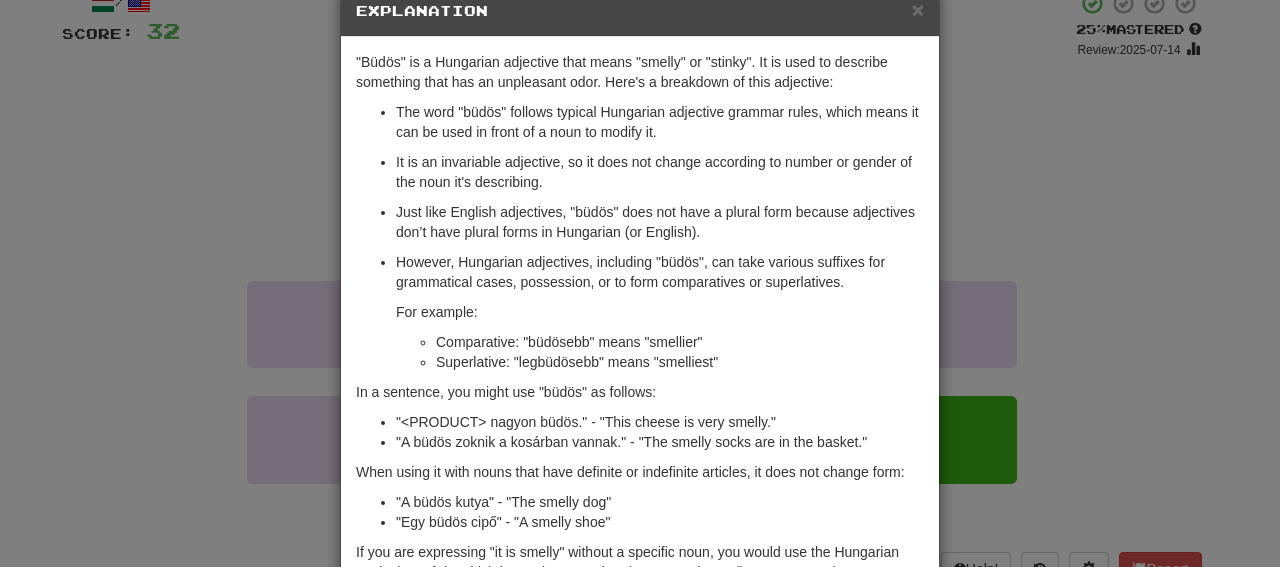 scroll, scrollTop: 0, scrollLeft: 0, axis: both 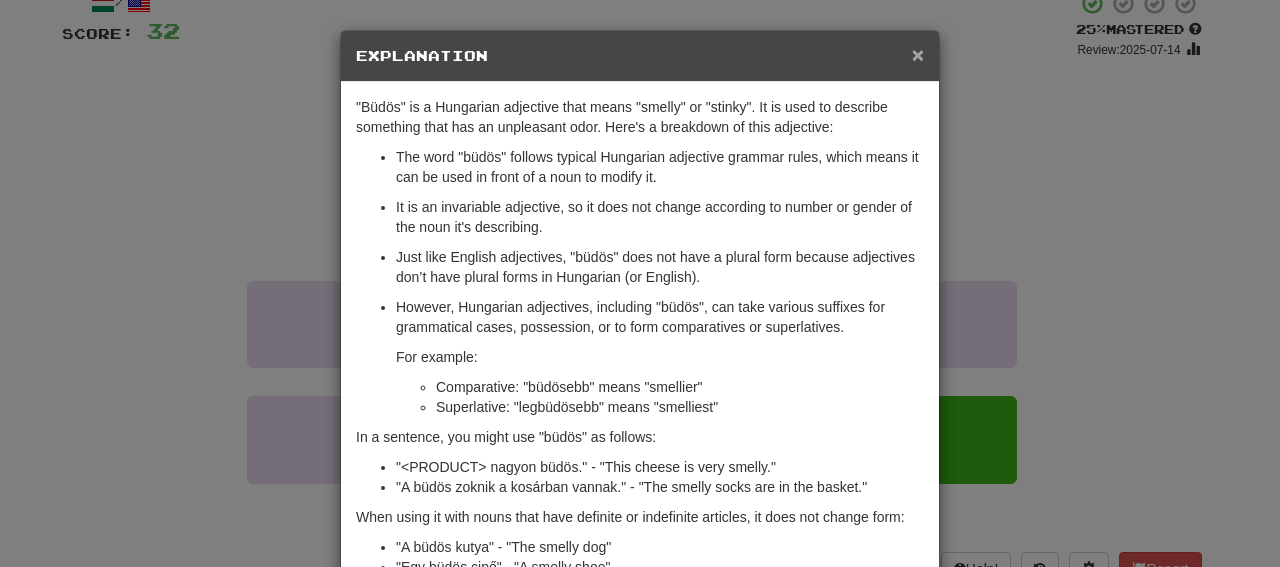 click on "×" at bounding box center [918, 54] 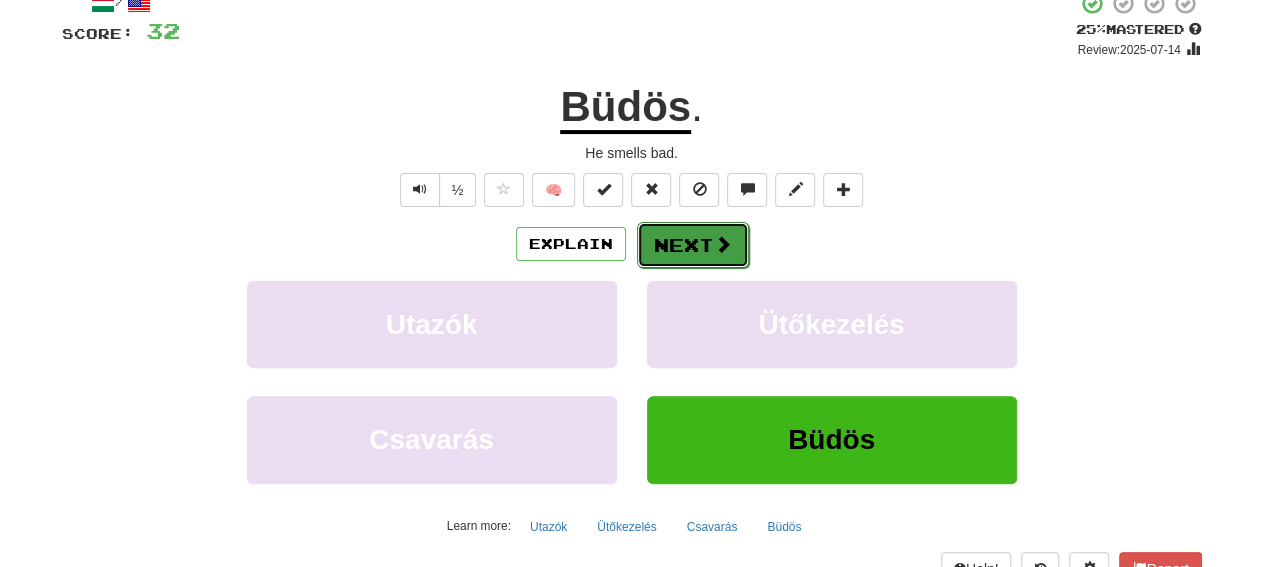 click on "Next" at bounding box center [693, 245] 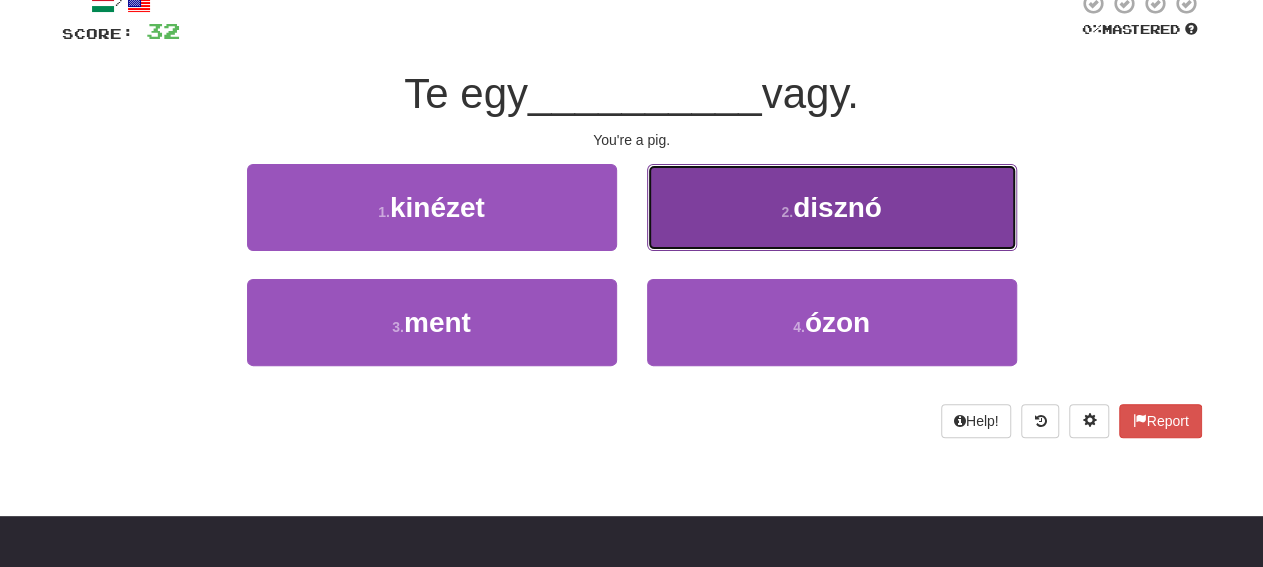 click on "2 .  disznó" at bounding box center (832, 207) 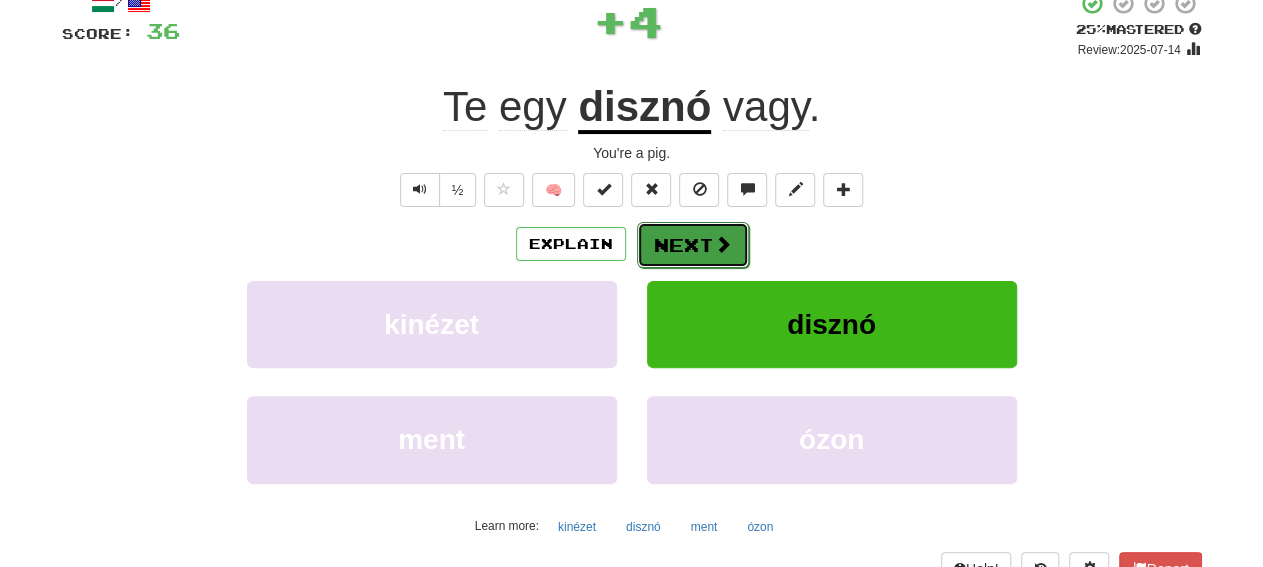 click on "Next" at bounding box center (693, 245) 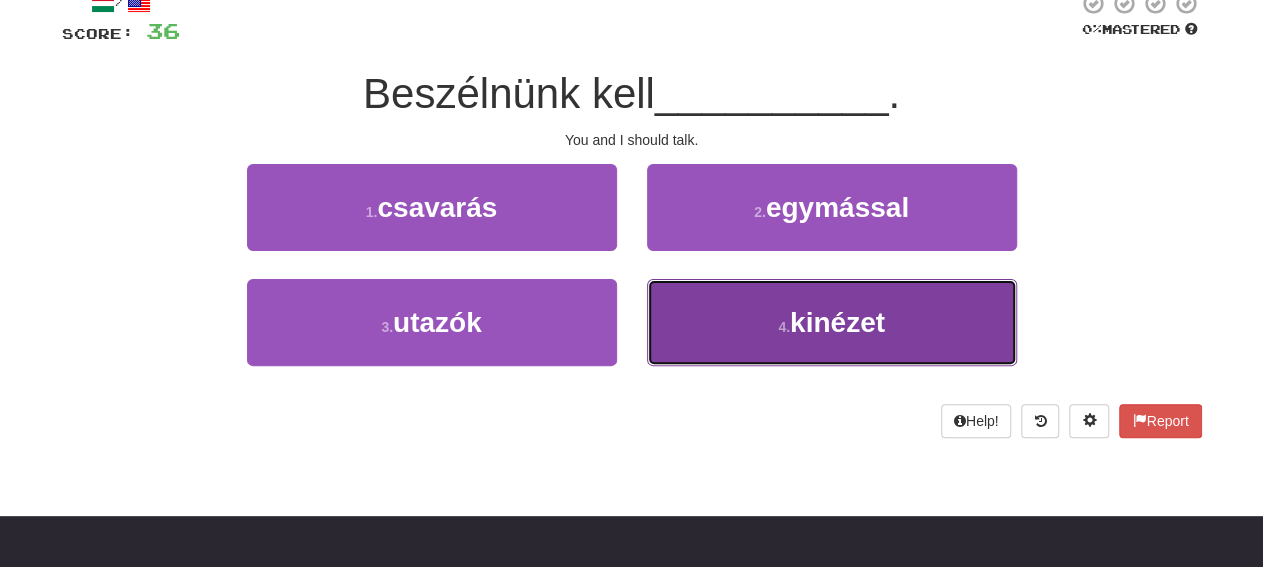 click on "4 .  kinézet" at bounding box center [832, 322] 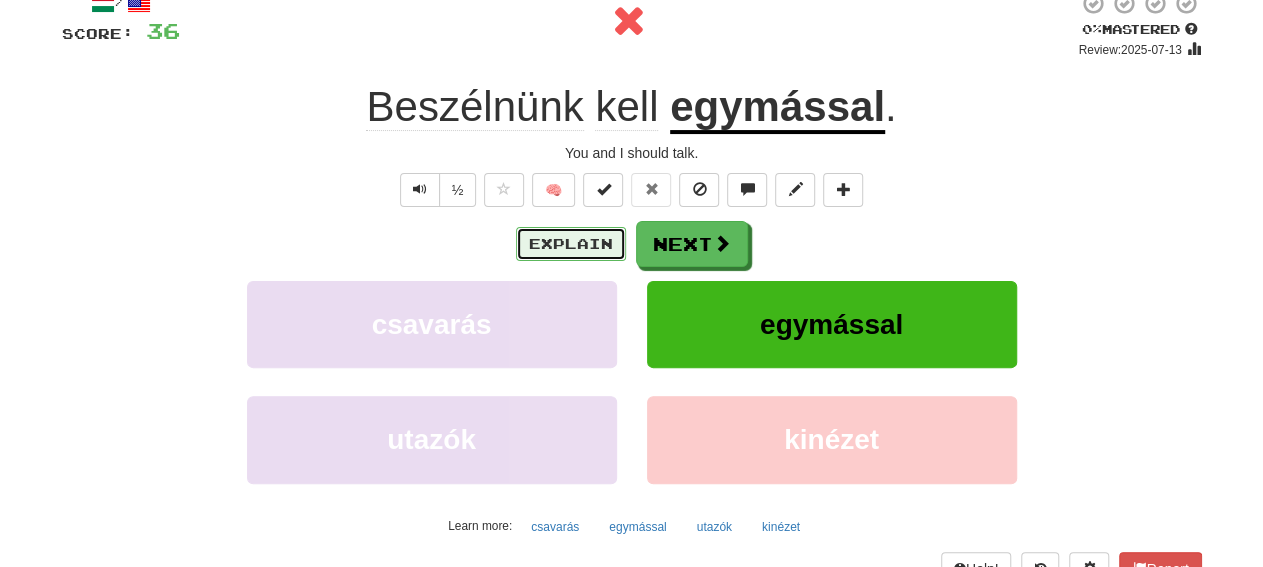 click on "Explain" at bounding box center [571, 244] 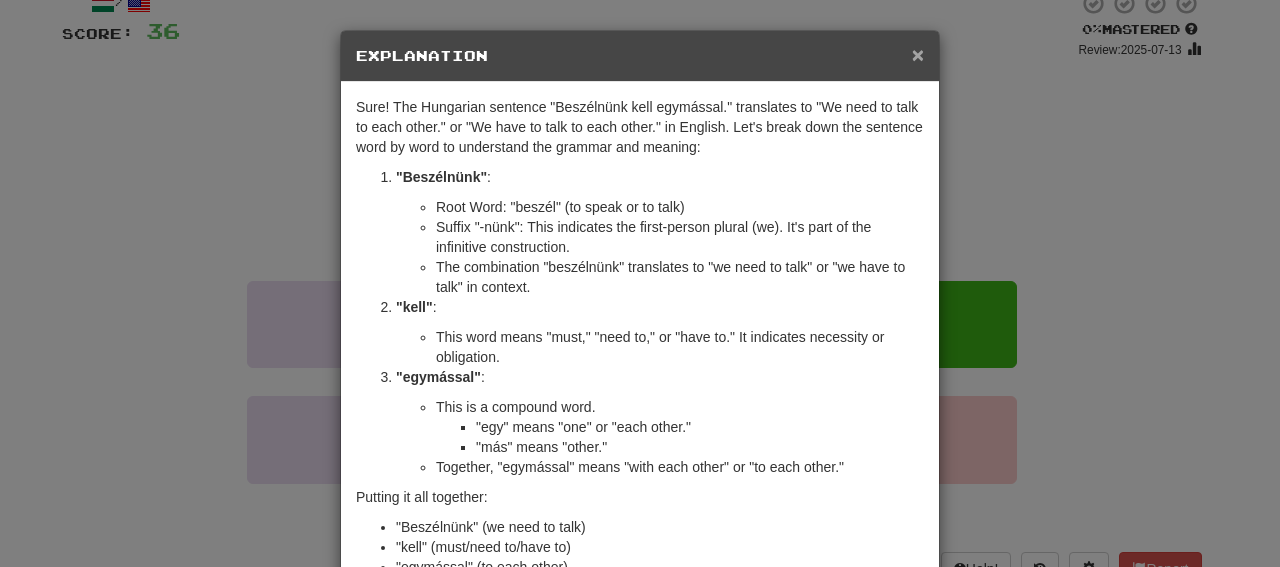 click on "×" at bounding box center [918, 54] 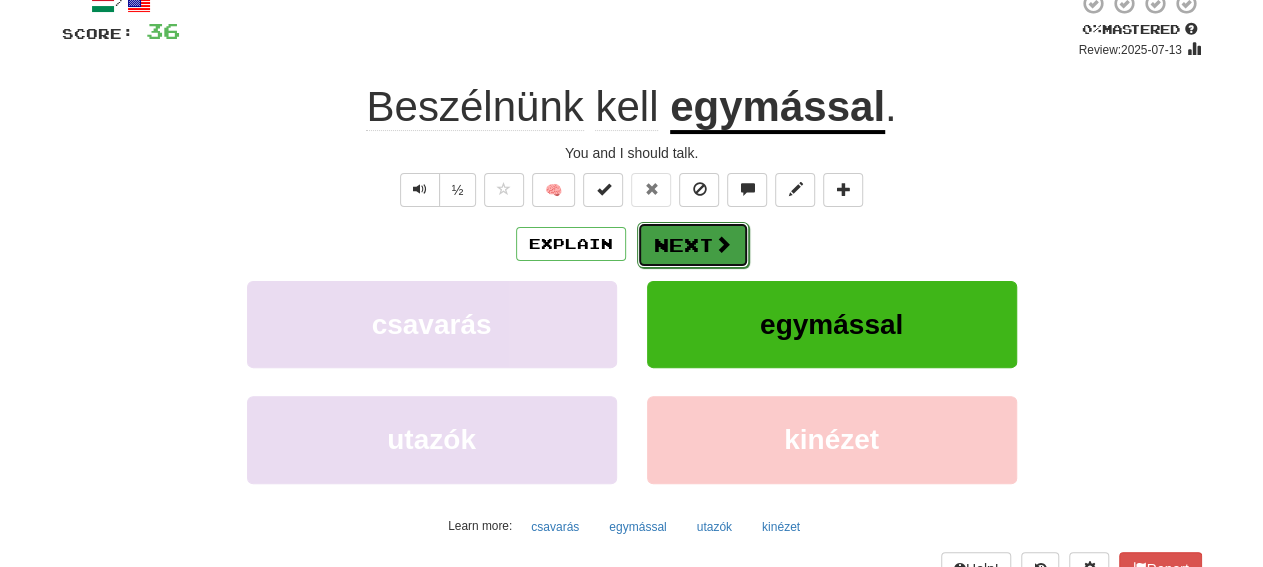 click on "Next" at bounding box center (693, 245) 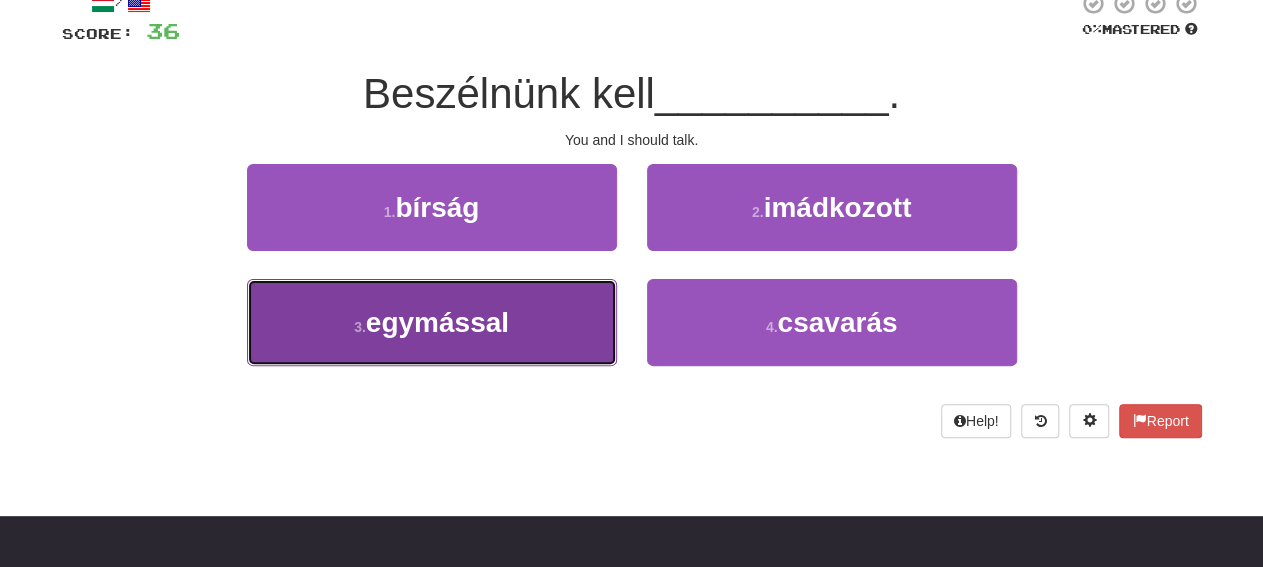 click on "egymással" at bounding box center [437, 322] 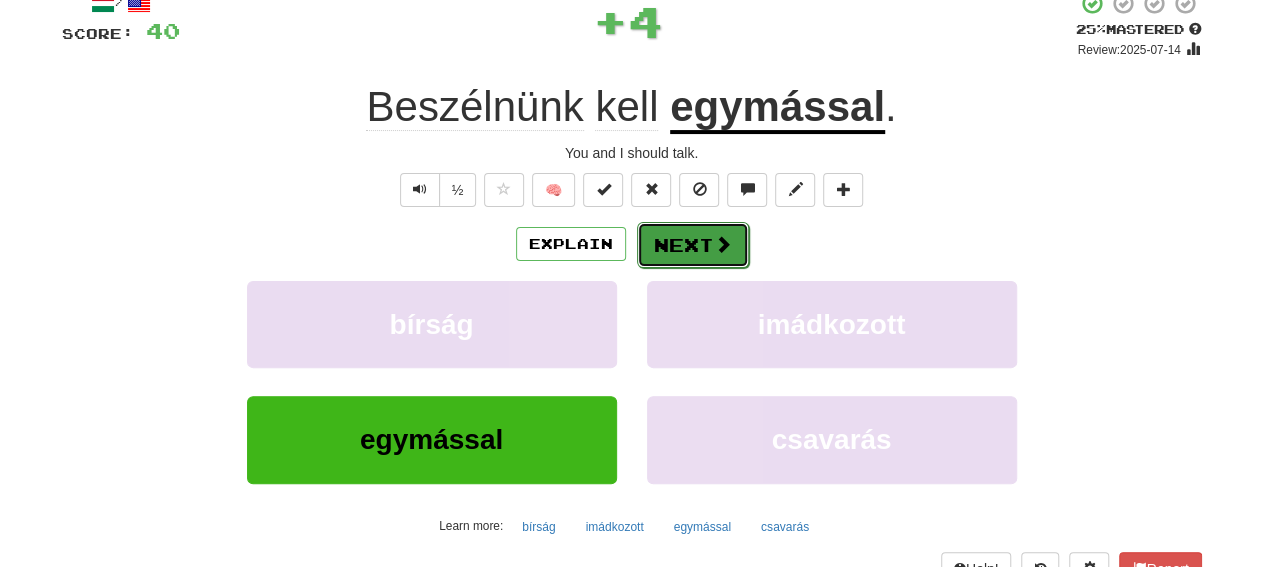 click on "Next" at bounding box center (693, 245) 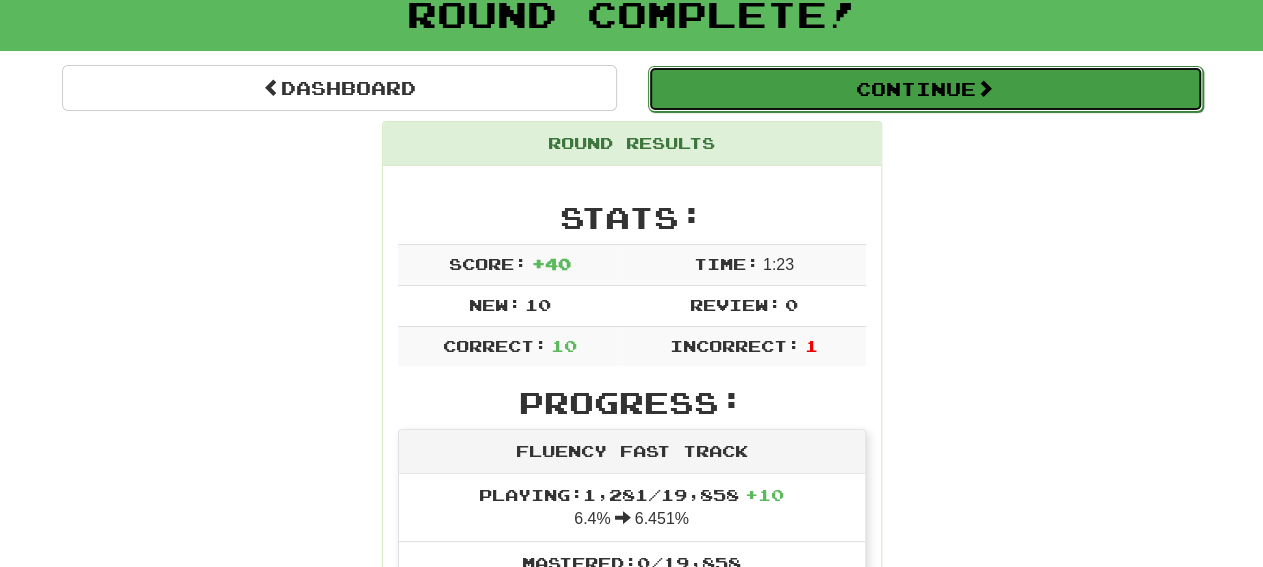 click on "Continue" at bounding box center [925, 89] 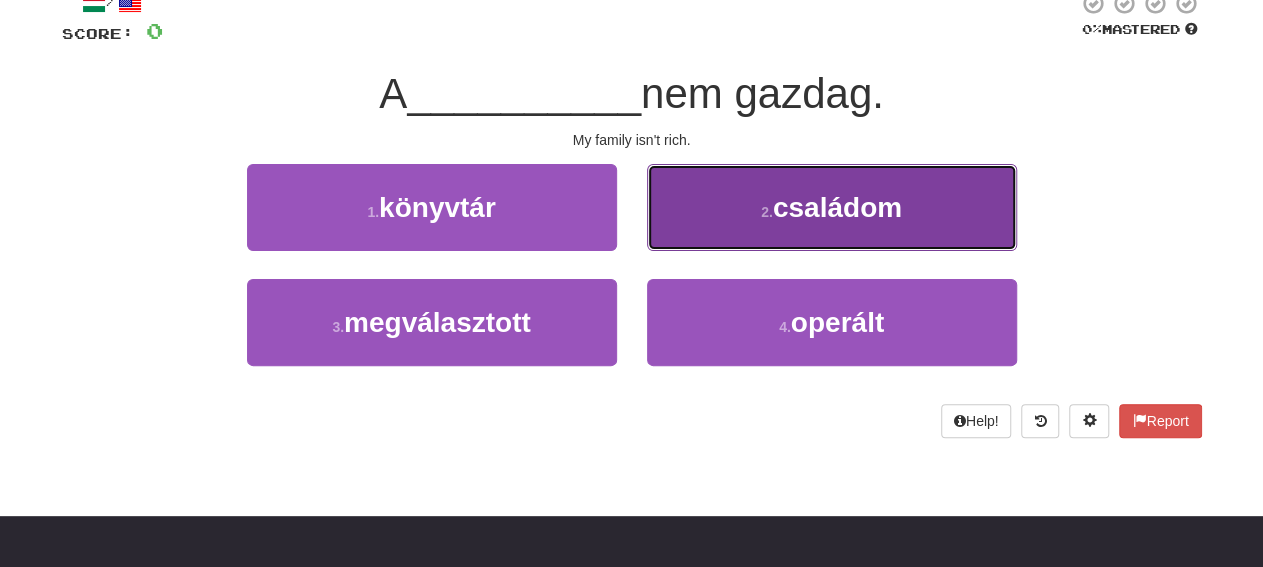 click on "2 .  családom" at bounding box center [832, 207] 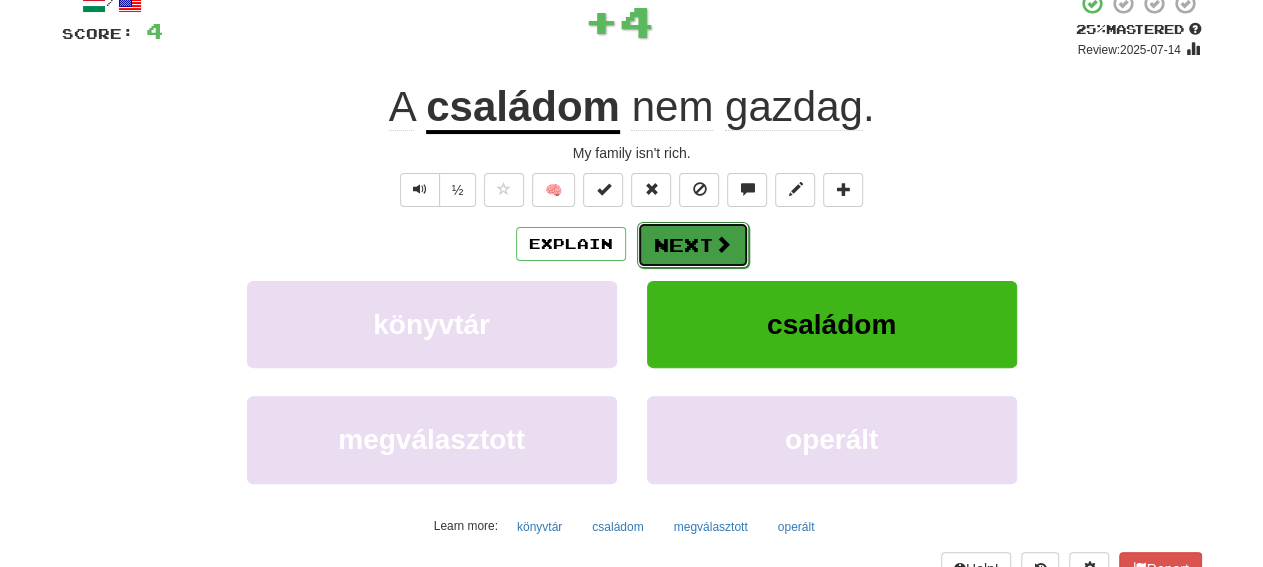 click at bounding box center (723, 244) 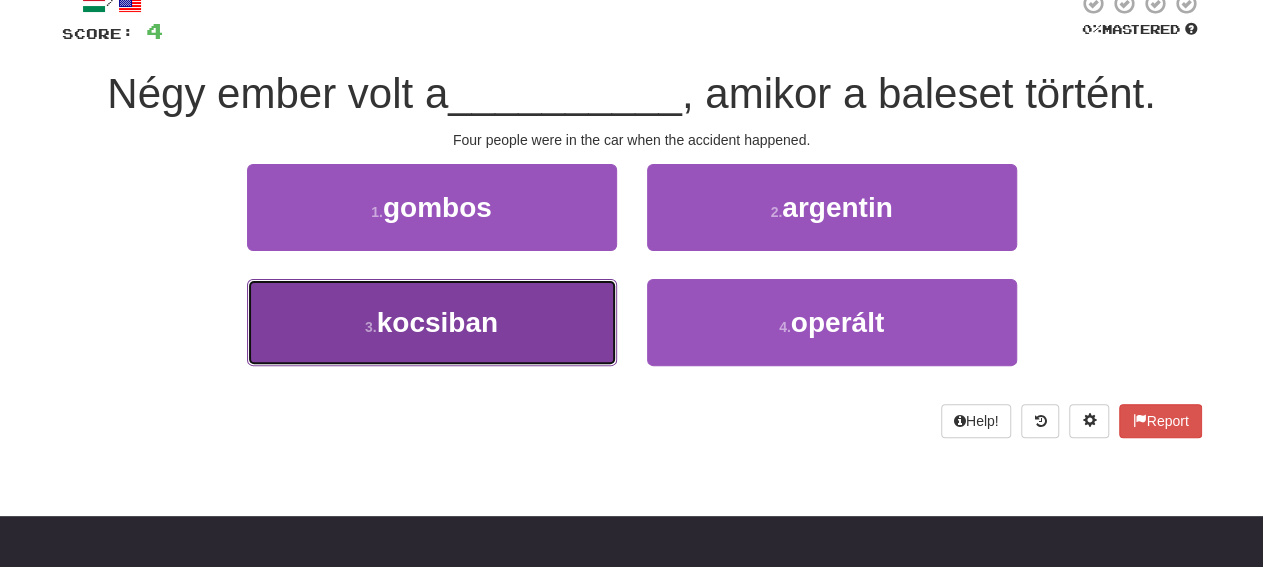 click on "3 .  kocsiban" at bounding box center [432, 322] 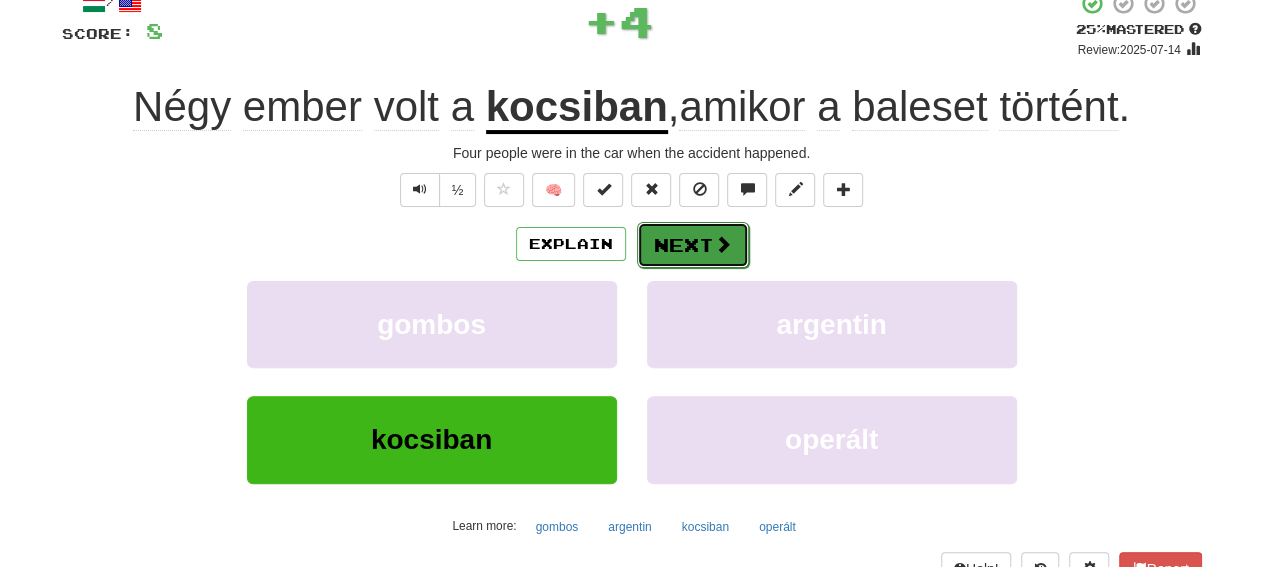 click on "Next" at bounding box center [693, 245] 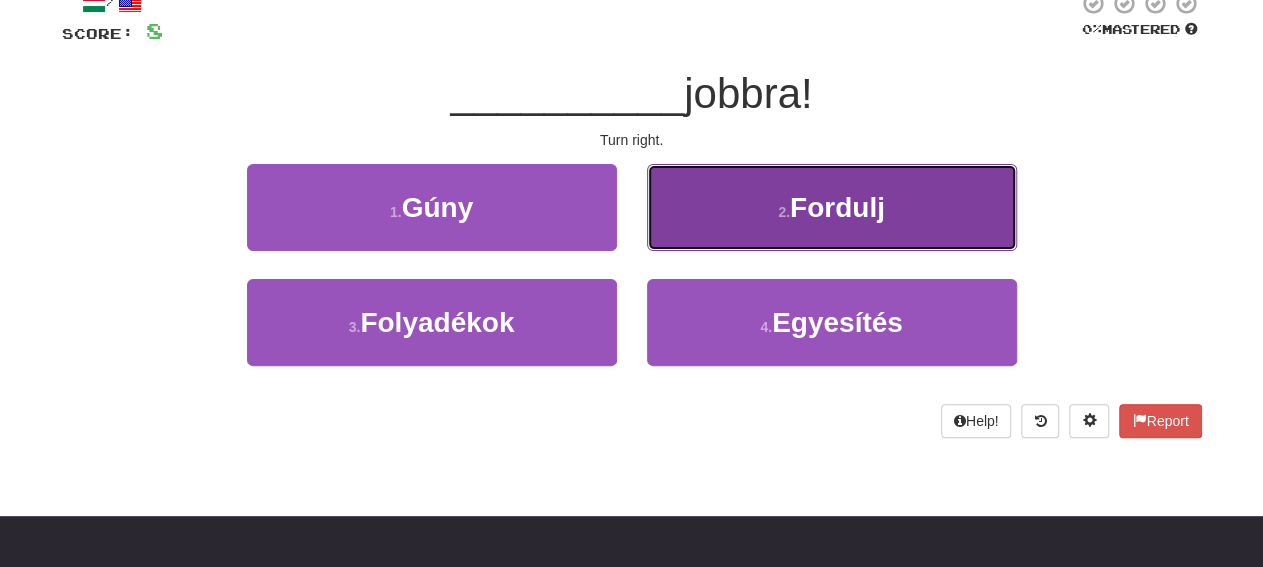click on "2 .  Fordulj" at bounding box center (832, 207) 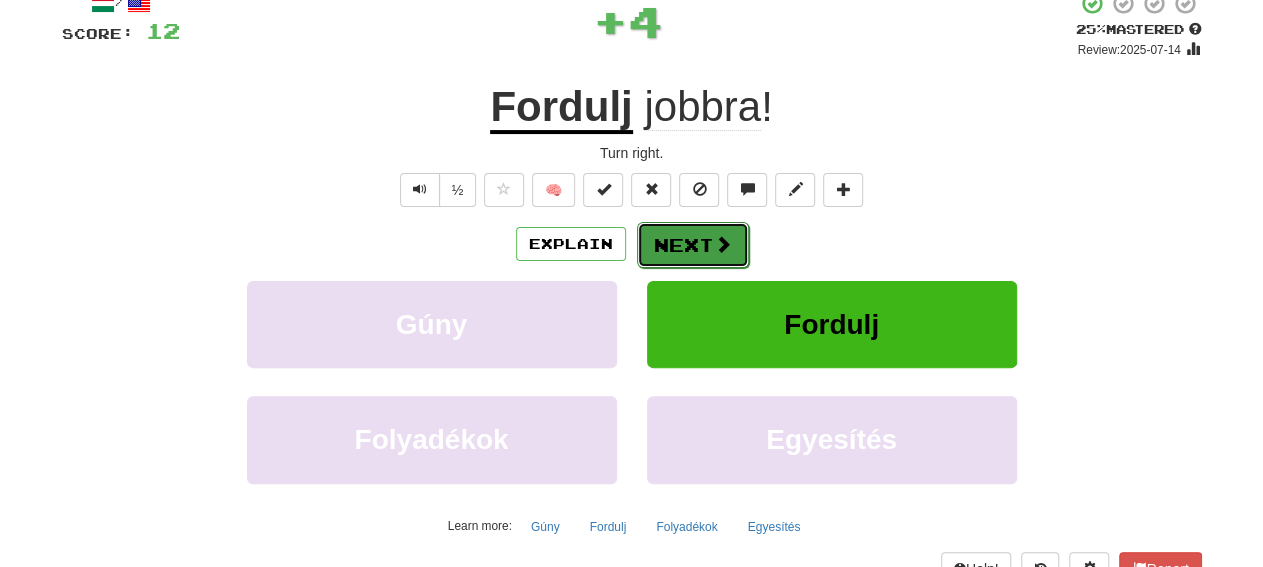 click on "Next" at bounding box center (693, 245) 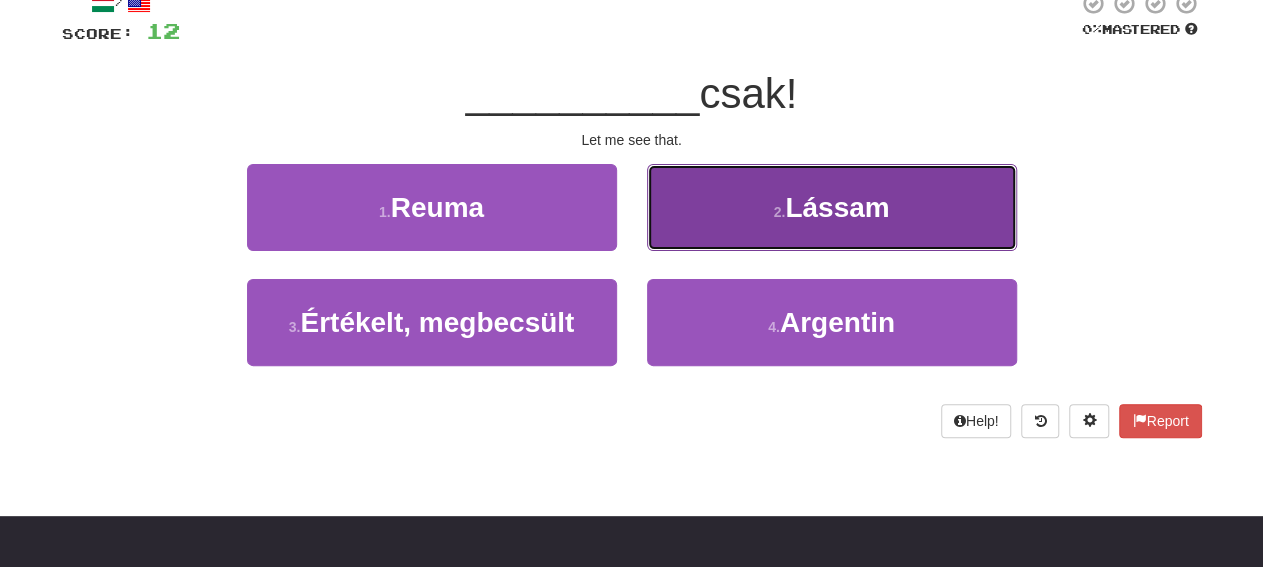click on "2 .  Lássam" at bounding box center (832, 207) 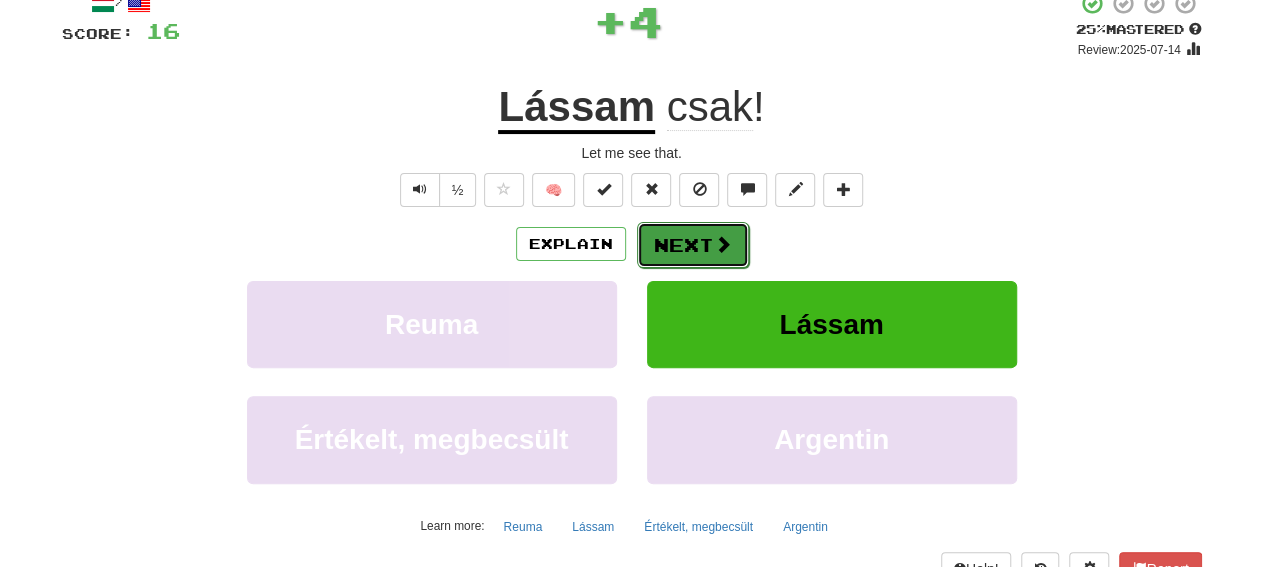 click at bounding box center [723, 244] 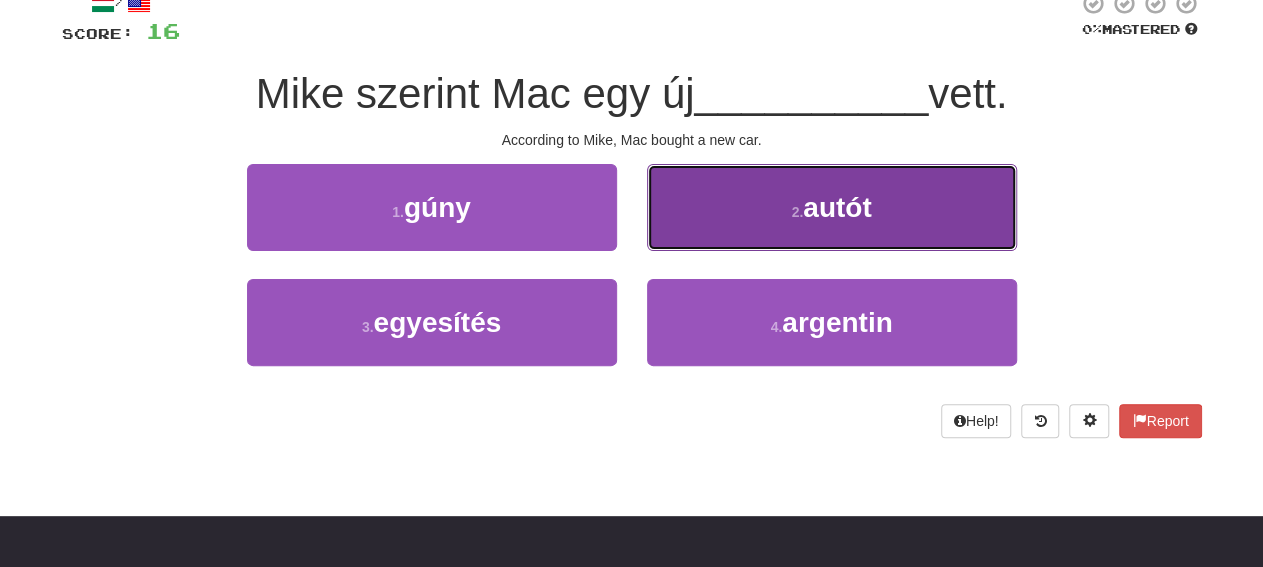 click on "2 .  autót" at bounding box center (832, 207) 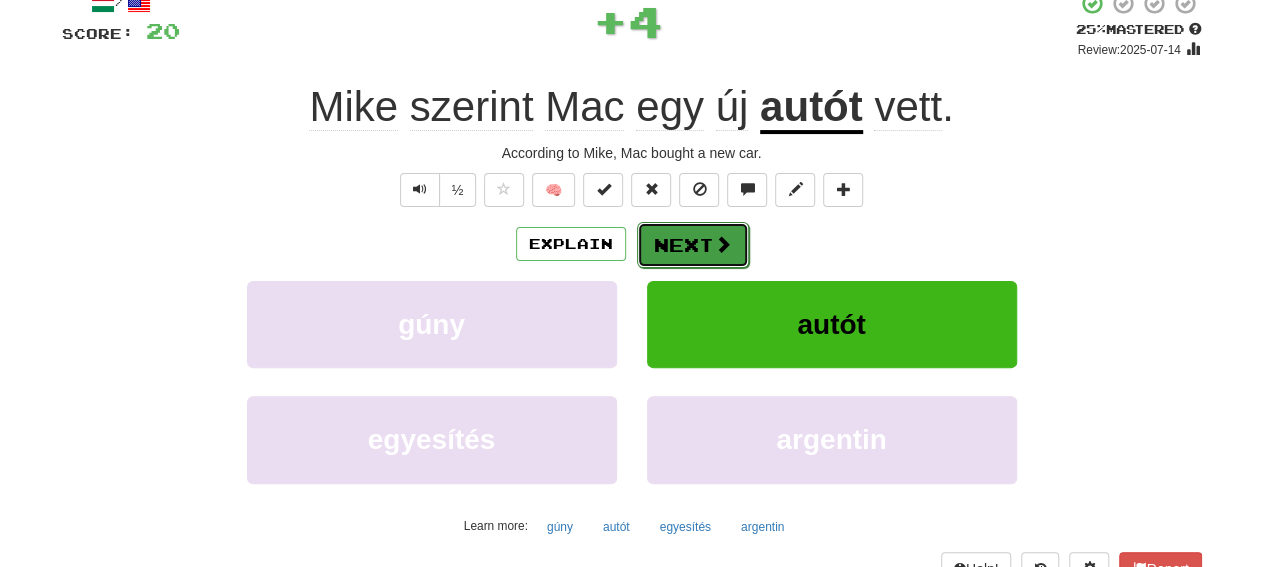 click at bounding box center (723, 244) 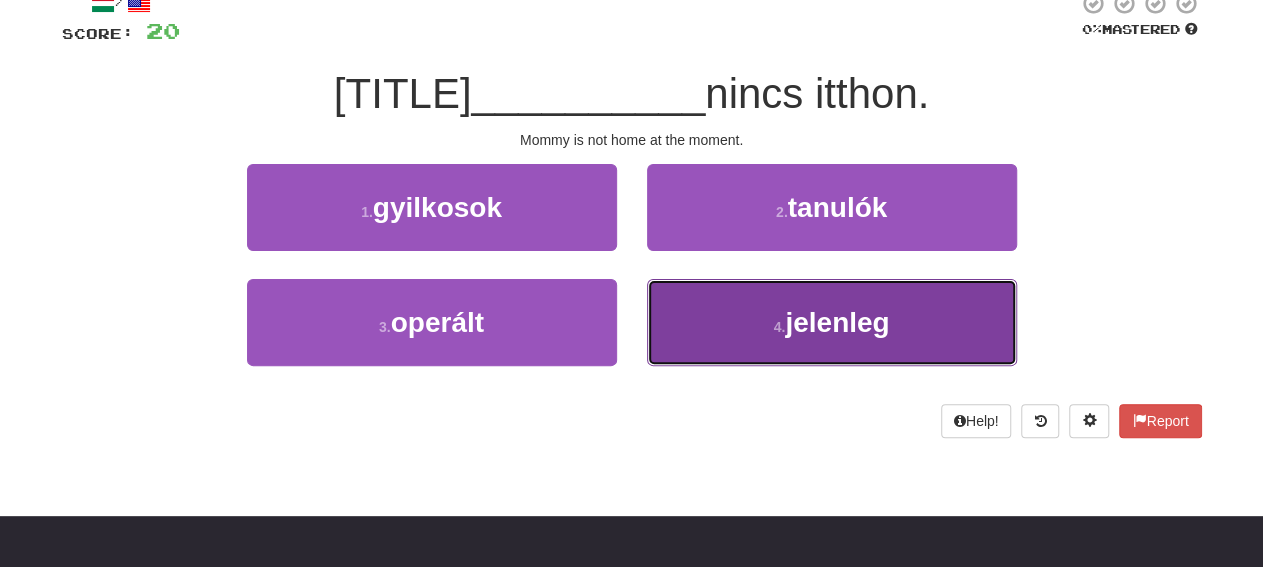 click on "4 .  jelenleg" at bounding box center (832, 322) 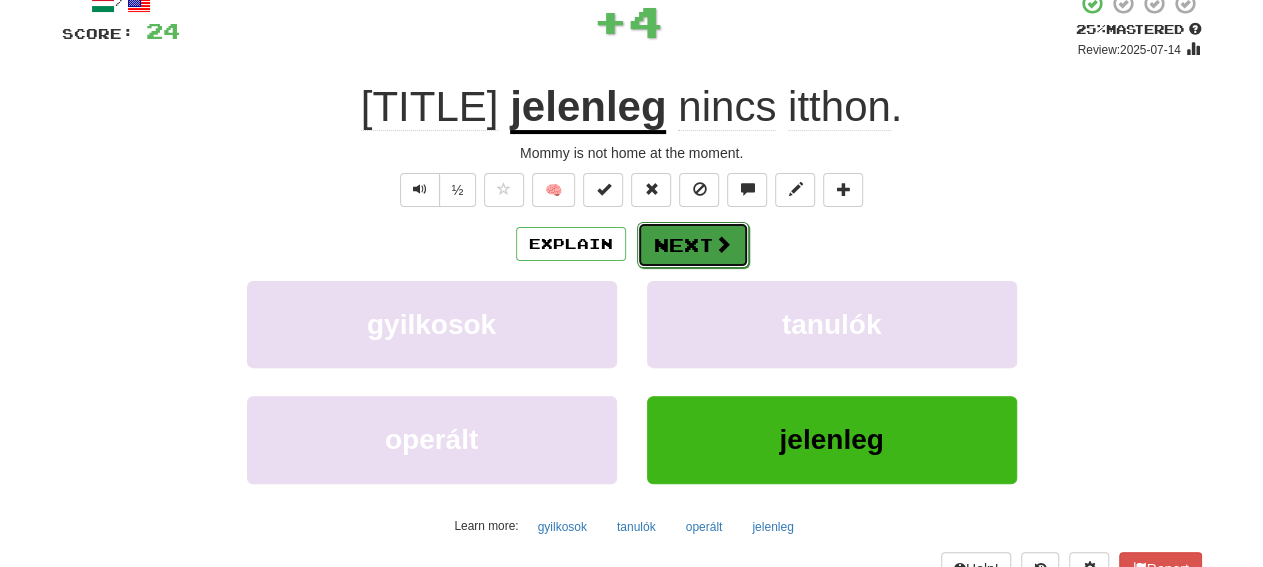click on "Next" at bounding box center (693, 245) 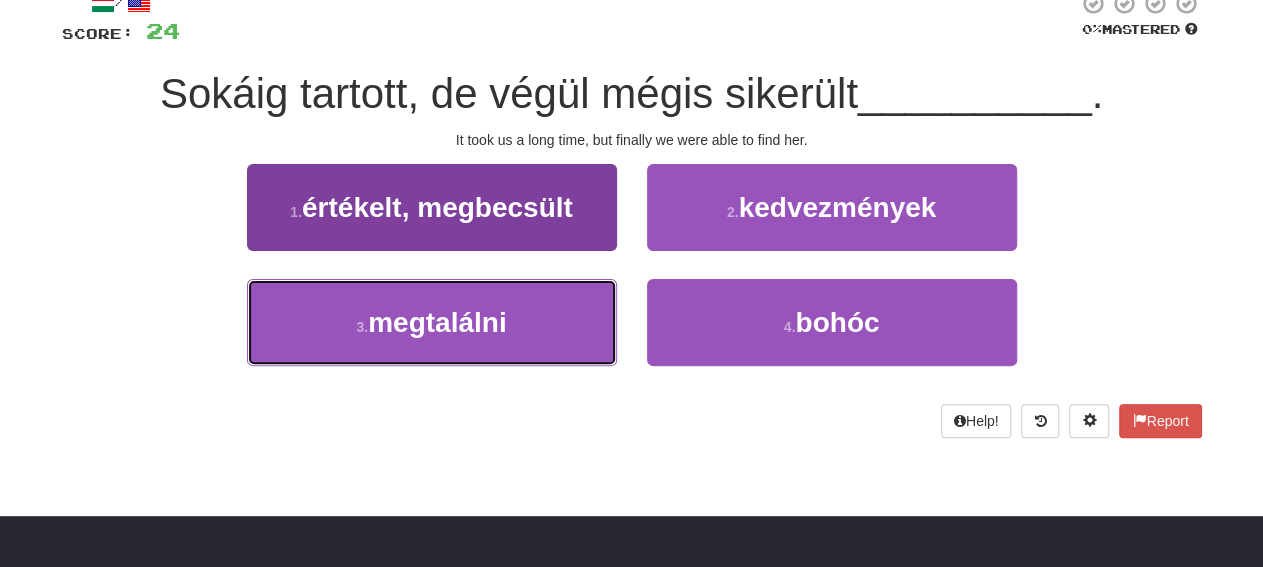 drag, startPoint x: 550, startPoint y: 301, endPoint x: 570, endPoint y: 288, distance: 23.853722 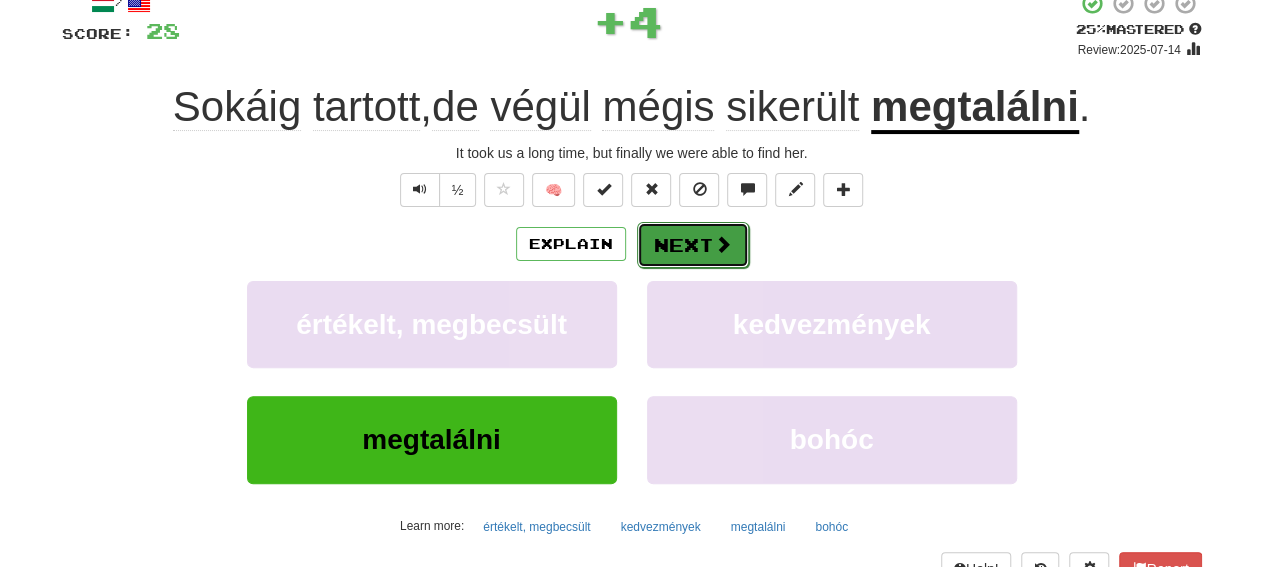 click on "Next" at bounding box center (693, 245) 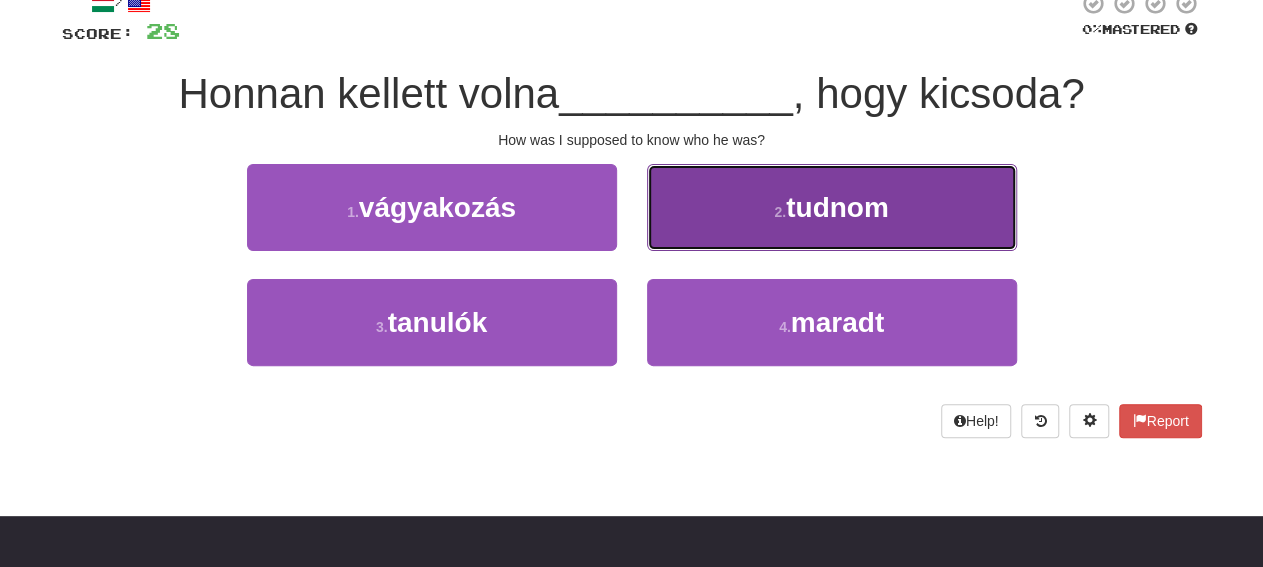 click on "2 .  tudnom" at bounding box center (832, 207) 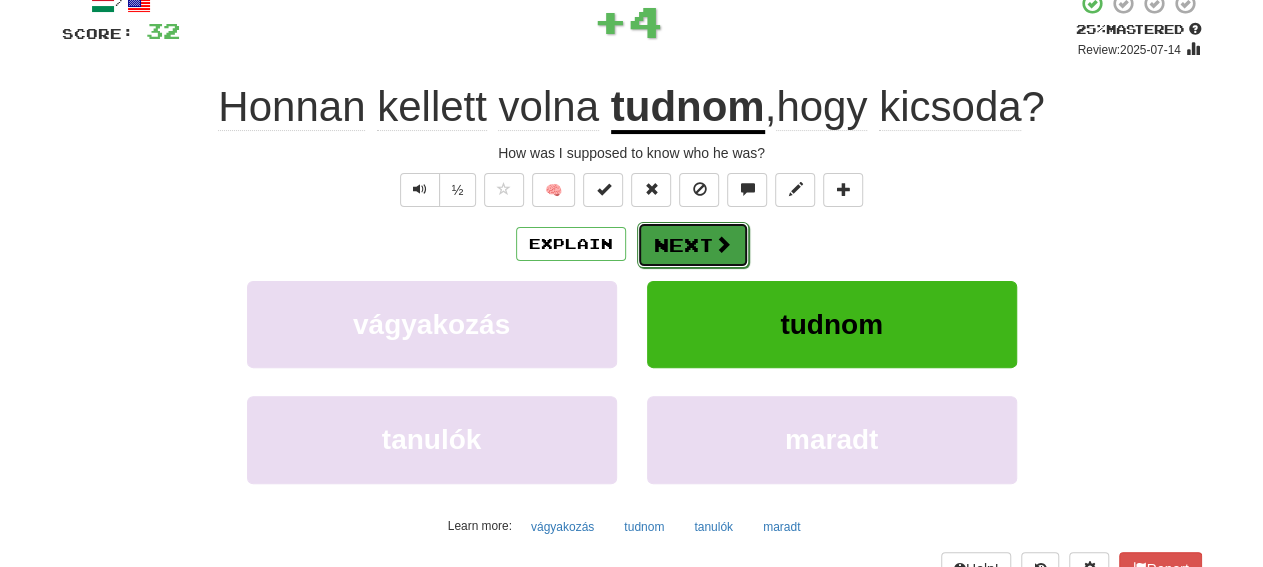 click on "Next" at bounding box center [693, 245] 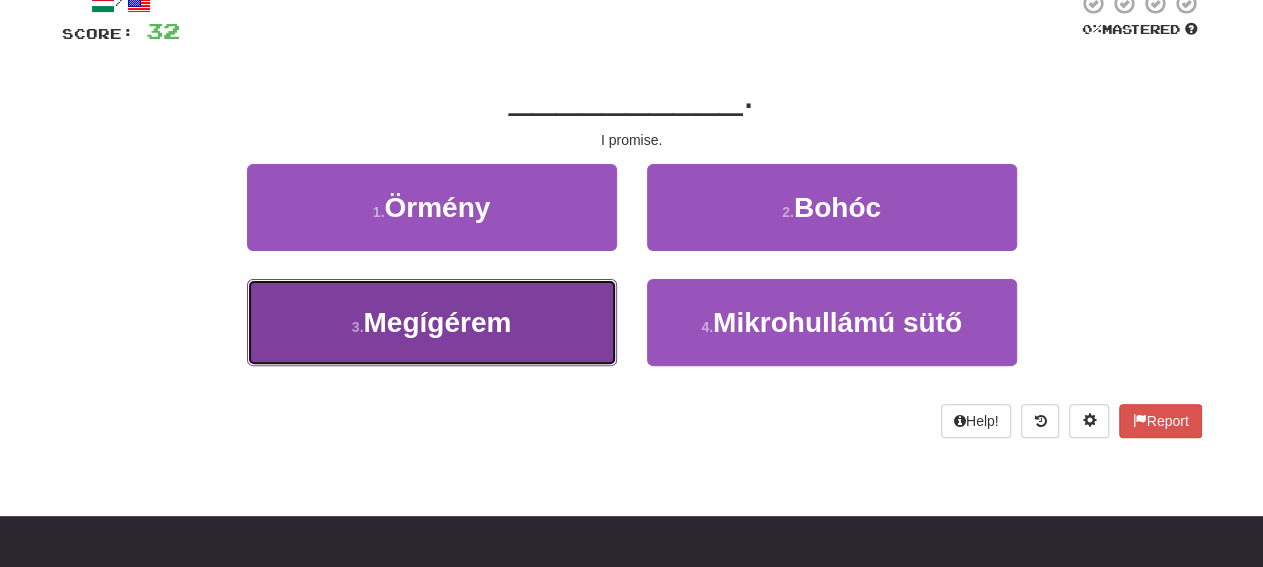 click on "3 .  Megígérem" at bounding box center (432, 322) 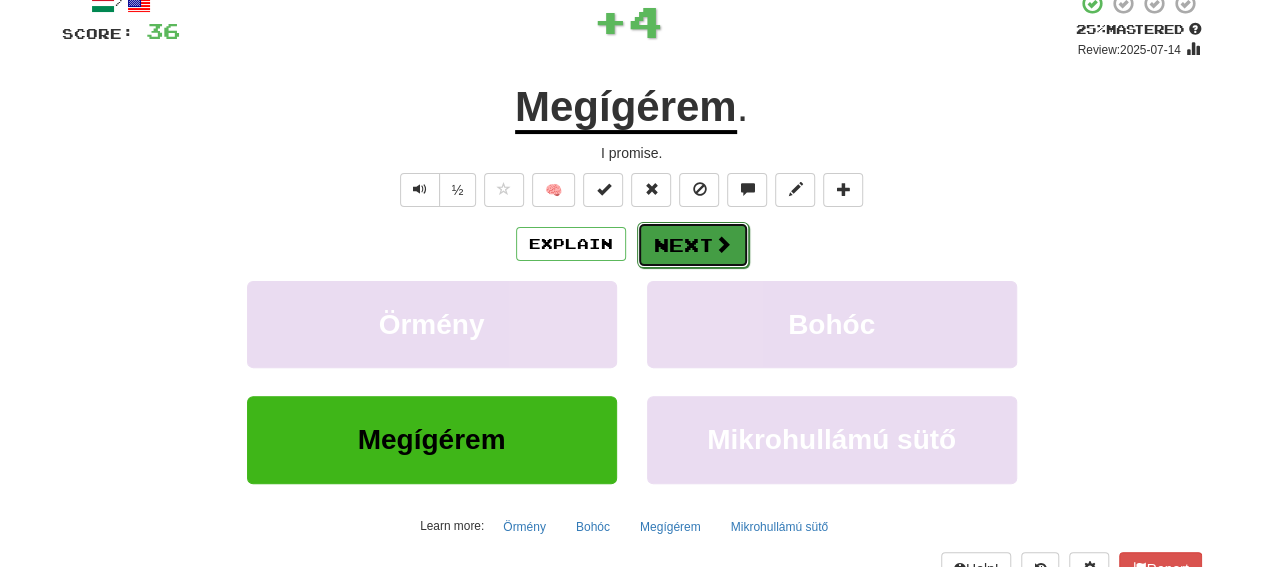 click on "Next" at bounding box center (693, 245) 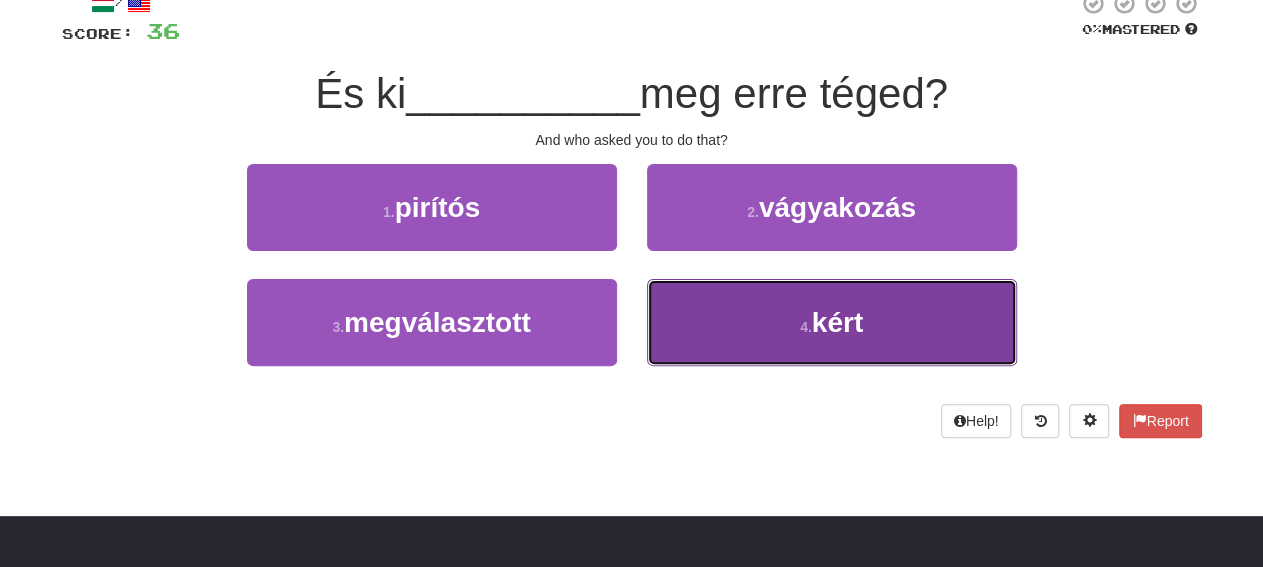 click on "4 .  kért" at bounding box center (832, 322) 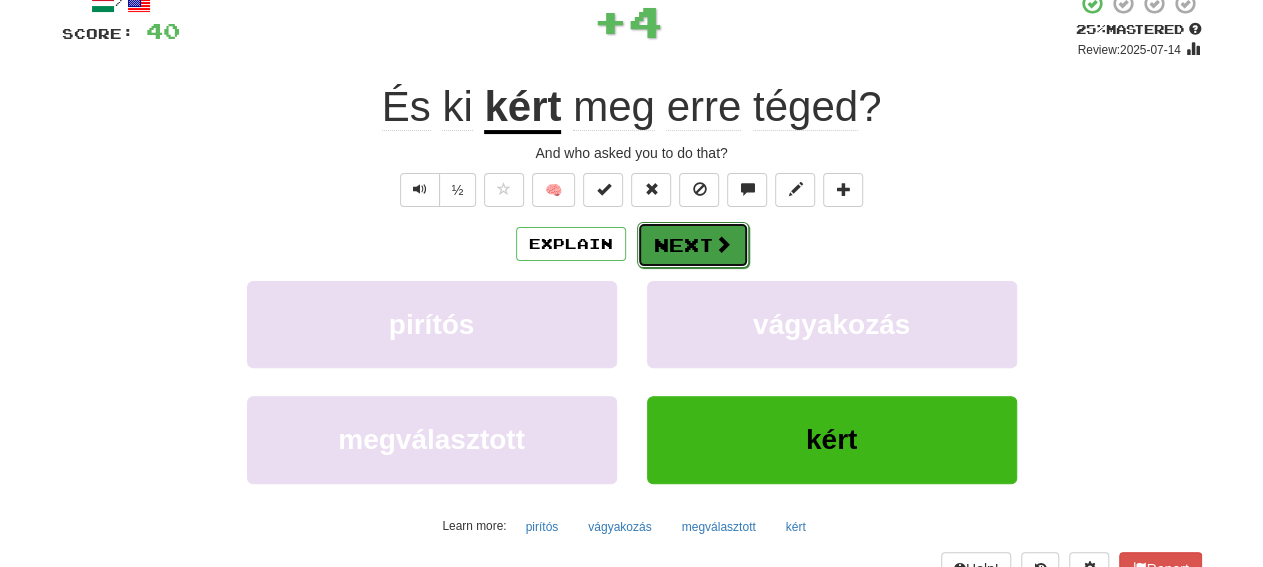 click on "Next" at bounding box center [693, 245] 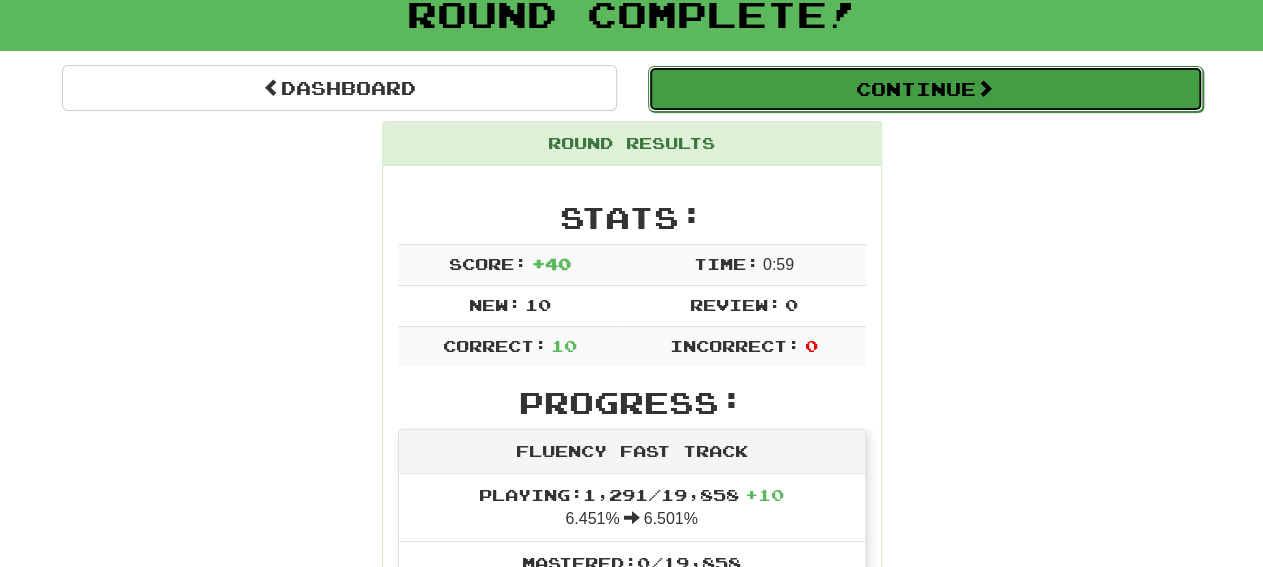 click on "Continue" at bounding box center [925, 89] 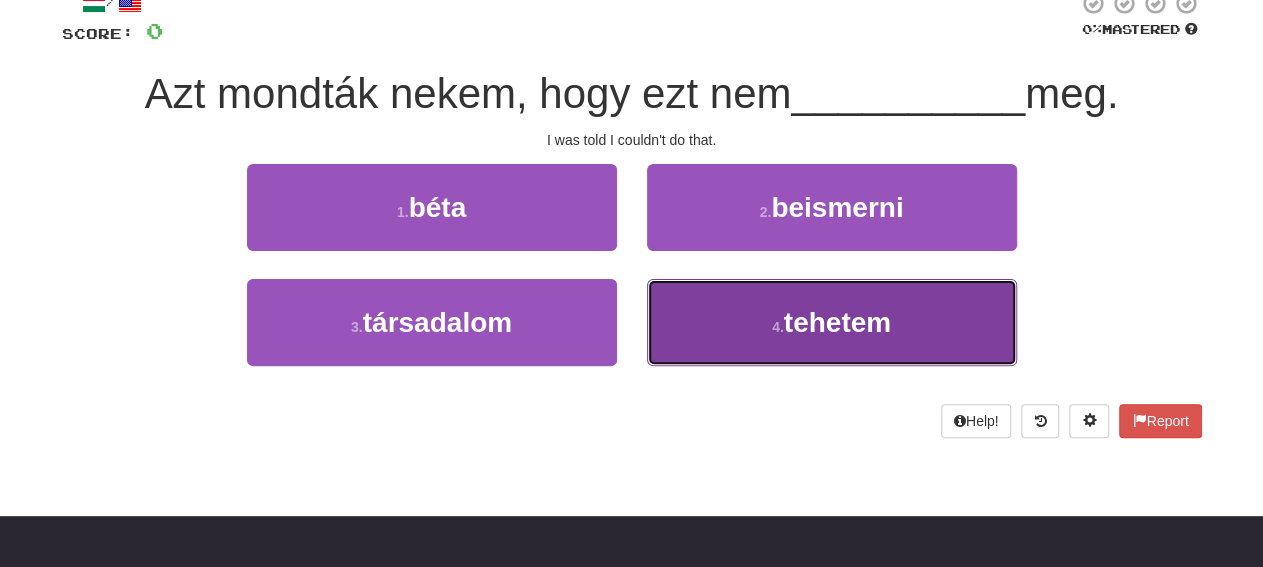 click on "4 .  tehetem" at bounding box center (832, 322) 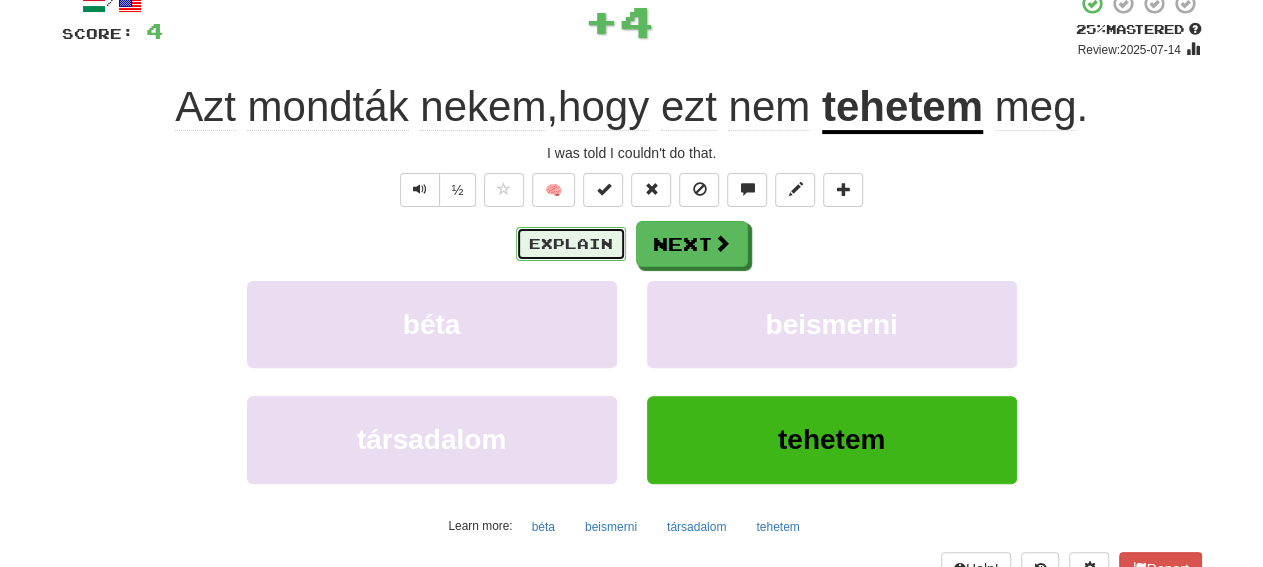 click on "Explain" at bounding box center (571, 244) 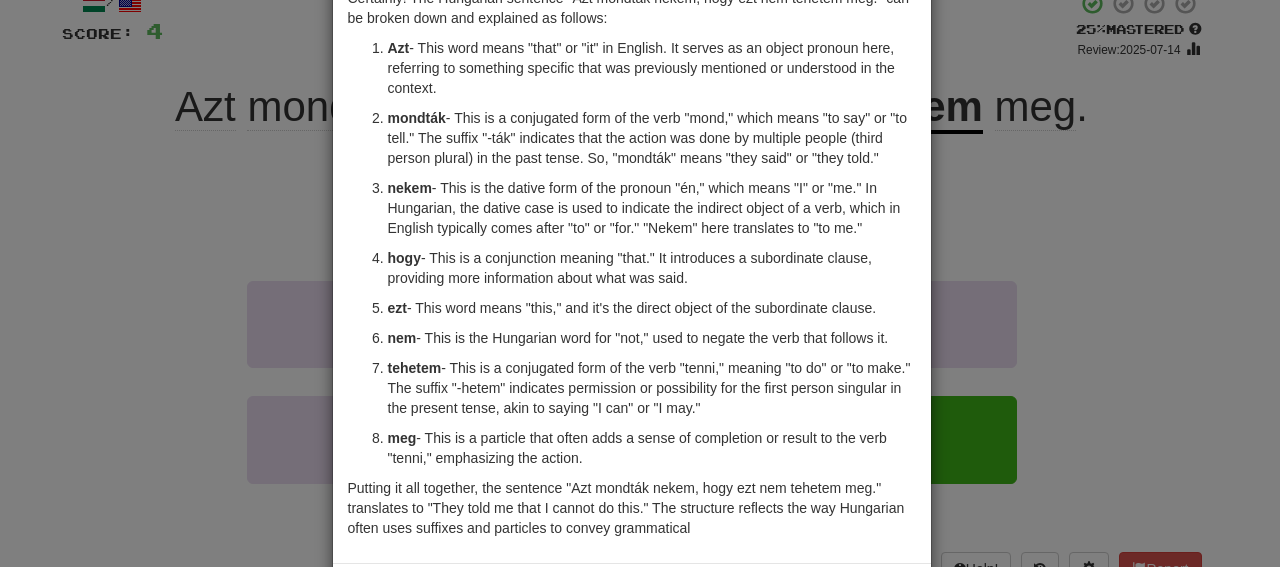 scroll, scrollTop: 0, scrollLeft: 0, axis: both 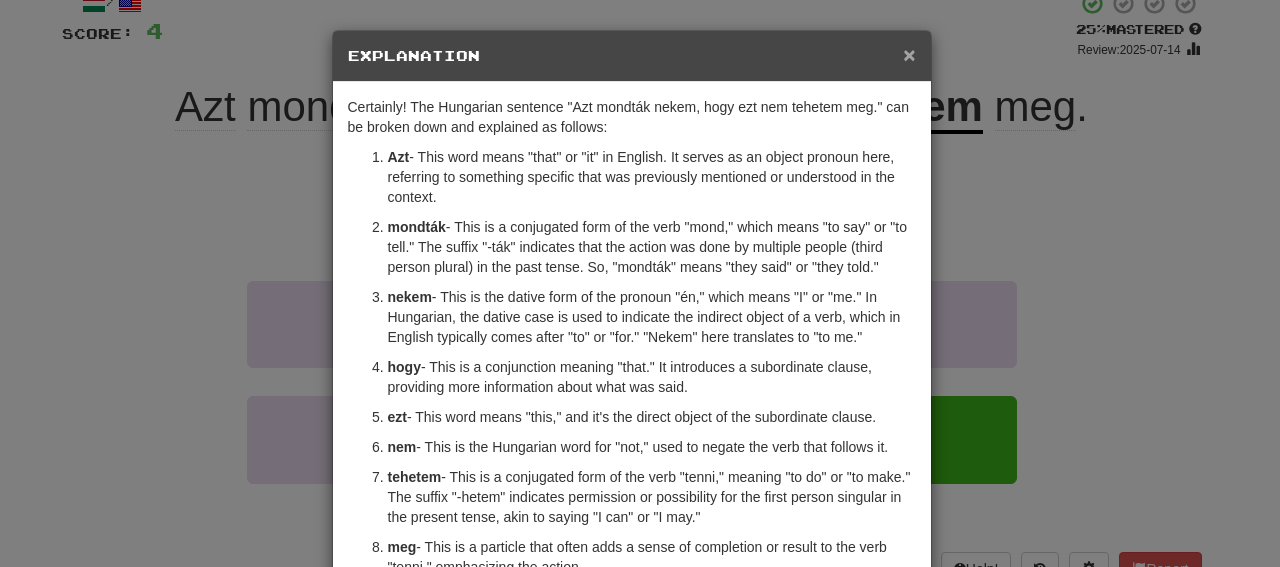 click on "×" at bounding box center [909, 54] 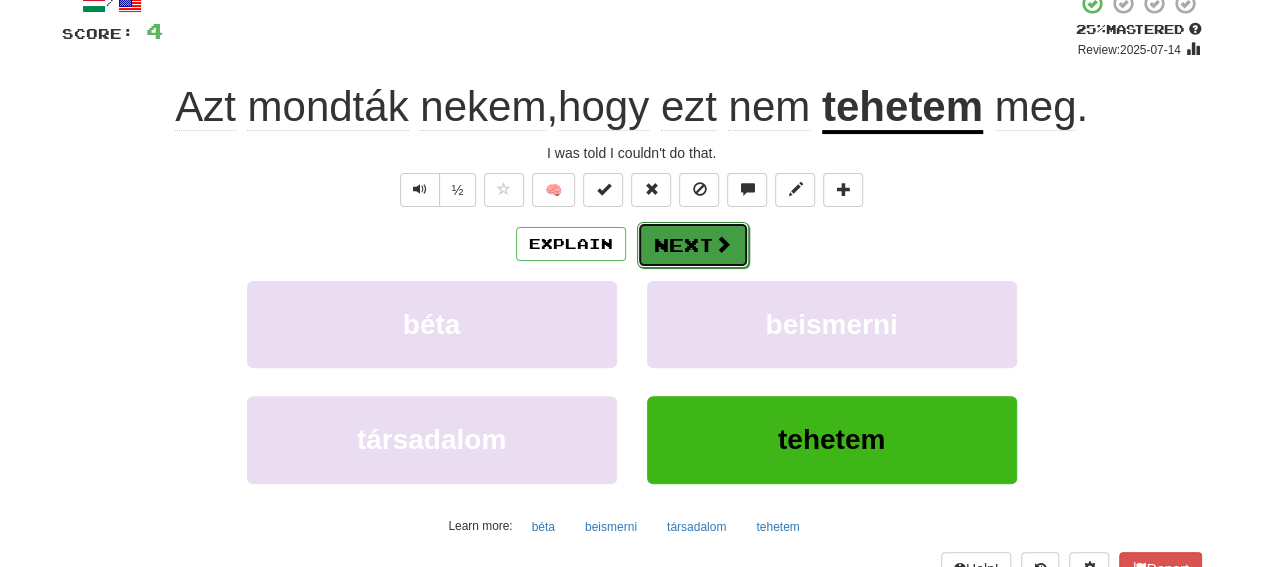 click on "Next" at bounding box center (693, 245) 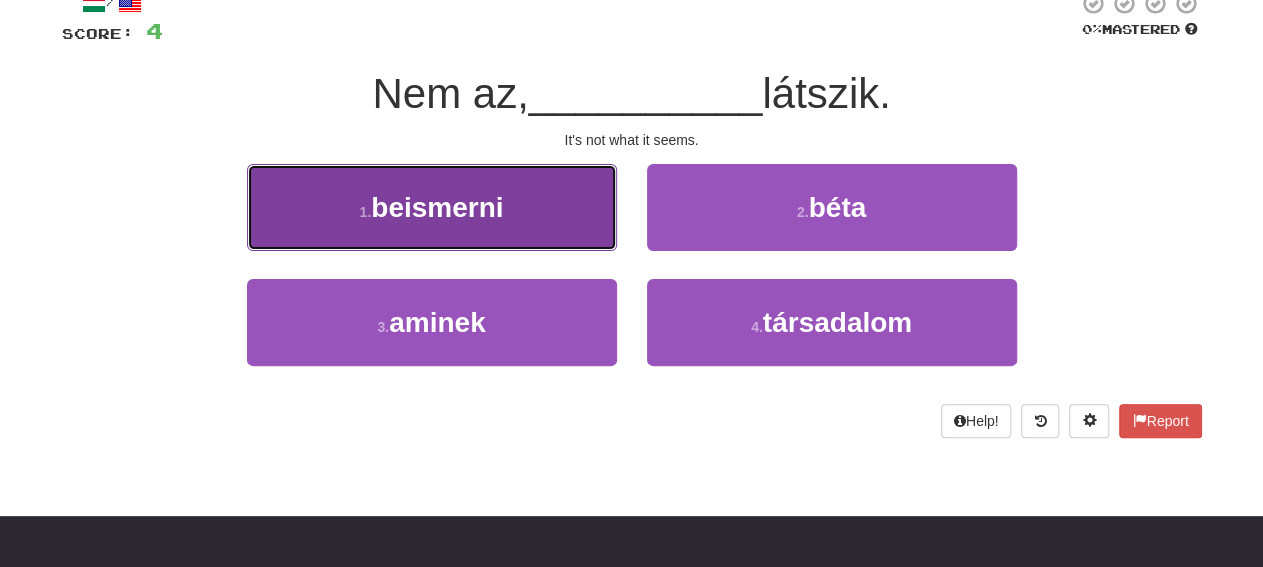 click on "1 .  beismerni" at bounding box center (432, 207) 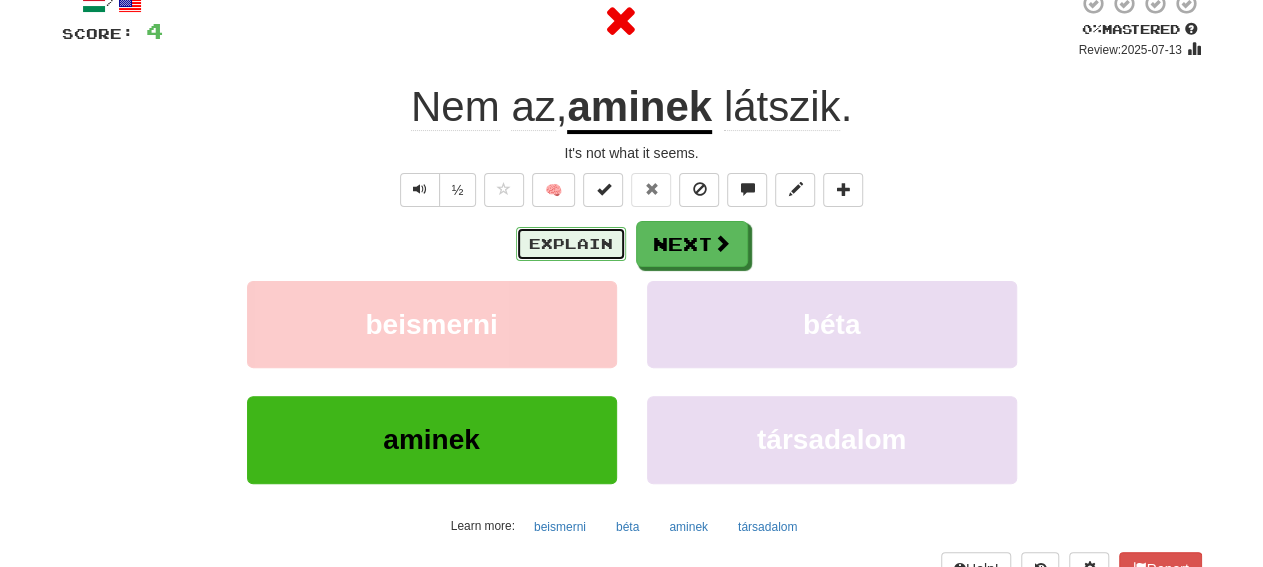 click on "Explain" at bounding box center (571, 244) 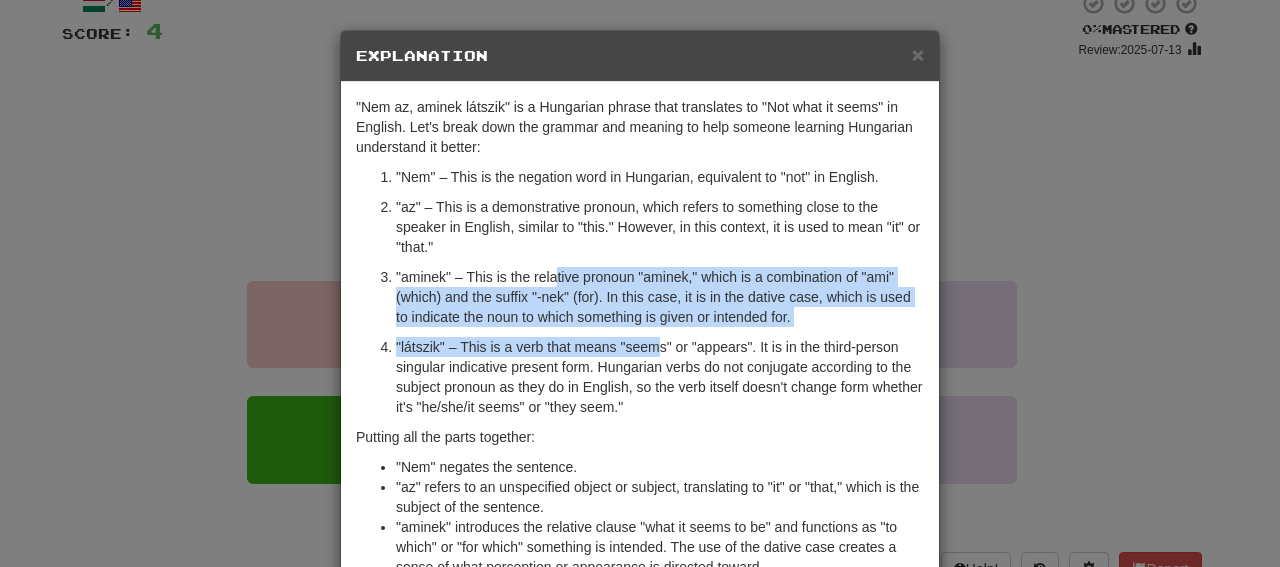 drag, startPoint x: 550, startPoint y: 269, endPoint x: 648, endPoint y: 351, distance: 127.78106 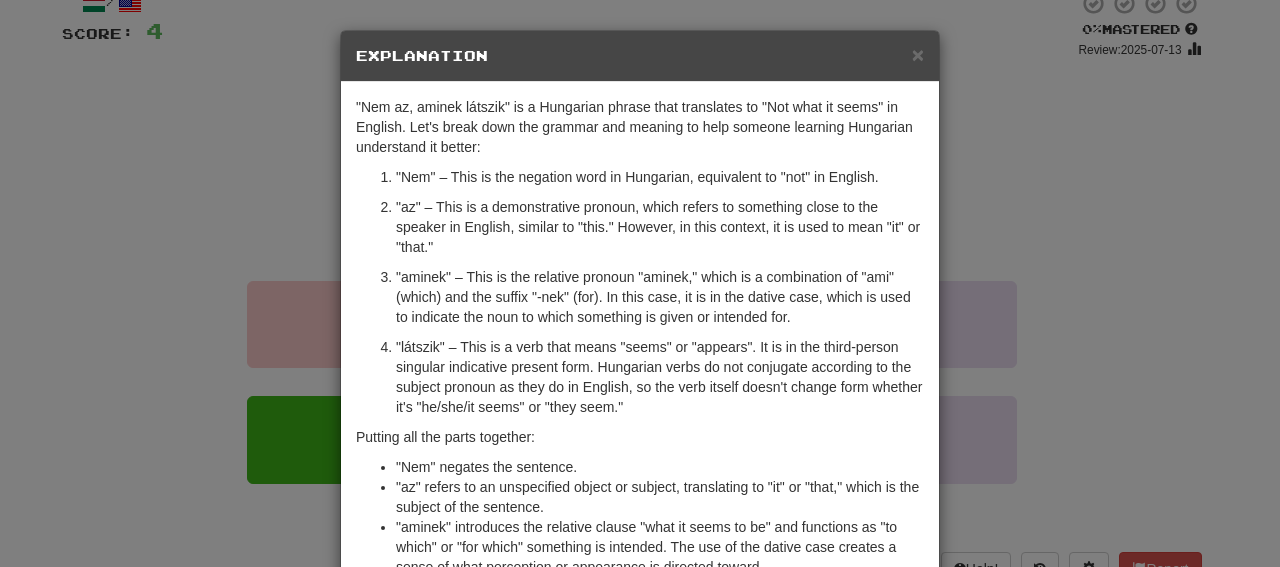 click on ""Nem az, aminek látszik" is a Hungarian phrase that translates to "Not what it seems" in English. Let's break down the grammar and meaning to help someone learning Hungarian understand it better:
"Nem" – This is the negation word in Hungarian, equivalent to "not" in English.
"az" – This is a demonstrative pronoun, which refers to something close to the speaker in English, similar to "this." However, in this context, it is used to mean "it" or "that."
"aminek" – This is the relative pronoun "aminek," which is a combination of "ami" (which) and the suffix "-nek" (for). In this case, it is in the dative case, which is used to indicate the noun to which something is given or intended for.
"látszik" – This is a verb that means "seems" or "appears". It is in the third-person singular indicative present form. Hungarian verbs do not conjugate according to the subject pronoun as they do in English, so the verb itself doesn't change form whether it's "he/she/it seems" or "they seem."" at bounding box center [640, 397] 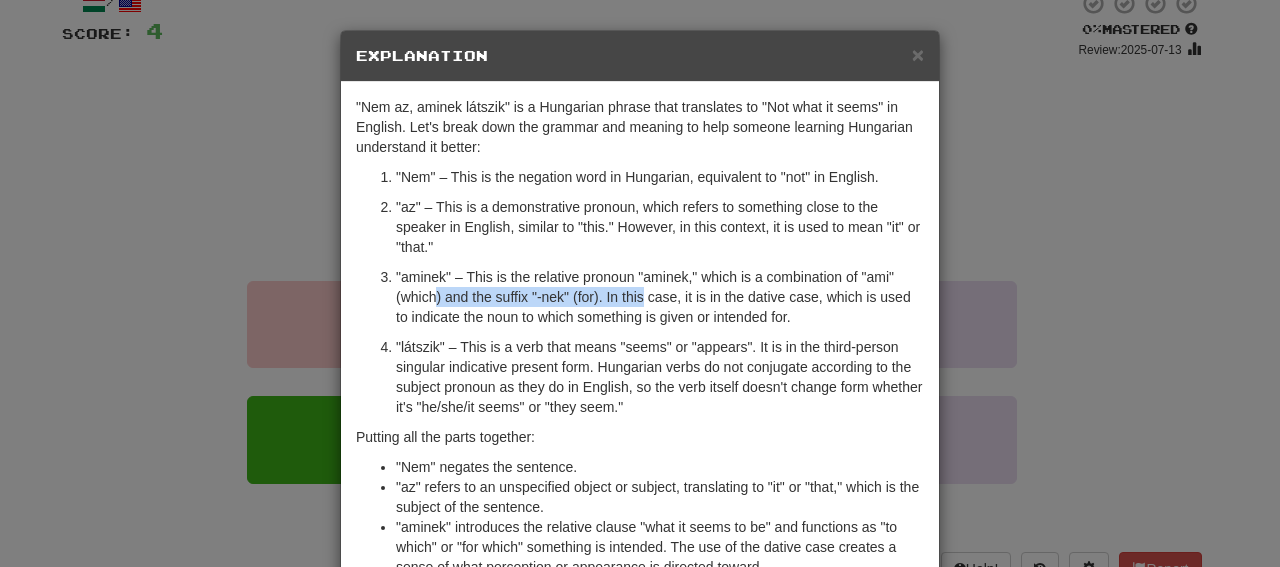 drag, startPoint x: 434, startPoint y: 299, endPoint x: 632, endPoint y: 299, distance: 198 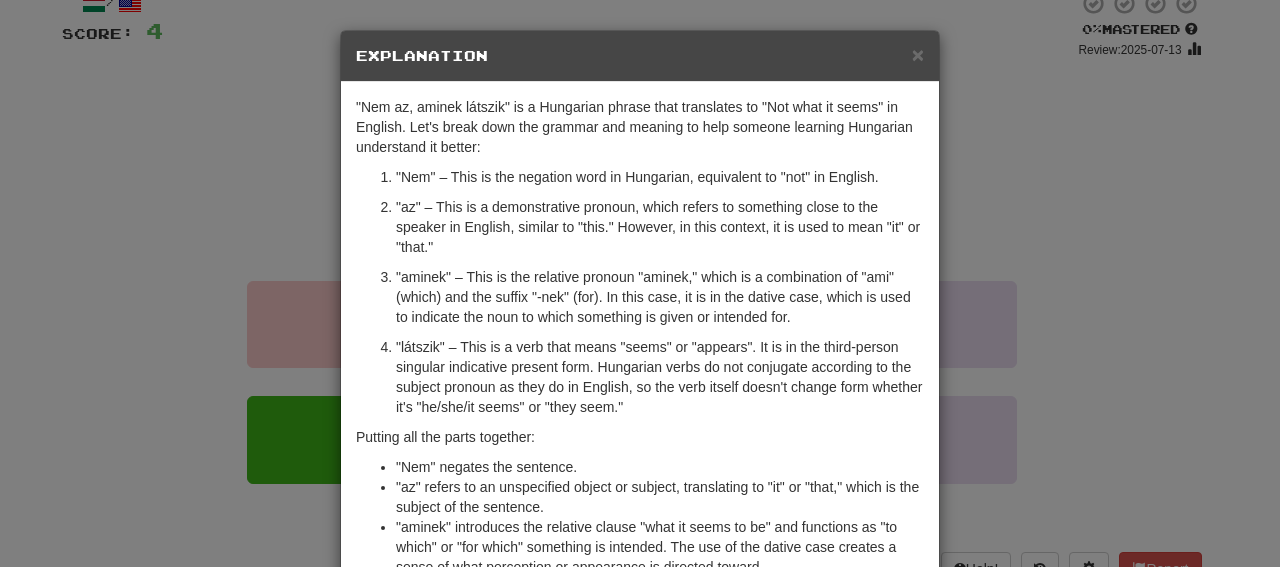 click on ""aminek" – This is the relative pronoun "aminek," which is a combination of "ami" (which) and the suffix "-nek" (for). In this case, it is in the dative case, which is used to indicate the noun to which something is given or intended for." at bounding box center [660, 297] 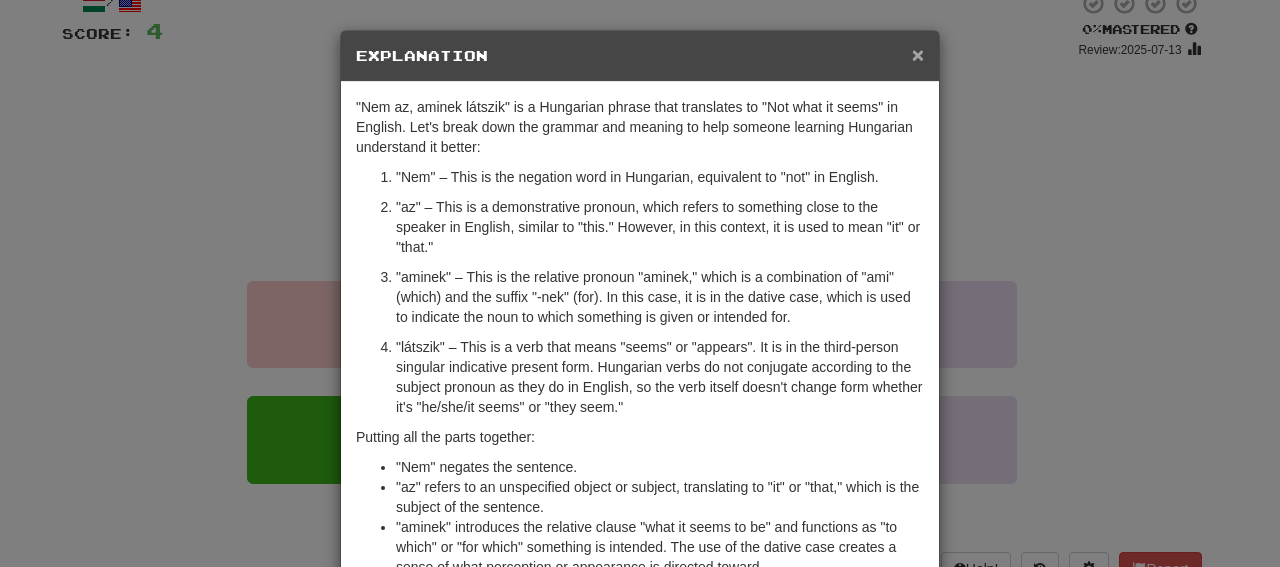 click on "×" at bounding box center (918, 54) 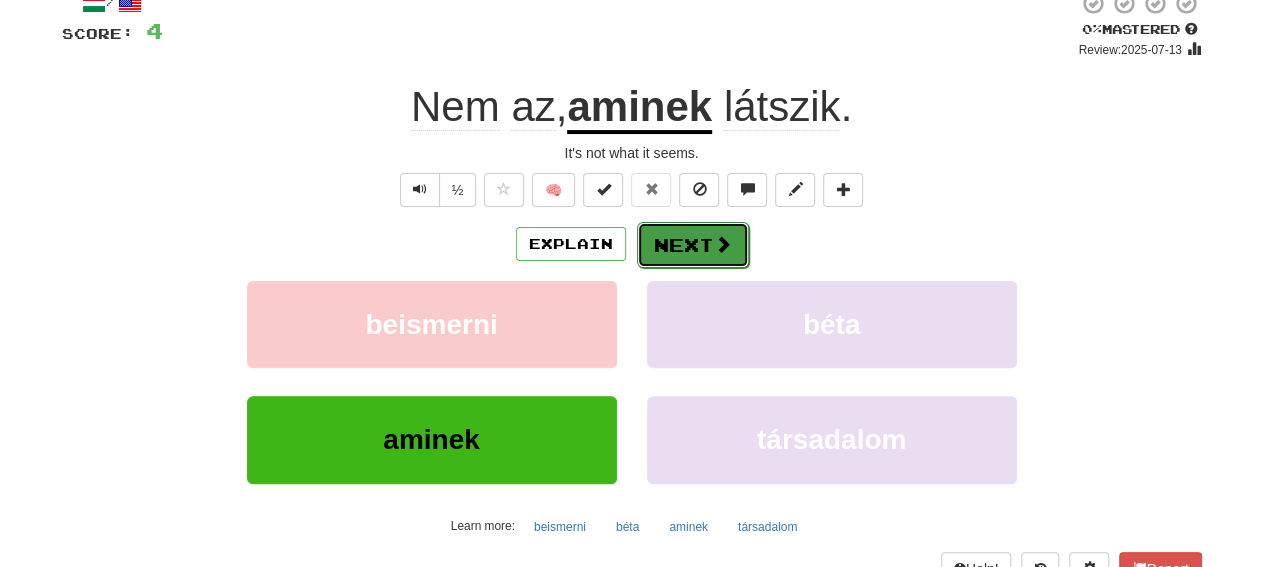 click on "Next" at bounding box center [693, 245] 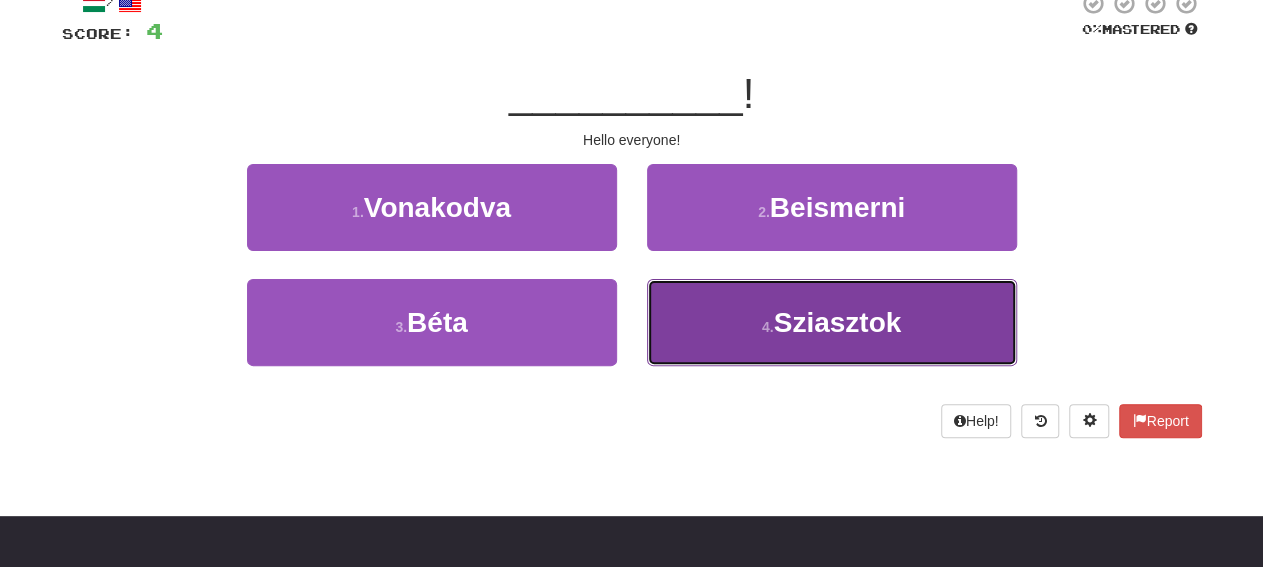 click on "4 .  Sziasztok" at bounding box center (832, 322) 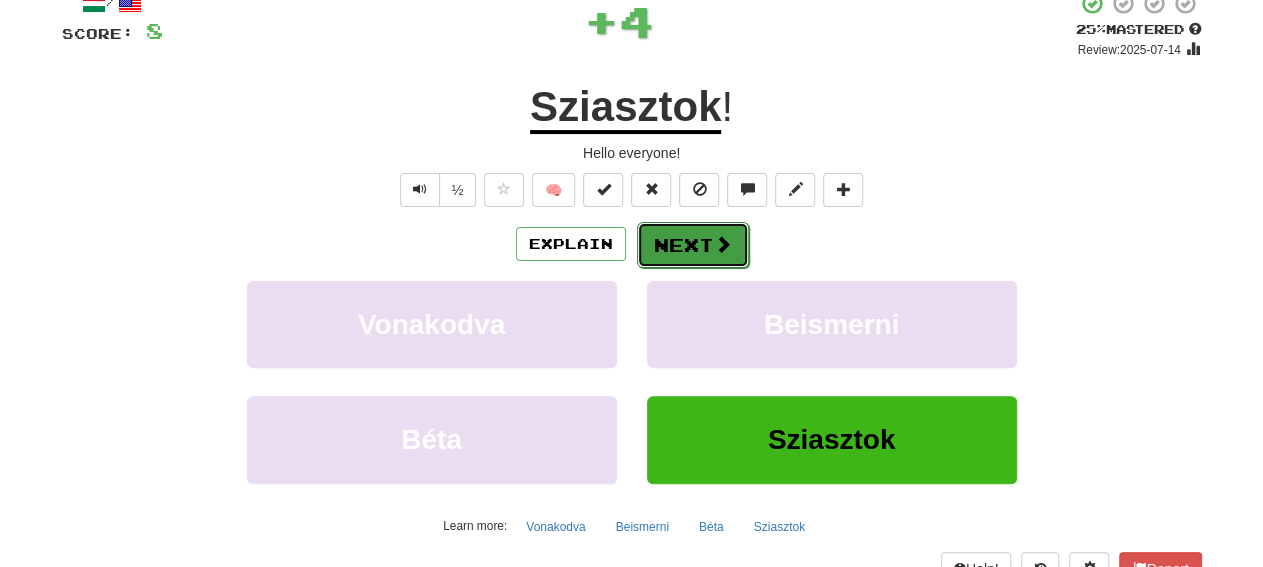 click on "Next" at bounding box center (693, 245) 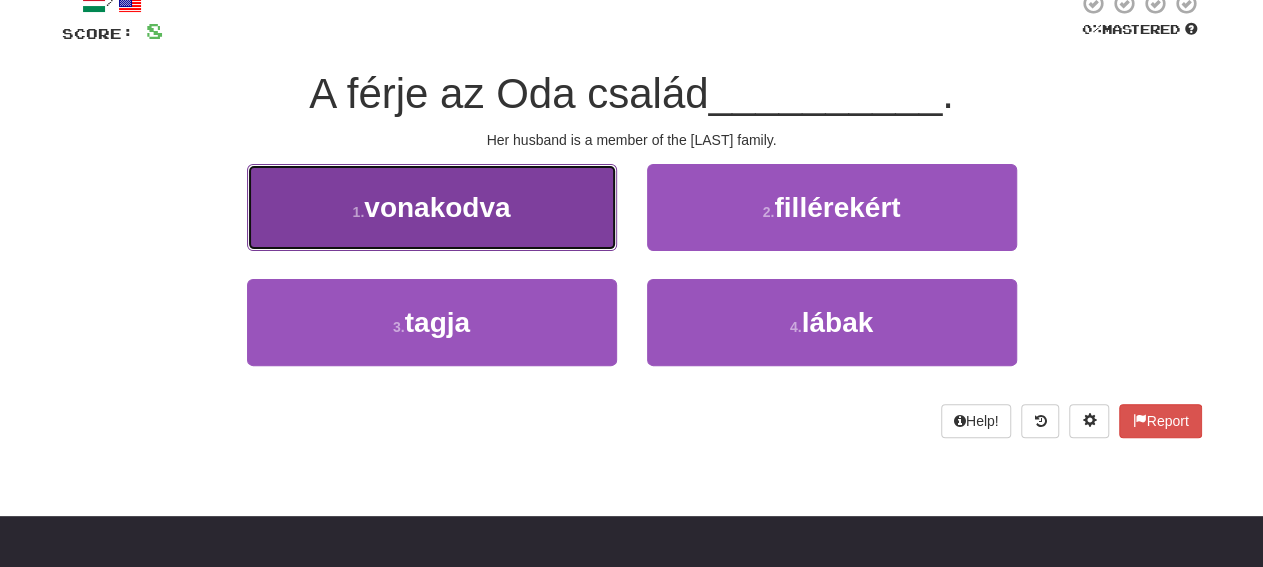 click on "vonakodva" at bounding box center [437, 207] 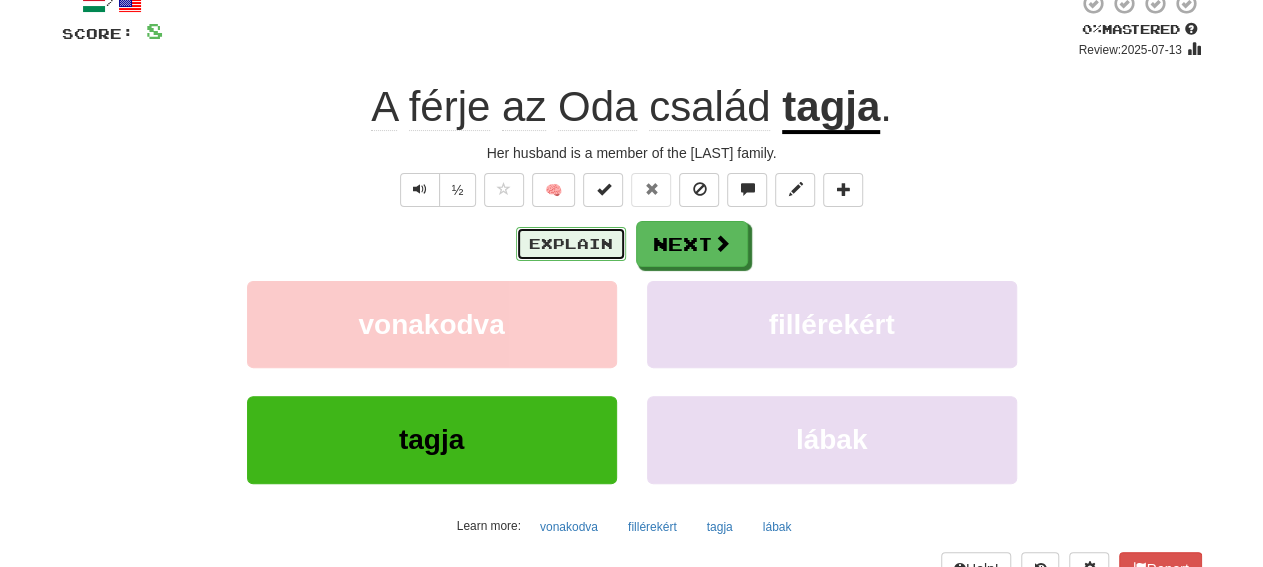 click on "Explain" at bounding box center [571, 244] 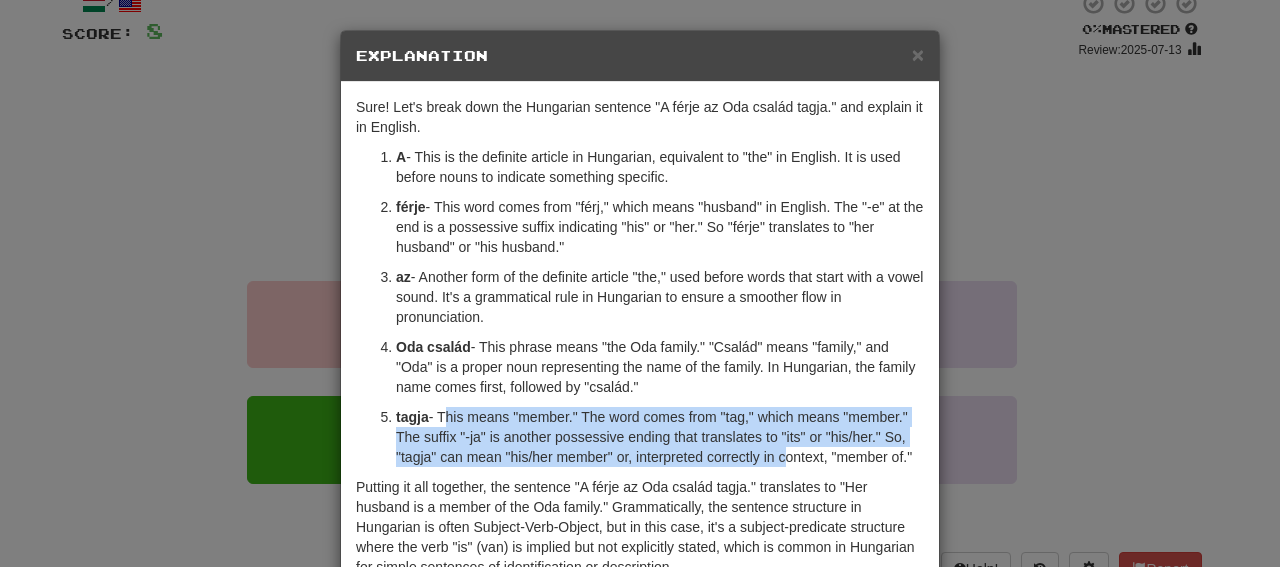 drag, startPoint x: 434, startPoint y: 418, endPoint x: 769, endPoint y: 466, distance: 338.42133 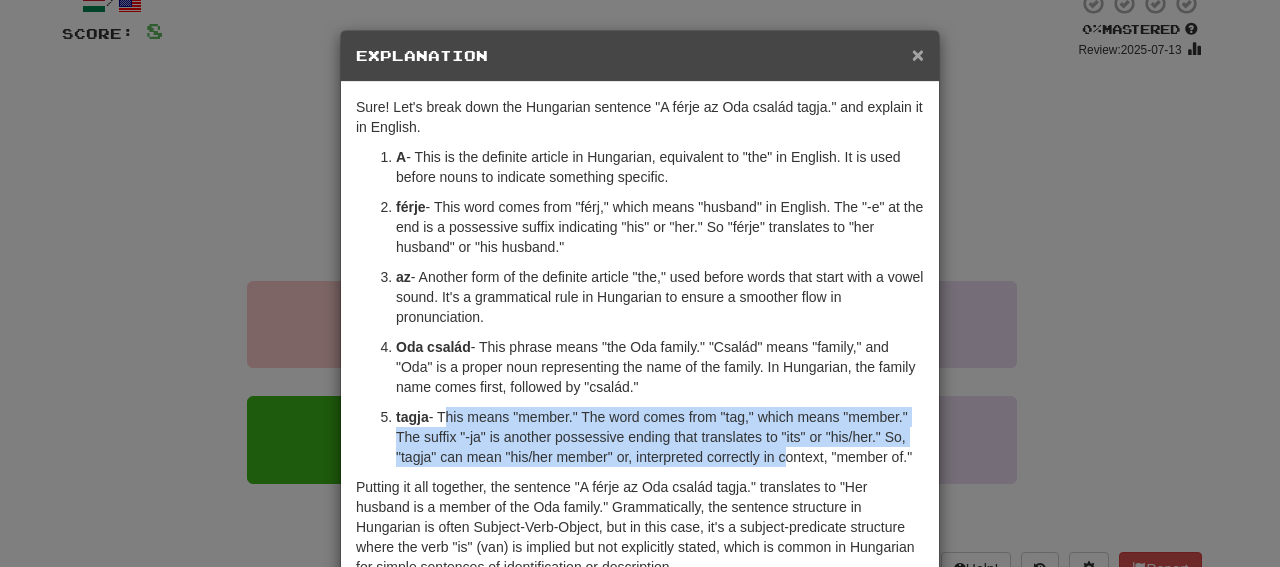 click on "×" at bounding box center [918, 54] 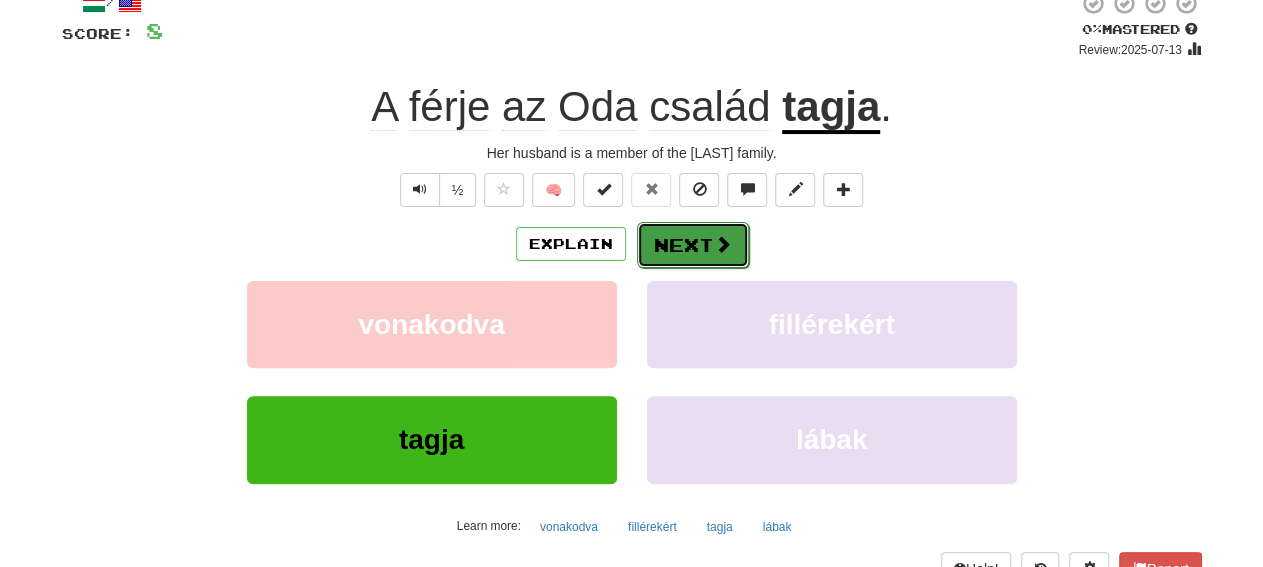 click at bounding box center (723, 244) 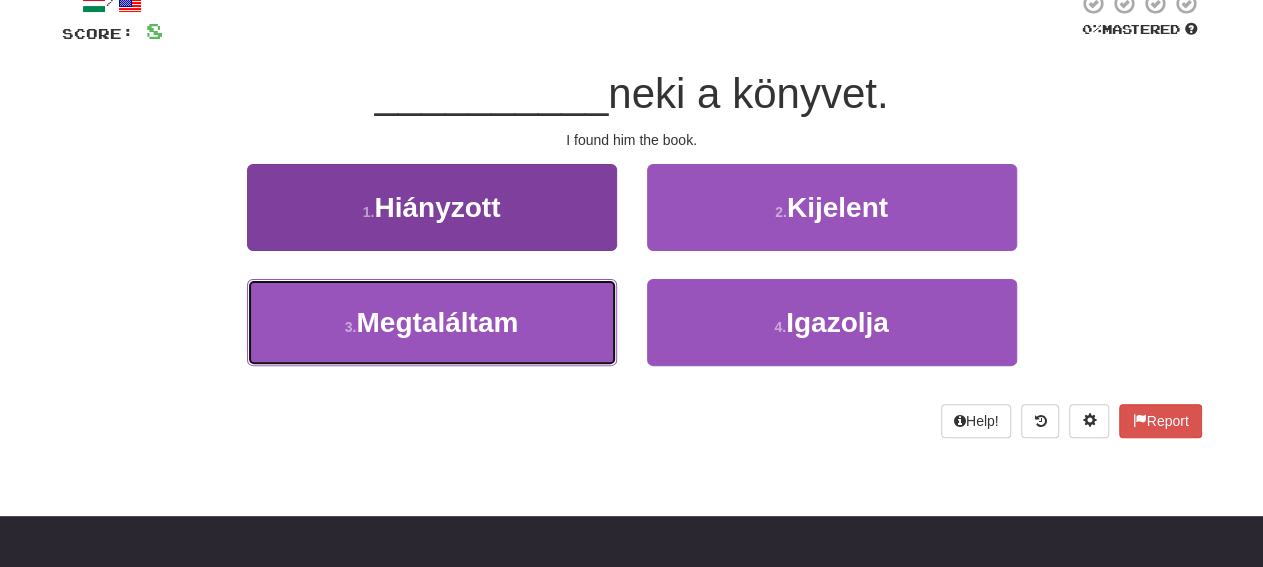 click on "3 .  Megtaláltam" at bounding box center [432, 322] 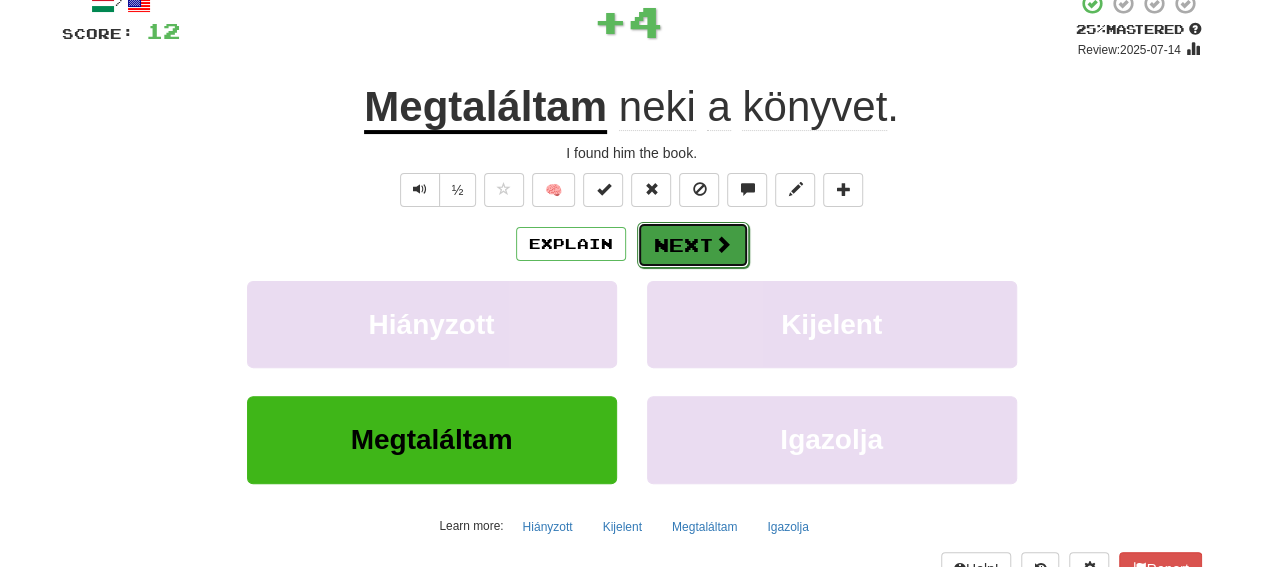 click on "Next" at bounding box center (693, 245) 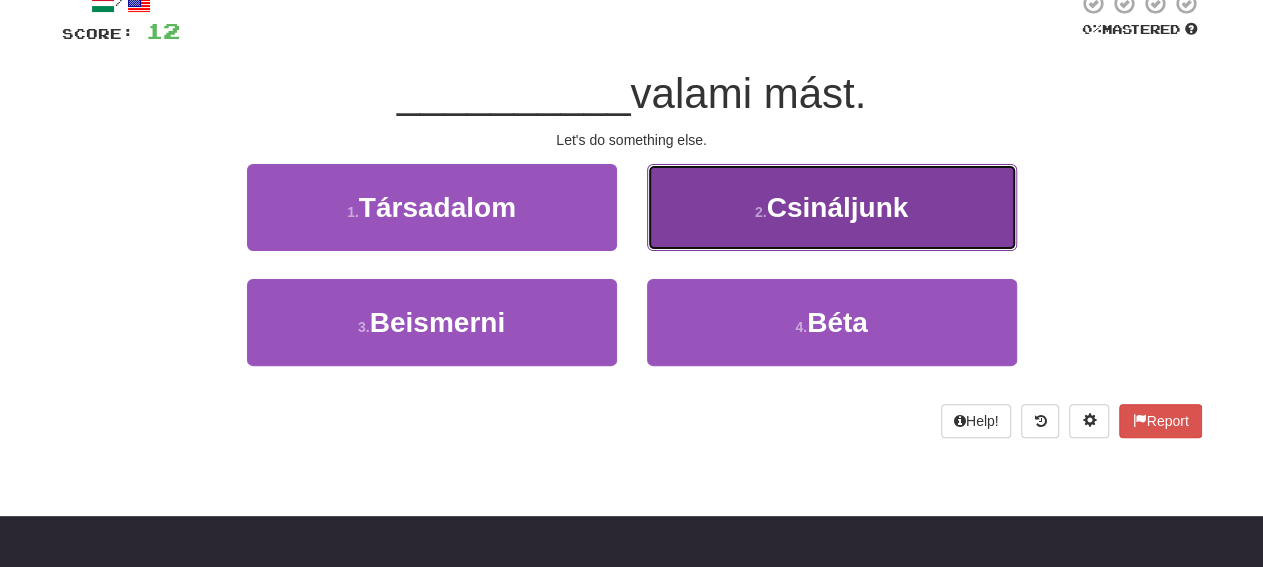 click on "2 .  Csináljunk" at bounding box center (832, 207) 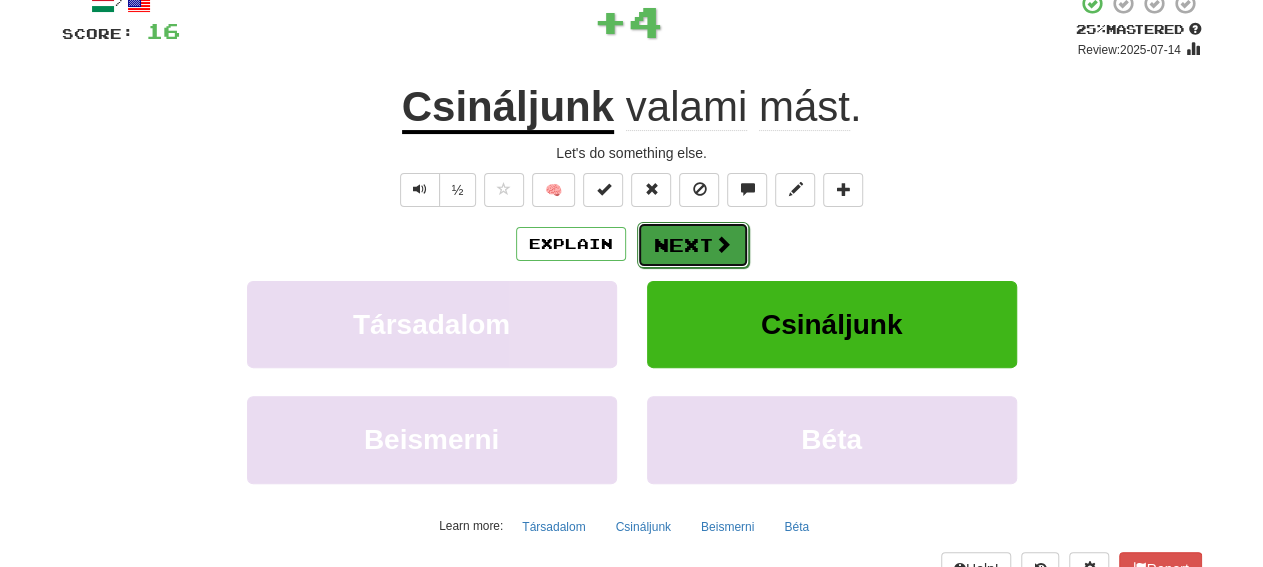 click on "Next" at bounding box center [693, 245] 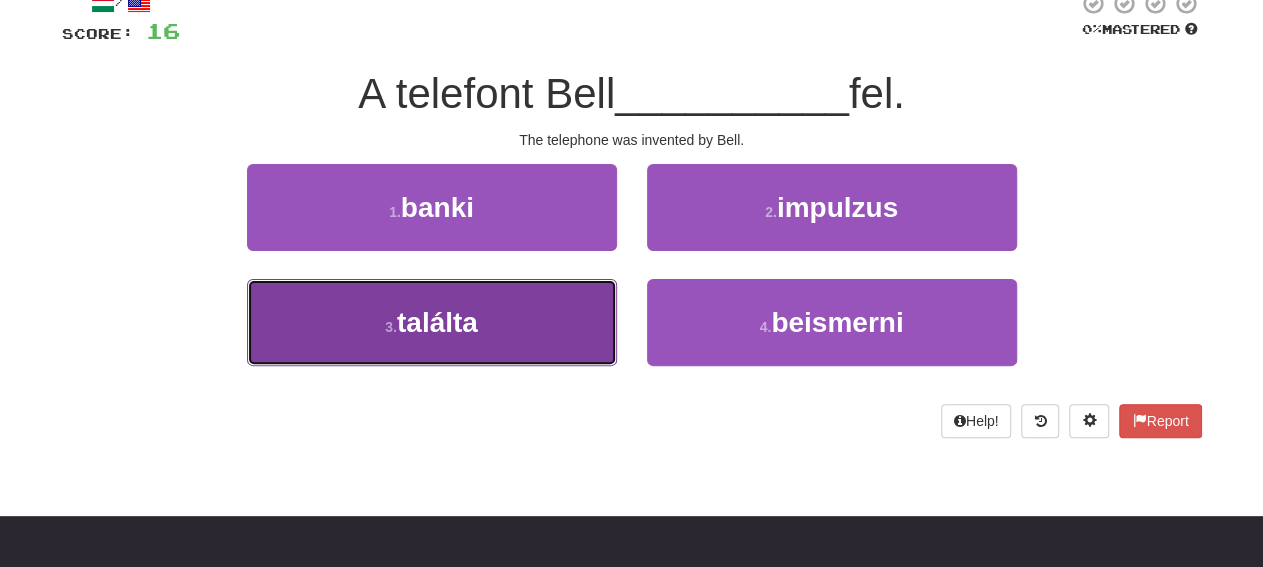 click on "3 .  találta" at bounding box center [432, 322] 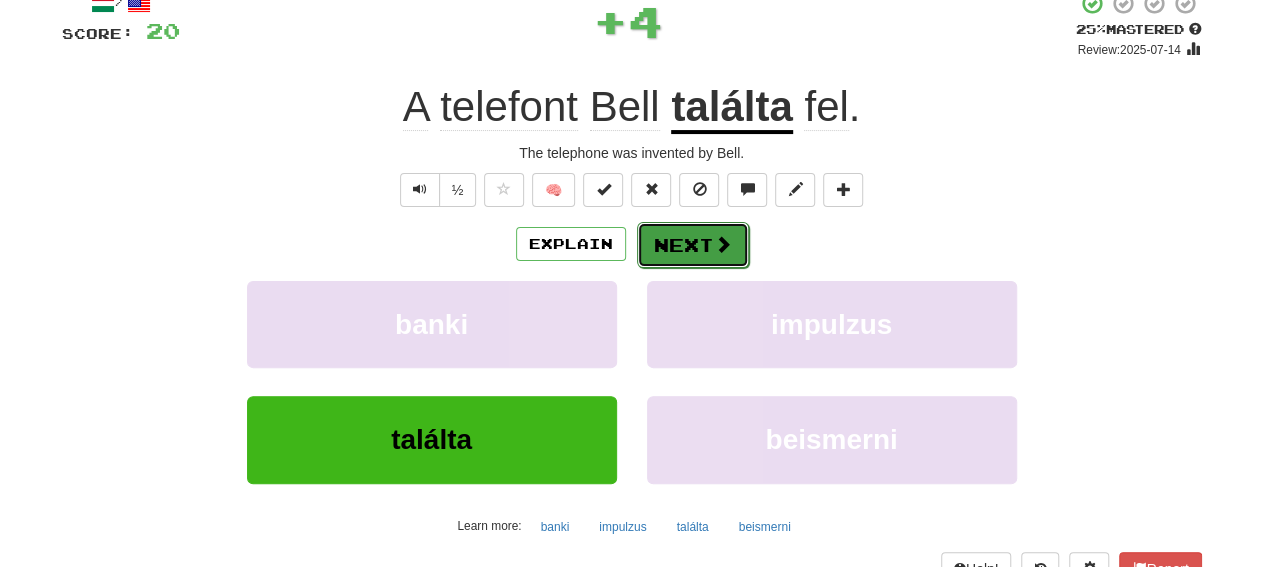 click on "Next" at bounding box center [693, 245] 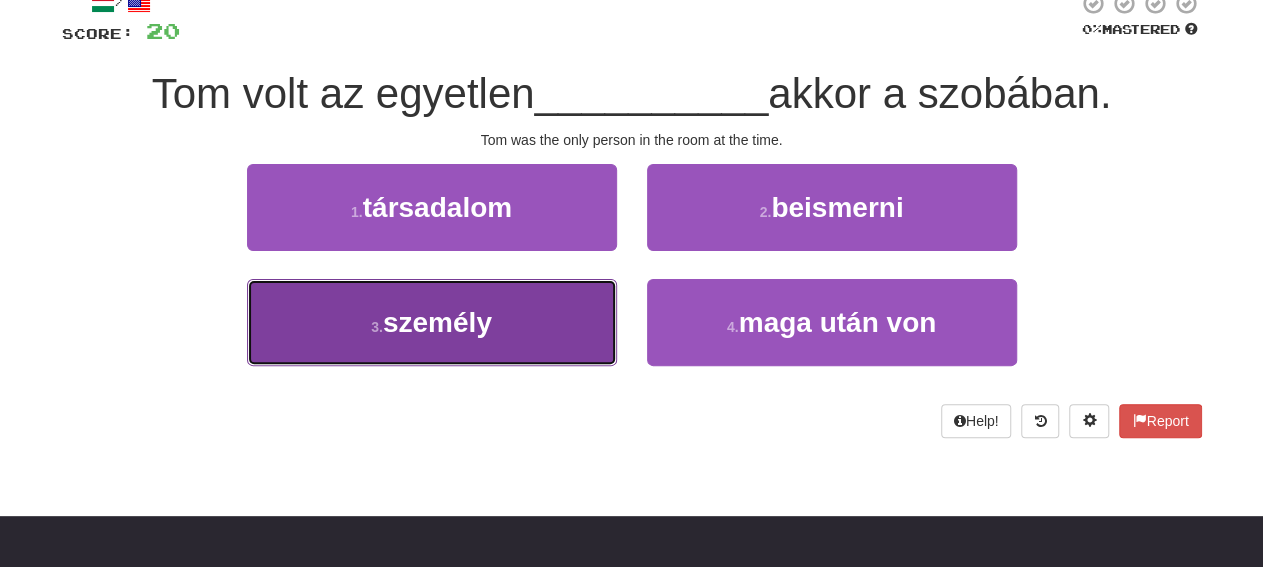 click on "3 .  személy" at bounding box center [432, 322] 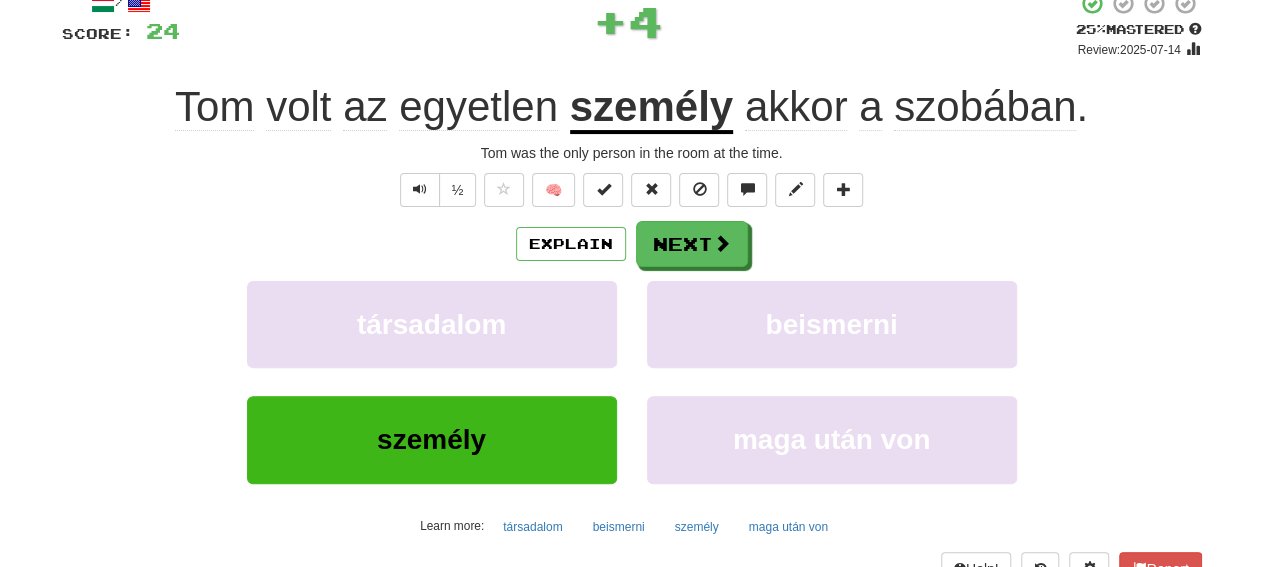 click on "Explain Next" at bounding box center [632, 244] 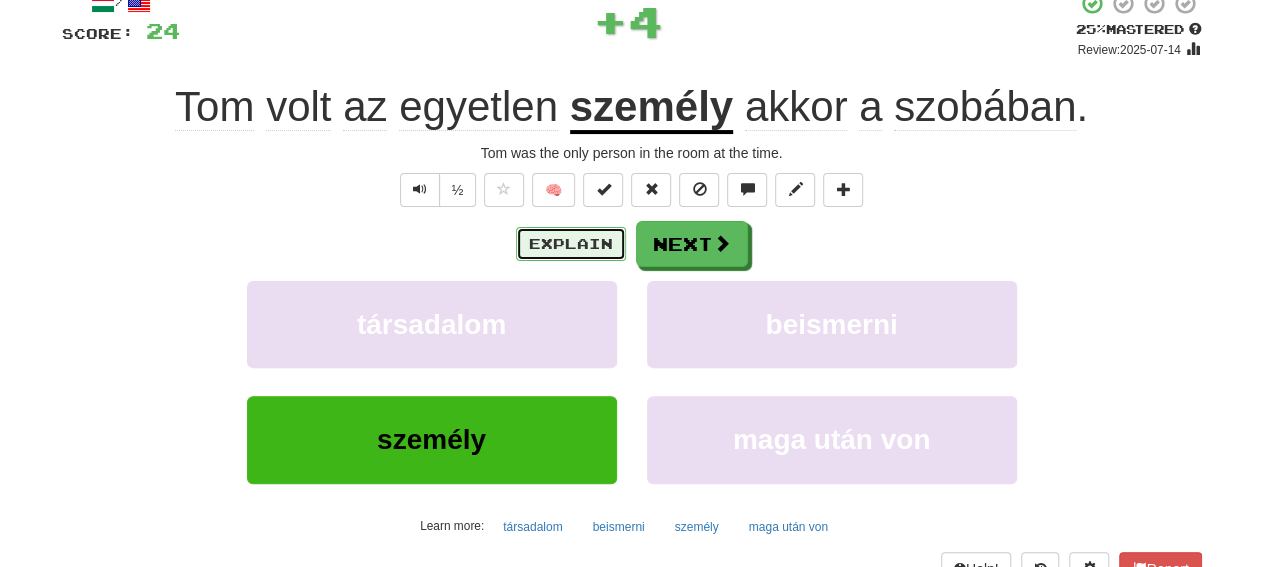 drag, startPoint x: 551, startPoint y: 250, endPoint x: 542, endPoint y: 275, distance: 26.57066 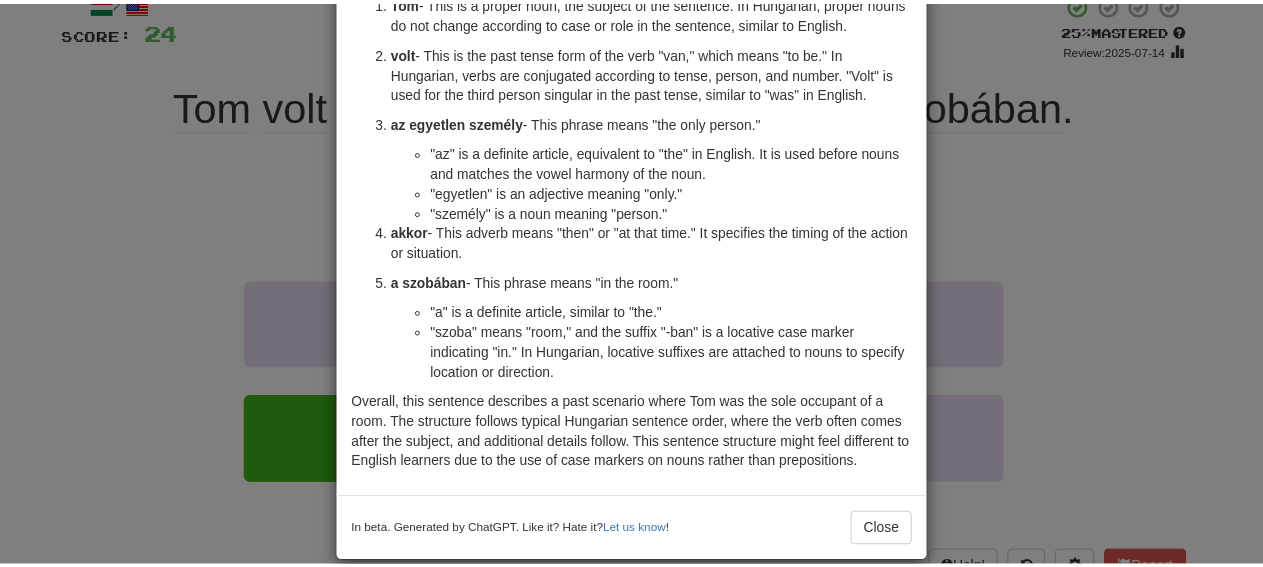 scroll, scrollTop: 0, scrollLeft: 0, axis: both 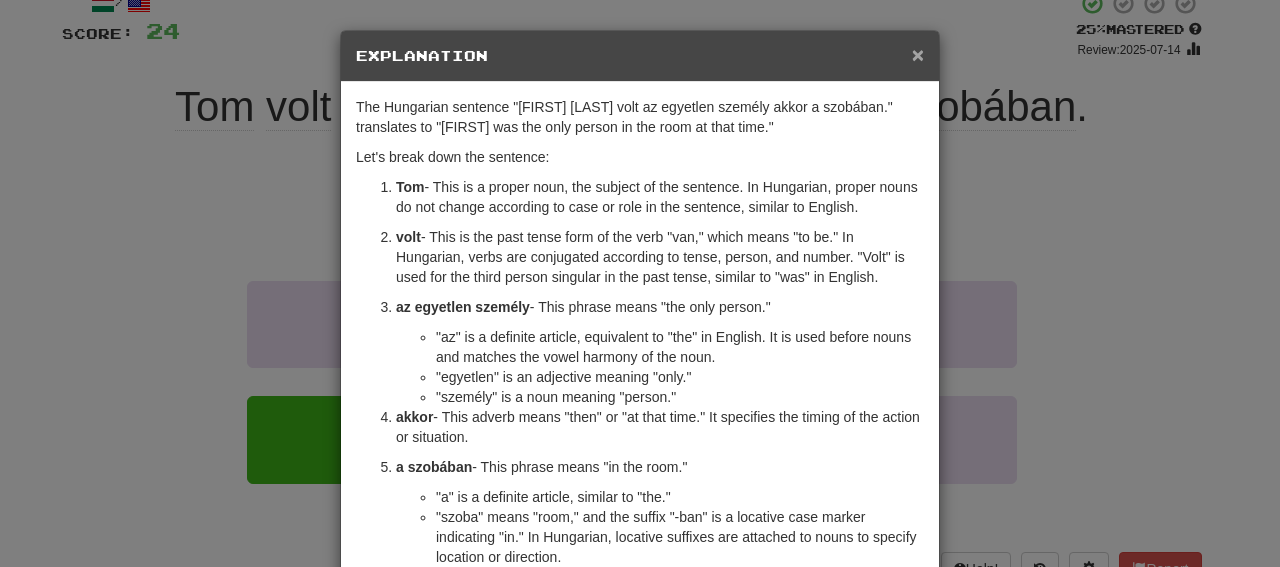 click on "×" at bounding box center [918, 54] 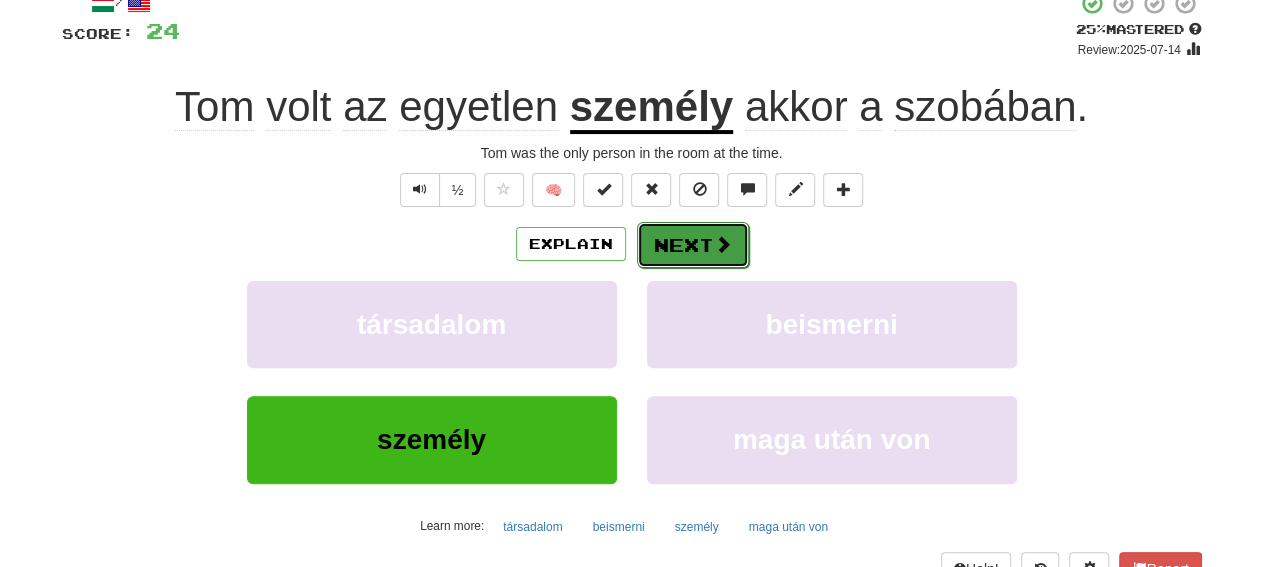 click on "Next" at bounding box center [693, 245] 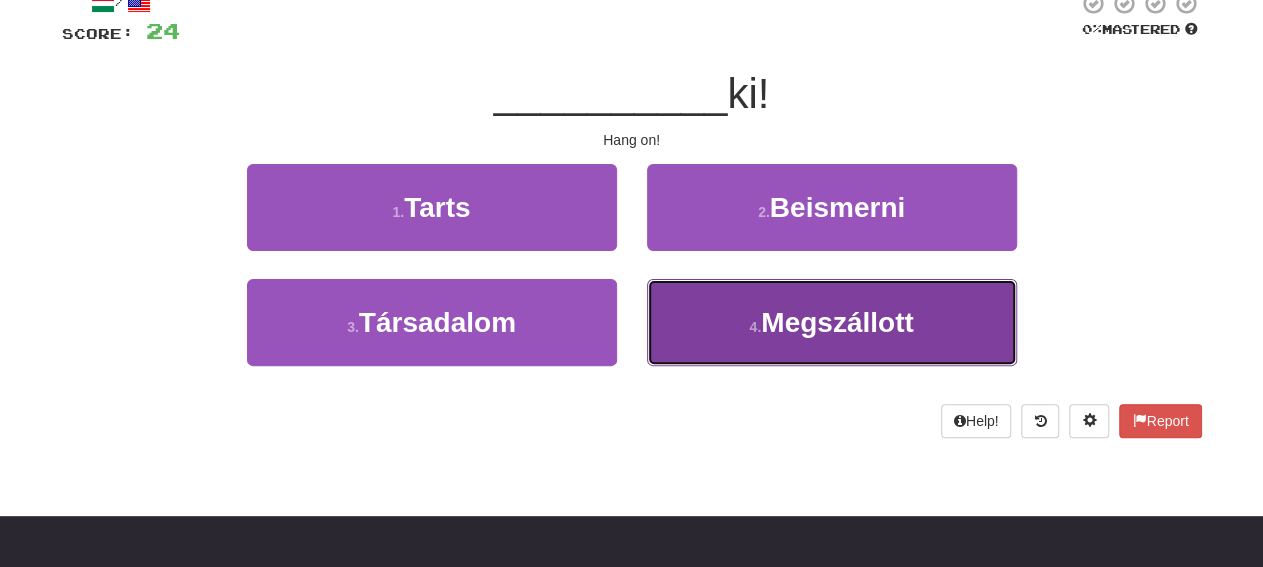 click on "4 .  Megszállott" at bounding box center (832, 322) 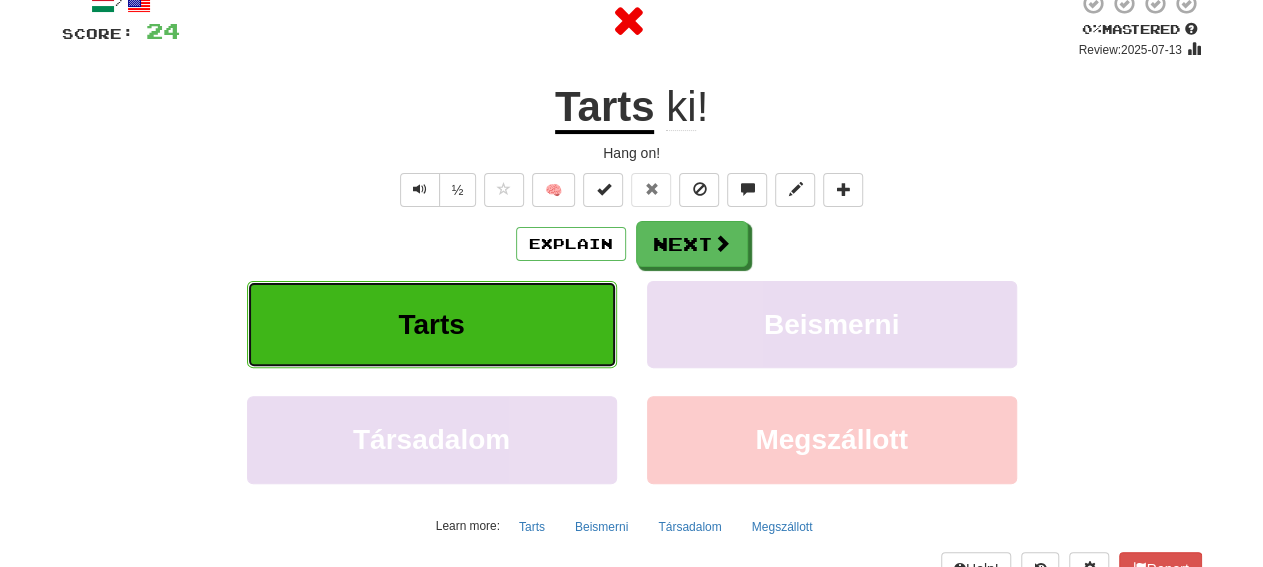 click on "Tarts" at bounding box center (432, 324) 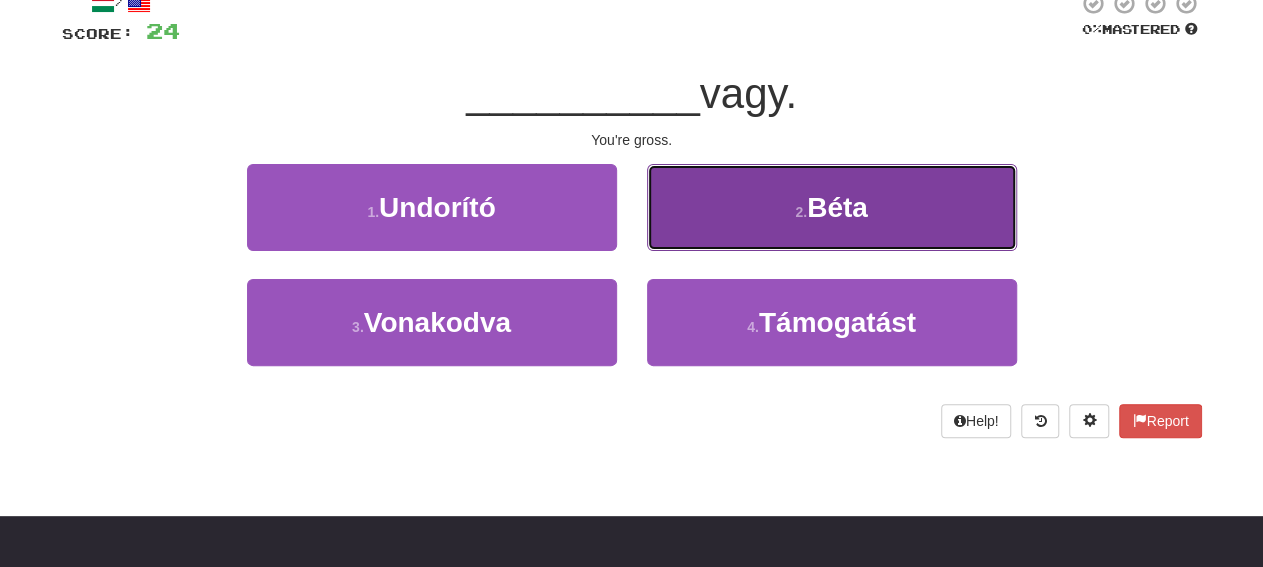 click on "2 .  Béta" at bounding box center [832, 207] 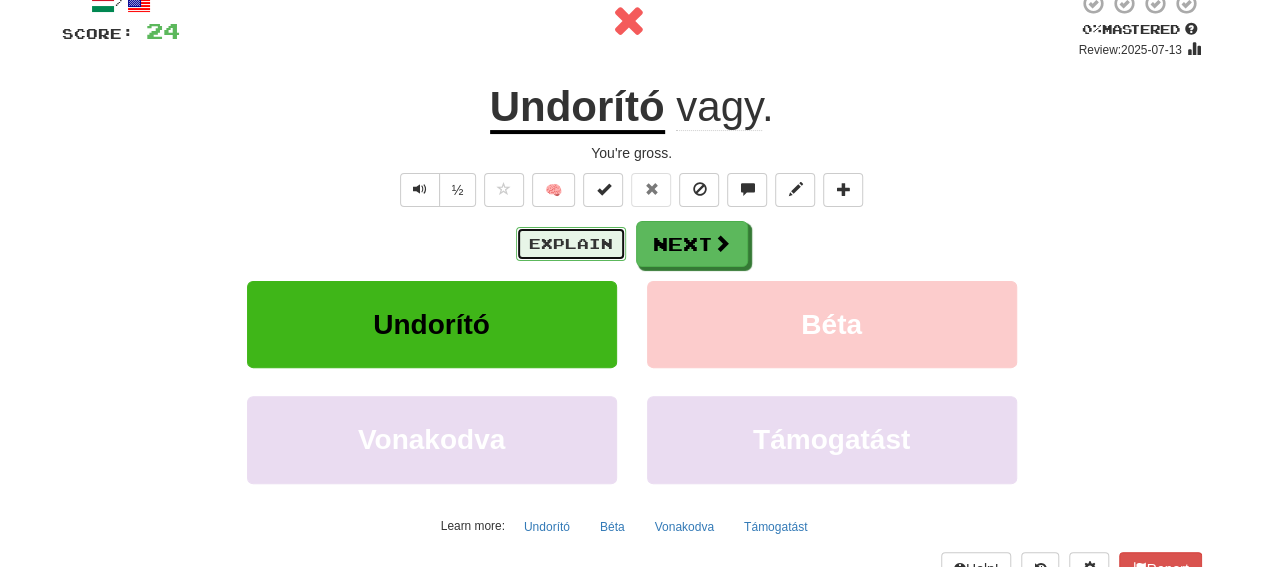 click on "Explain" at bounding box center [571, 244] 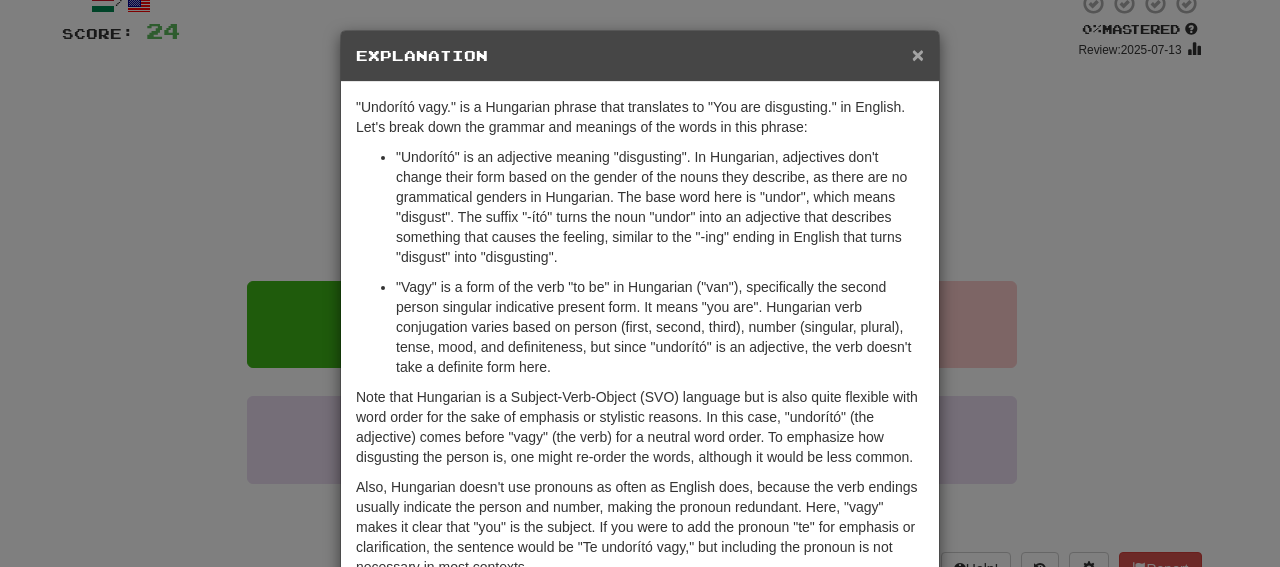 click on "×" at bounding box center (918, 54) 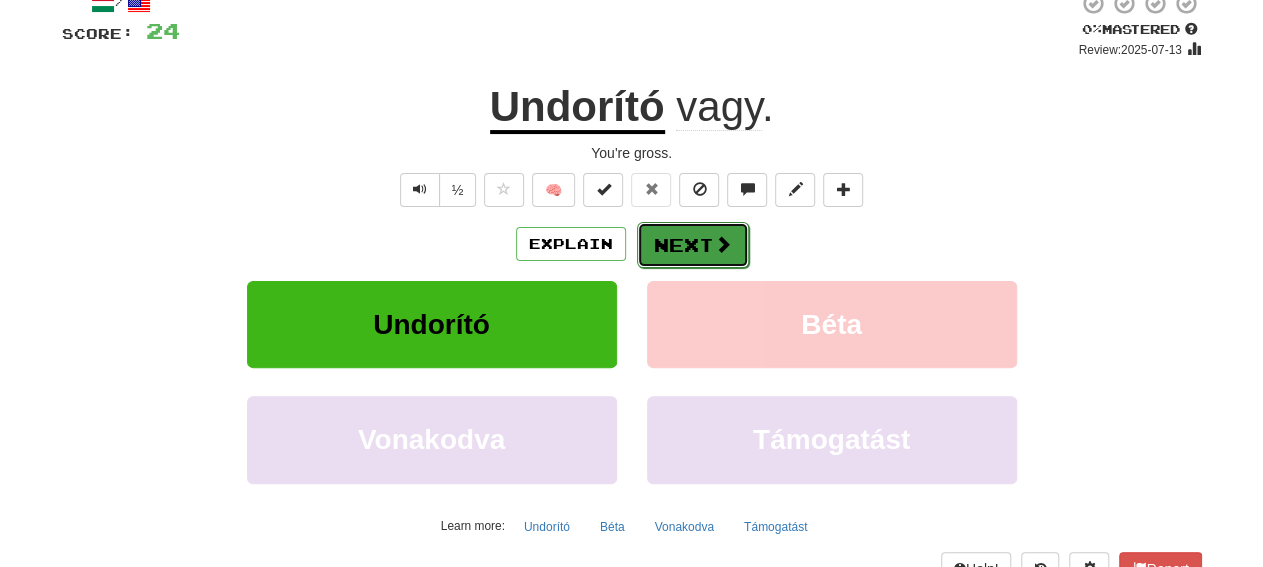 click on "Next" at bounding box center [693, 245] 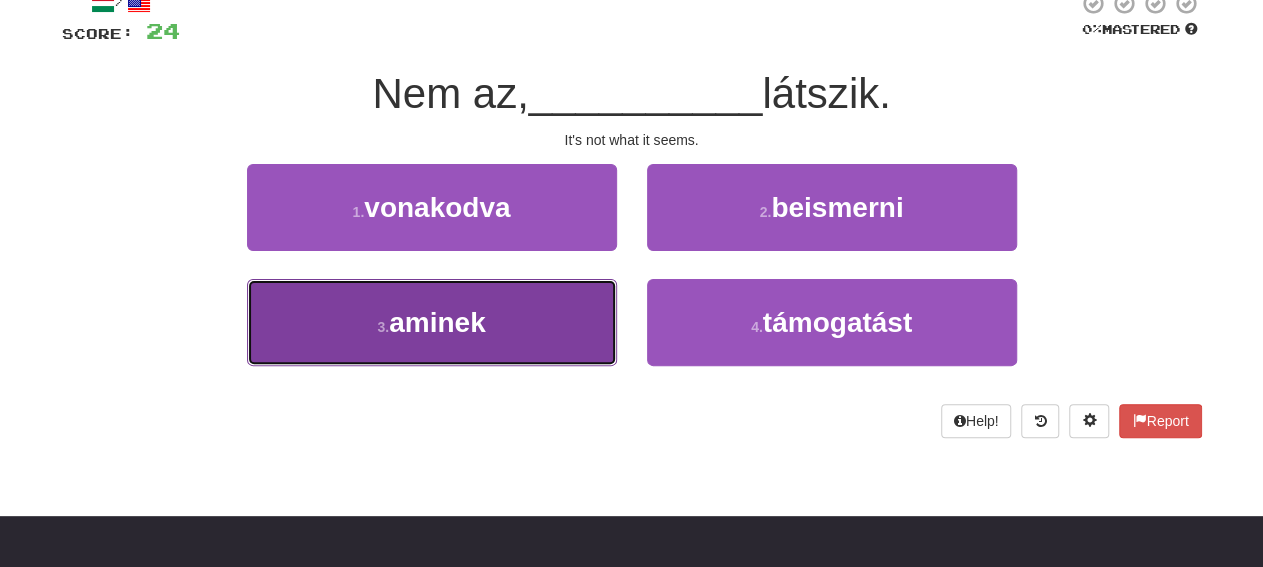 click on "3 .  aminek" at bounding box center [432, 322] 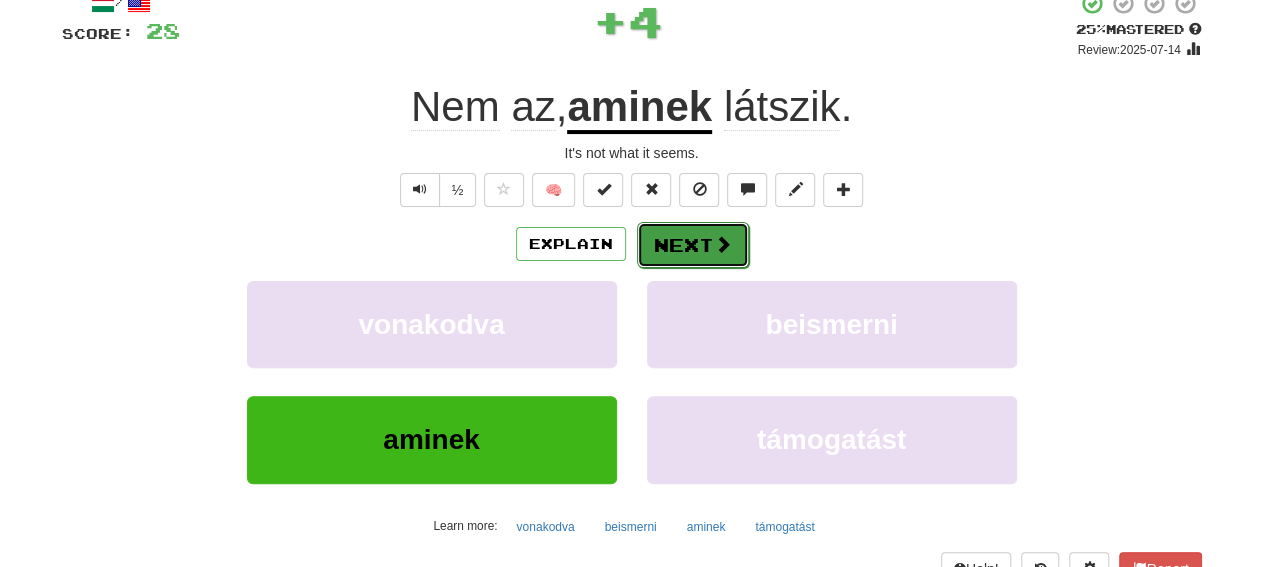 click at bounding box center (723, 244) 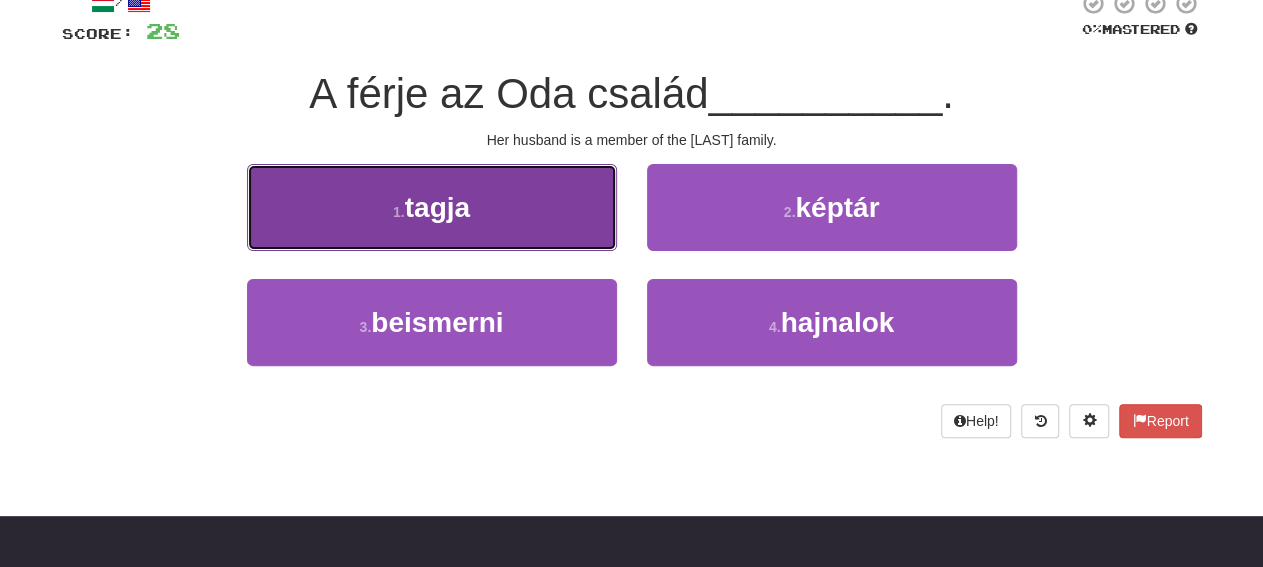 click on "1 .  tagja" at bounding box center [432, 207] 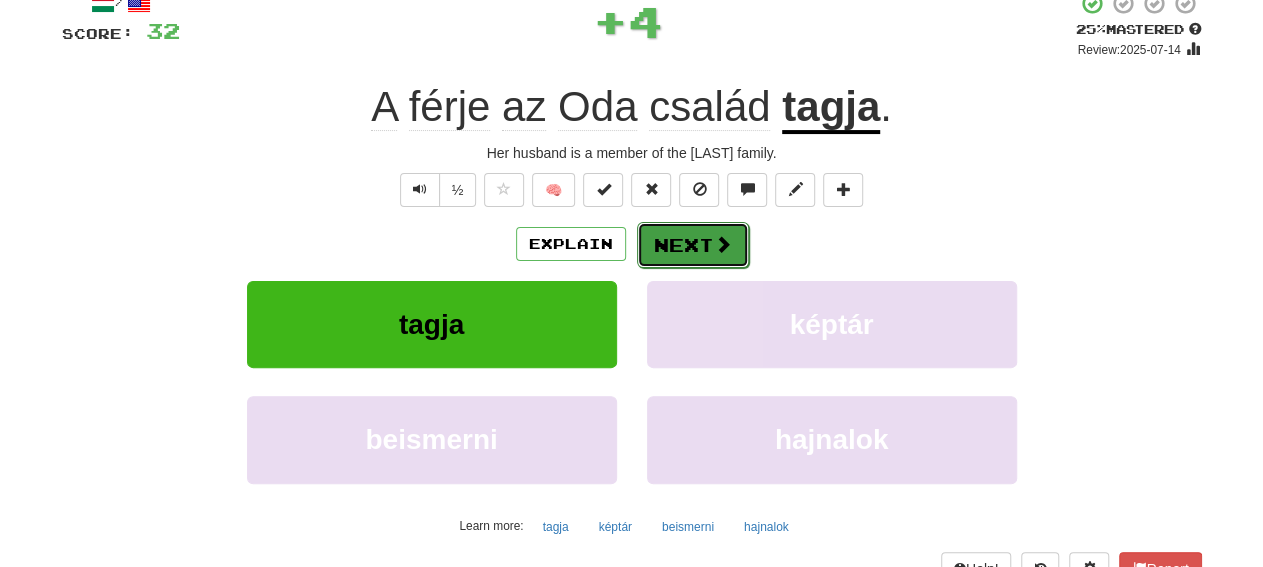 click at bounding box center (723, 244) 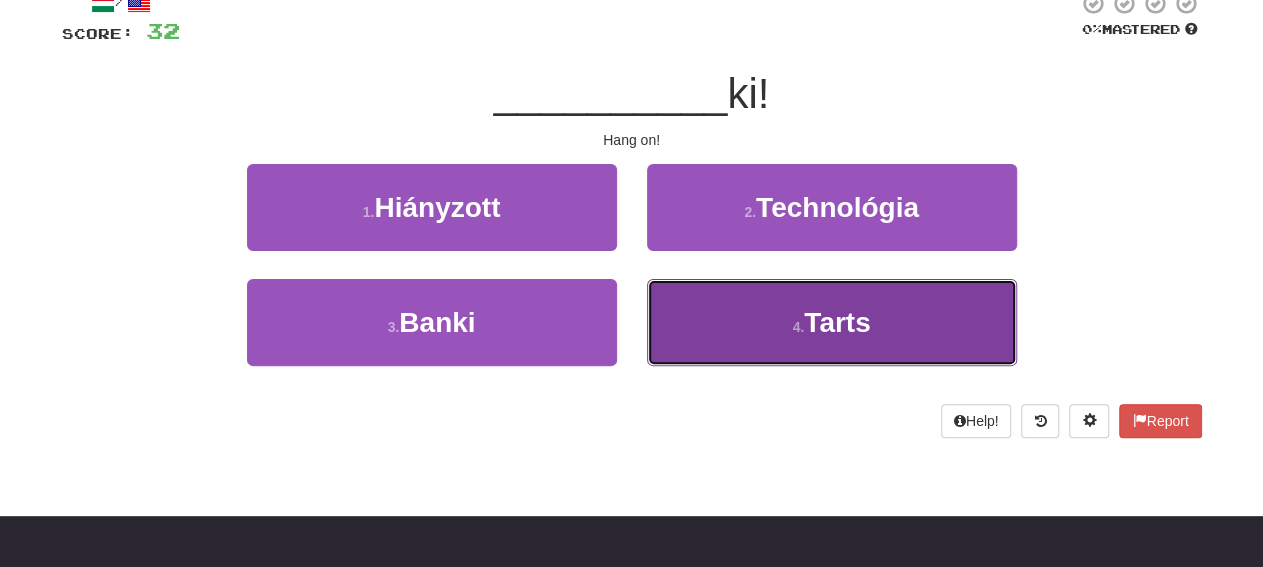 click on "4 .  Tarts" at bounding box center (832, 322) 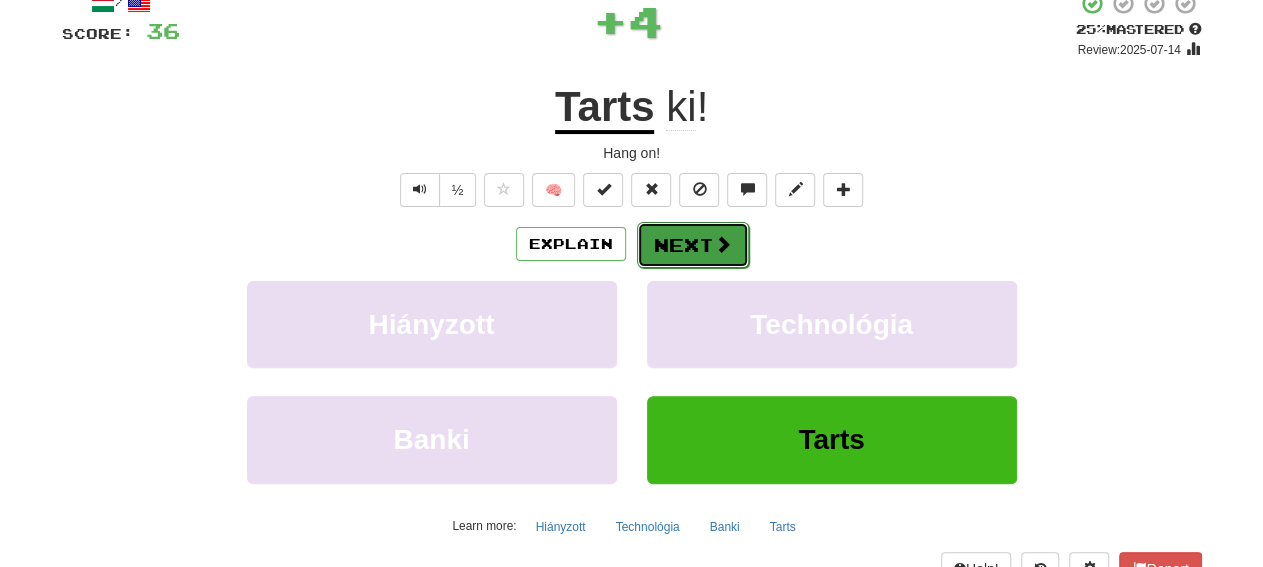 click on "Next" at bounding box center (693, 245) 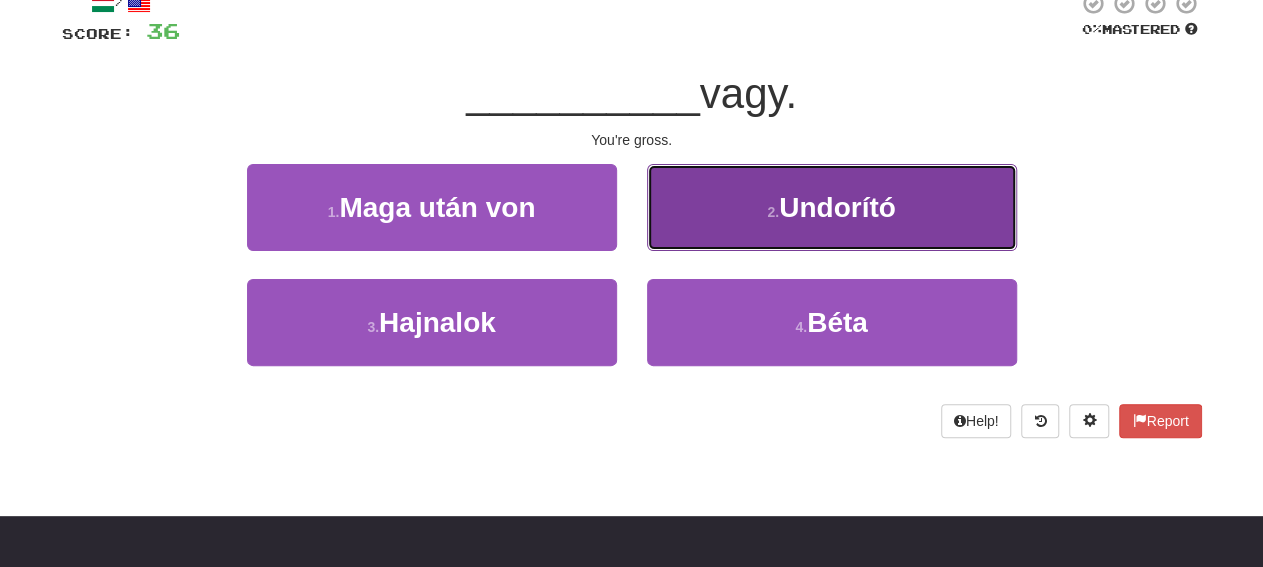 click on "2 .  Undorító" at bounding box center (832, 207) 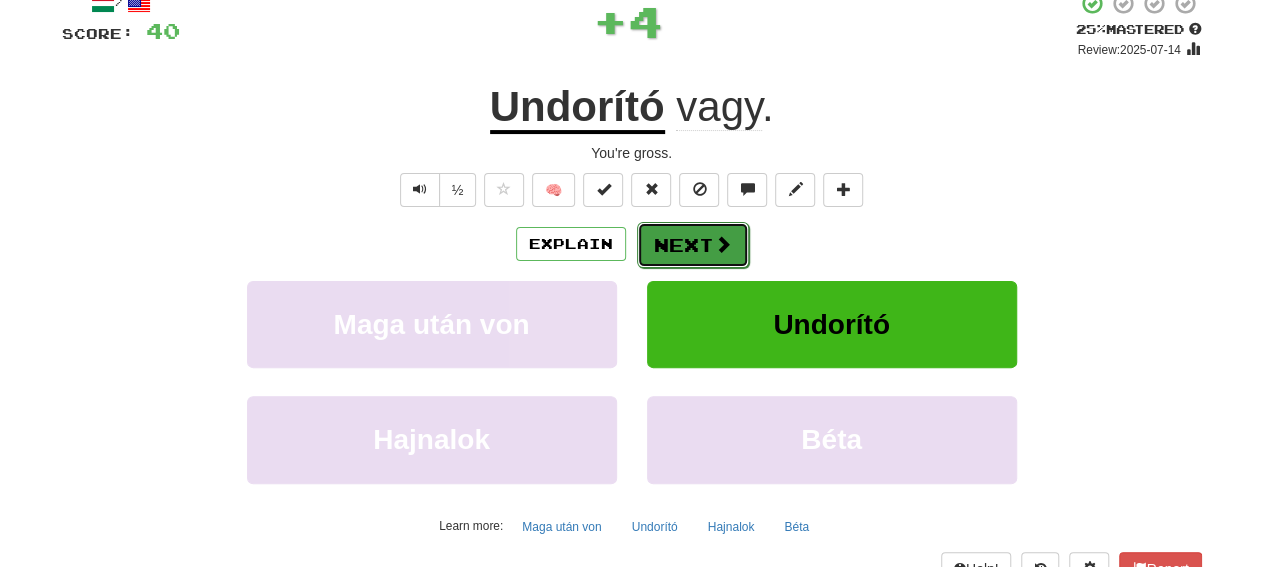 click at bounding box center [723, 244] 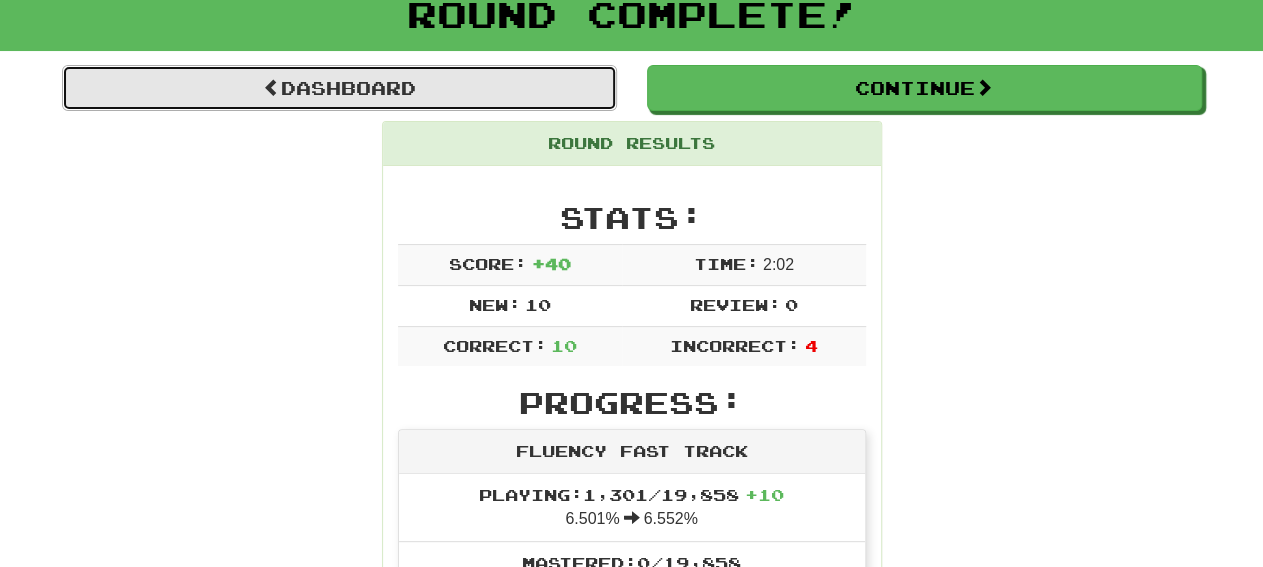 click on "Dashboard" at bounding box center (339, 88) 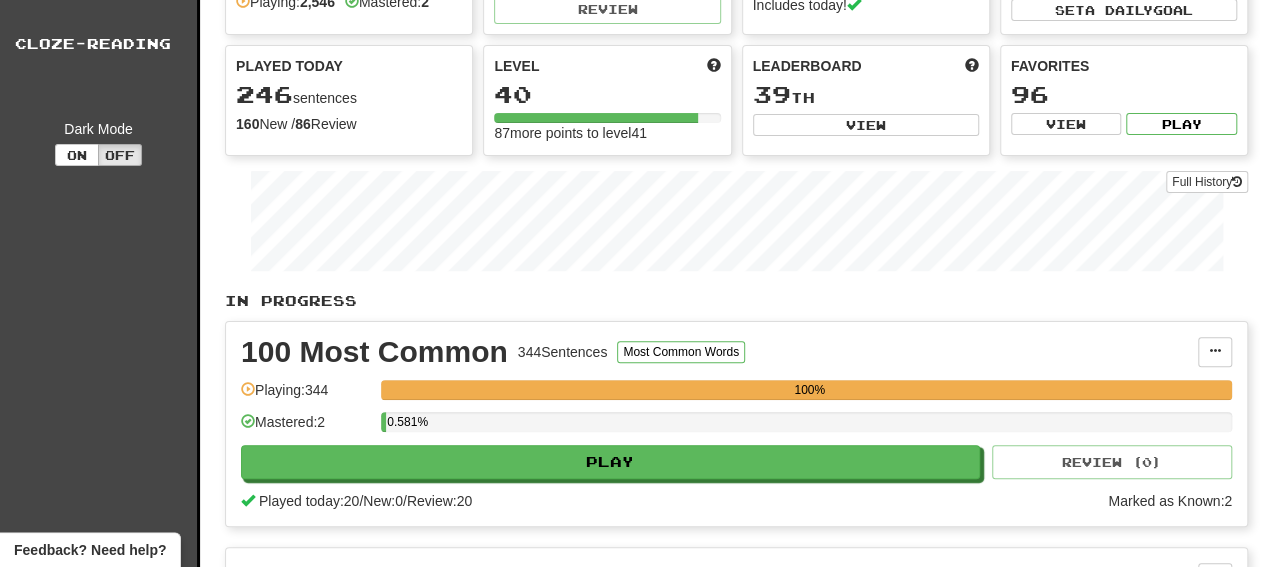 scroll, scrollTop: 104, scrollLeft: 0, axis: vertical 